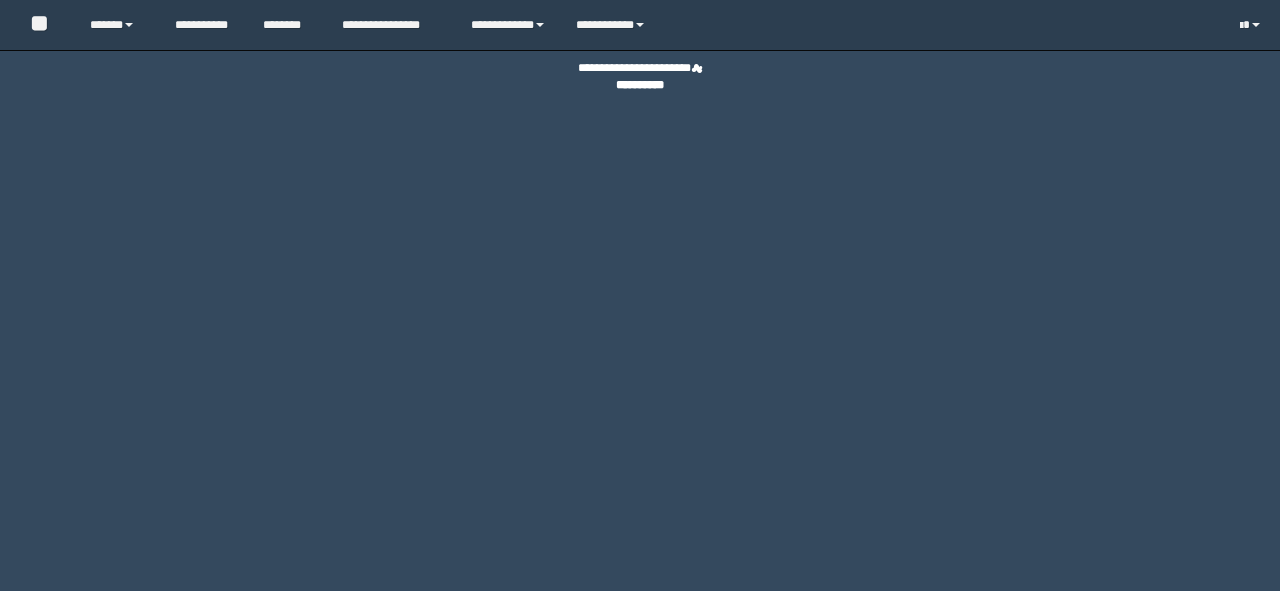 scroll, scrollTop: 0, scrollLeft: 0, axis: both 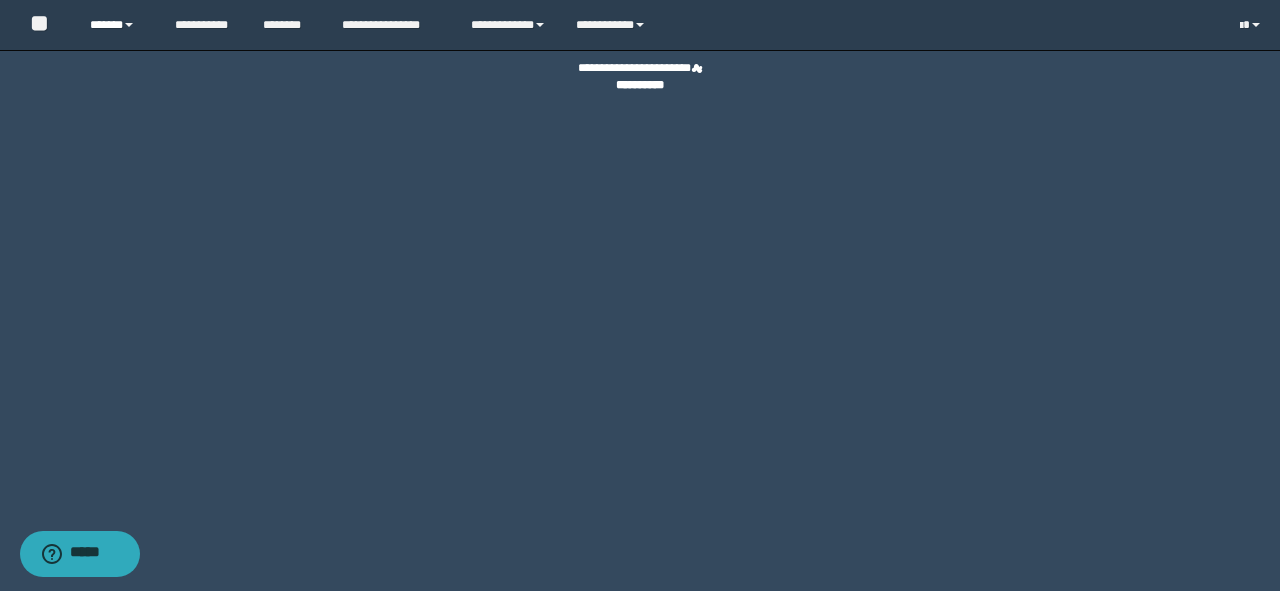 click on "******" at bounding box center [117, 25] 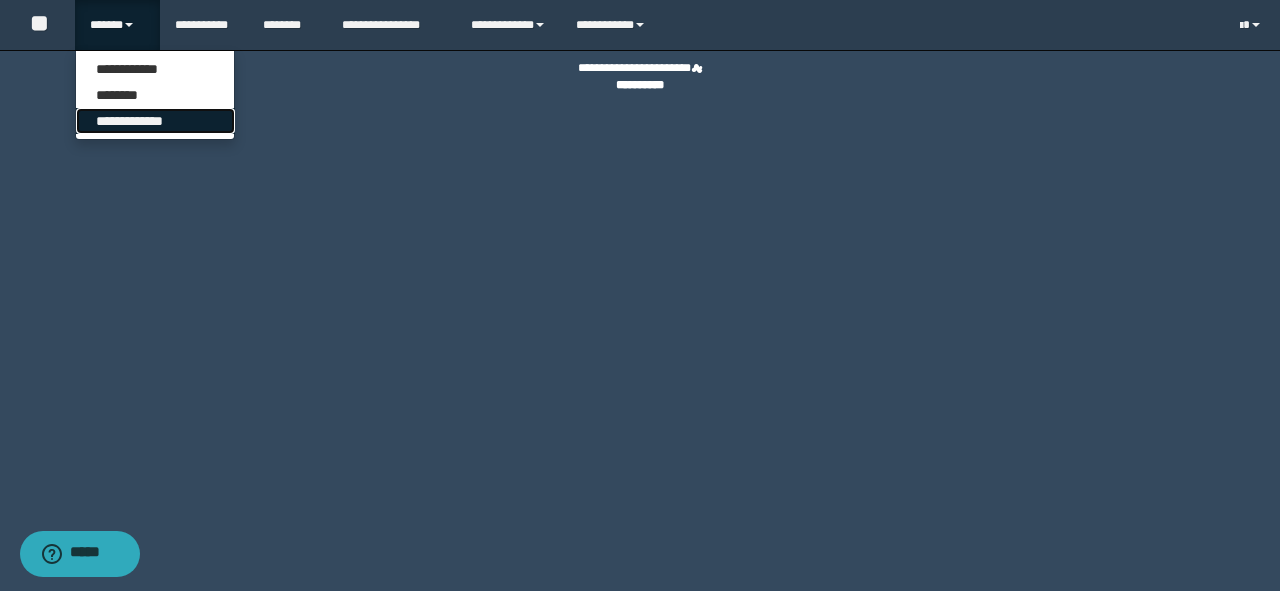 click on "**********" at bounding box center [155, 121] 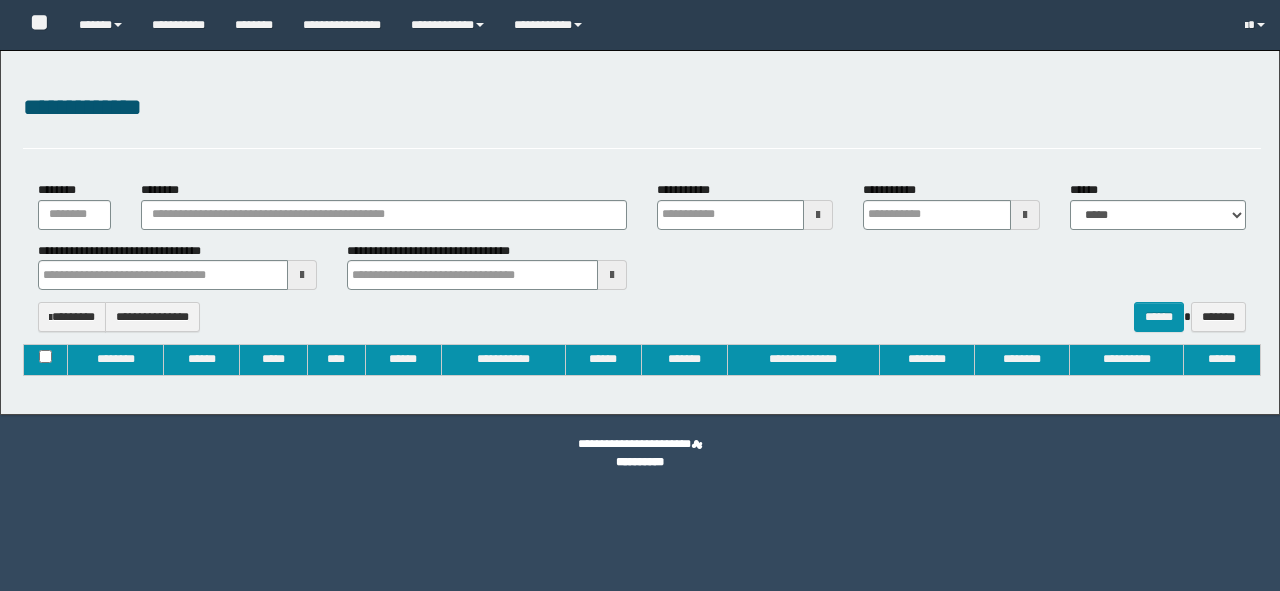 type on "**********" 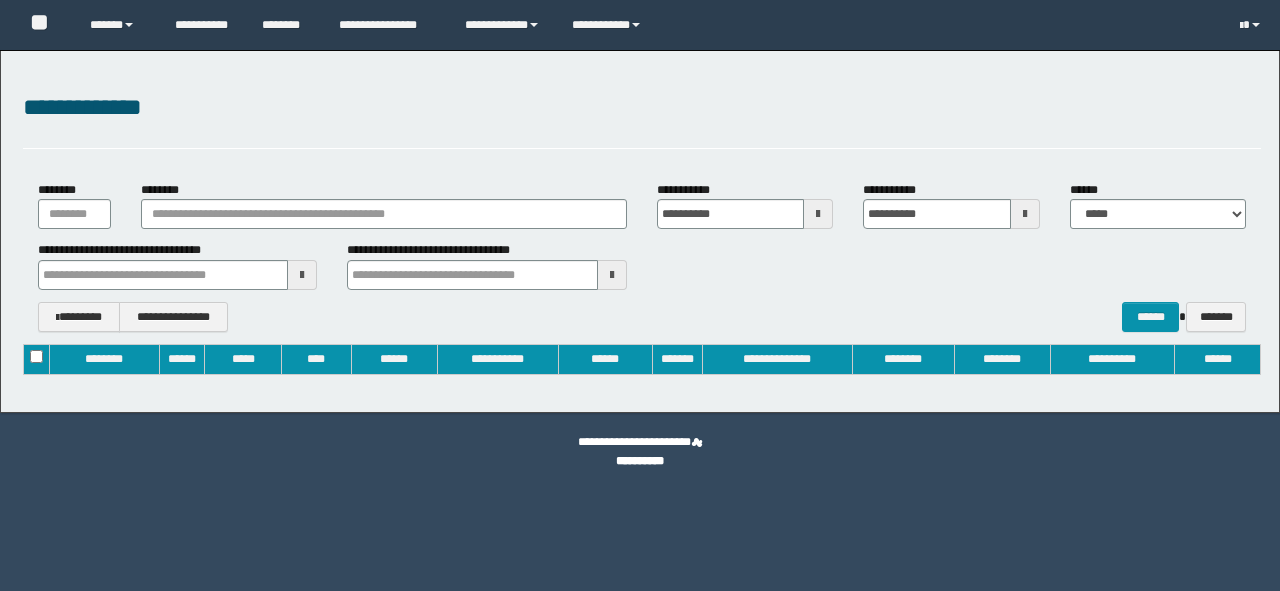 scroll, scrollTop: 0, scrollLeft: 0, axis: both 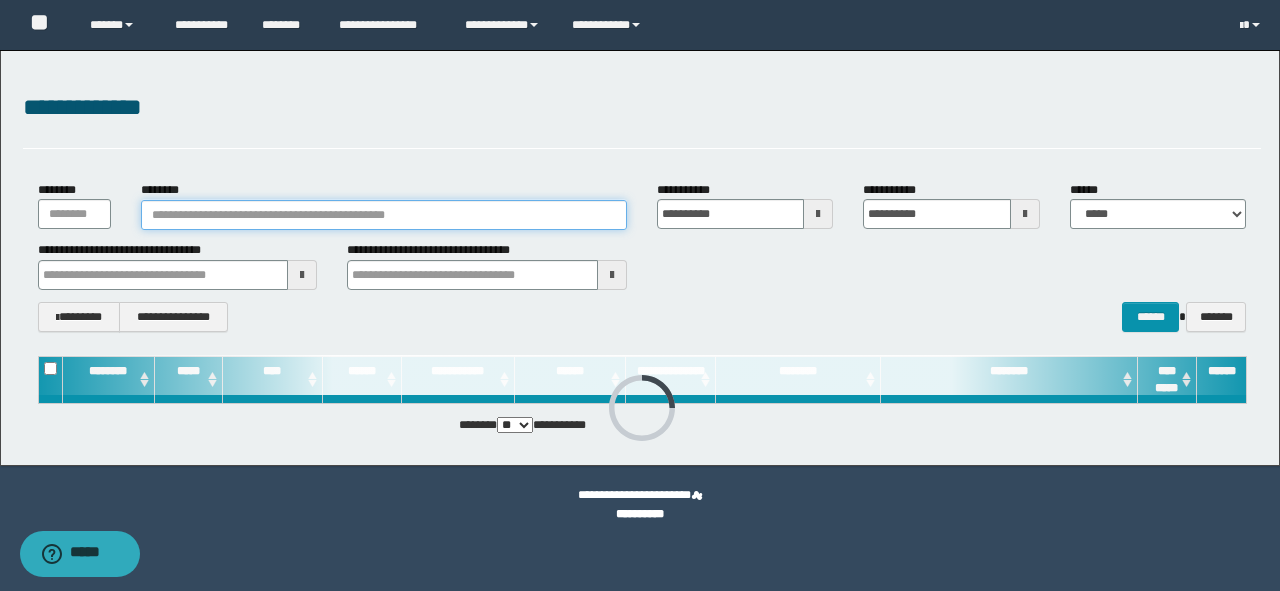 click on "********" at bounding box center [384, 215] 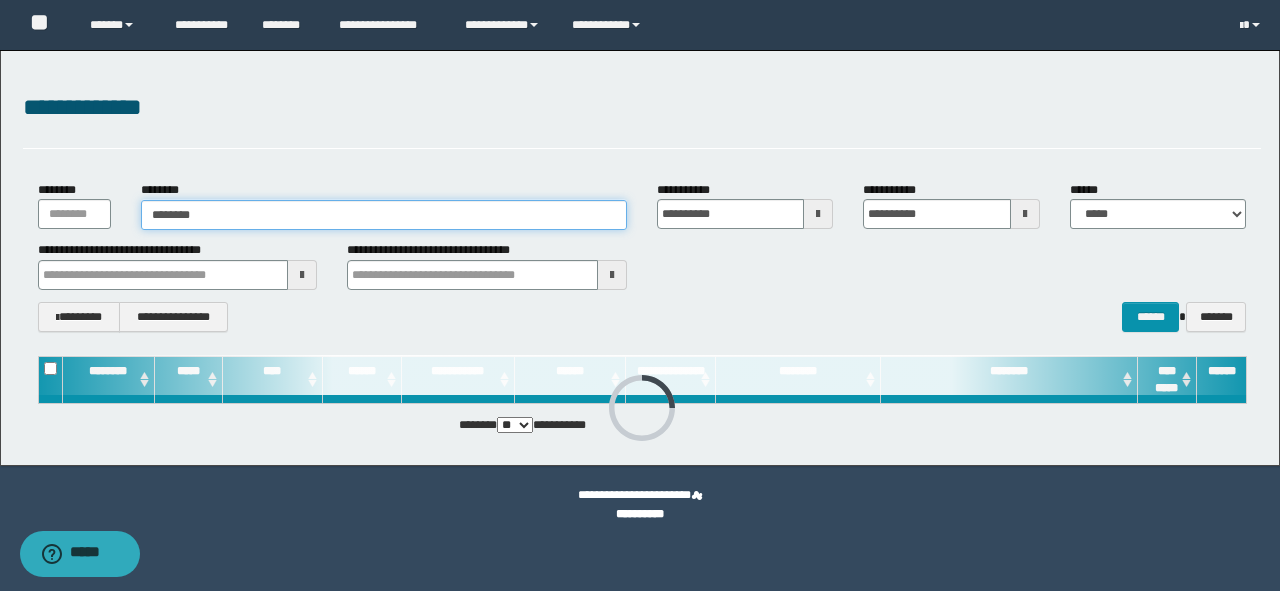 type on "********" 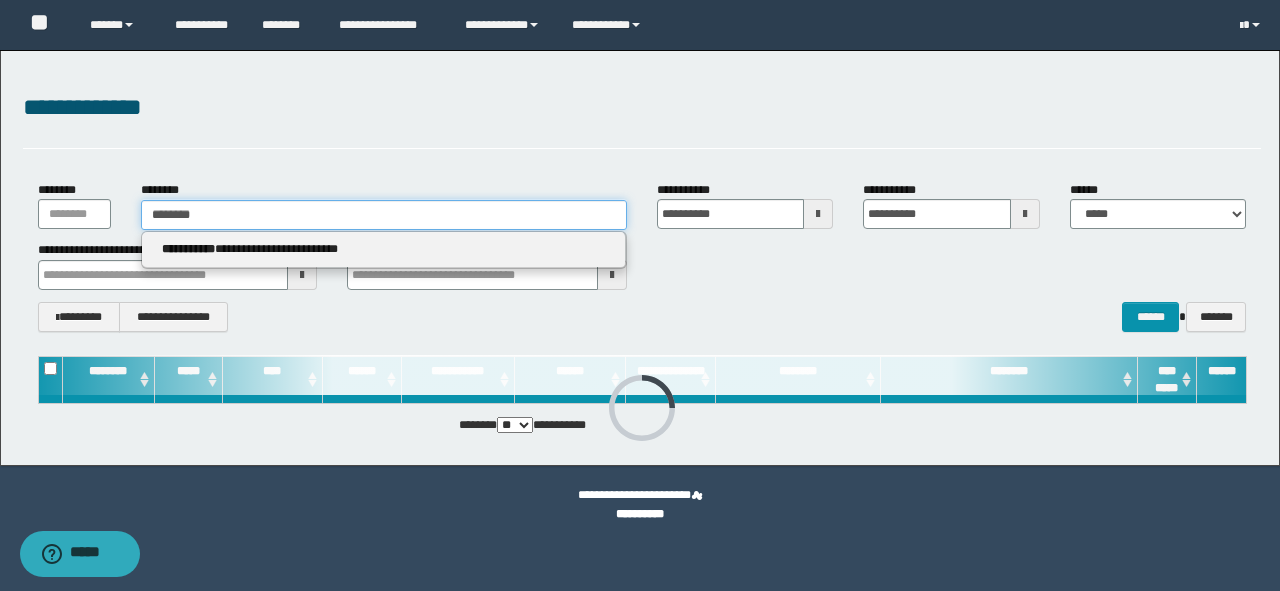 type on "********" 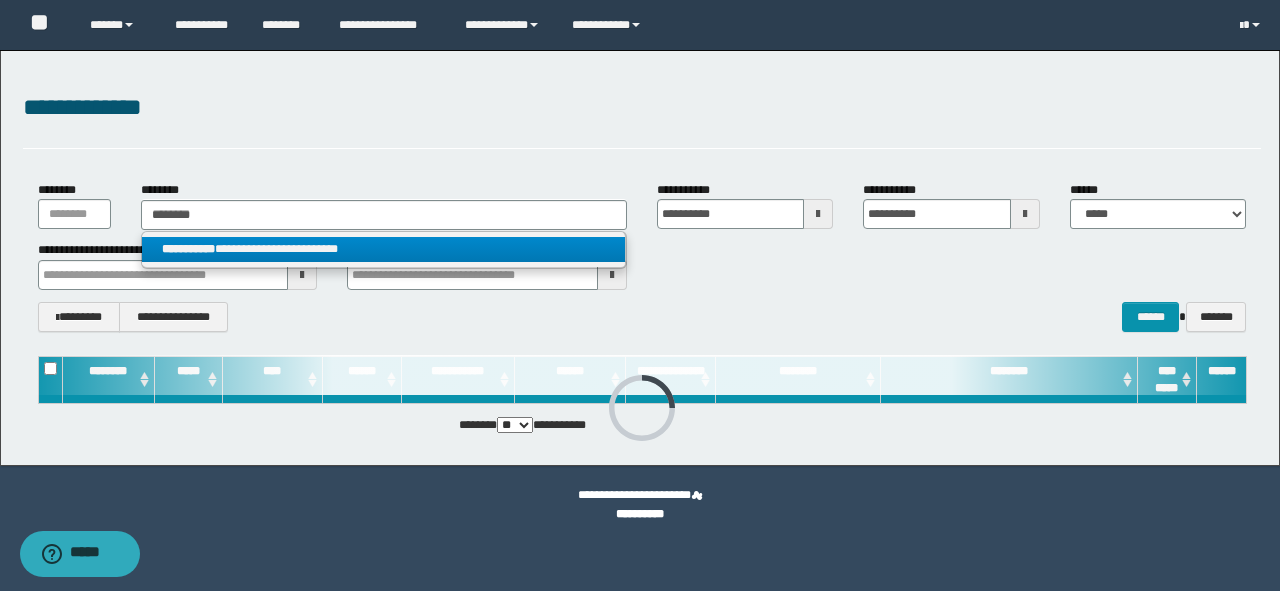 click on "**********" at bounding box center (384, 249) 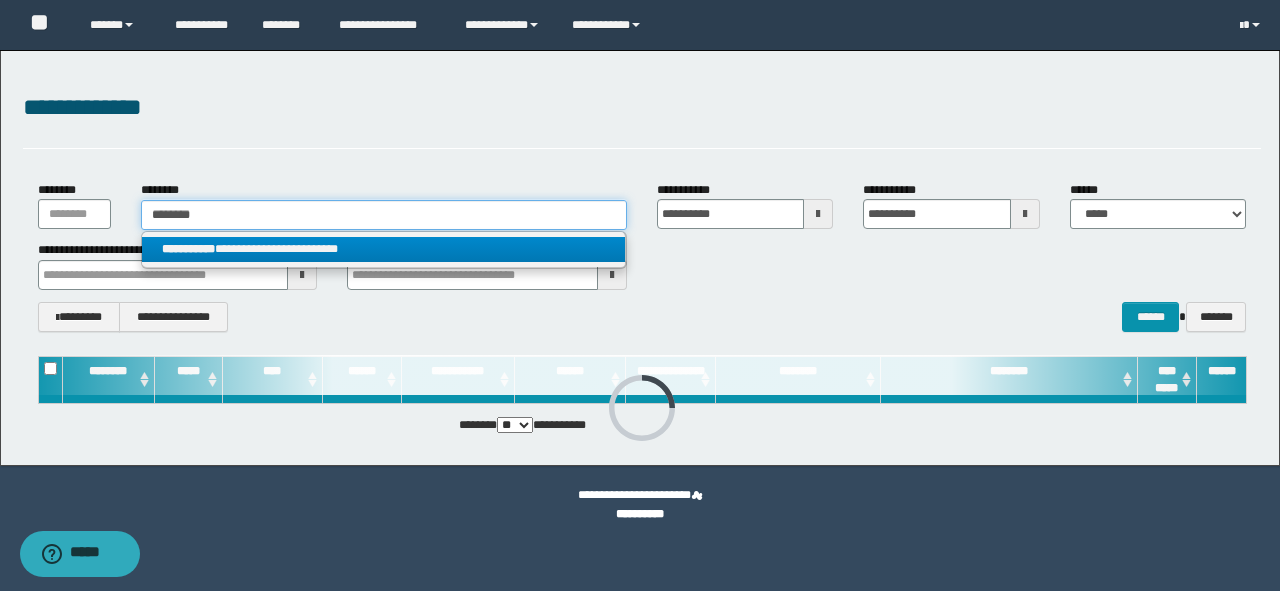 type 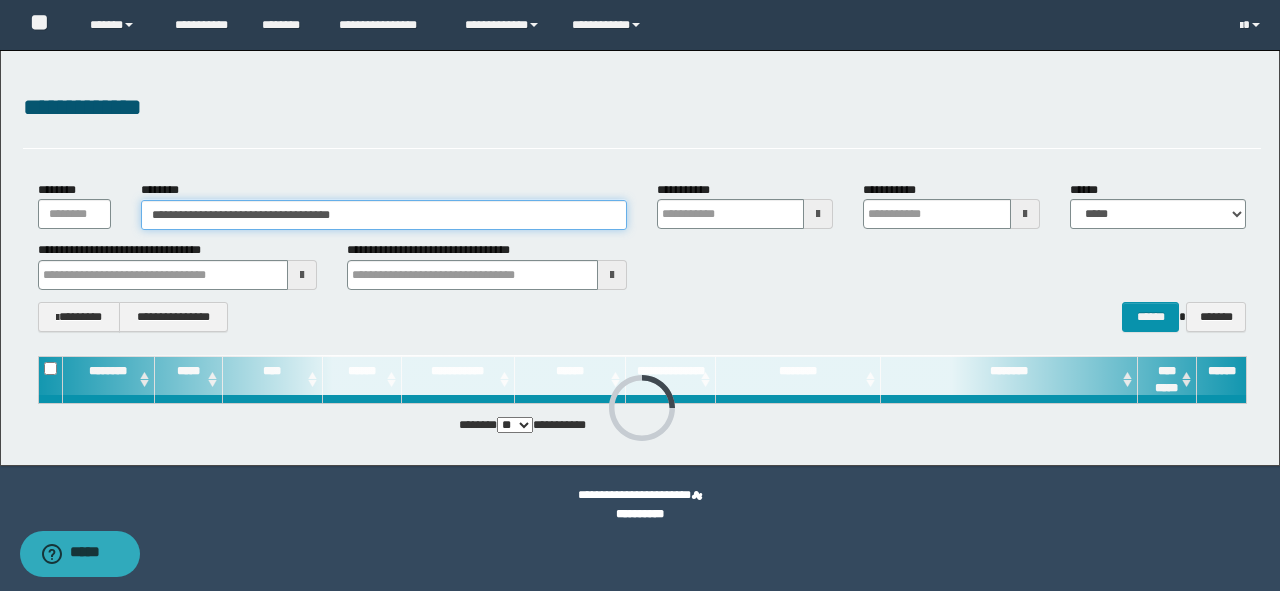 type 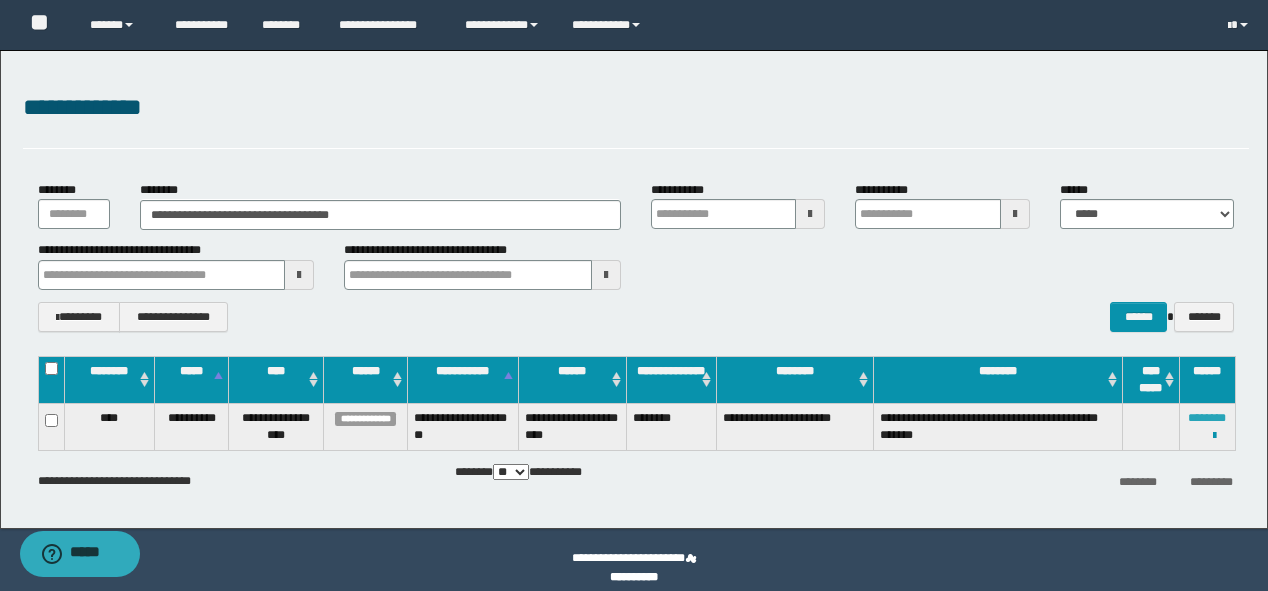 click on "********" at bounding box center (1207, 418) 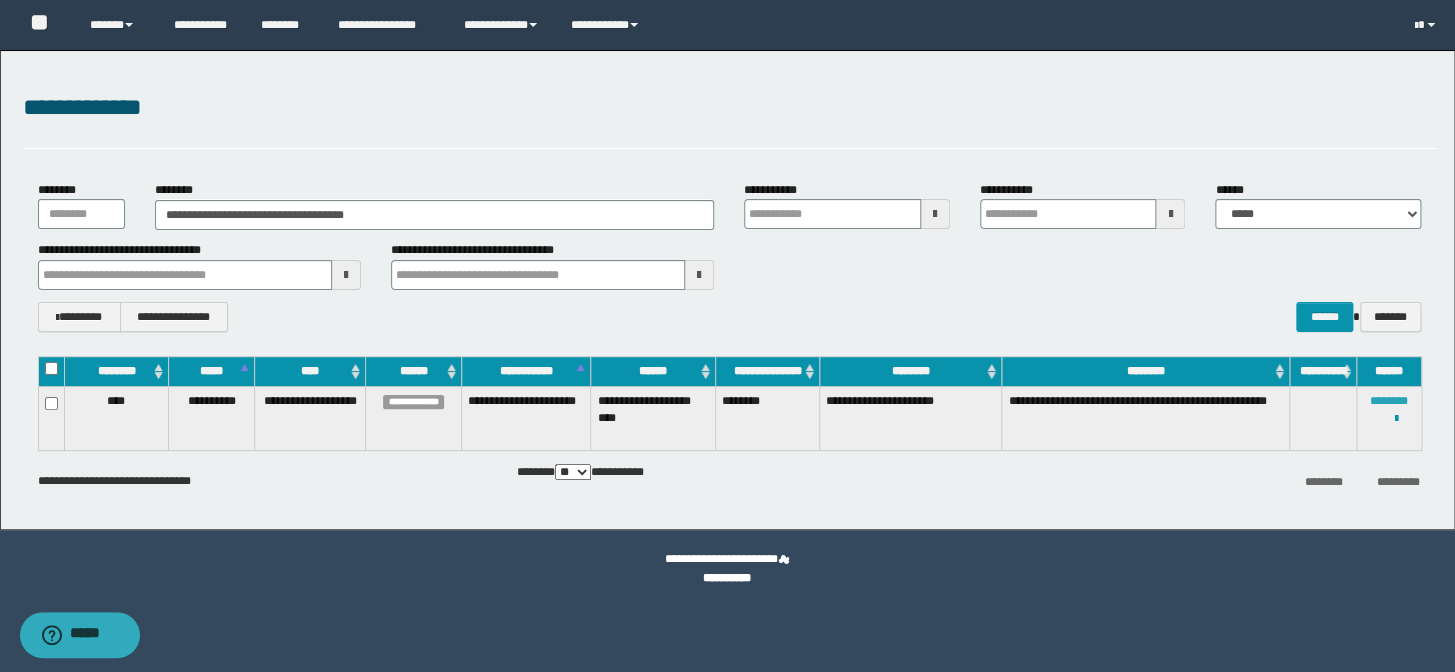 type 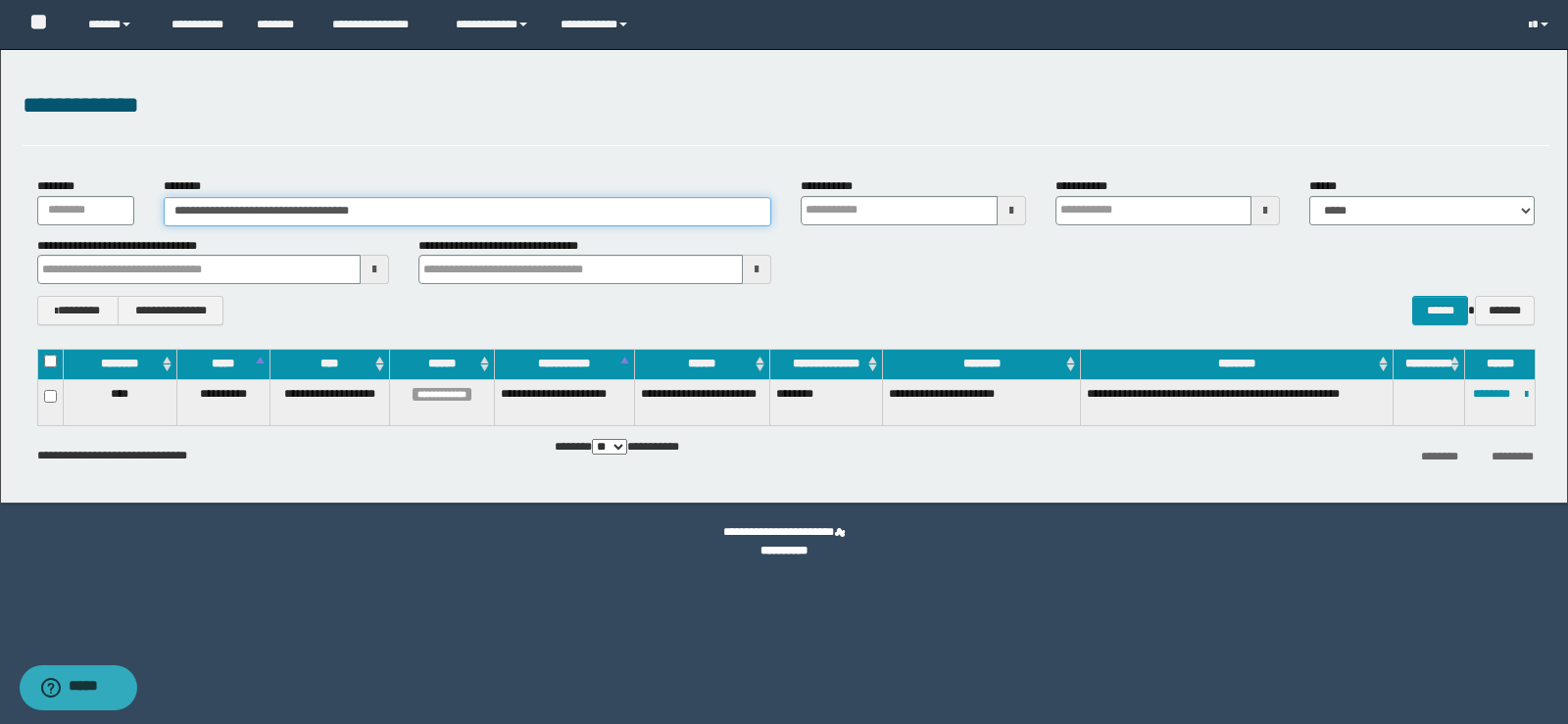 drag, startPoint x: 240, startPoint y: 213, endPoint x: 194, endPoint y: 215, distance: 46.043458 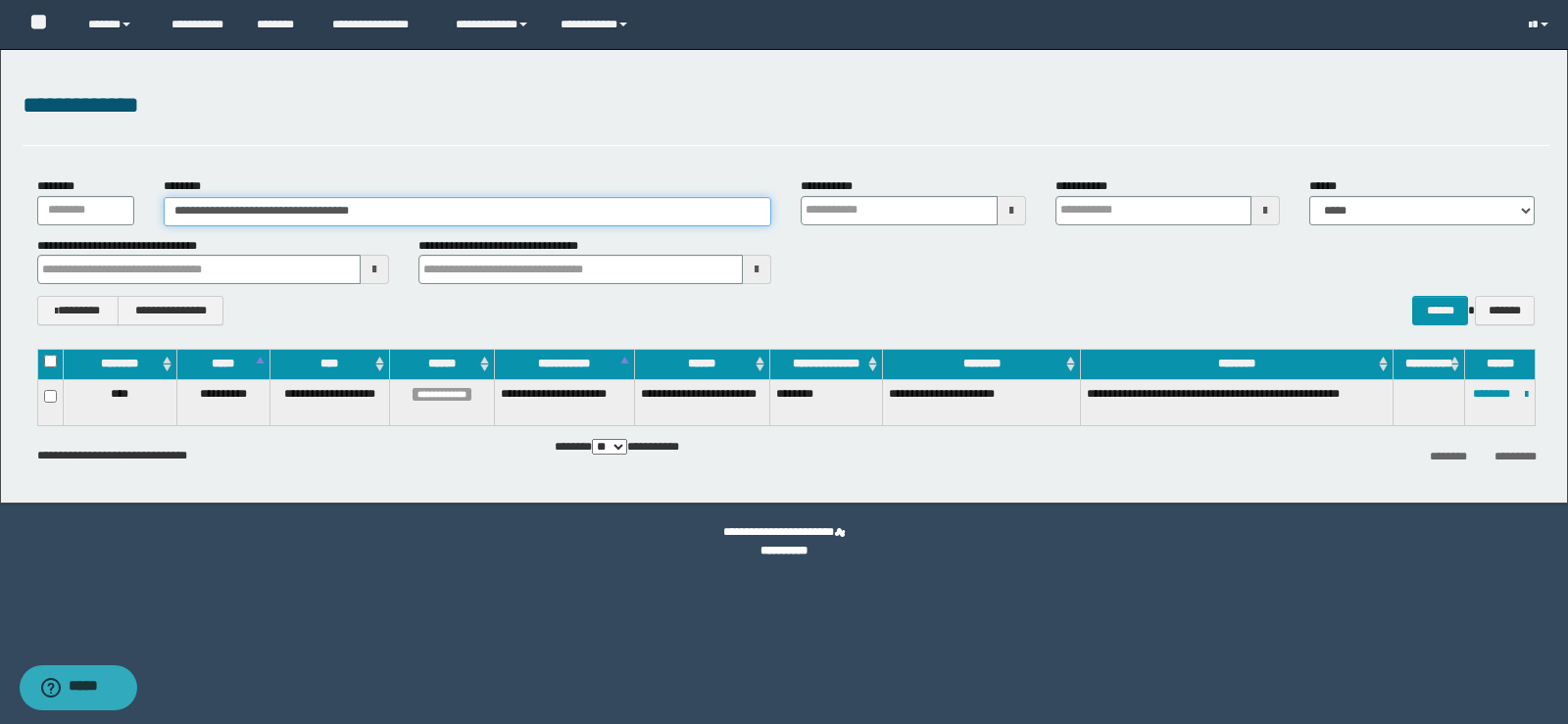 type 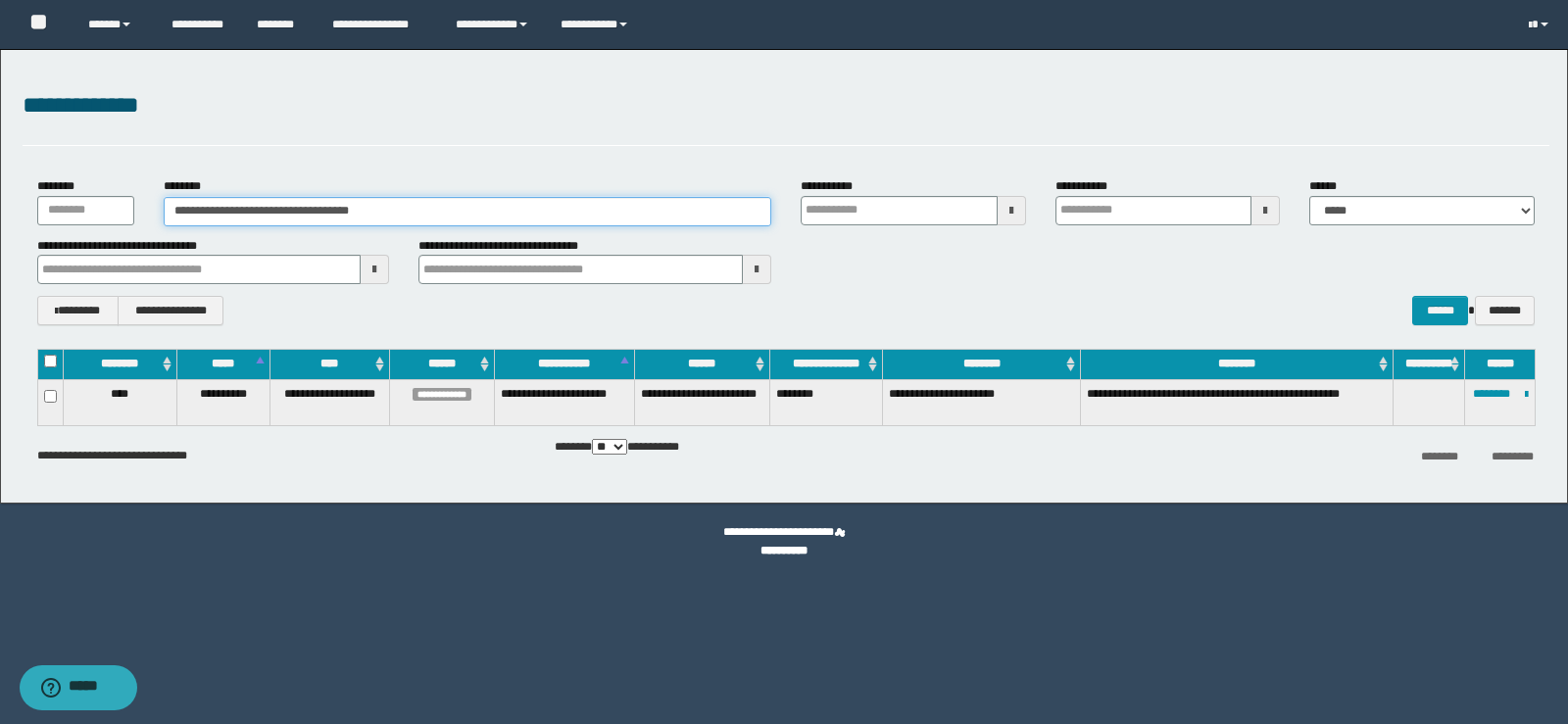 type 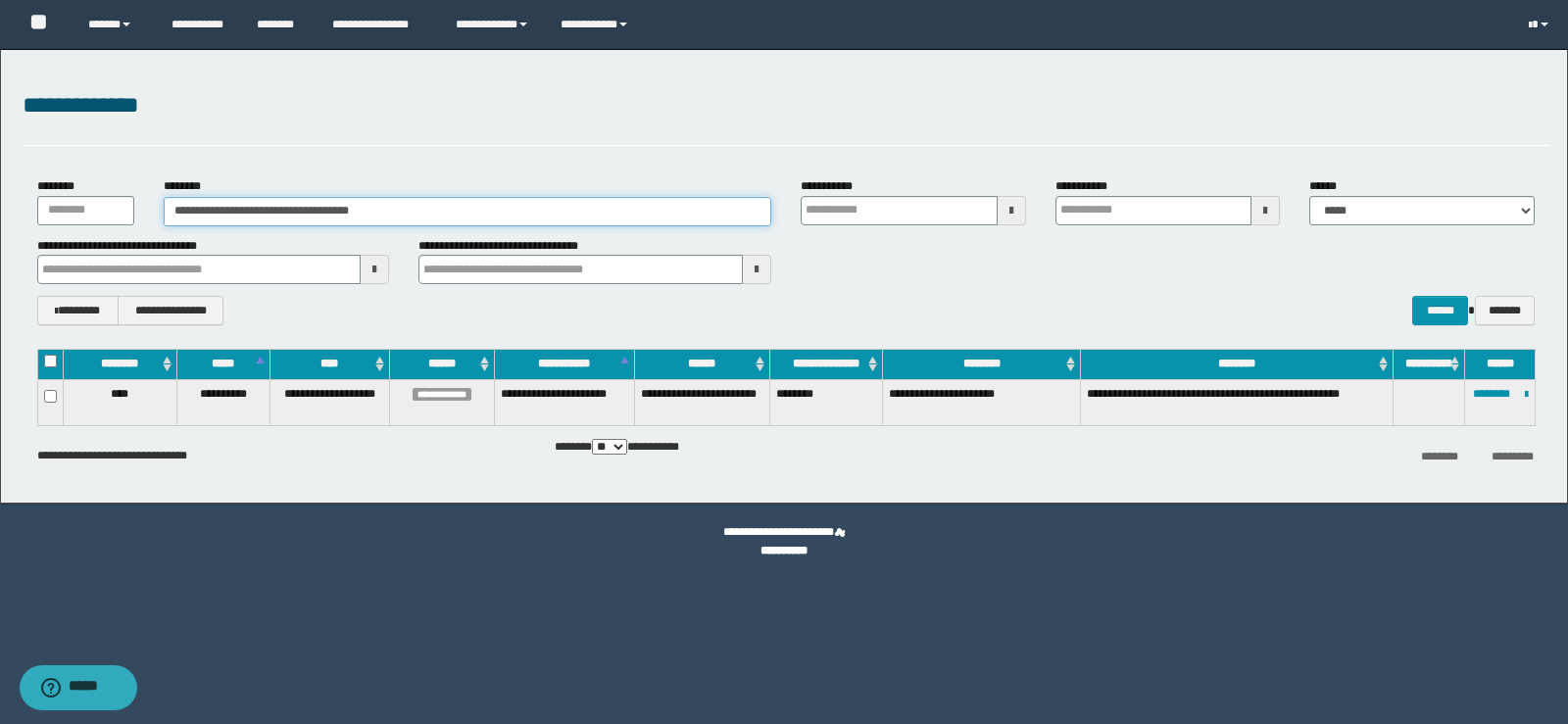 type 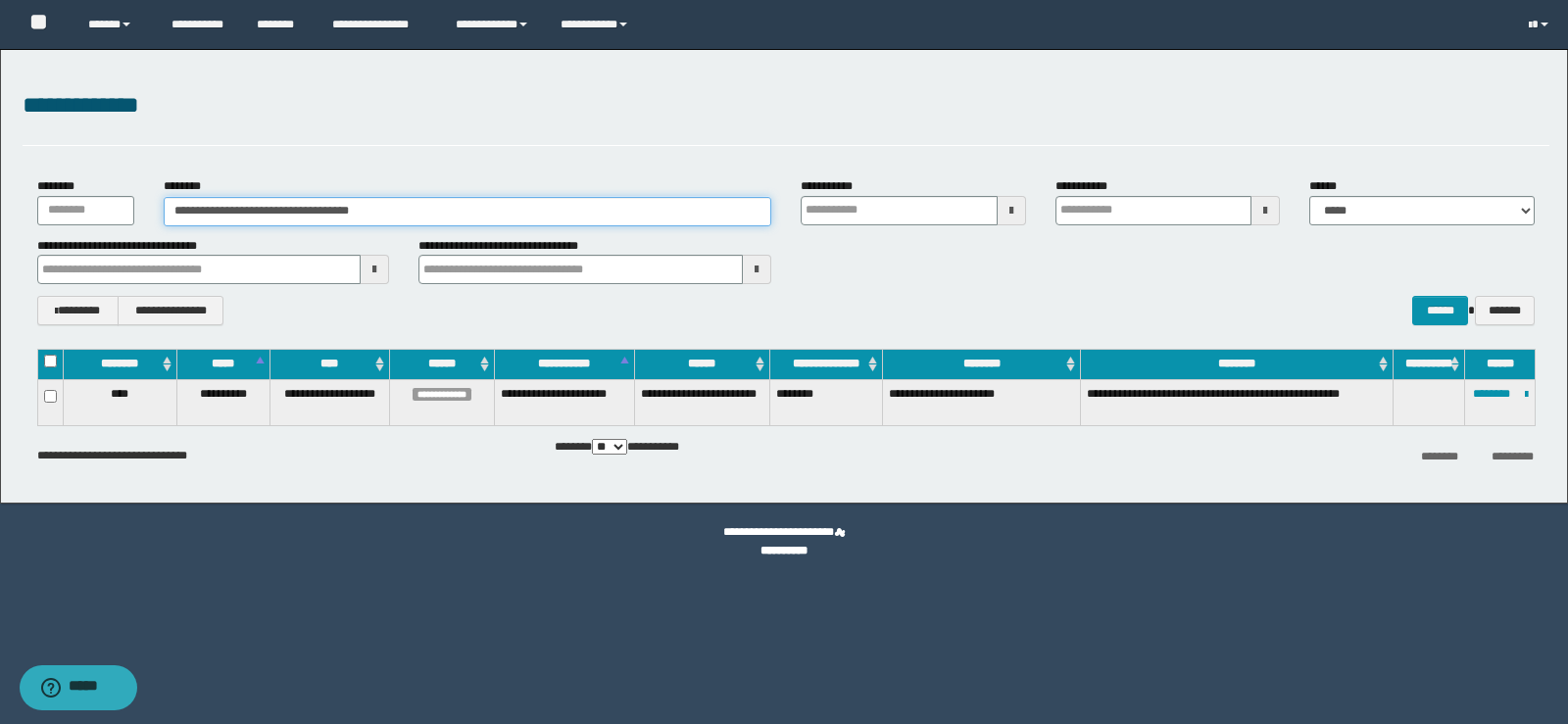drag, startPoint x: 447, startPoint y: 205, endPoint x: 0, endPoint y: 211, distance: 447.04027 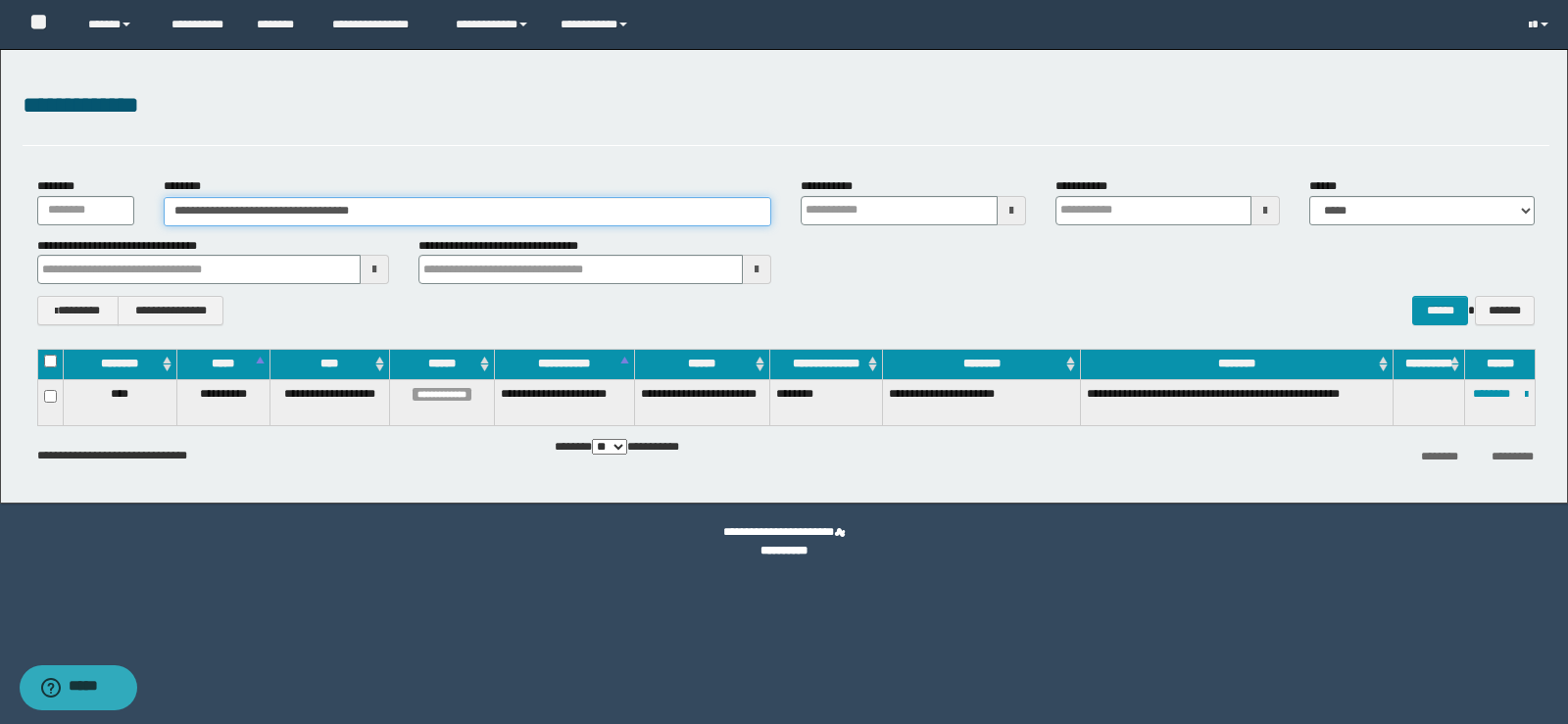 click on "**********" at bounding box center (784, 276) 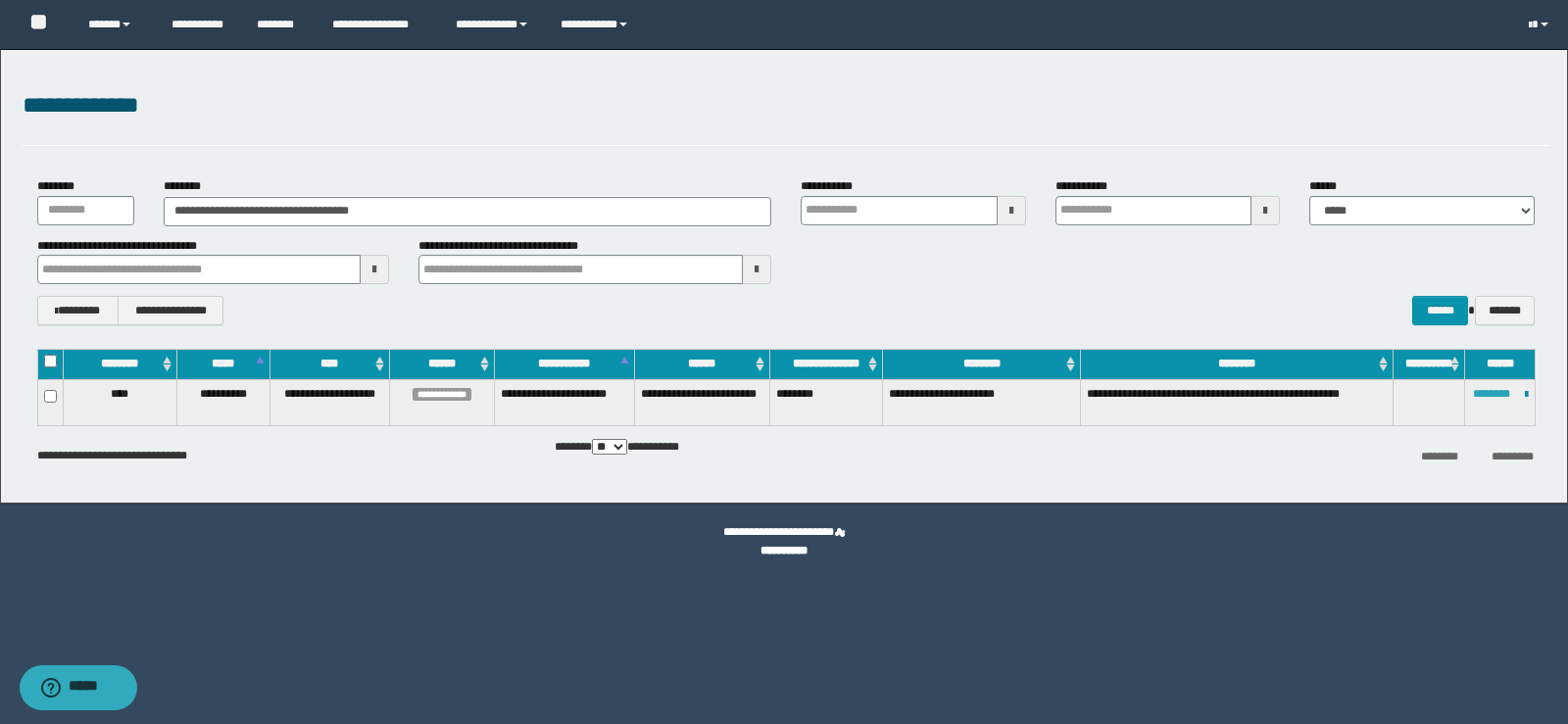 click on "********" at bounding box center [1492, 394] 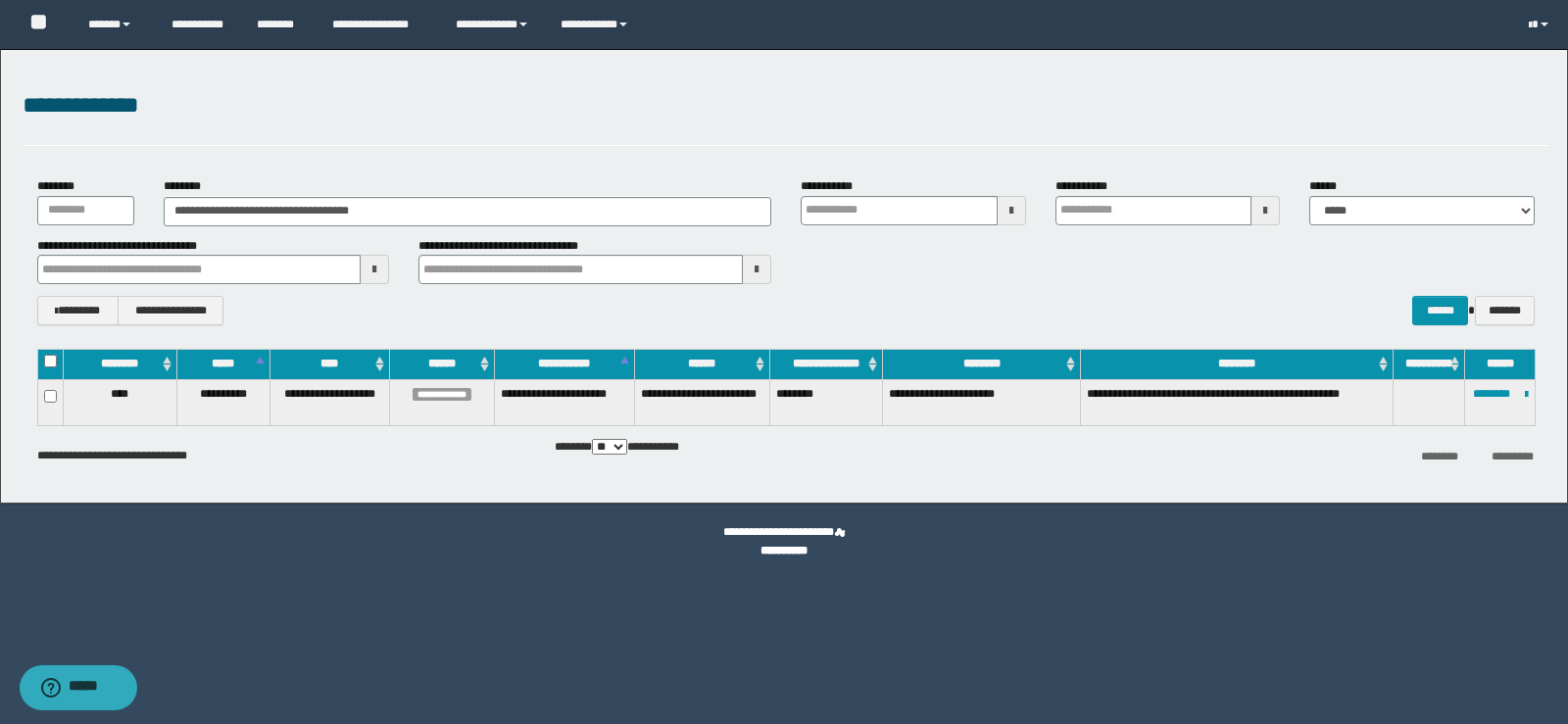 type 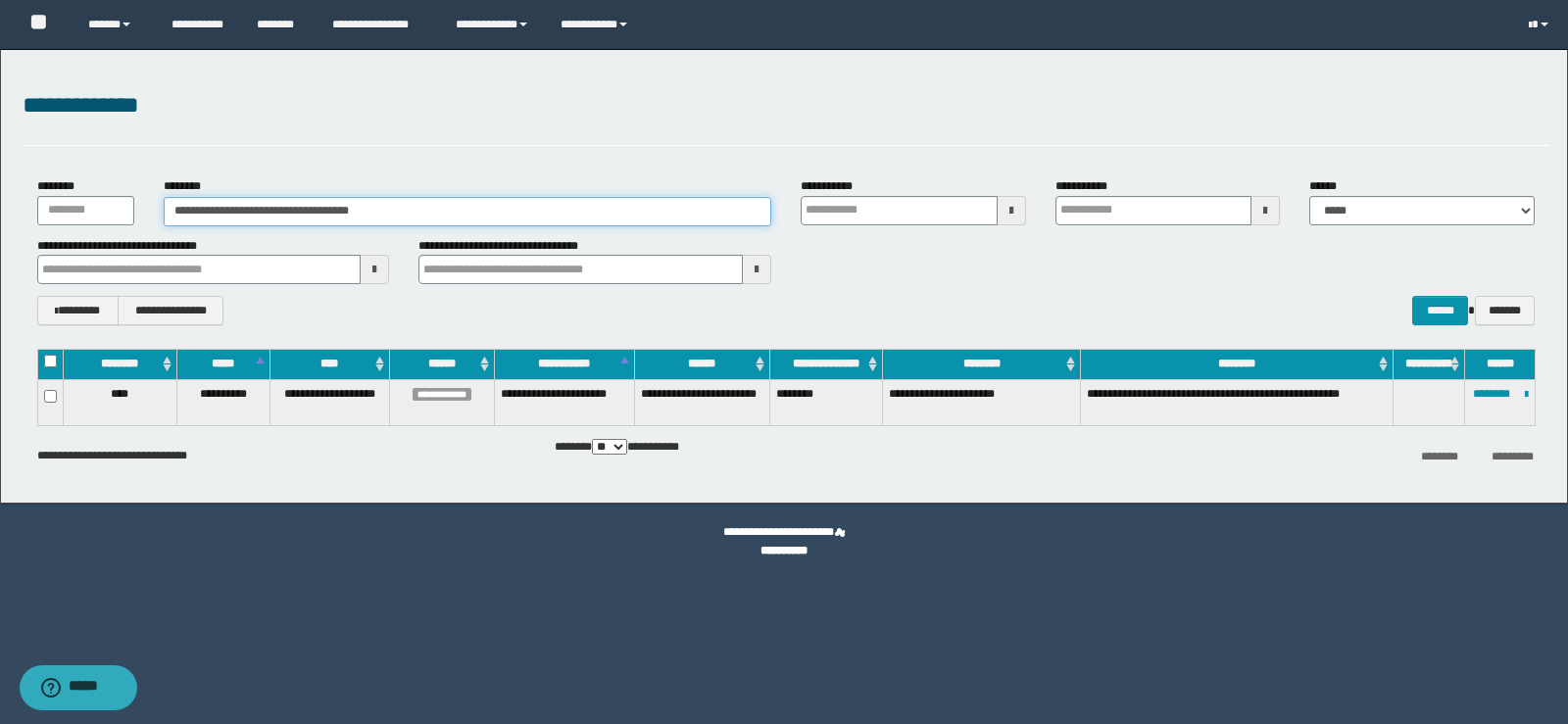 paste 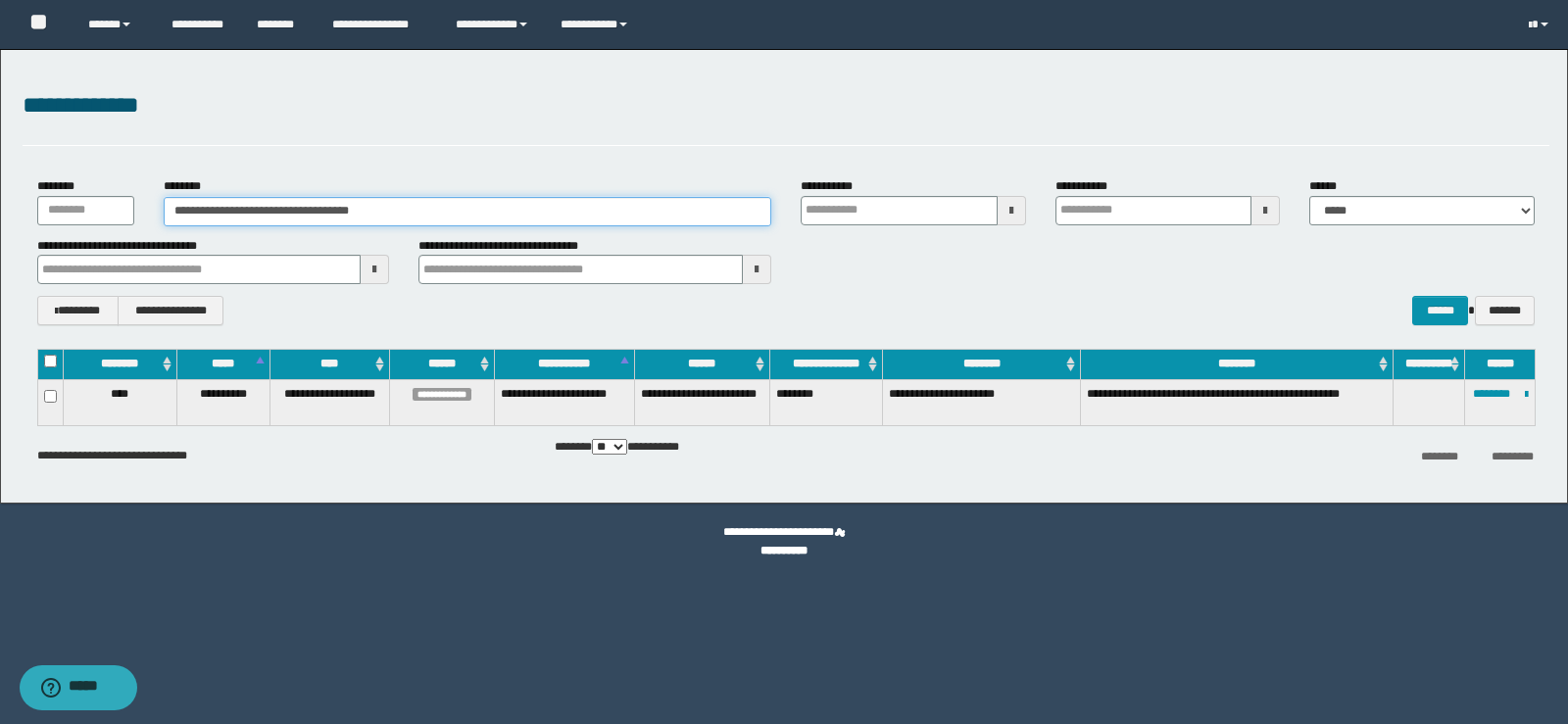 type on "********" 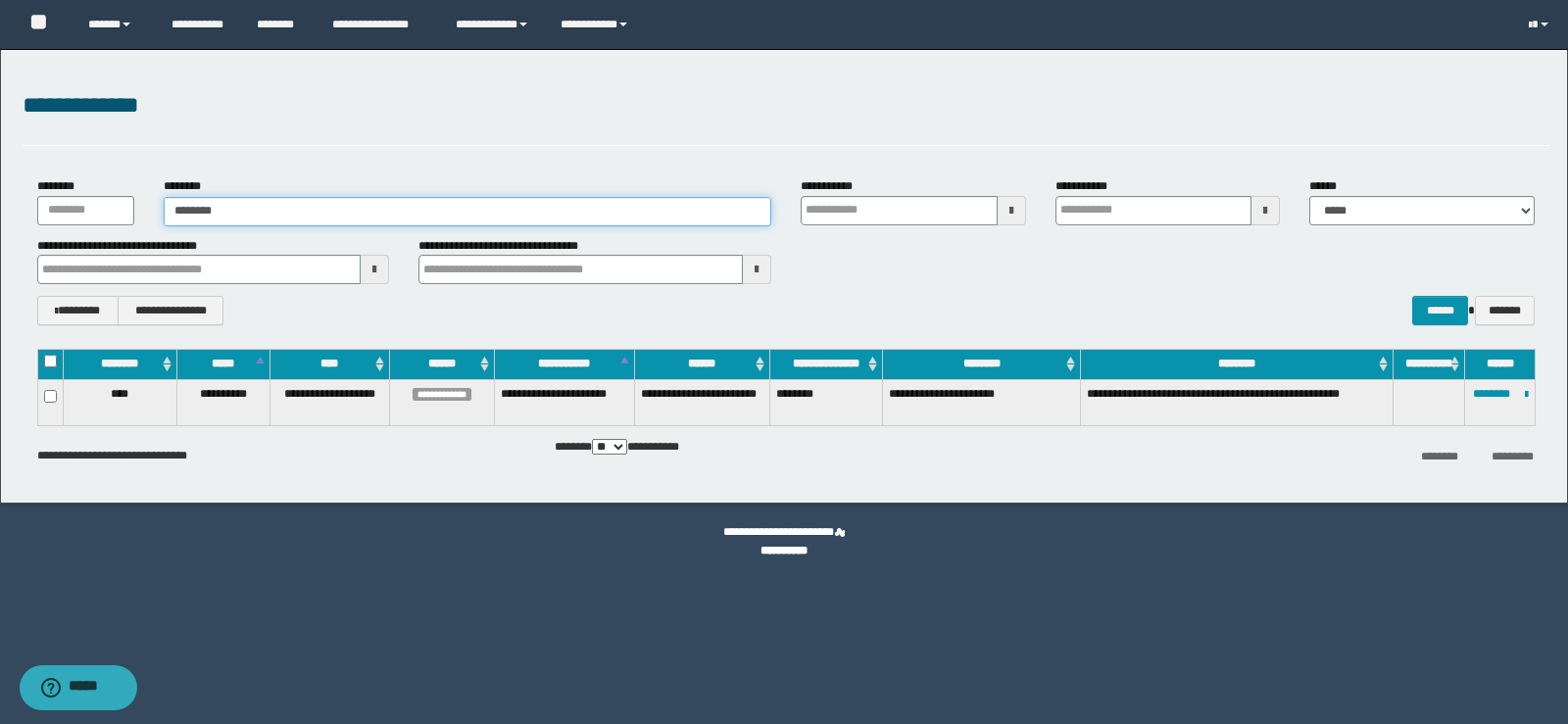 type on "********" 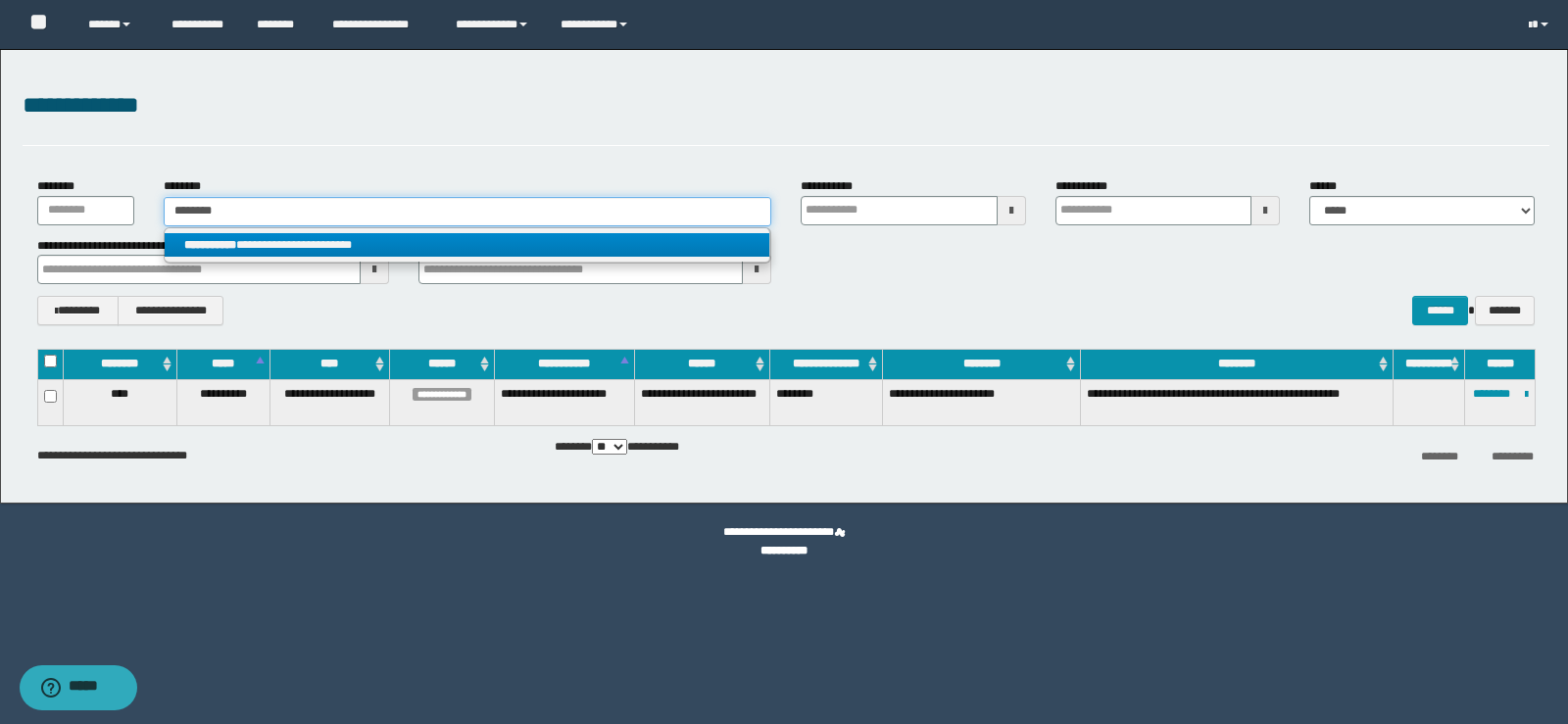 type on "********" 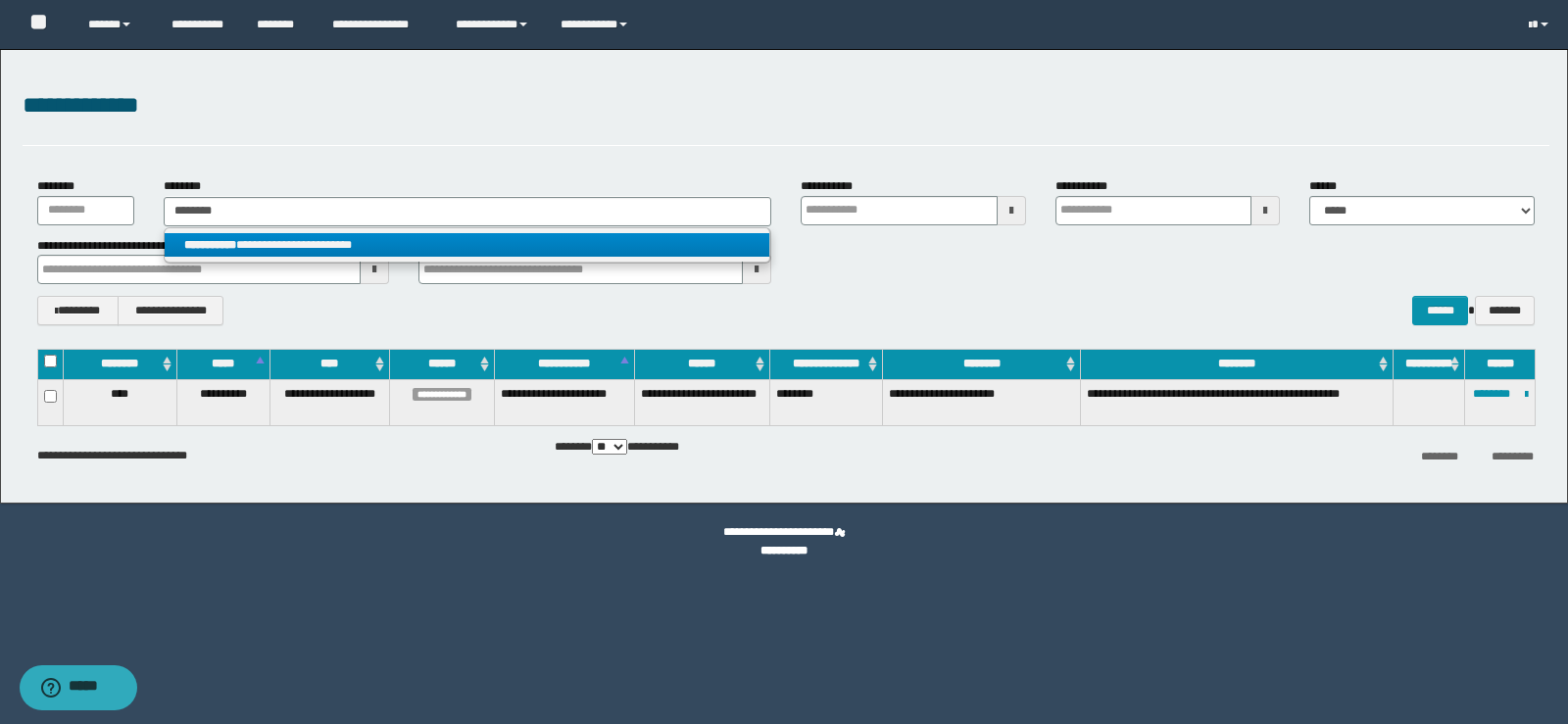 click on "**********" at bounding box center (466, 245) 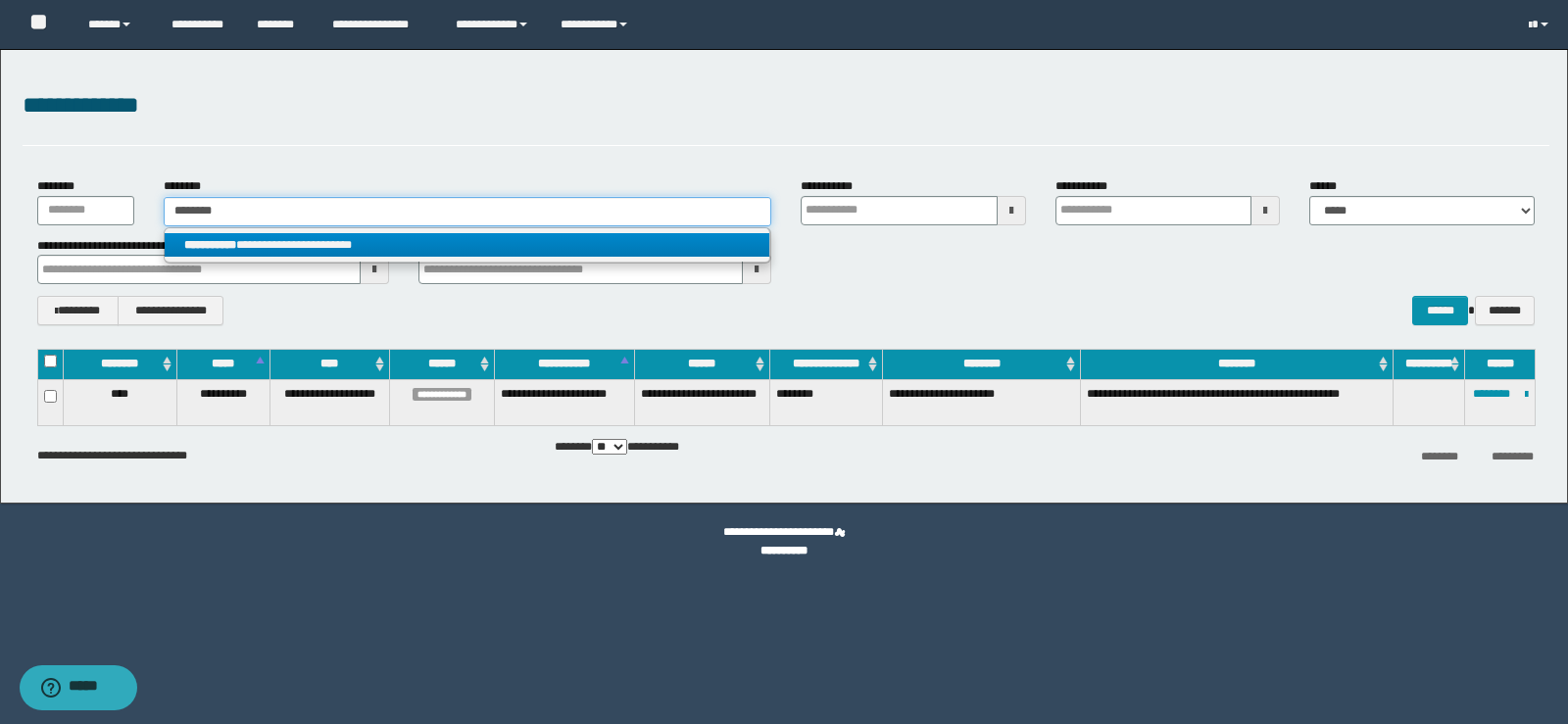 type 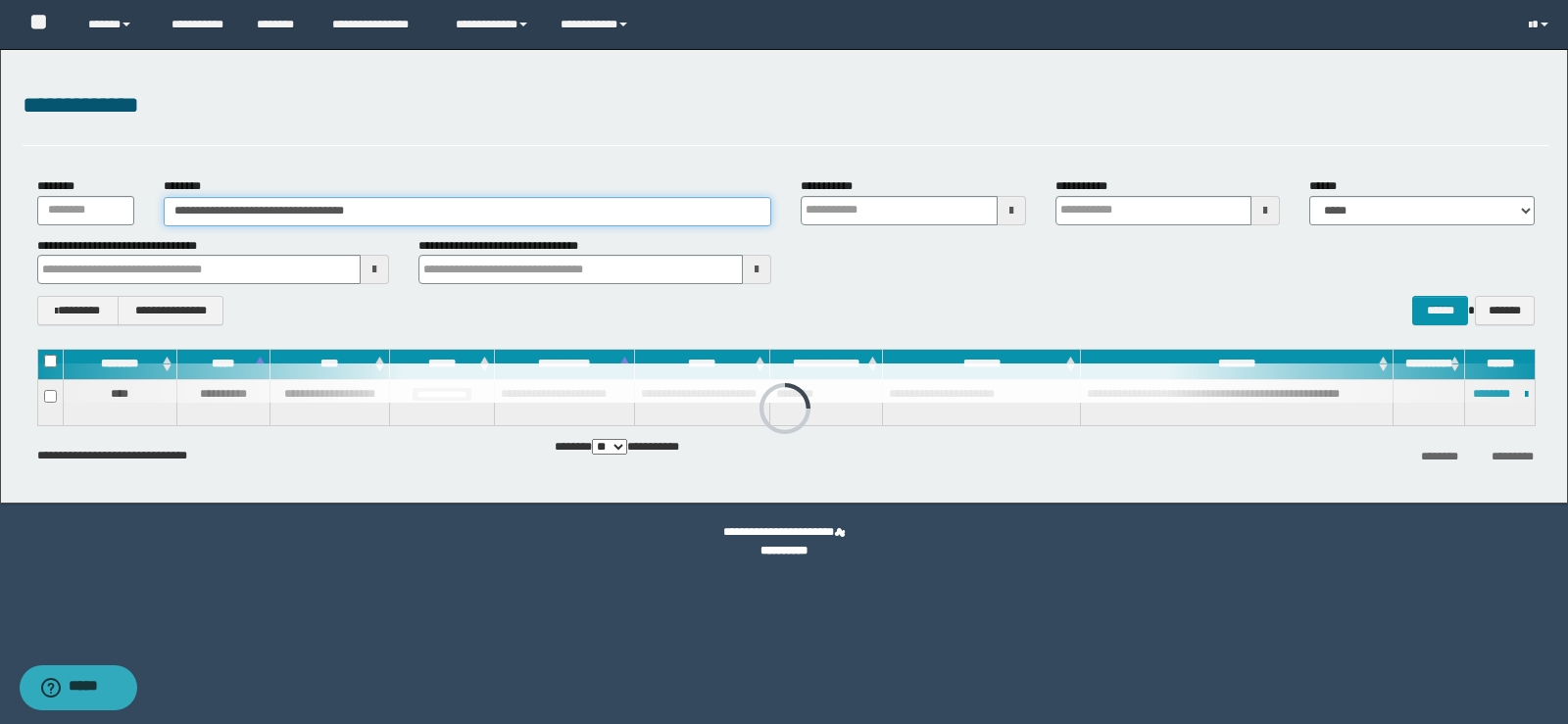 type 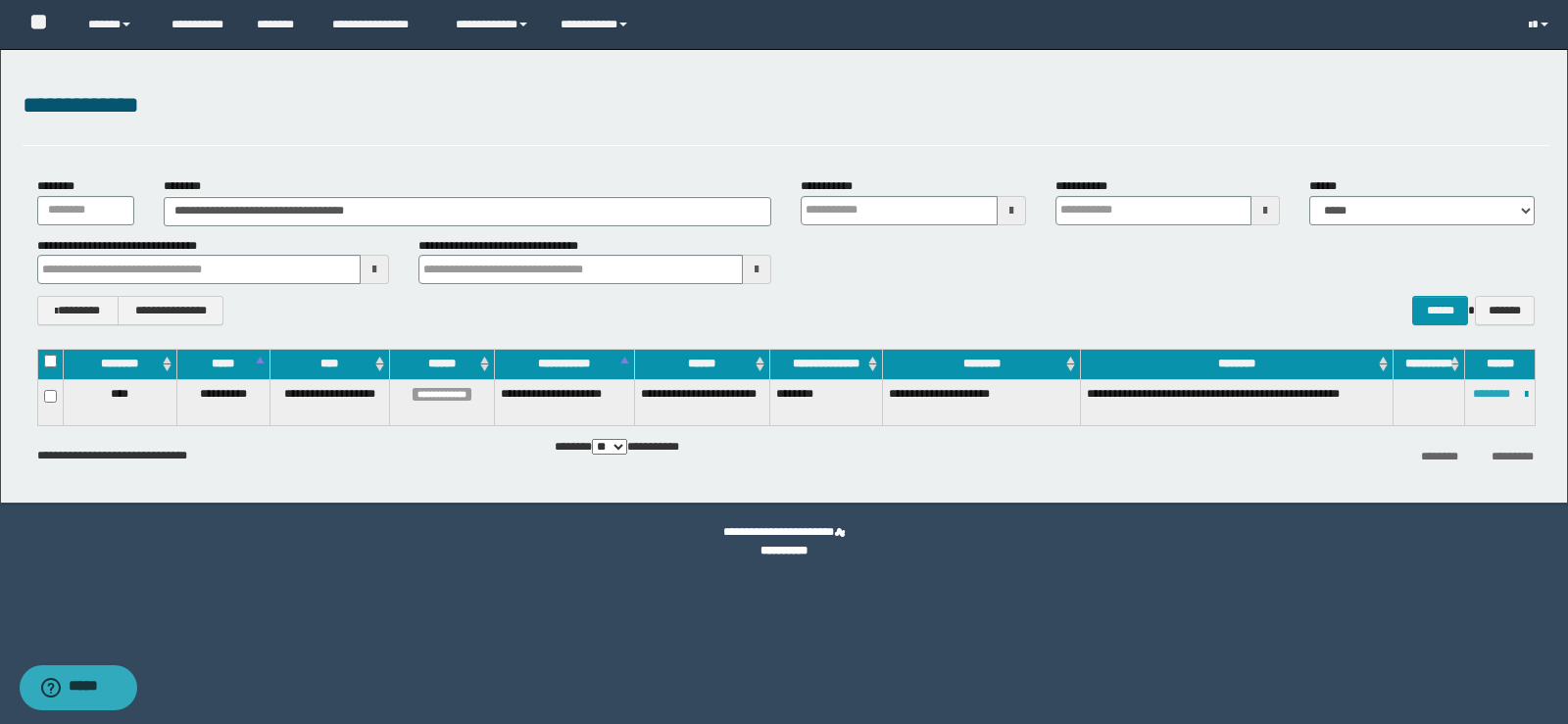 click on "********" at bounding box center (1492, 394) 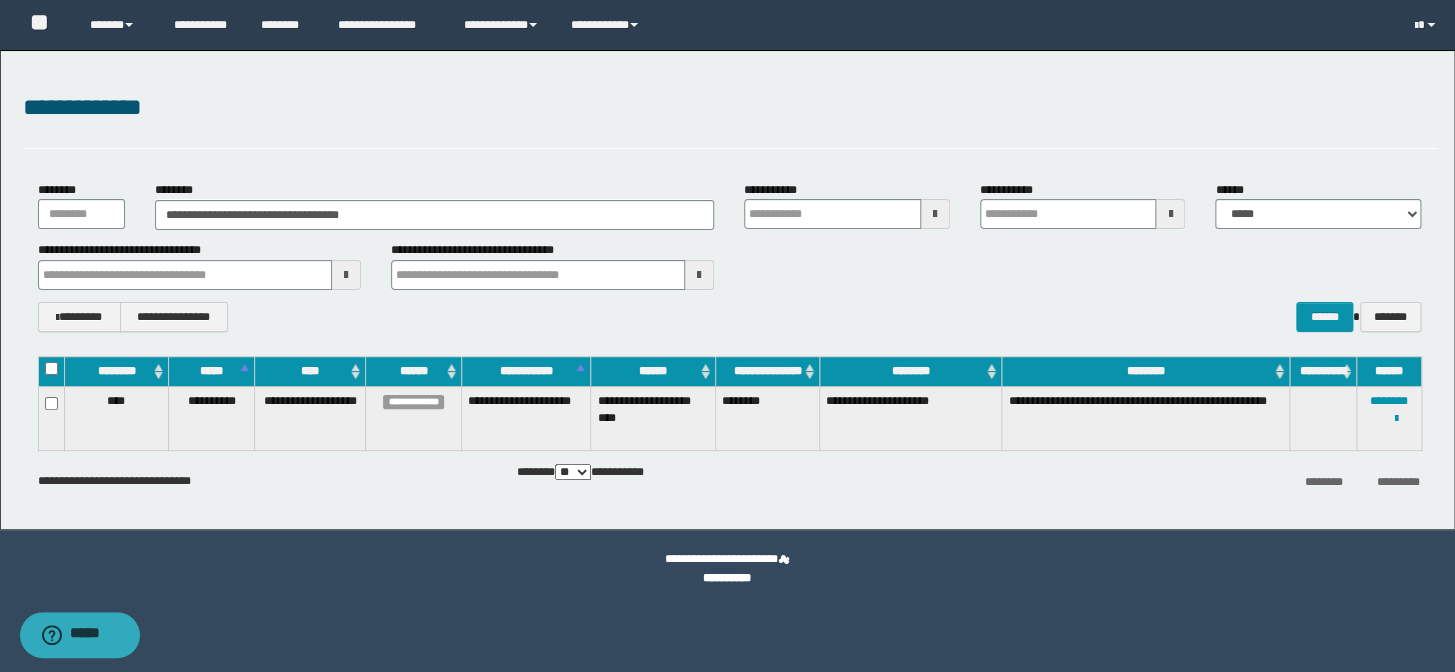type 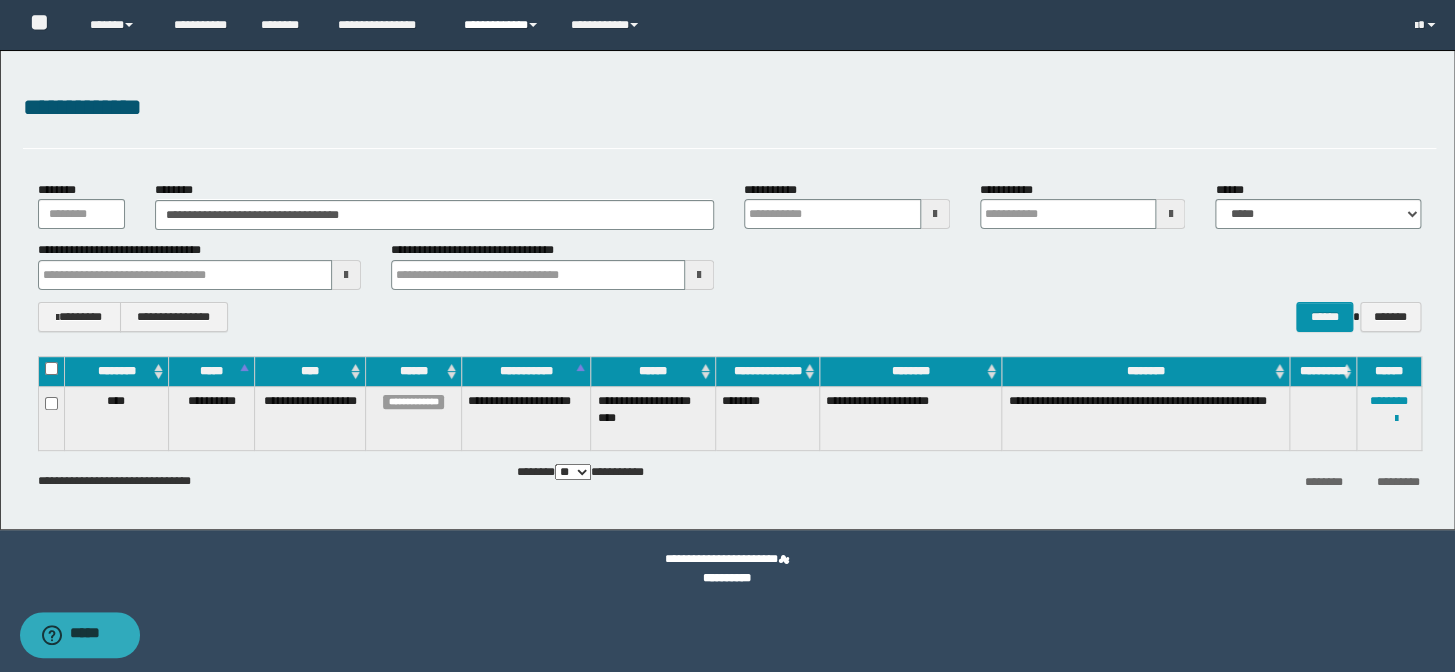 type 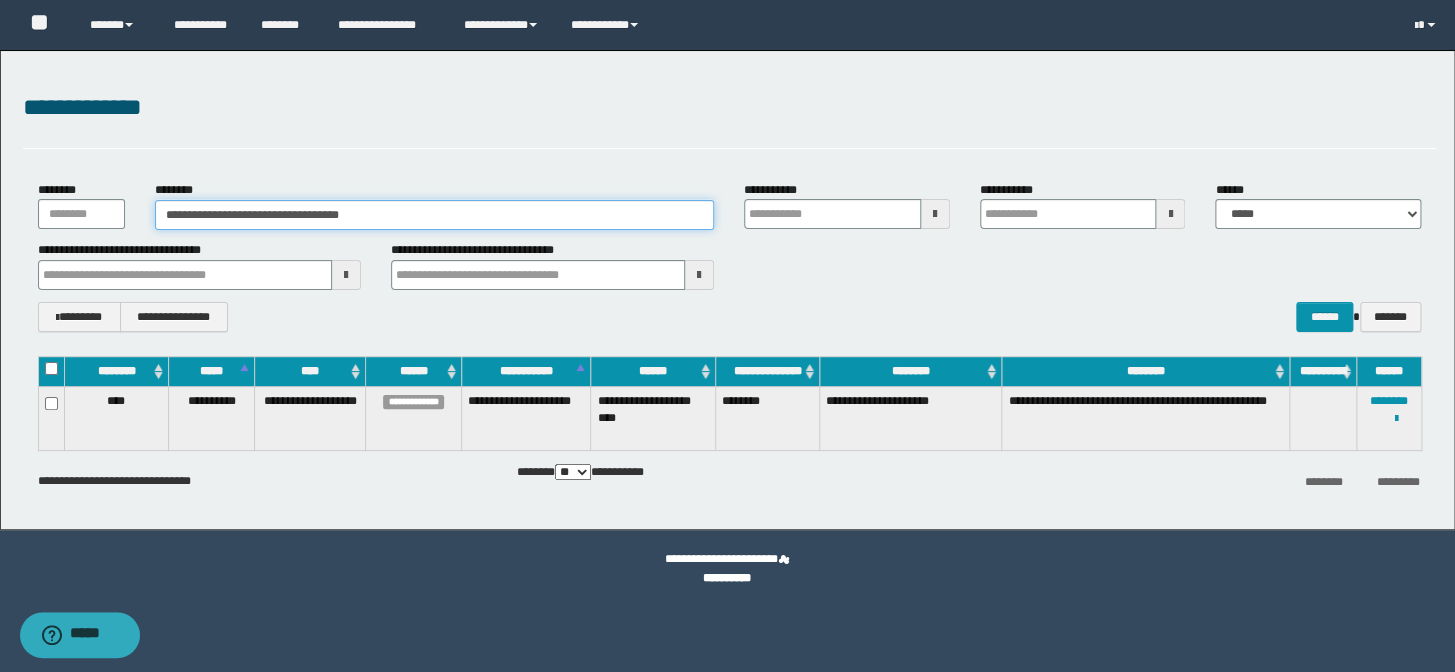 drag, startPoint x: 395, startPoint y: 212, endPoint x: 0, endPoint y: 130, distance: 403.42163 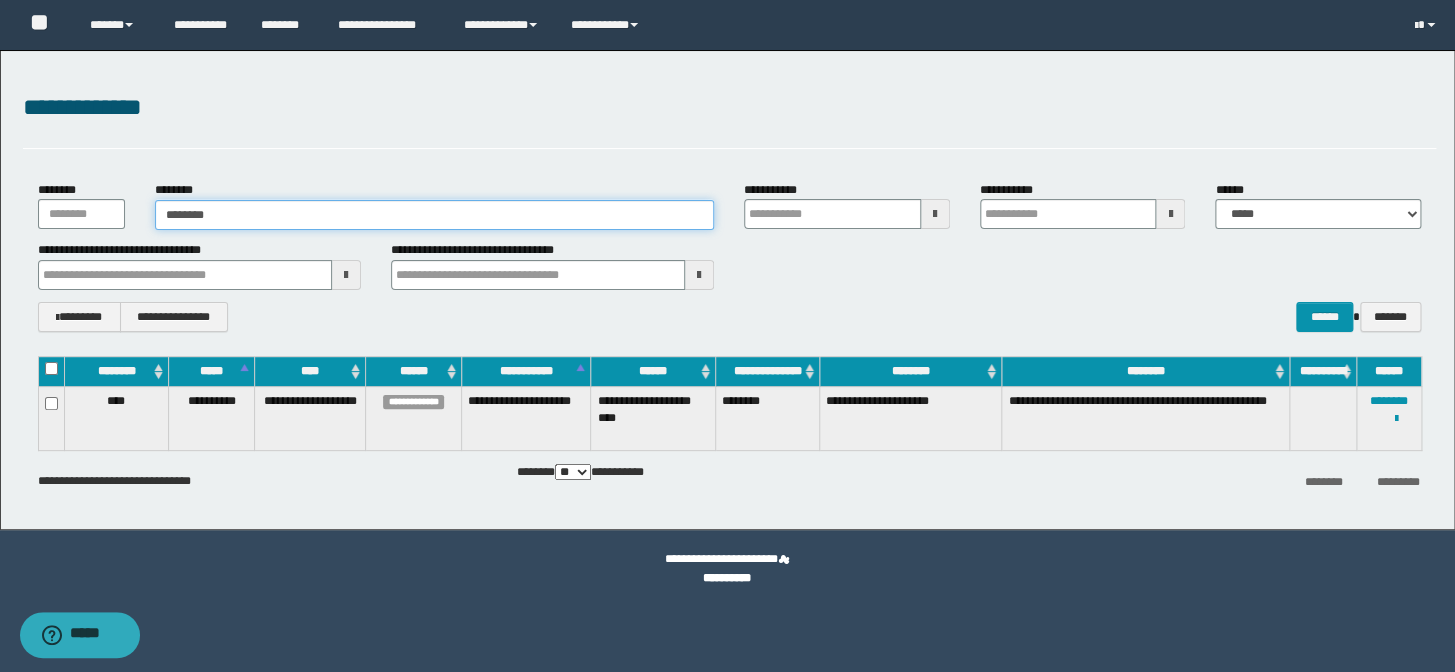 type on "********" 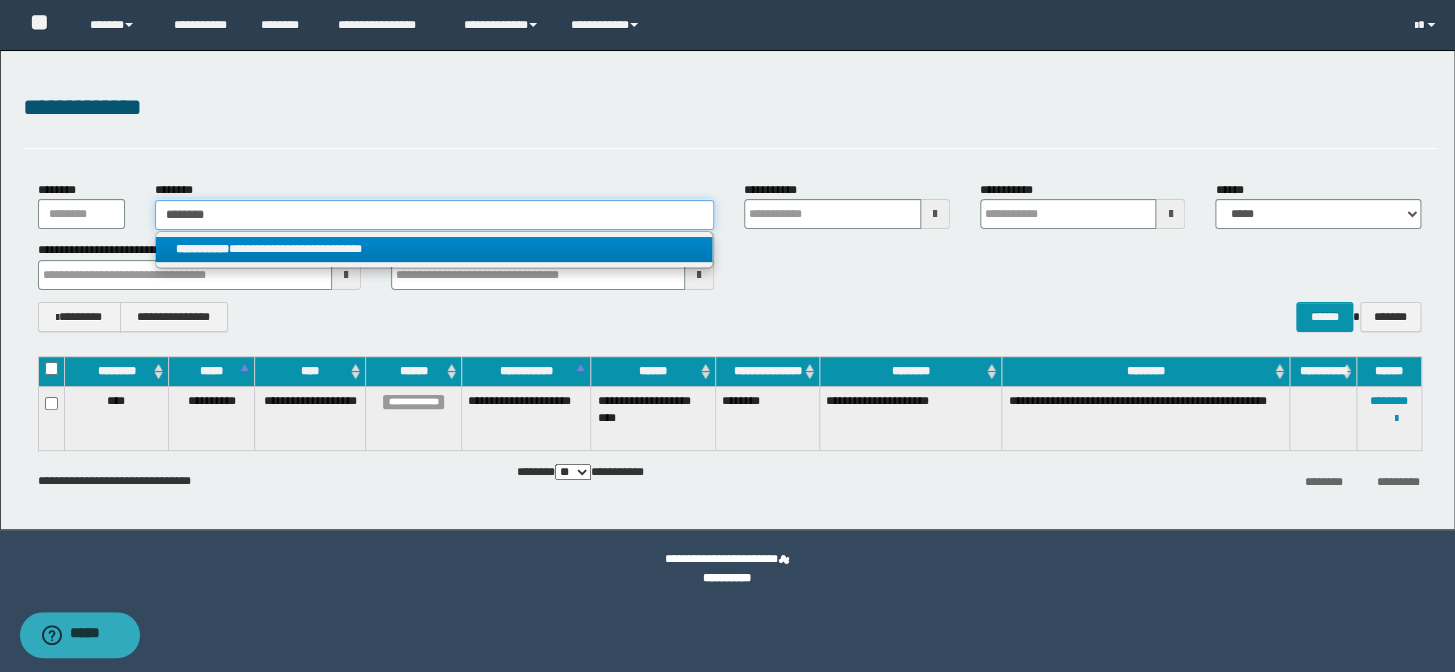 type on "********" 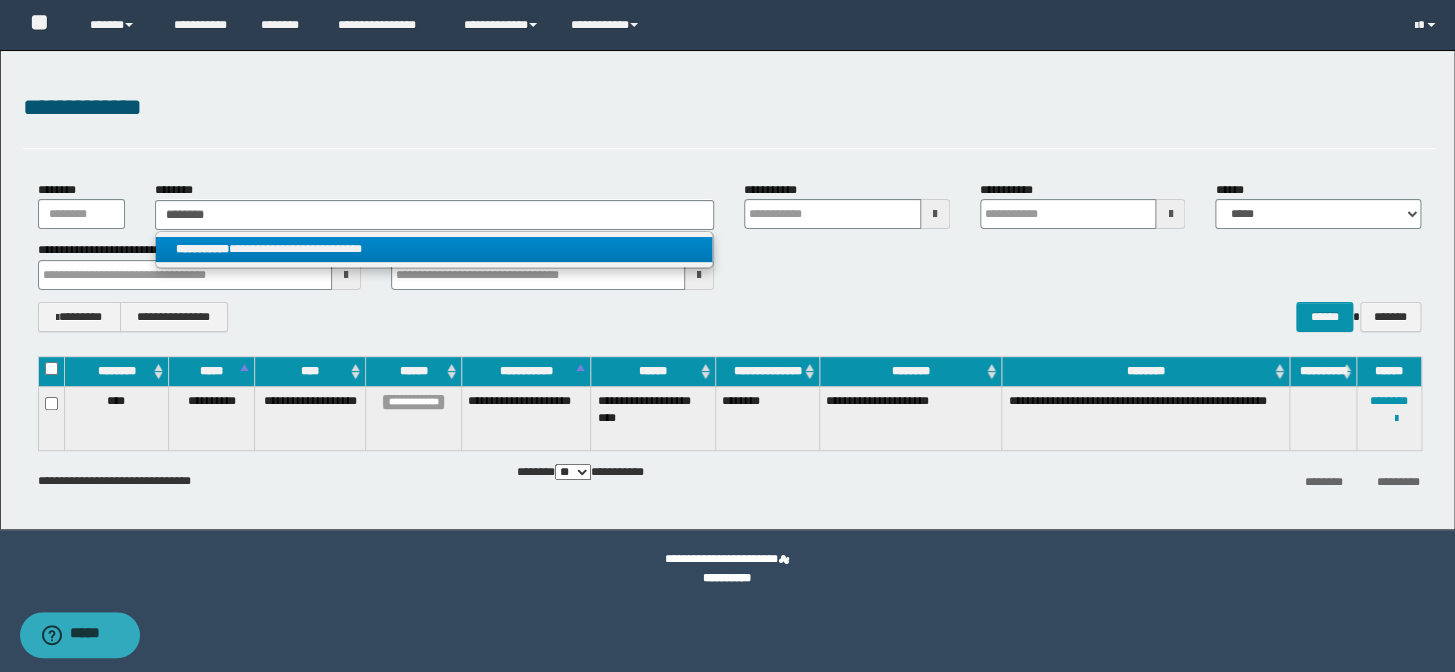click on "**********" at bounding box center [434, 249] 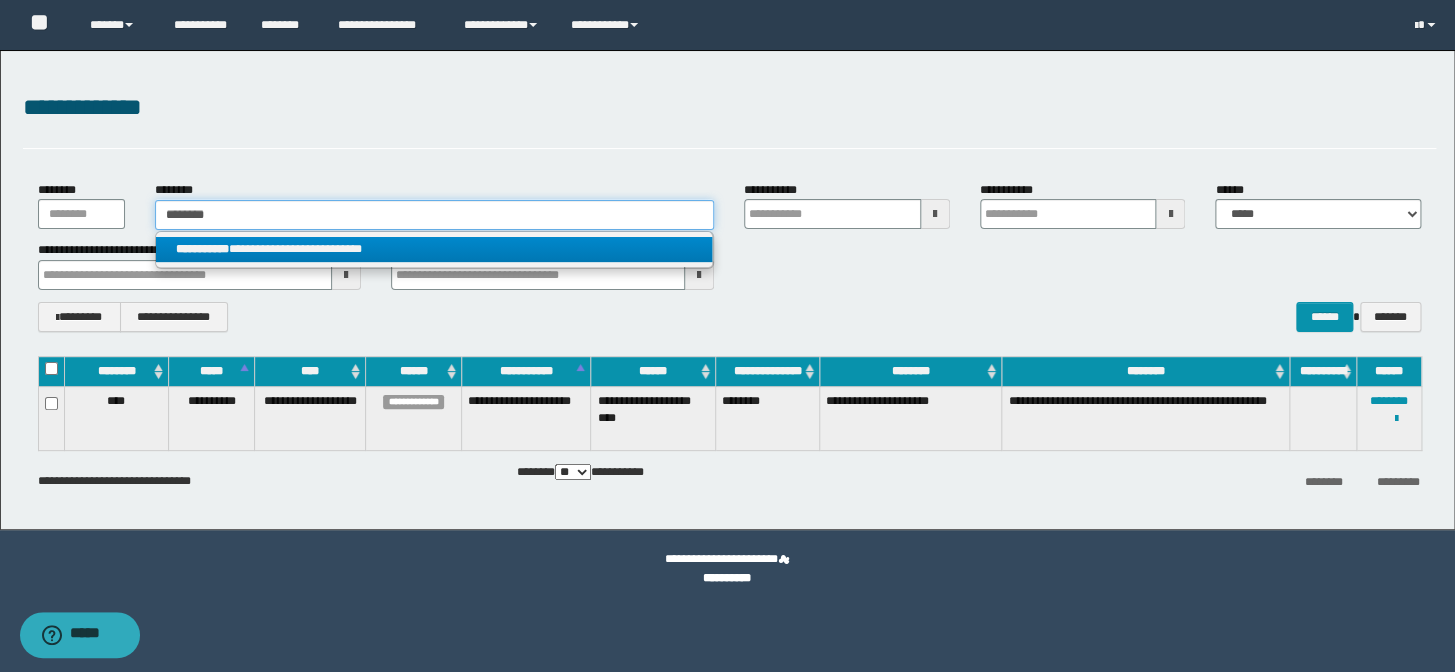 type 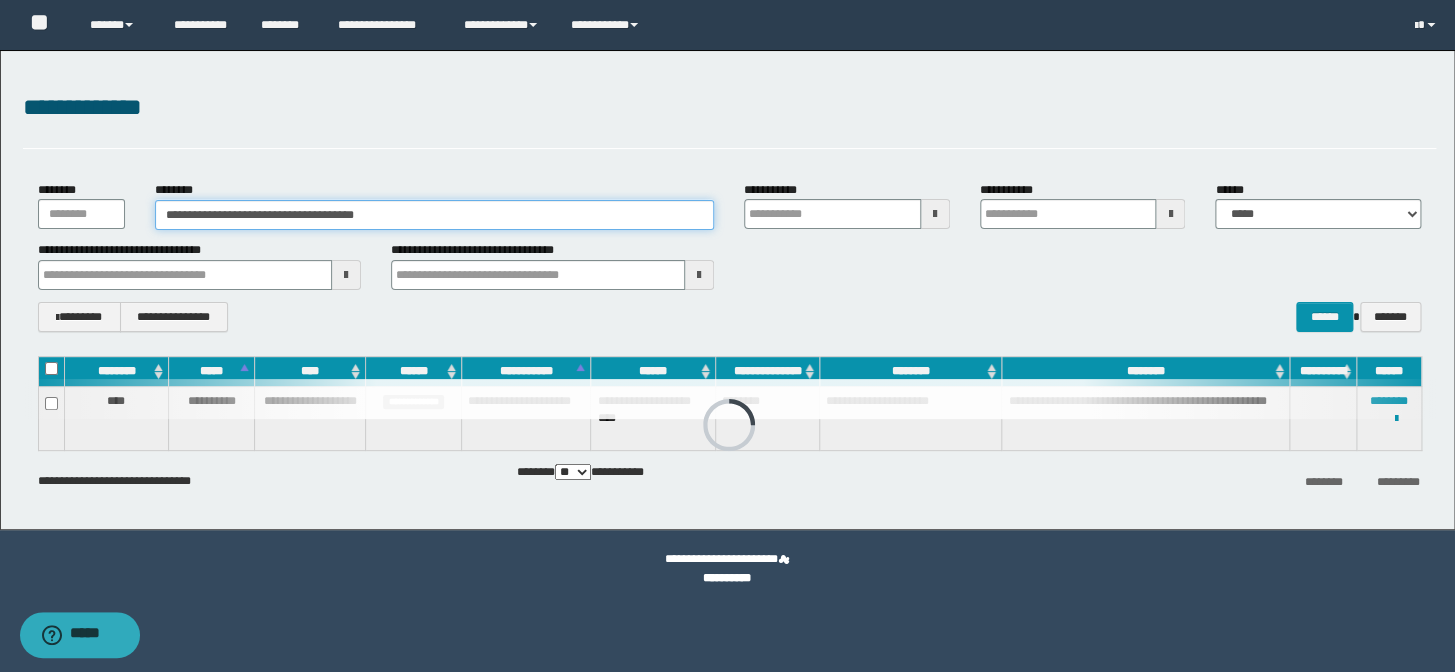 type 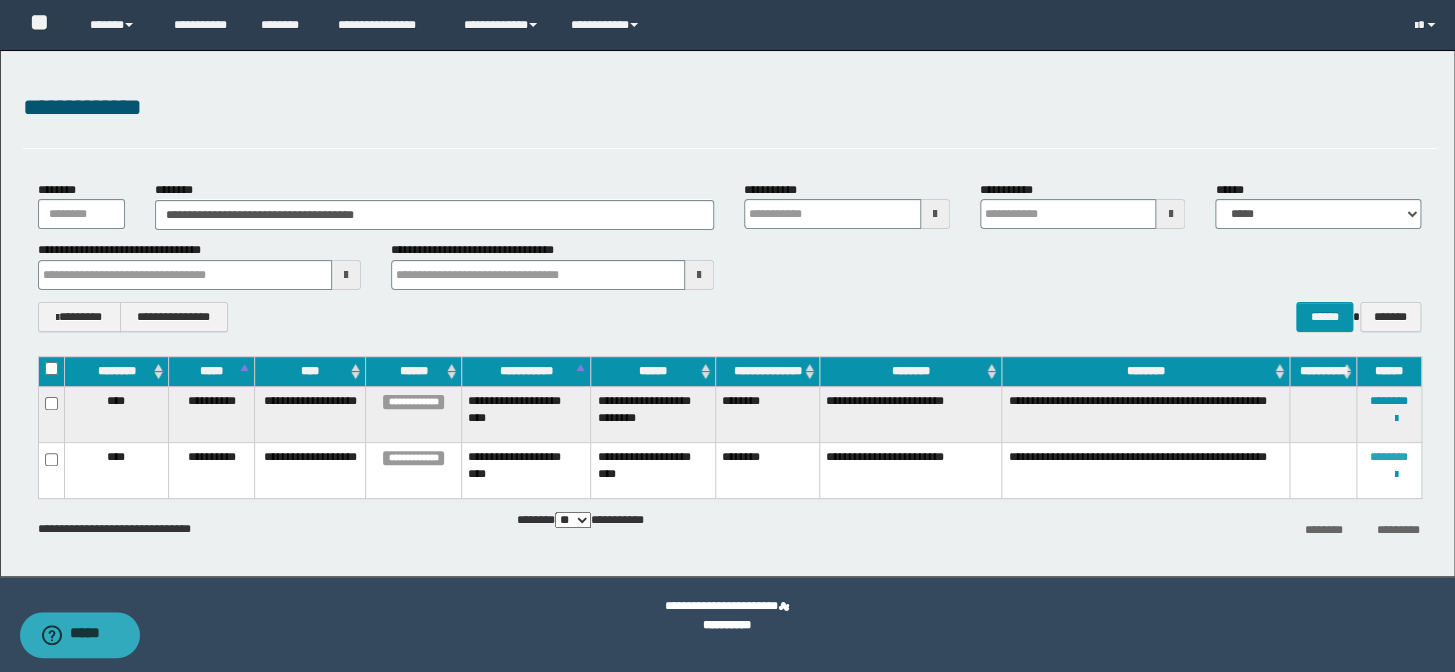 click on "********" at bounding box center (1389, 457) 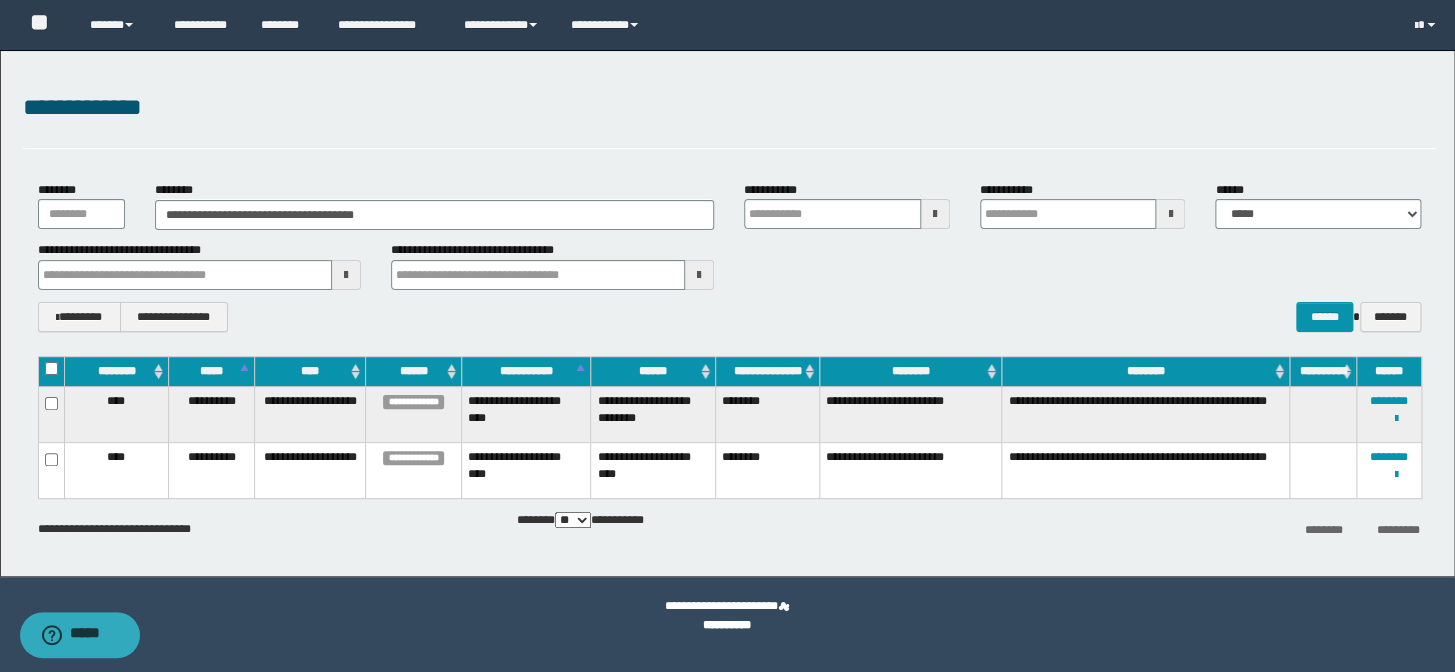type 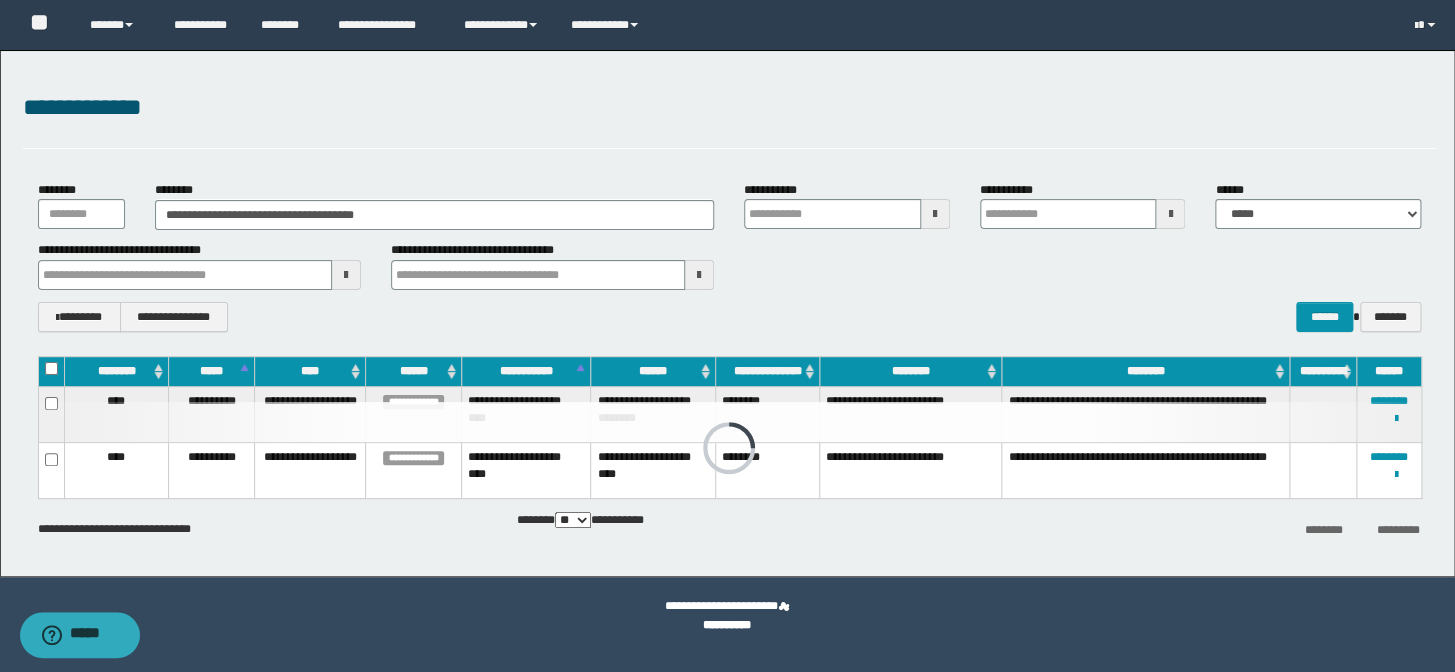 type 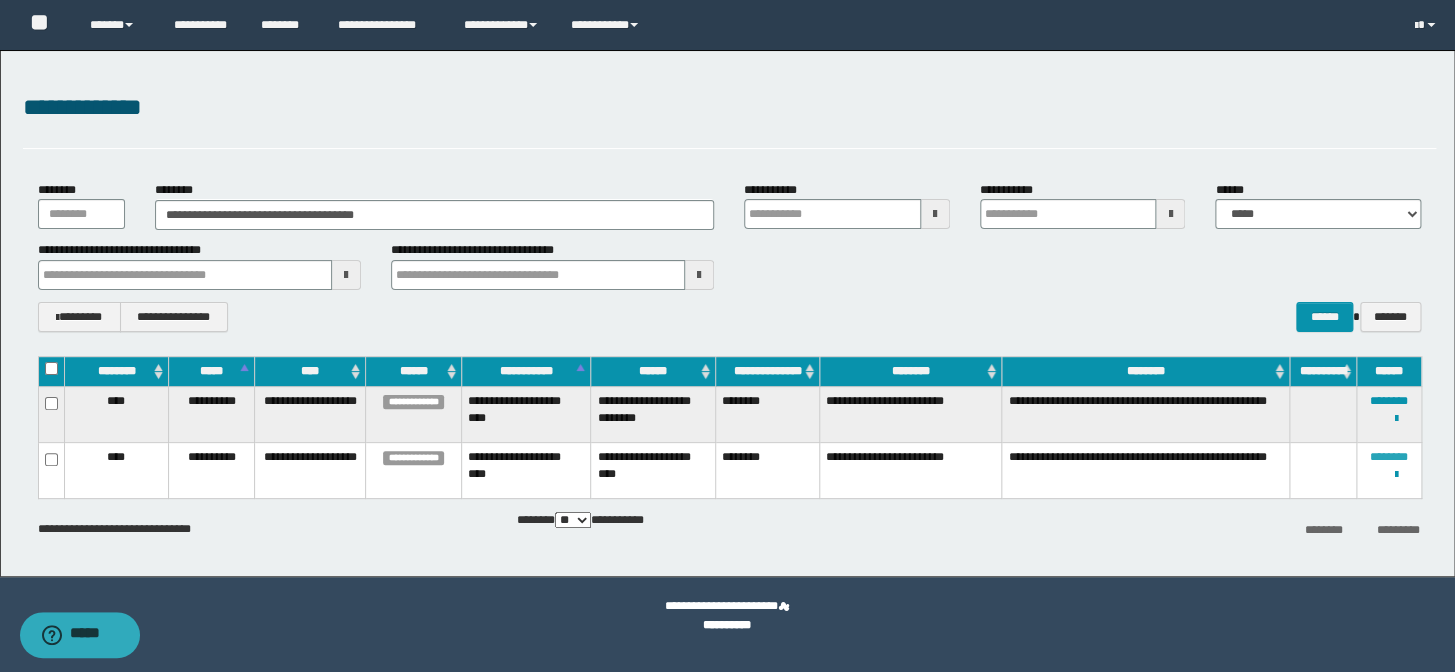 click on "********" at bounding box center (1389, 457) 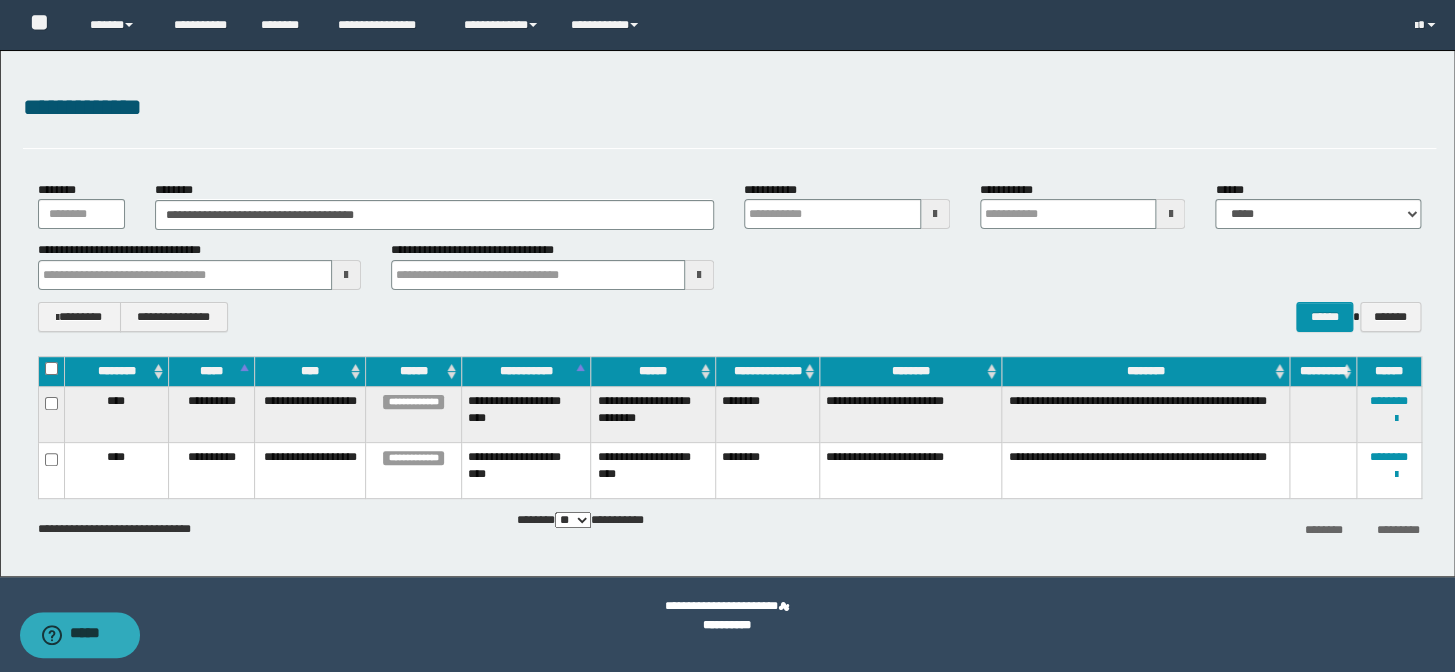 type 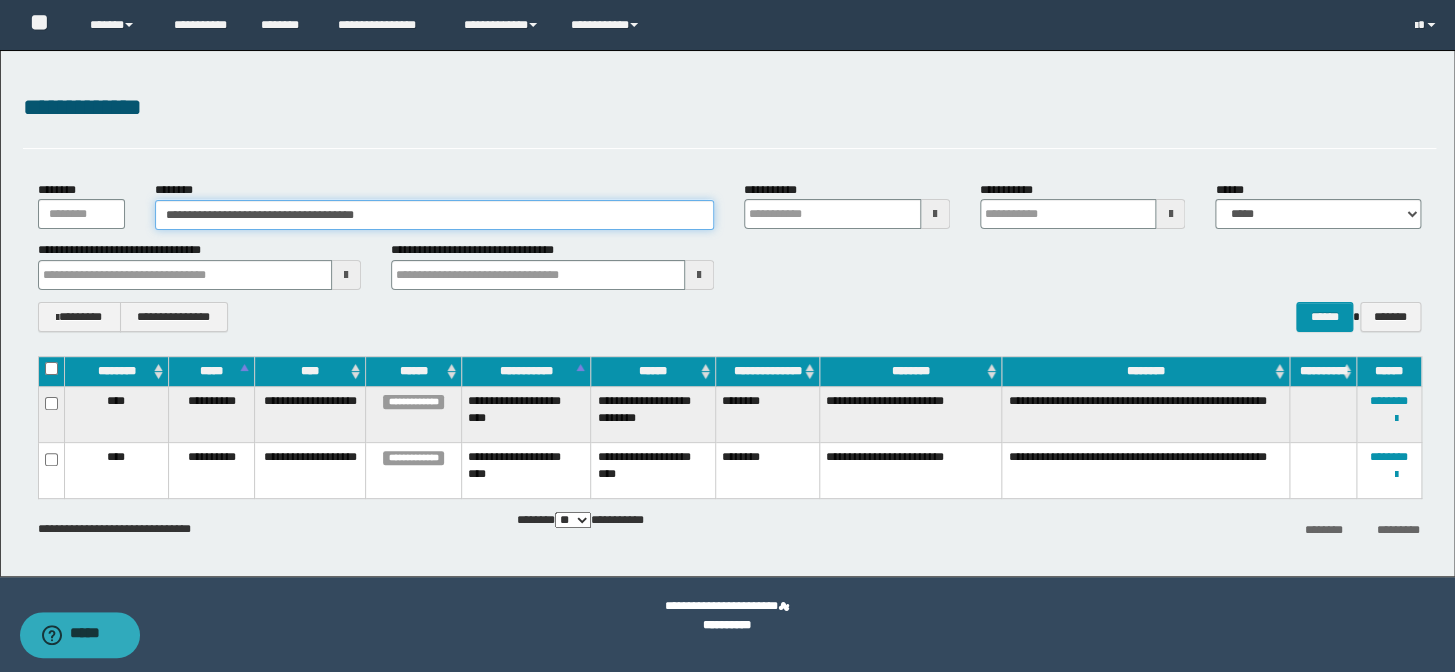 drag, startPoint x: 522, startPoint y: 213, endPoint x: 0, endPoint y: 201, distance: 522.13794 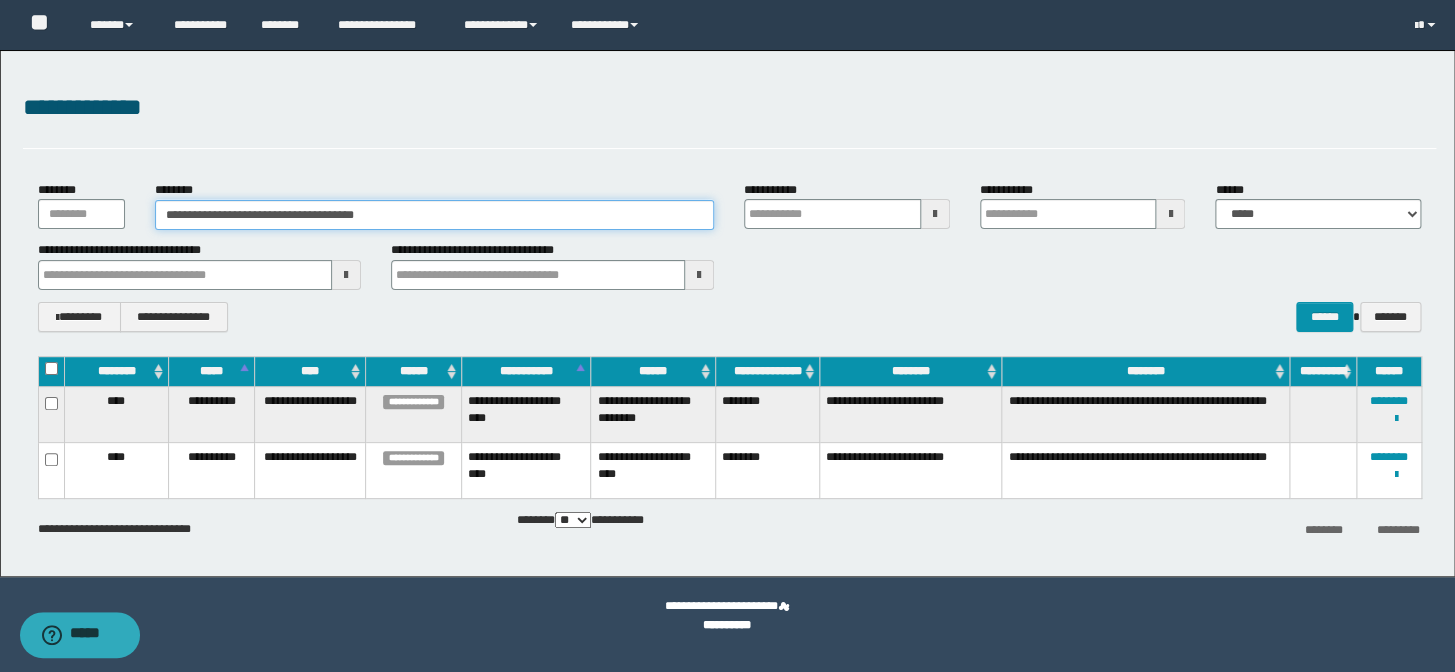 click on "**********" at bounding box center [727, 313] 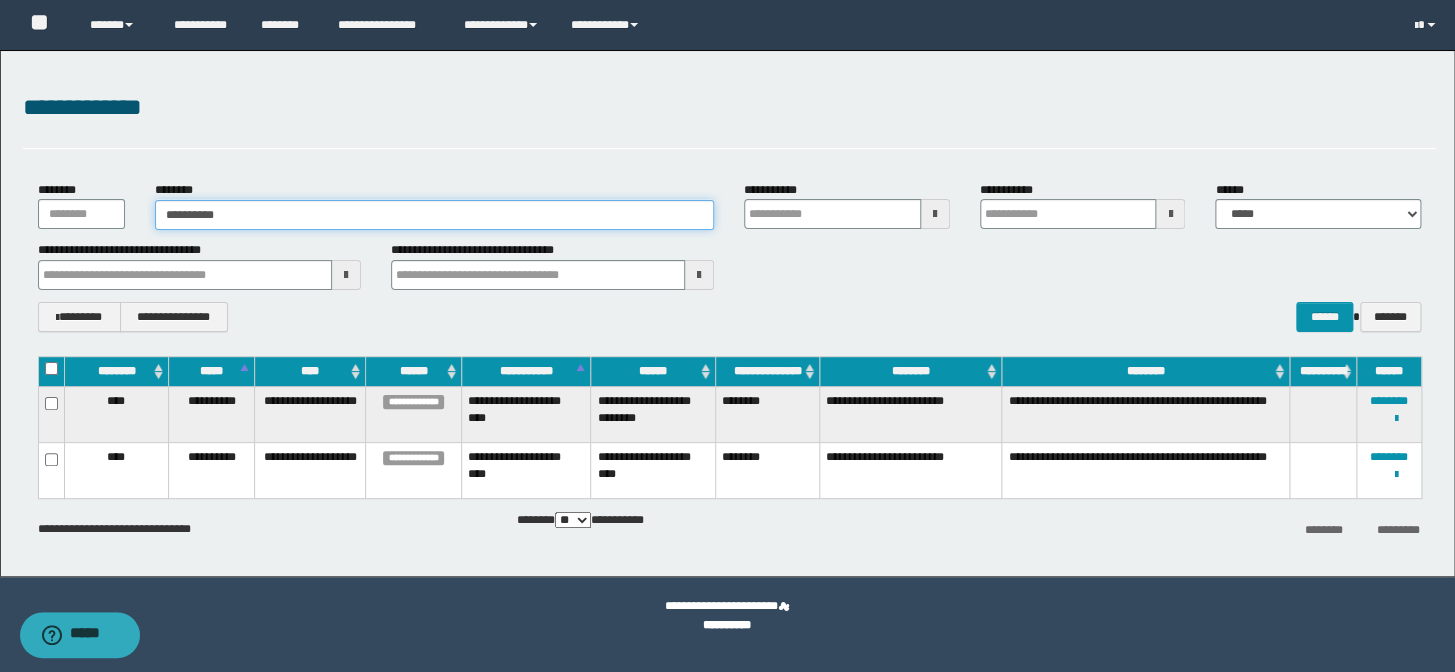 type on "**********" 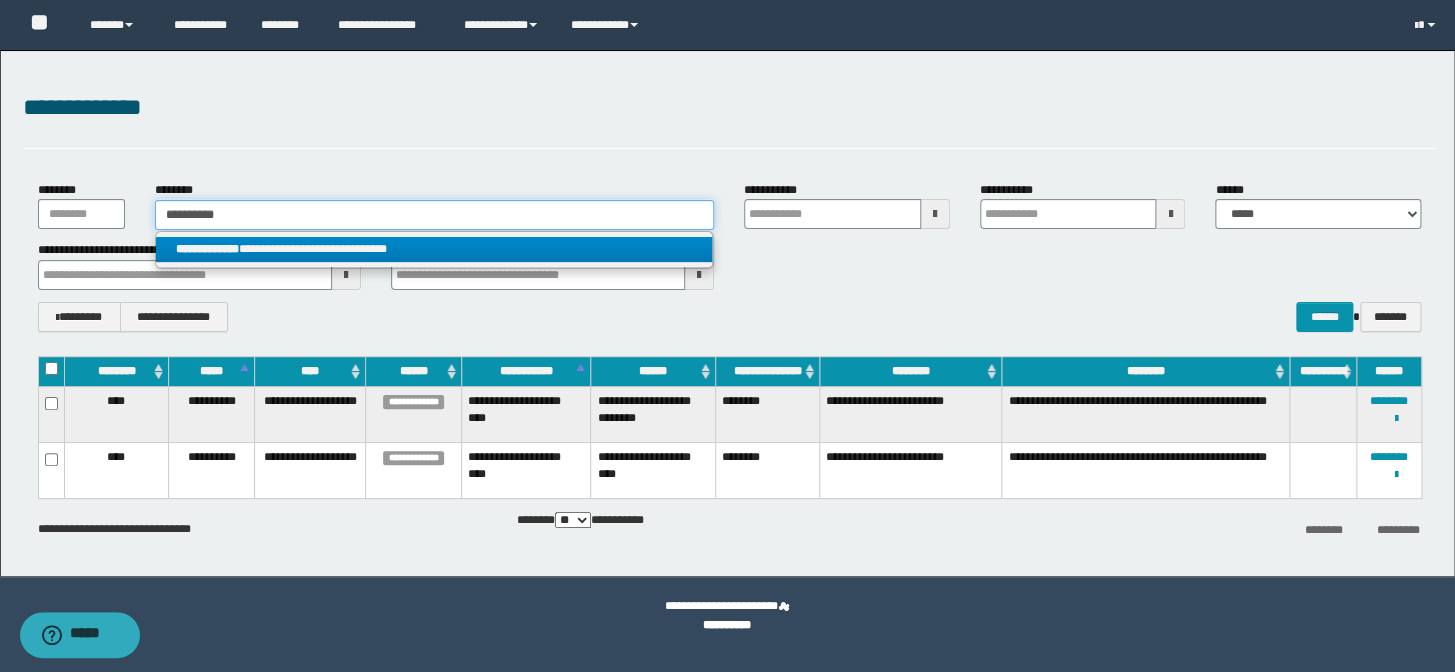 type on "**********" 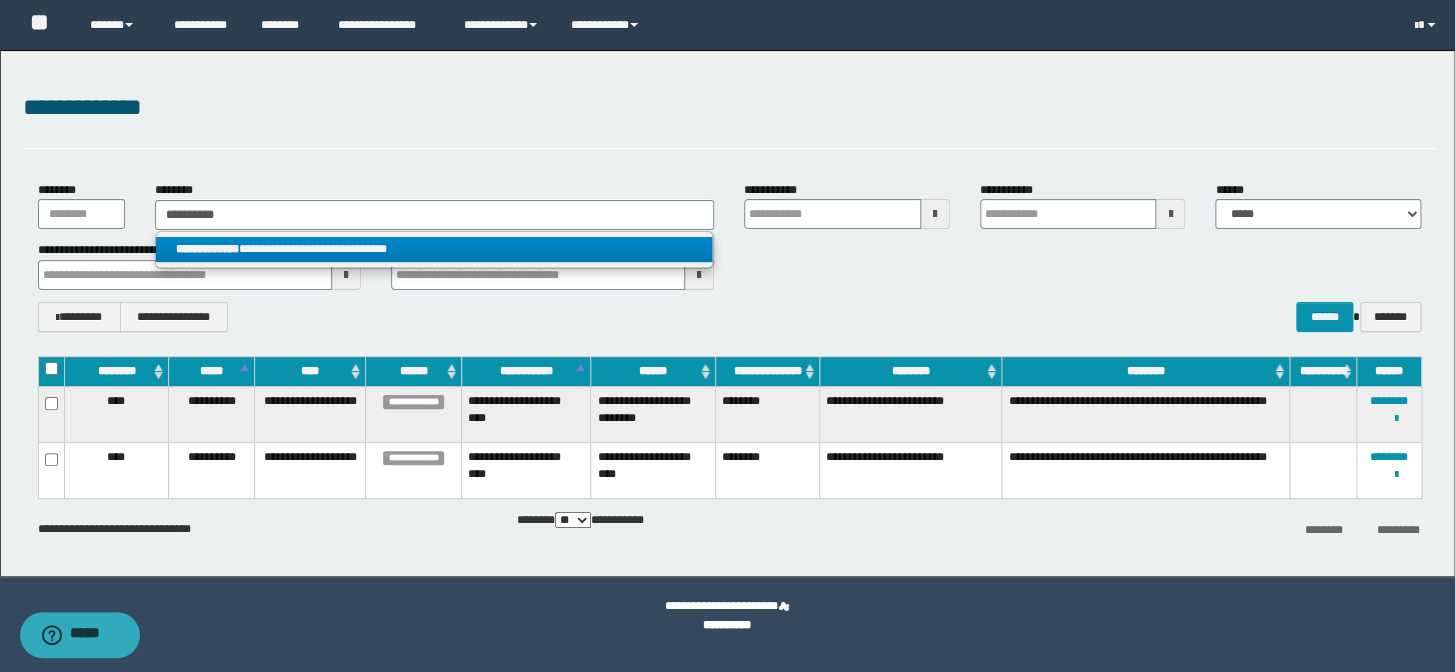 click on "**********" at bounding box center [207, 249] 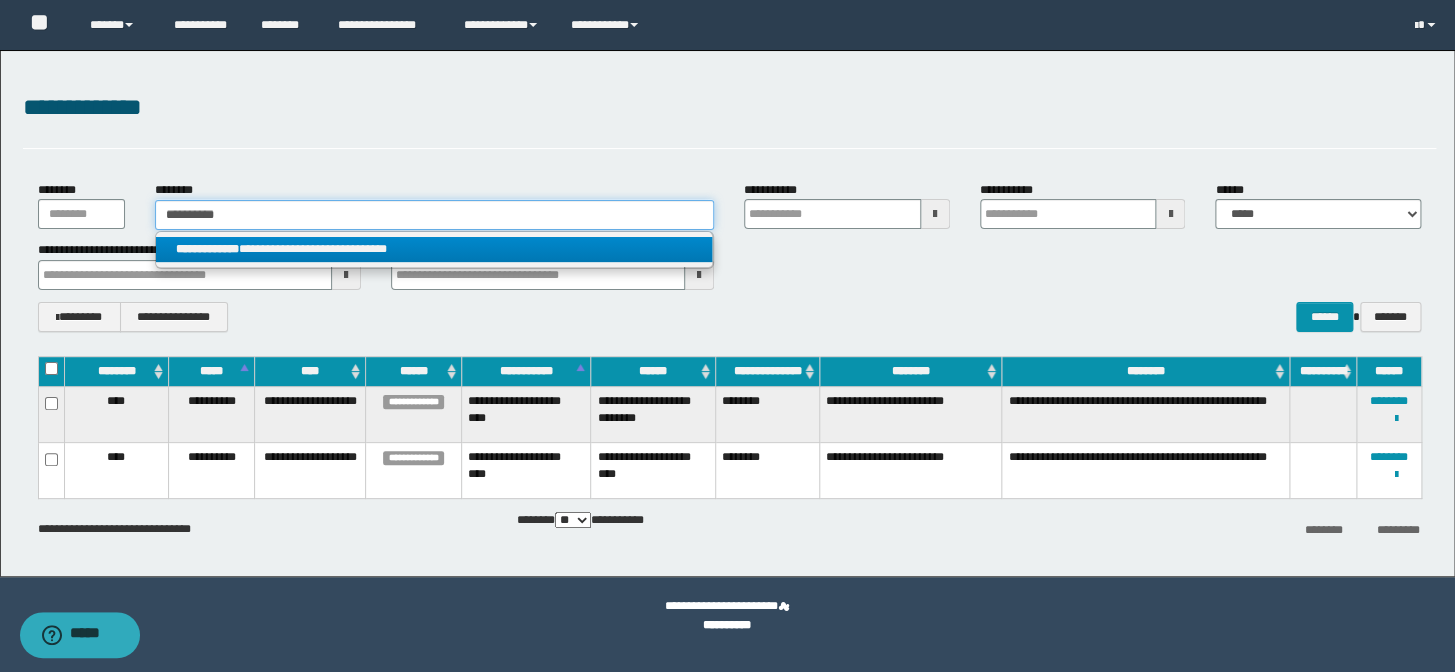 type 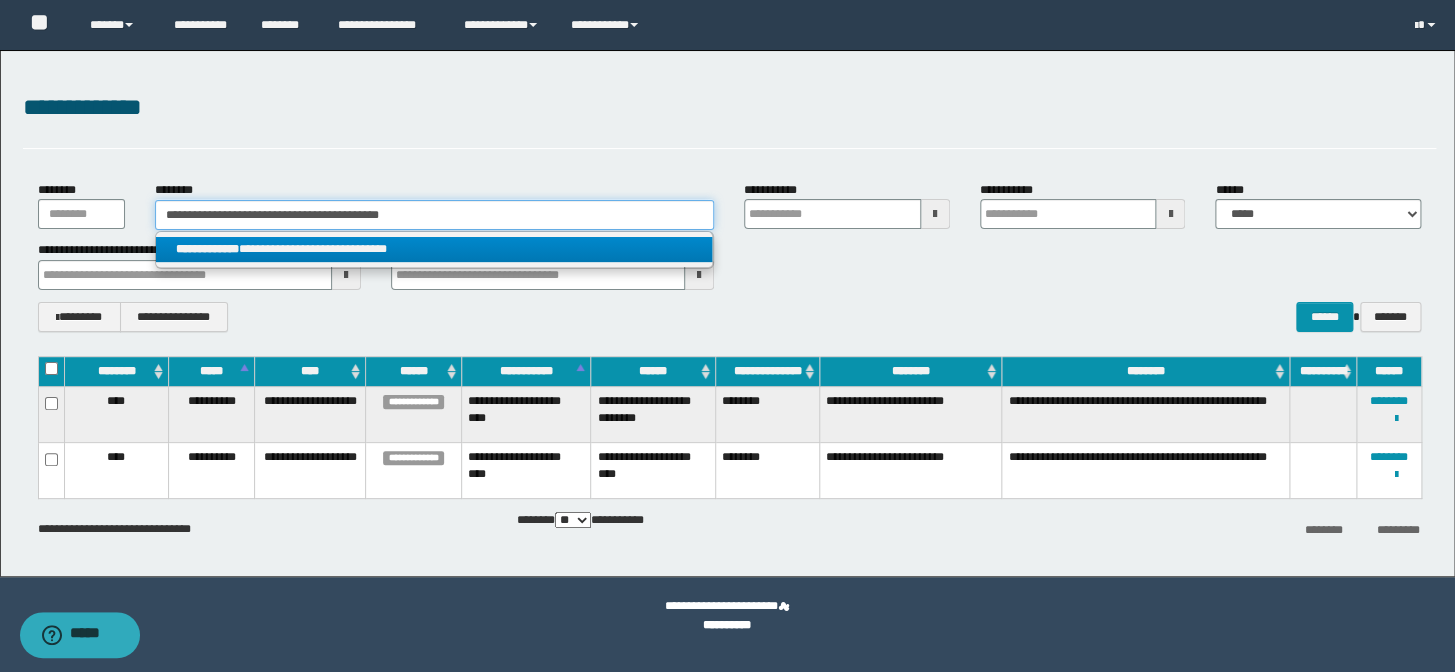 type 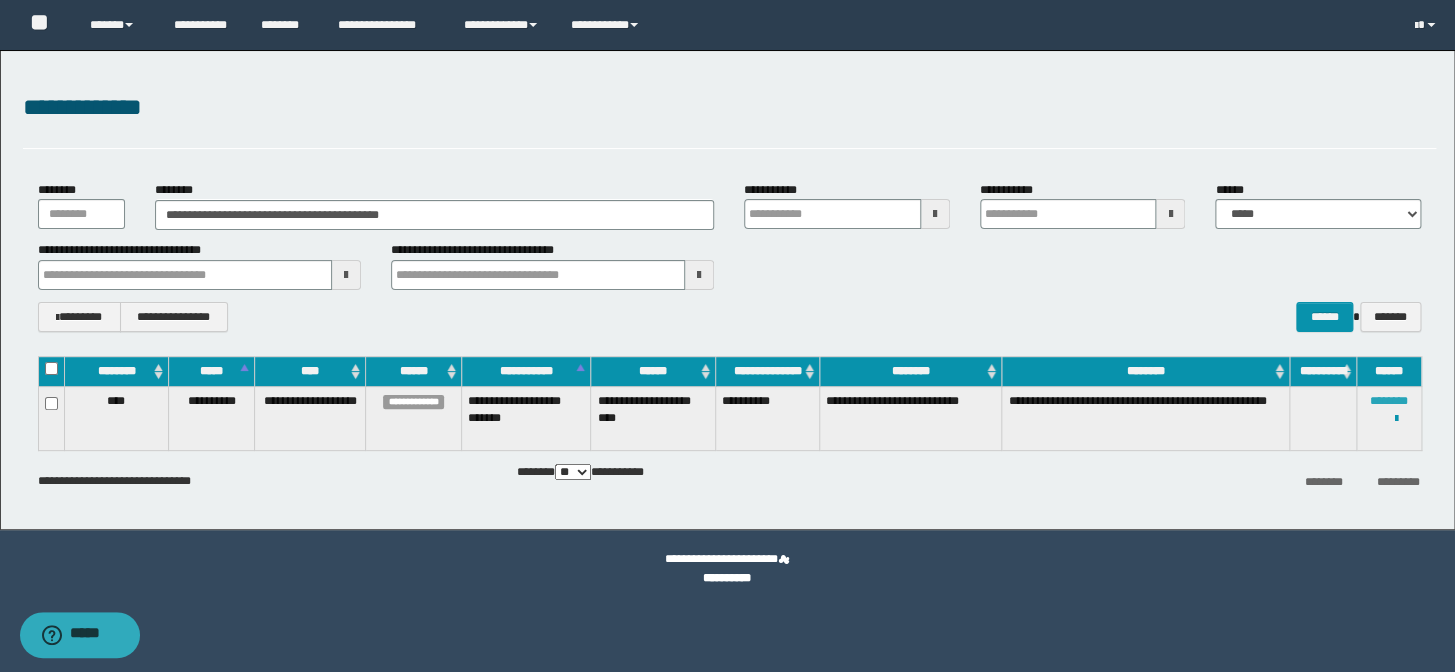 click on "********" at bounding box center (1389, 401) 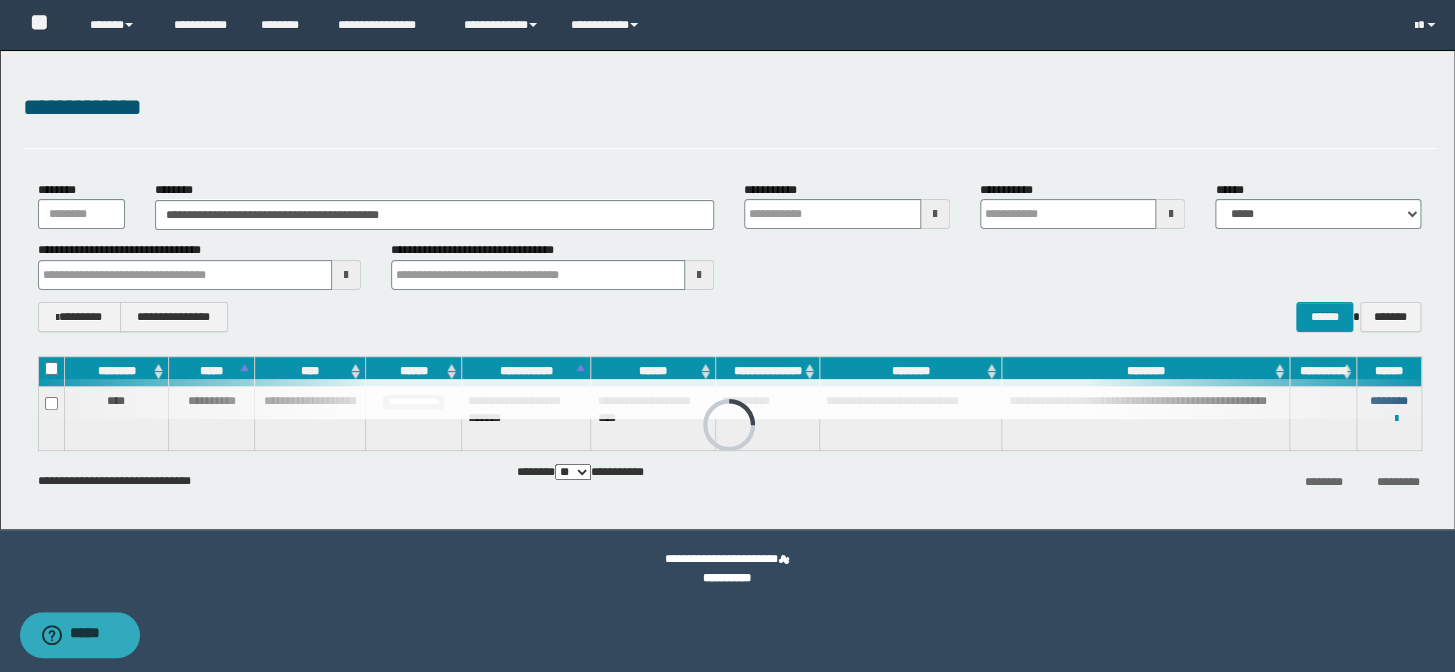 type 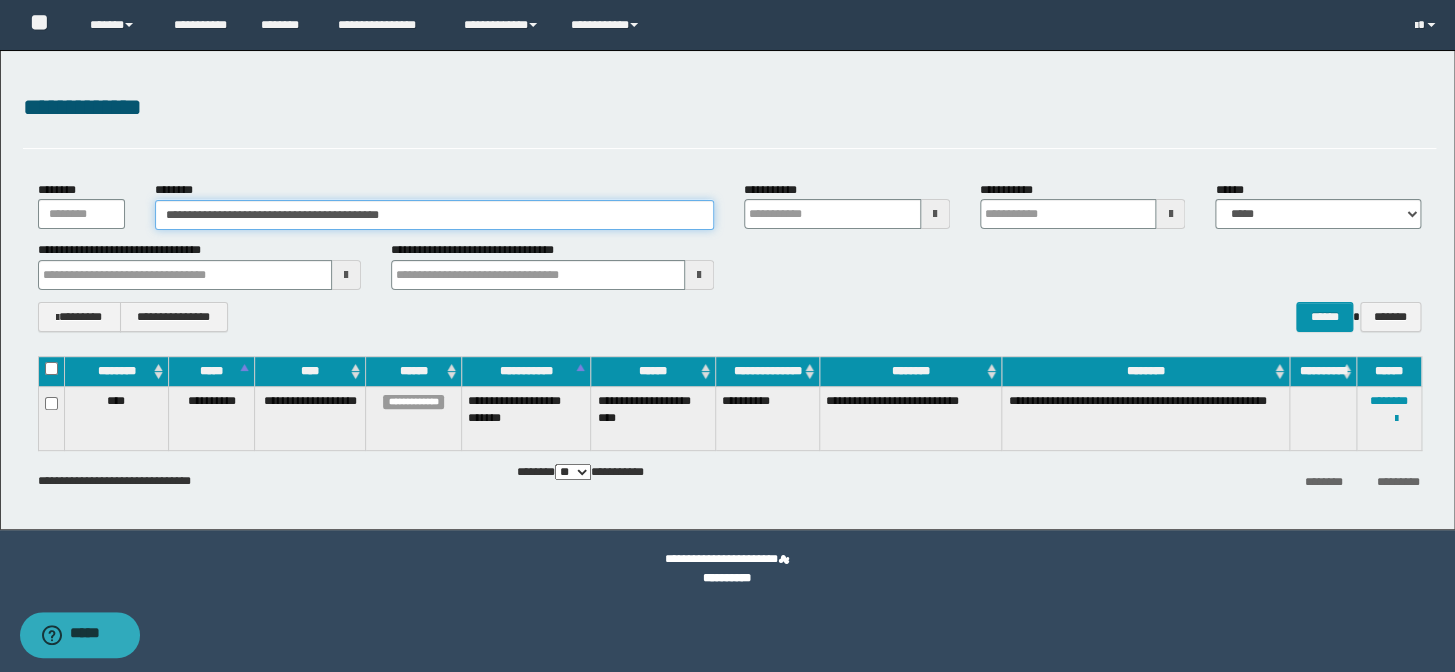 drag, startPoint x: 537, startPoint y: 205, endPoint x: 0, endPoint y: 207, distance: 537.0037 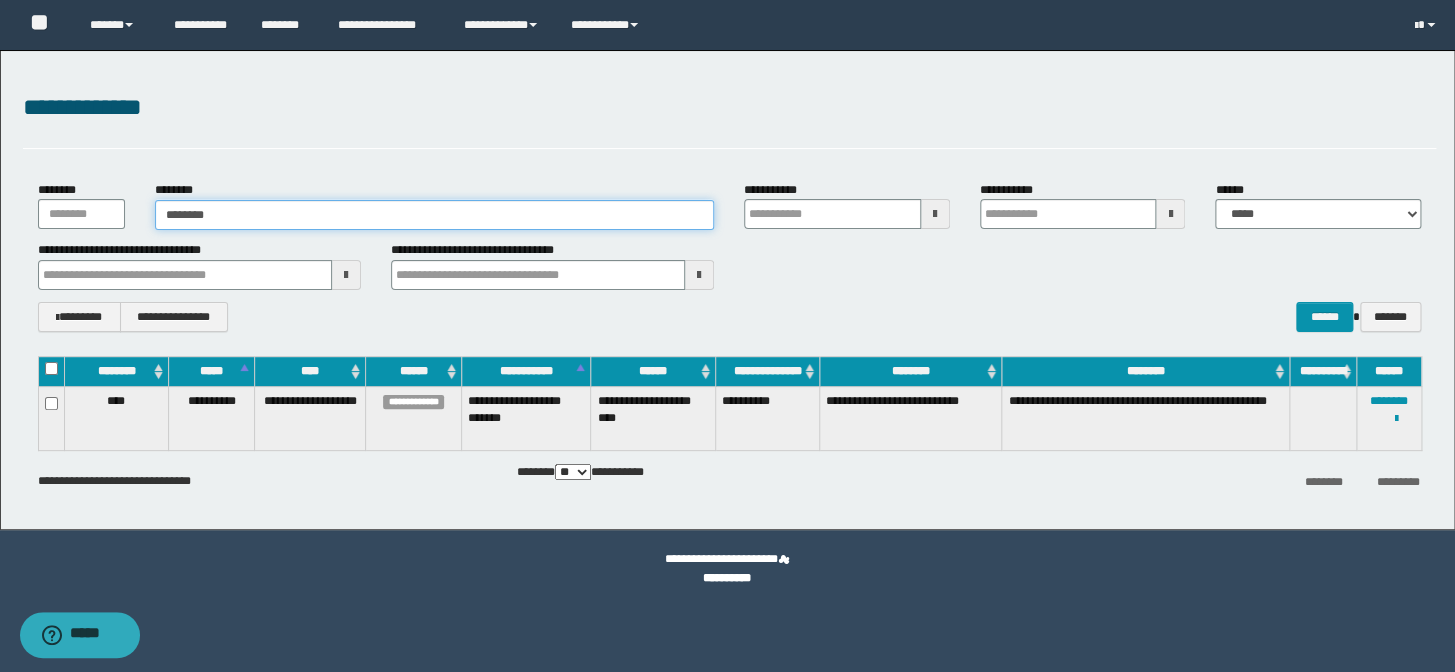 type on "********" 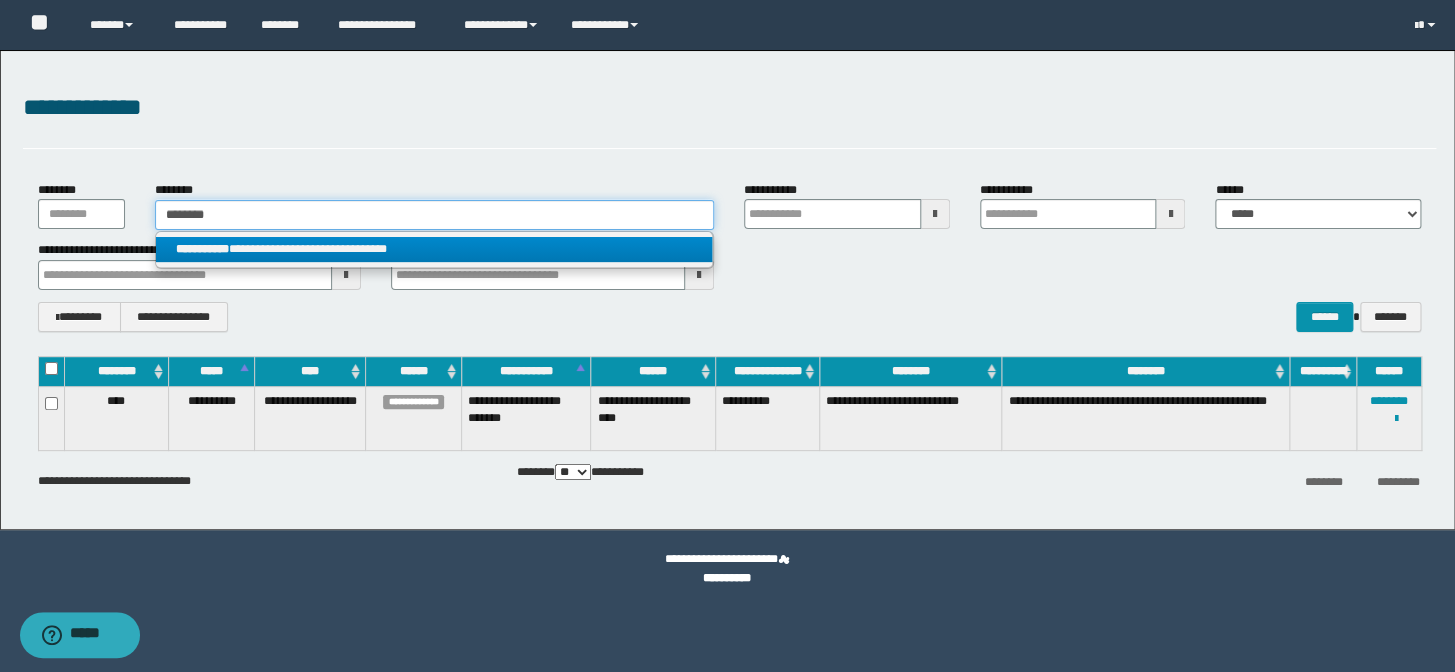 type on "********" 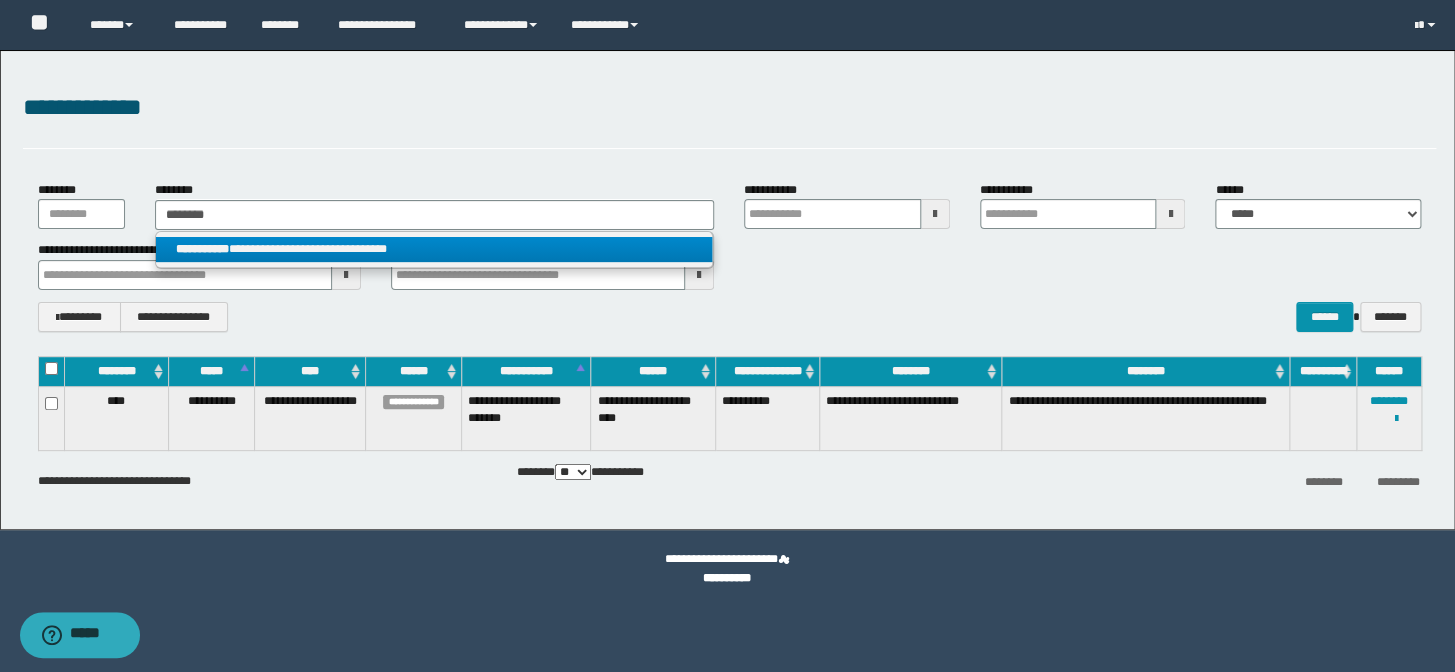 click on "**********" at bounding box center (434, 249) 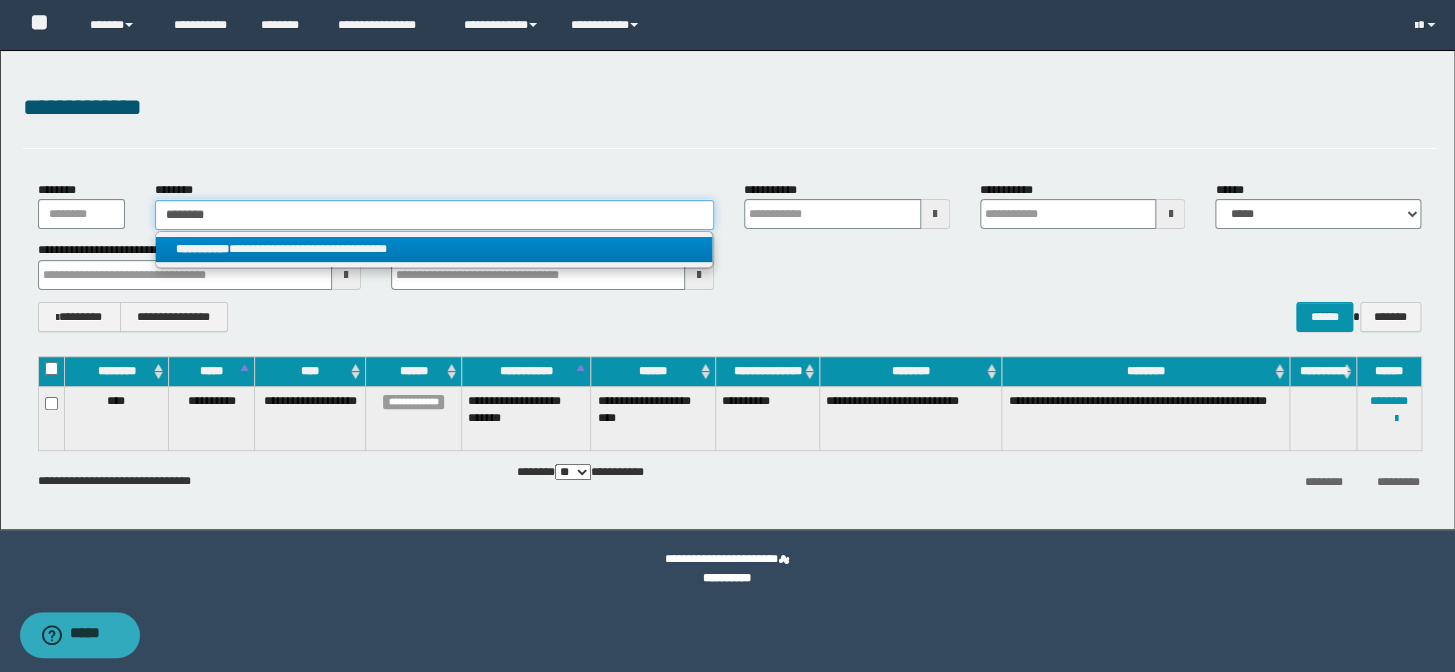type 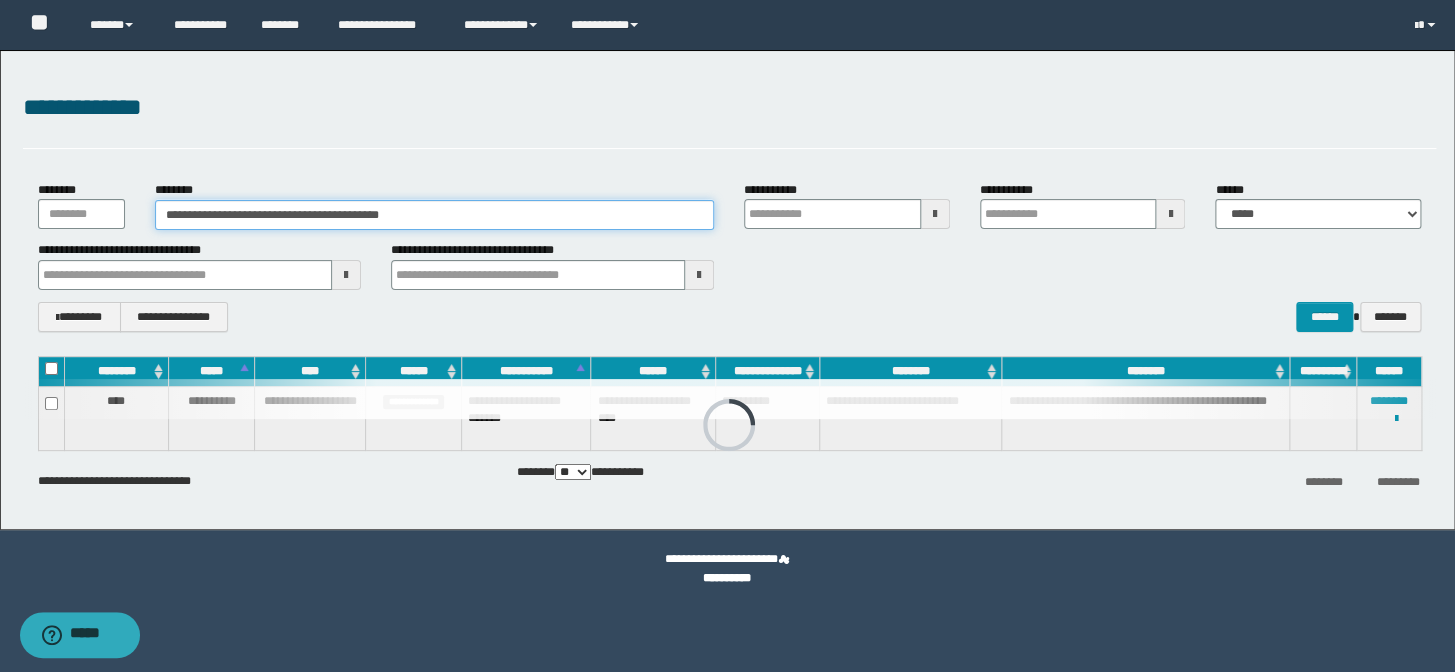 type 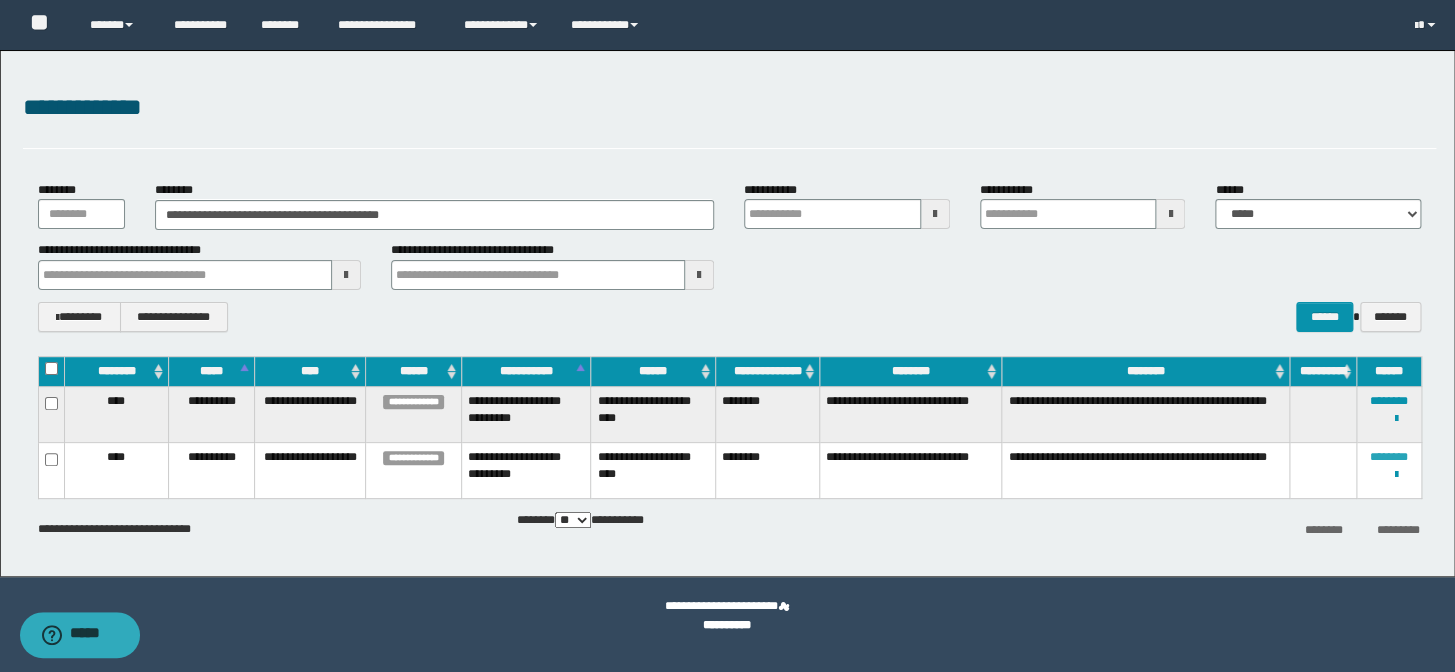 click on "********" at bounding box center [1389, 457] 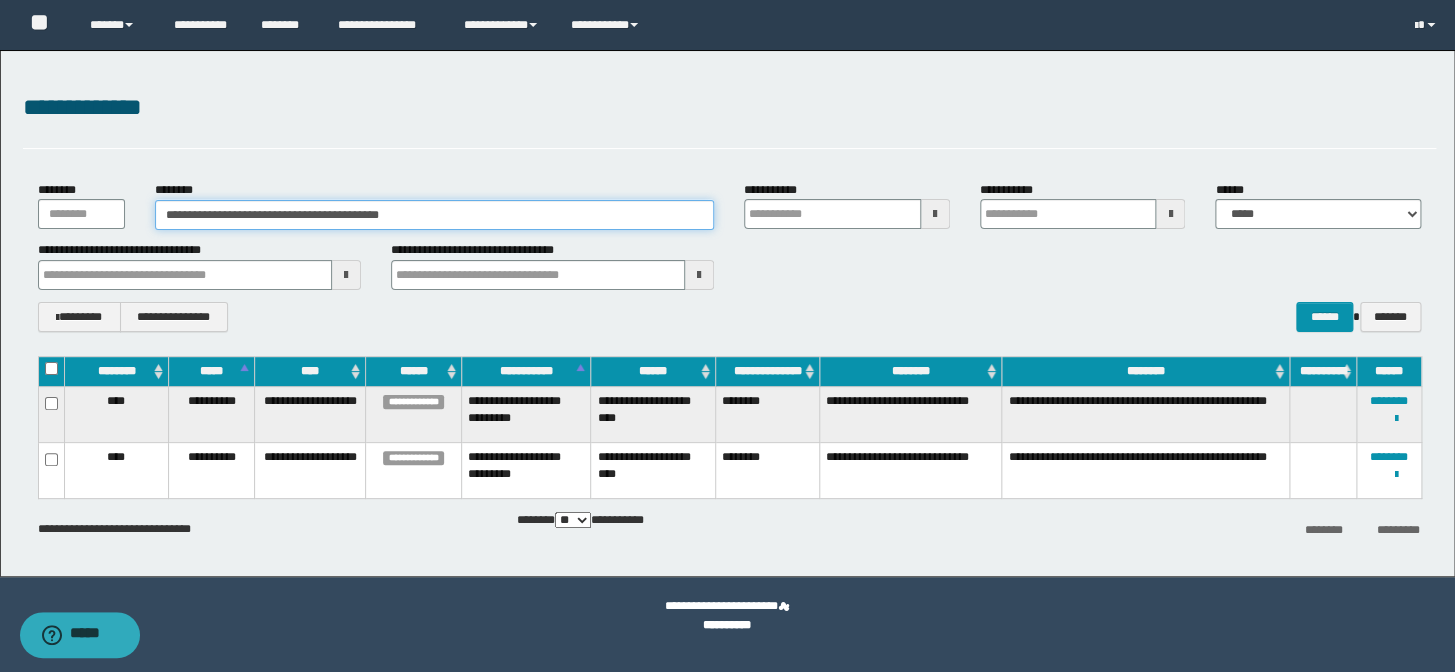 click on "**********" at bounding box center (434, 215) 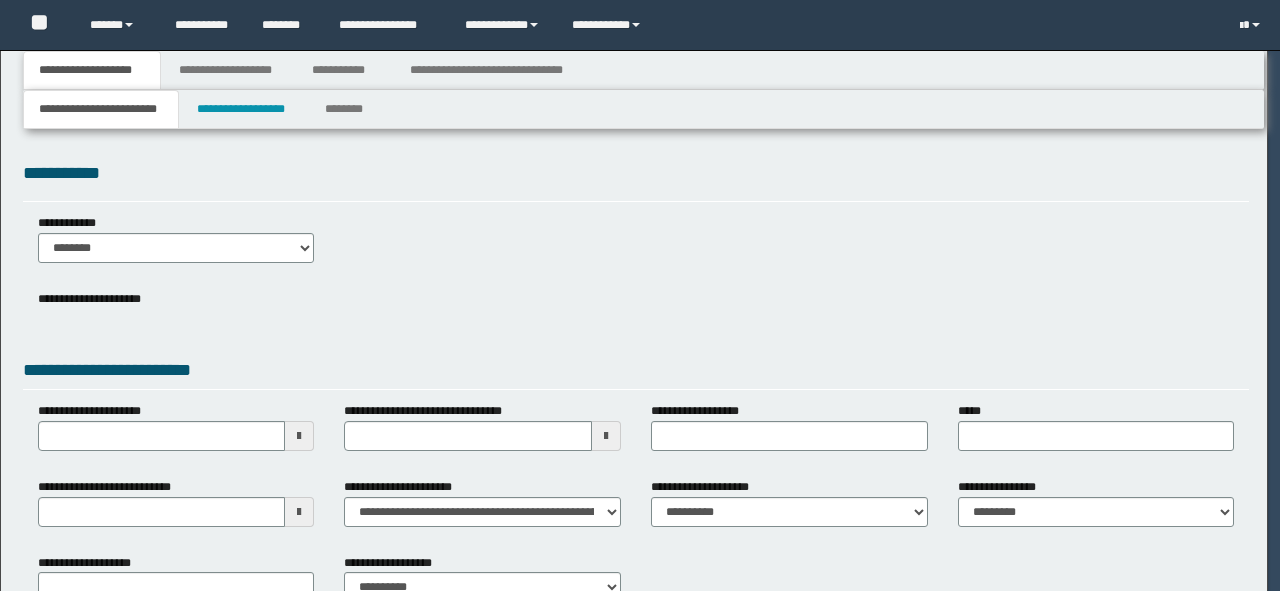 scroll, scrollTop: 0, scrollLeft: 0, axis: both 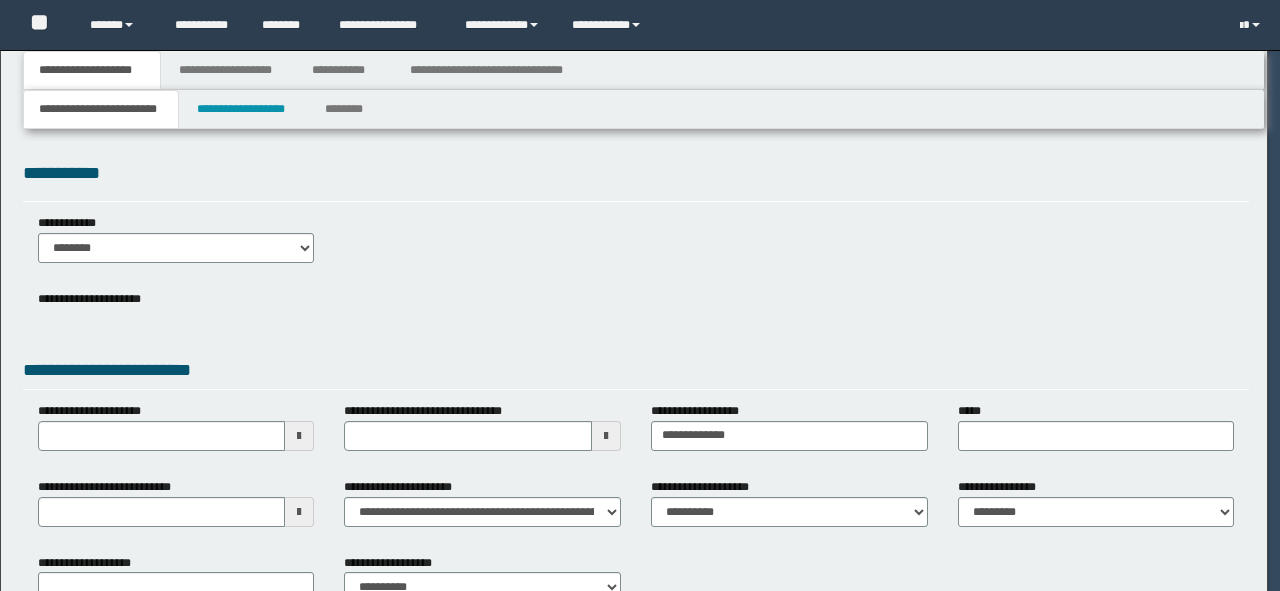 select on "*" 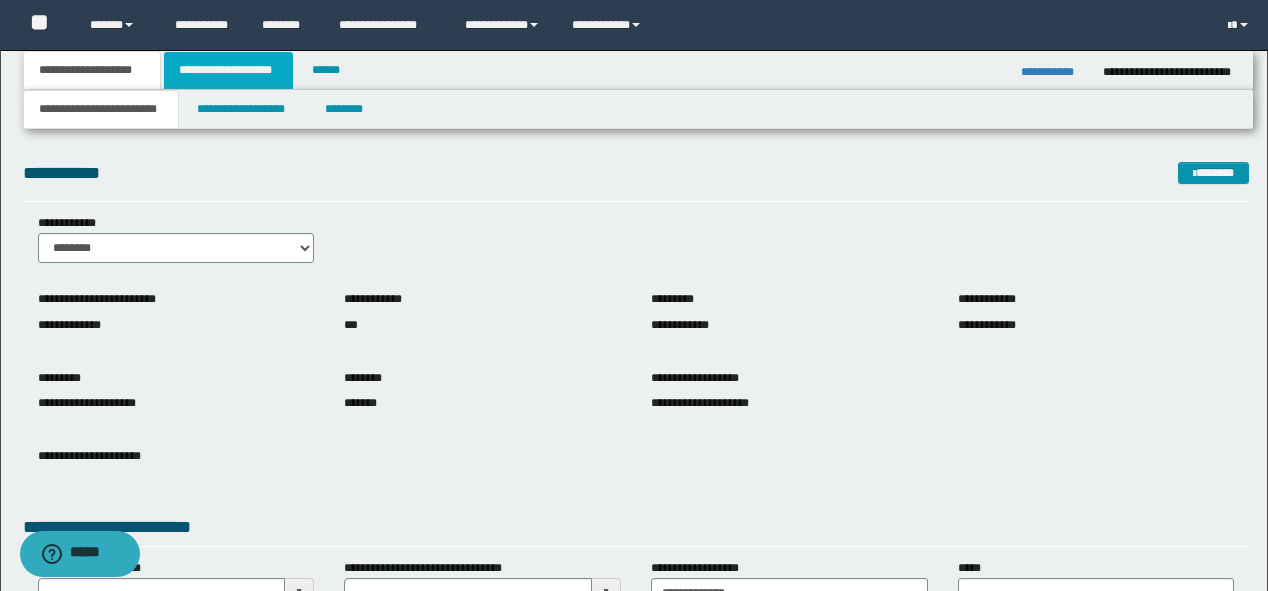 click on "**********" at bounding box center [228, 70] 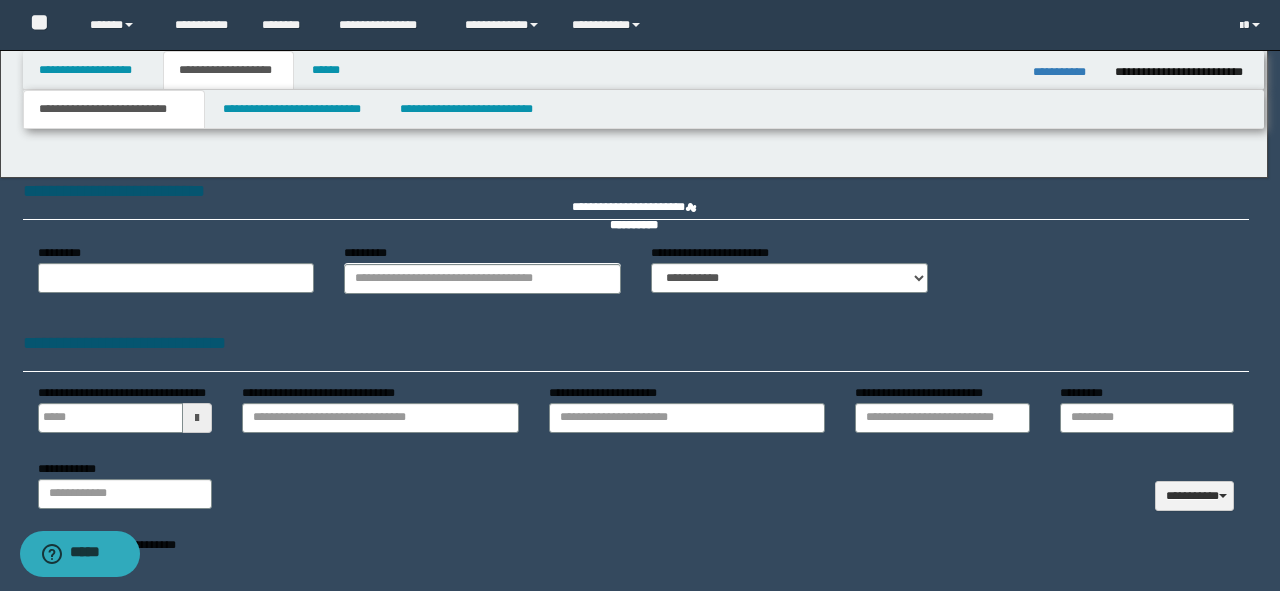 type 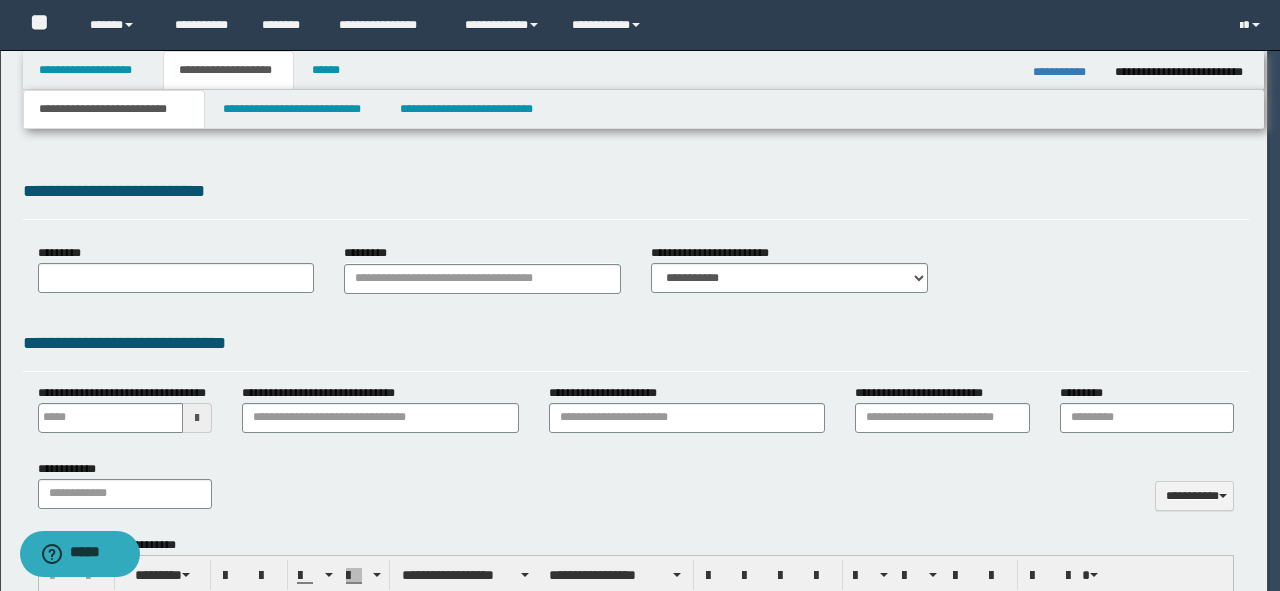 select on "*" 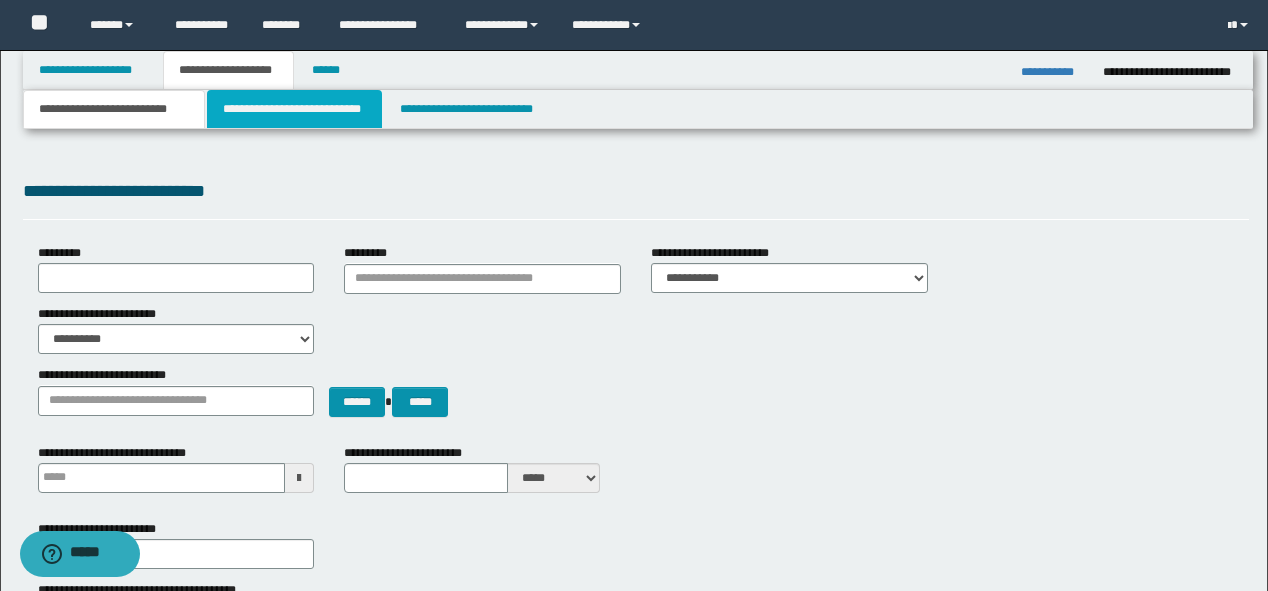 click on "**********" at bounding box center (294, 109) 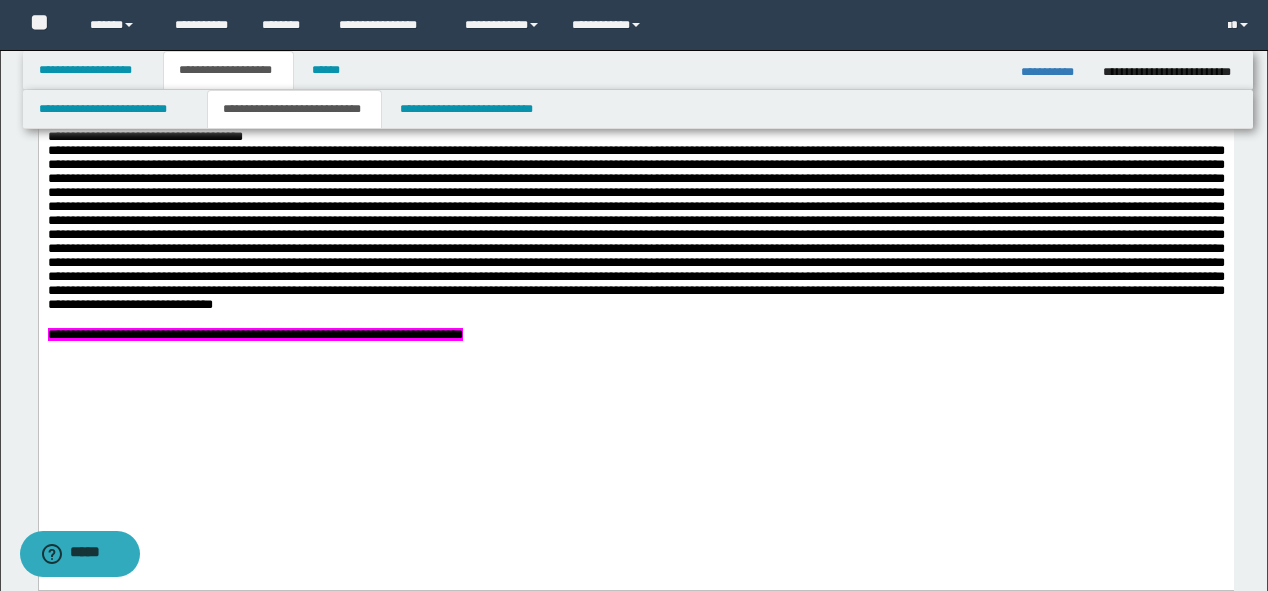 scroll, scrollTop: 1200, scrollLeft: 0, axis: vertical 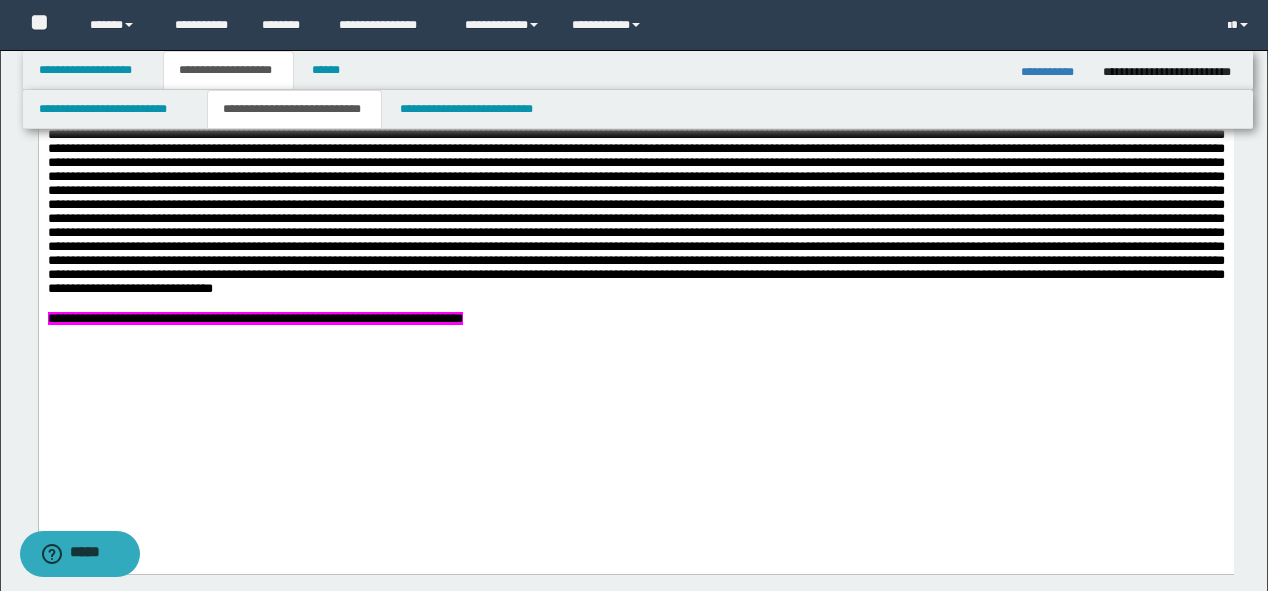 click on "**********" at bounding box center (1054, 72) 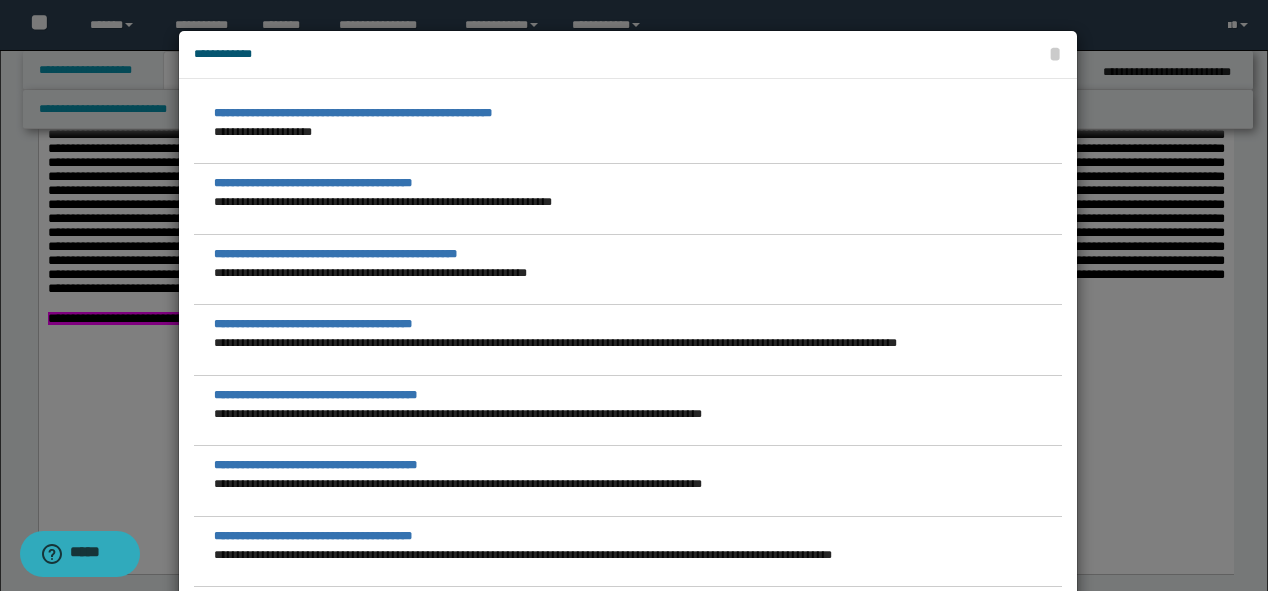click at bounding box center [634, 295] 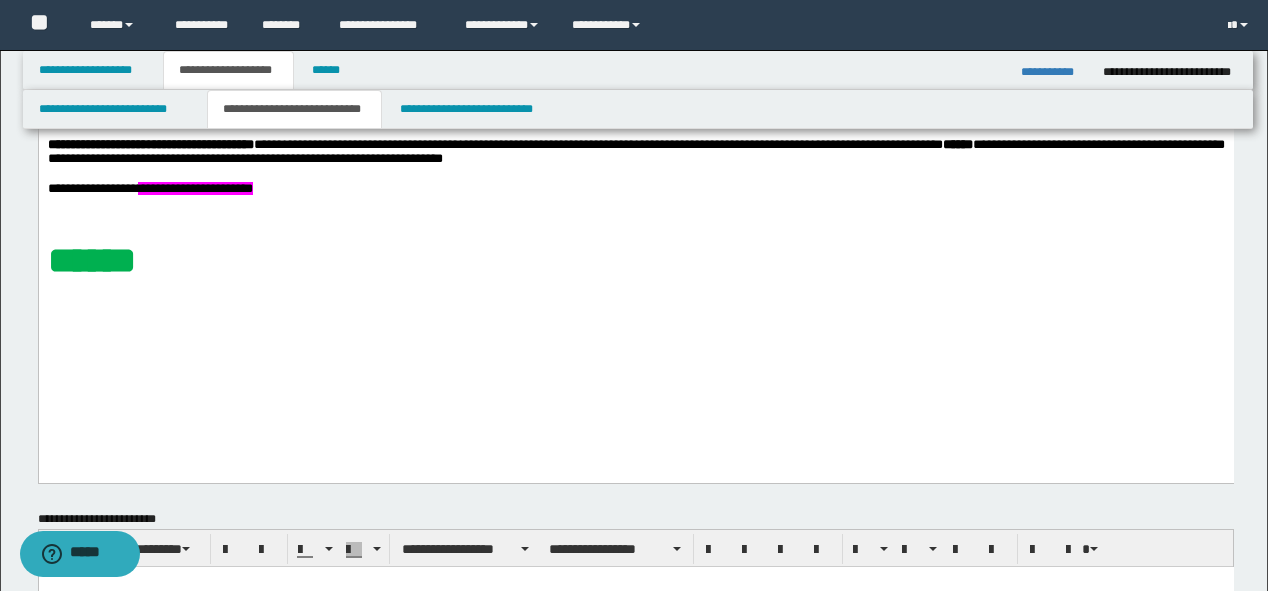scroll, scrollTop: 320, scrollLeft: 0, axis: vertical 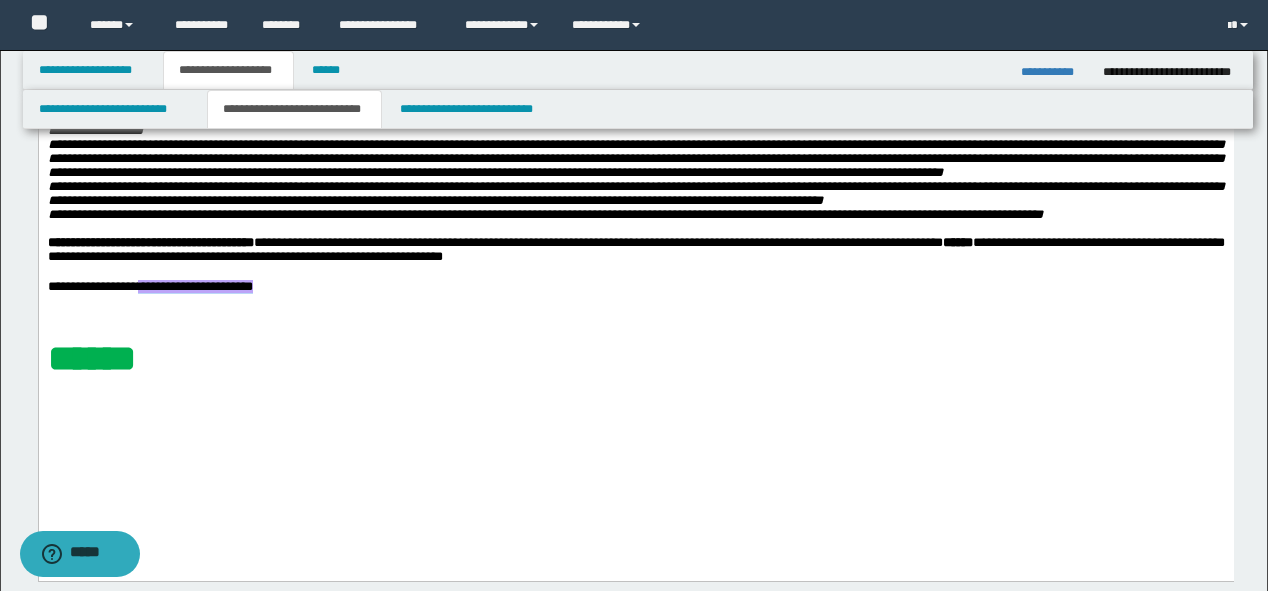 drag, startPoint x: 290, startPoint y: 365, endPoint x: 144, endPoint y: 364, distance: 146.00342 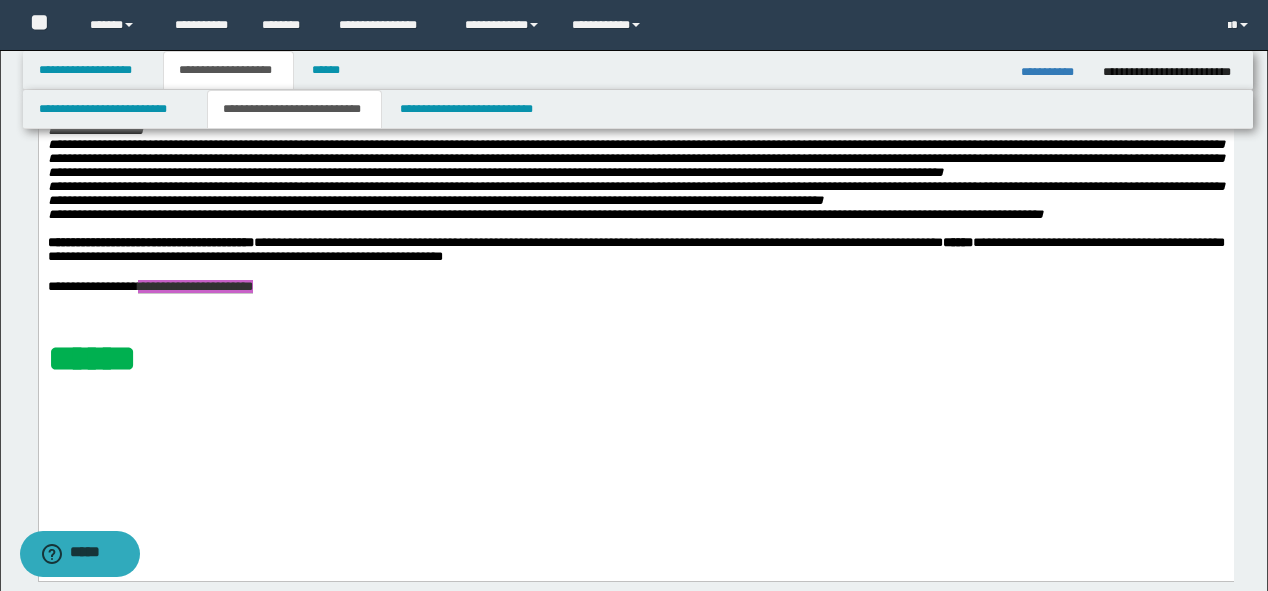 click on "**********" at bounding box center [1054, 72] 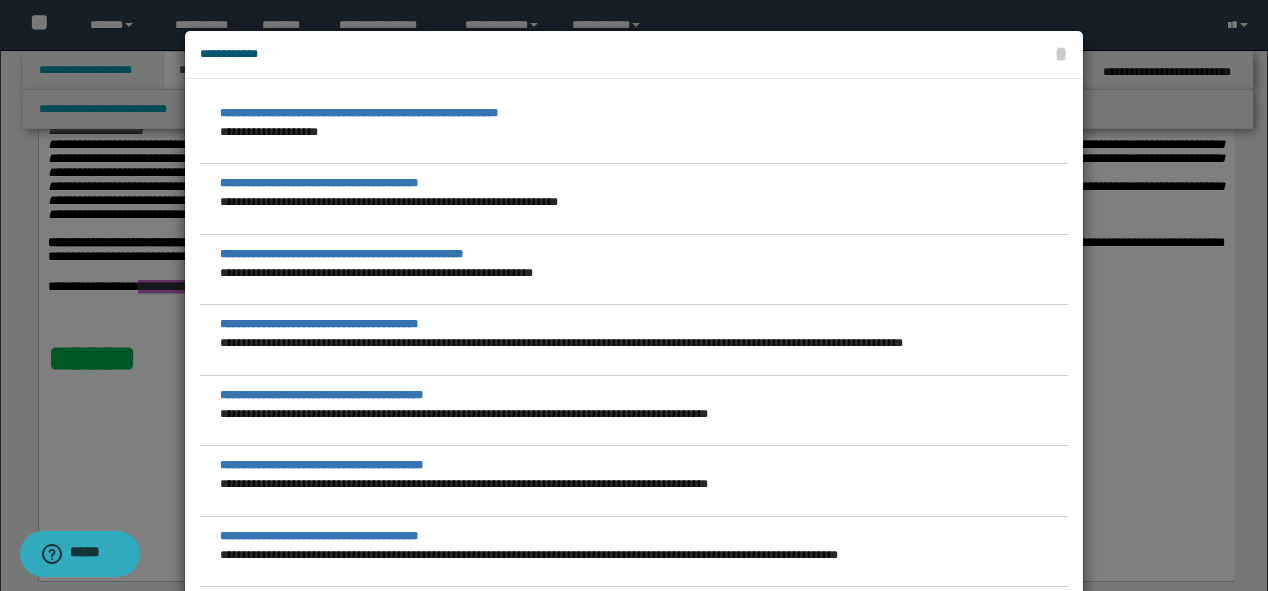 click on "**********" at bounding box center (634, 54) 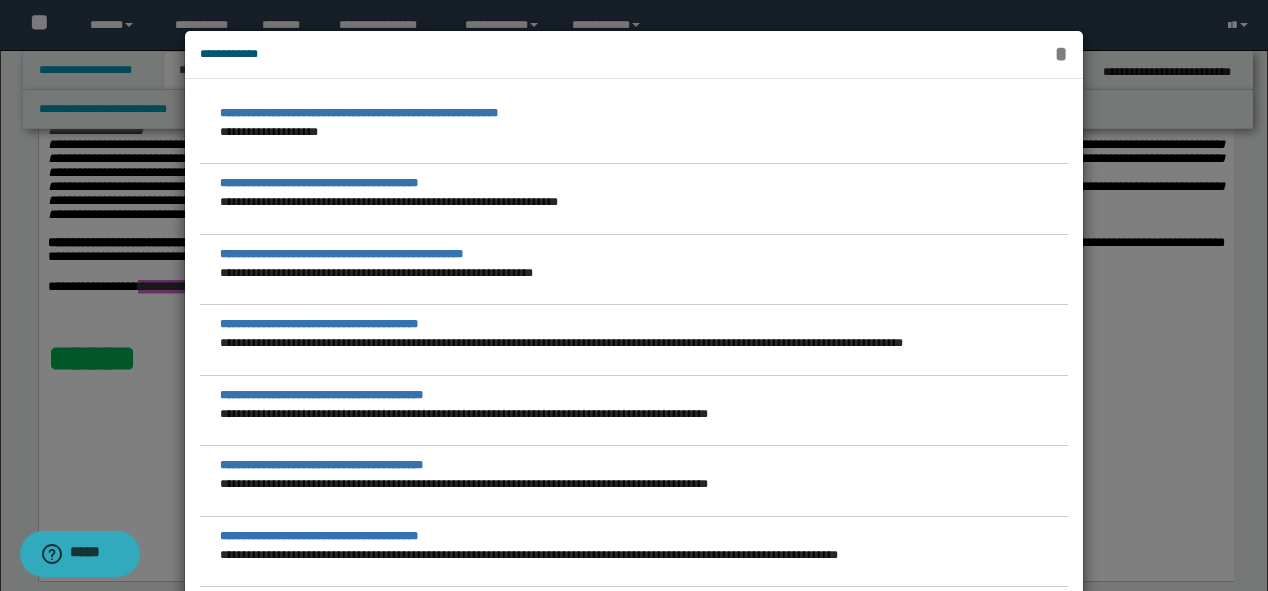 click on "*" at bounding box center (1061, 54) 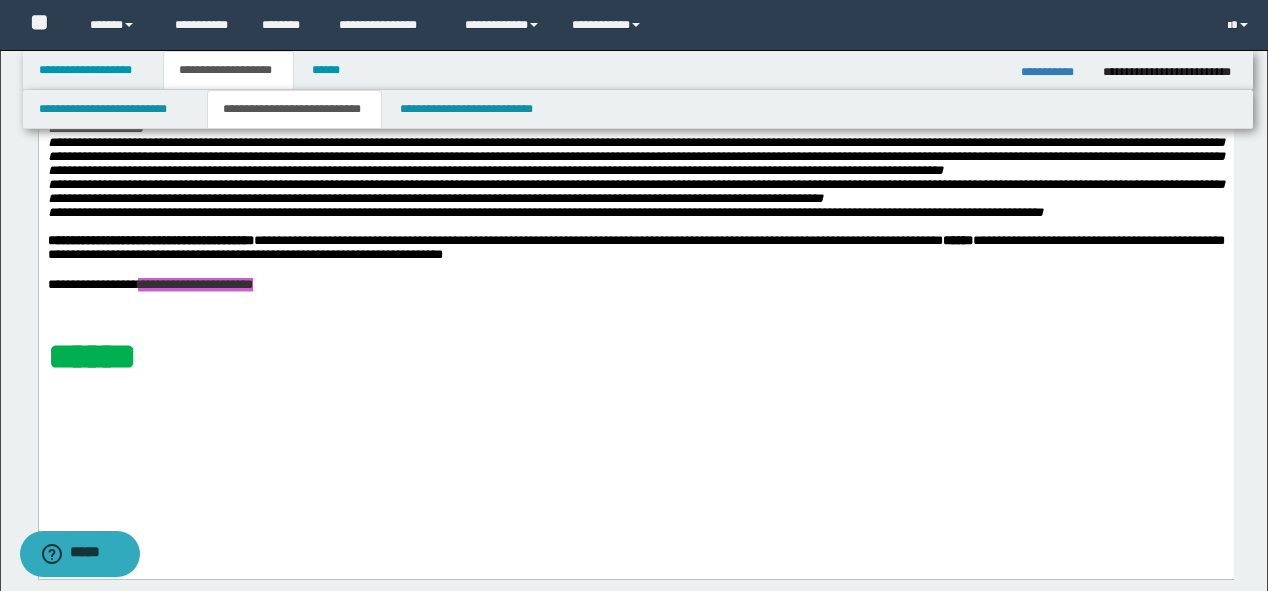 scroll, scrollTop: 320, scrollLeft: 0, axis: vertical 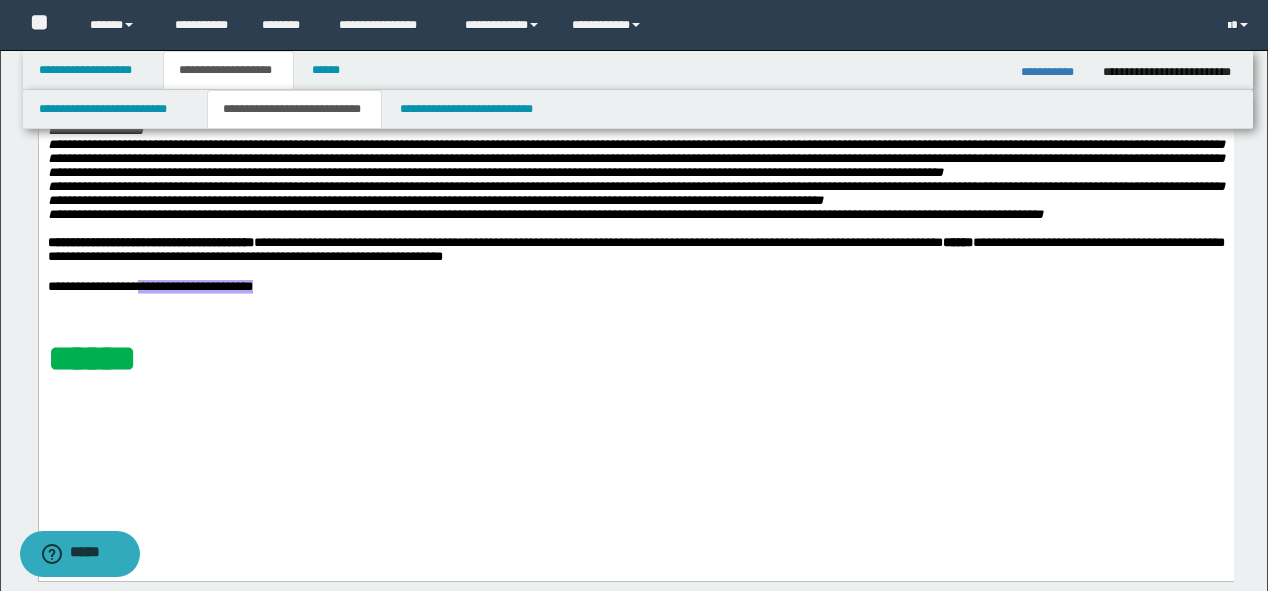 click on "**********" at bounding box center (635, 287) 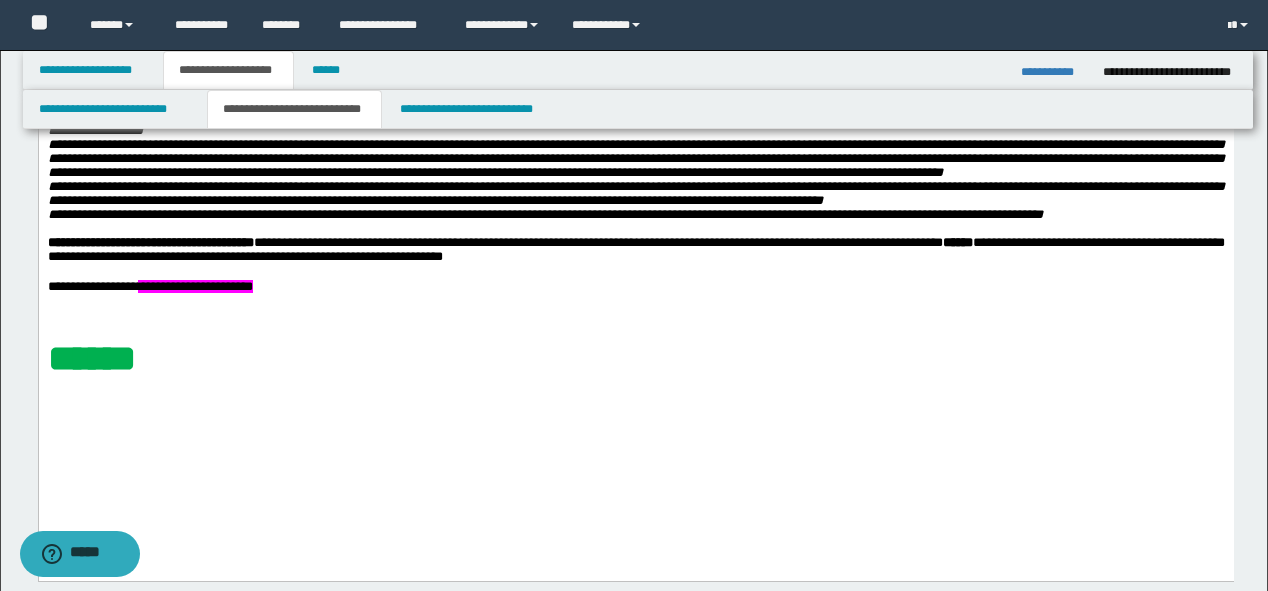 click at bounding box center (635, 301) 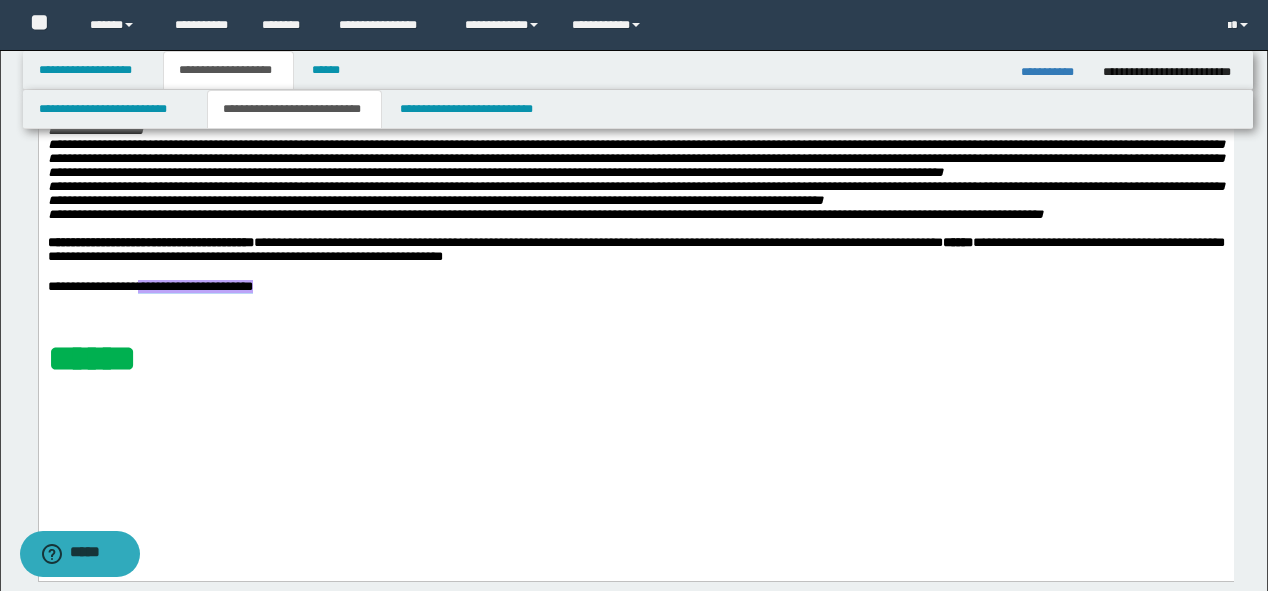 drag, startPoint x: 295, startPoint y: 357, endPoint x: 144, endPoint y: 358, distance: 151.00331 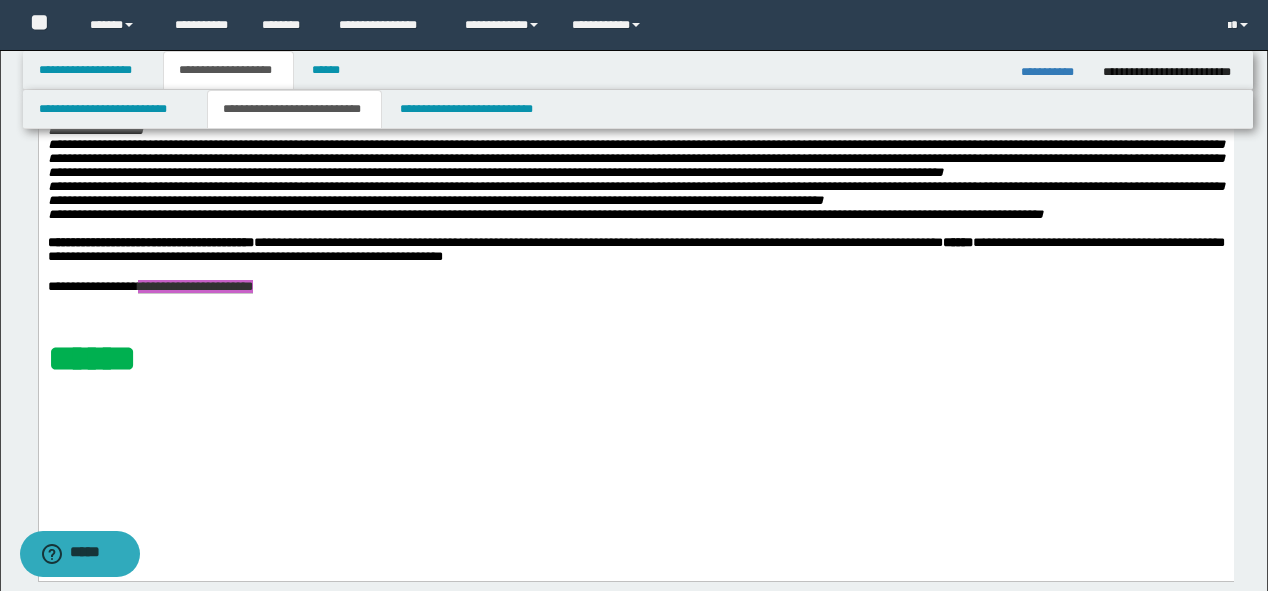 click on "**********" at bounding box center [638, 70] 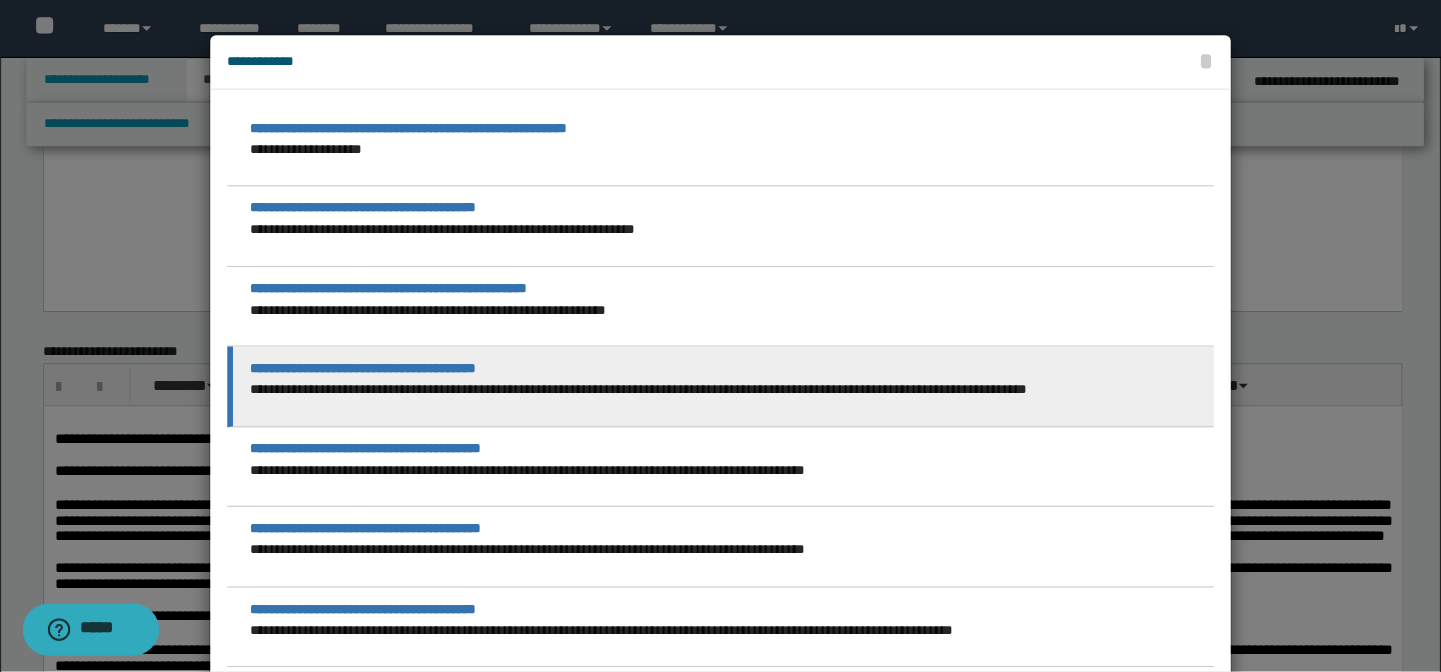 scroll, scrollTop: 640, scrollLeft: 0, axis: vertical 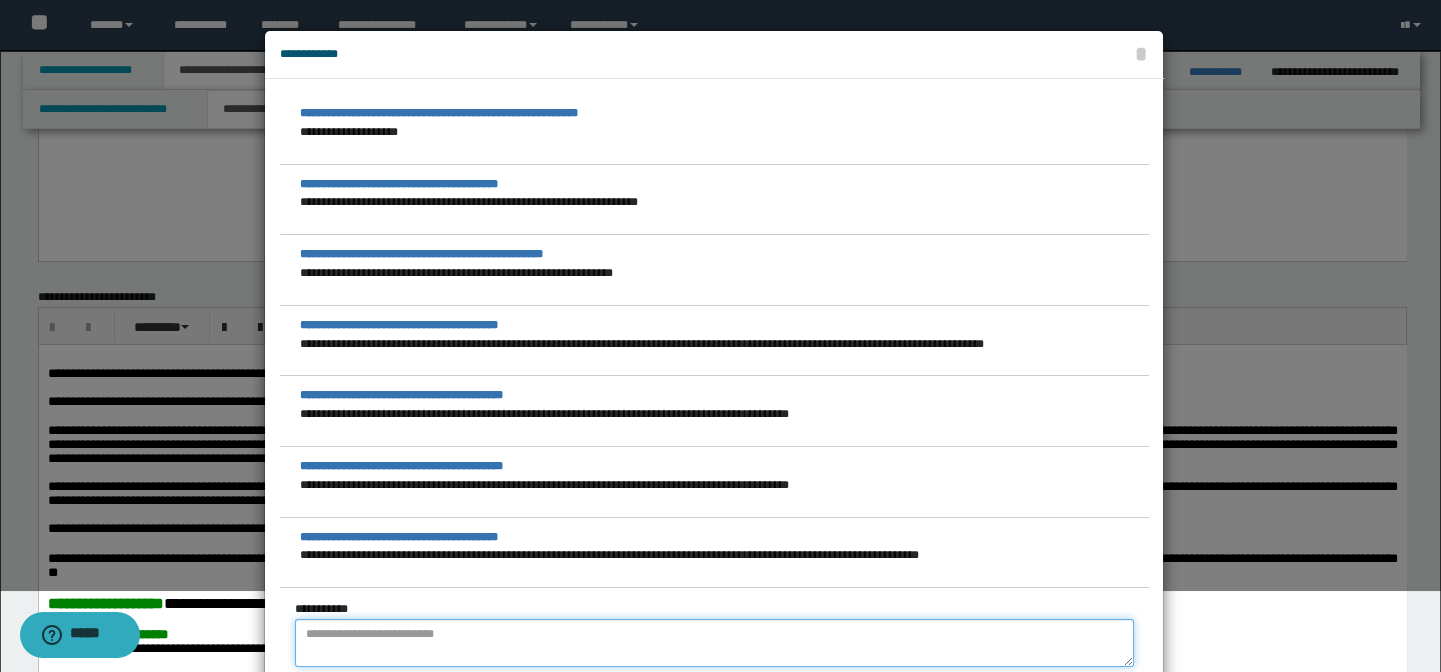 click at bounding box center [714, 643] 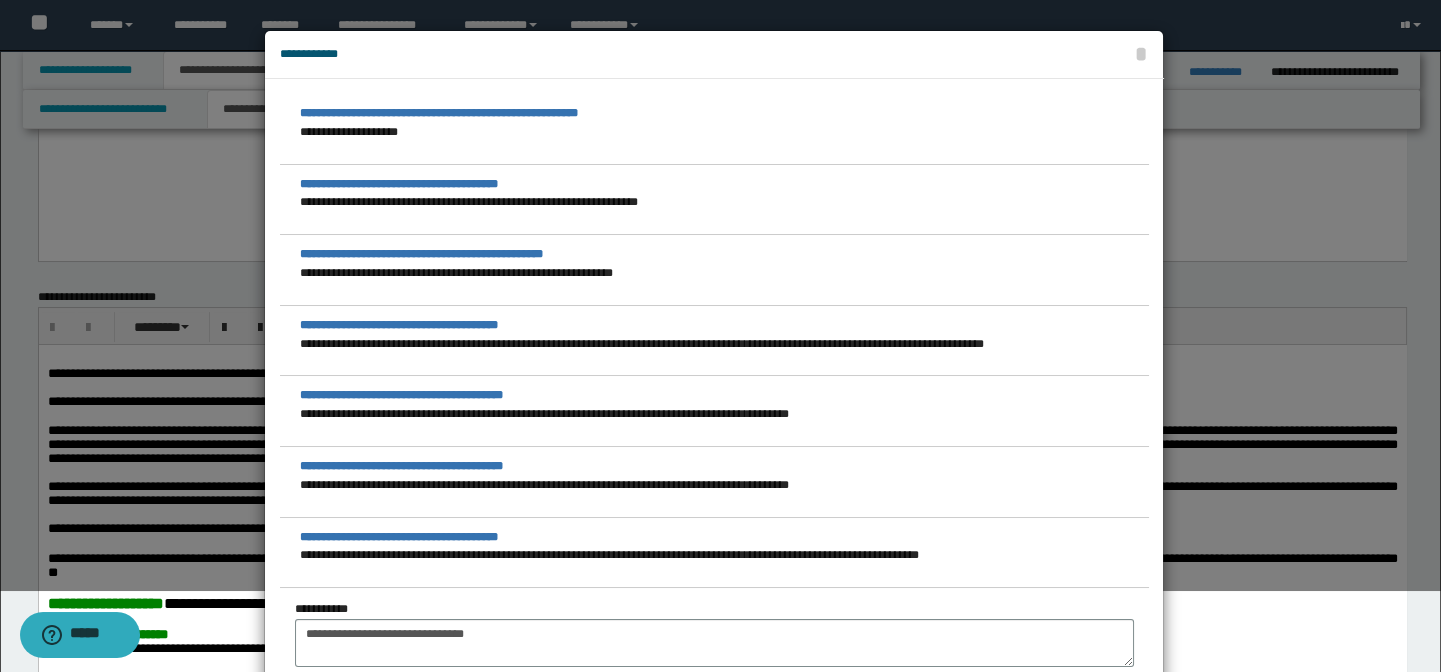 click at bounding box center [720, 295] 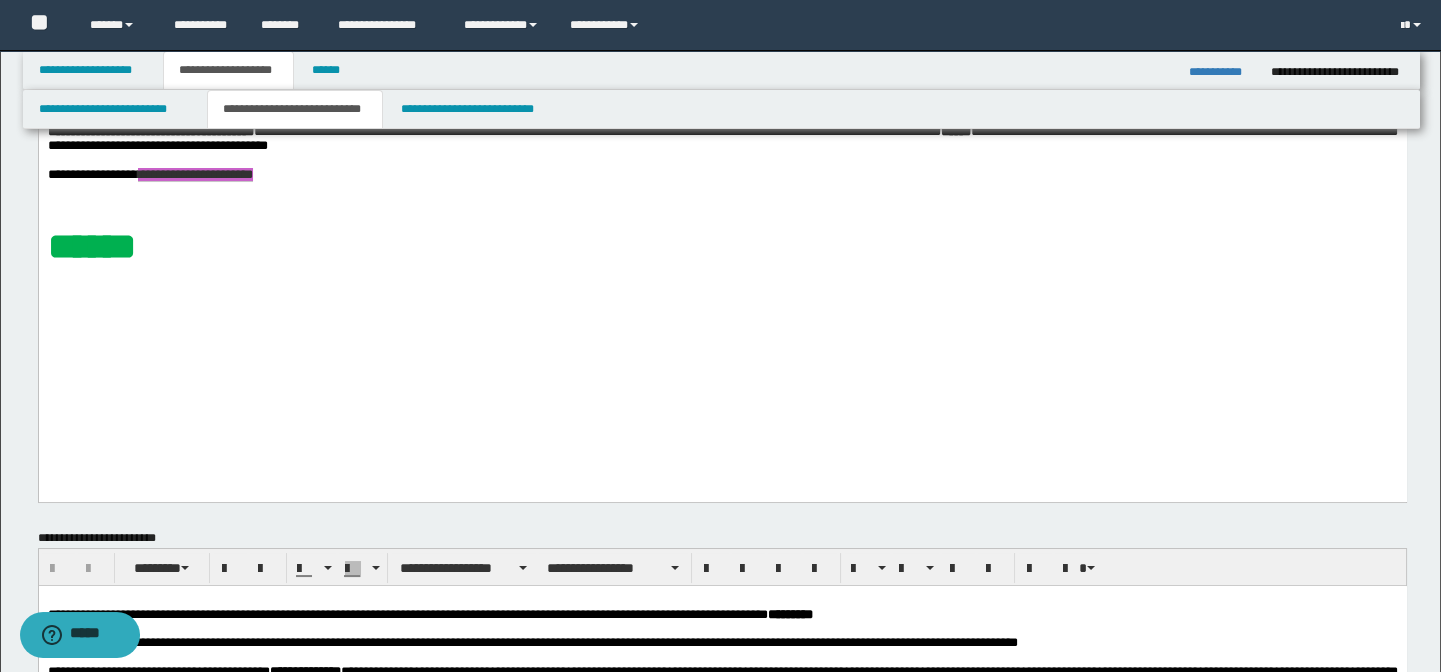 scroll, scrollTop: 367, scrollLeft: 0, axis: vertical 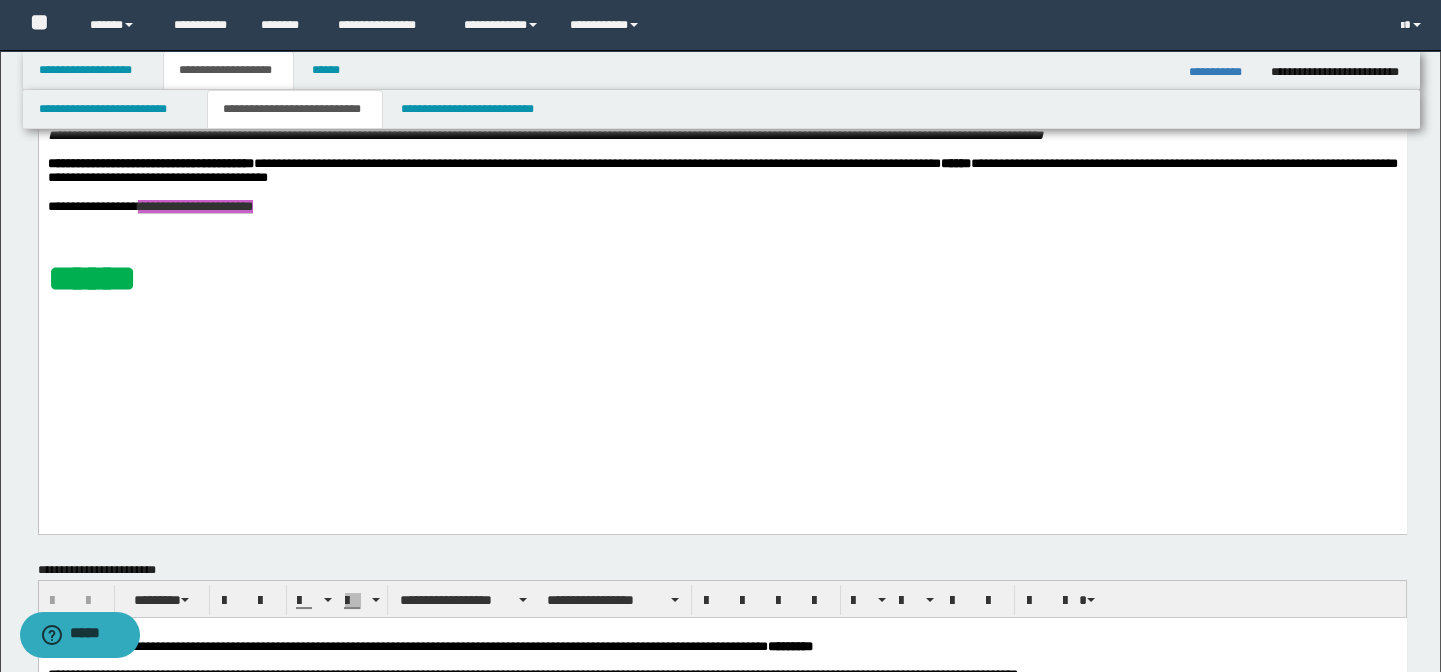 click on "**********" at bounding box center (1222, 72) 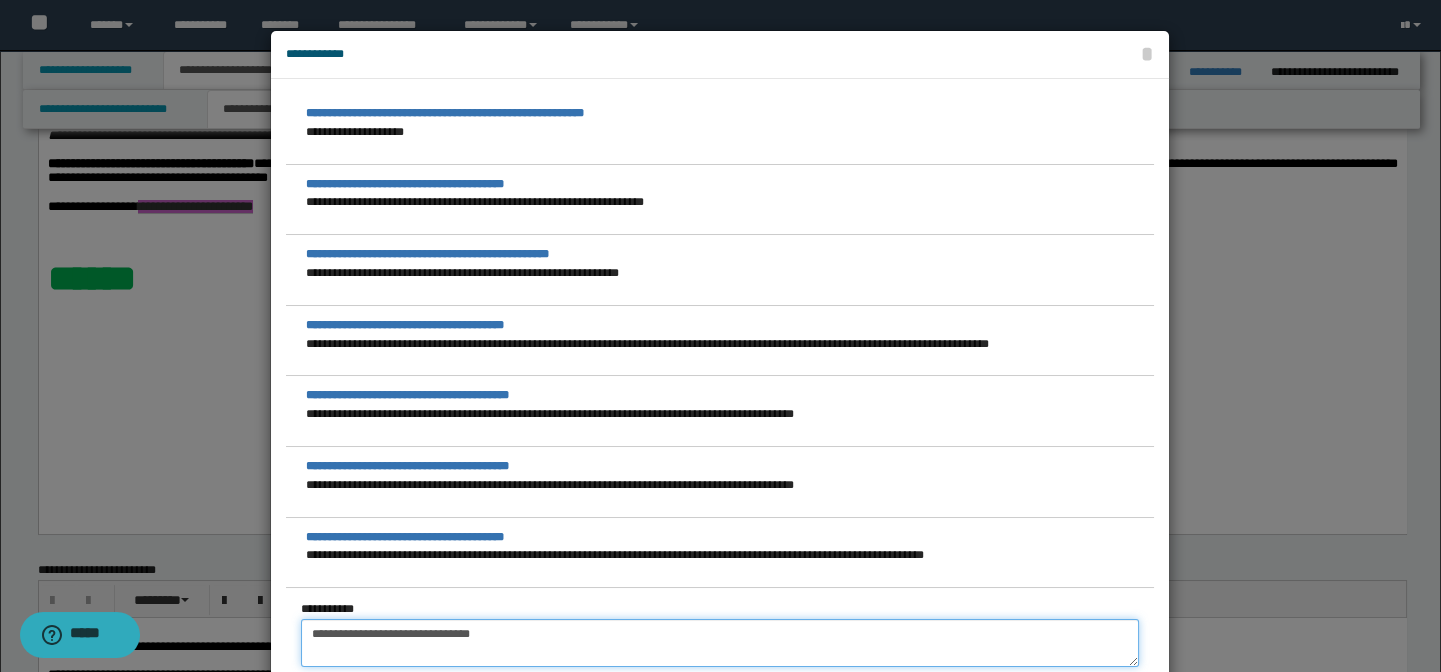 click on "**********" at bounding box center (720, 643) 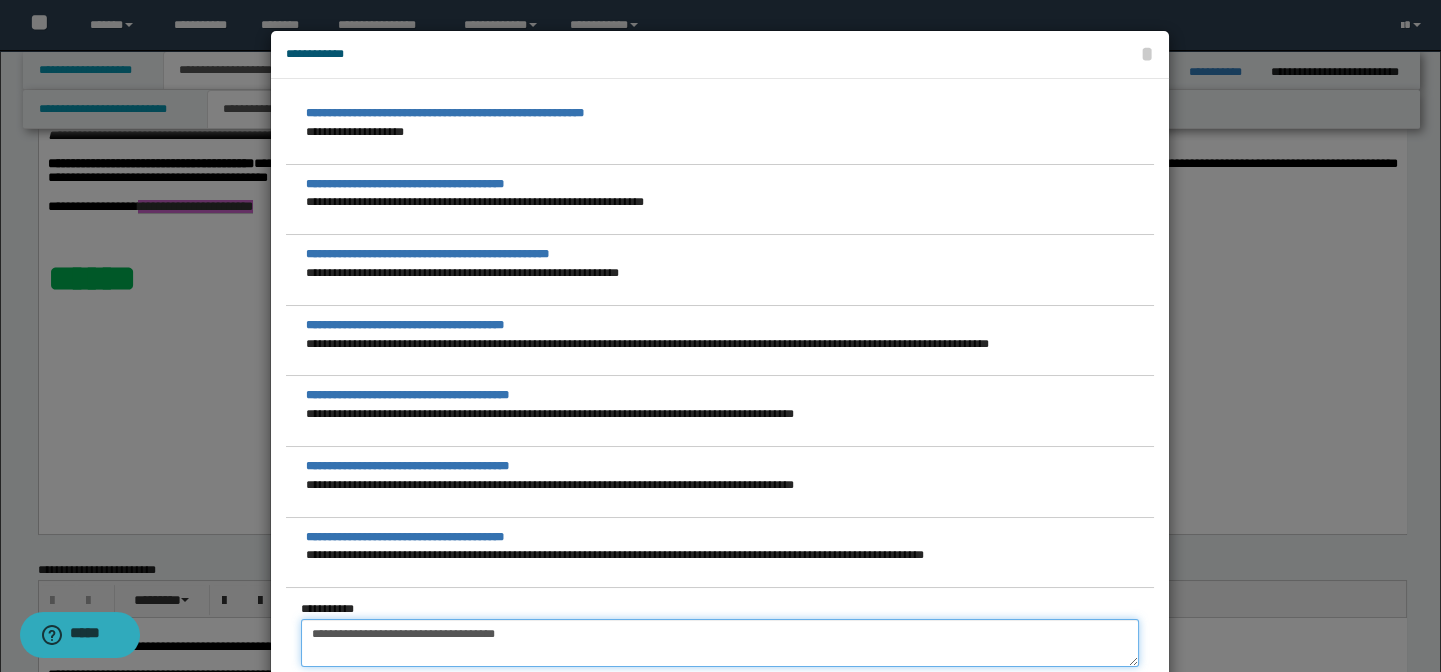 click on "**********" at bounding box center (720, 643) 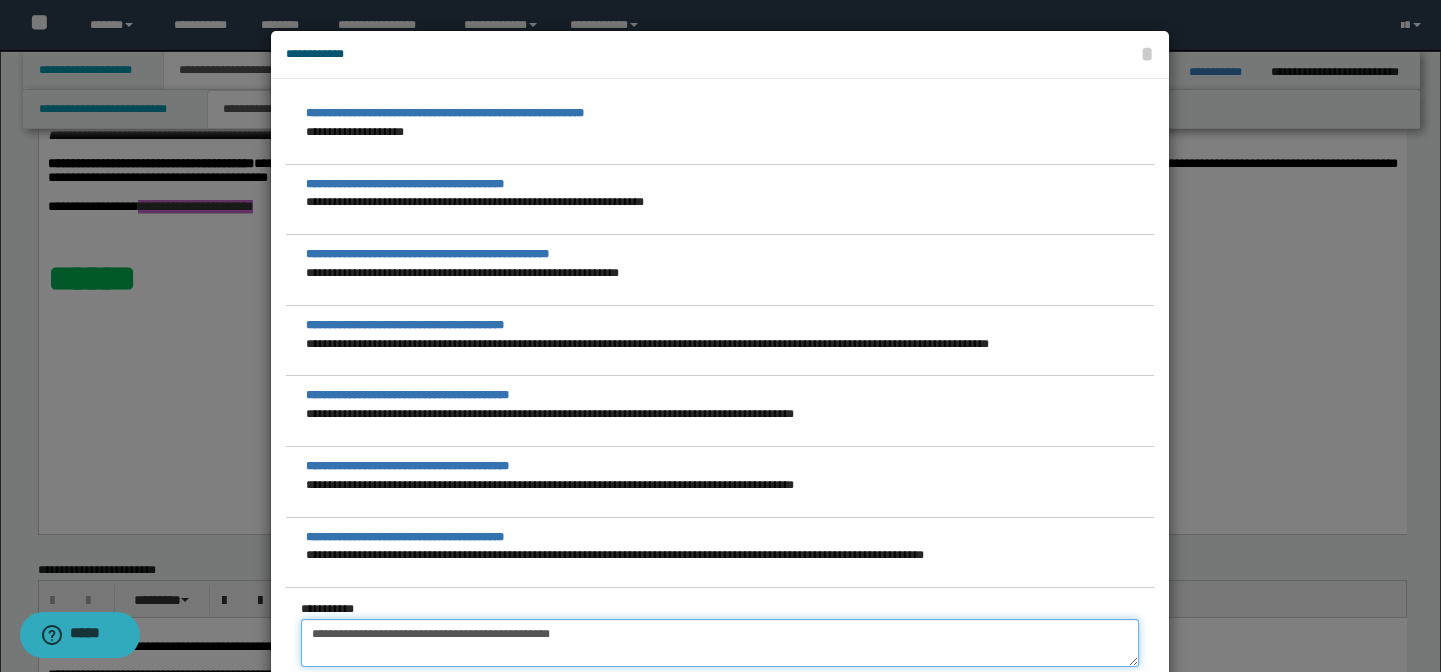 click on "**********" at bounding box center [720, 643] 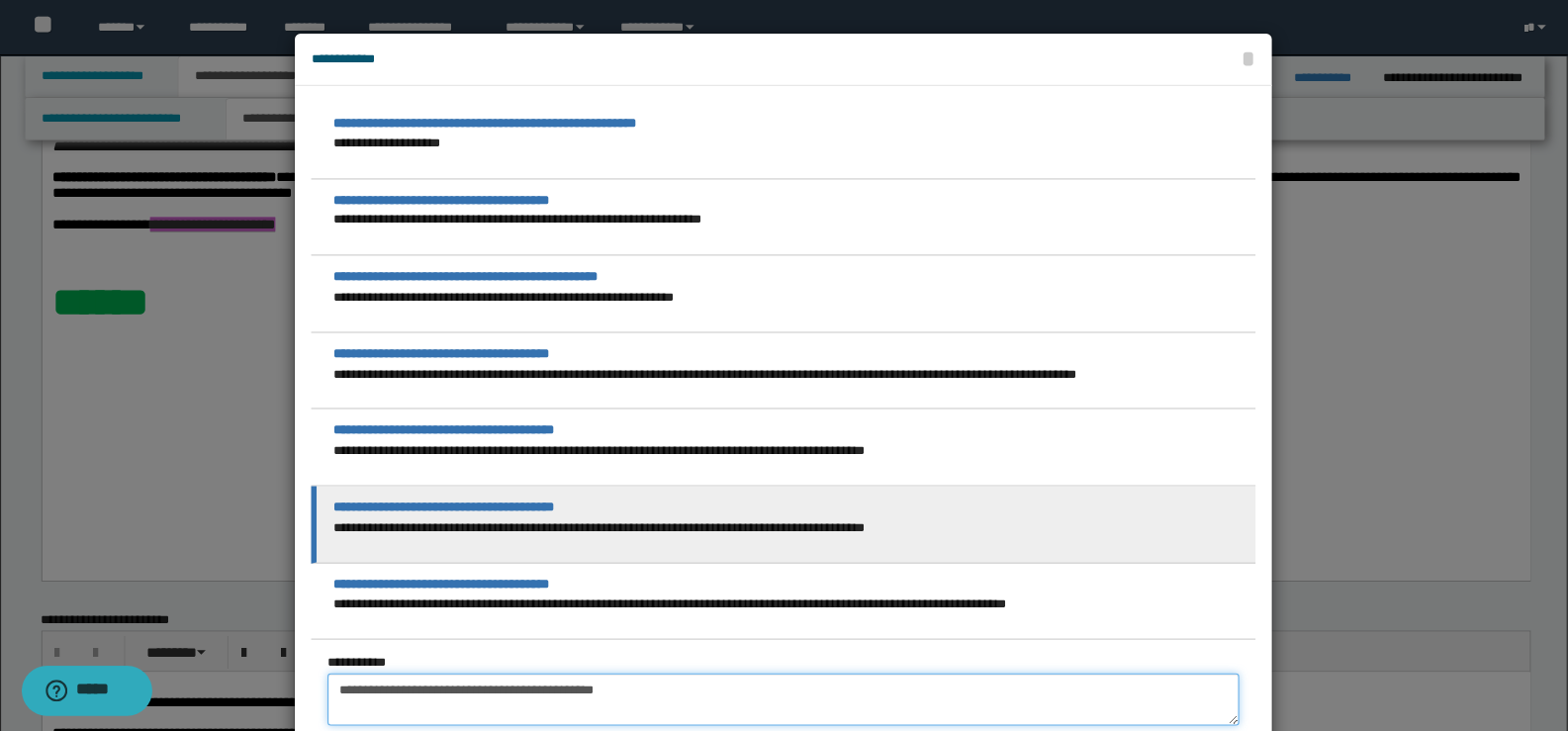 scroll, scrollTop: 363, scrollLeft: 0, axis: vertical 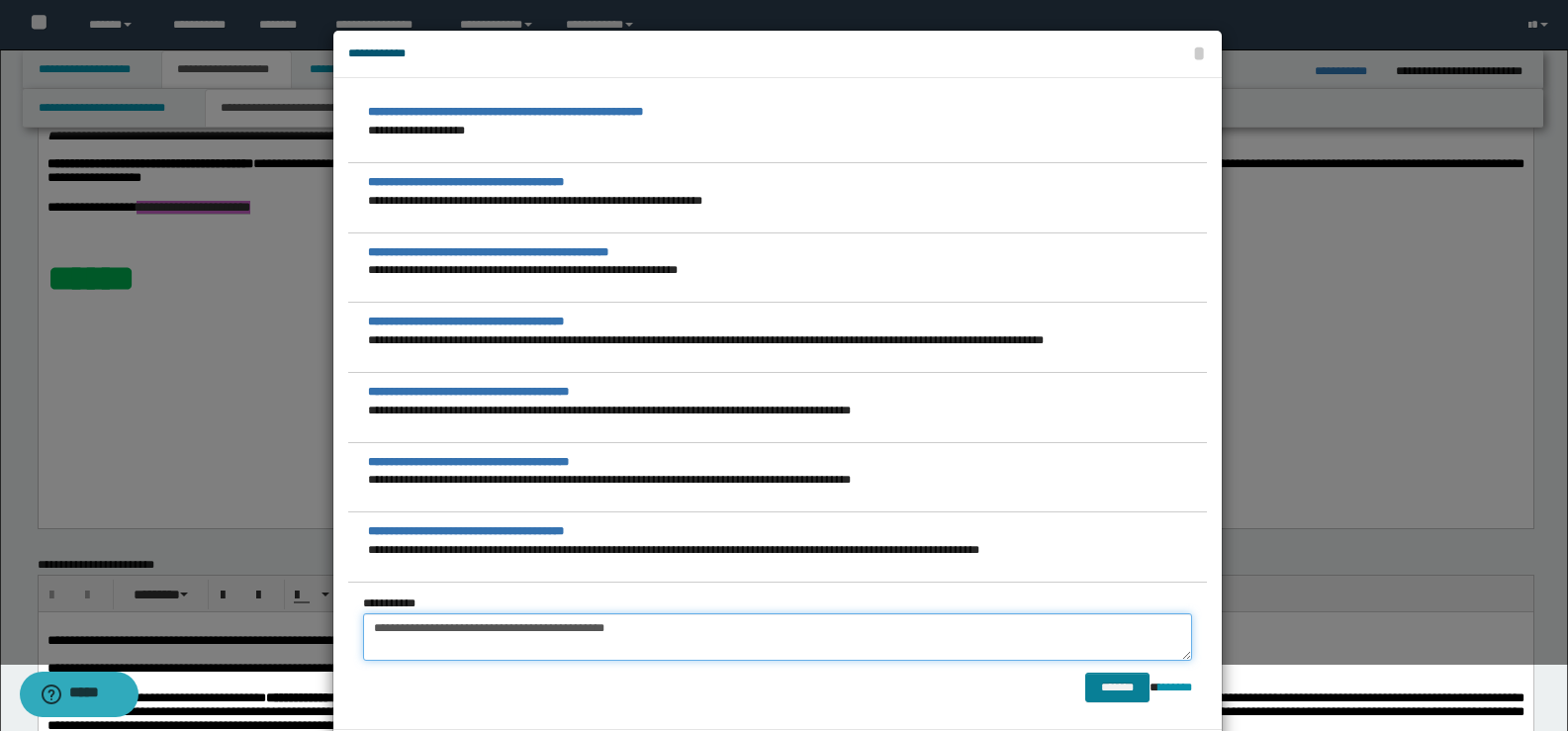 type on "**********" 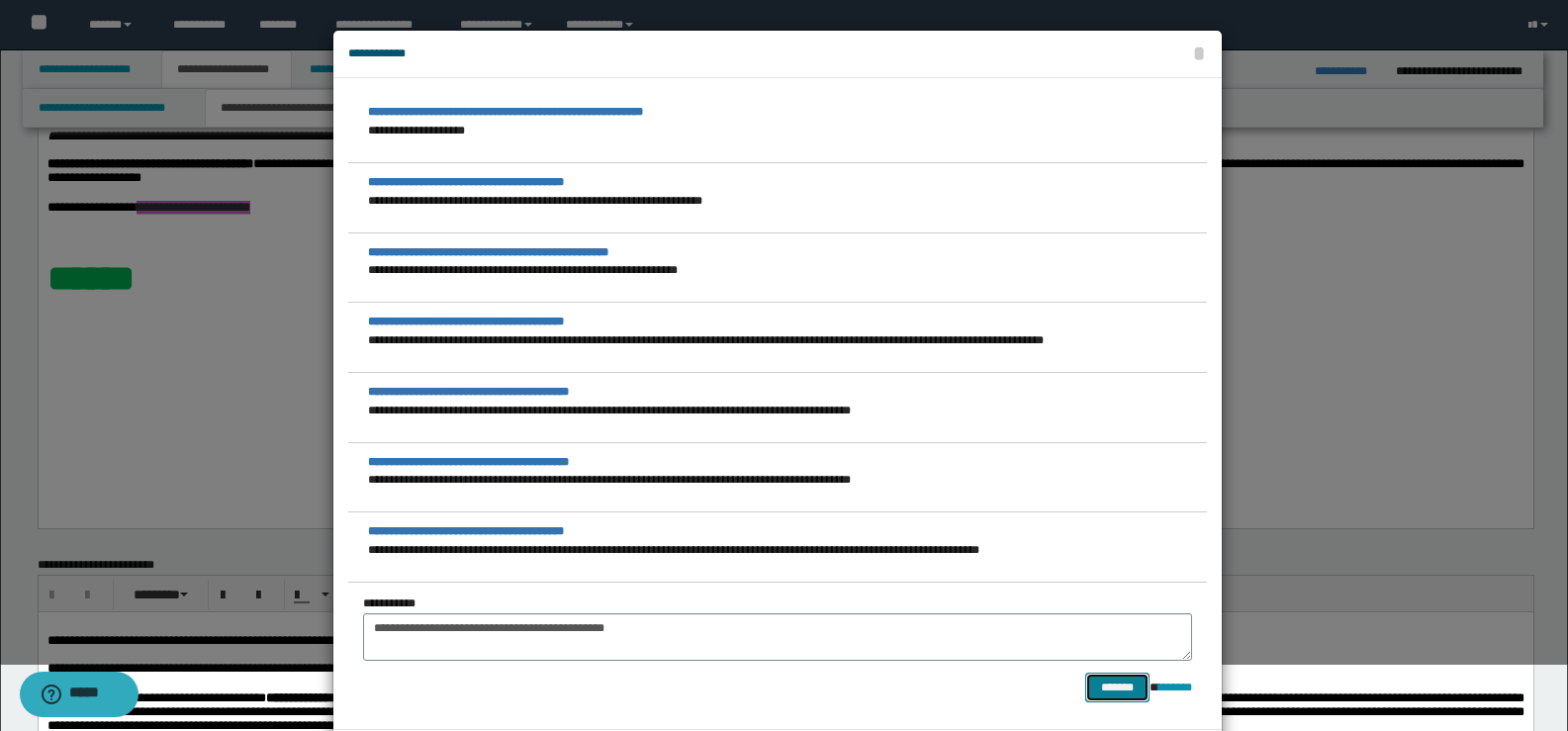 click on "*******" at bounding box center [1117, 687] 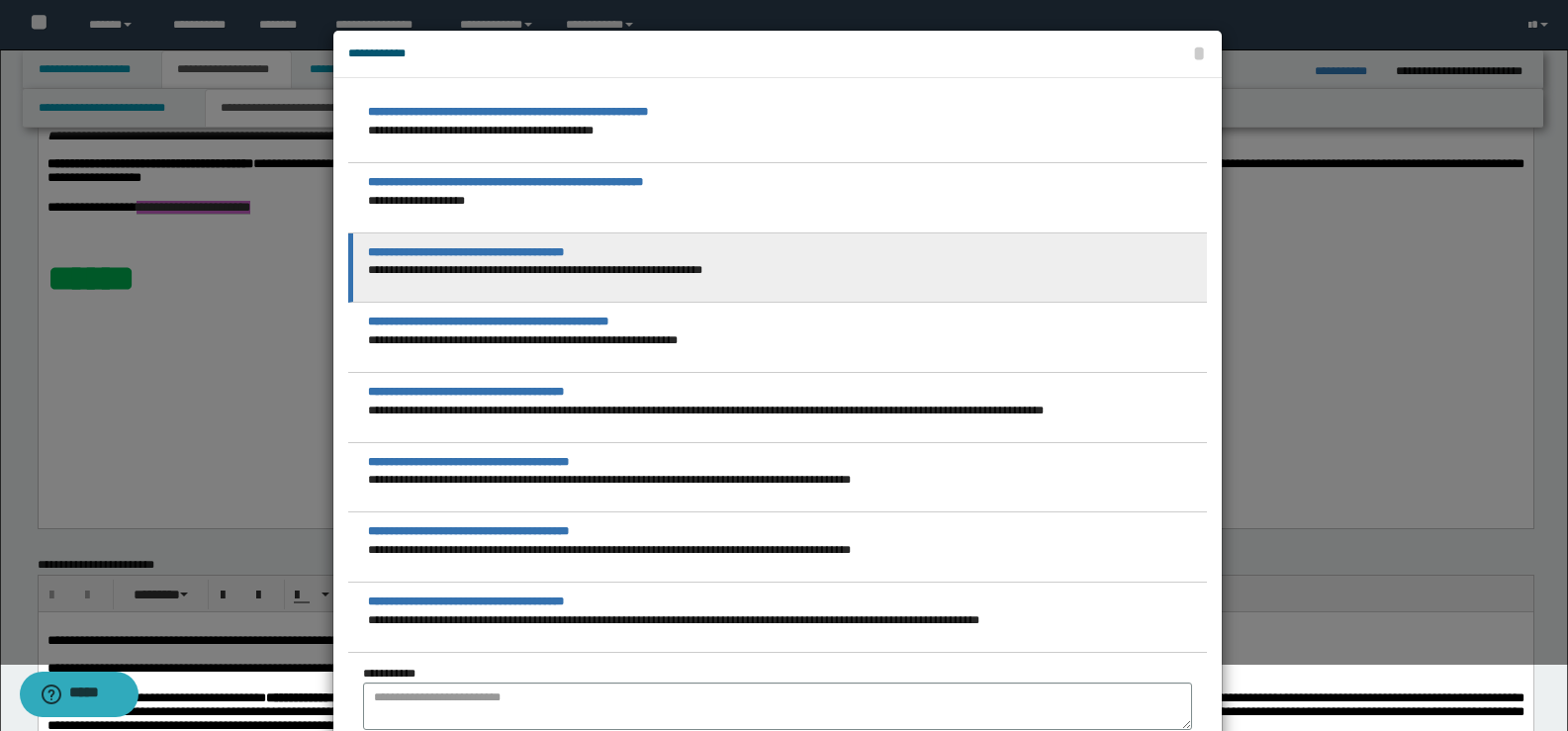 type 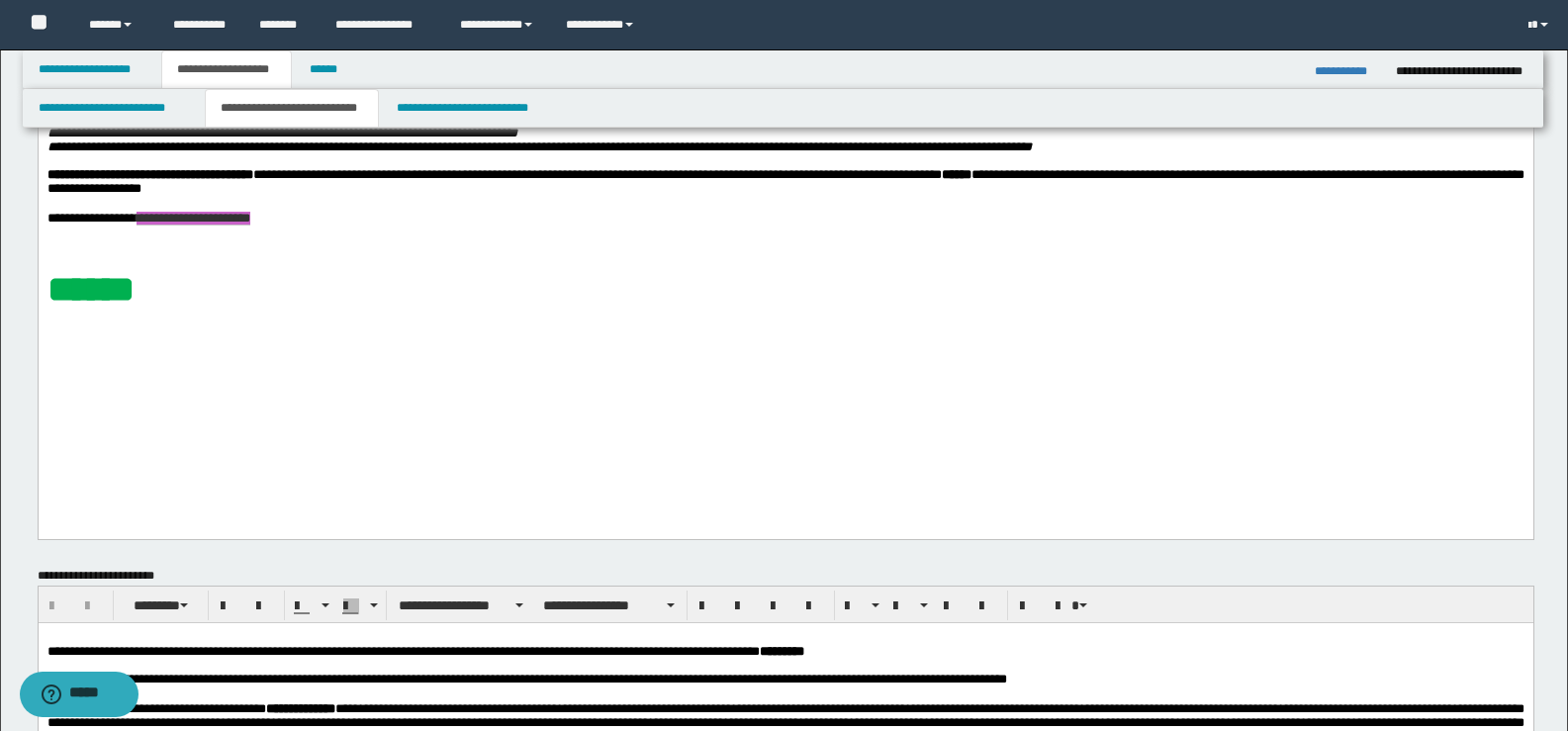 scroll, scrollTop: 363, scrollLeft: 0, axis: vertical 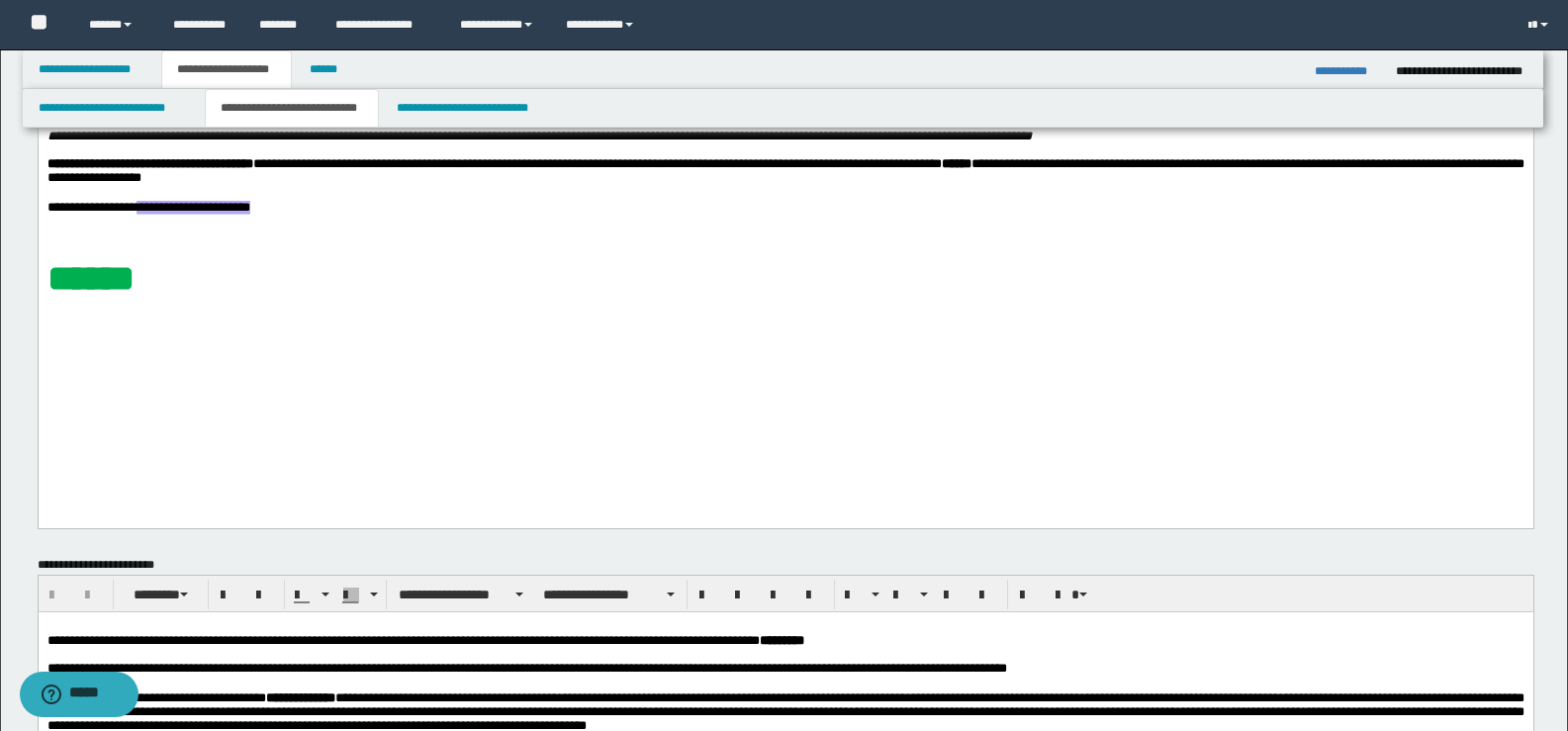 drag, startPoint x: 319, startPoint y: 294, endPoint x: 313, endPoint y: 247, distance: 47.38143 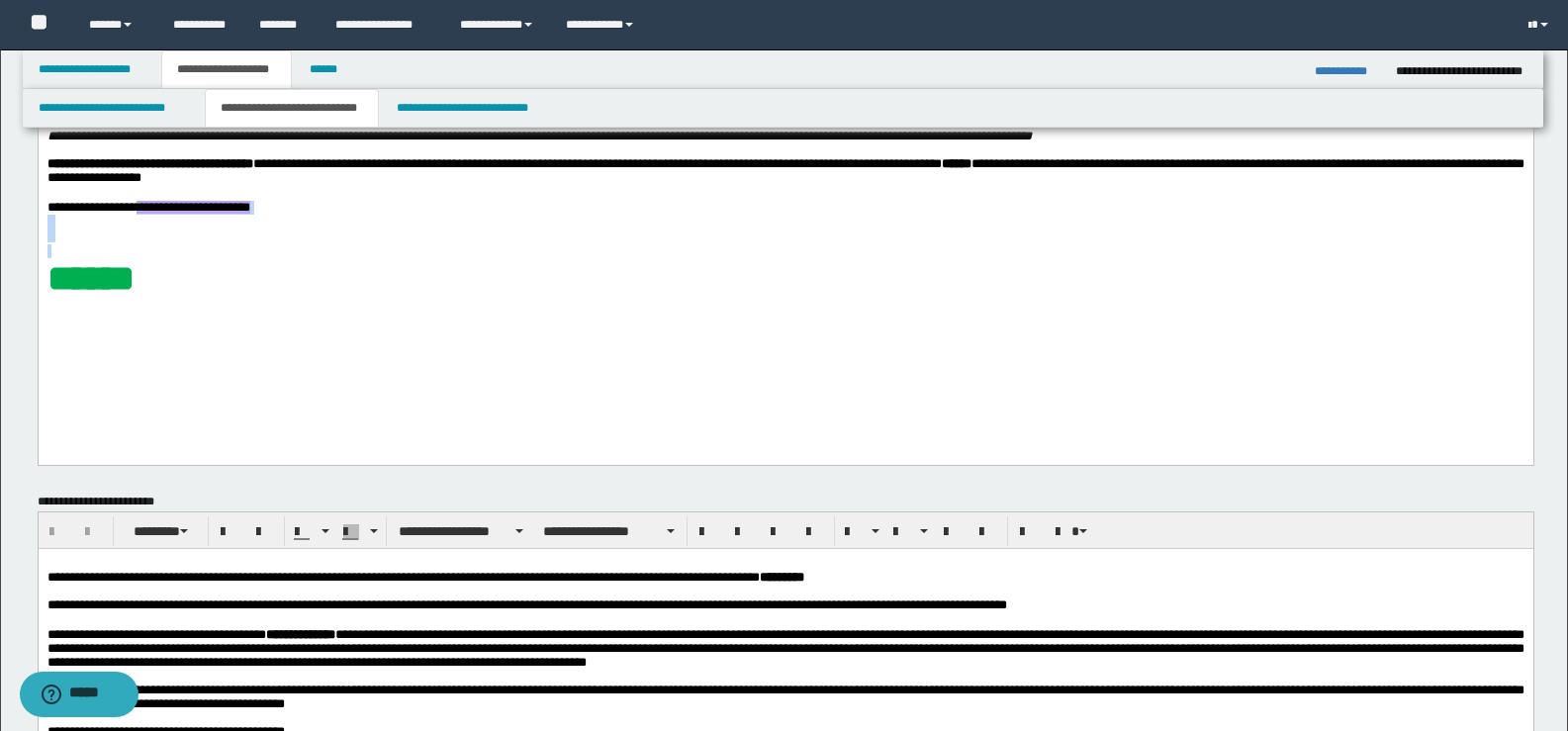click on "**********" at bounding box center (784, 208) 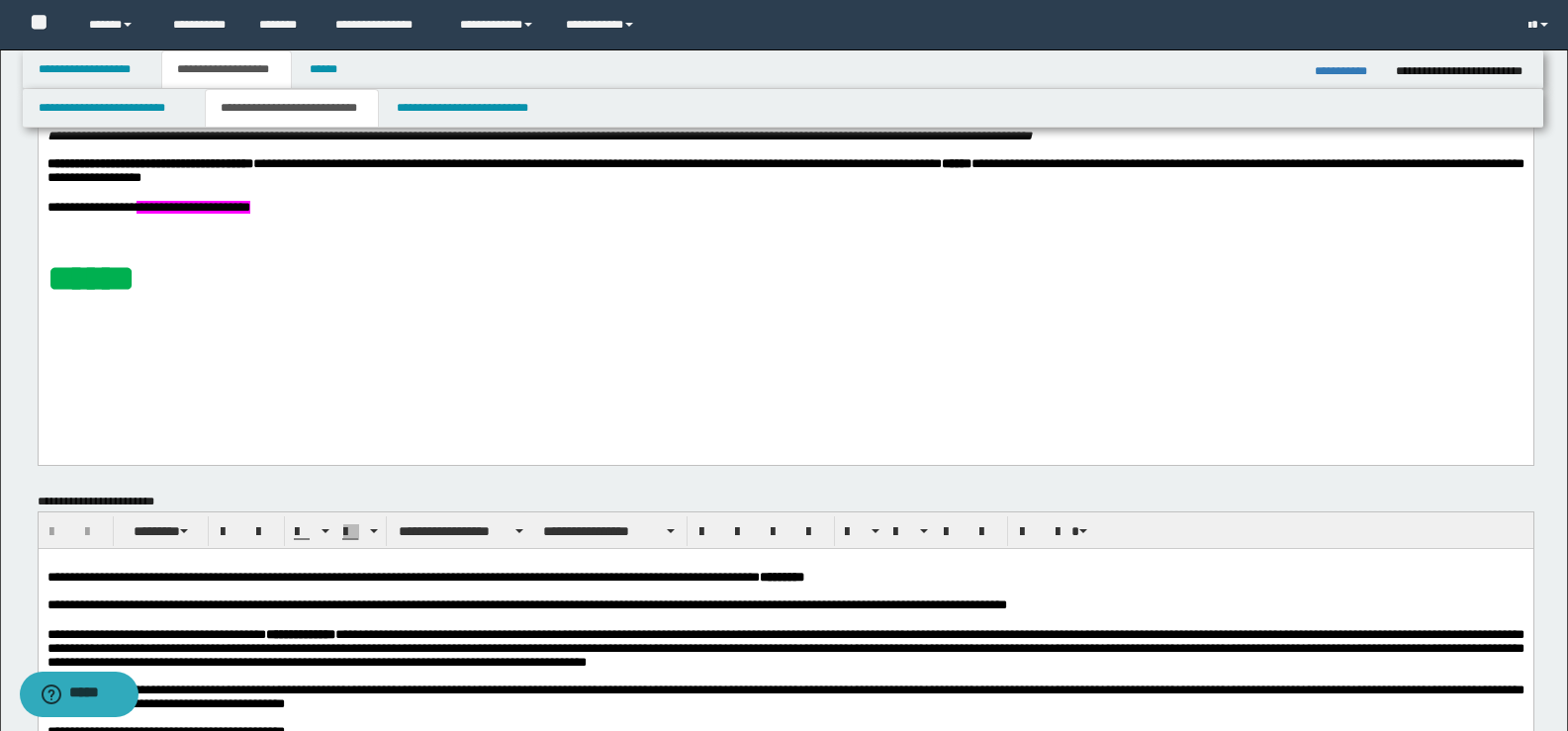 click on "**********" at bounding box center (192, 207) 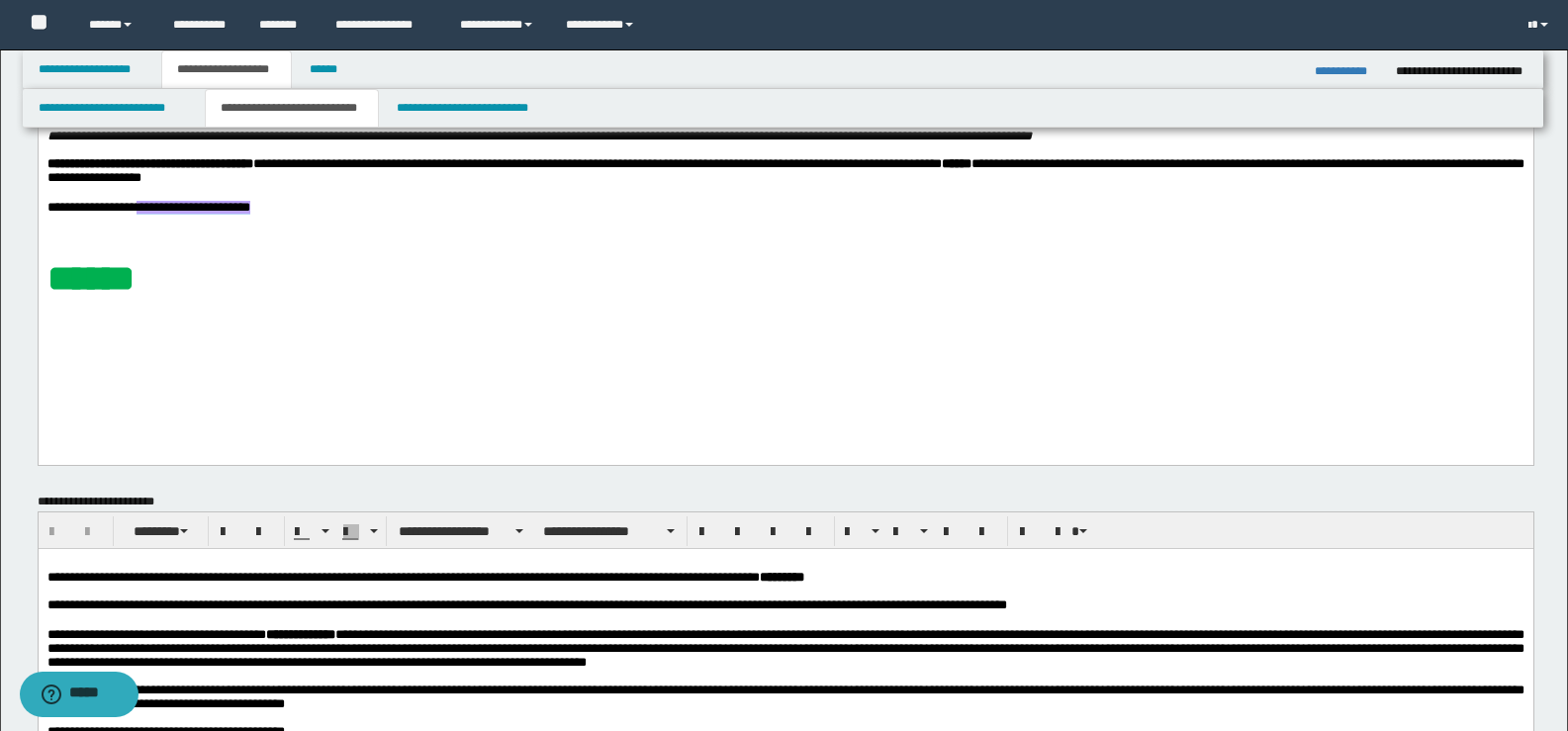 drag, startPoint x: 284, startPoint y: 240, endPoint x: 144, endPoint y: 243, distance: 140.0321 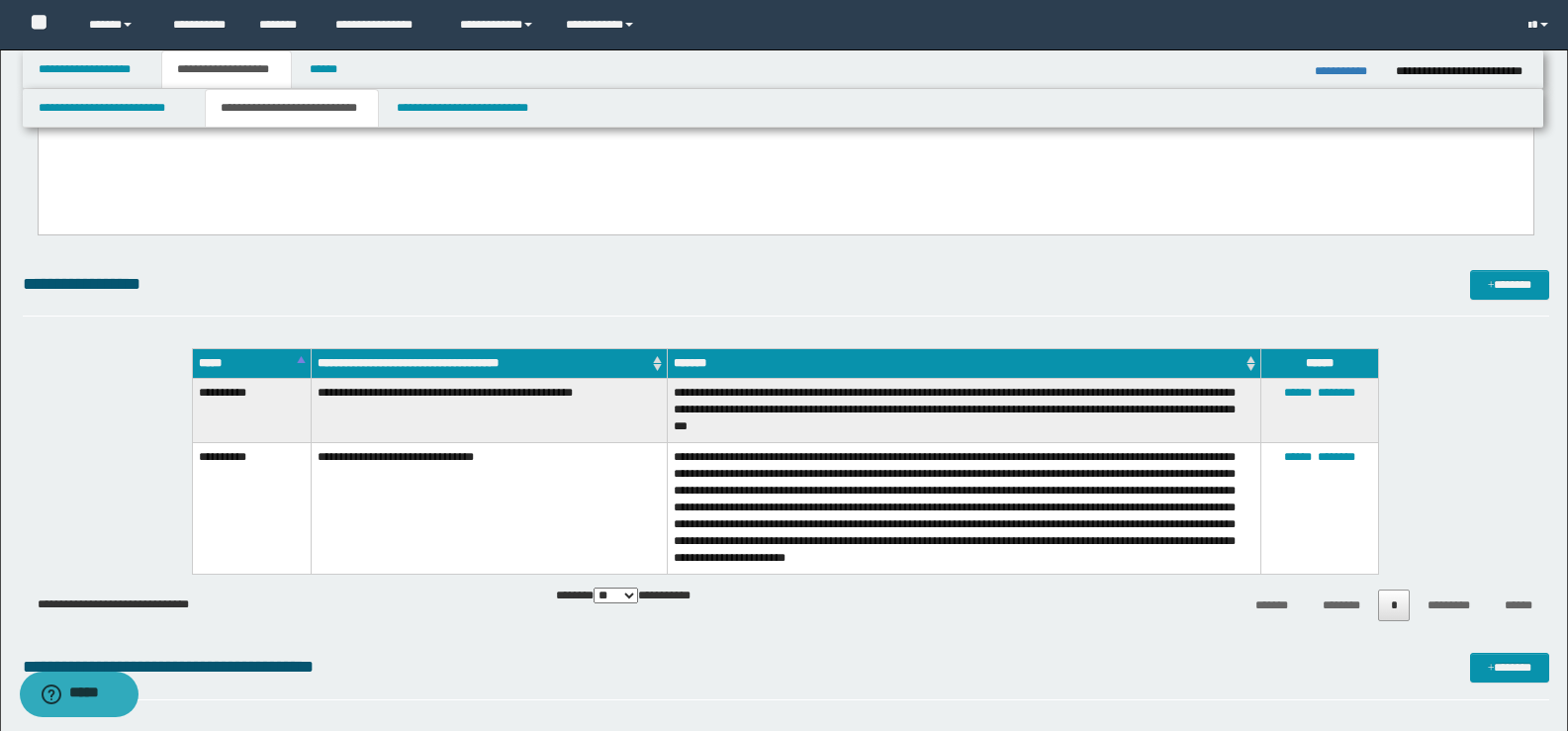 scroll, scrollTop: 1484, scrollLeft: 0, axis: vertical 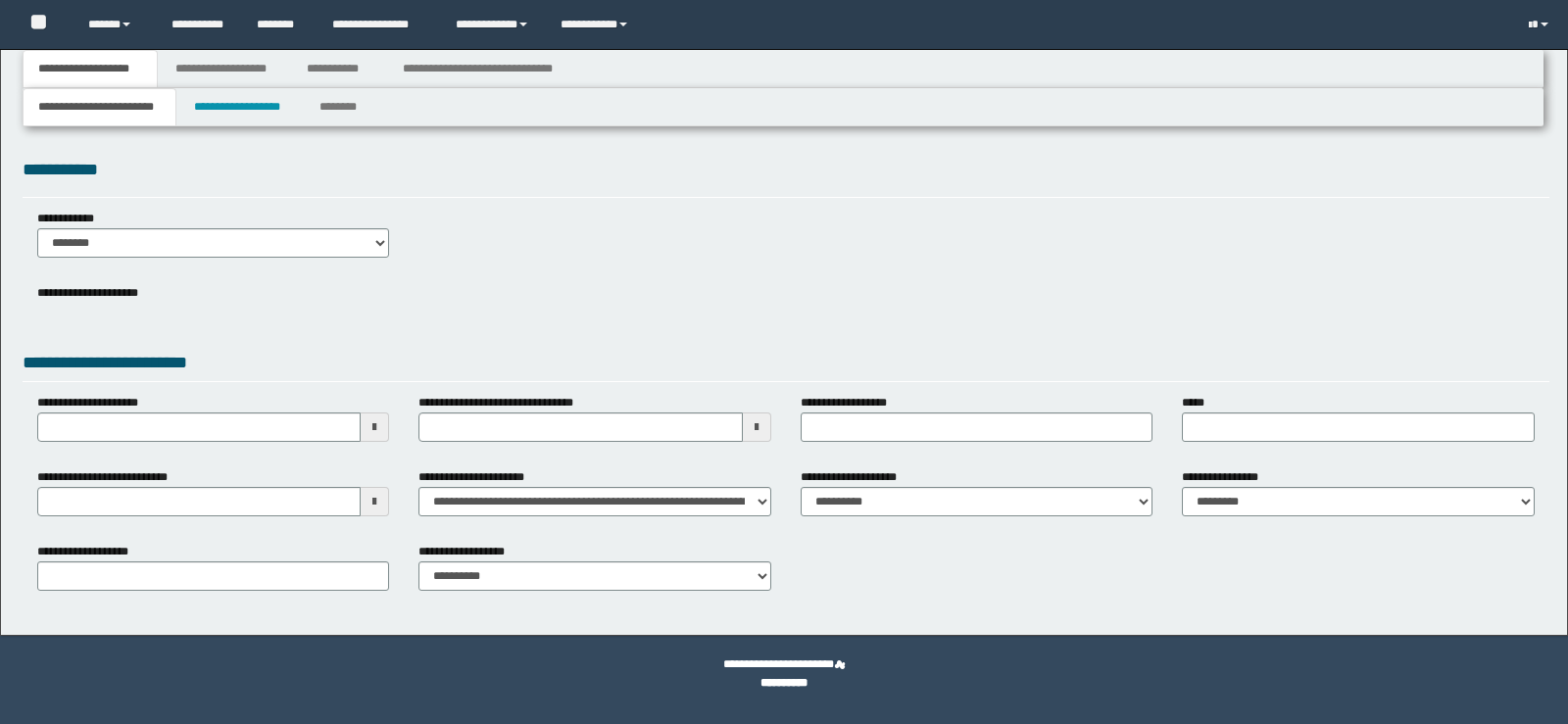 type on "**********" 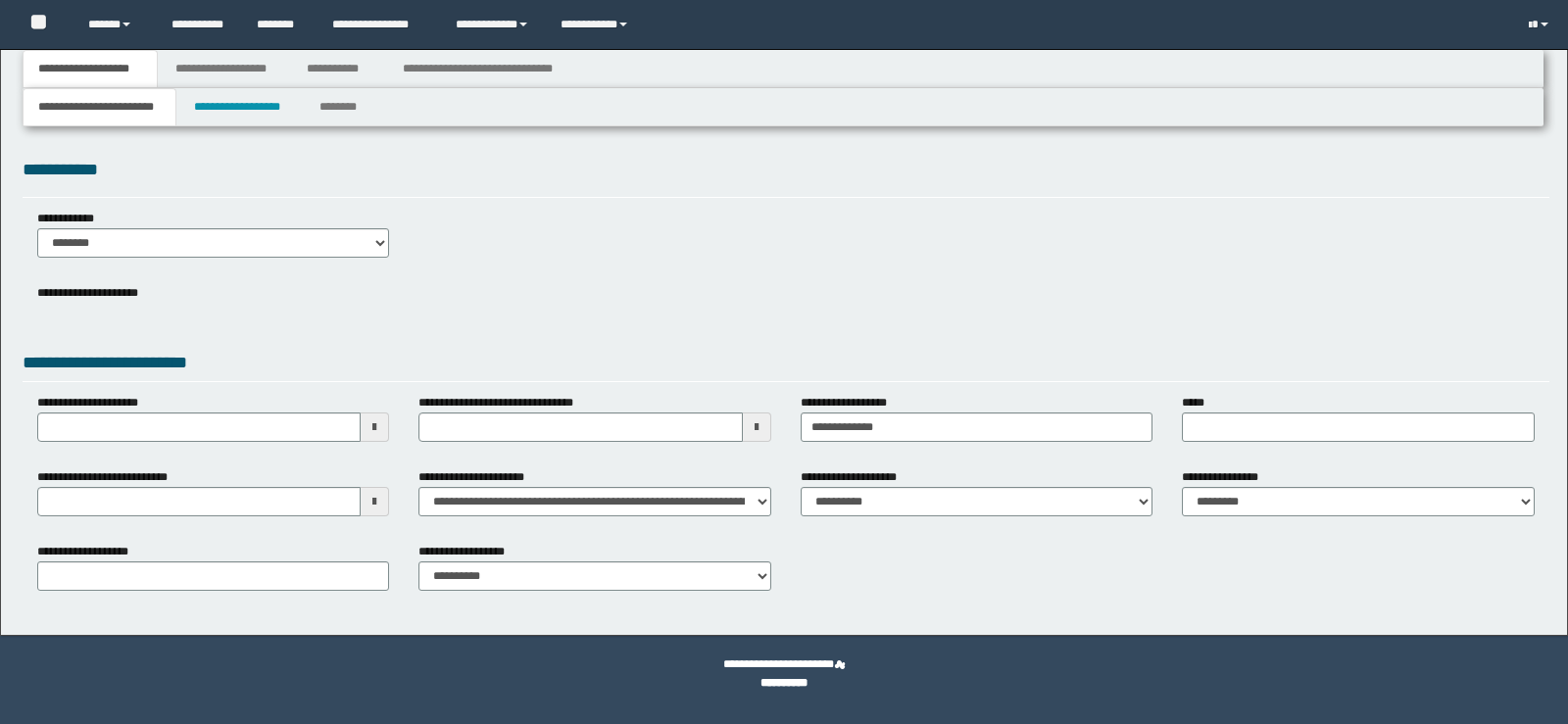 select on "*" 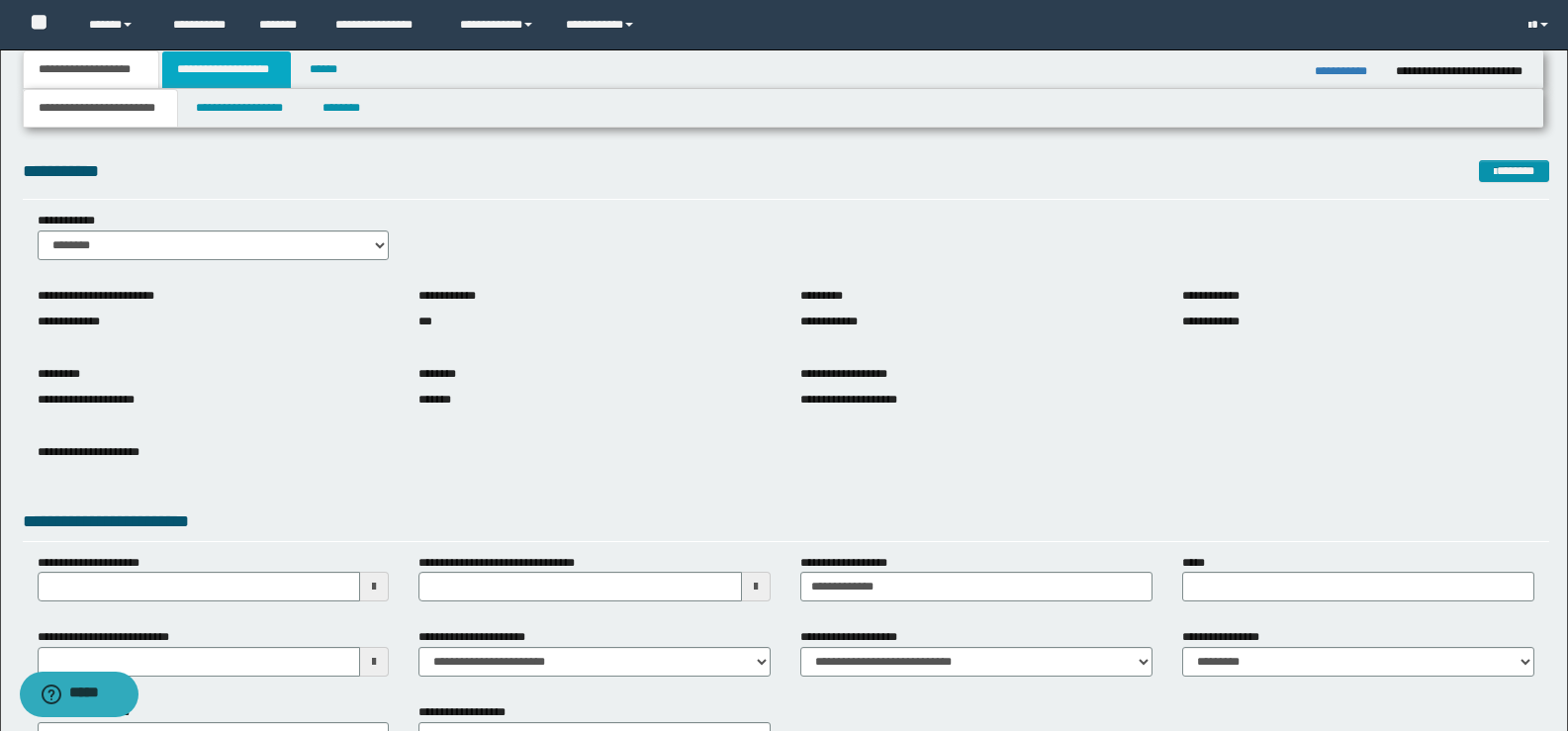 click on "**********" at bounding box center (227, 69) 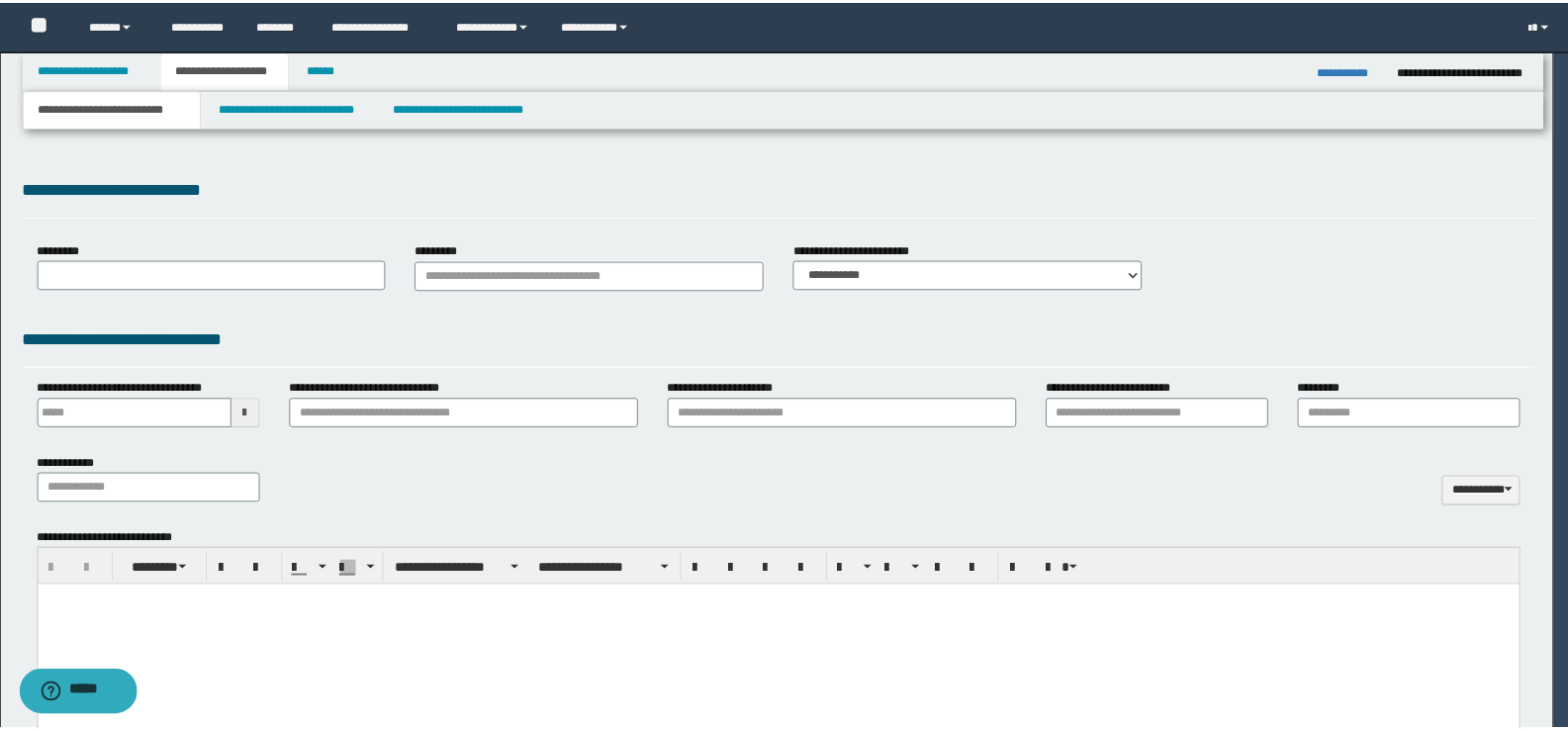 scroll, scrollTop: 0, scrollLeft: 0, axis: both 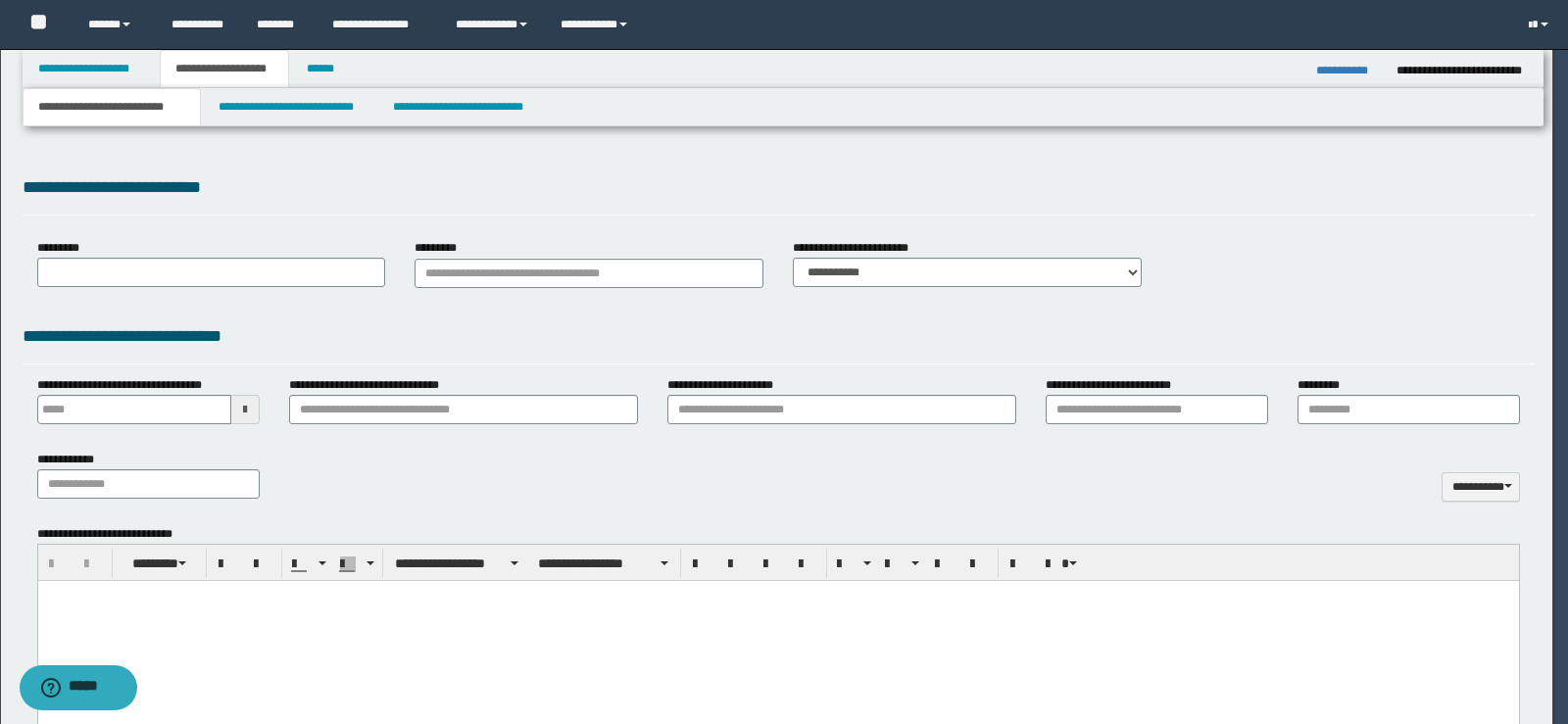 type 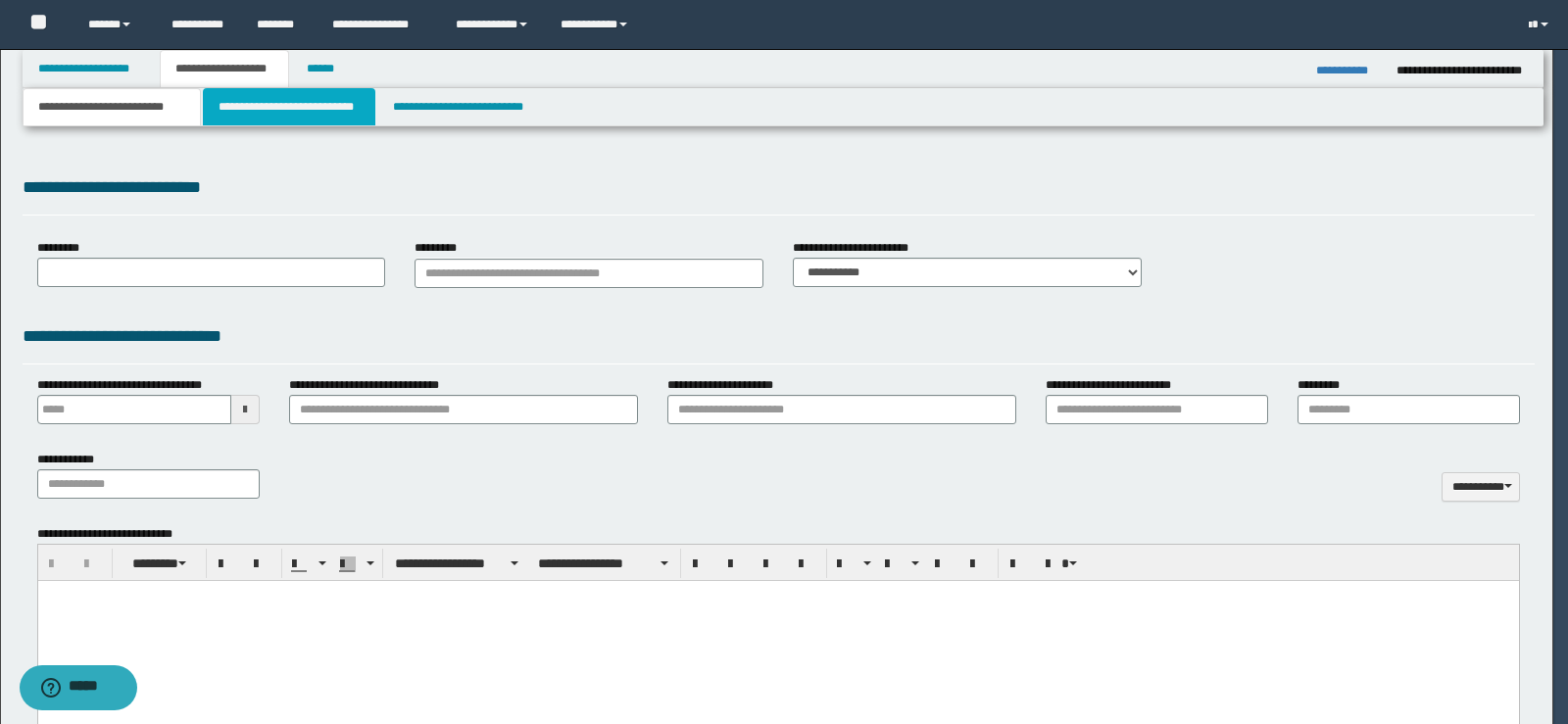 click on "**********" at bounding box center [289, 107] 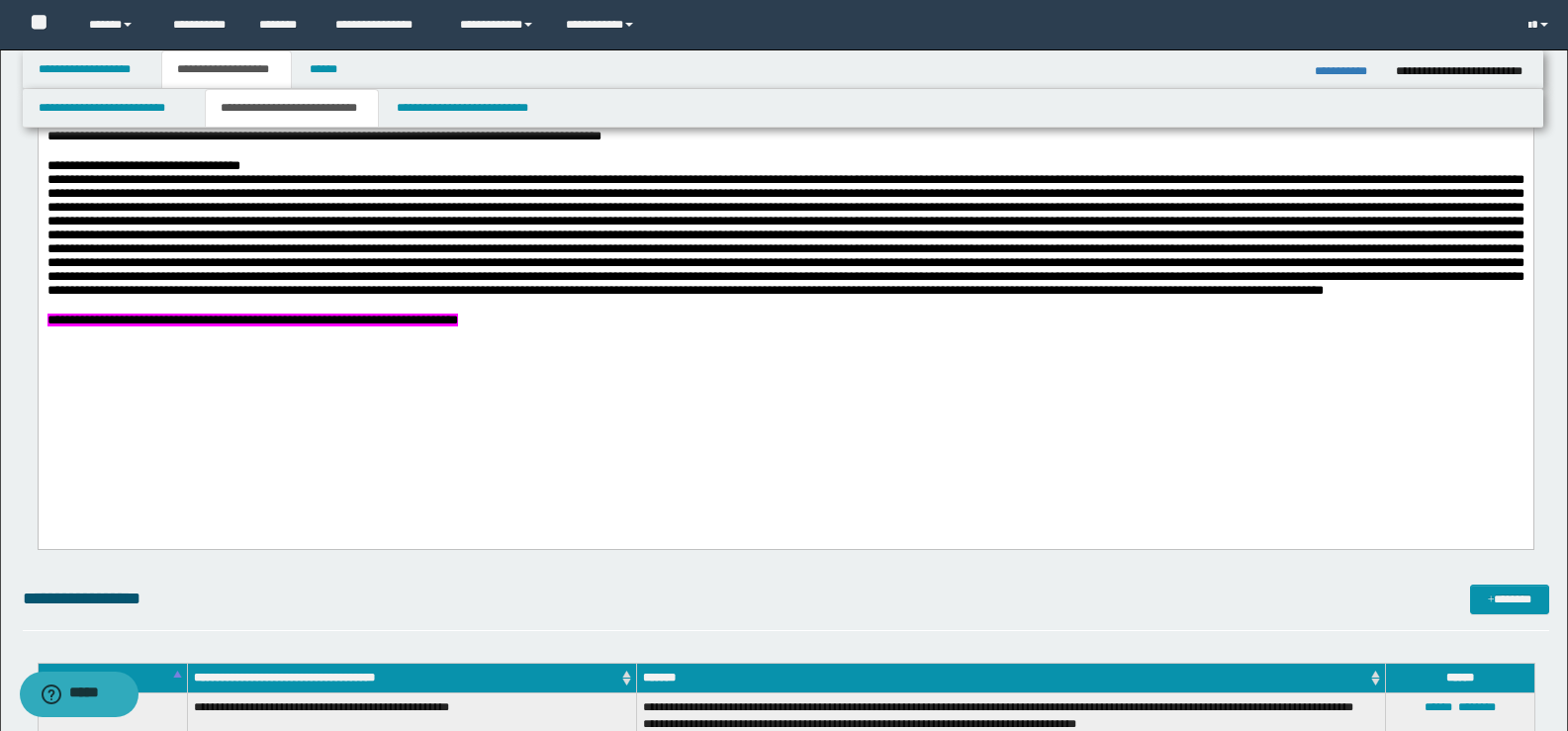 scroll, scrollTop: 1088, scrollLeft: 0, axis: vertical 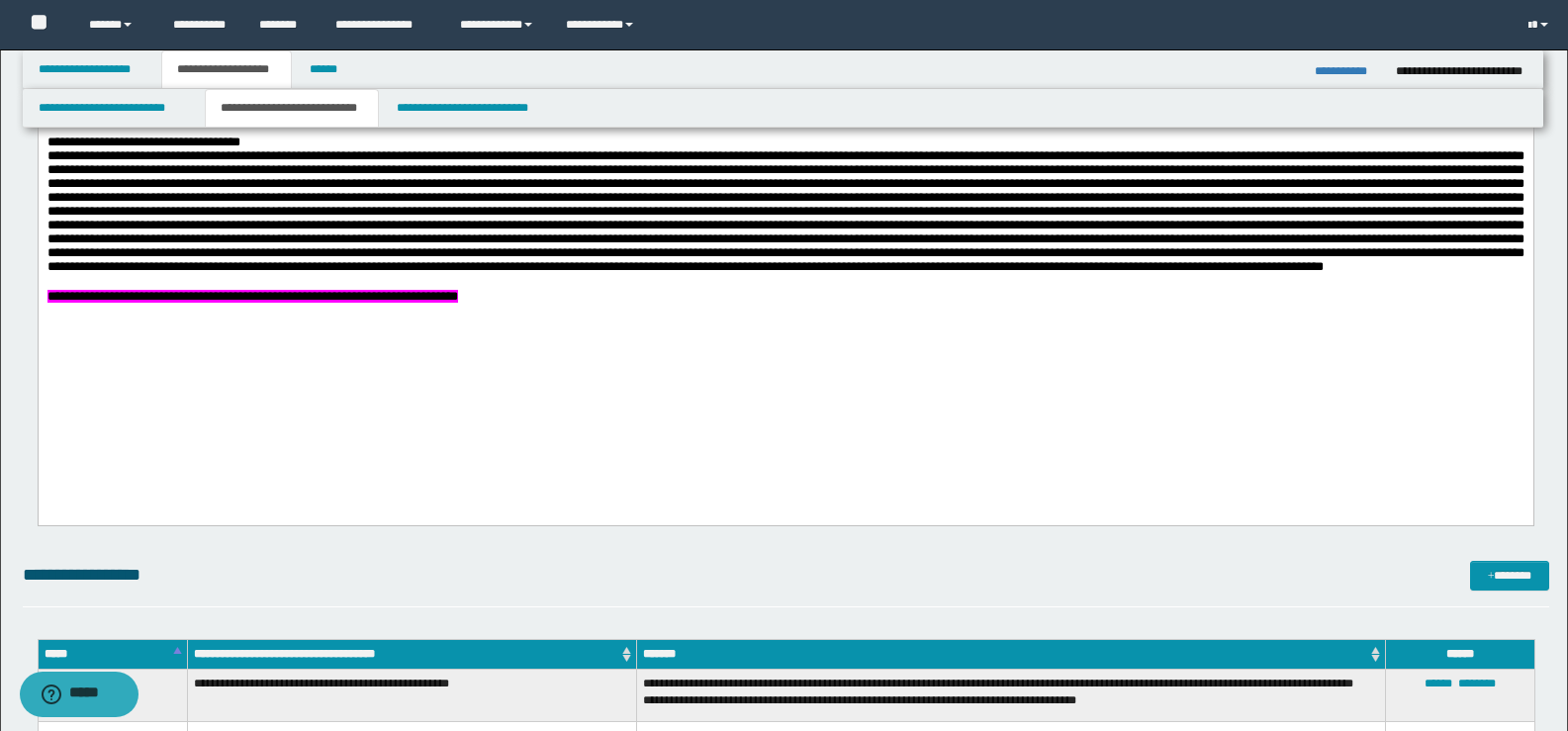 click on "**********" at bounding box center (784, 297) 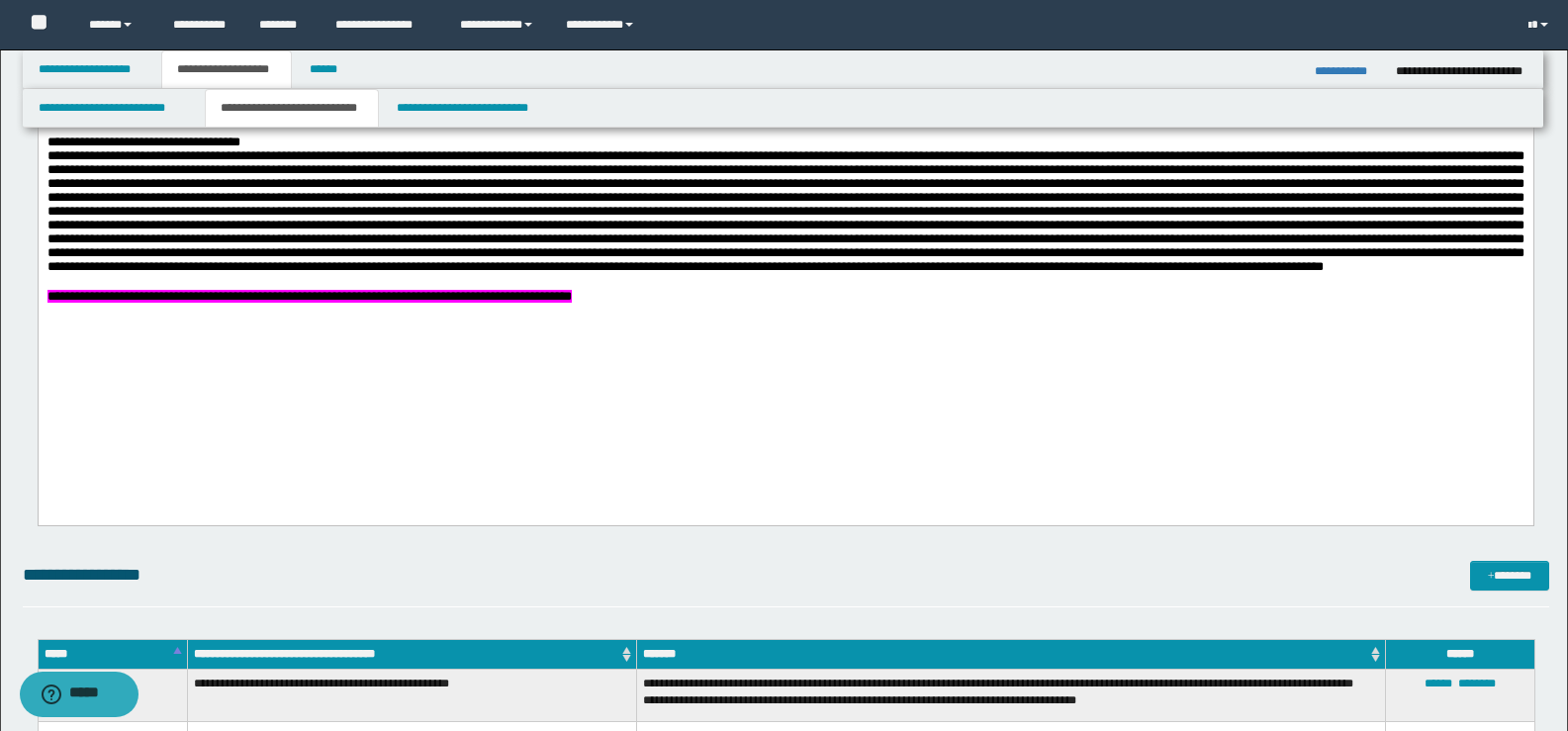 click on "**********" at bounding box center [784, 297] 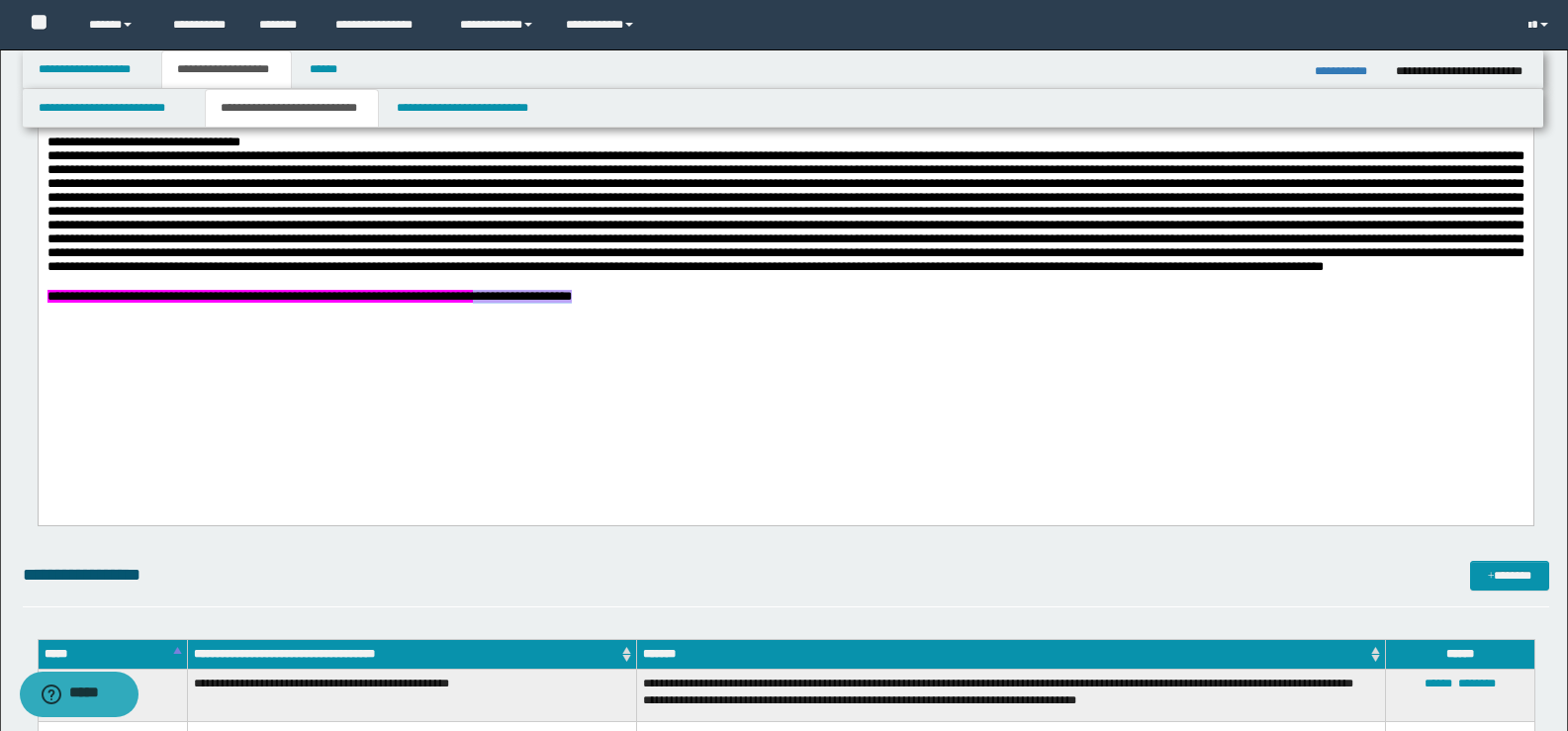 drag, startPoint x: 833, startPoint y: 412, endPoint x: 703, endPoint y: 411, distance: 130.00385 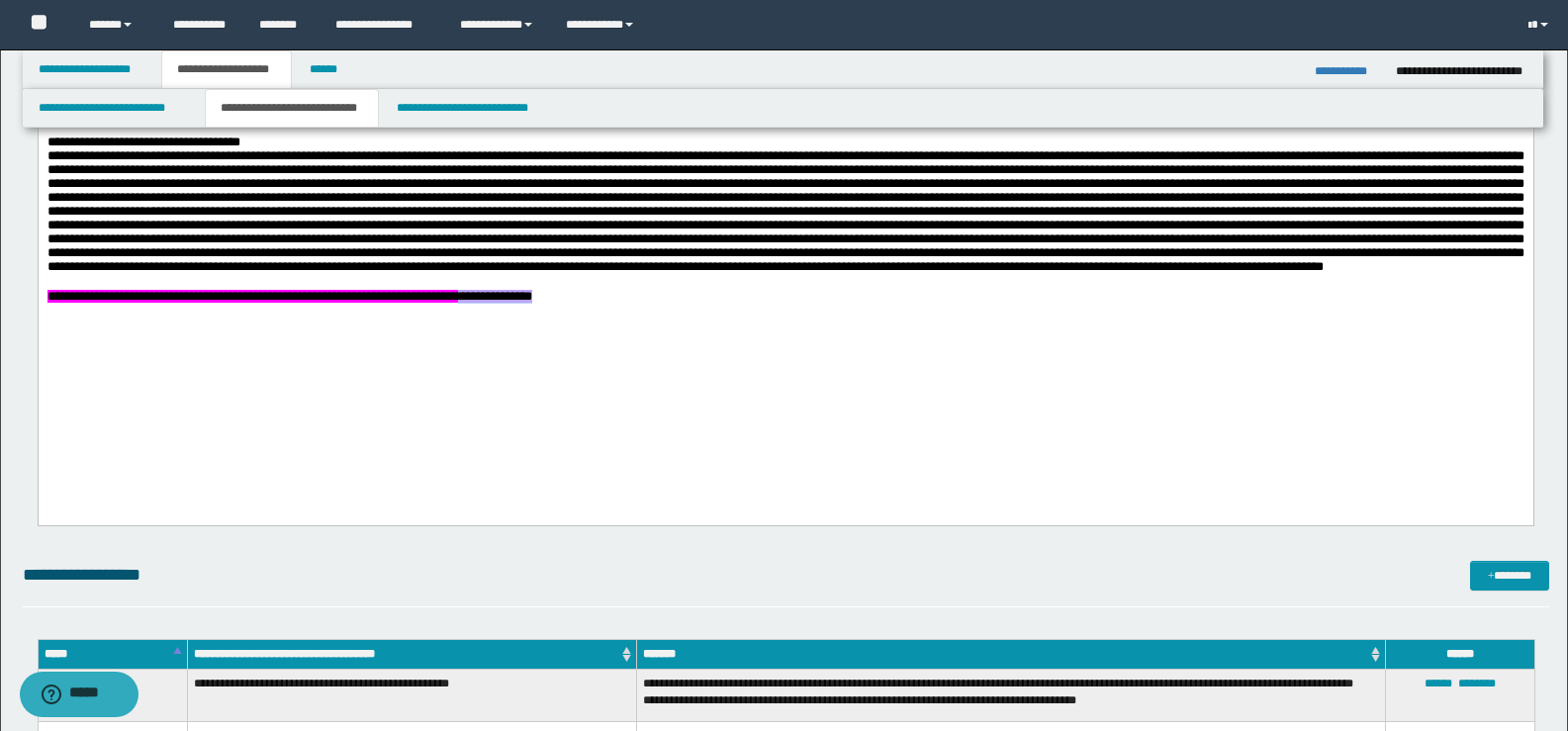 drag, startPoint x: 817, startPoint y: 413, endPoint x: 693, endPoint y: 406, distance: 124.19742 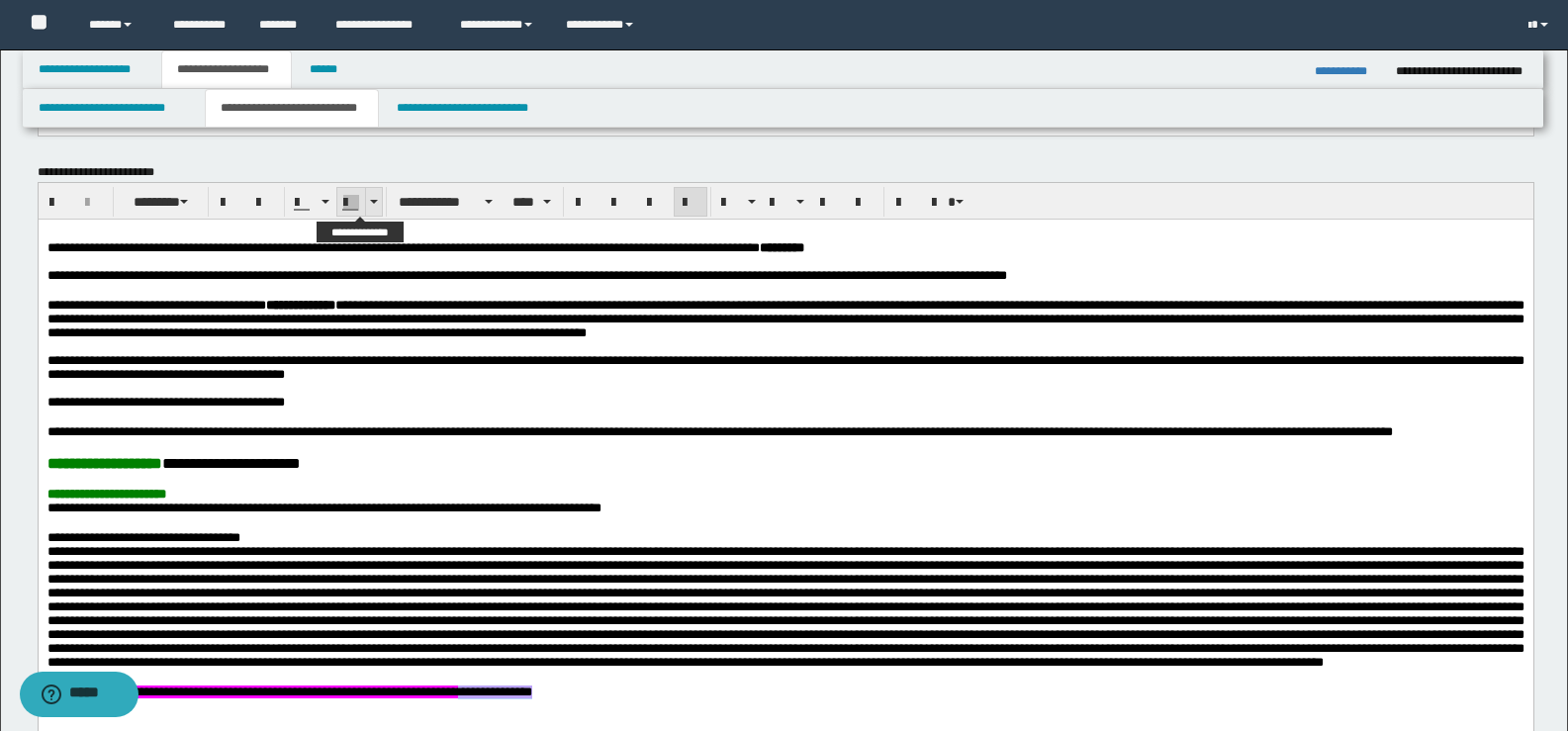 click at bounding box center [373, 202] 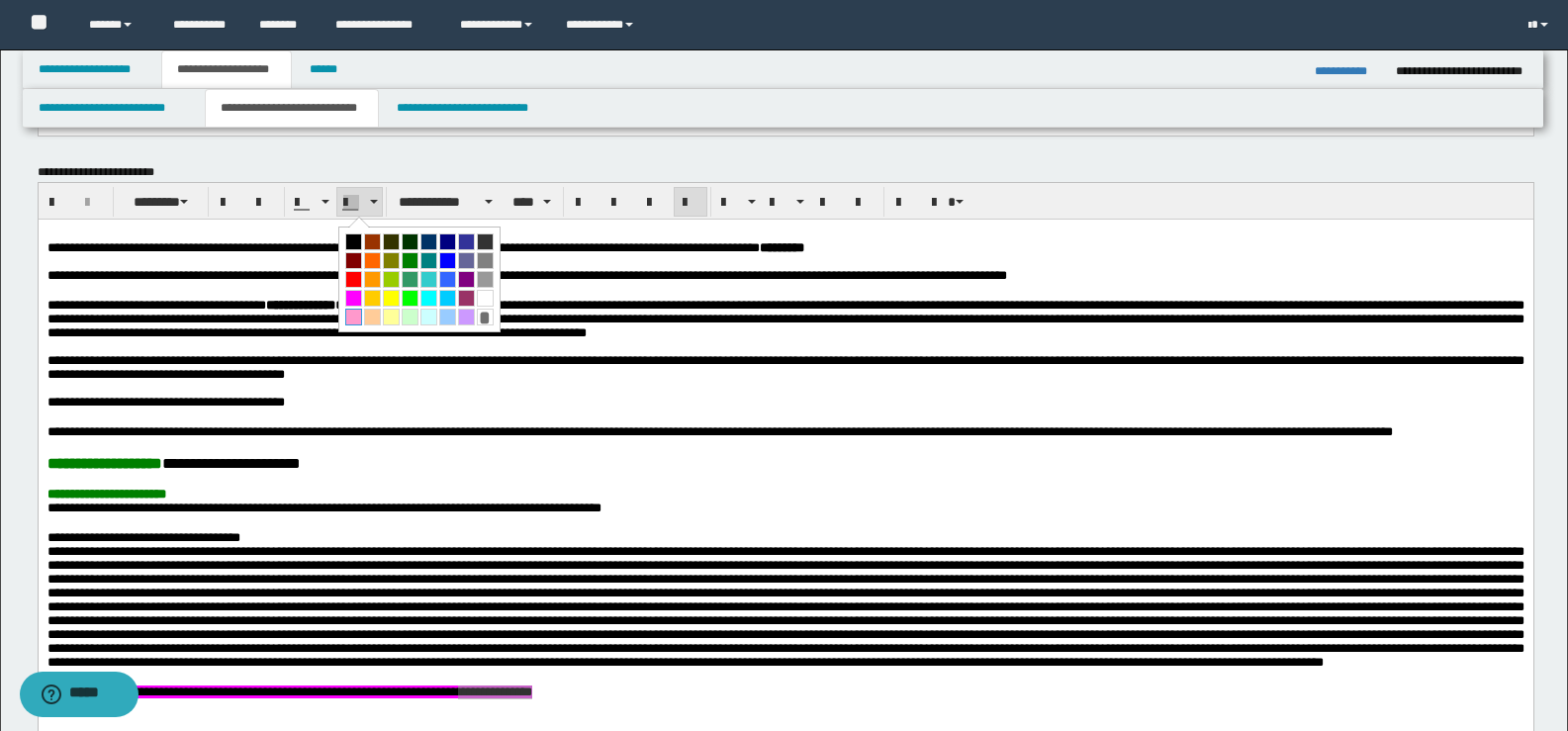 click at bounding box center (353, 317) 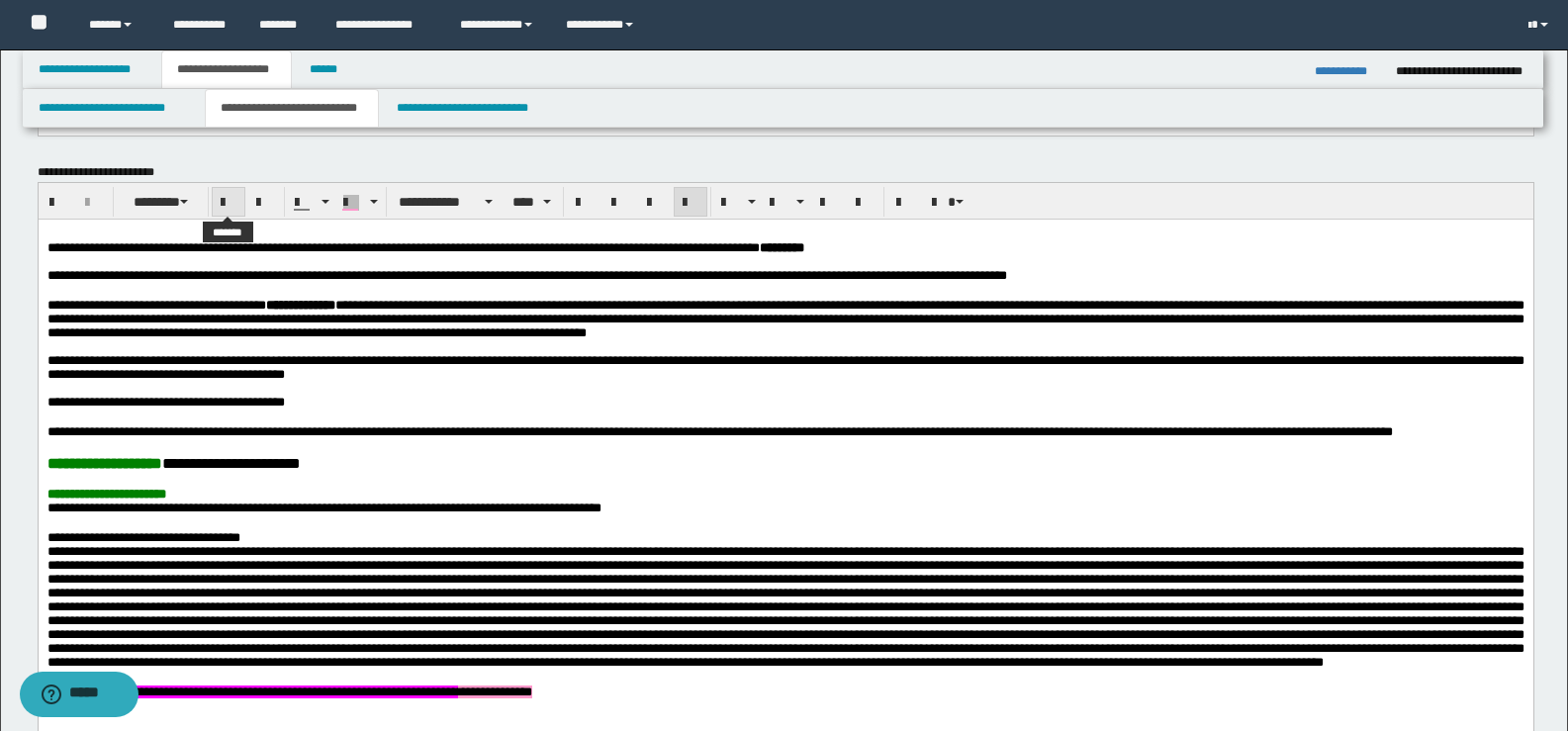 click at bounding box center [229, 203] 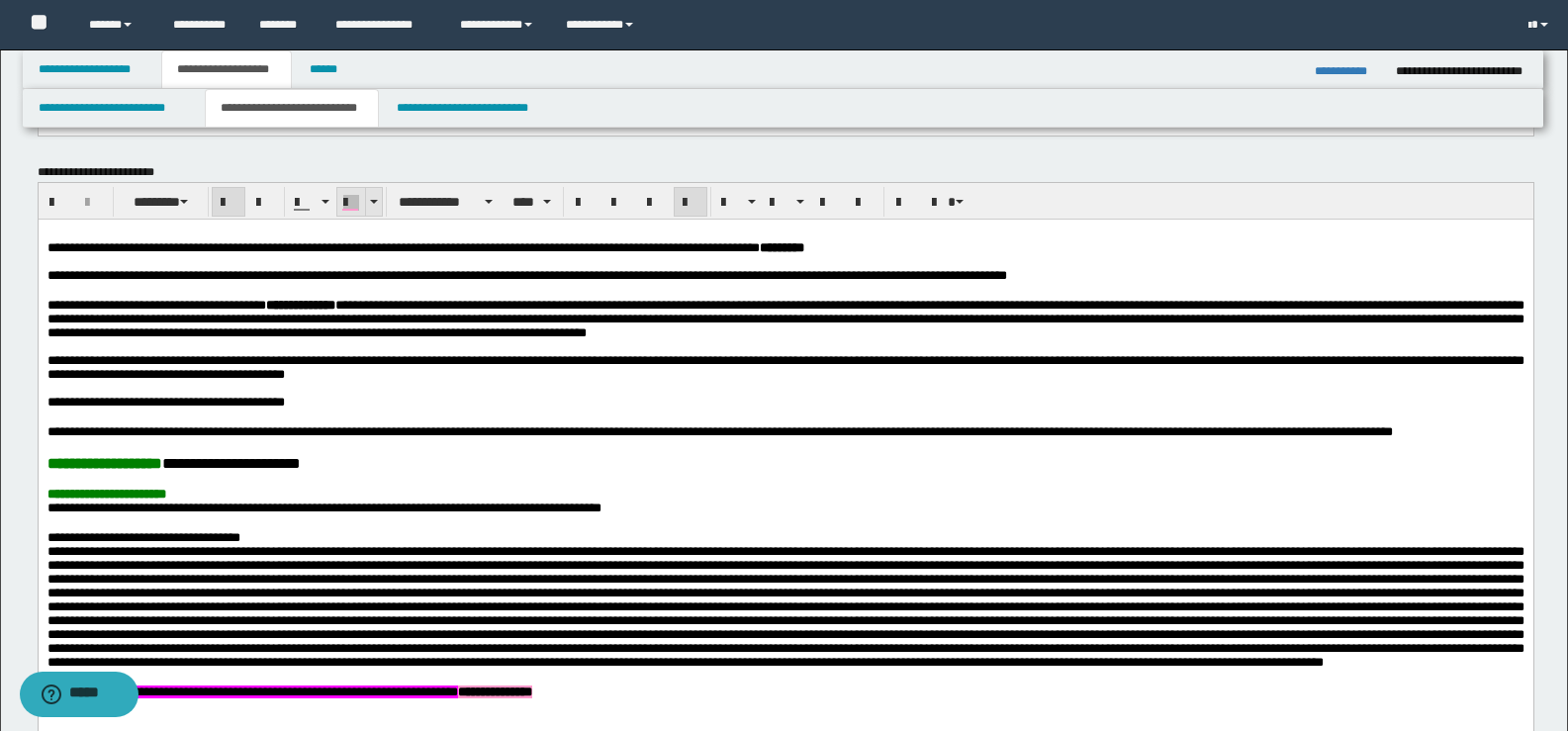 click at bounding box center [373, 202] 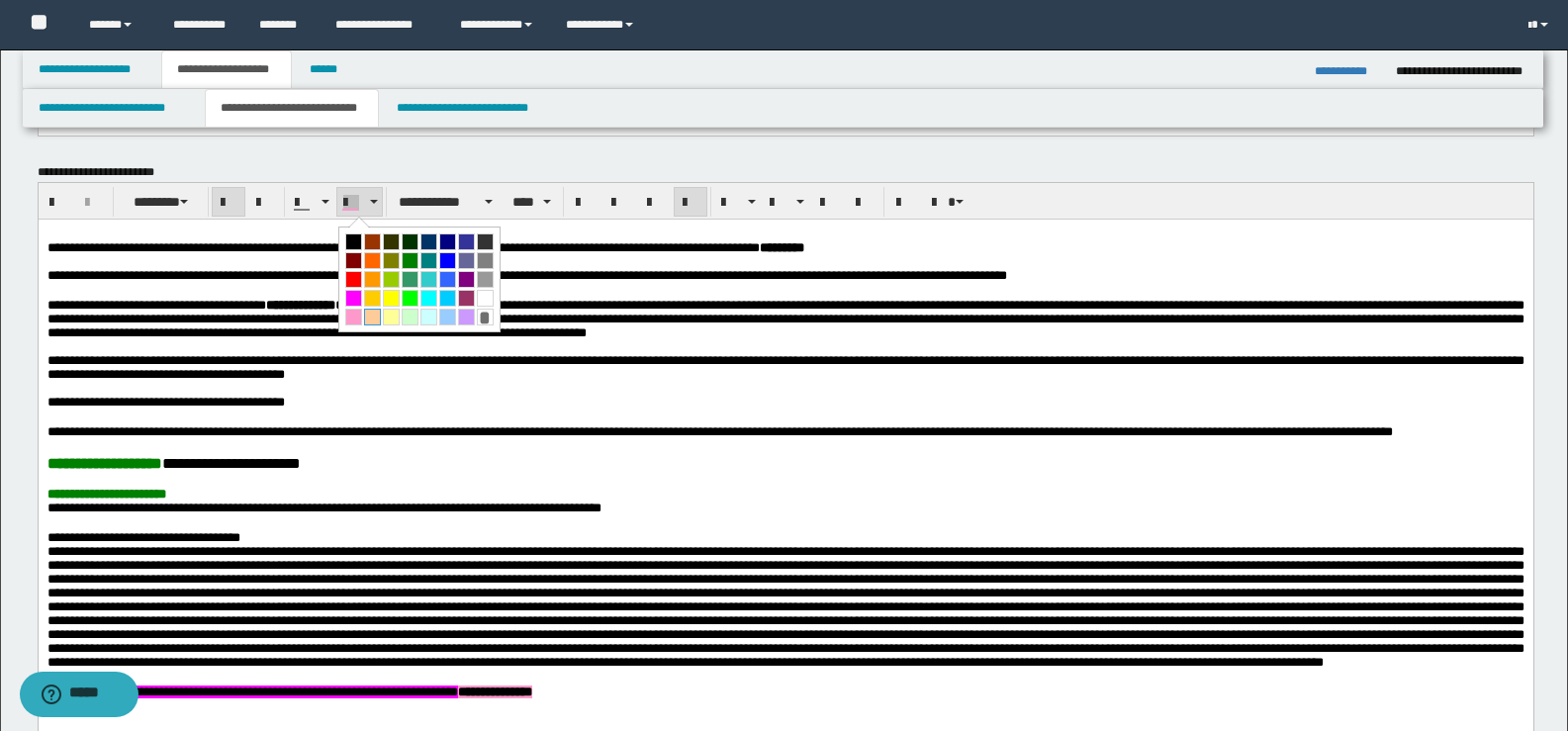 click at bounding box center (372, 317) 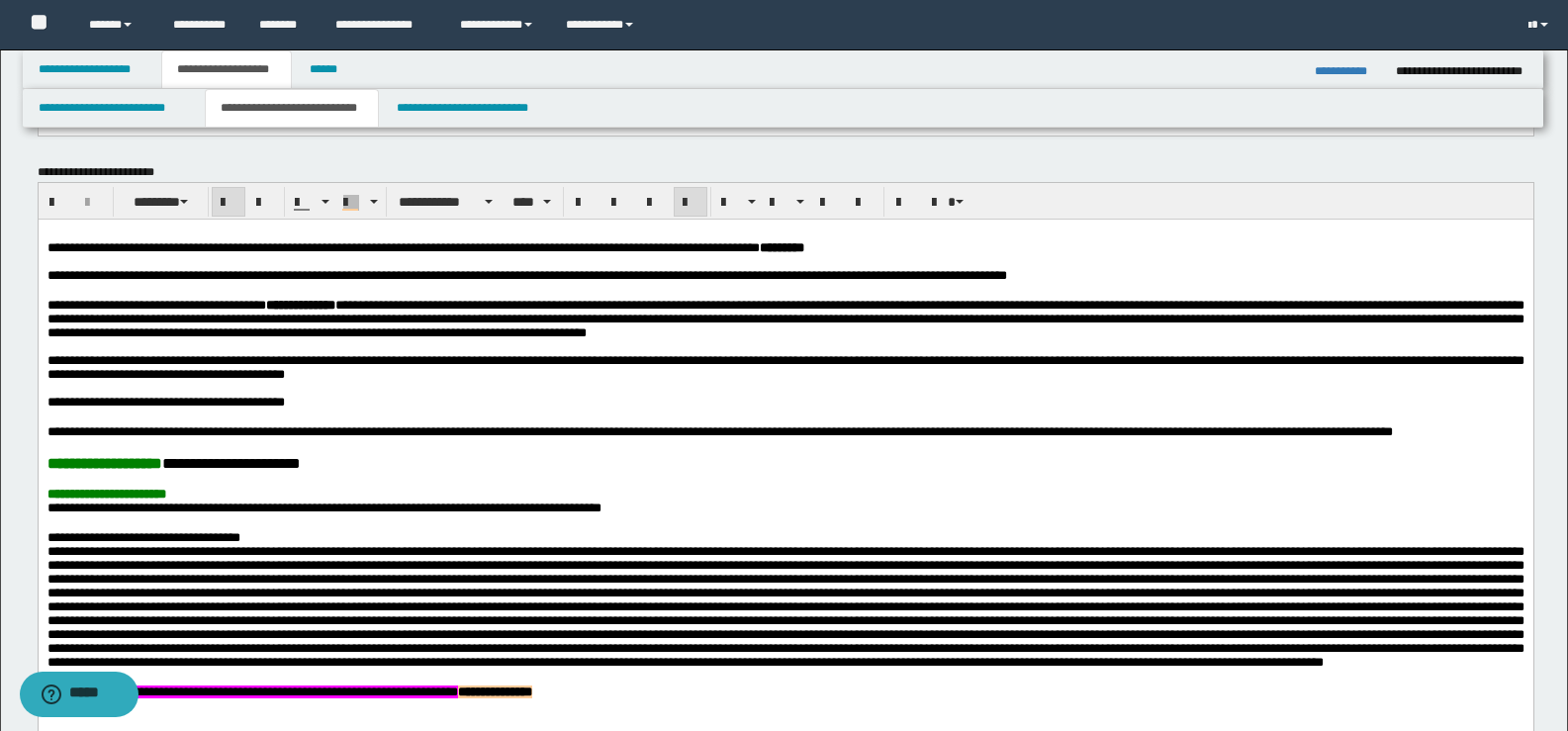 scroll, scrollTop: 1187, scrollLeft: 0, axis: vertical 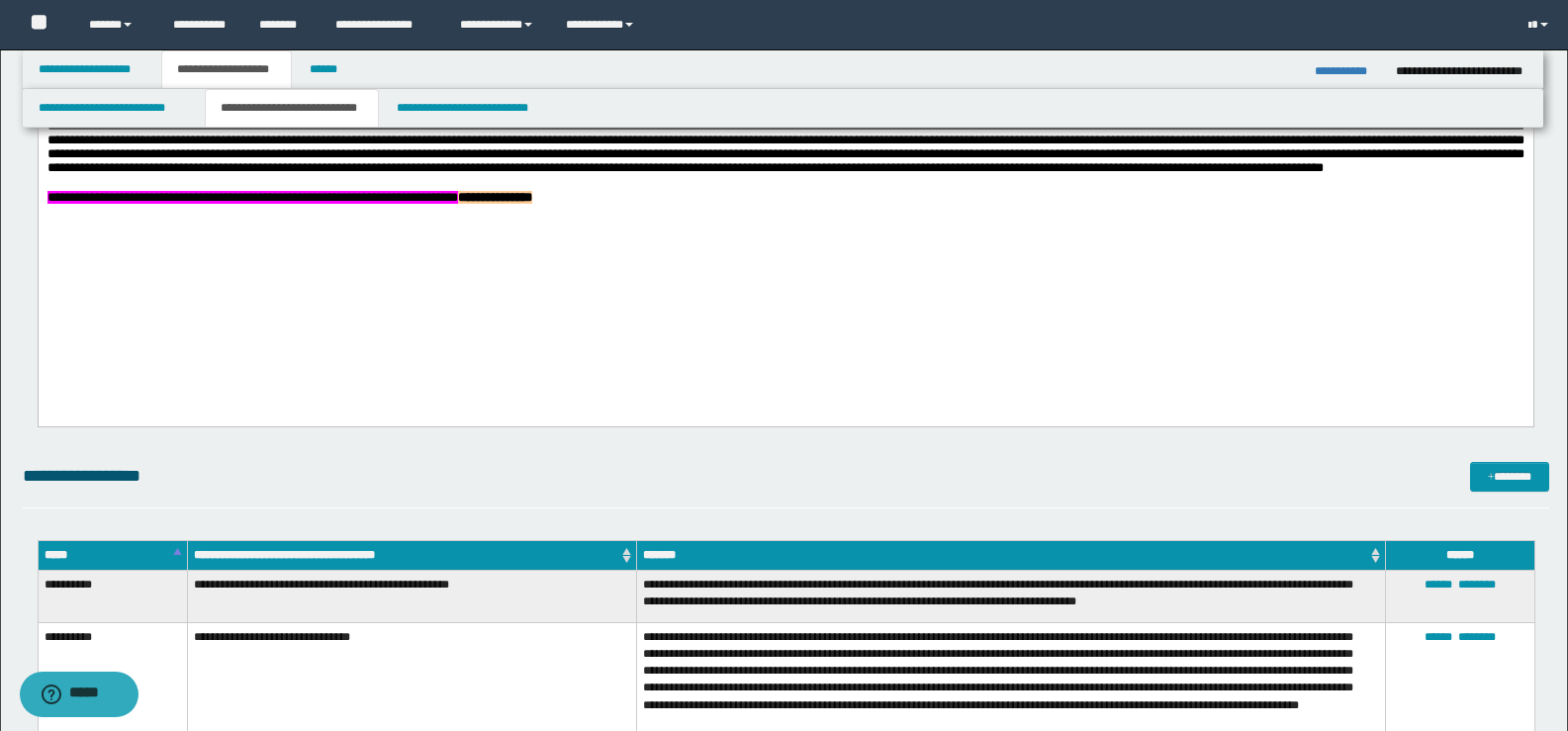 click on "**********" at bounding box center [784, -7] 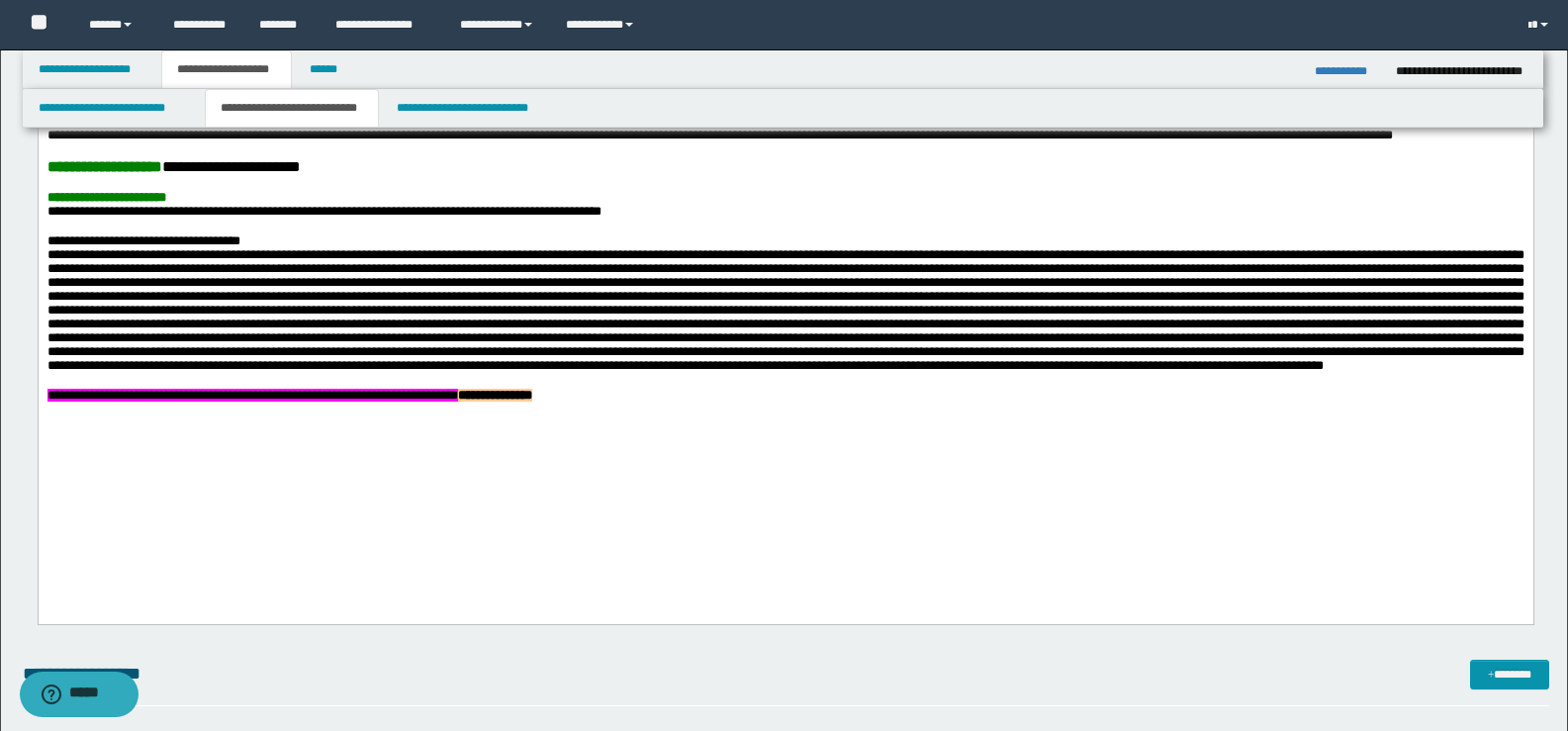 scroll, scrollTop: 594, scrollLeft: 0, axis: vertical 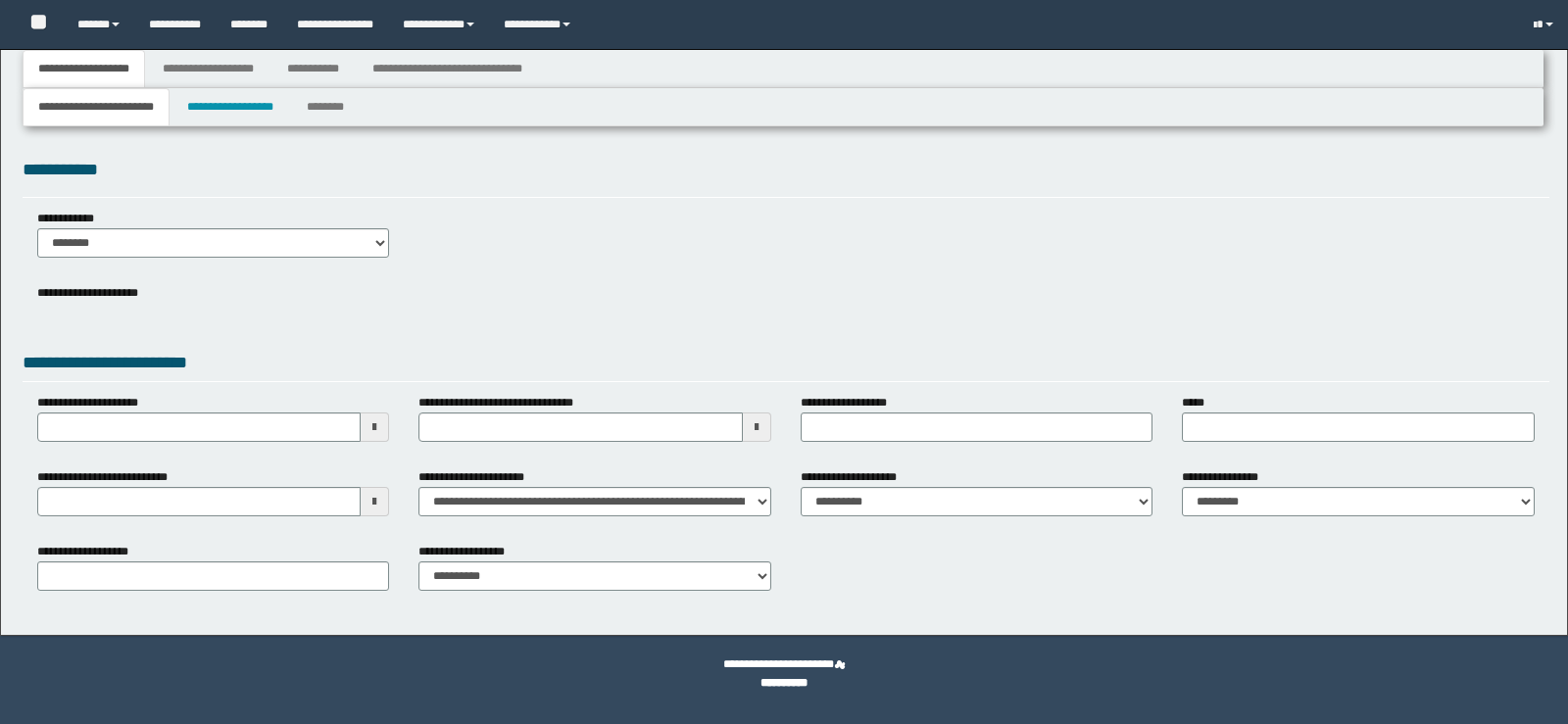 type 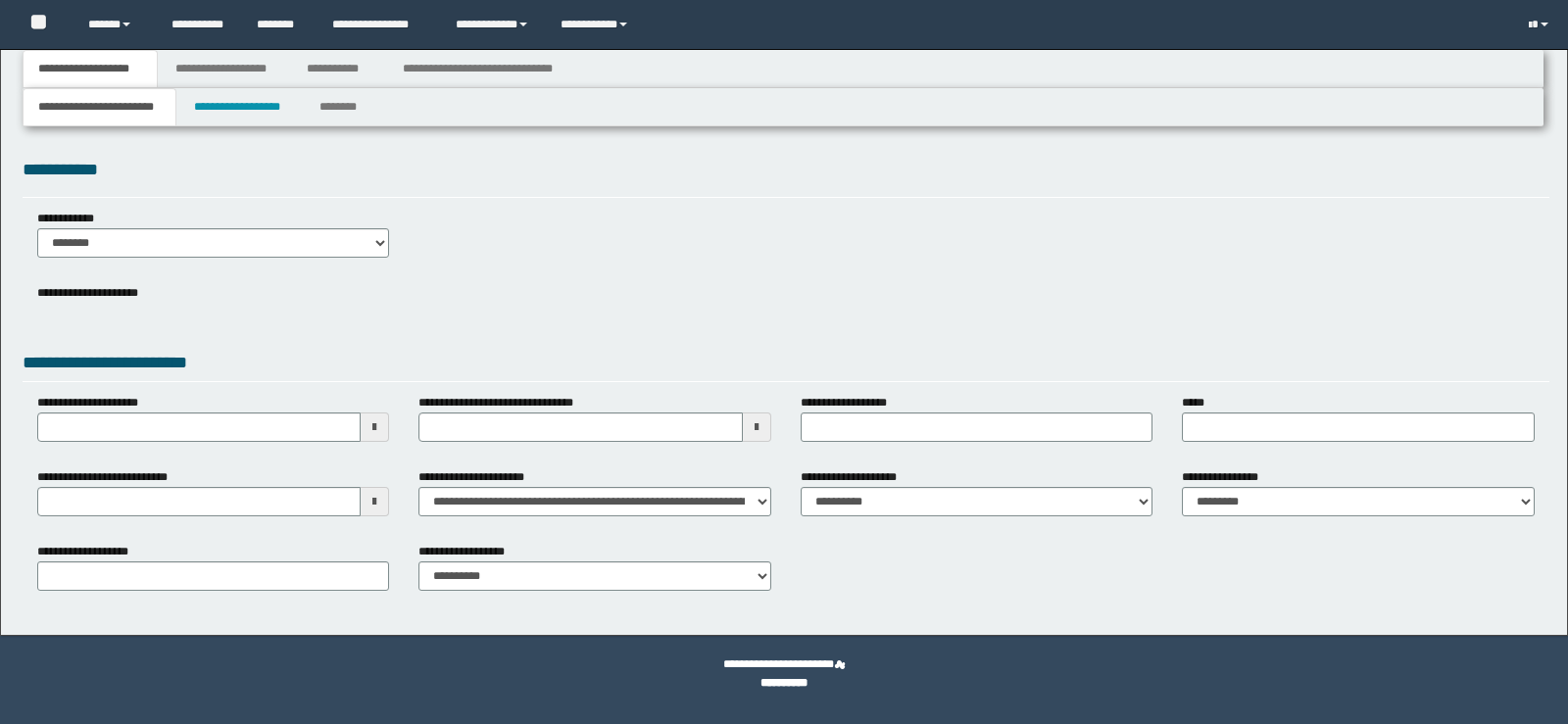 scroll, scrollTop: 0, scrollLeft: 0, axis: both 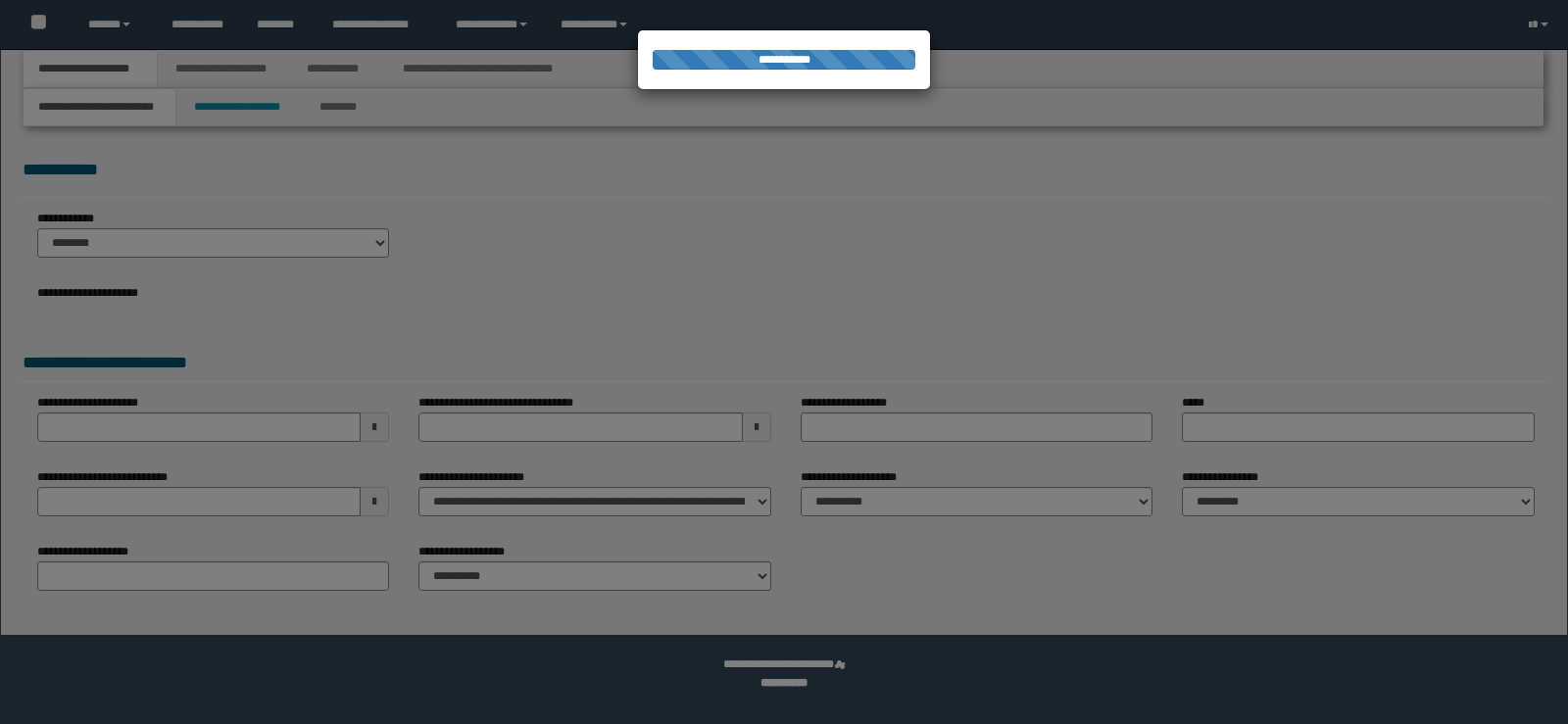 type on "**********" 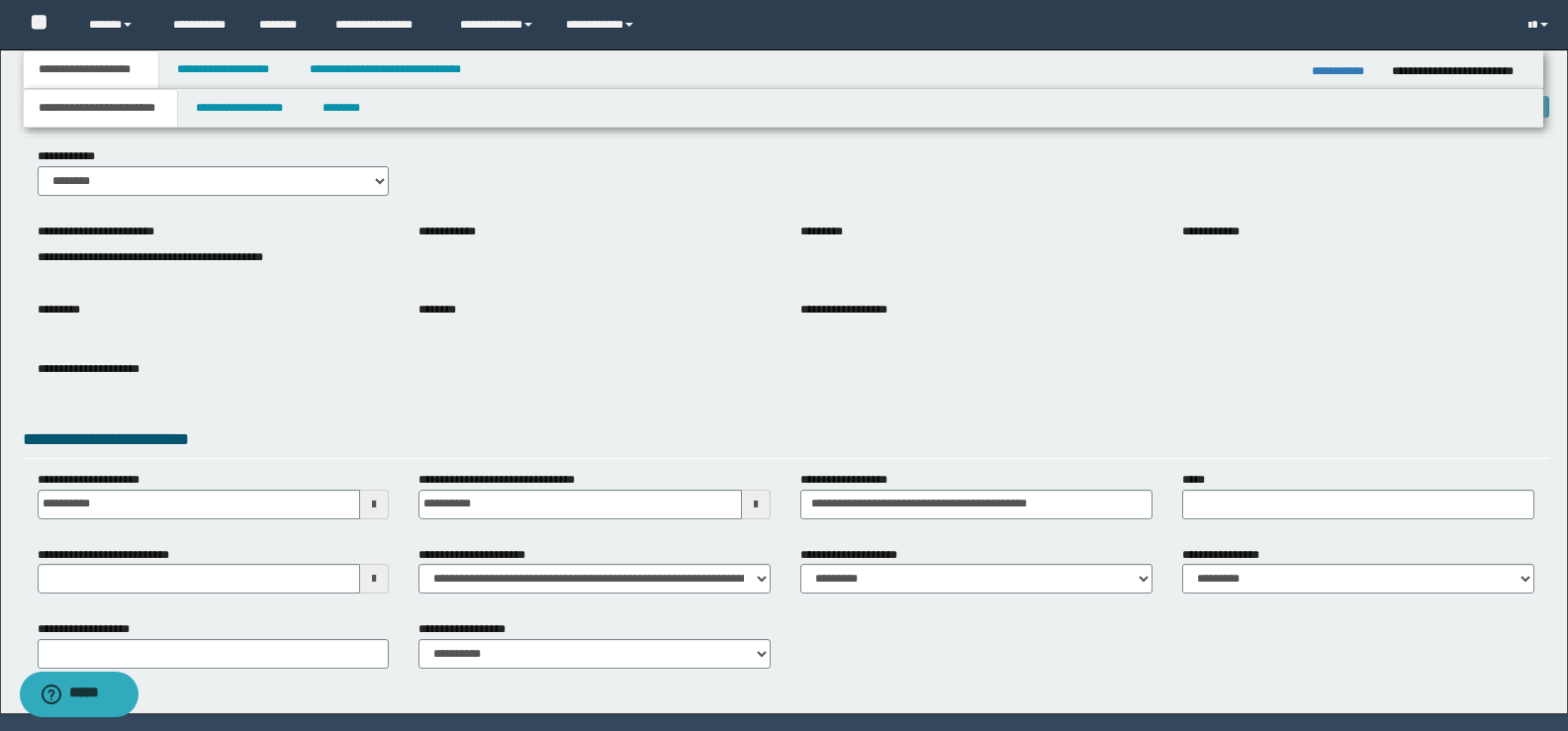 scroll, scrollTop: 99, scrollLeft: 0, axis: vertical 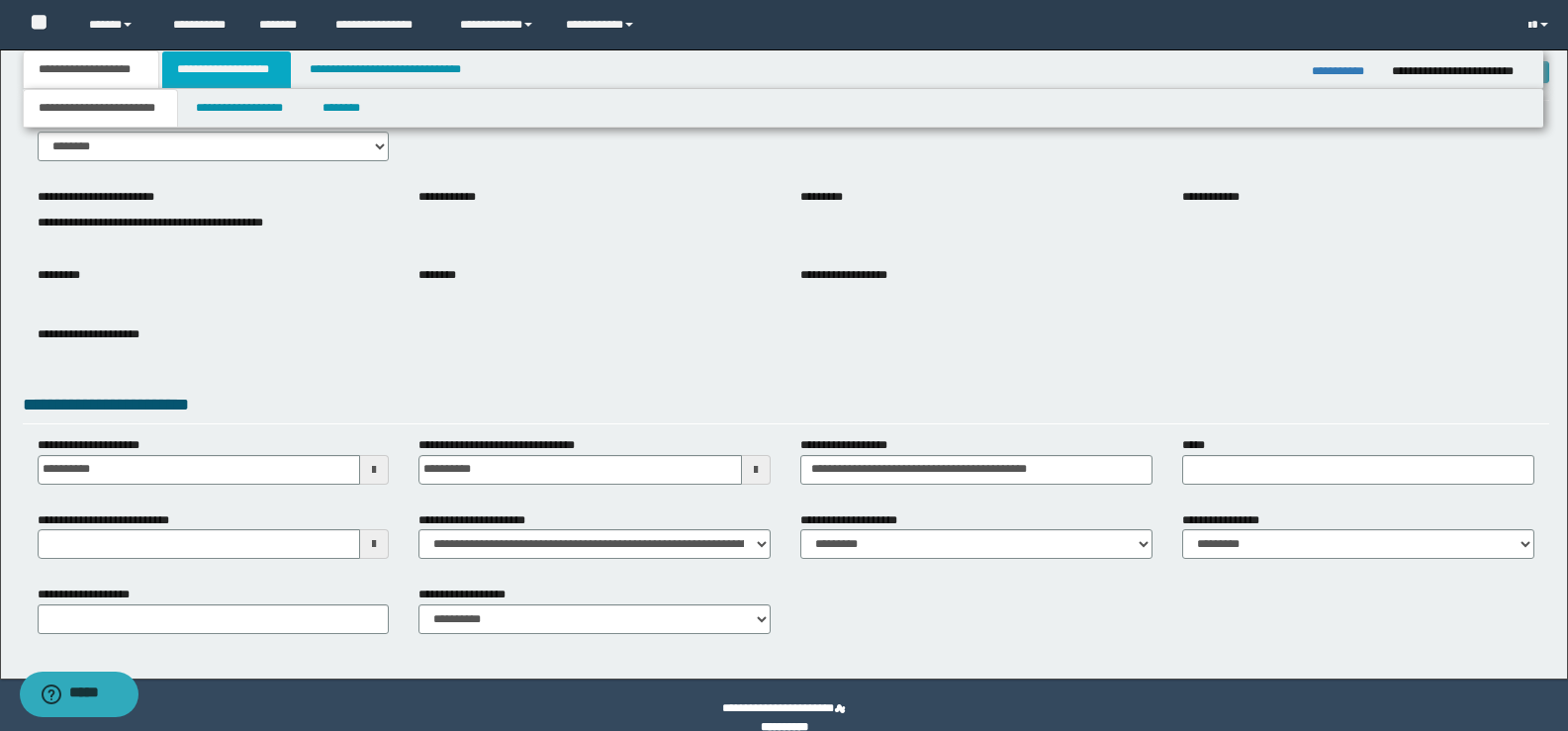 click on "**********" at bounding box center (227, 69) 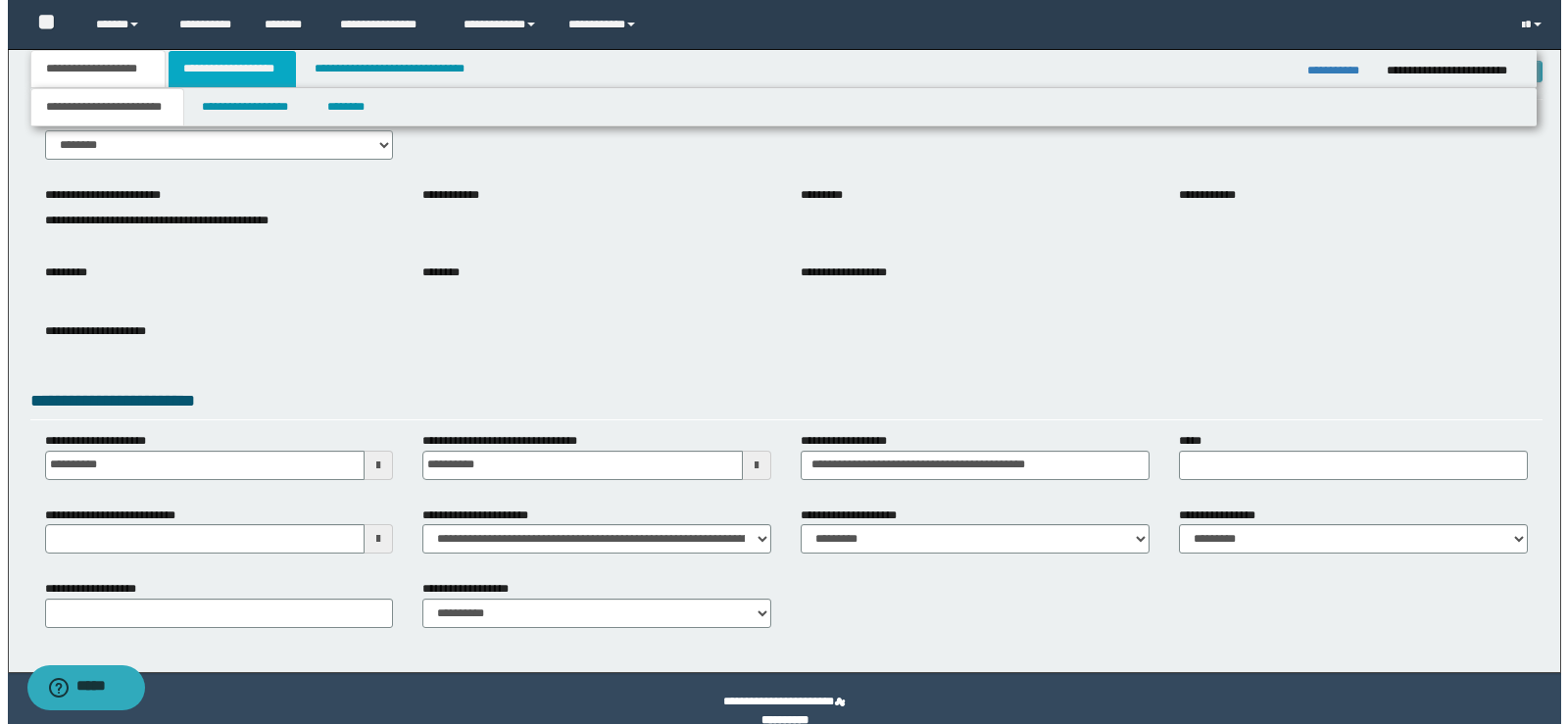 scroll, scrollTop: 0, scrollLeft: 0, axis: both 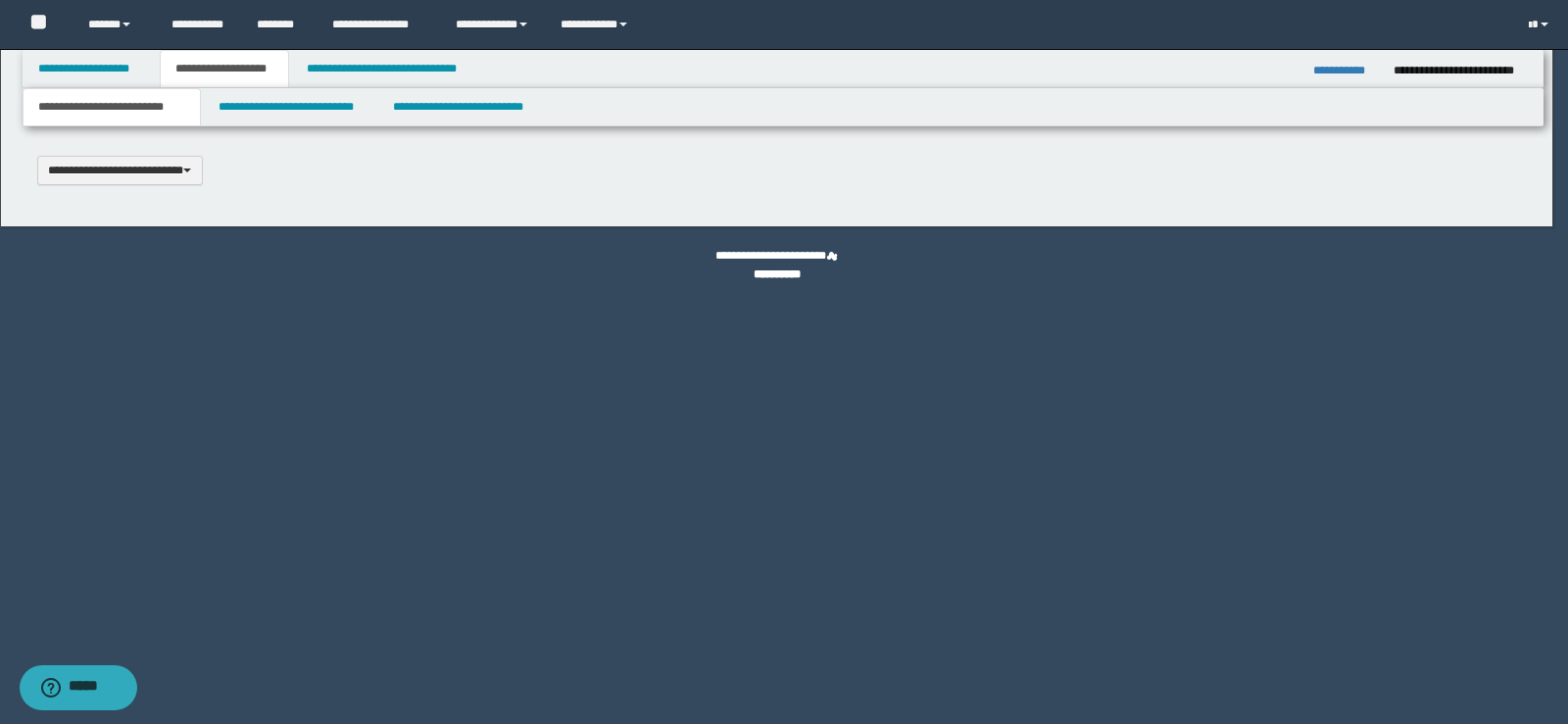 type 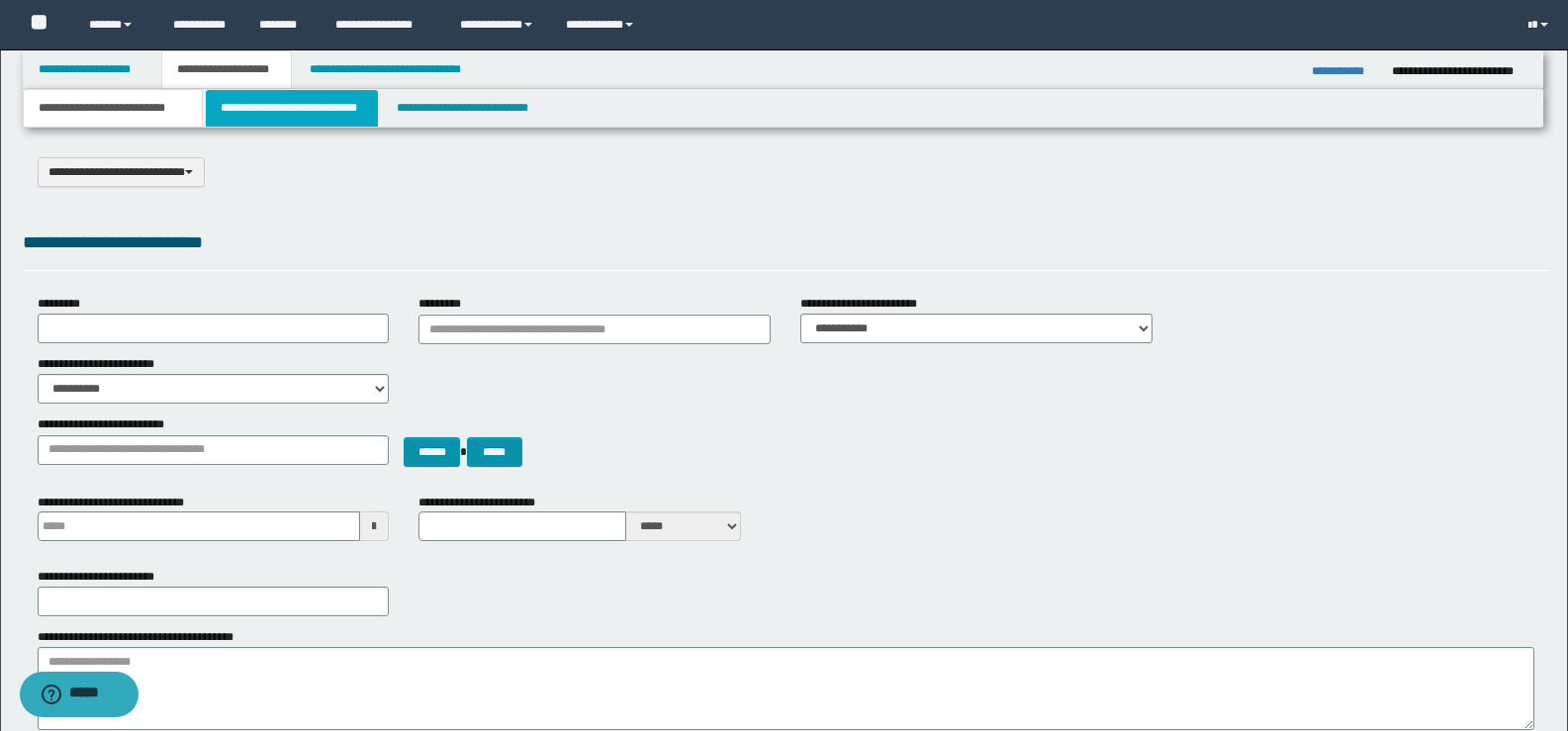 click on "**********" at bounding box center (292, 108) 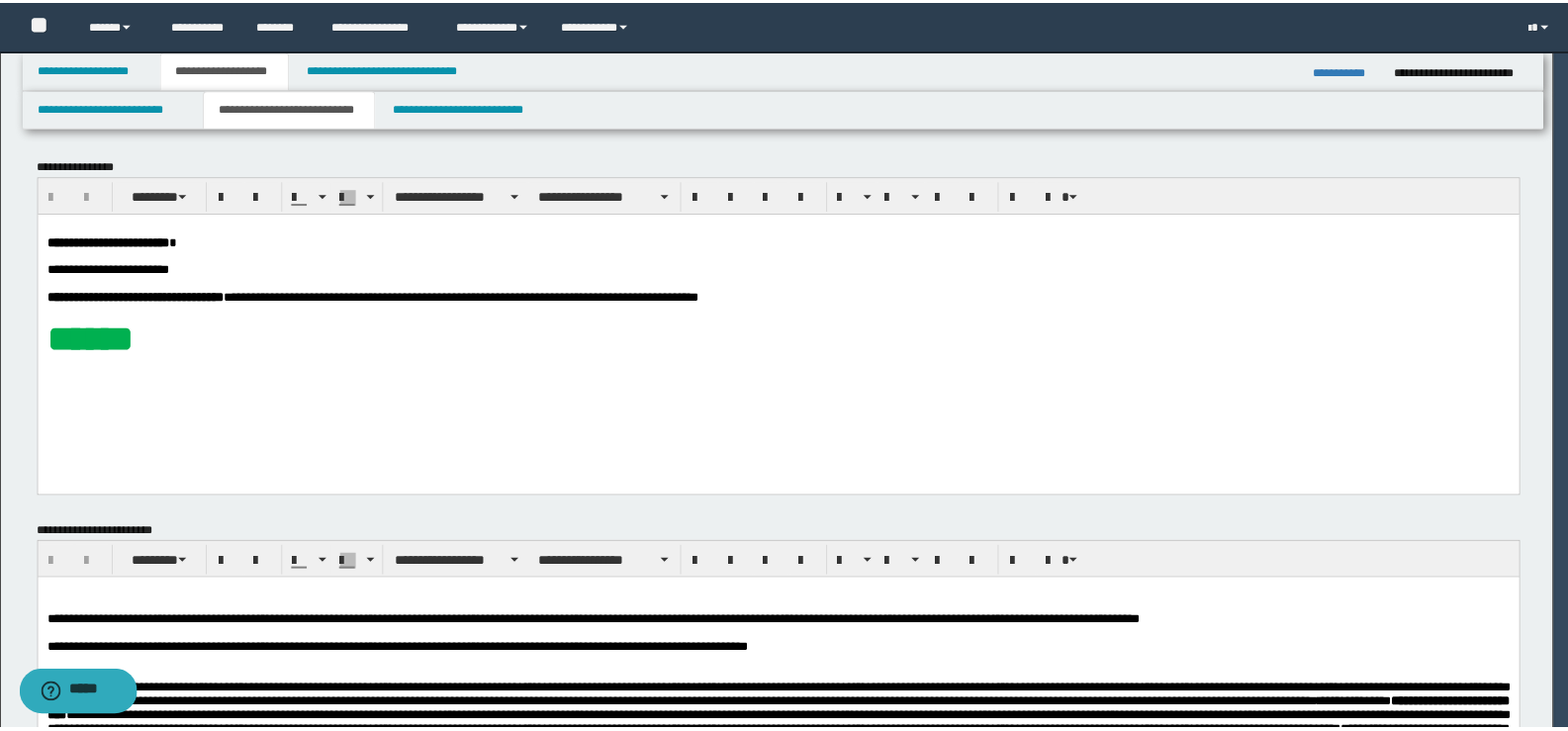 scroll, scrollTop: 0, scrollLeft: 0, axis: both 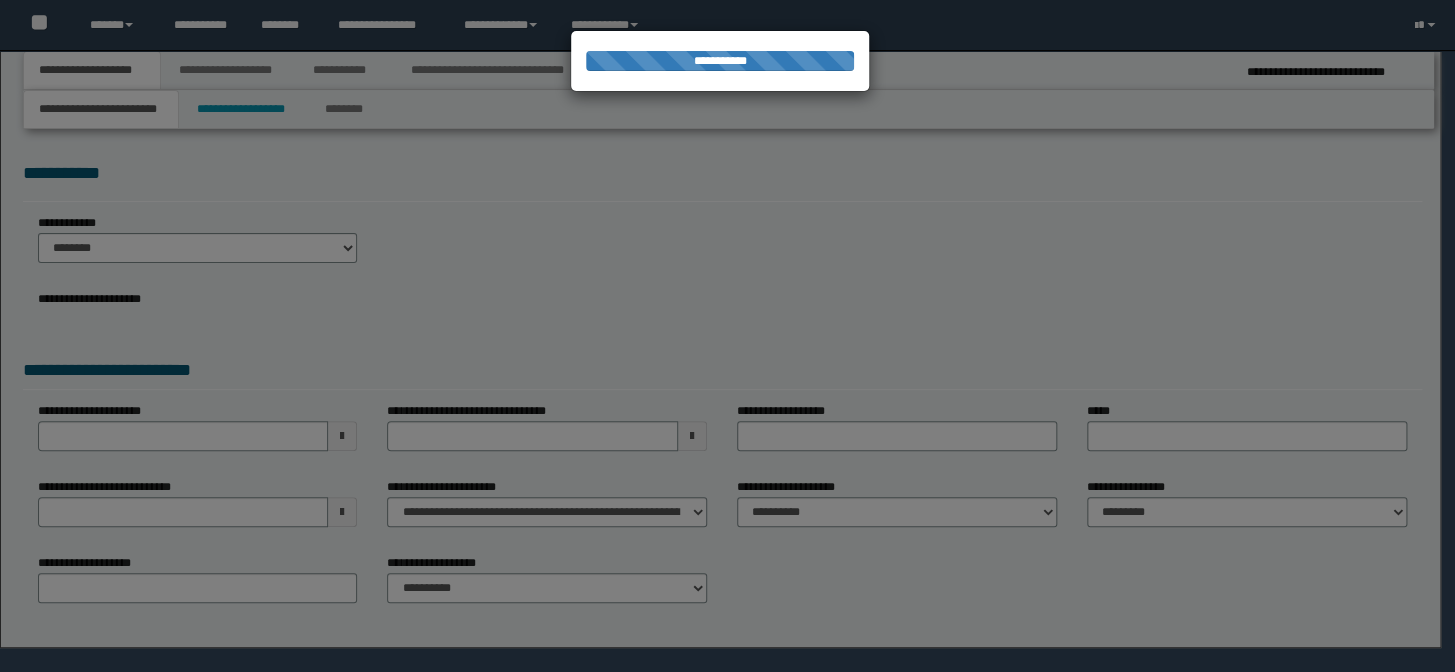 type on "**********" 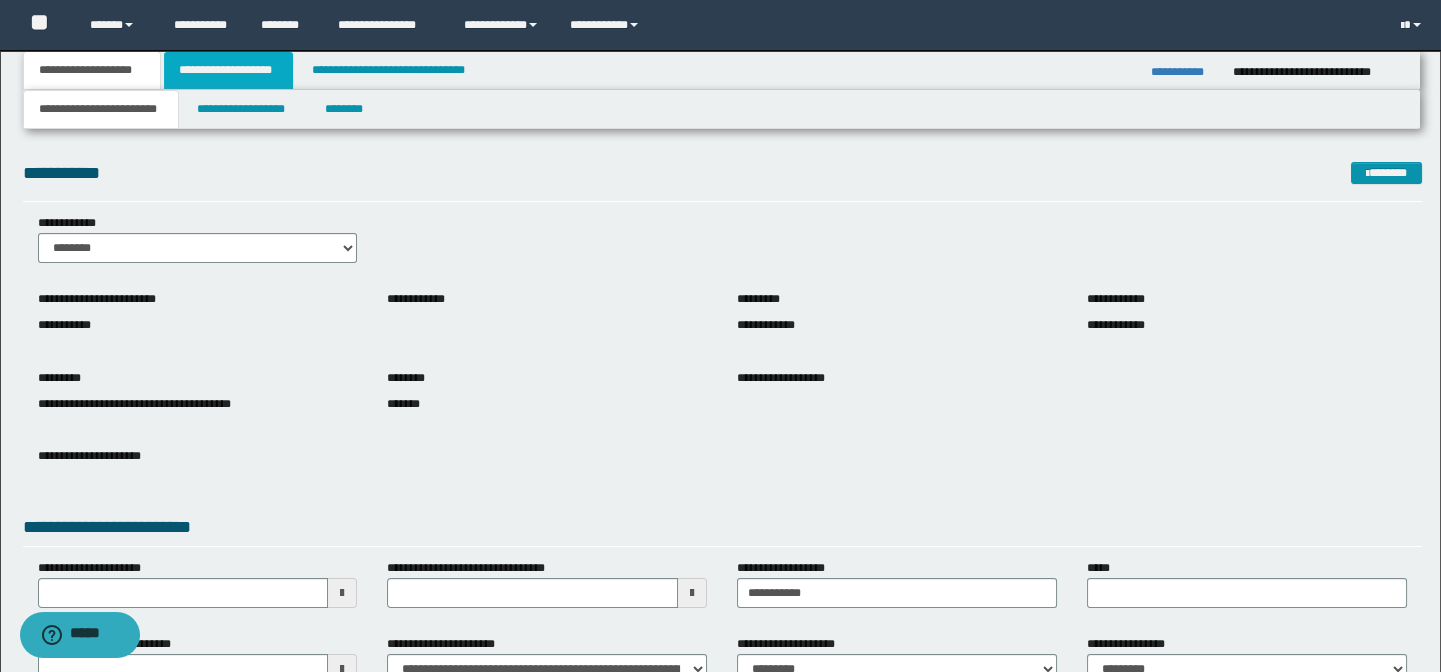 click on "**********" at bounding box center [228, 70] 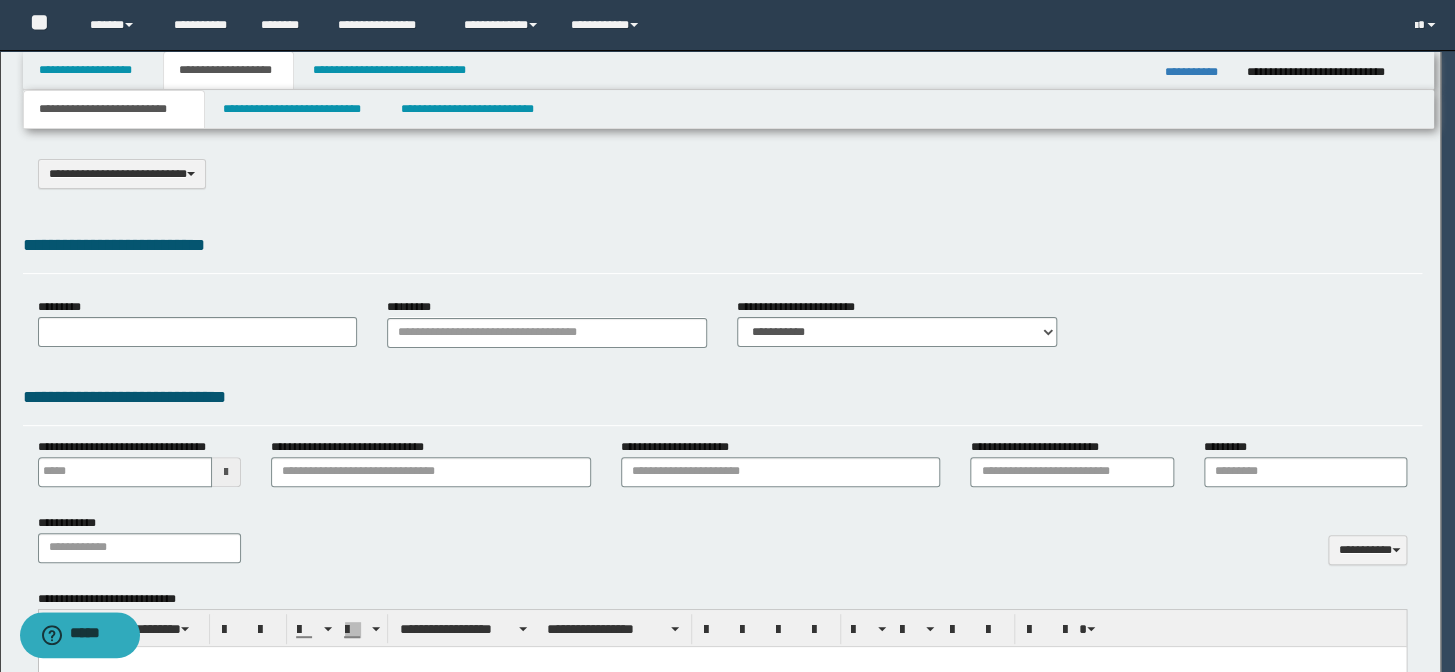 scroll, scrollTop: 0, scrollLeft: 0, axis: both 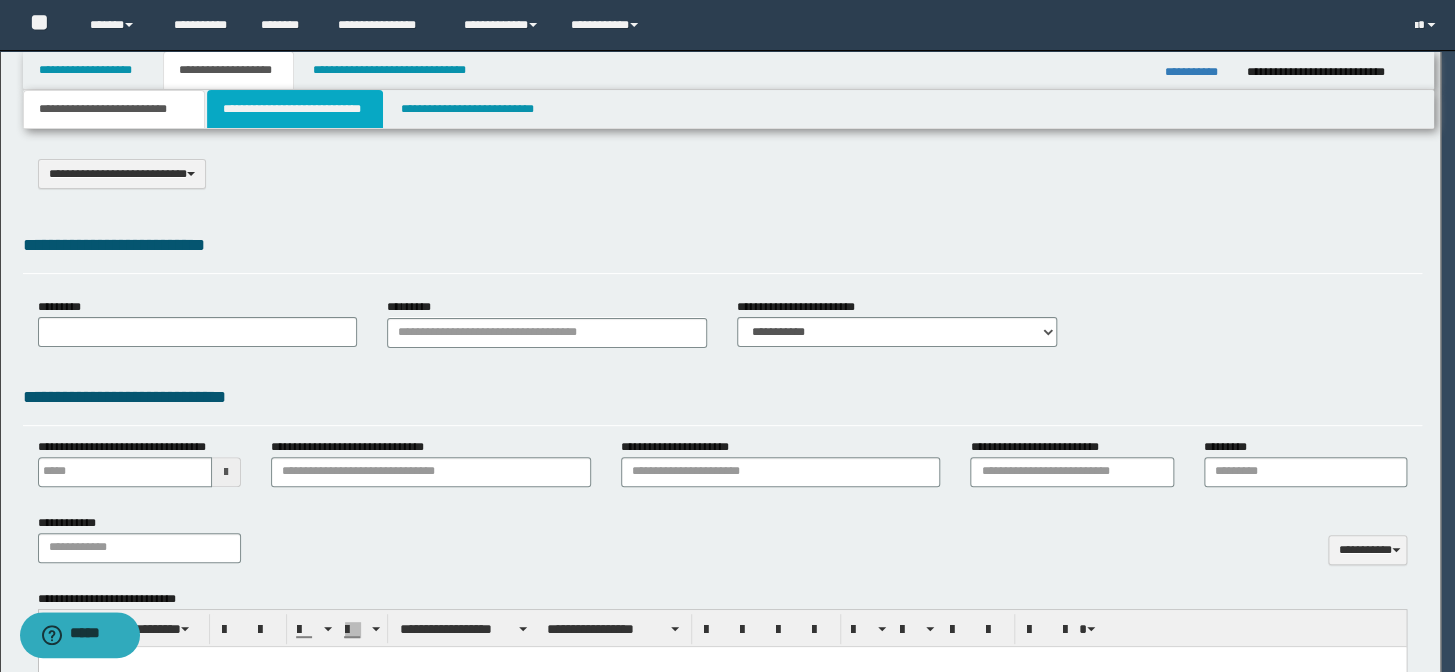 select on "*" 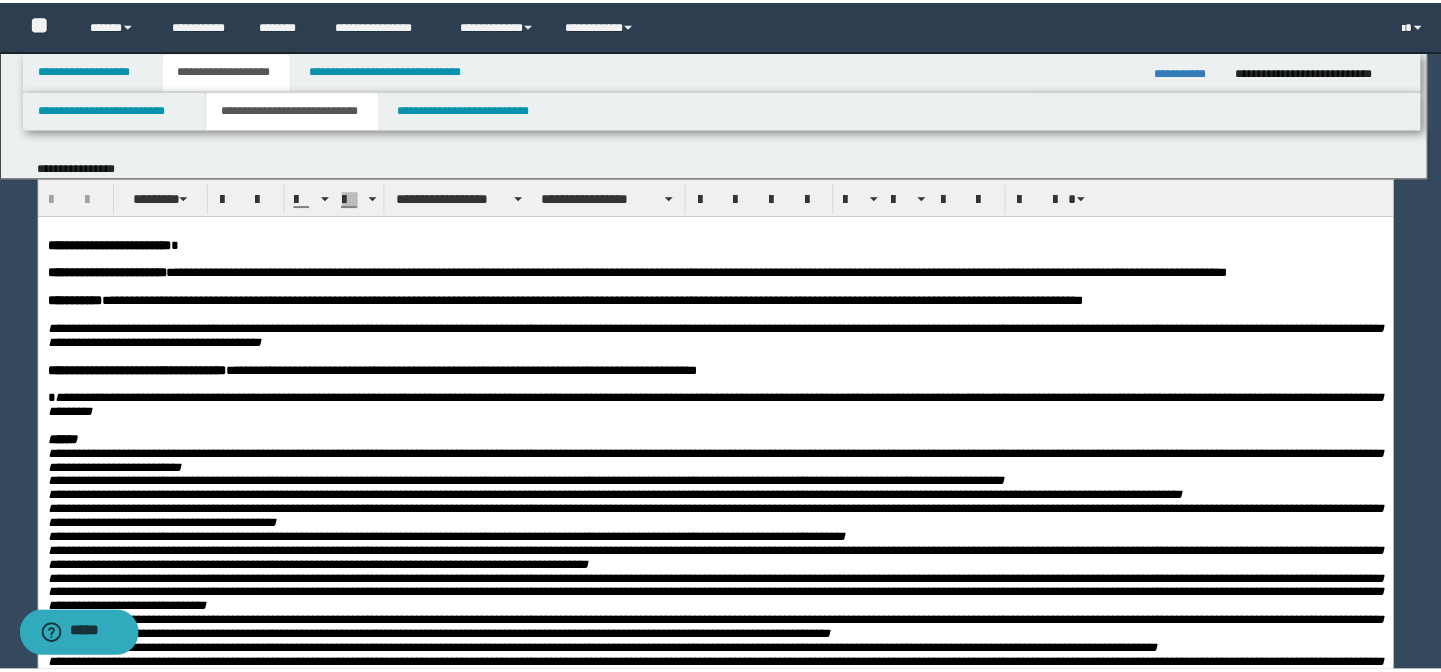 scroll, scrollTop: 0, scrollLeft: 0, axis: both 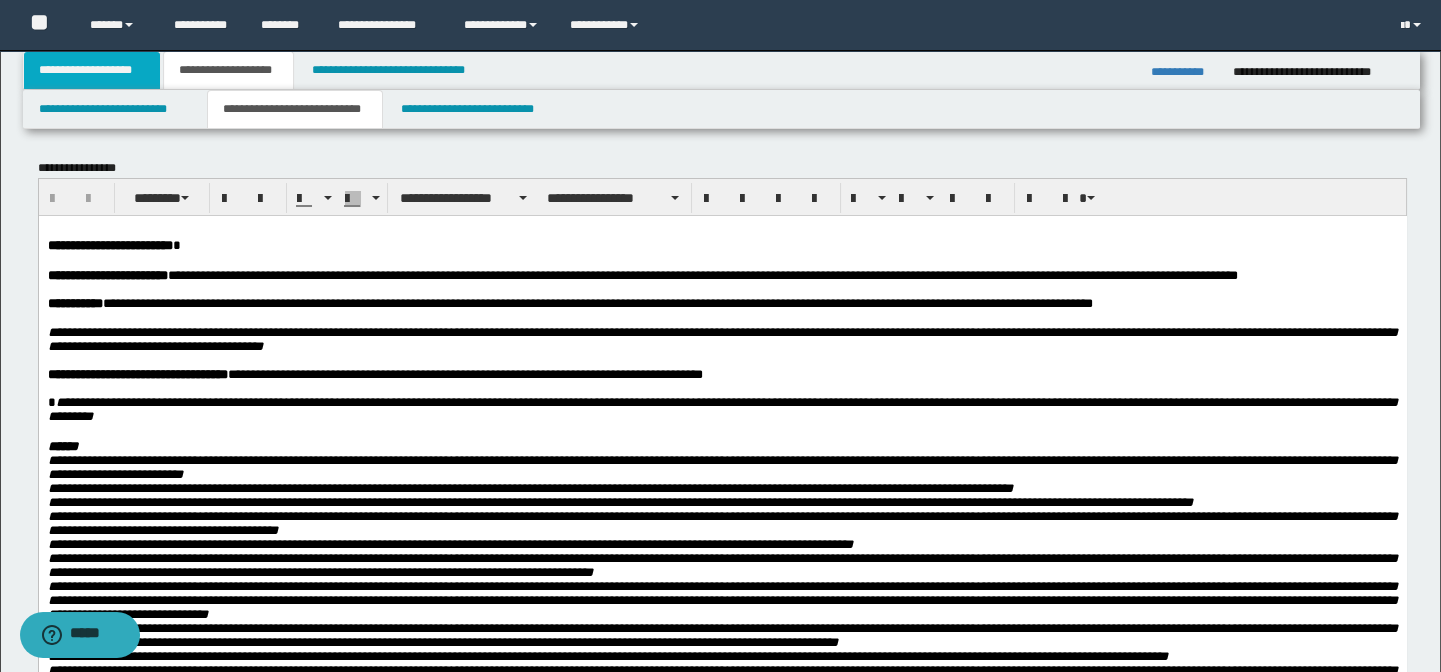 click on "**********" at bounding box center [92, 70] 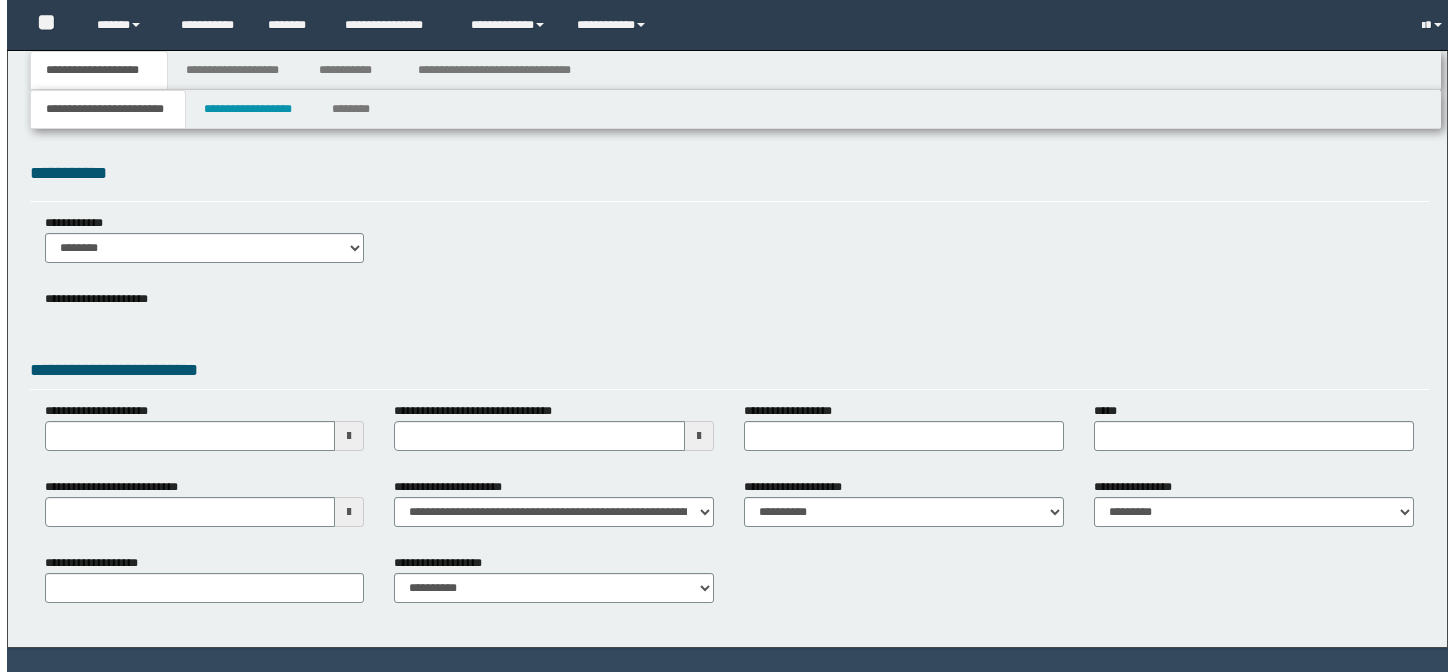 scroll, scrollTop: 0, scrollLeft: 0, axis: both 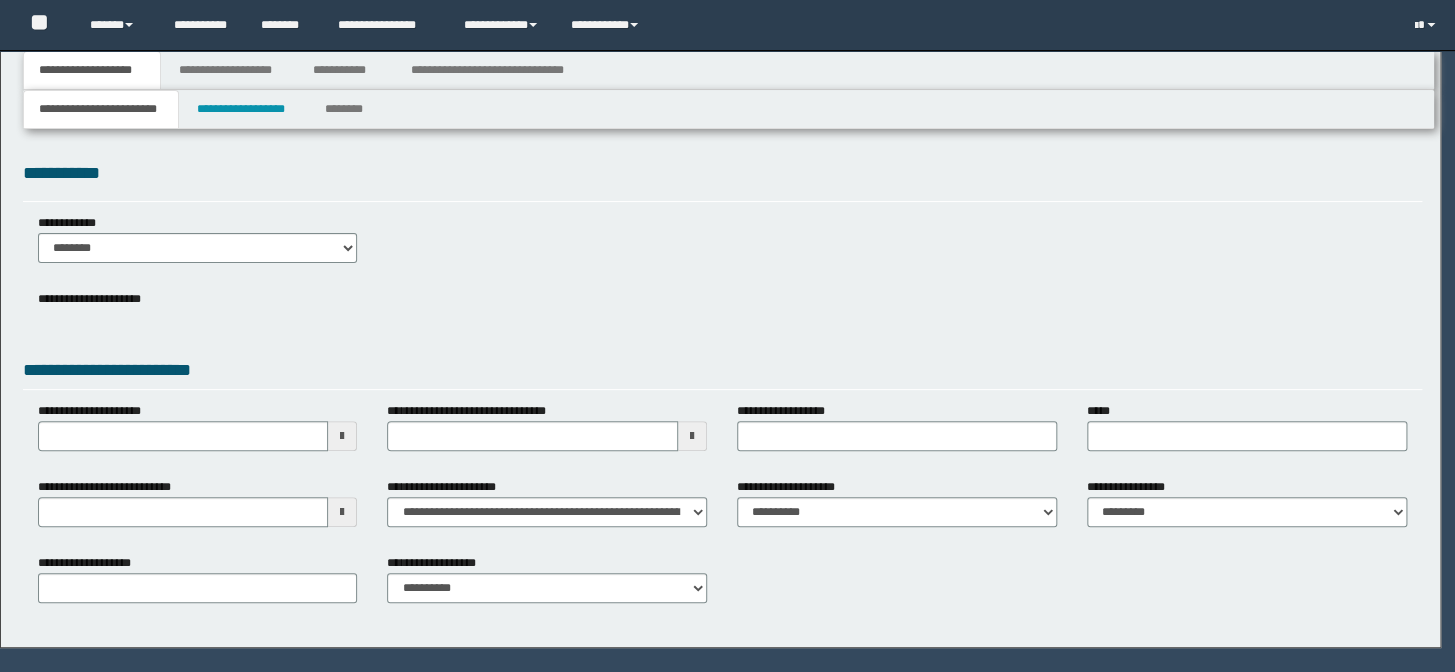type on "**********" 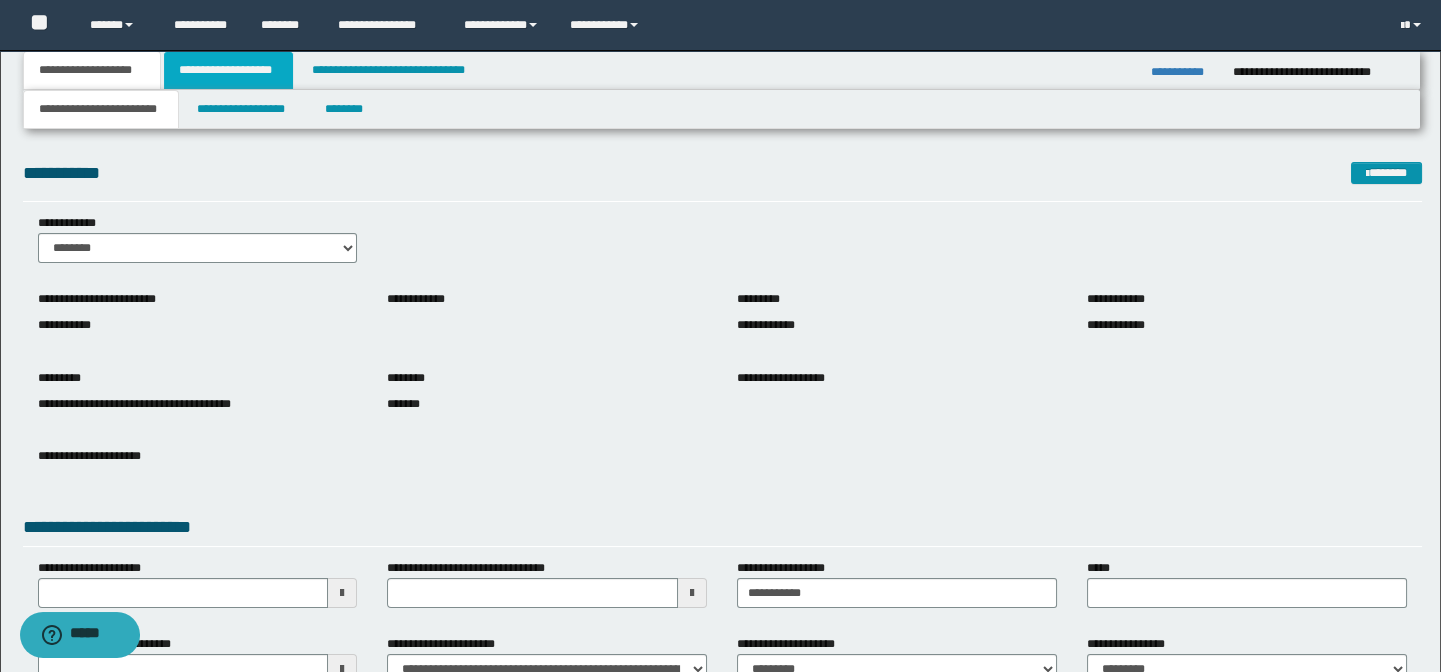 click on "**********" at bounding box center (228, 70) 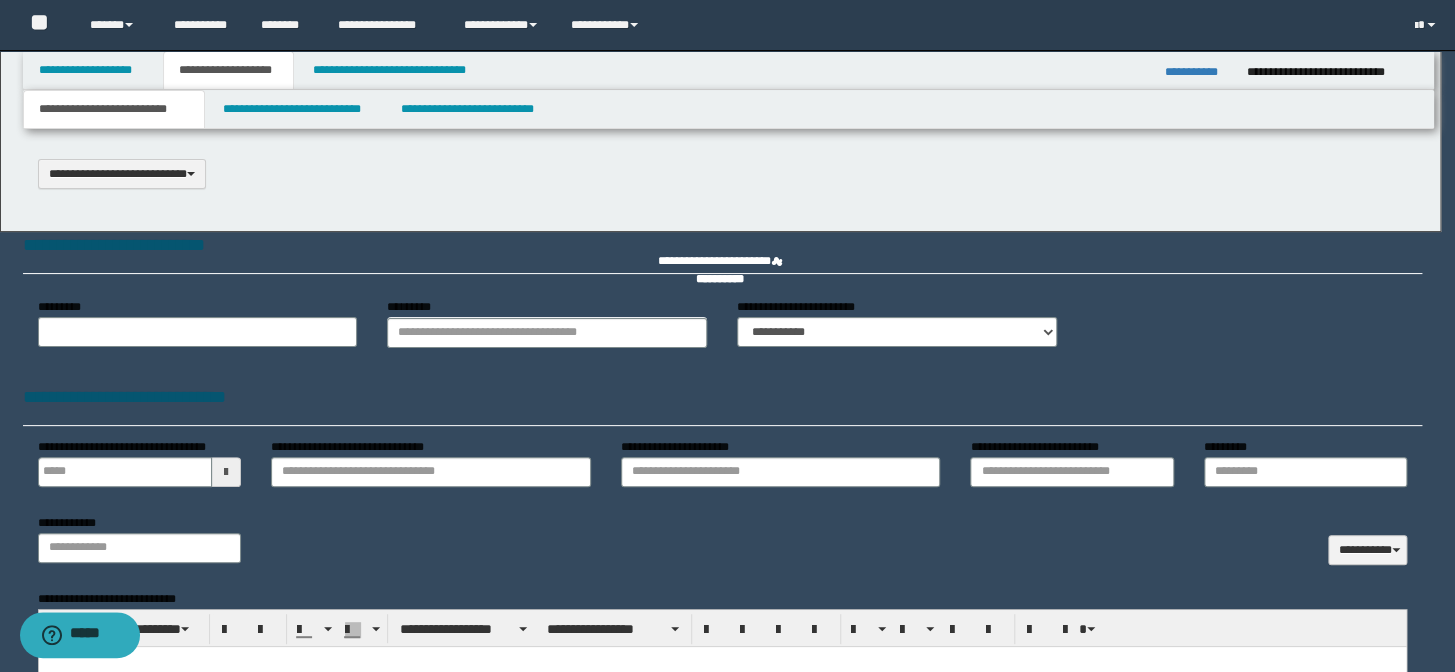 scroll, scrollTop: 0, scrollLeft: 0, axis: both 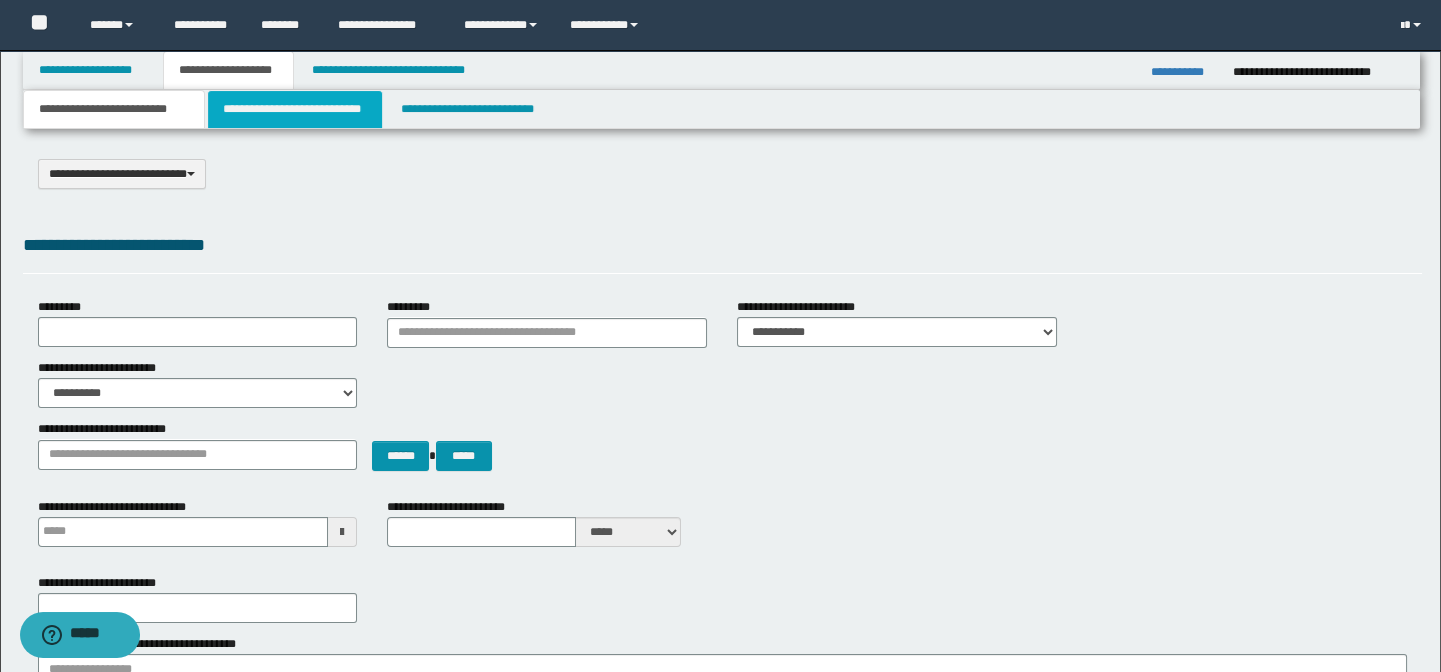 click on "**********" at bounding box center (294, 109) 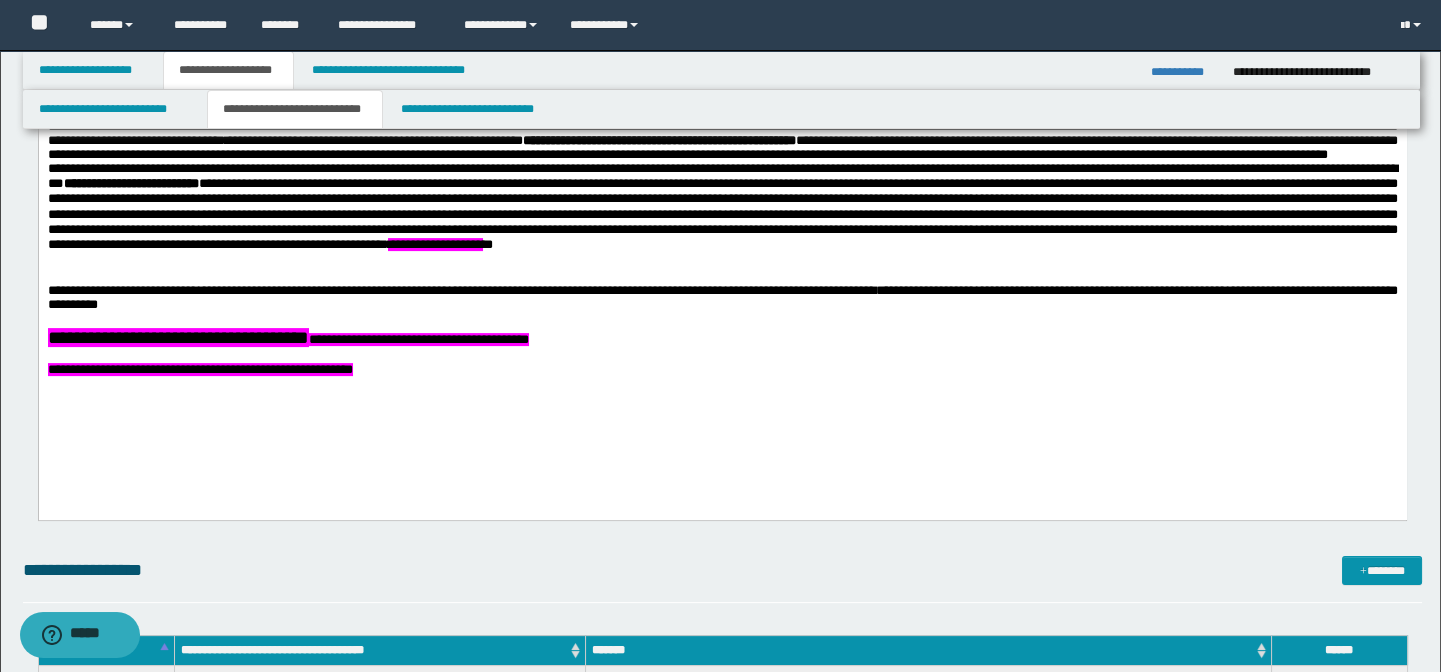 scroll, scrollTop: 1181, scrollLeft: 0, axis: vertical 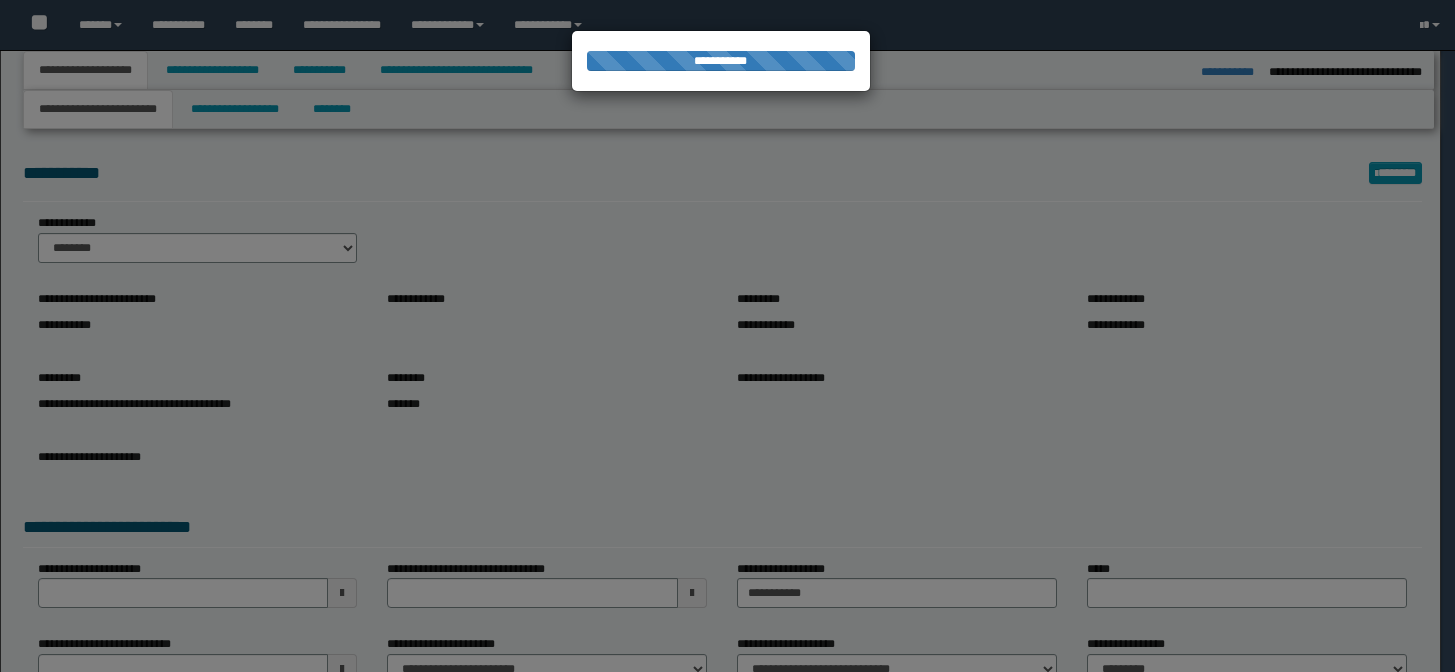 select on "*" 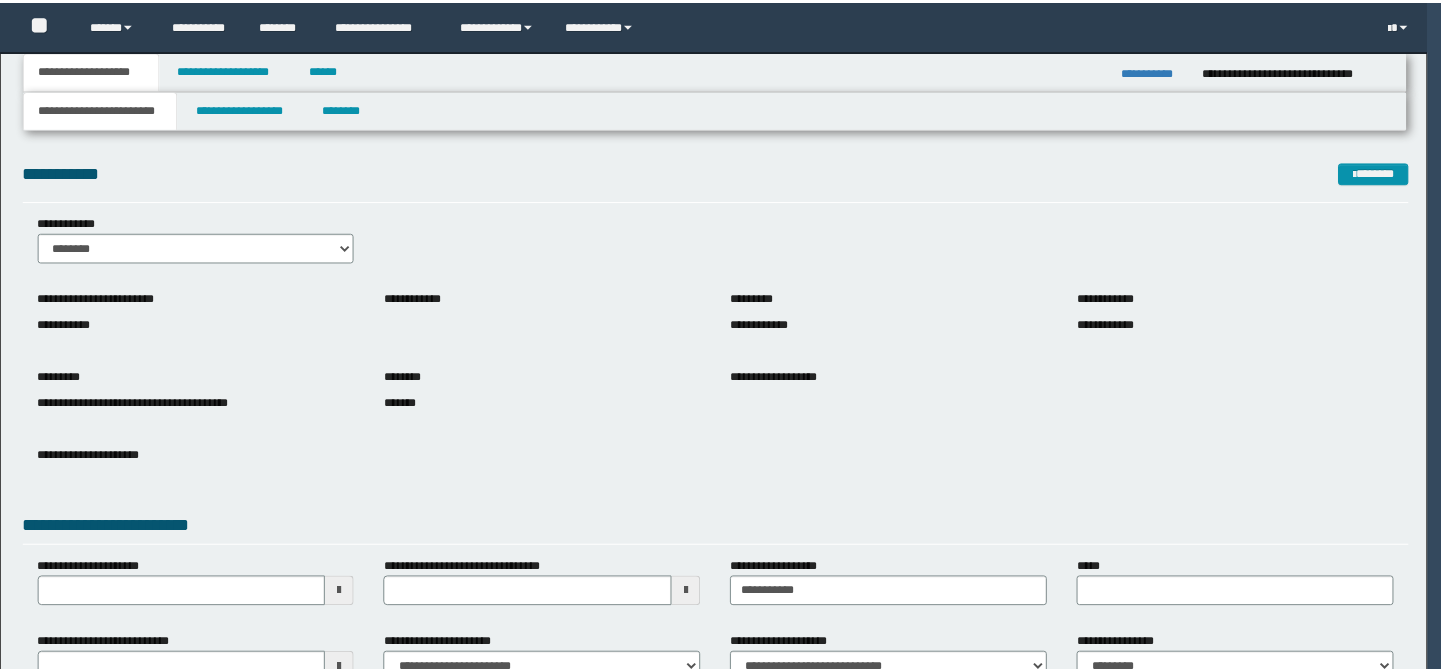 scroll, scrollTop: 0, scrollLeft: 0, axis: both 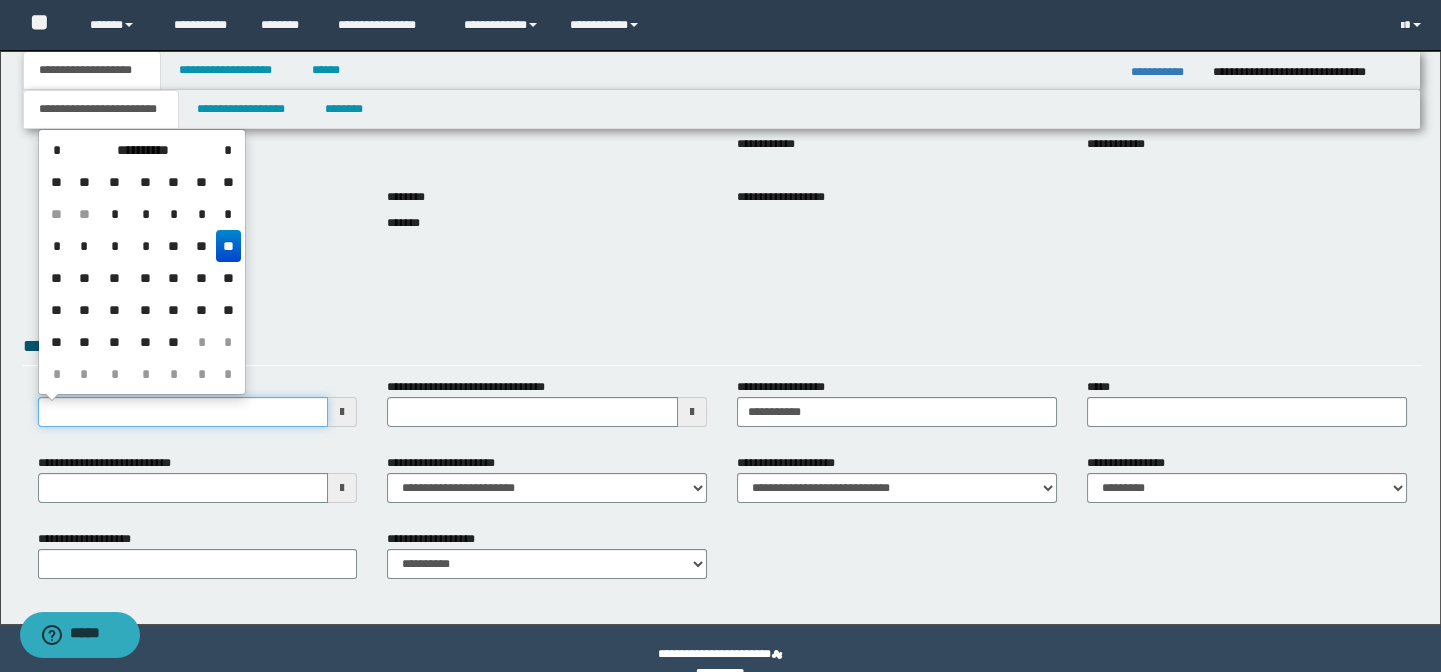 click on "**********" at bounding box center [183, 412] 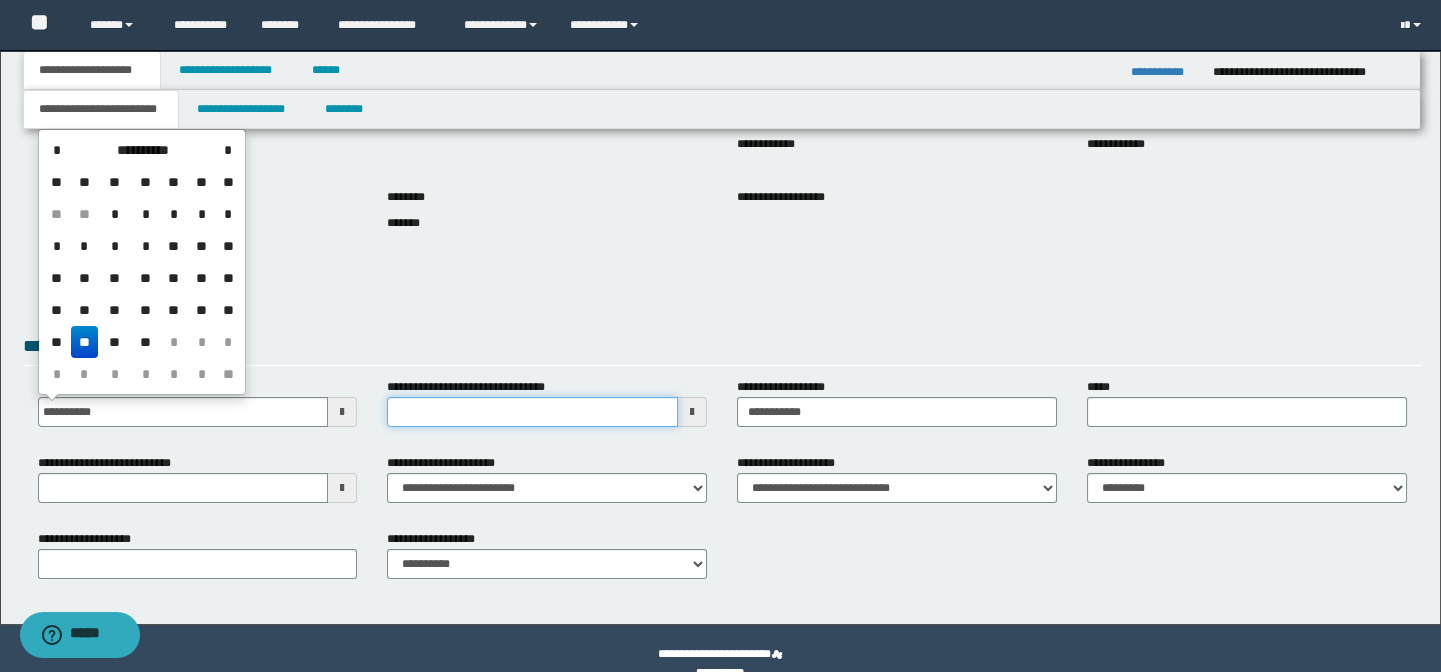 click on "**********" at bounding box center (532, 412) 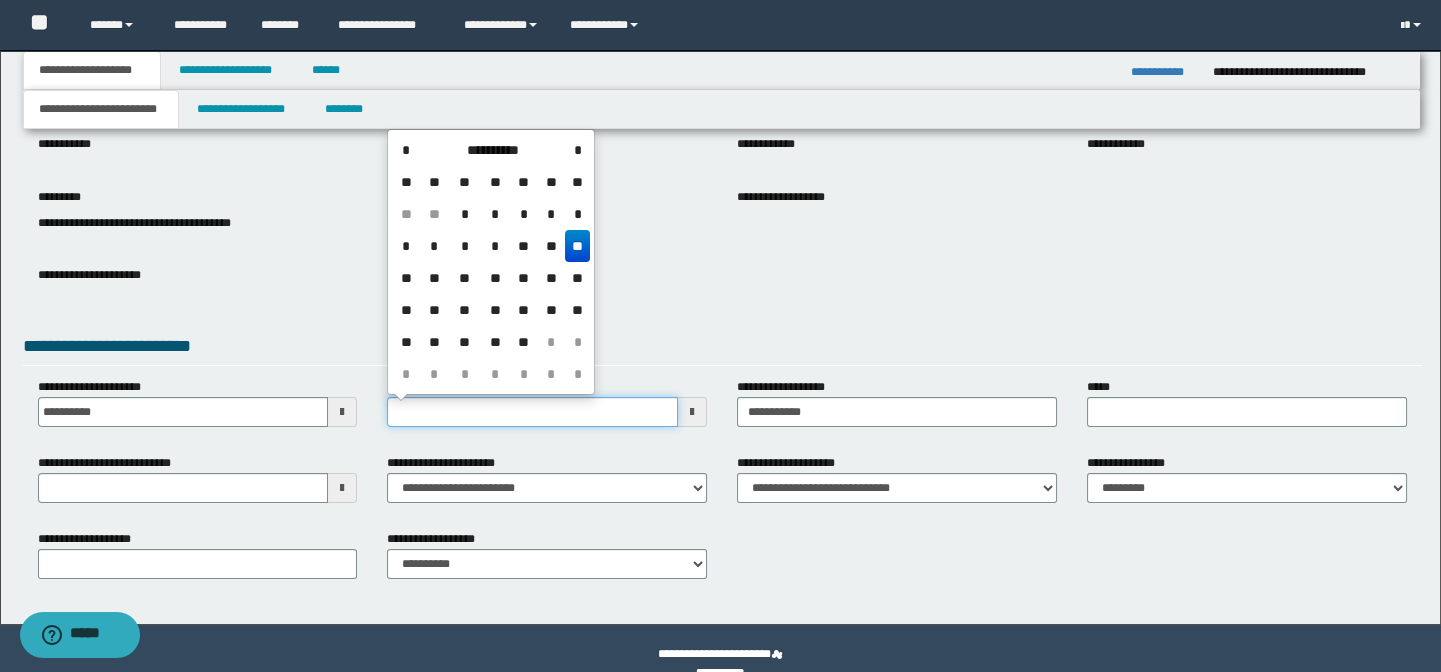type on "**********" 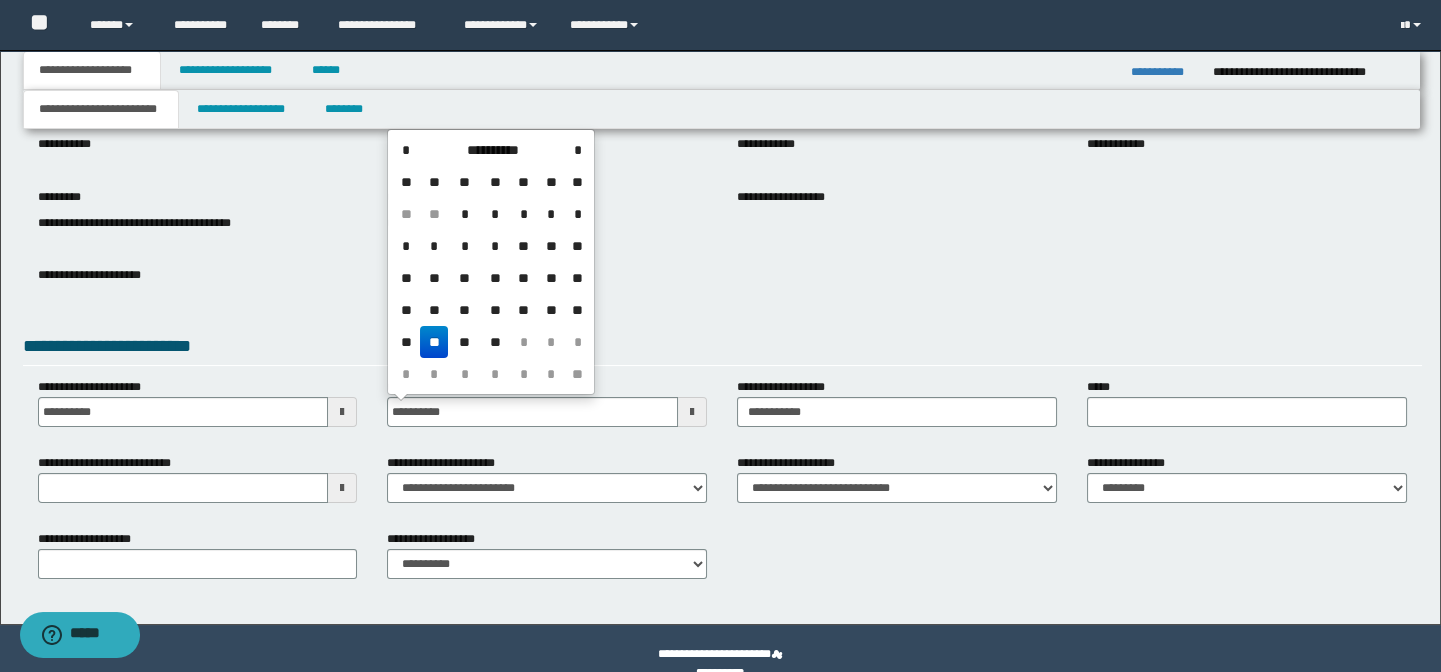 click at bounding box center (198, 292) 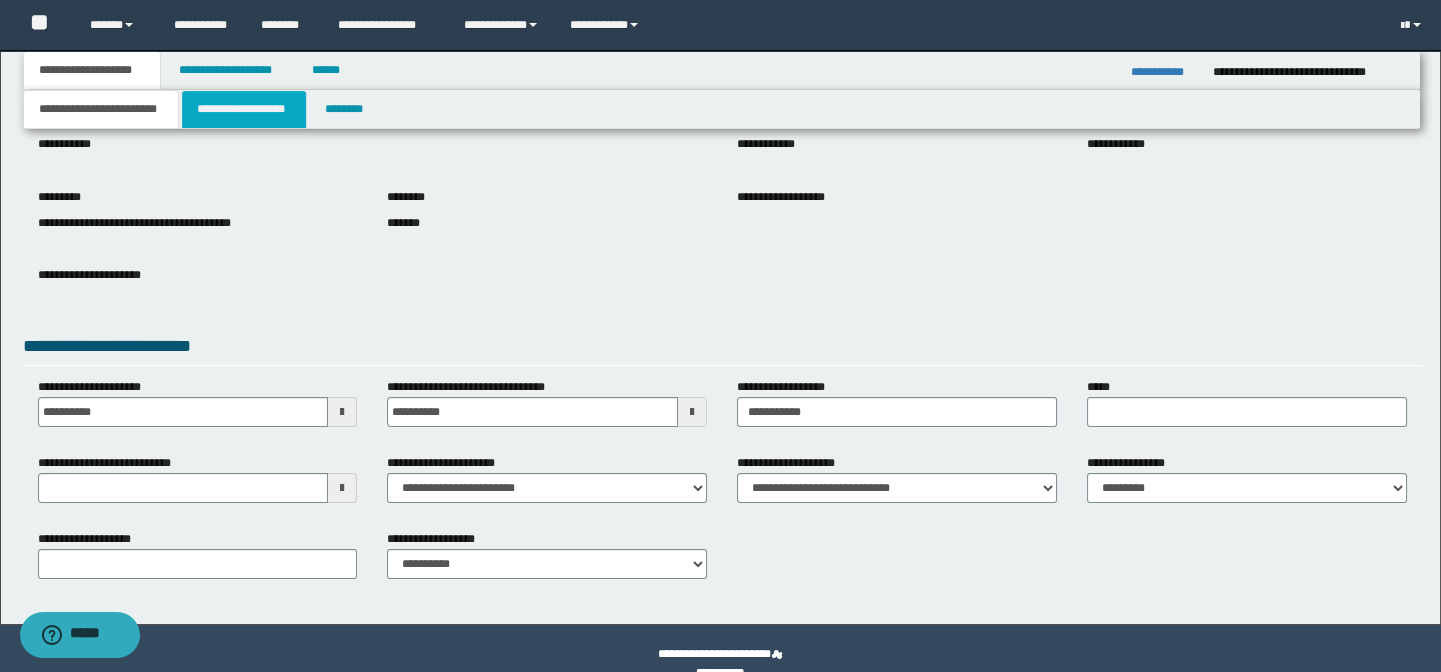 click on "**********" at bounding box center [244, 109] 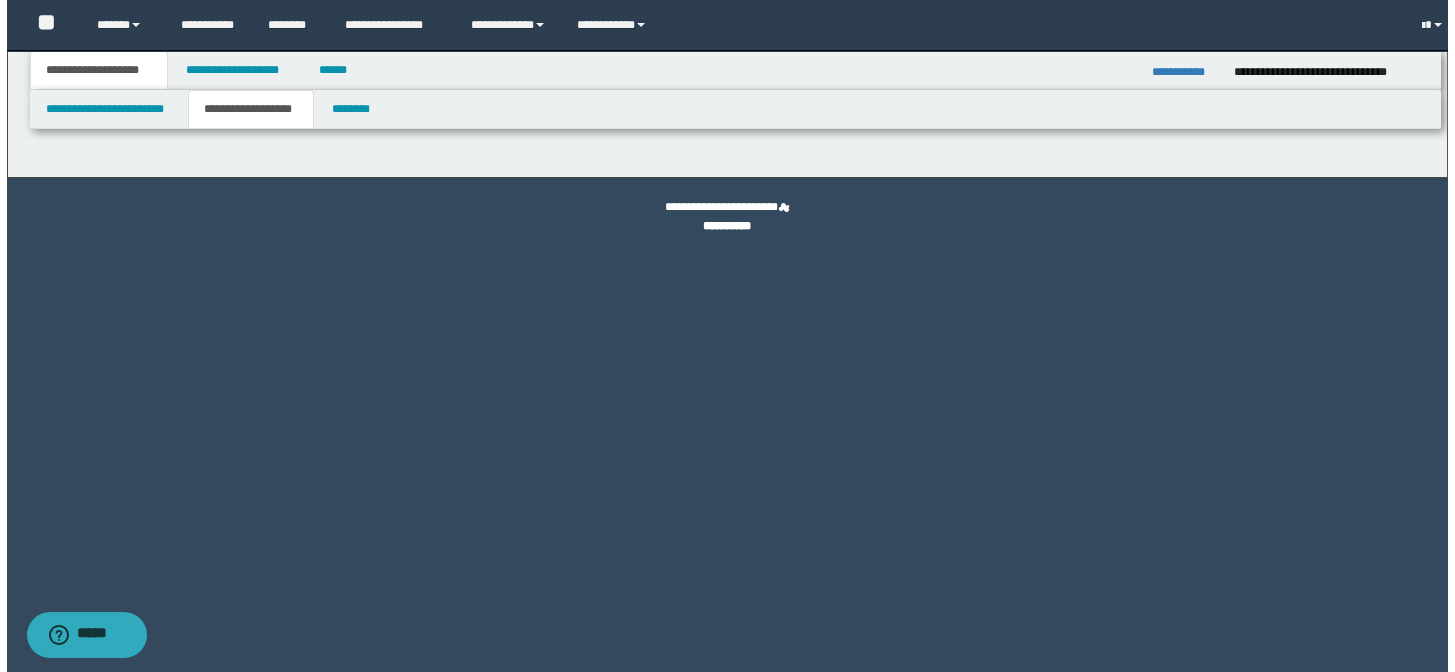 scroll, scrollTop: 0, scrollLeft: 0, axis: both 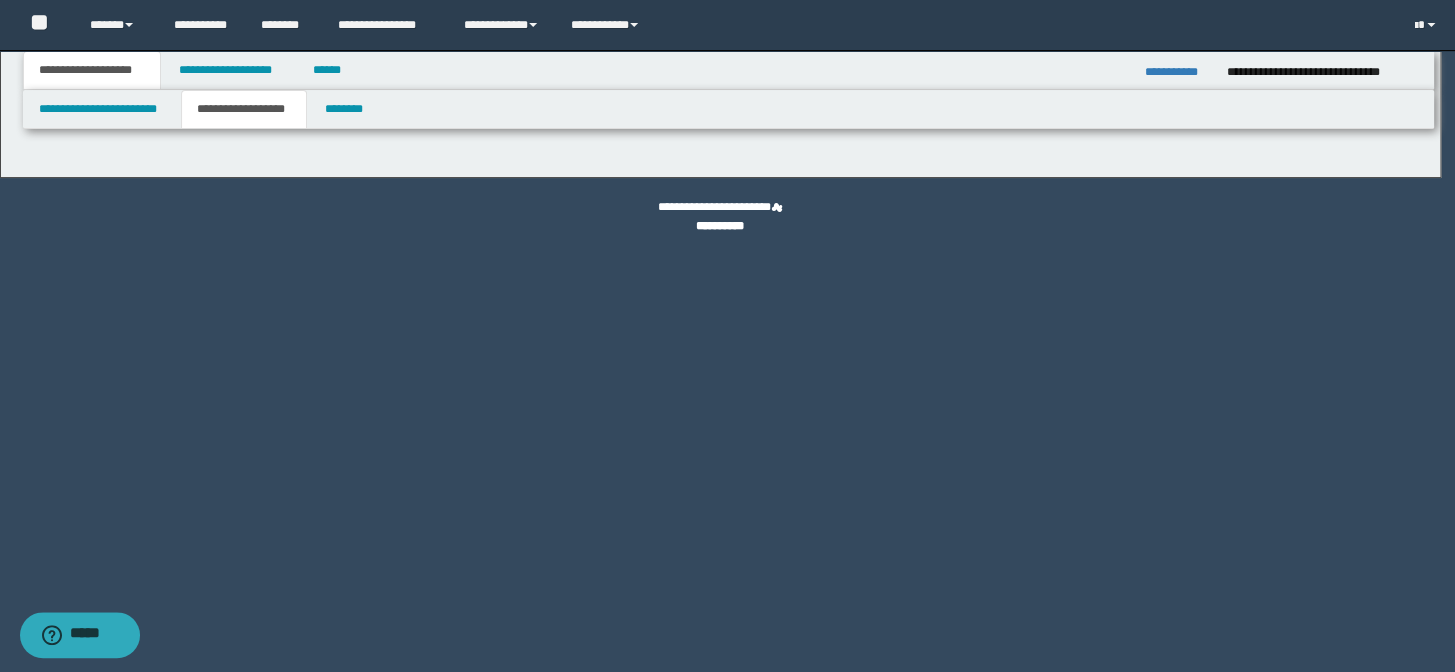 type on "**********" 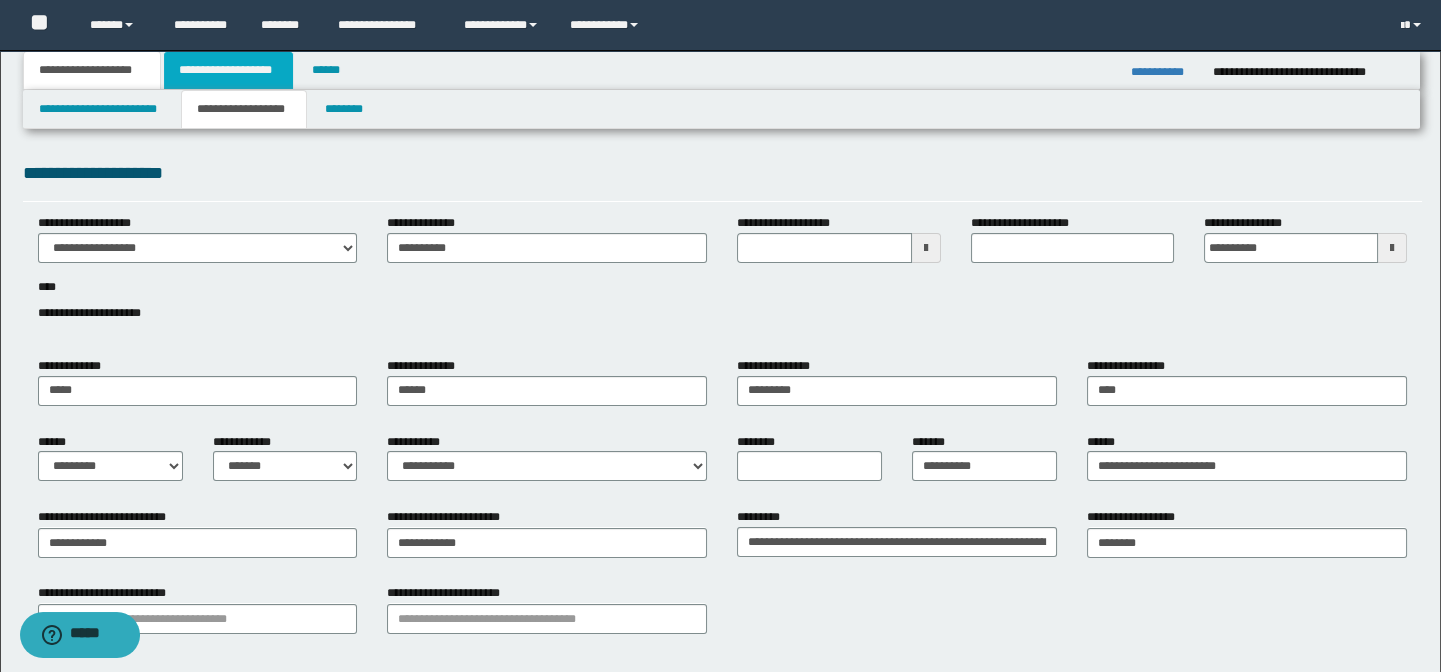 click on "**********" at bounding box center [228, 70] 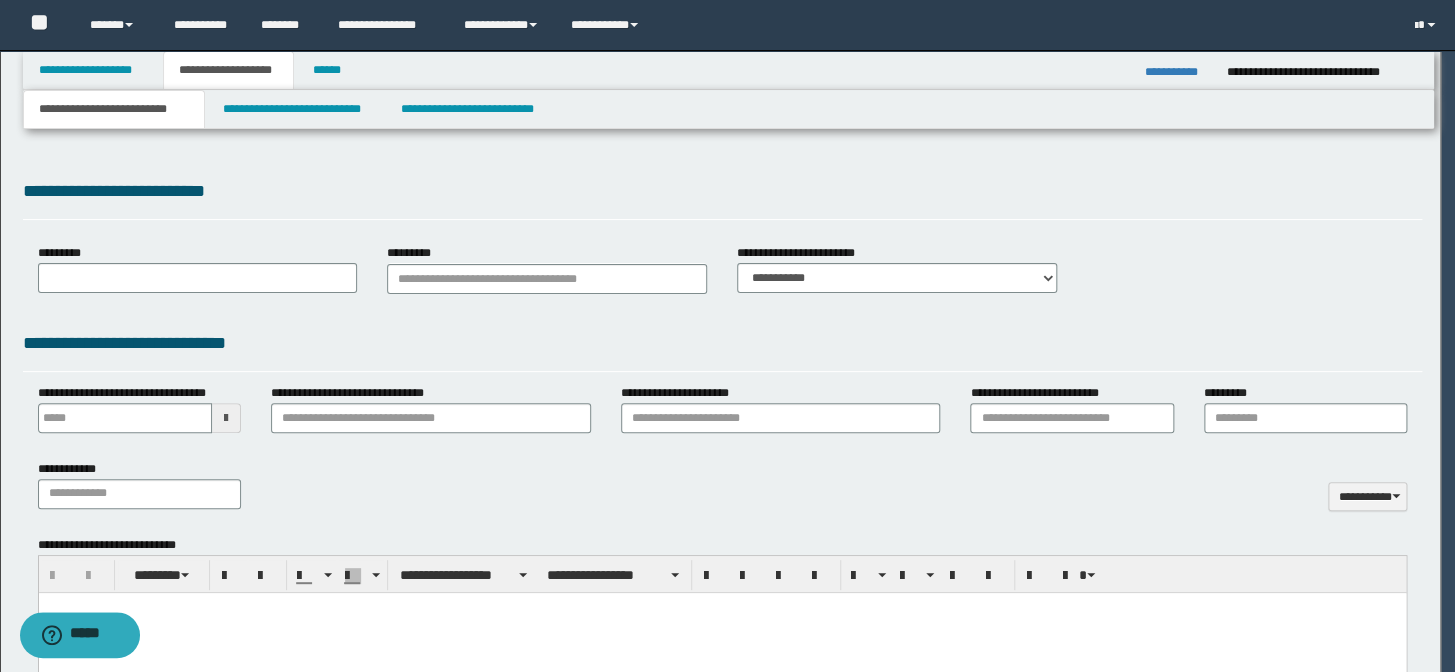 type on "**********" 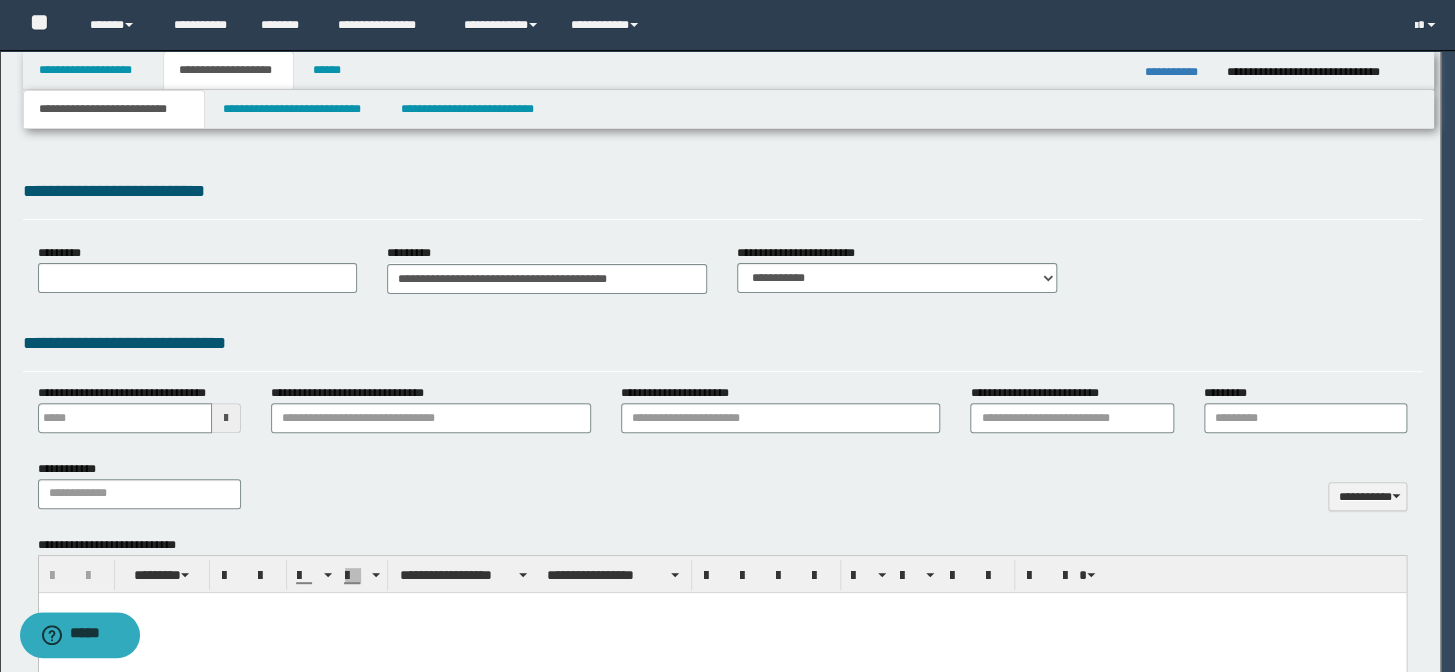 scroll, scrollTop: 0, scrollLeft: 0, axis: both 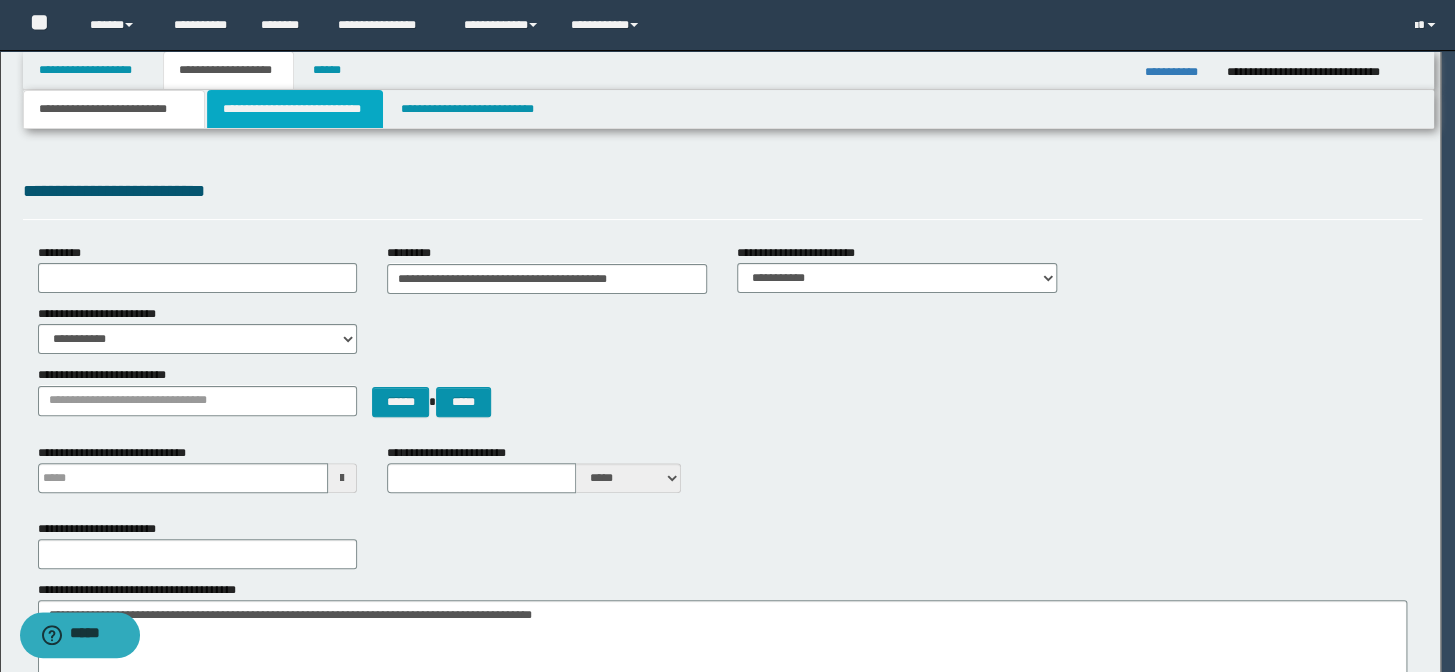 type 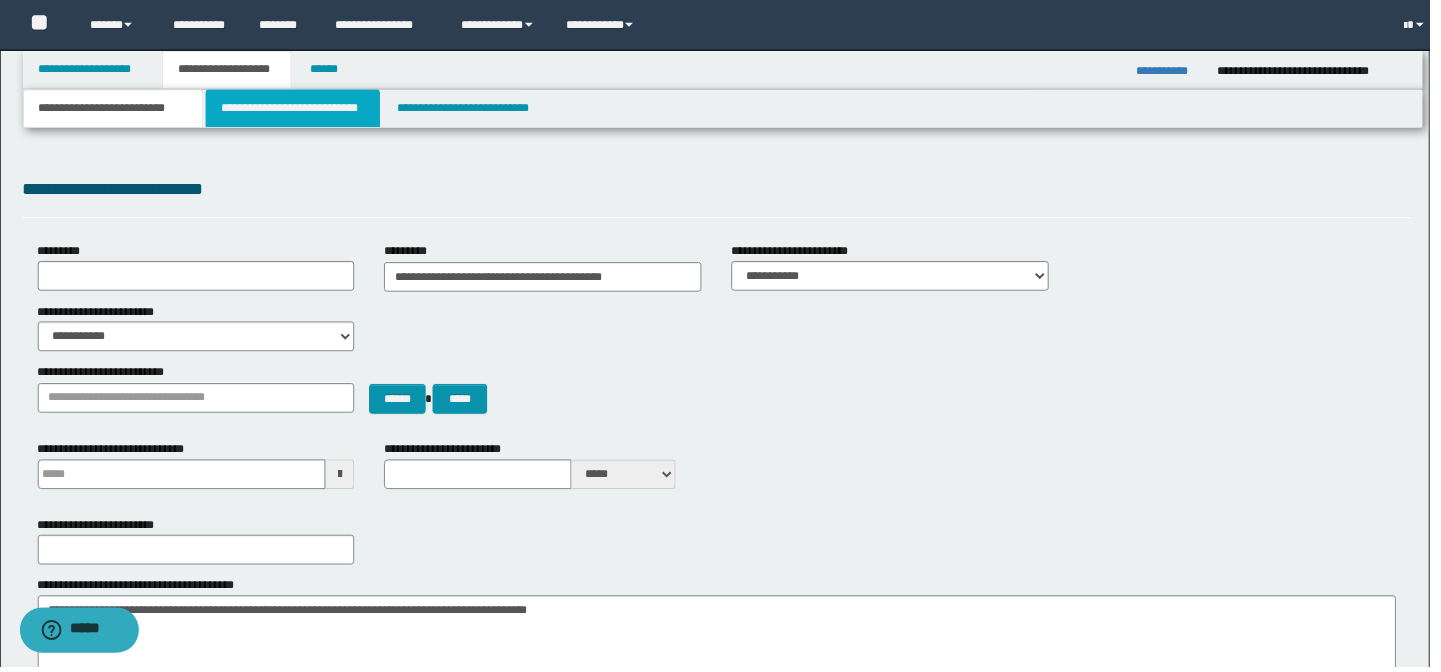 click on "**********" at bounding box center (294, 109) 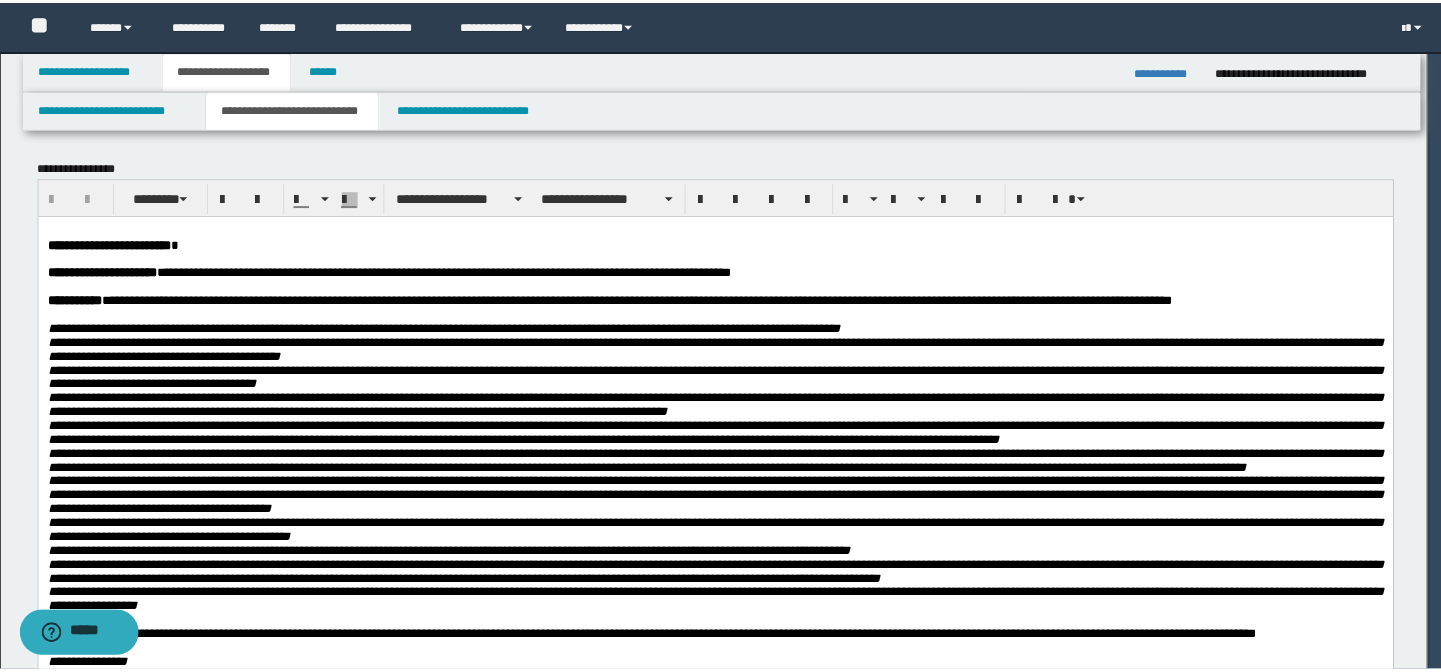 scroll, scrollTop: 0, scrollLeft: 0, axis: both 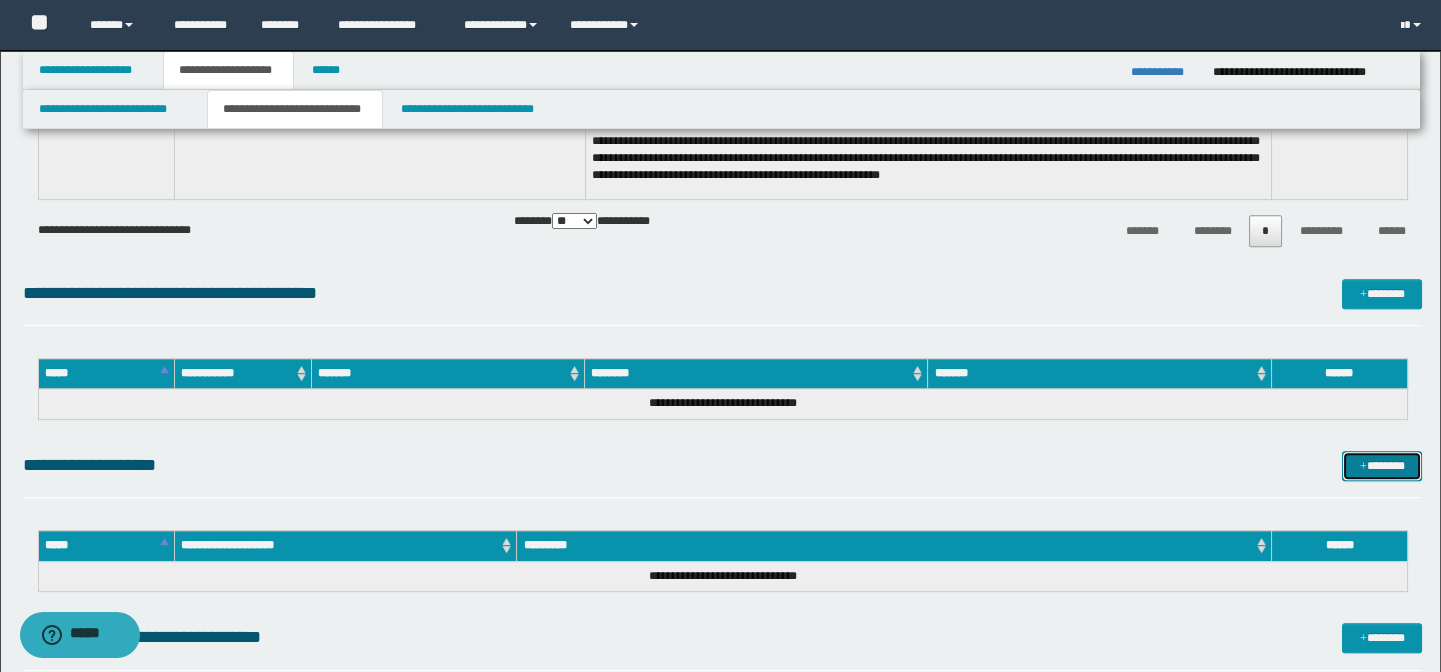click on "*******" at bounding box center (1382, 466) 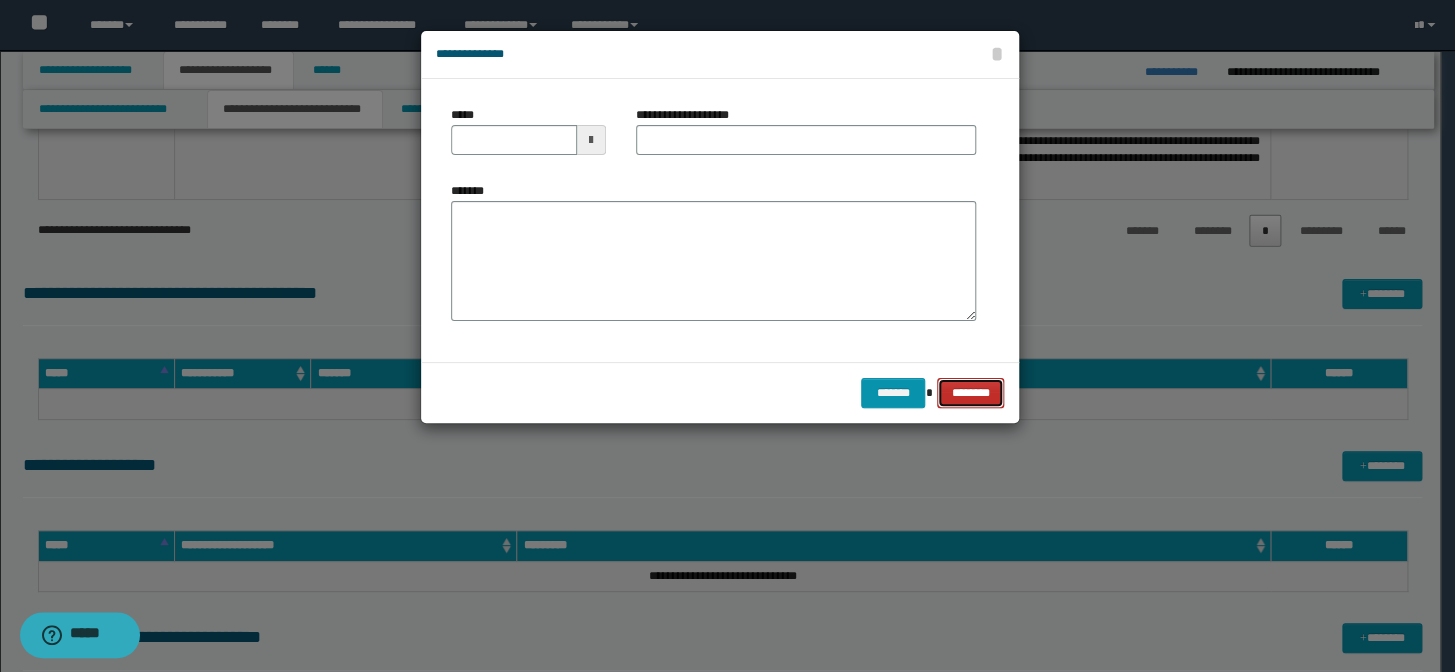 click on "********" at bounding box center [970, 393] 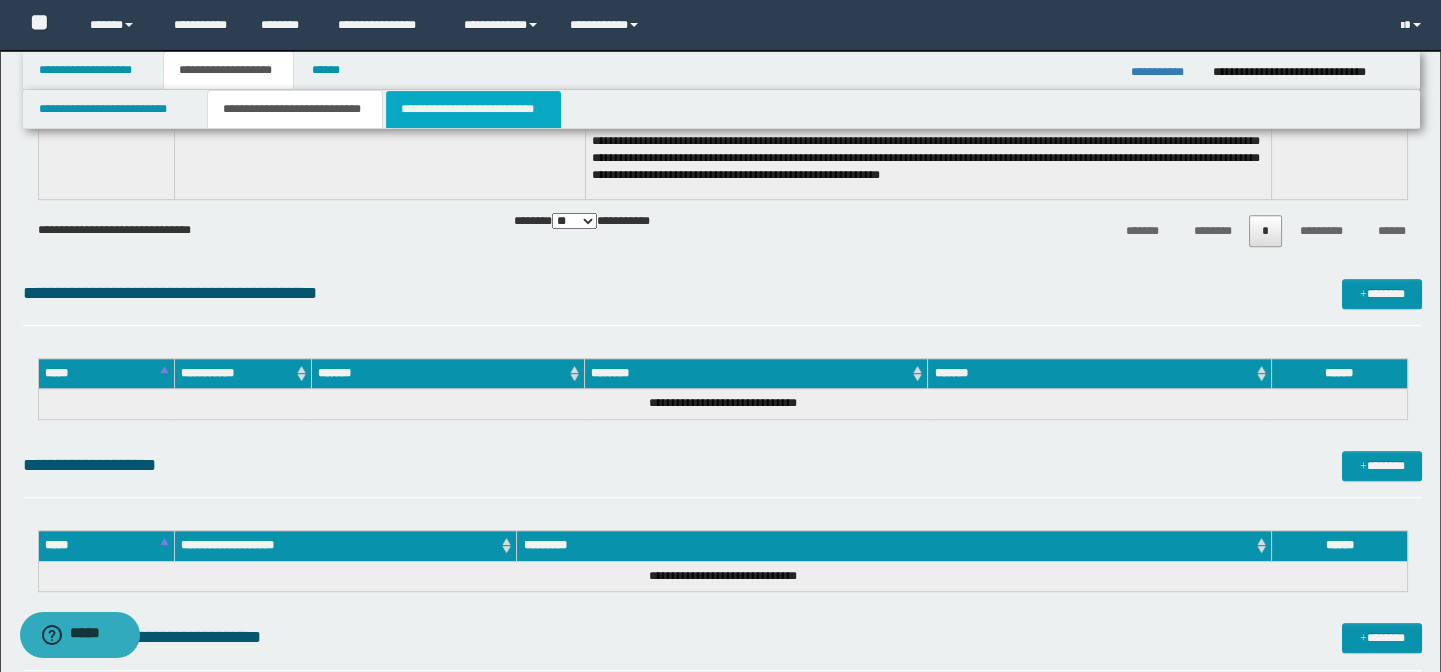 click on "**********" at bounding box center (473, 109) 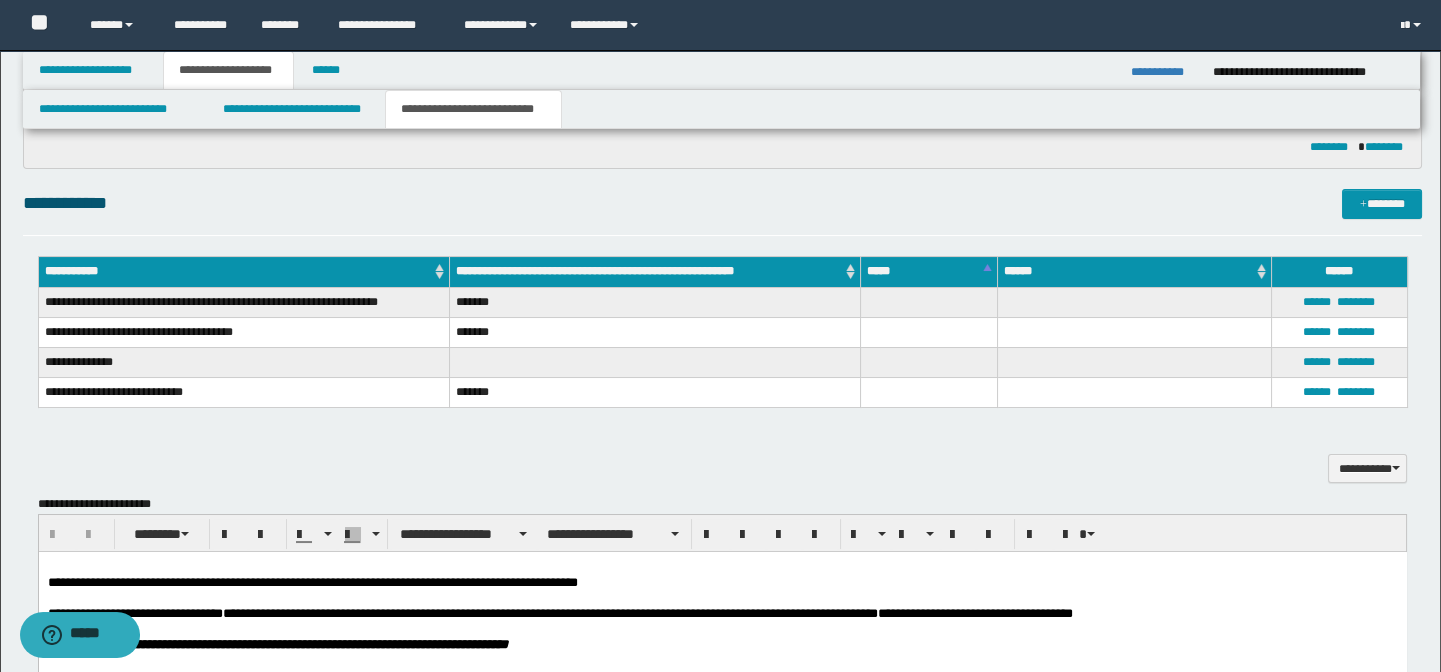 scroll, scrollTop: 454, scrollLeft: 0, axis: vertical 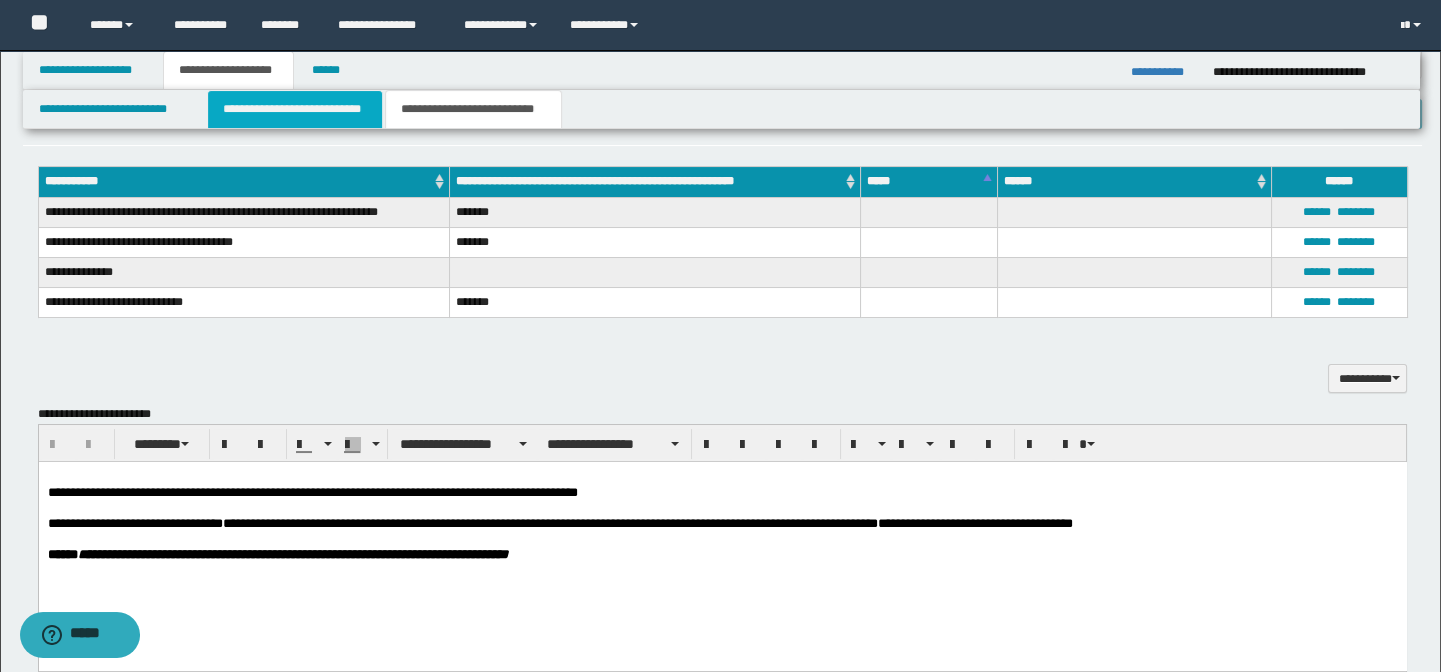 click on "**********" at bounding box center (294, 109) 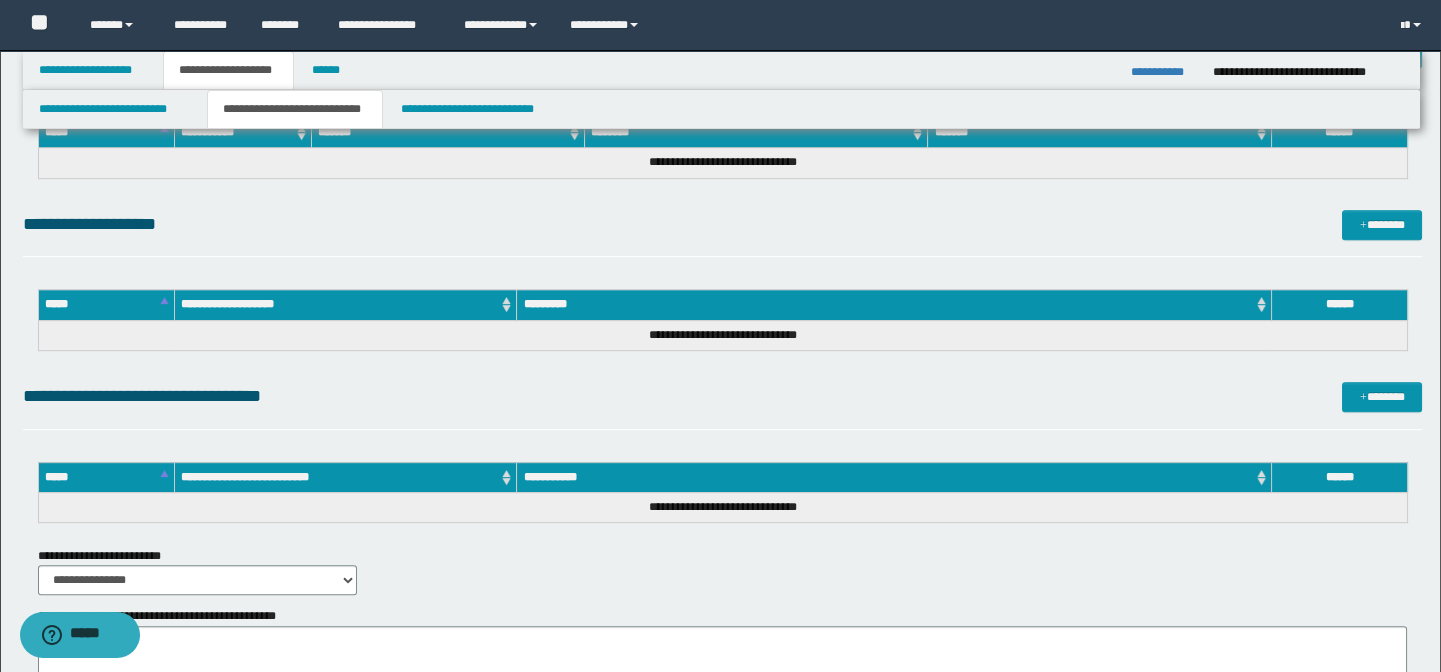 scroll, scrollTop: 2454, scrollLeft: 0, axis: vertical 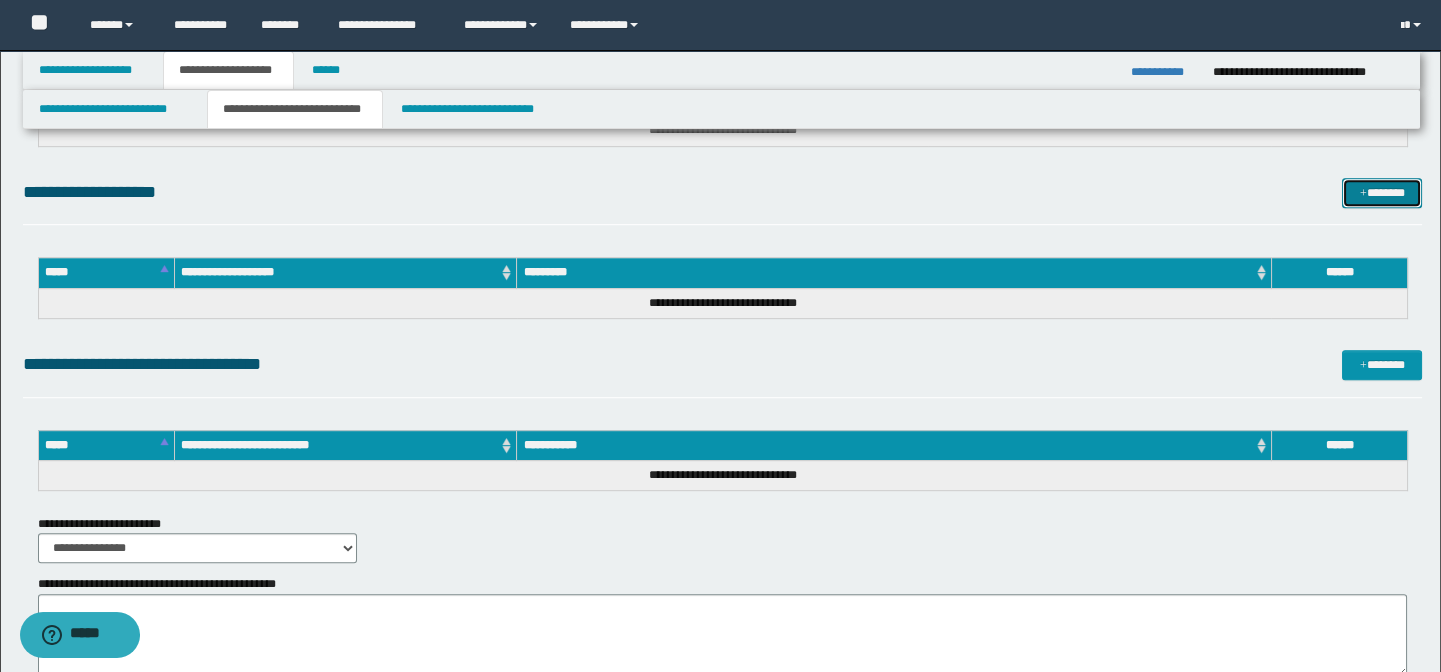 click on "*******" at bounding box center (1382, 193) 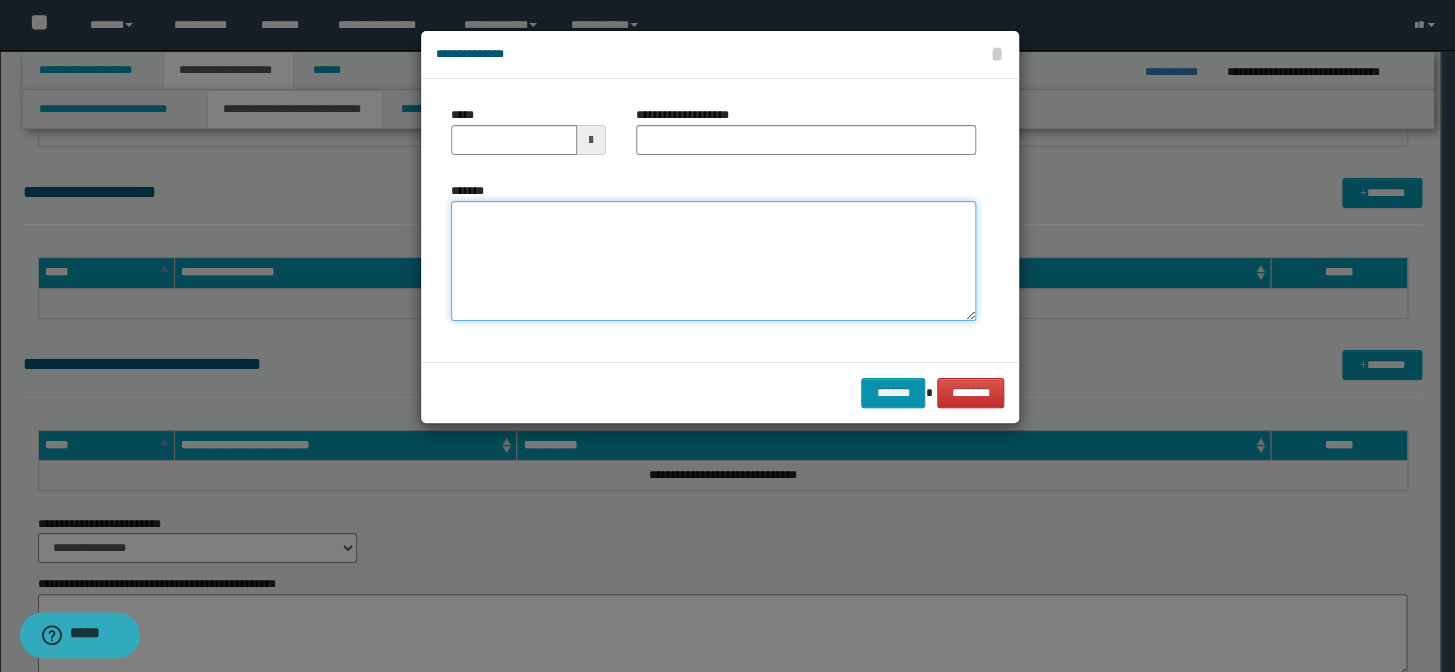 click on "*******" at bounding box center (713, 261) 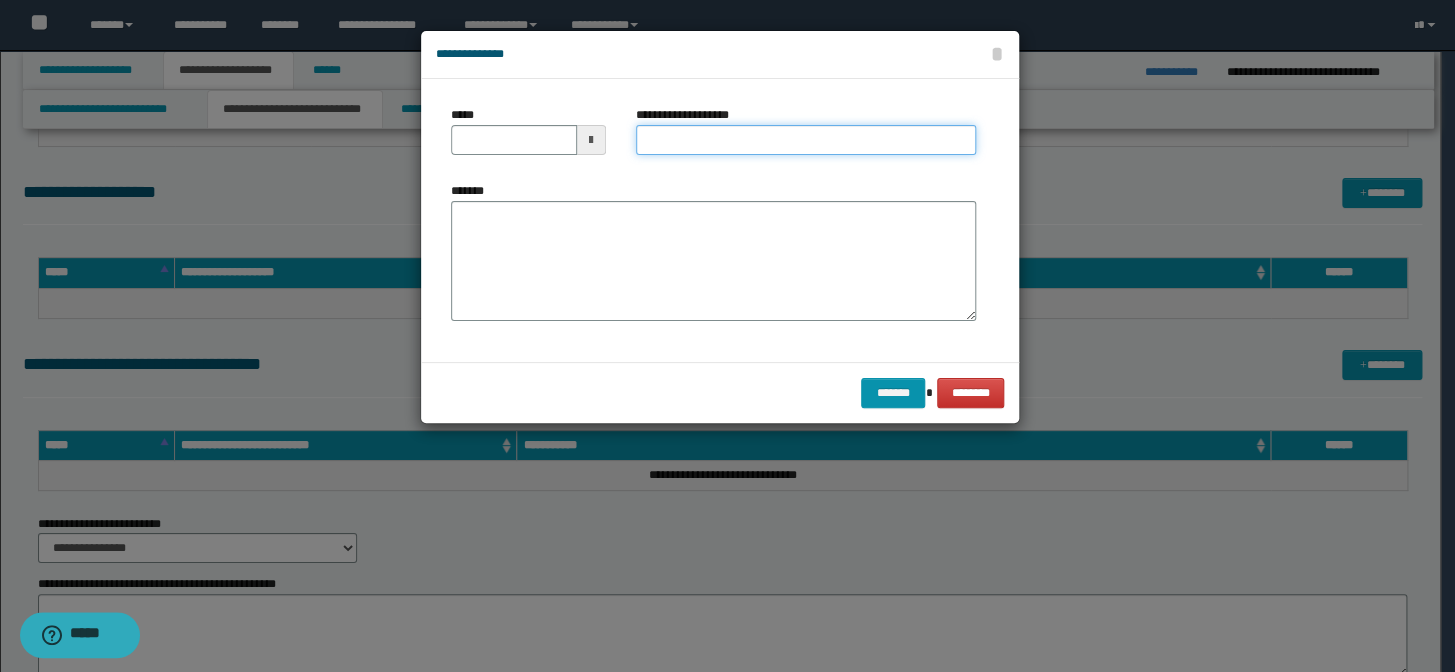 click on "**********" at bounding box center (806, 140) 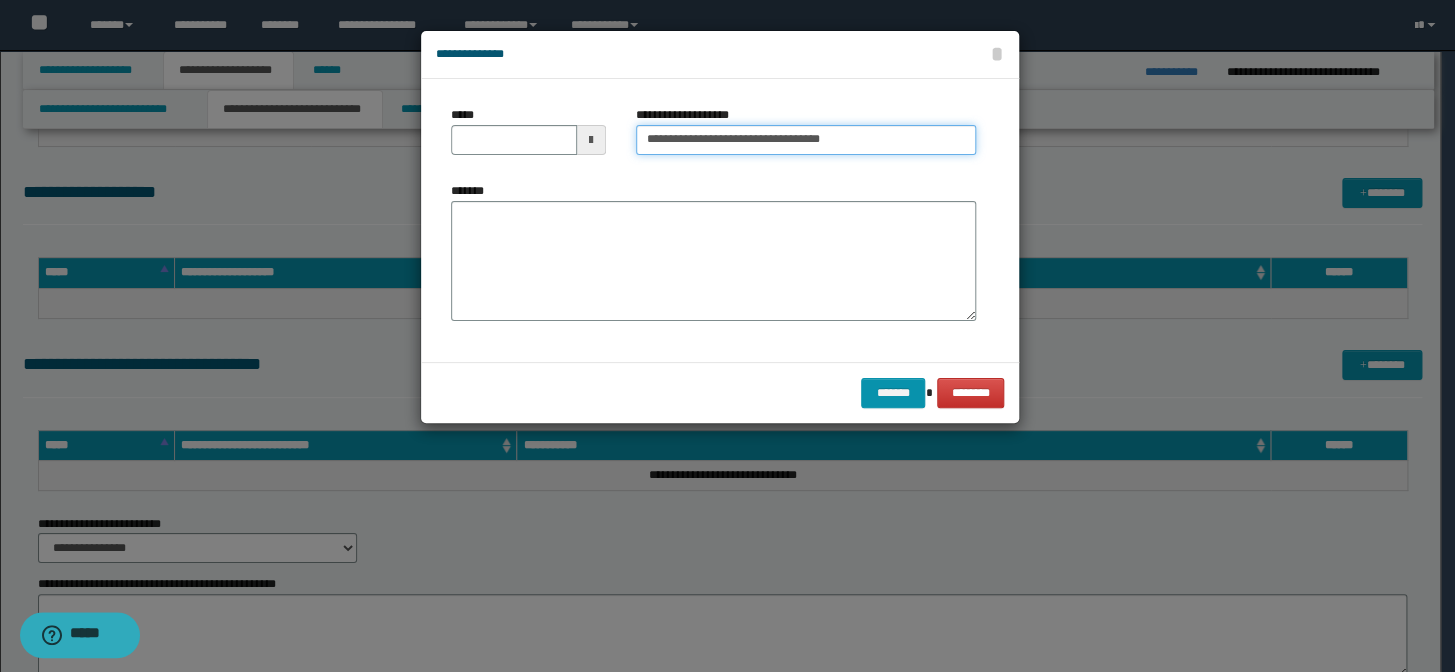 type on "**********" 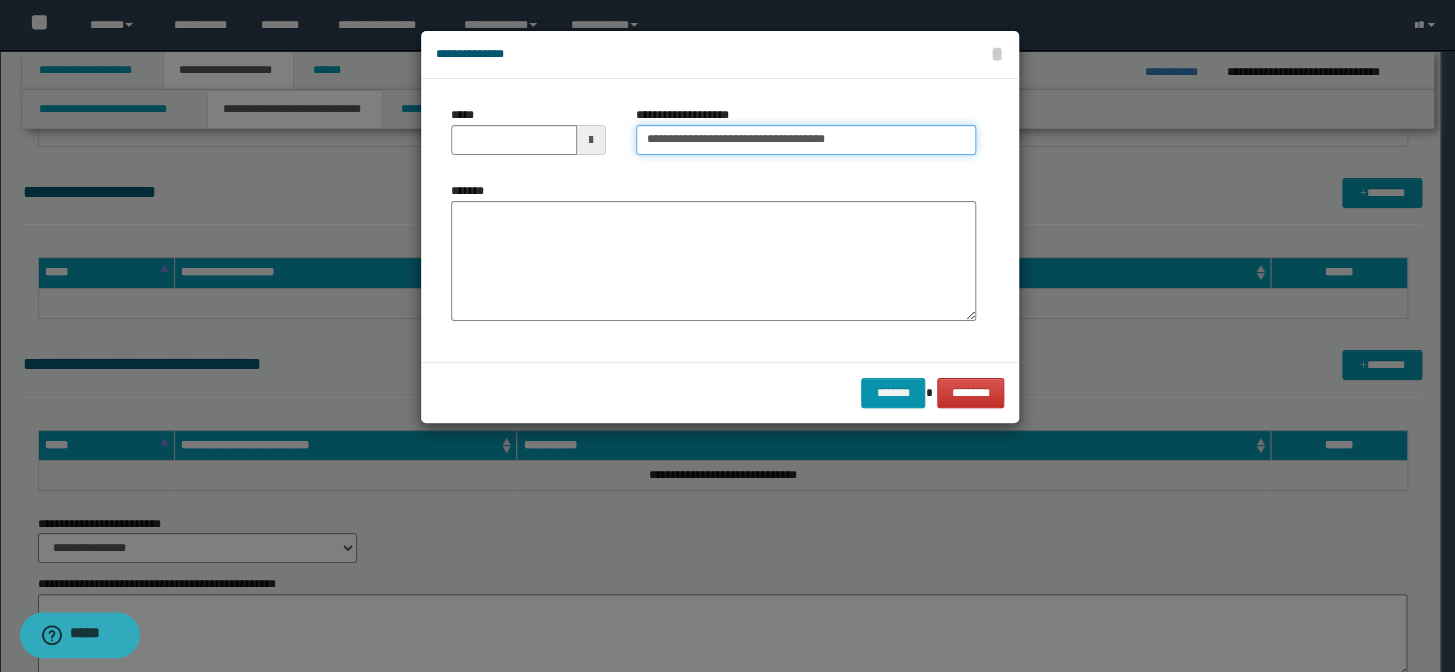 type 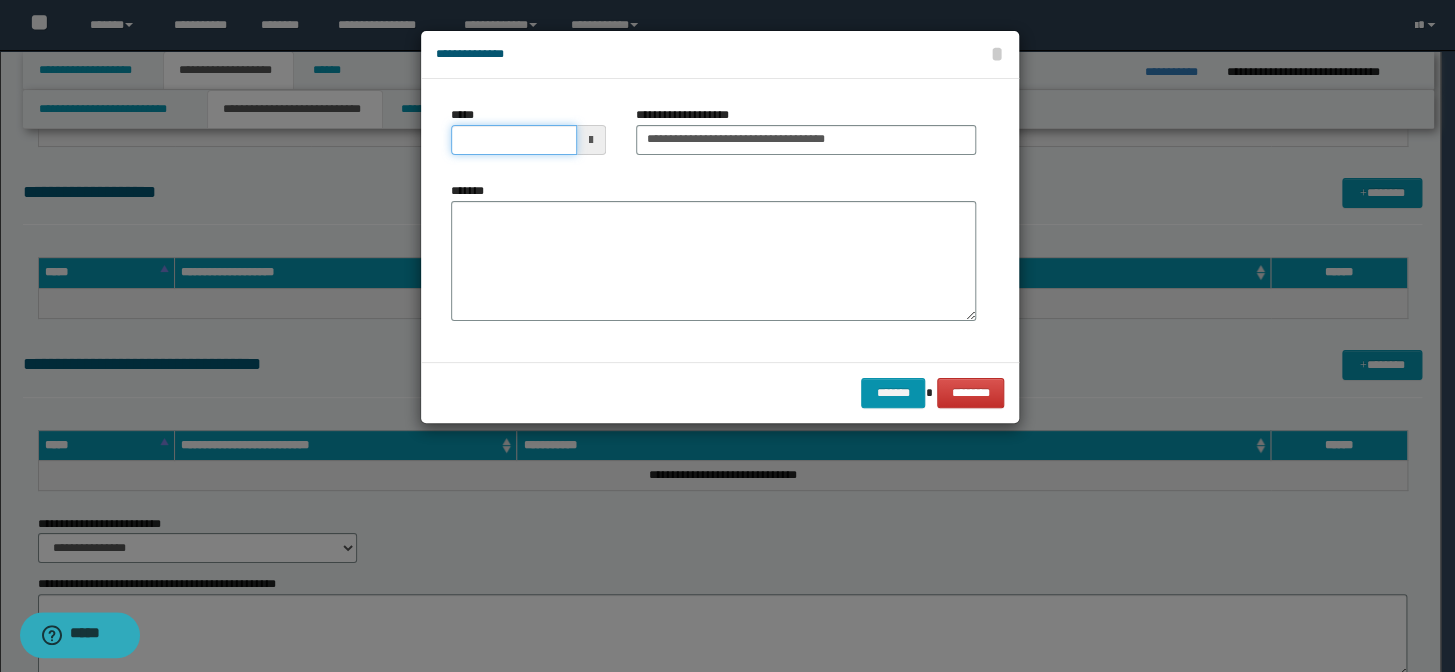 click on "*****" at bounding box center [514, 140] 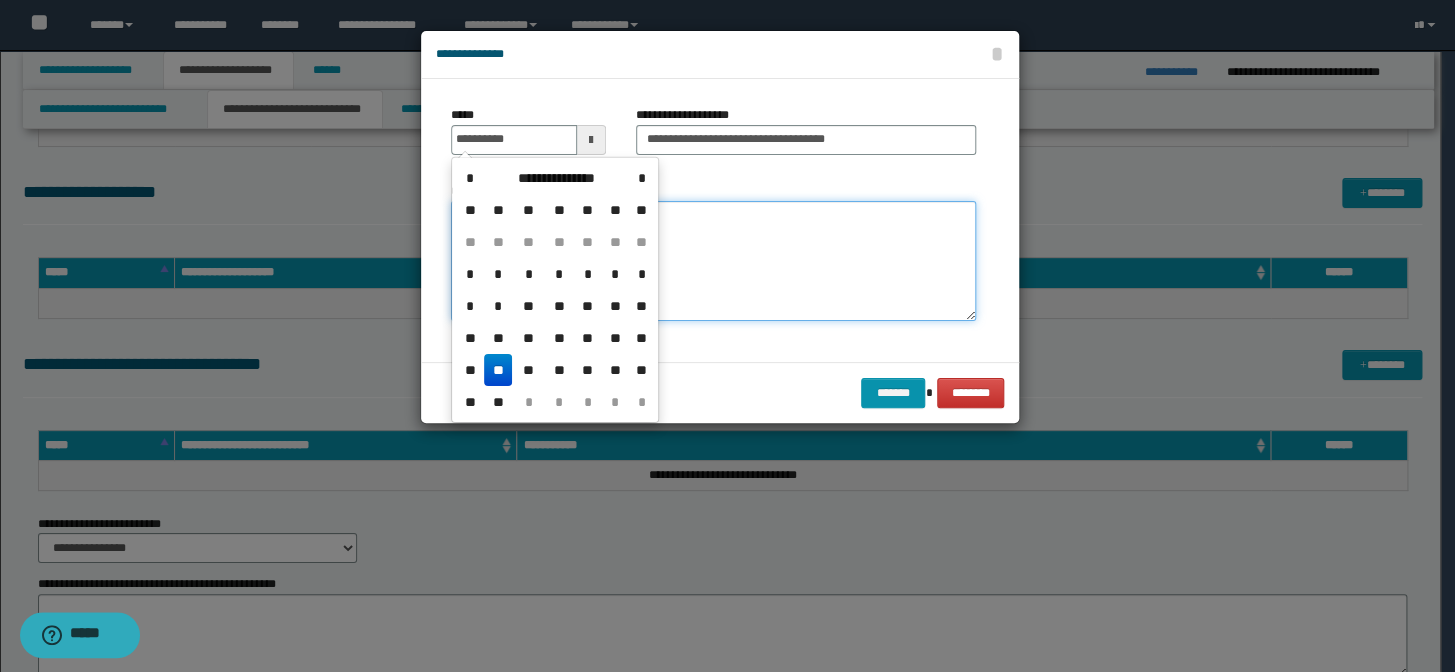 type on "**********" 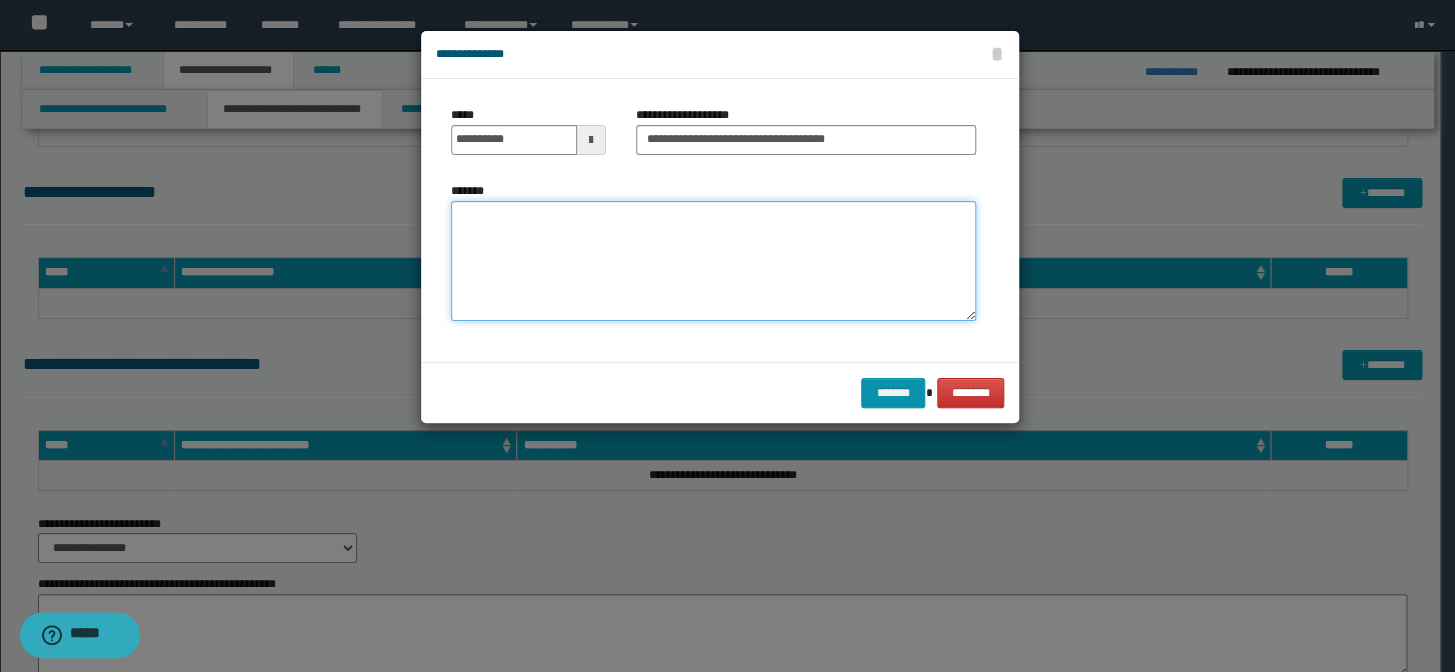 click on "*******" at bounding box center (713, 261) 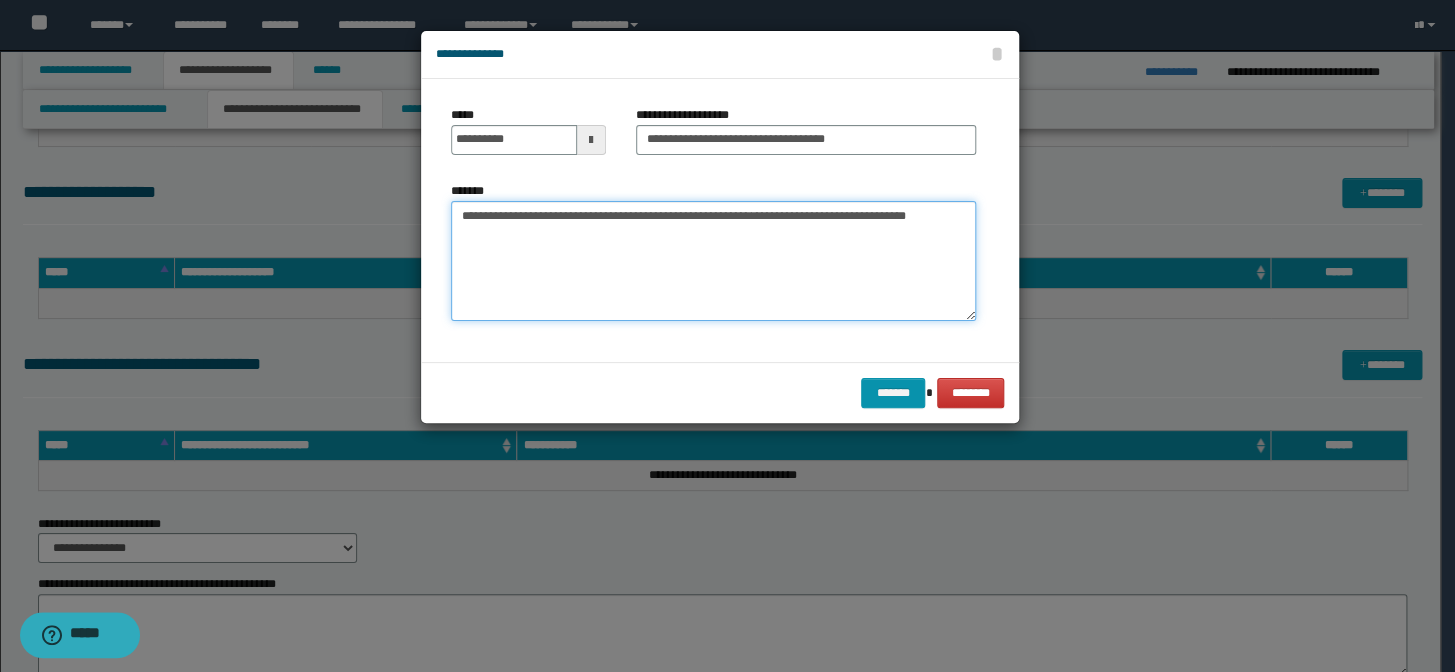 click on "**********" at bounding box center [713, 261] 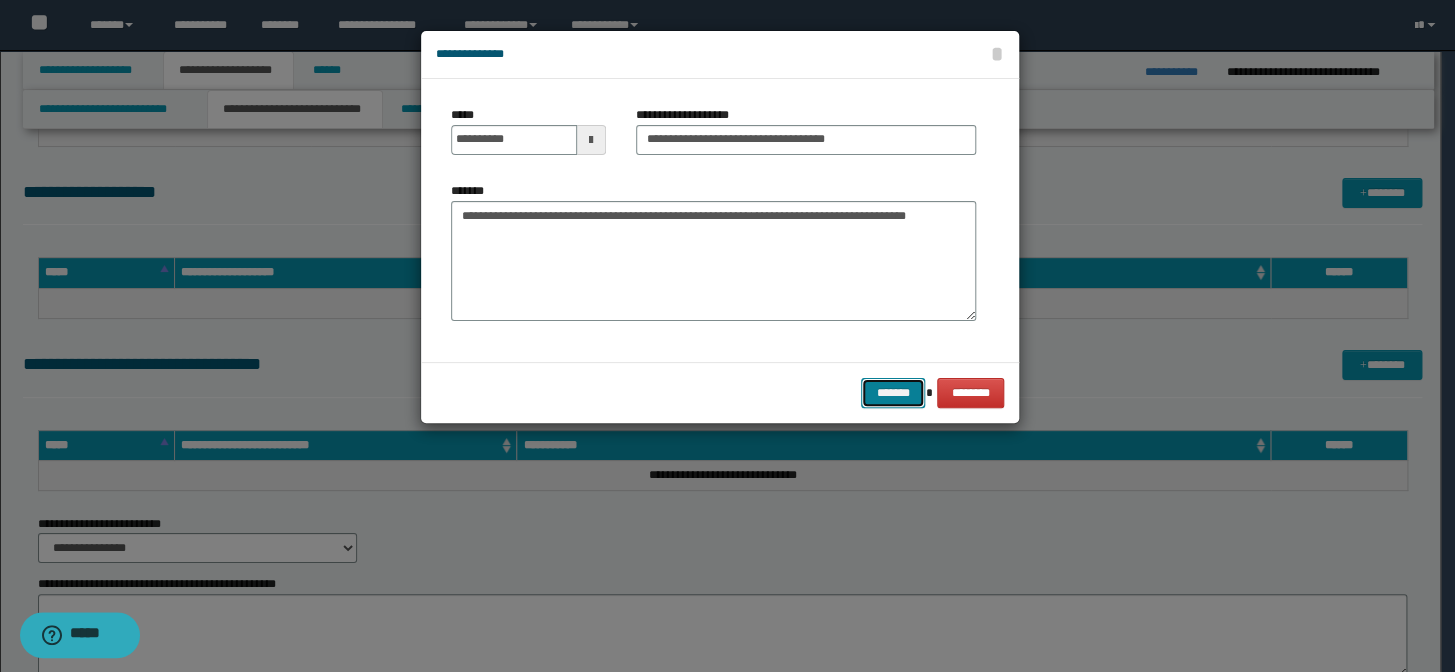 click on "*******" at bounding box center [893, 393] 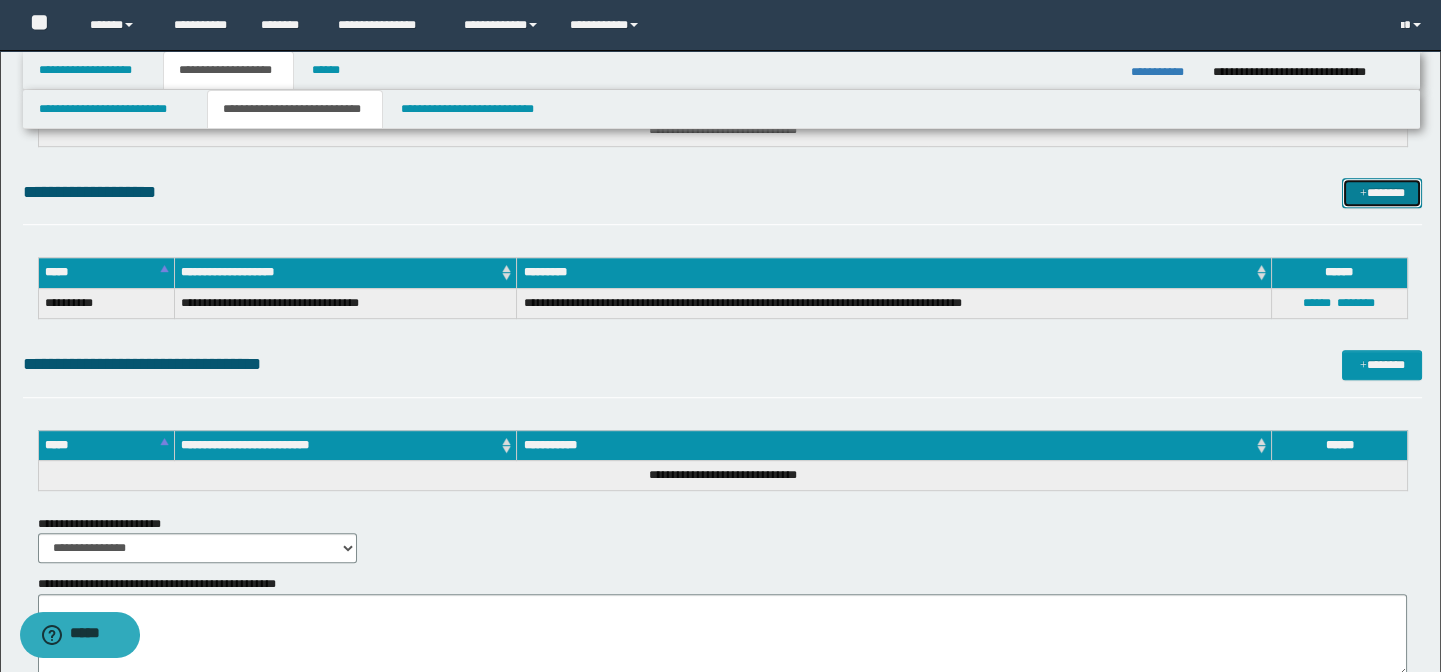 click on "*******" at bounding box center [1382, 193] 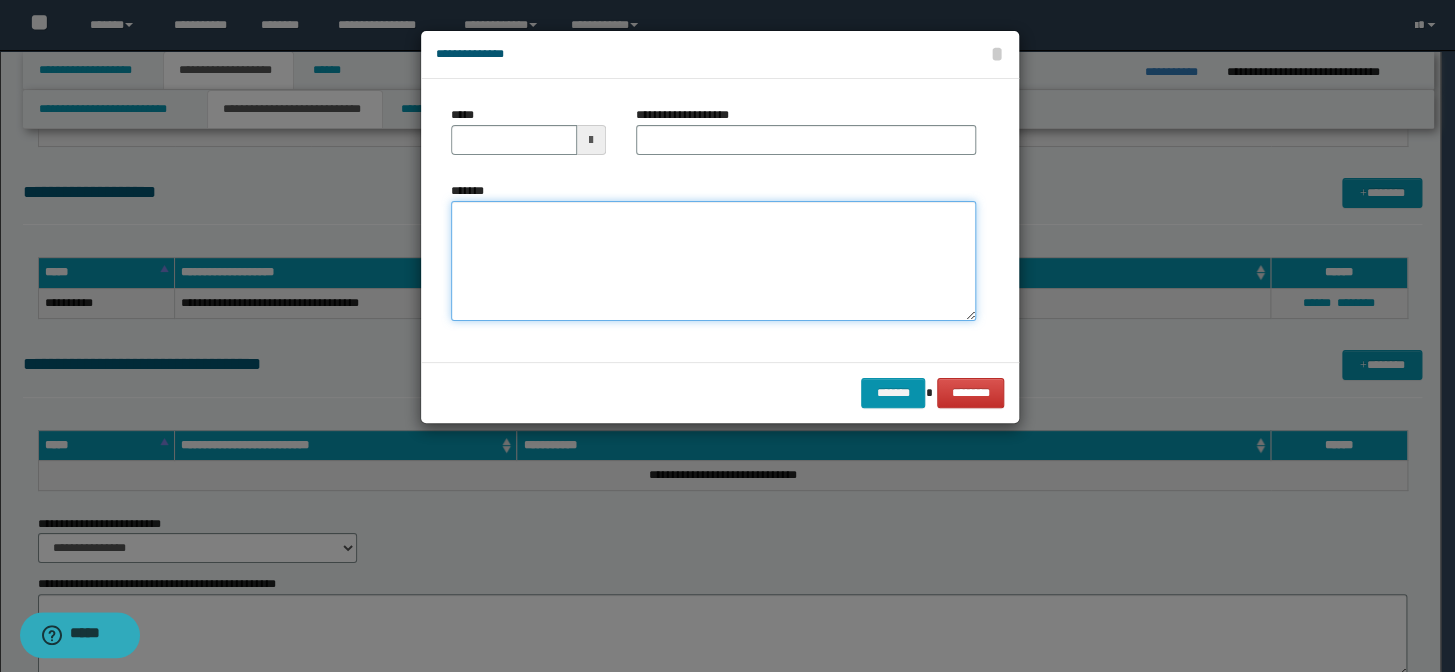 click on "*******" at bounding box center (713, 261) 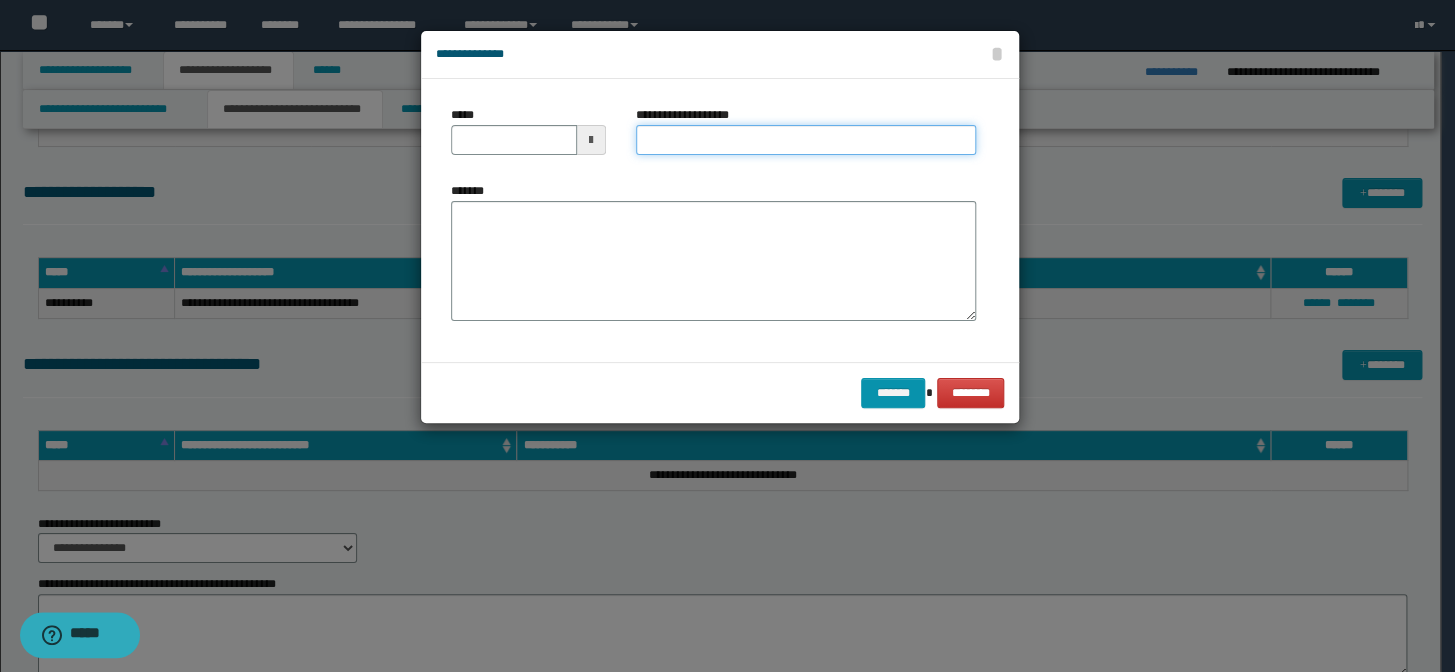click on "**********" at bounding box center (806, 140) 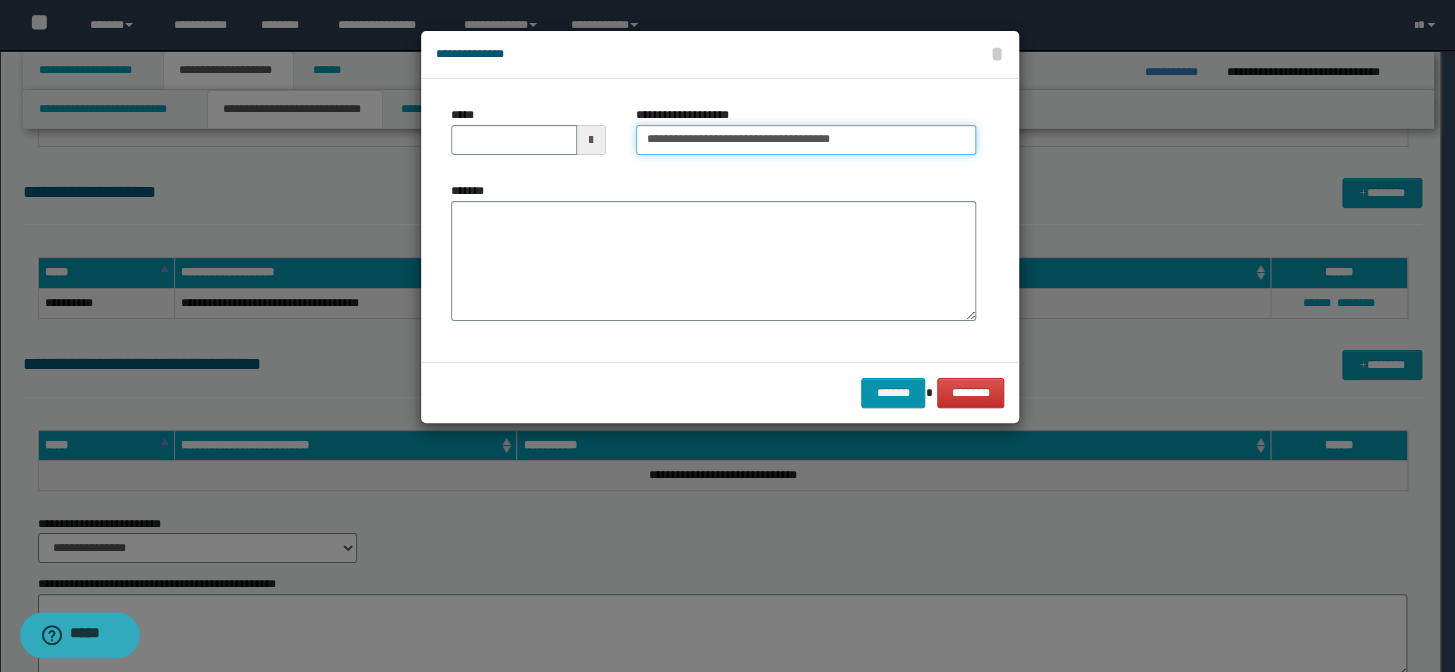type on "**********" 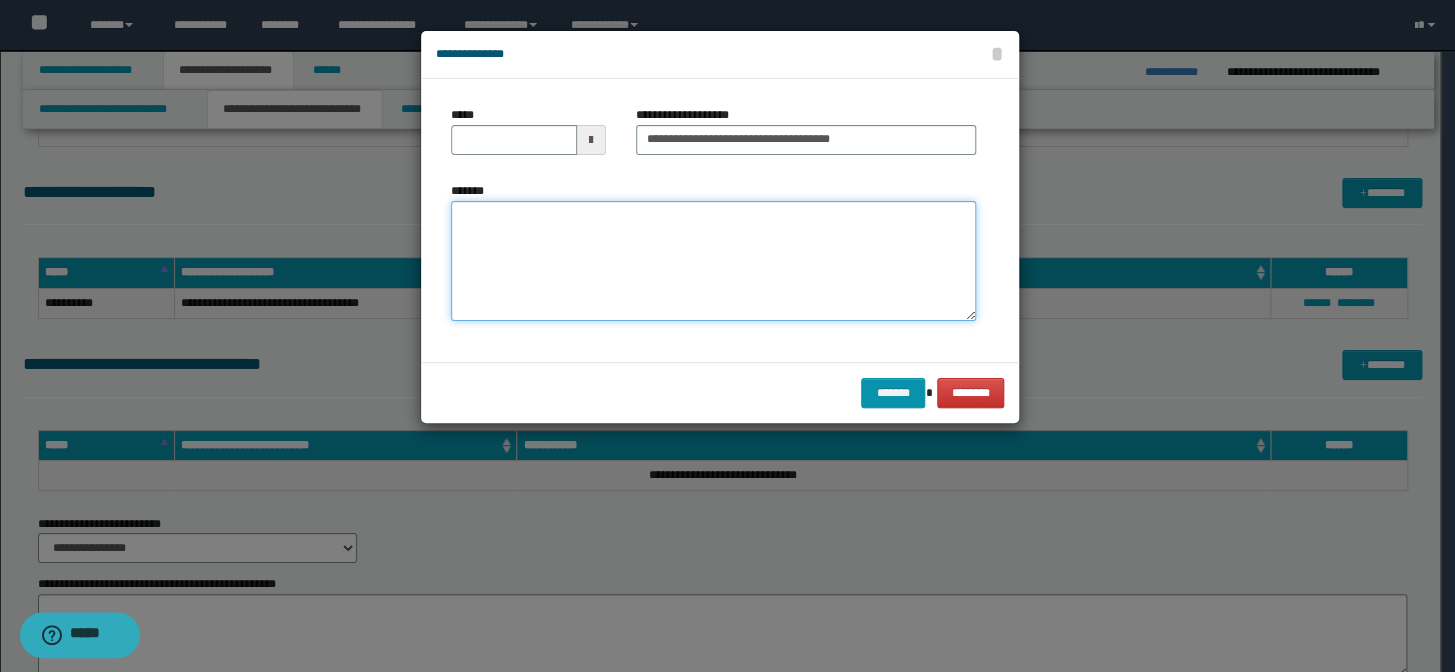 click on "*******" at bounding box center [713, 261] 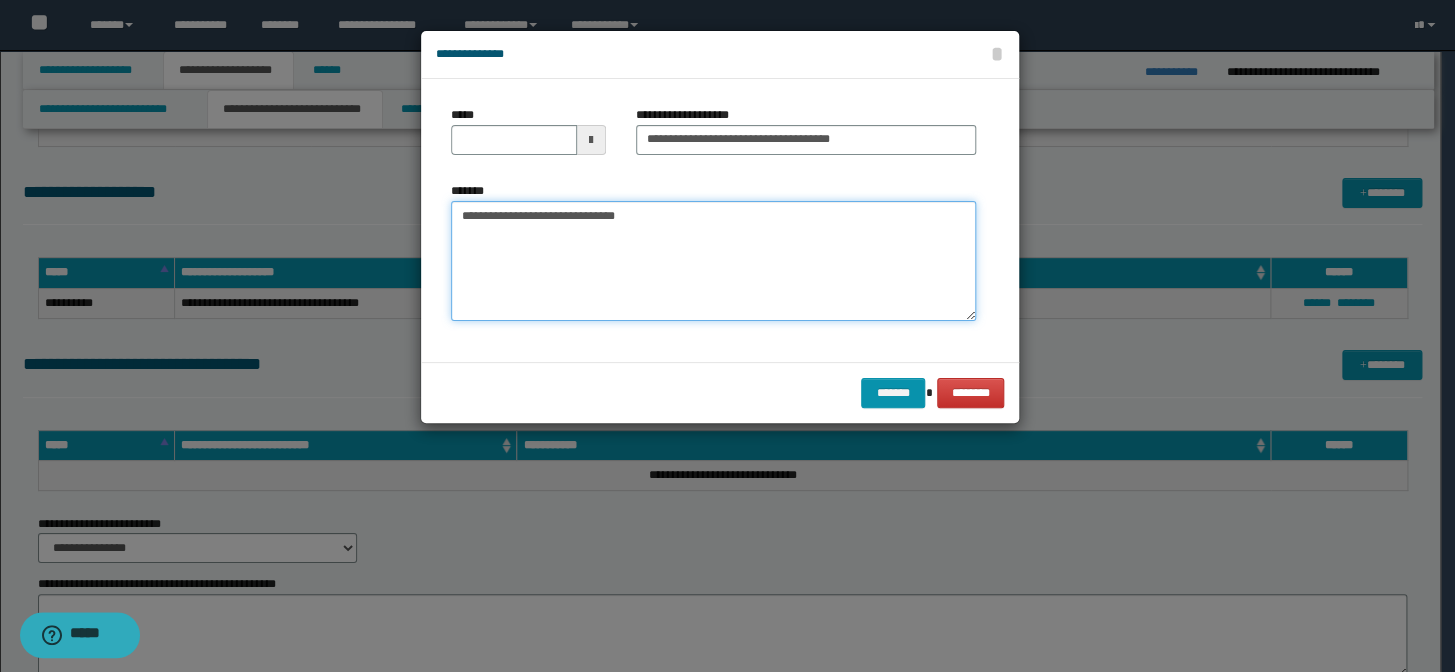 click on "**********" at bounding box center (713, 261) 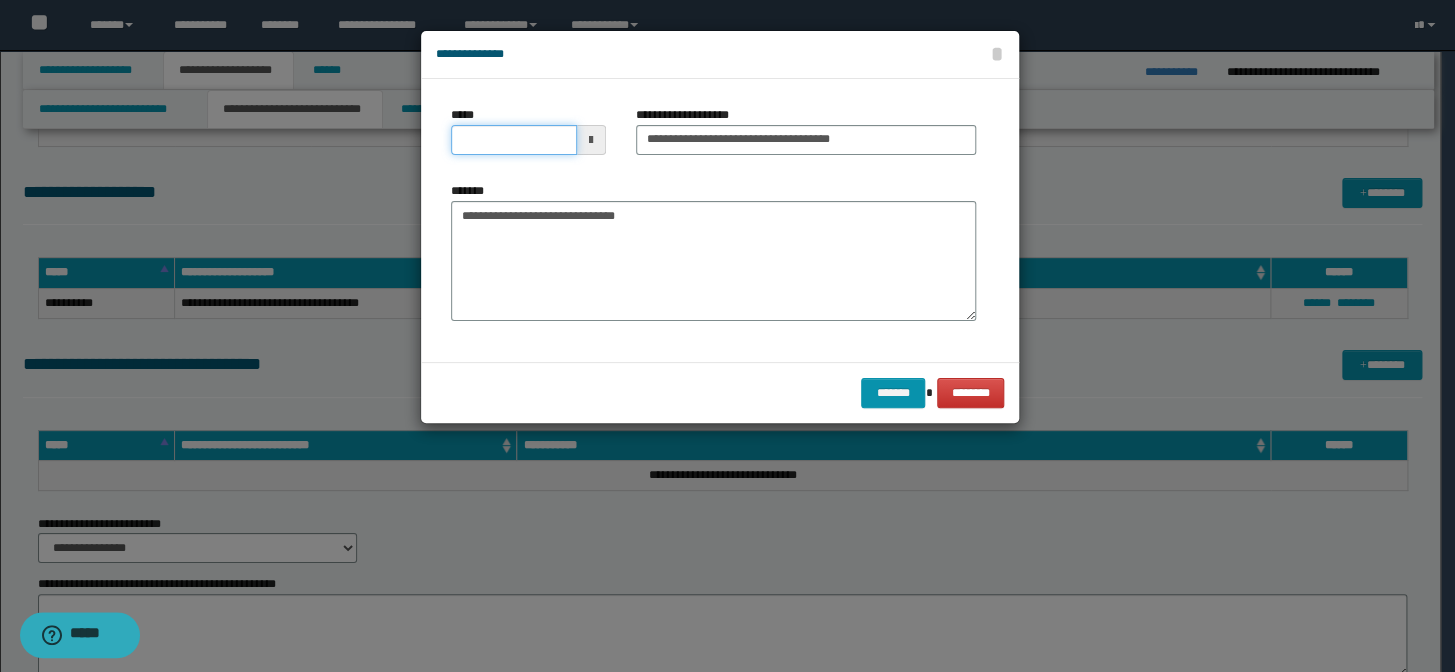 click on "*****" at bounding box center [514, 140] 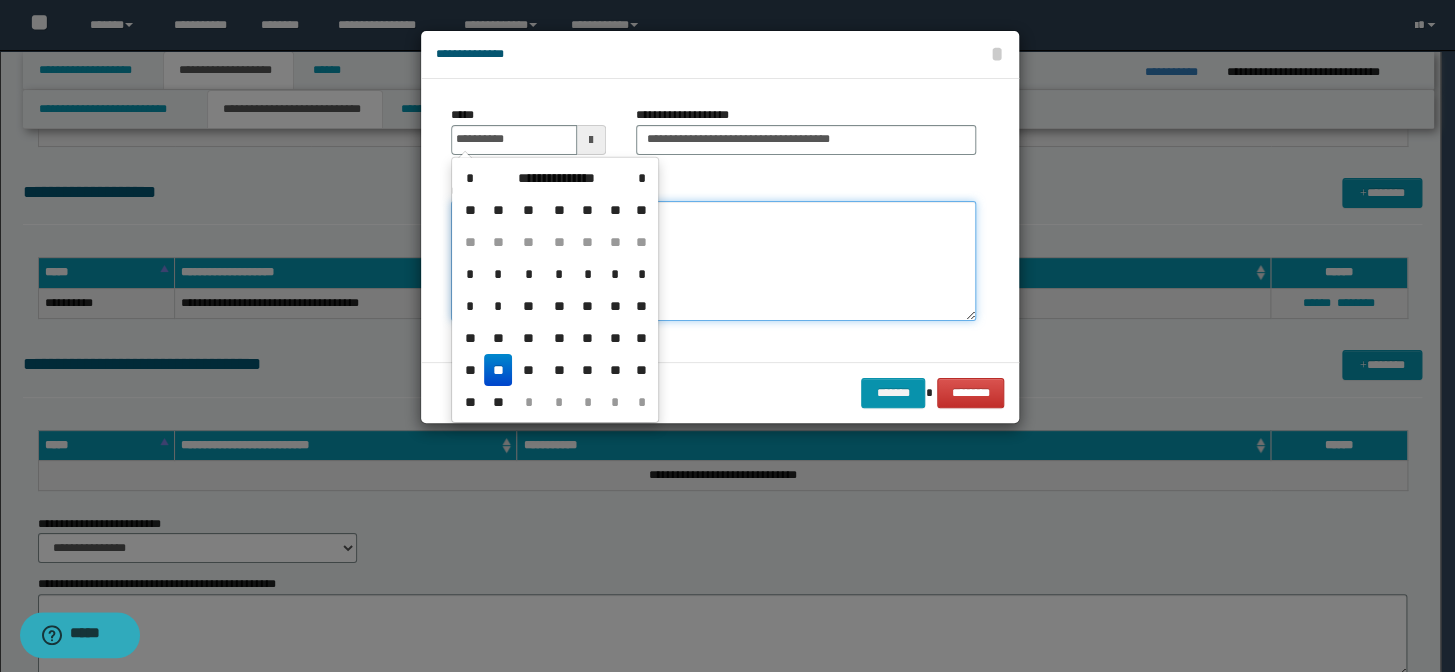 type on "**********" 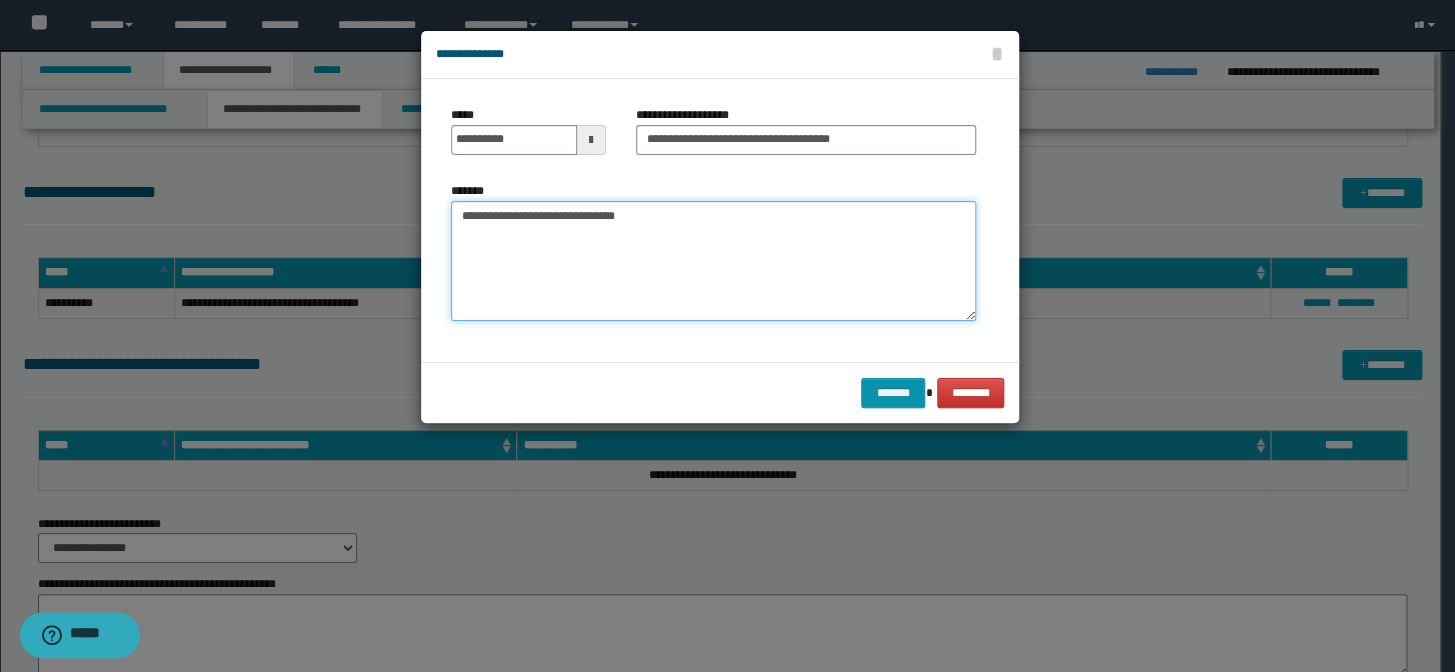 click on "**********" at bounding box center [713, 261] 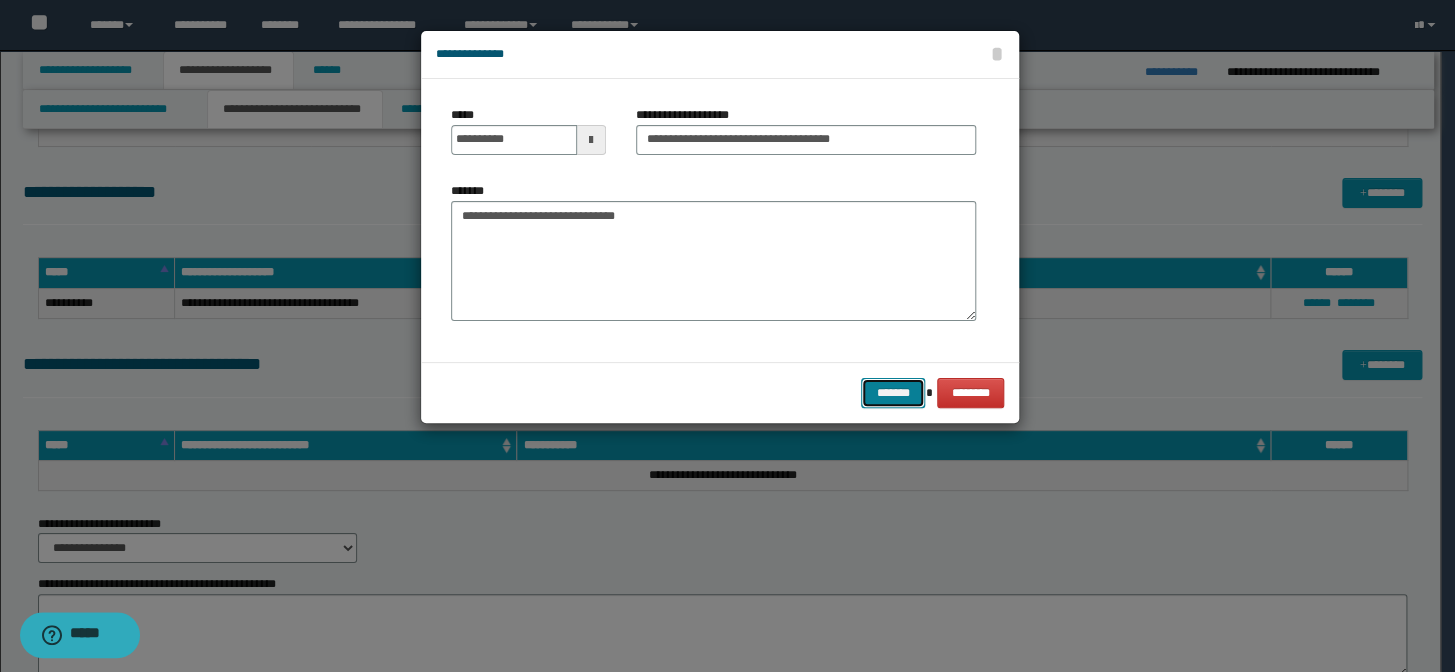 click on "*******" at bounding box center [893, 393] 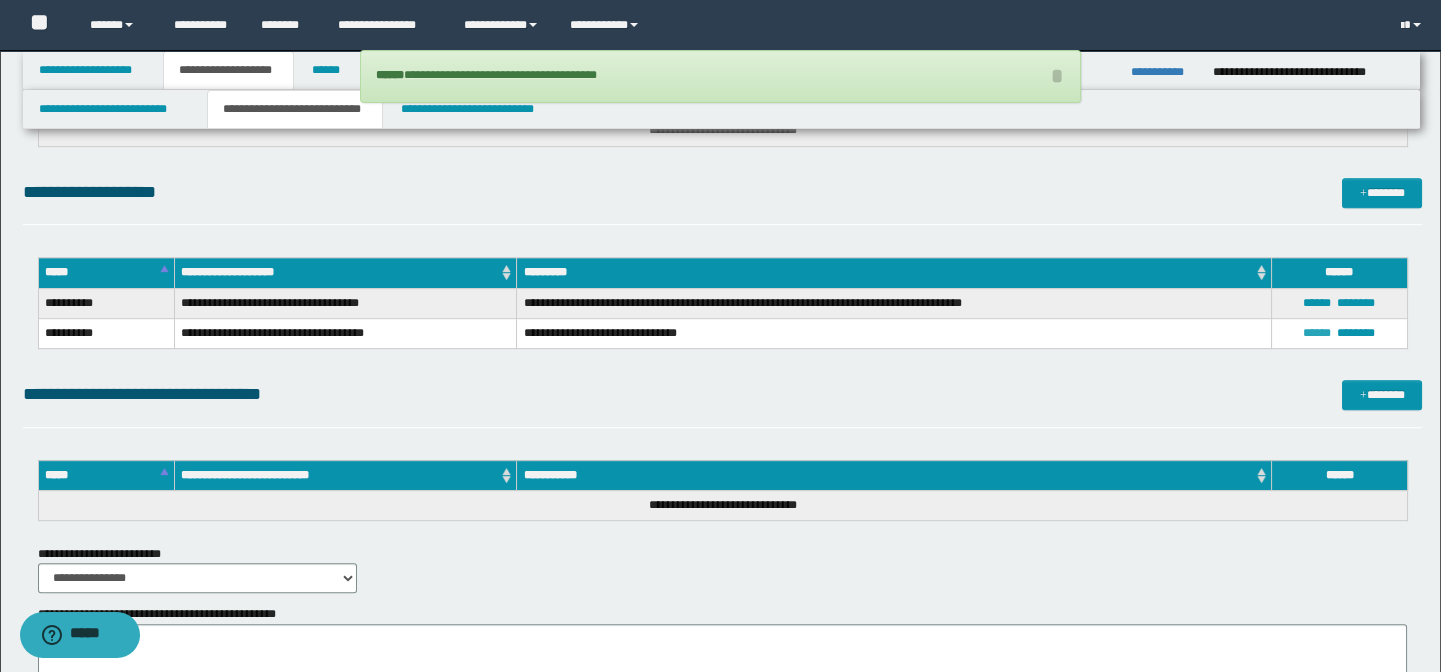 click on "******" at bounding box center (1317, 333) 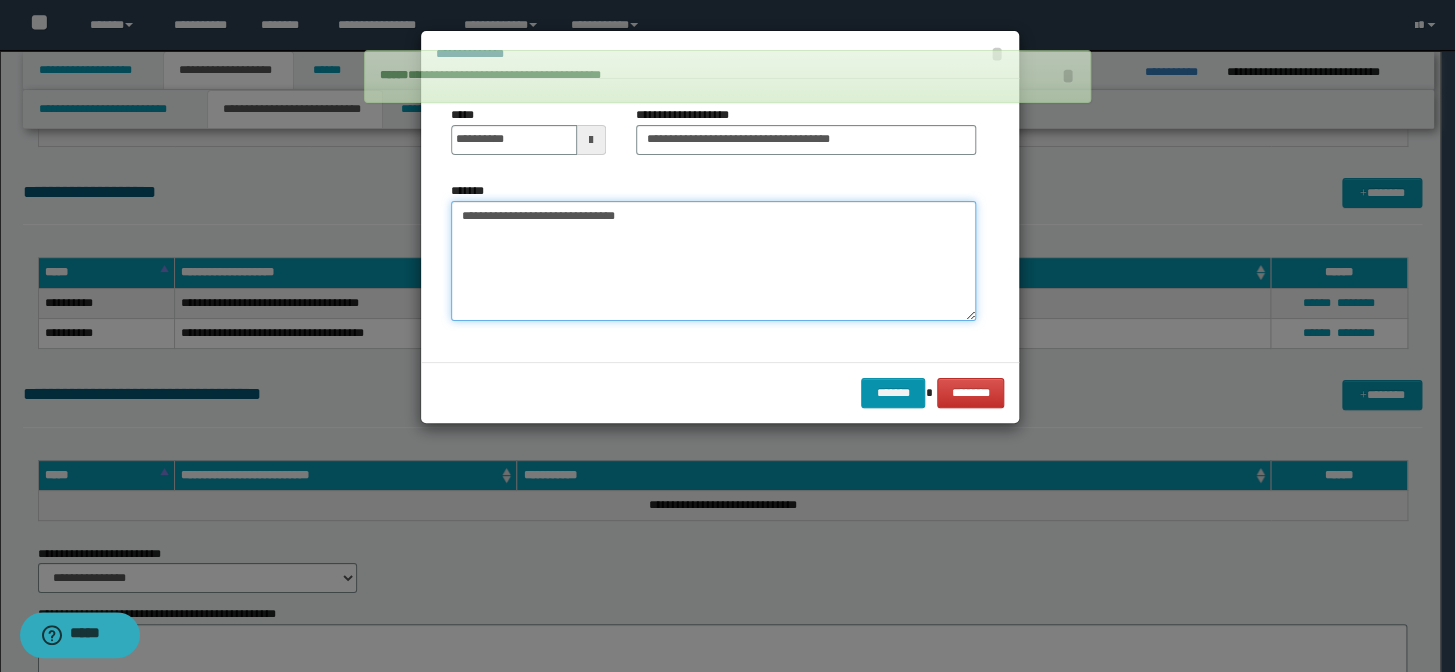 click on "**********" at bounding box center [713, 261] 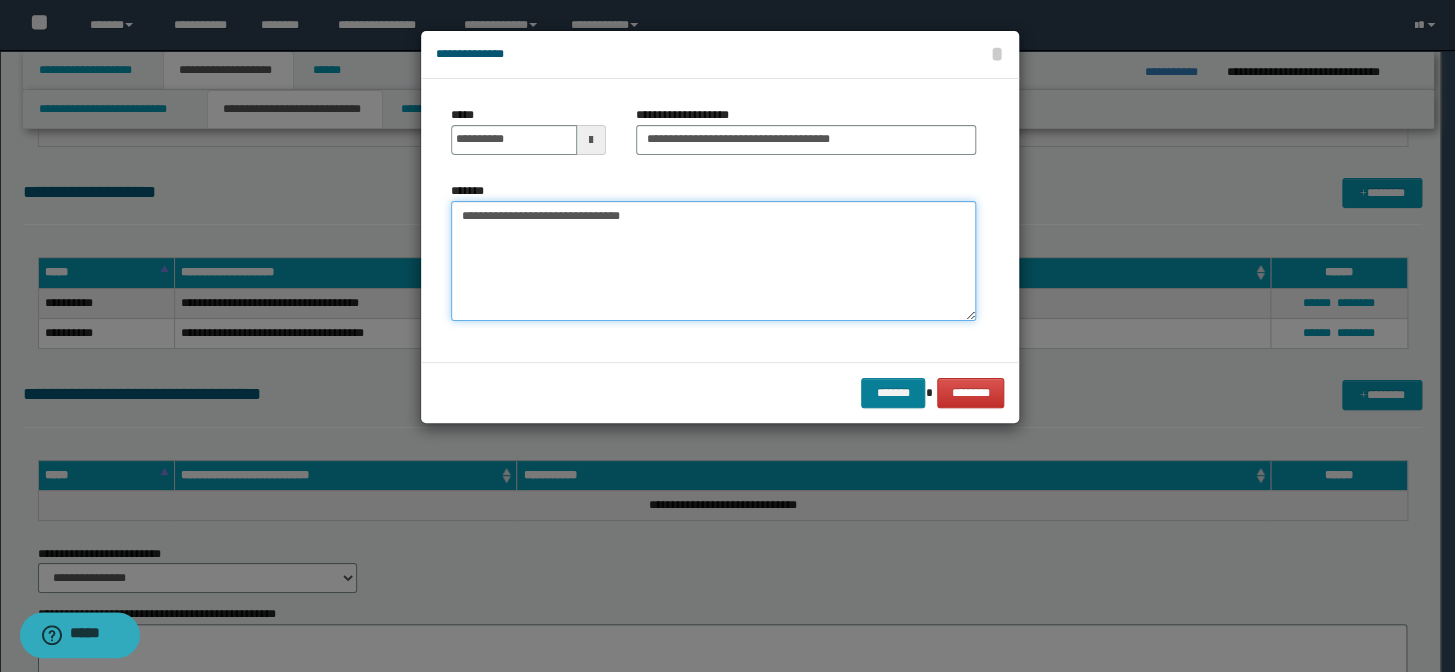 type on "**********" 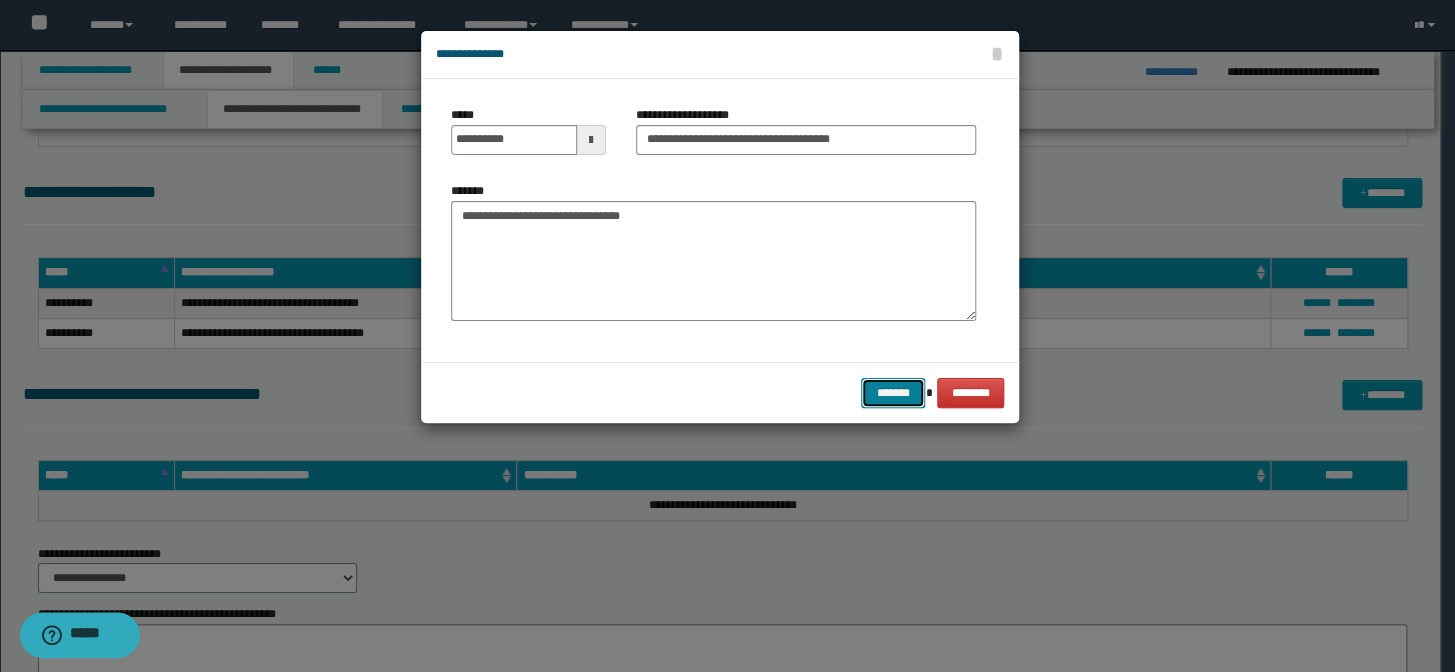 click on "*******" at bounding box center (893, 393) 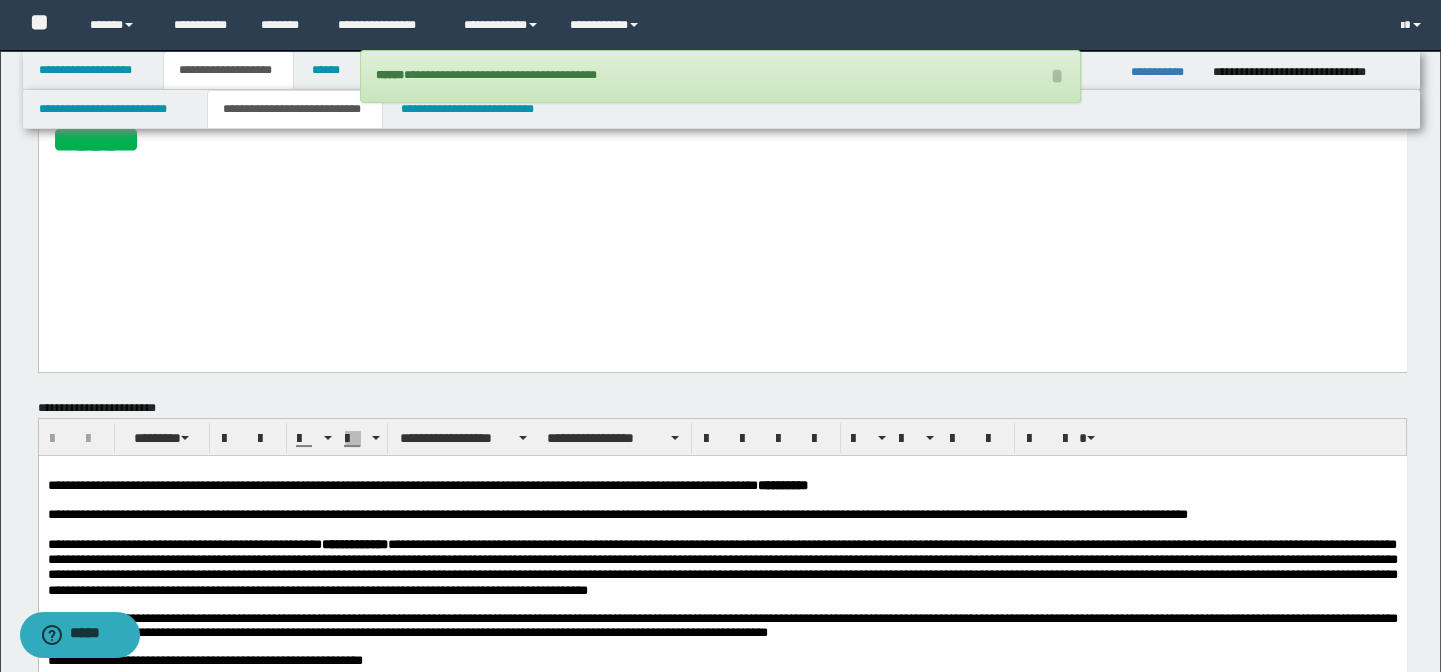 scroll, scrollTop: 1090, scrollLeft: 0, axis: vertical 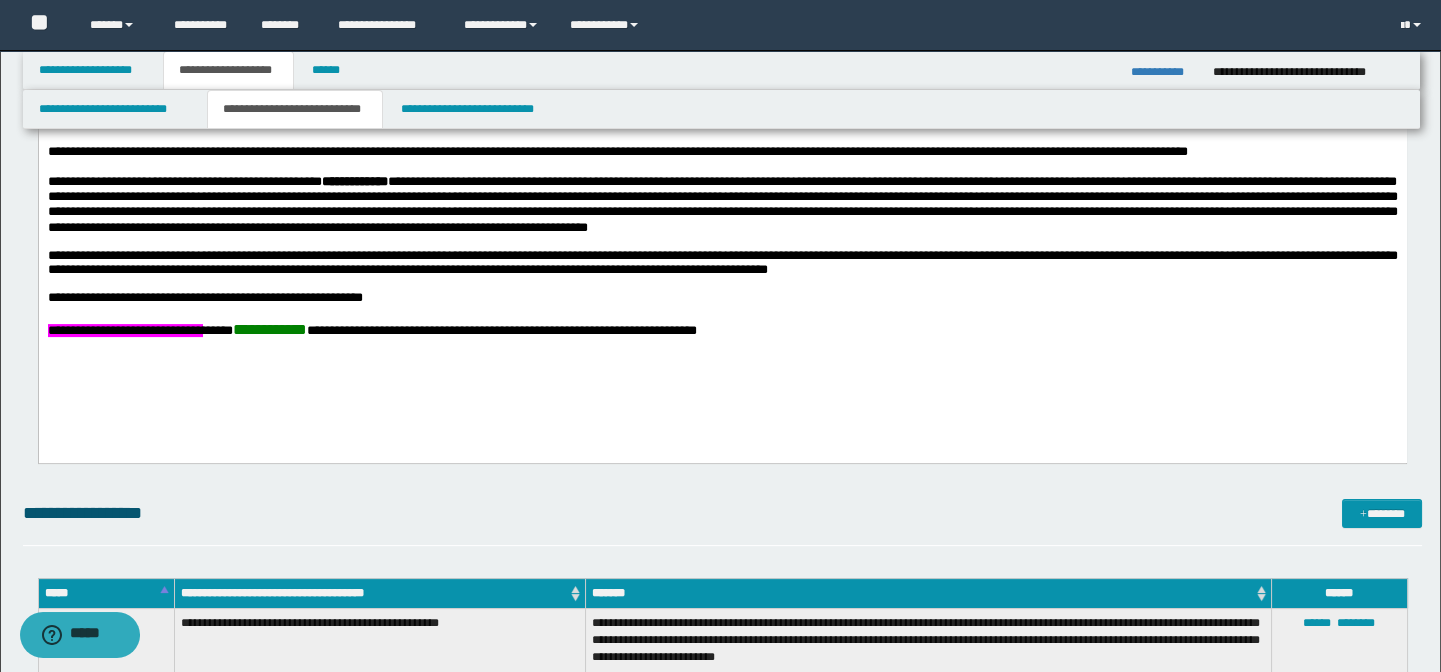 click on "**********" at bounding box center (722, 329) 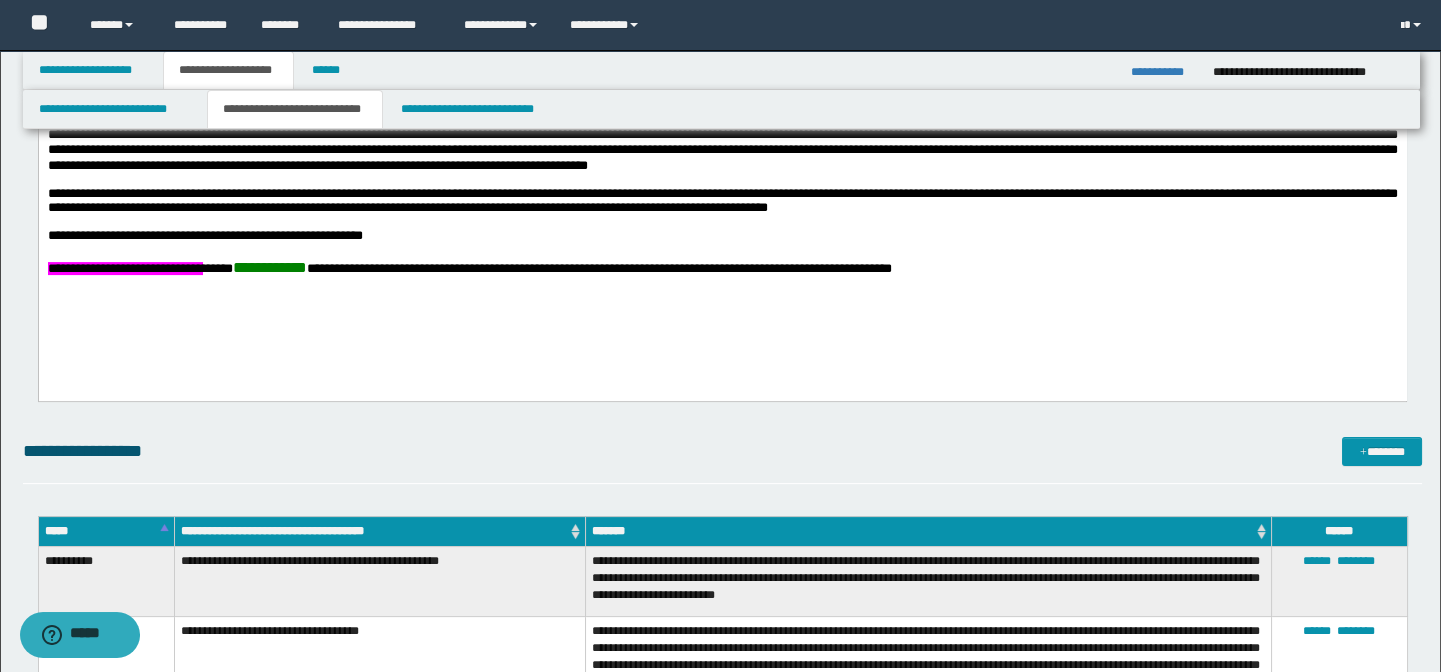 scroll, scrollTop: 995, scrollLeft: 0, axis: vertical 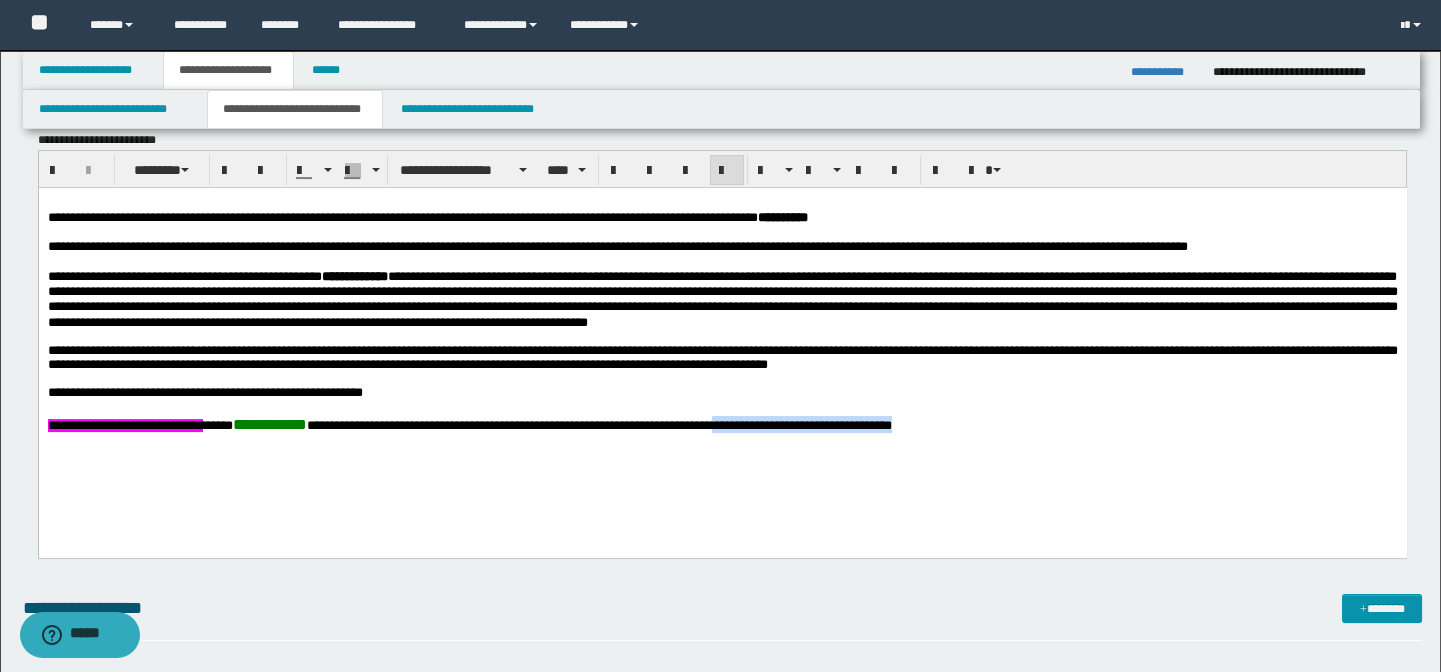 drag, startPoint x: 1009, startPoint y: 440, endPoint x: 812, endPoint y: 442, distance: 197.01015 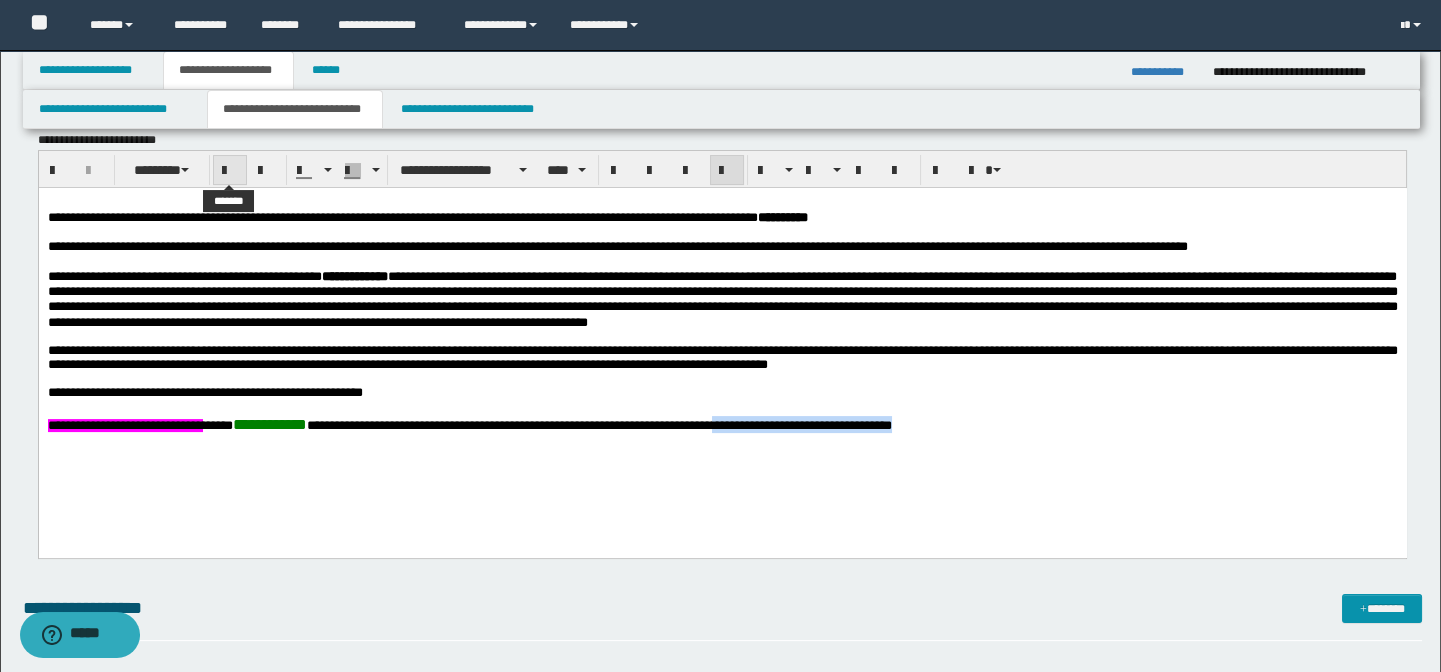 click at bounding box center [230, 170] 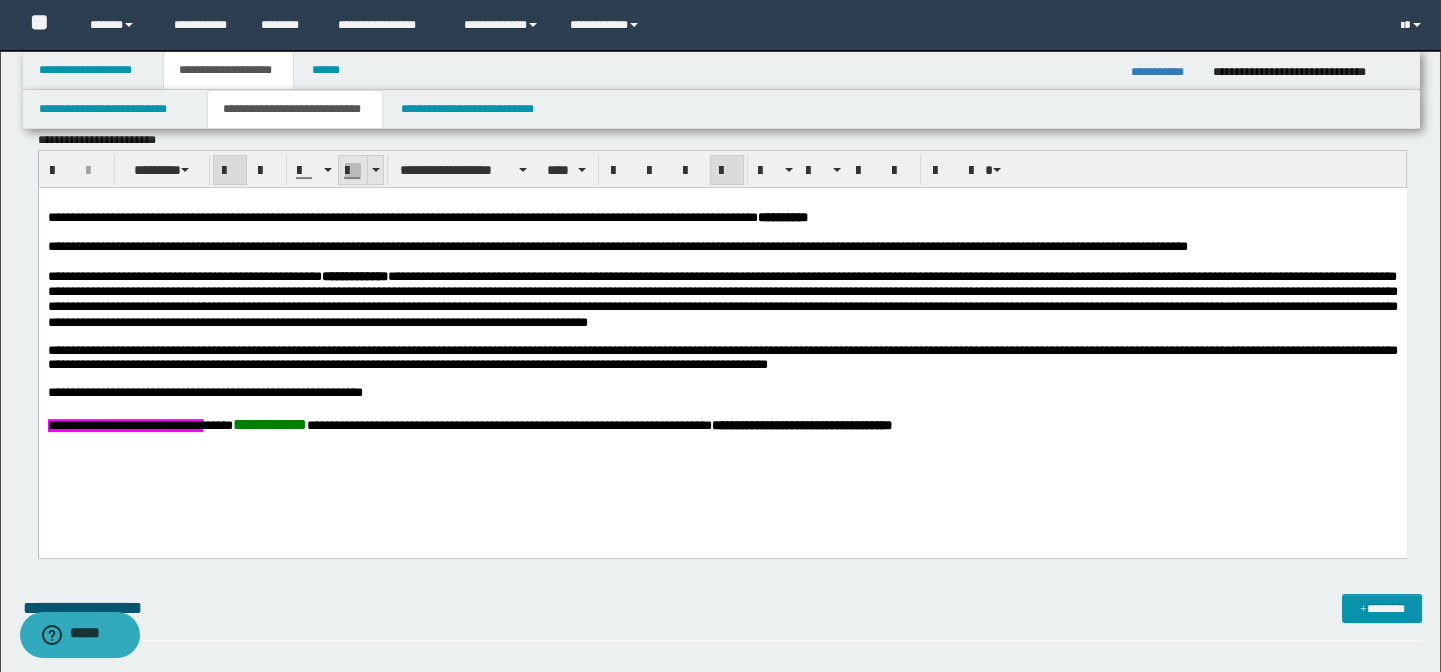 click at bounding box center (375, 170) 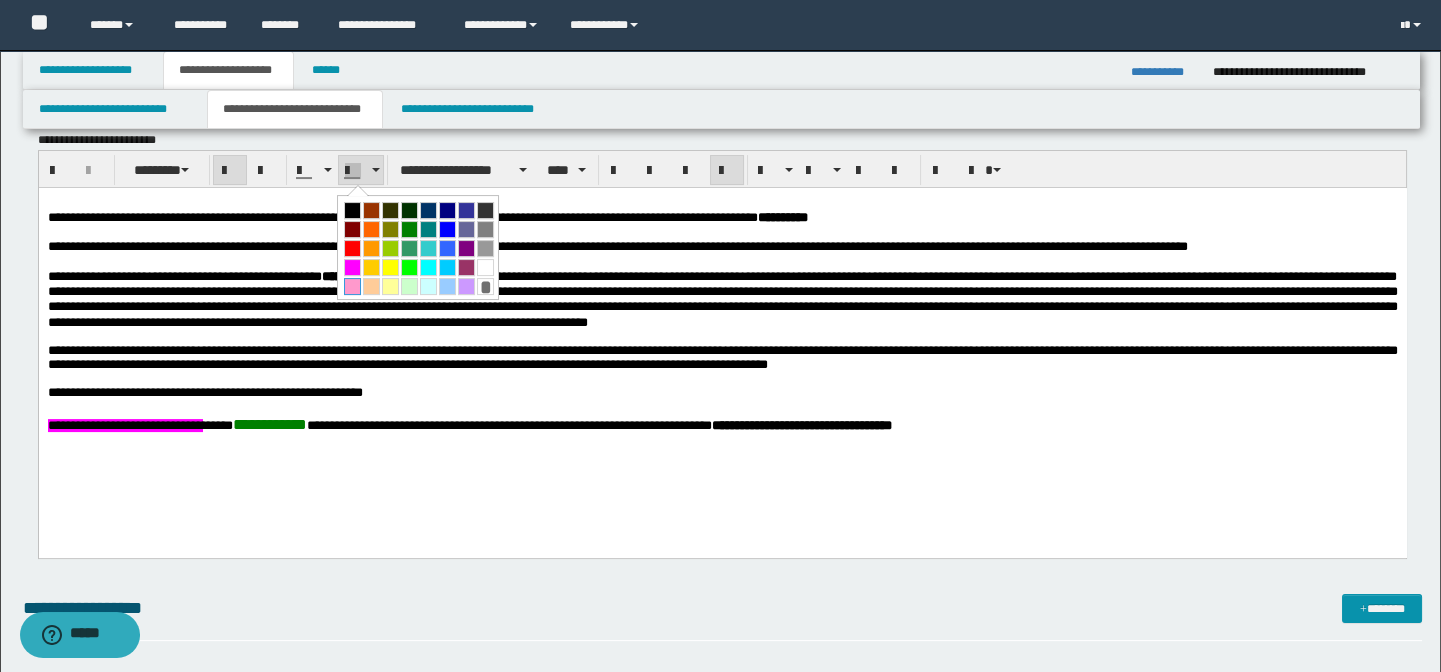 click at bounding box center (352, 286) 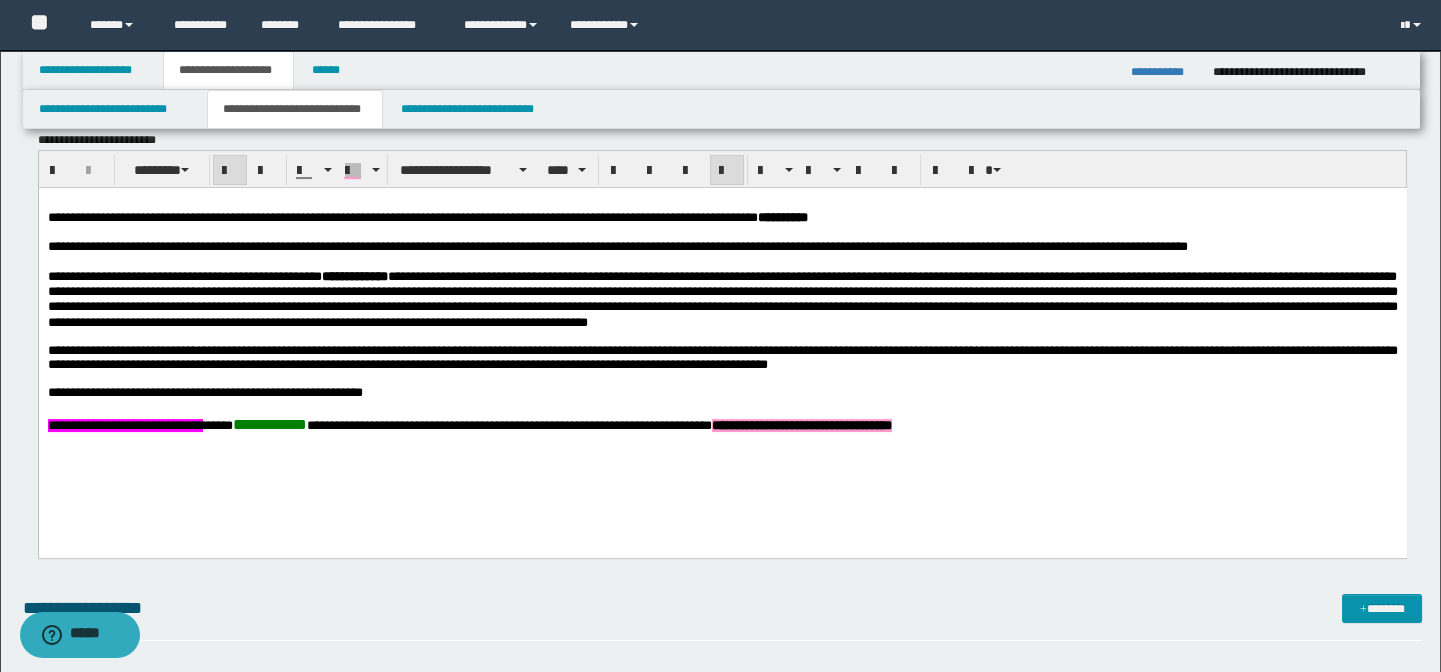 click on "**********" at bounding box center [722, 339] 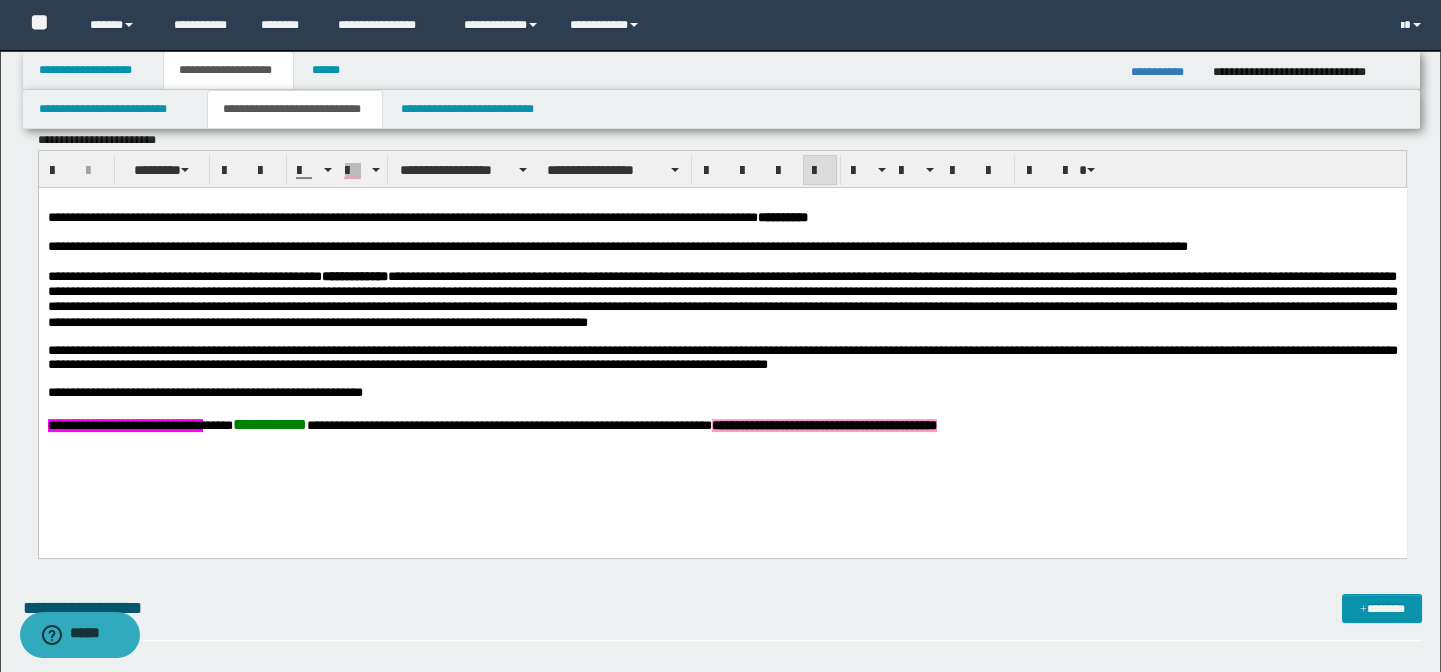 click at bounding box center [721, 407] 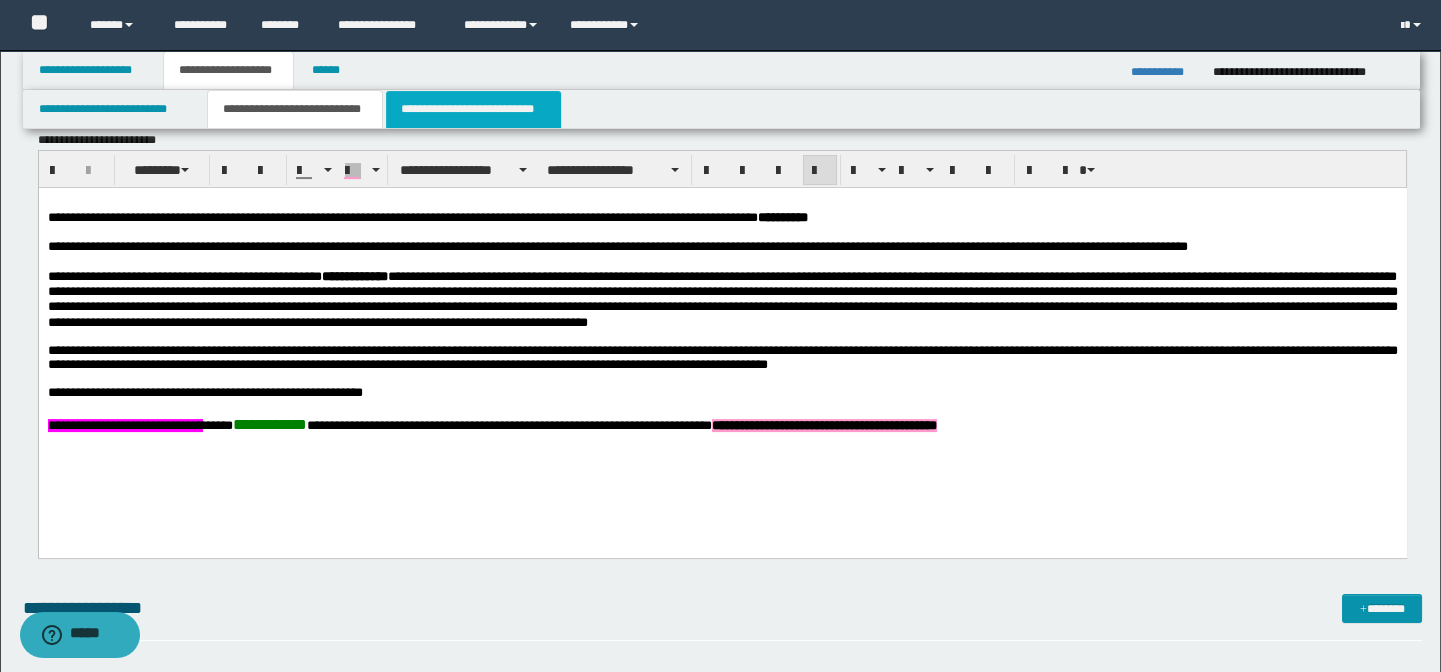 click on "**********" at bounding box center (473, 109) 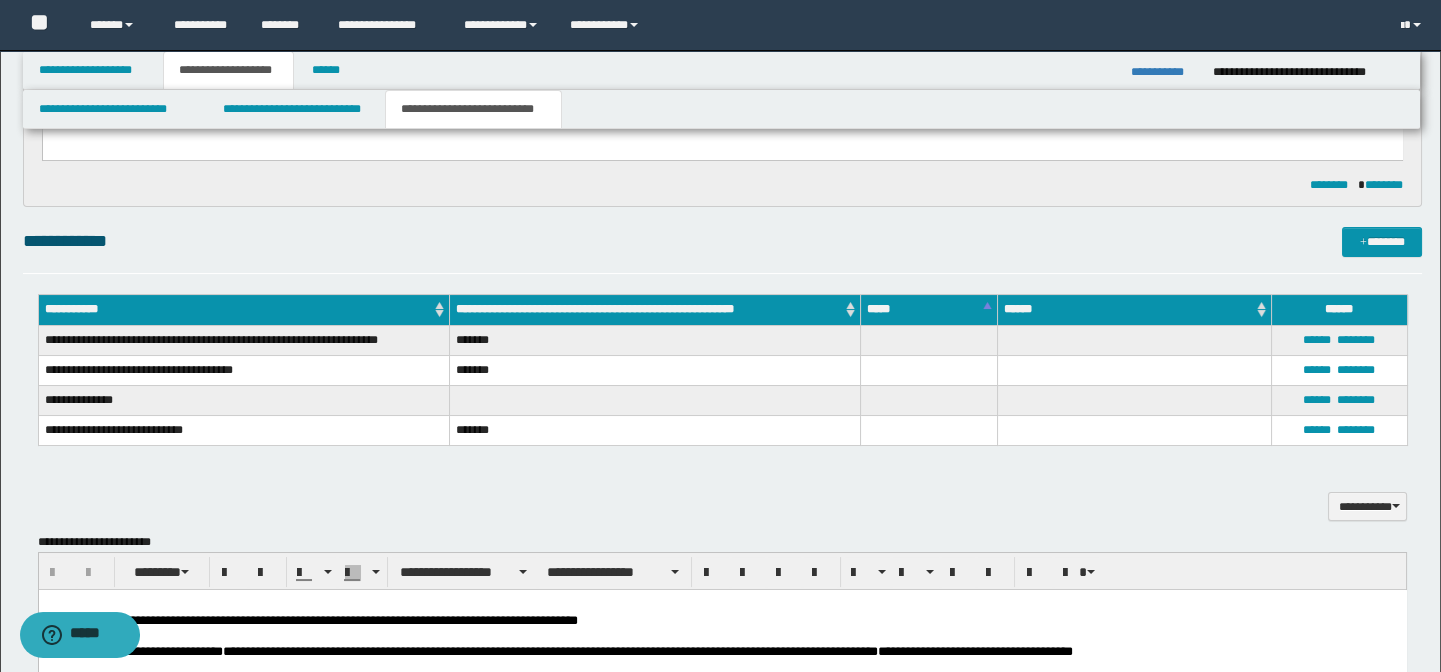 scroll, scrollTop: 324, scrollLeft: 0, axis: vertical 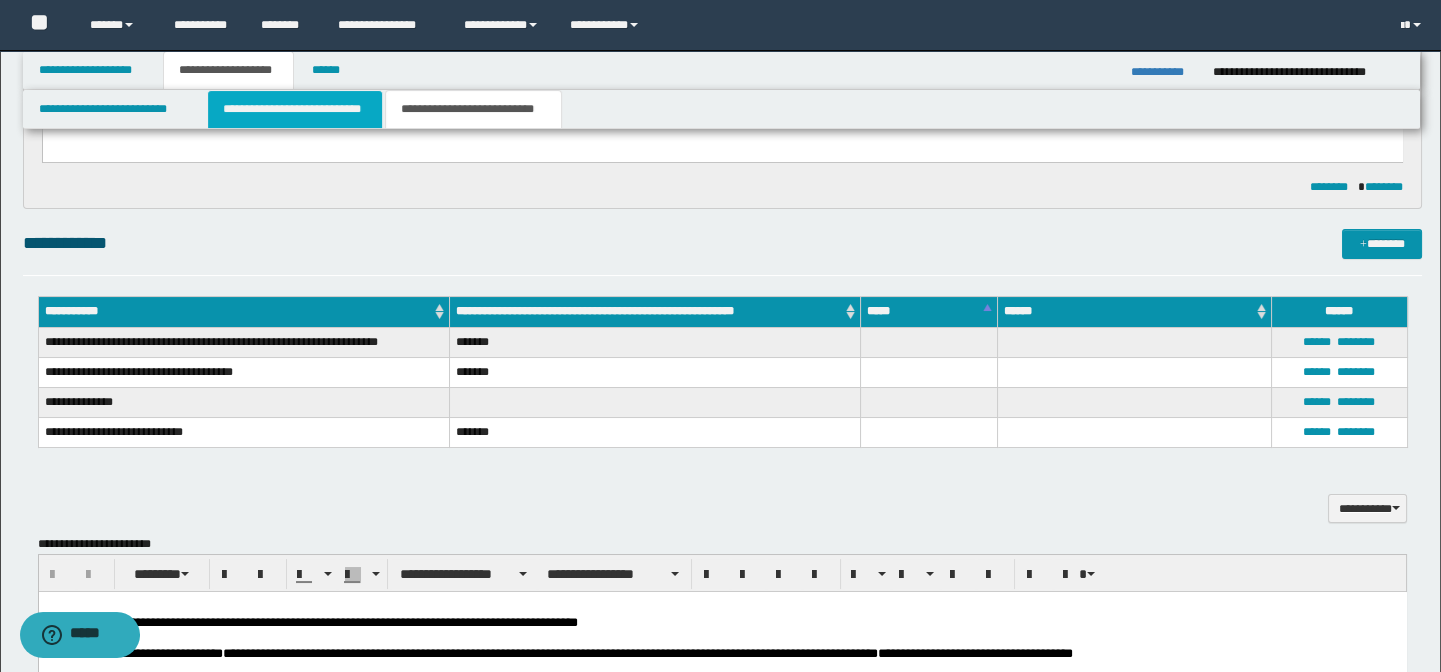 click on "**********" at bounding box center (294, 109) 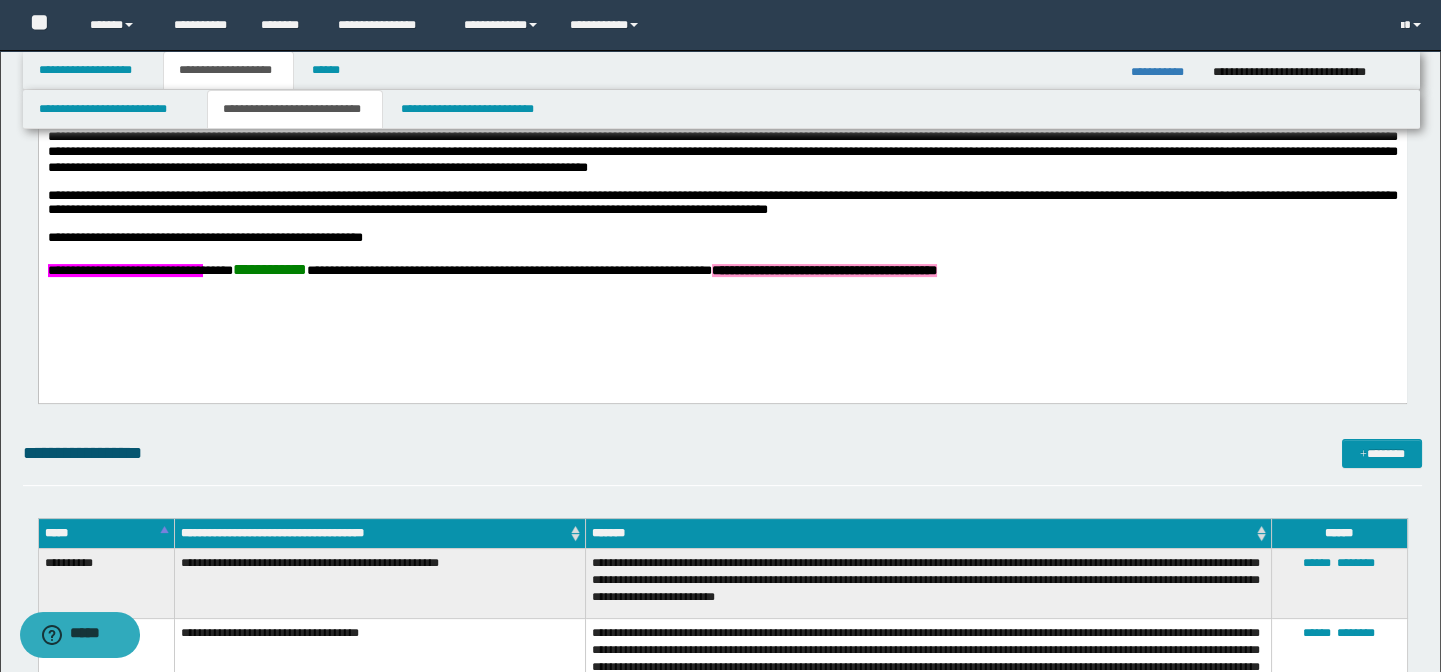 scroll, scrollTop: 1142, scrollLeft: 0, axis: vertical 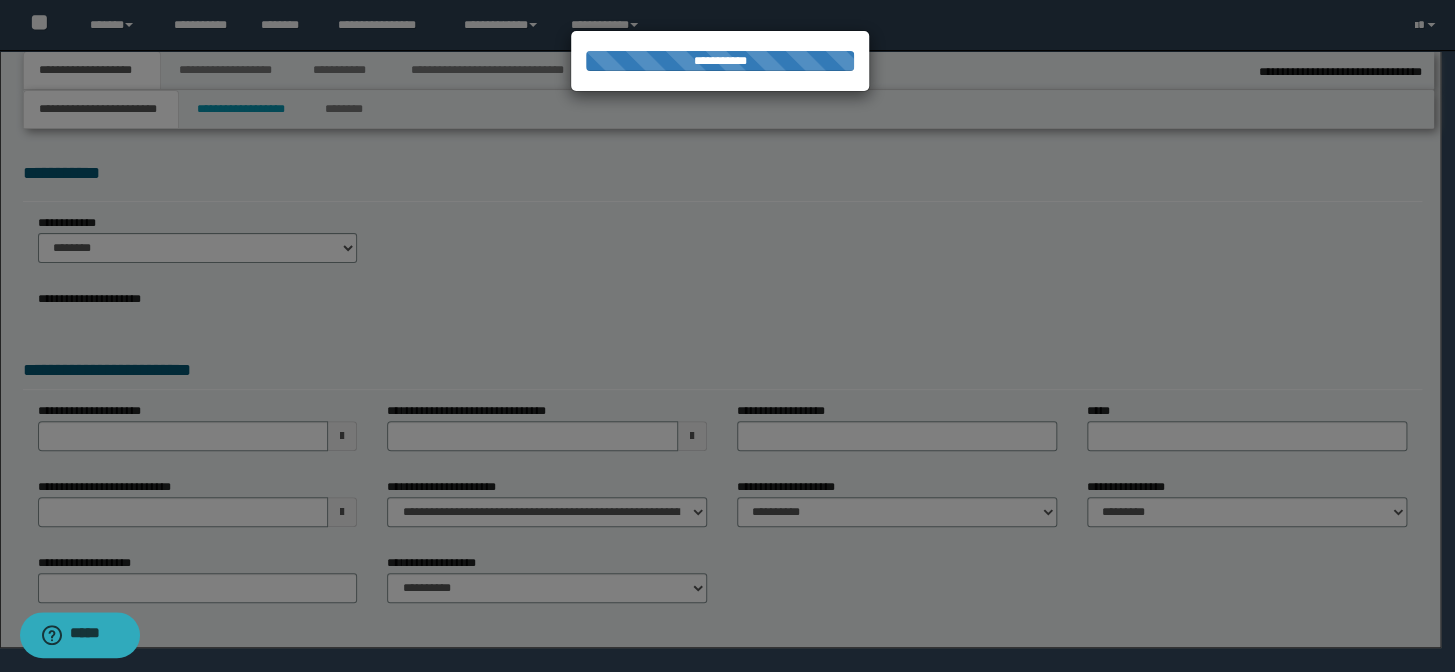 type on "**********" 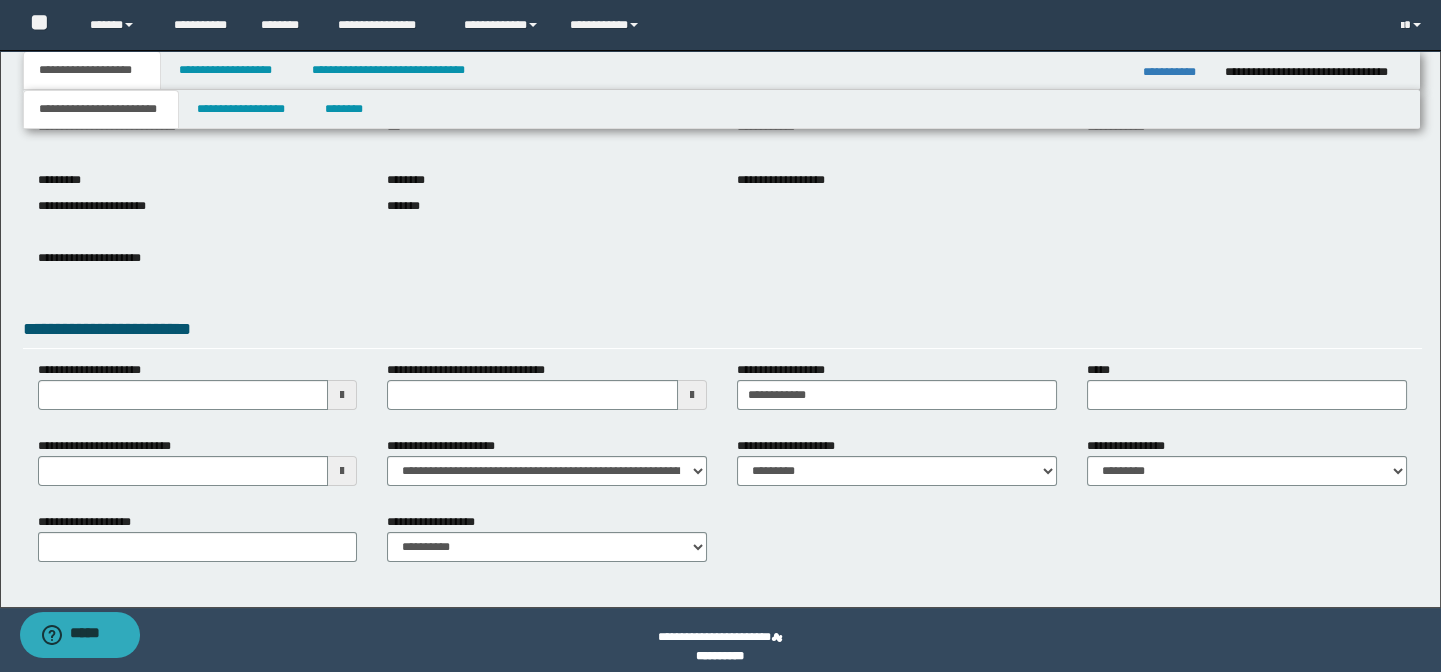 scroll, scrollTop: 211, scrollLeft: 0, axis: vertical 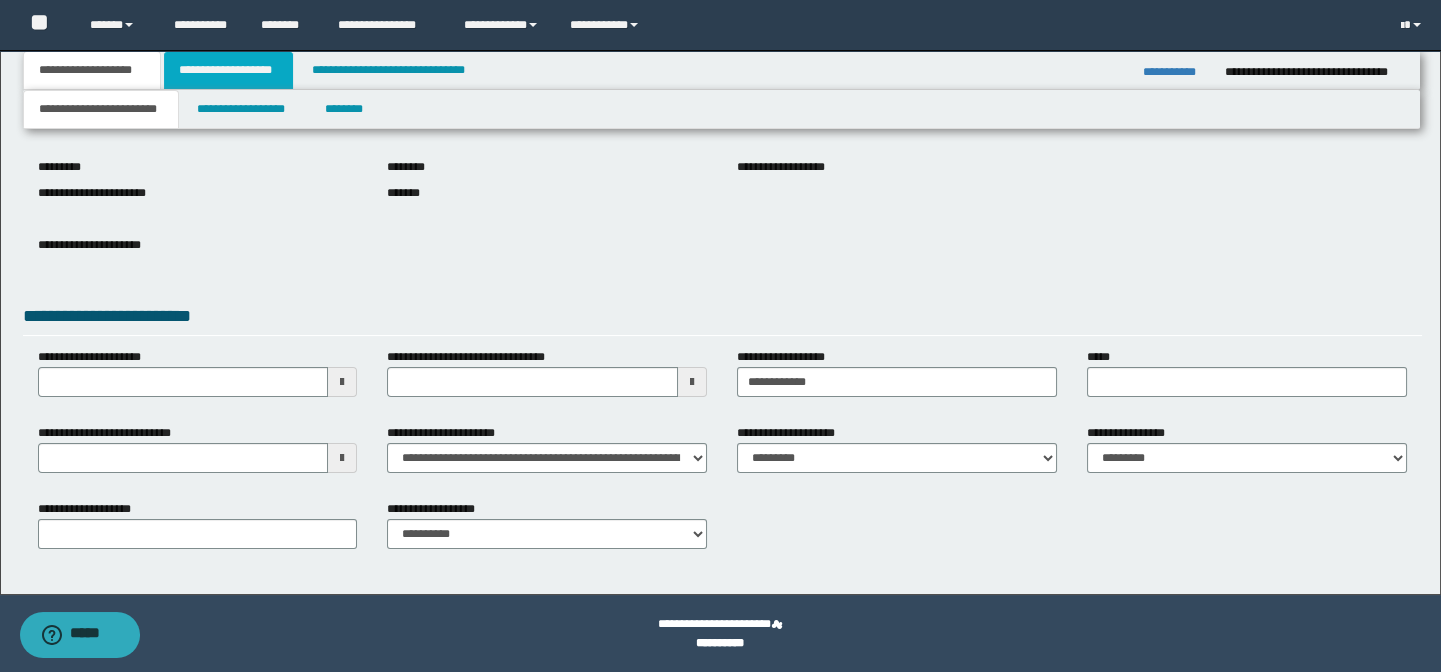 click on "**********" at bounding box center (228, 70) 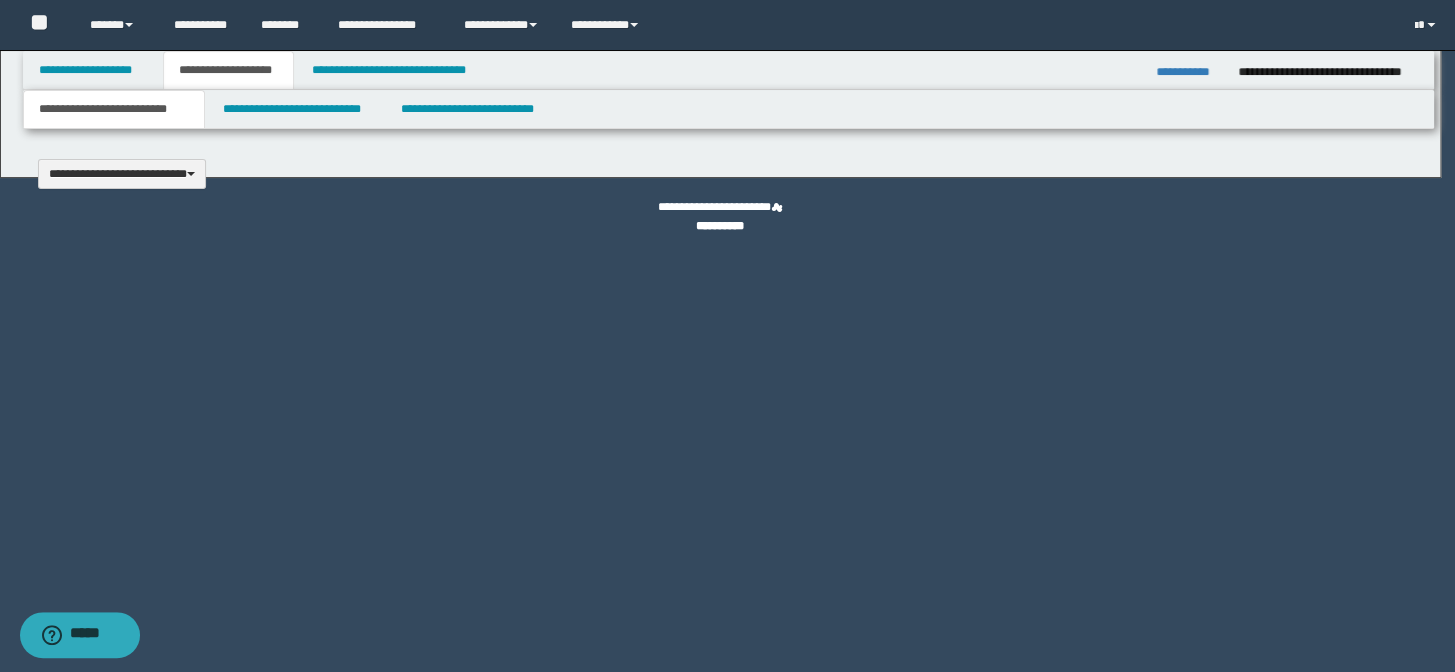 type 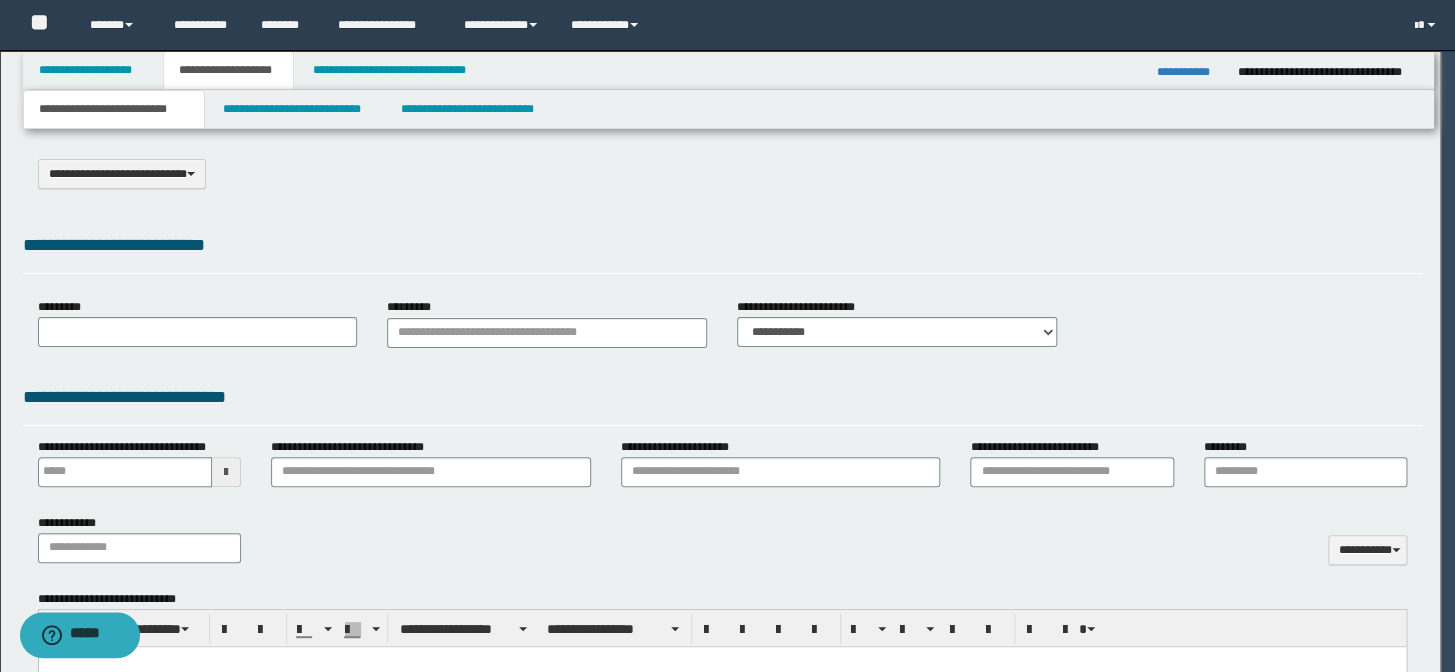 select on "*" 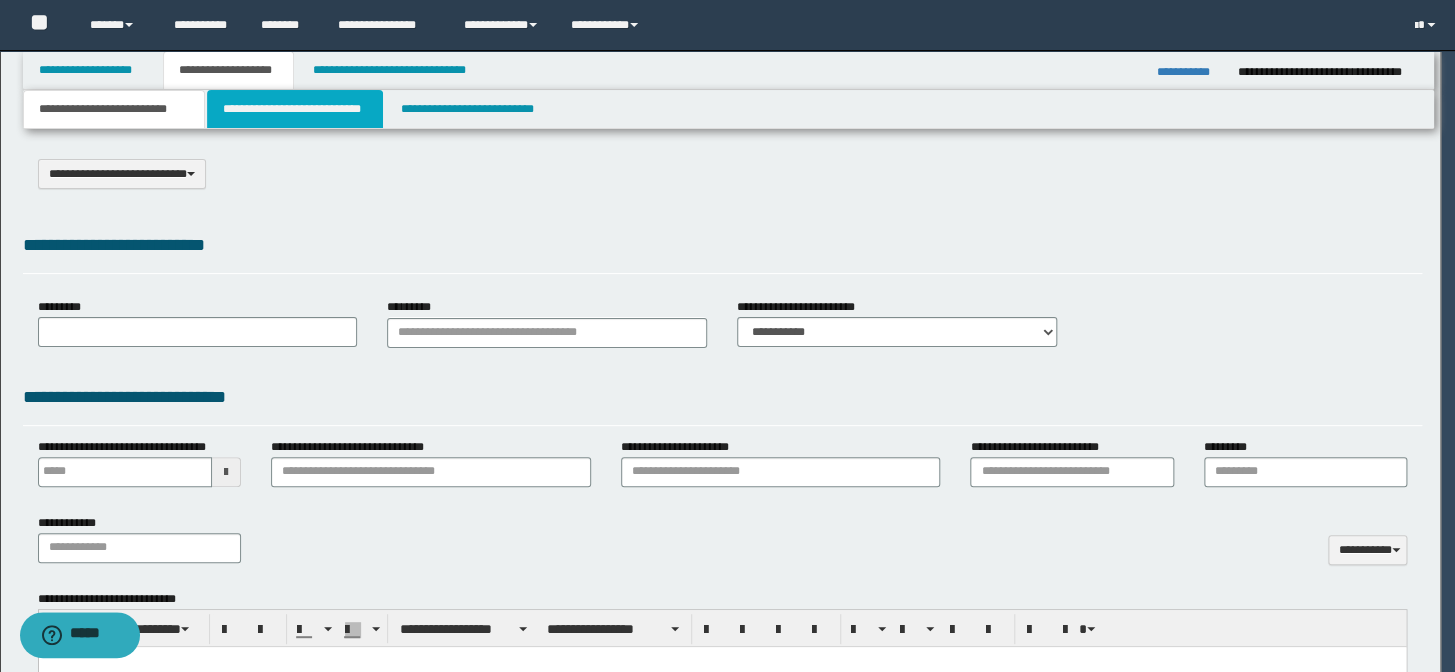 scroll, scrollTop: 0, scrollLeft: 0, axis: both 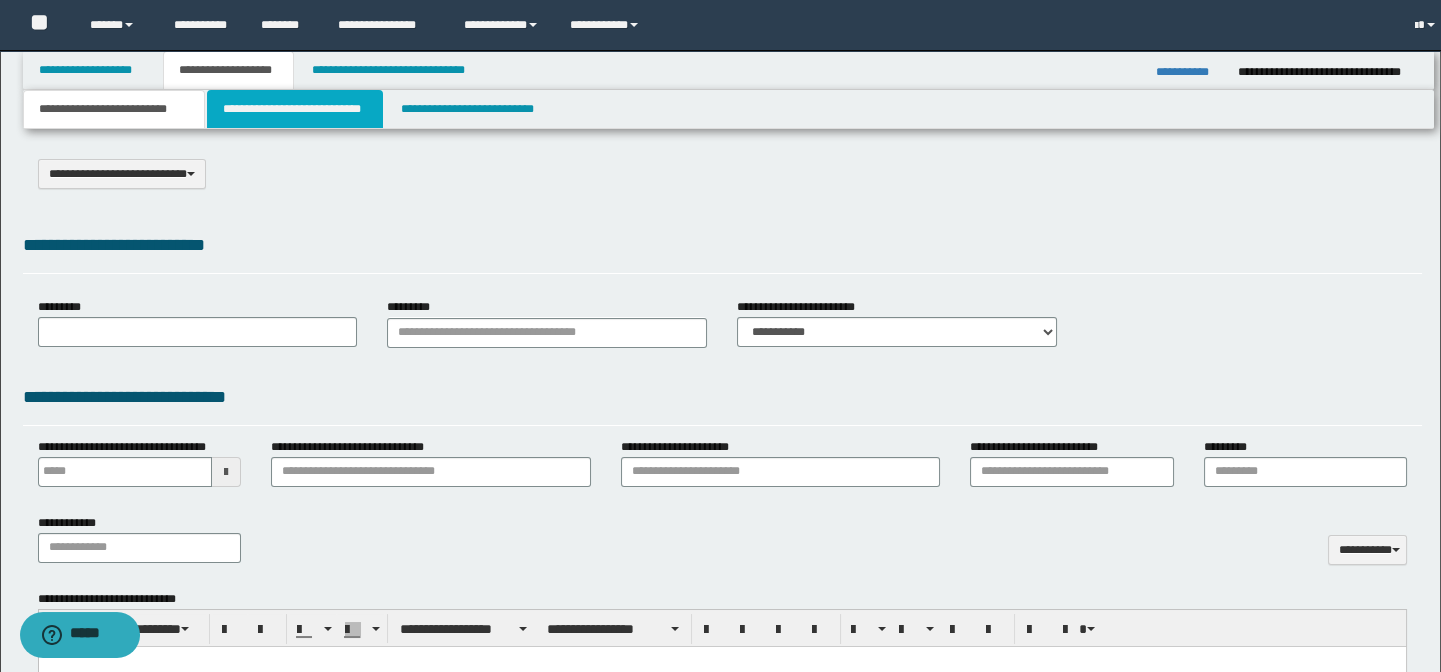 click on "**********" at bounding box center (294, 109) 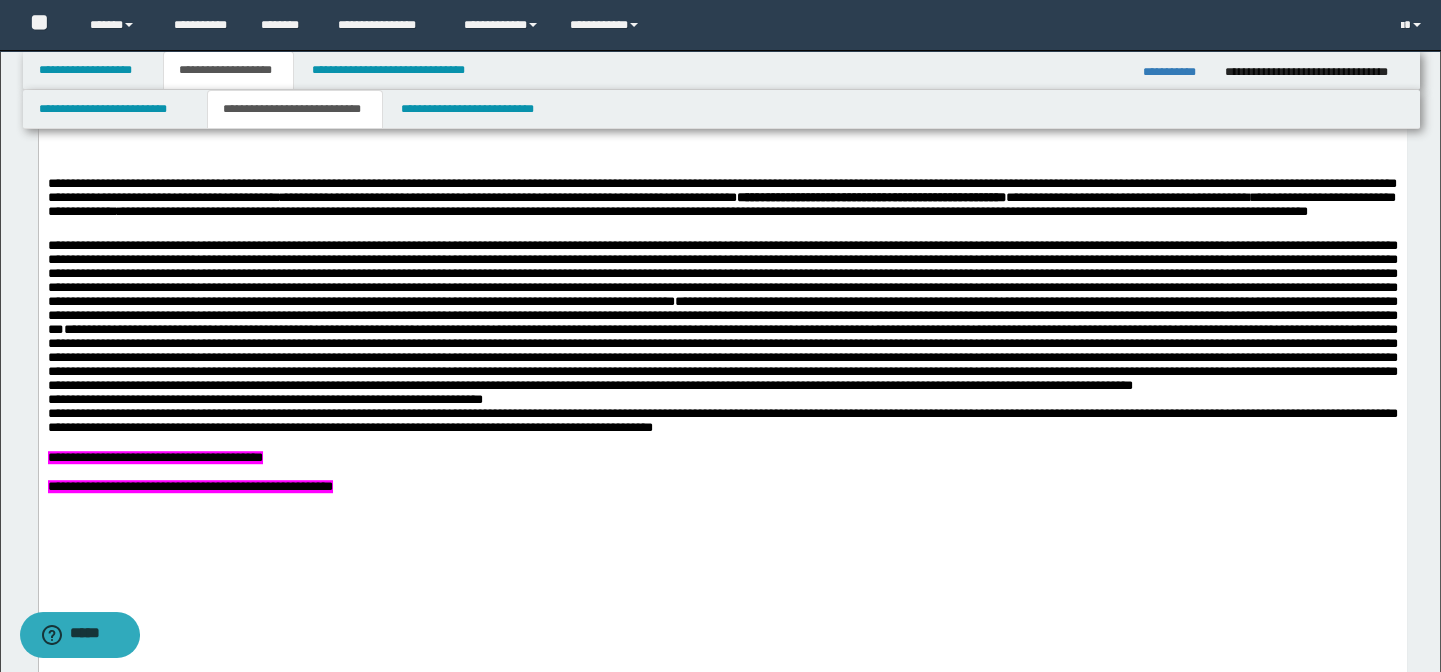 scroll, scrollTop: 2909, scrollLeft: 0, axis: vertical 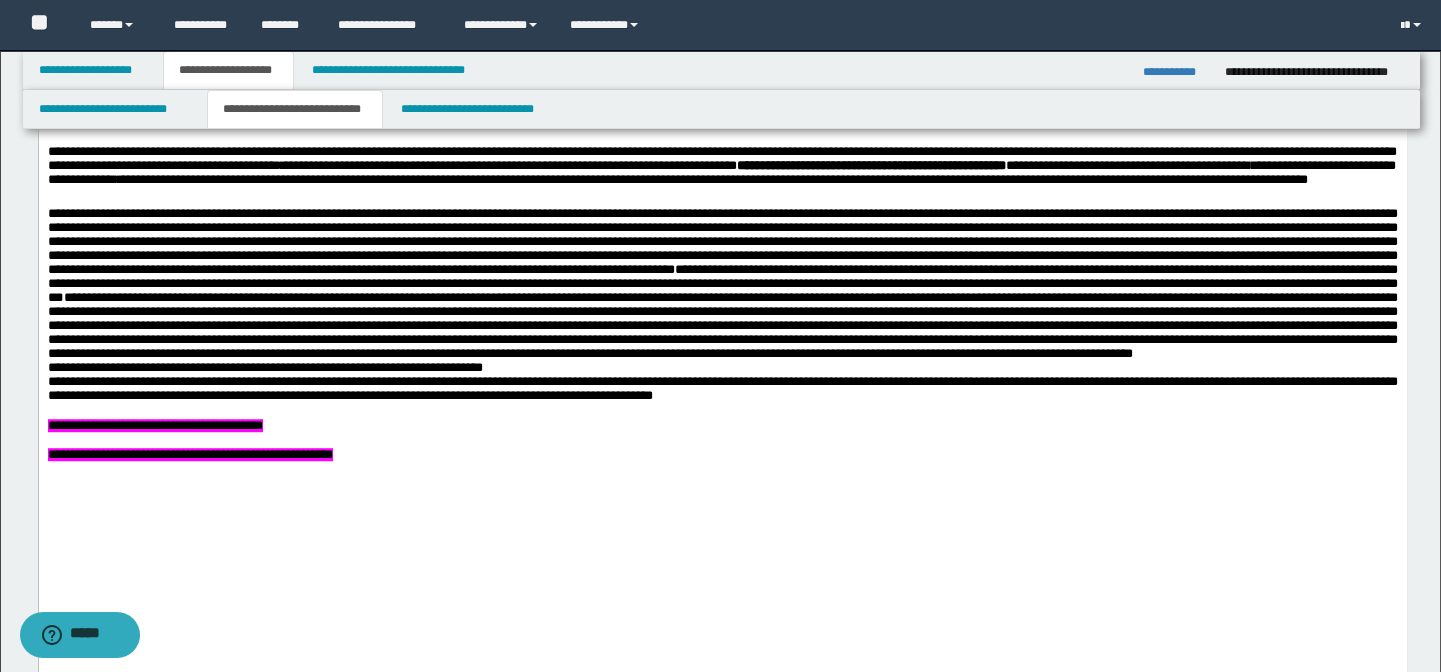 click on "**********" at bounding box center (1176, 72) 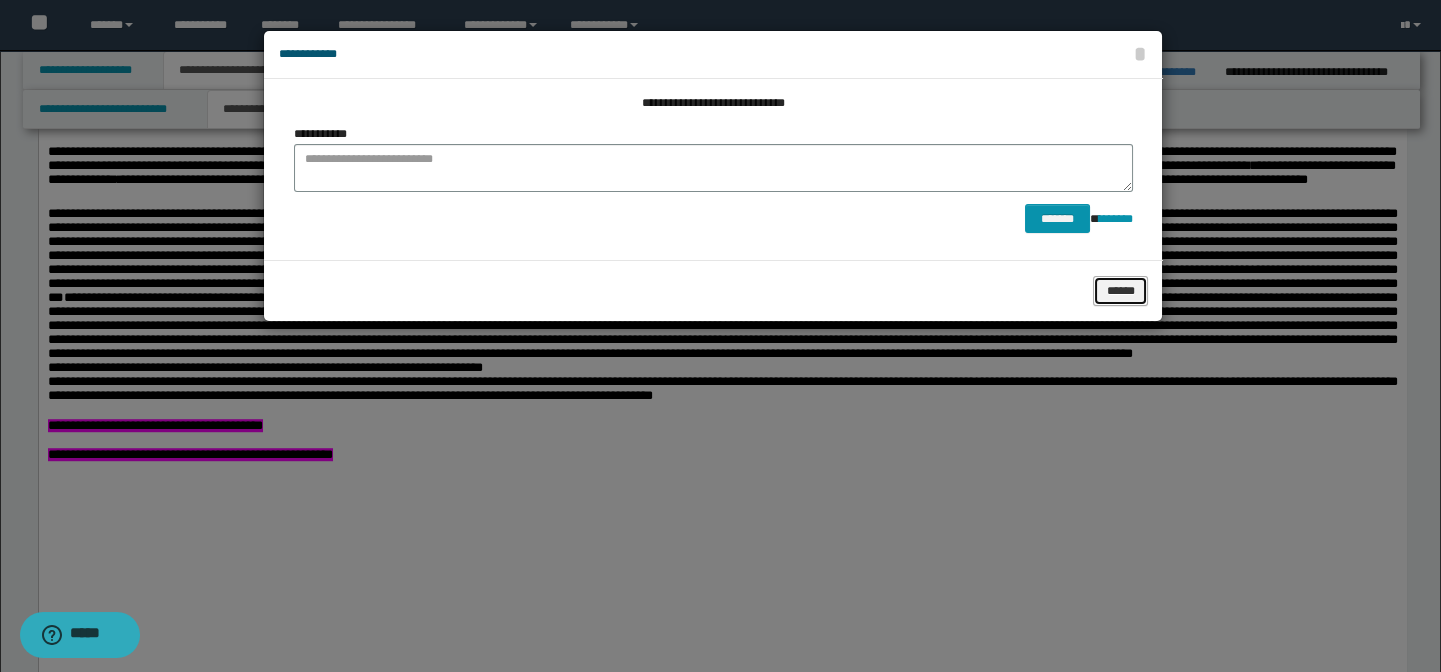 click on "******" at bounding box center [1120, 291] 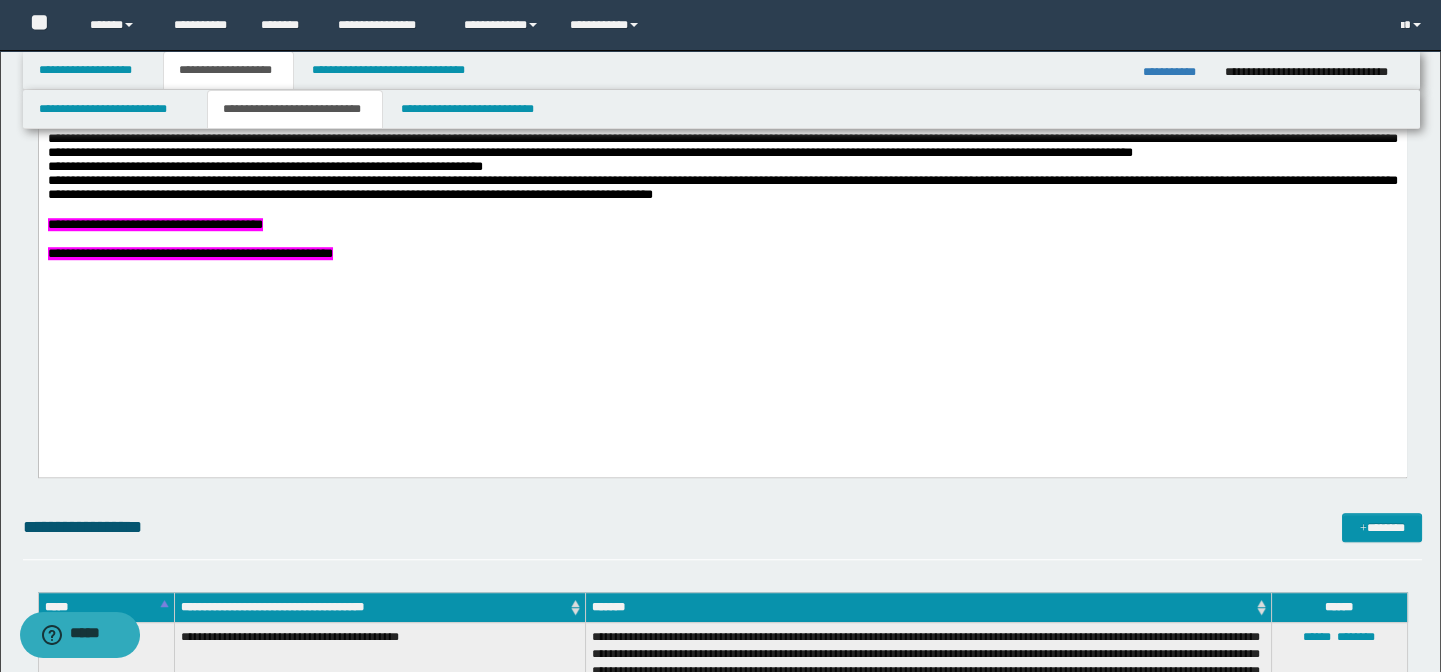 scroll, scrollTop: 3090, scrollLeft: 0, axis: vertical 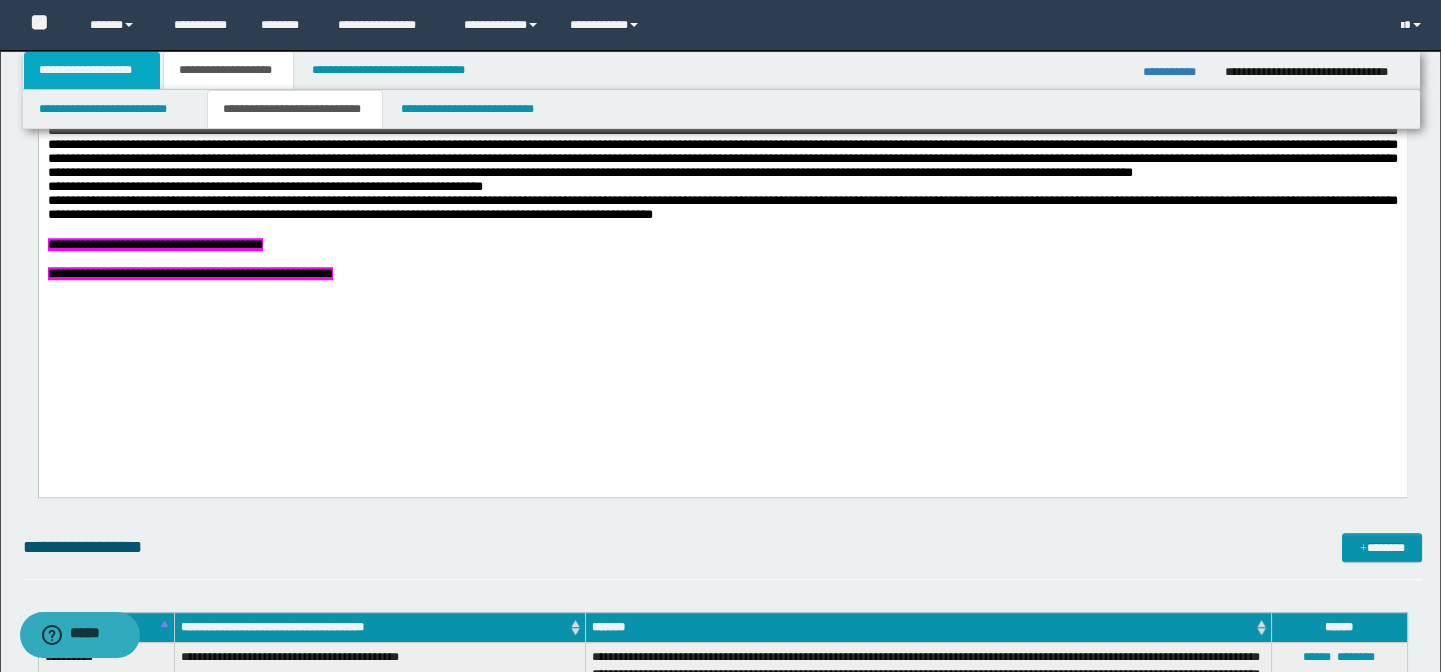 click on "**********" at bounding box center (92, 70) 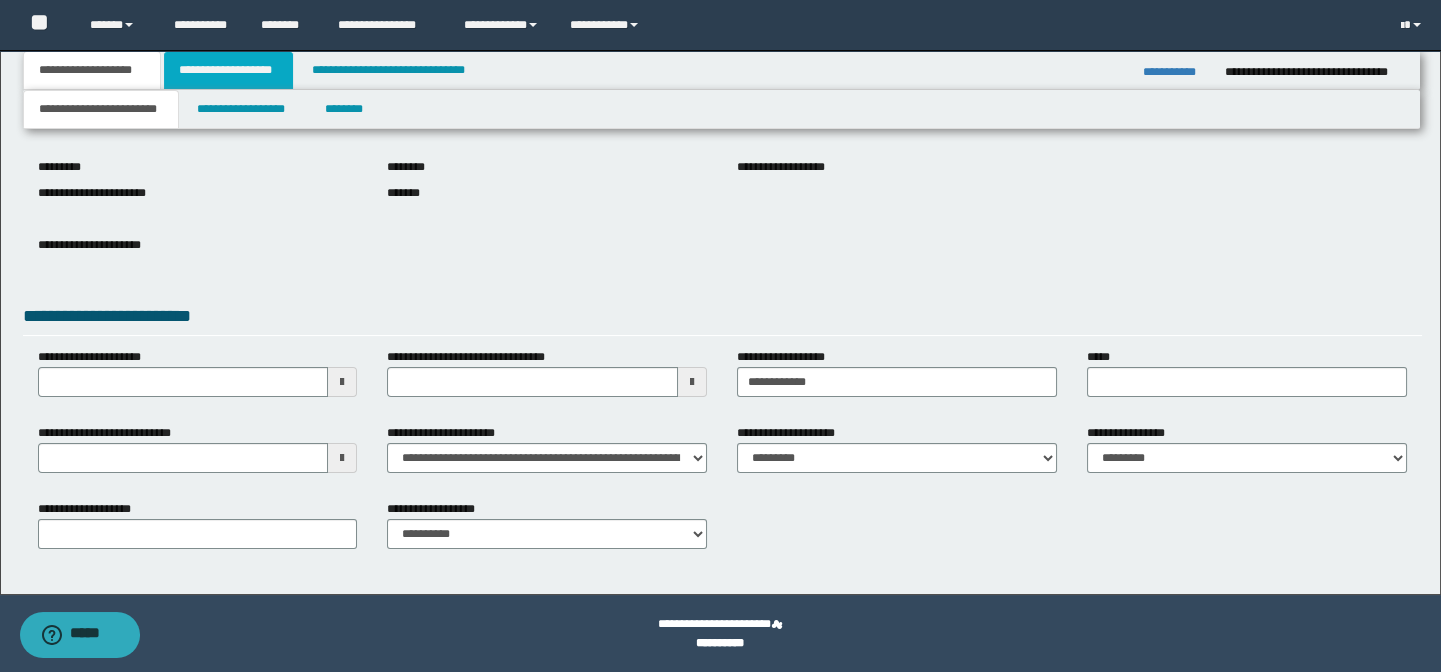 click on "**********" at bounding box center (228, 70) 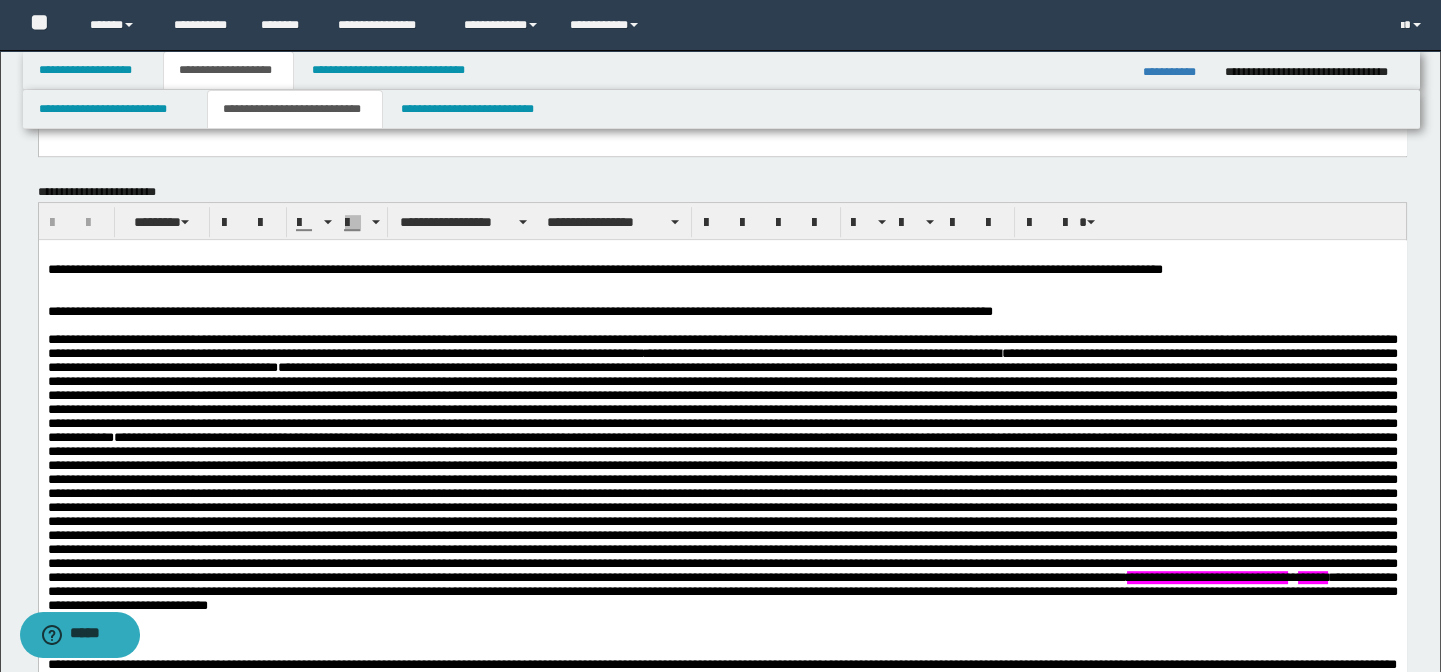 scroll, scrollTop: 2666, scrollLeft: 0, axis: vertical 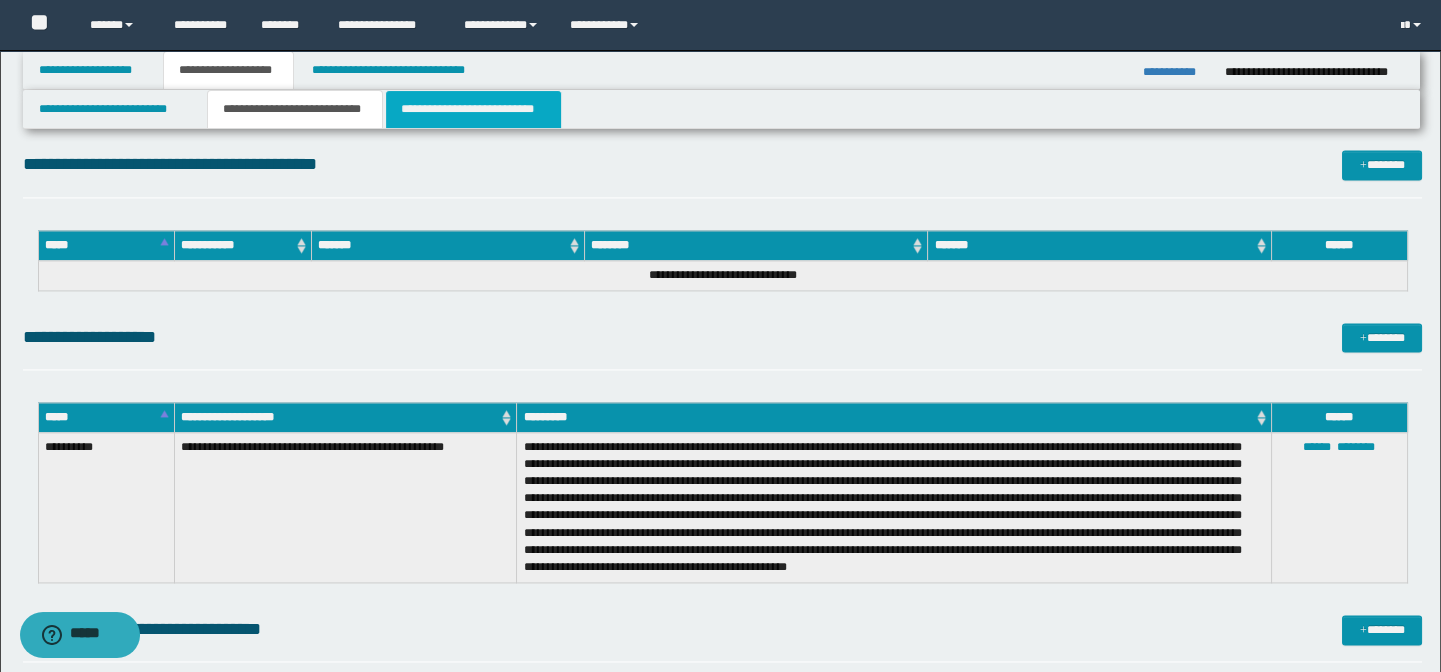 click on "**********" at bounding box center (473, 109) 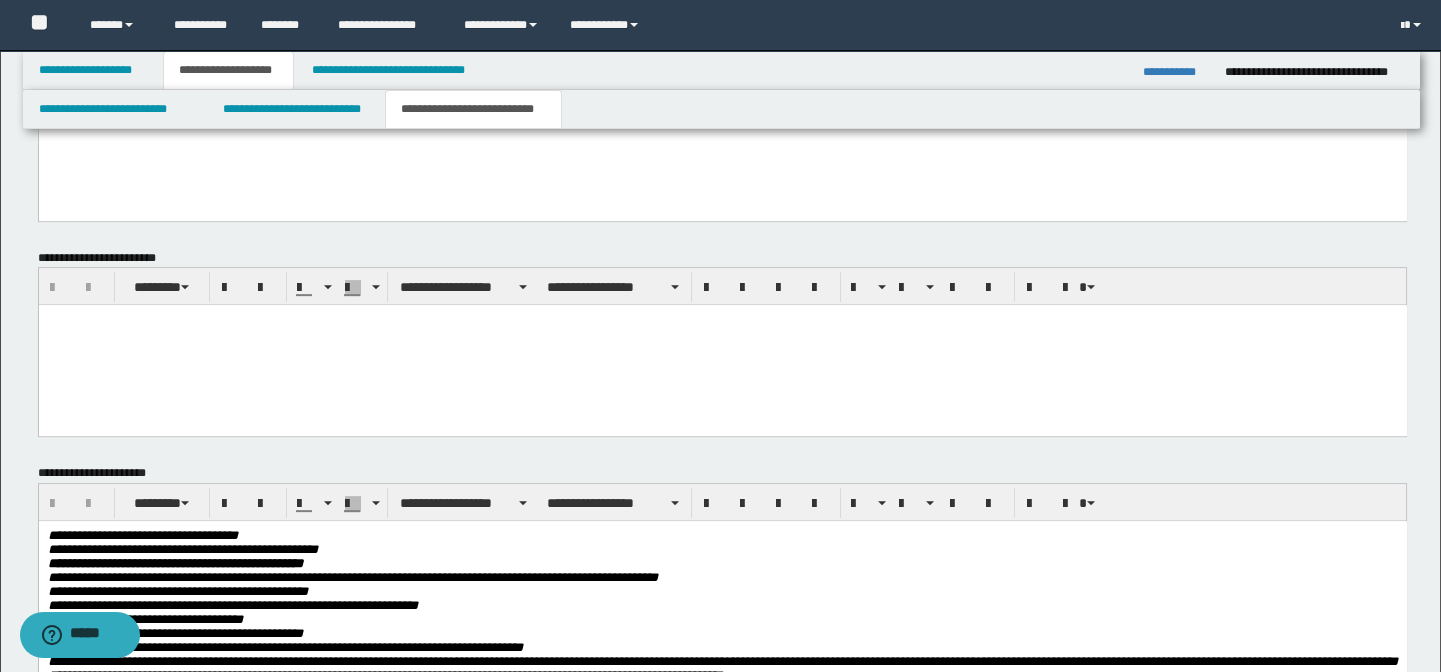 scroll, scrollTop: 1818, scrollLeft: 0, axis: vertical 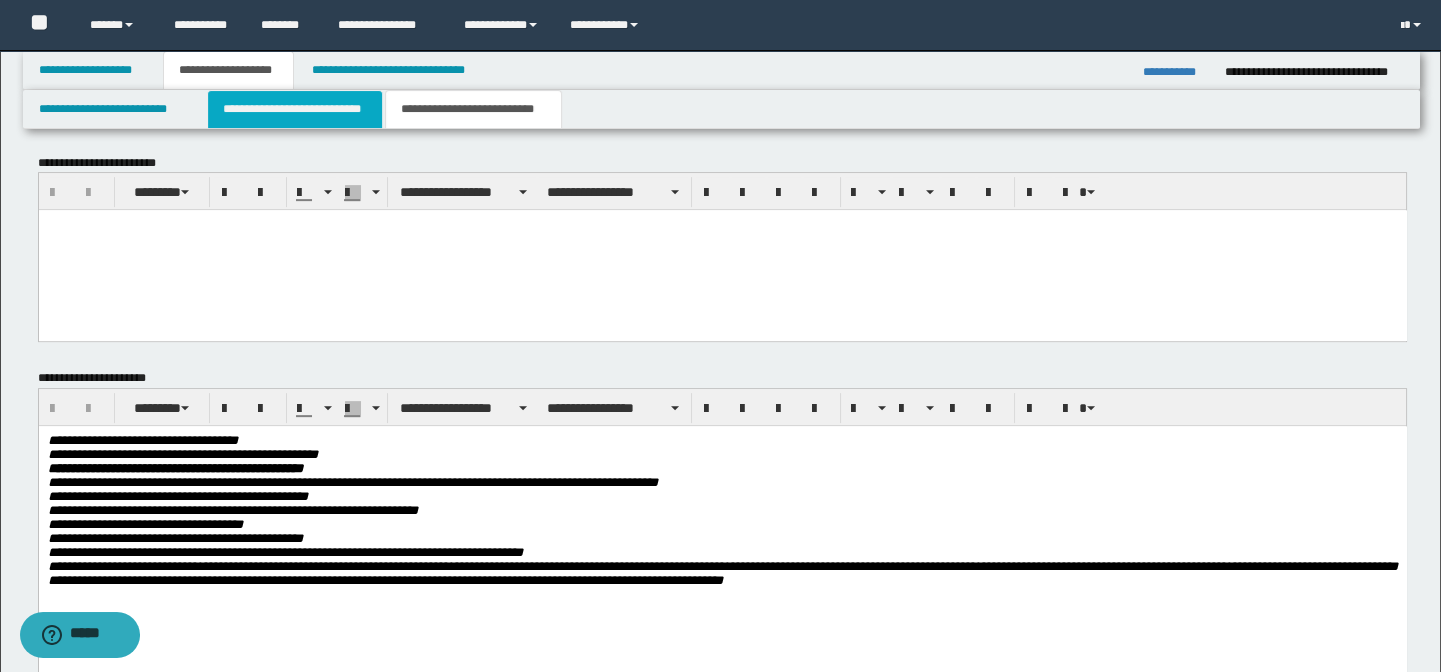 click on "**********" at bounding box center (294, 109) 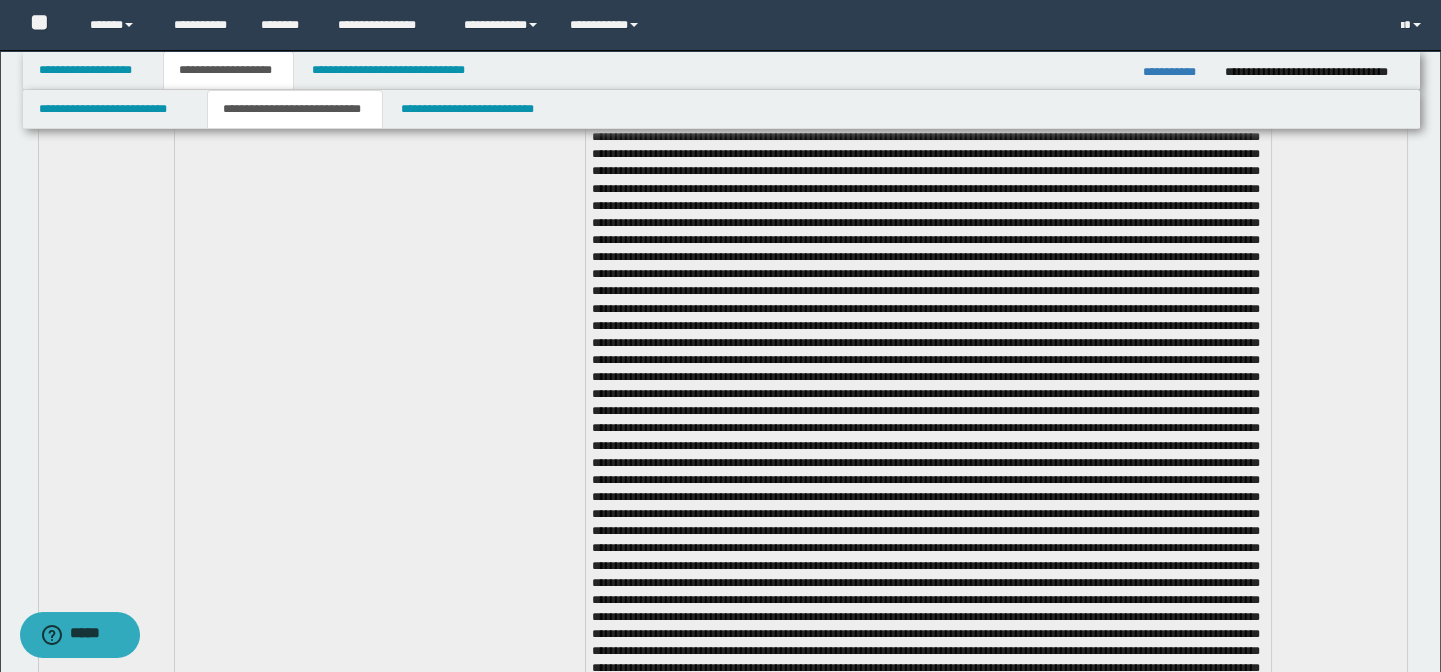scroll, scrollTop: 5181, scrollLeft: 0, axis: vertical 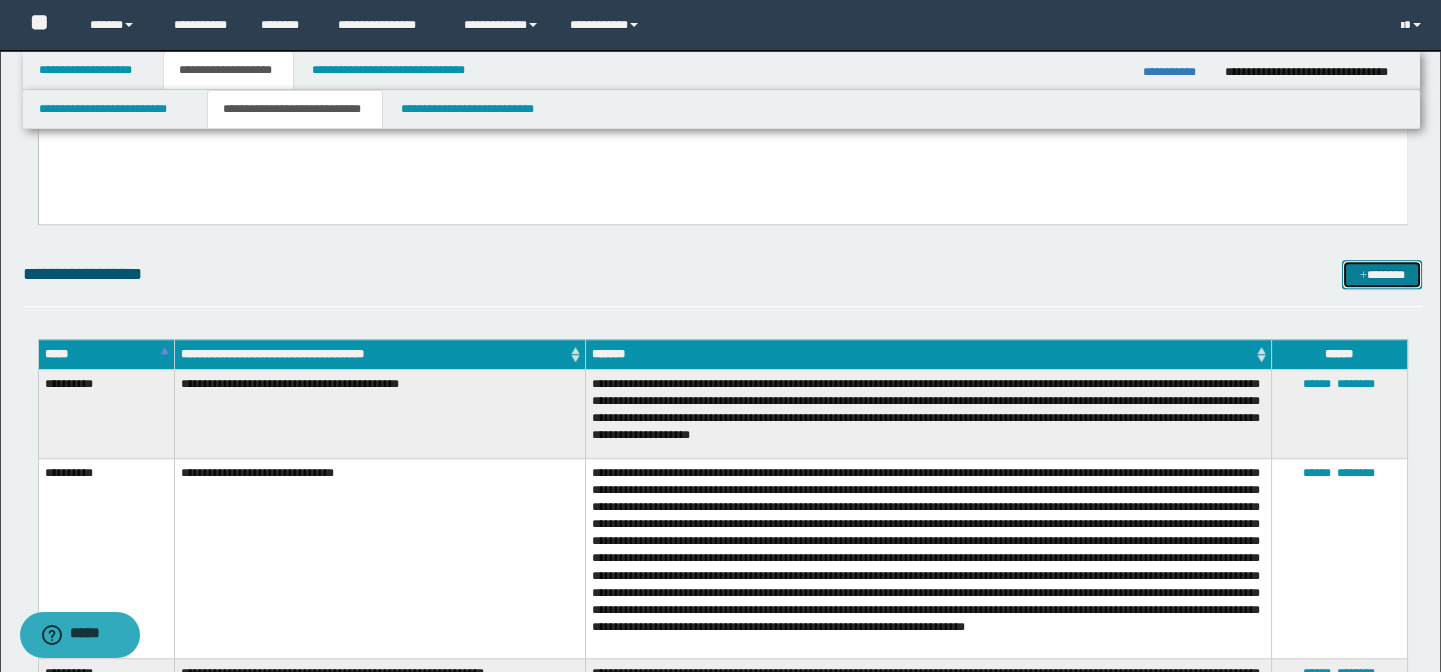 click on "*******" at bounding box center [1382, 275] 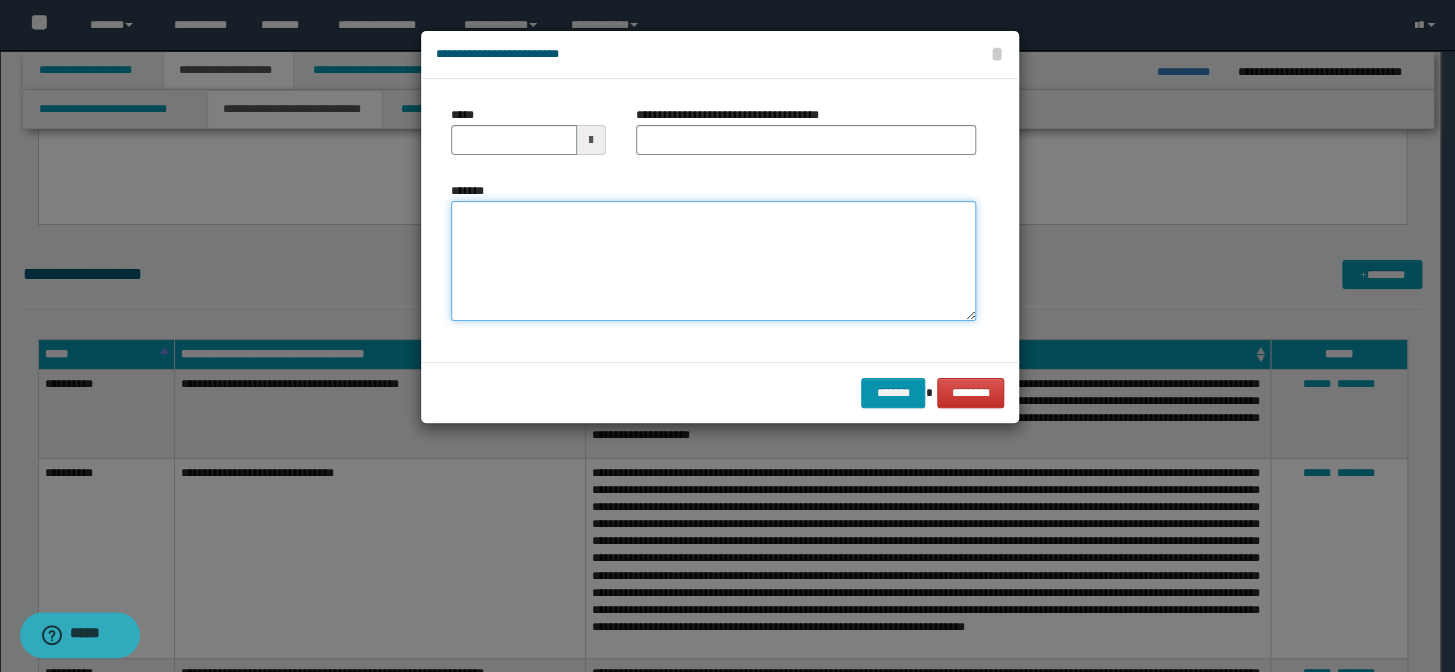 click on "*******" at bounding box center [713, 261] 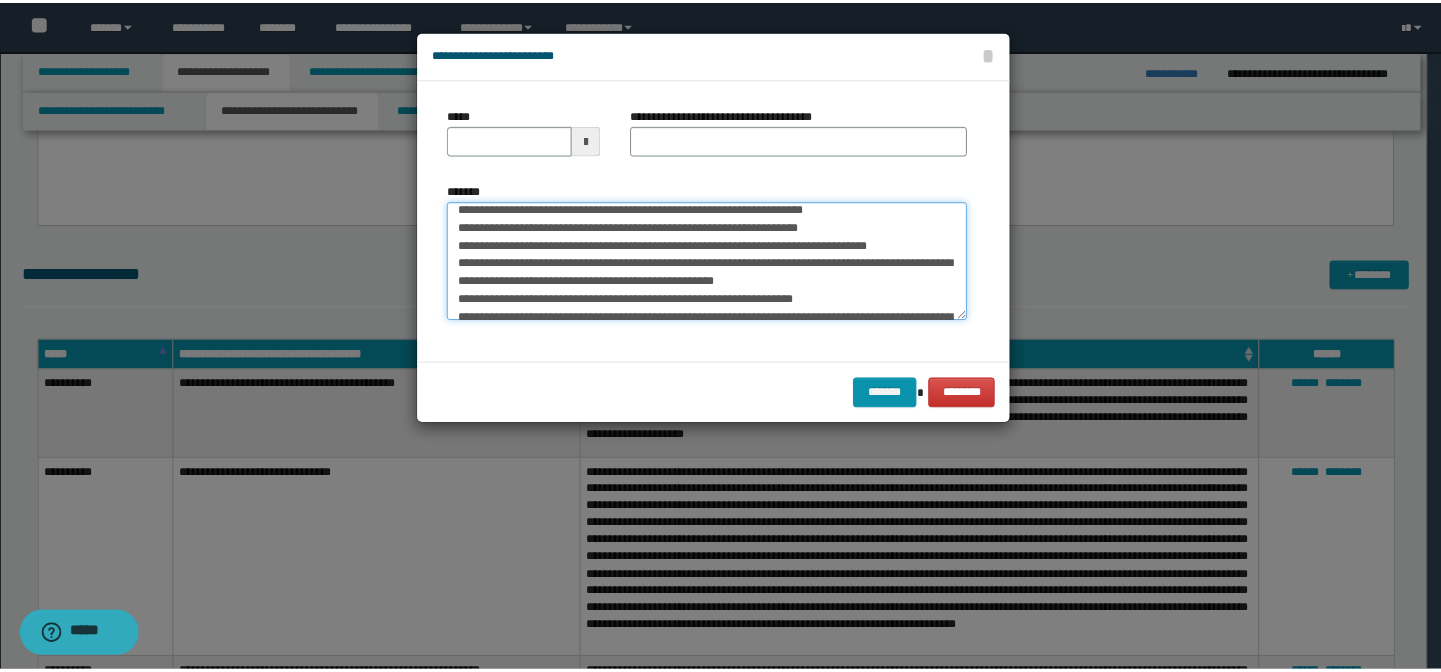 scroll, scrollTop: 0, scrollLeft: 0, axis: both 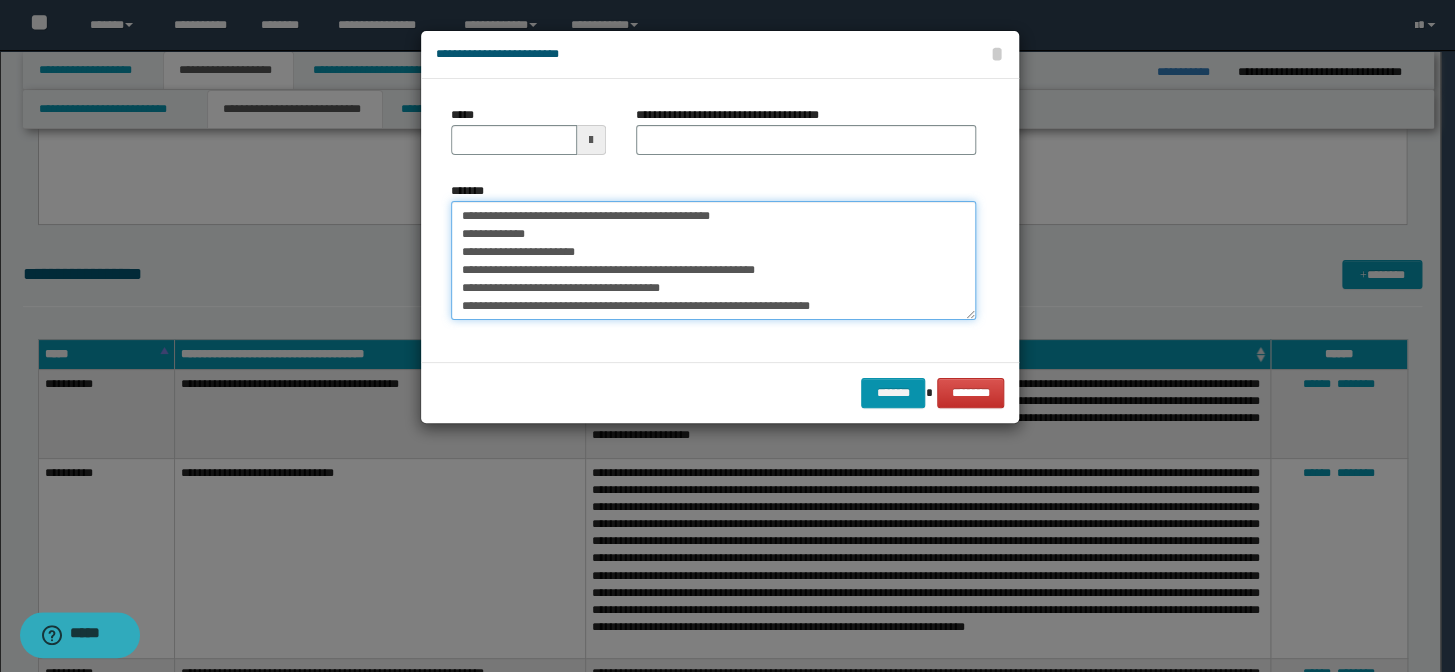 drag, startPoint x: 728, startPoint y: 210, endPoint x: 190, endPoint y: 200, distance: 538.09296 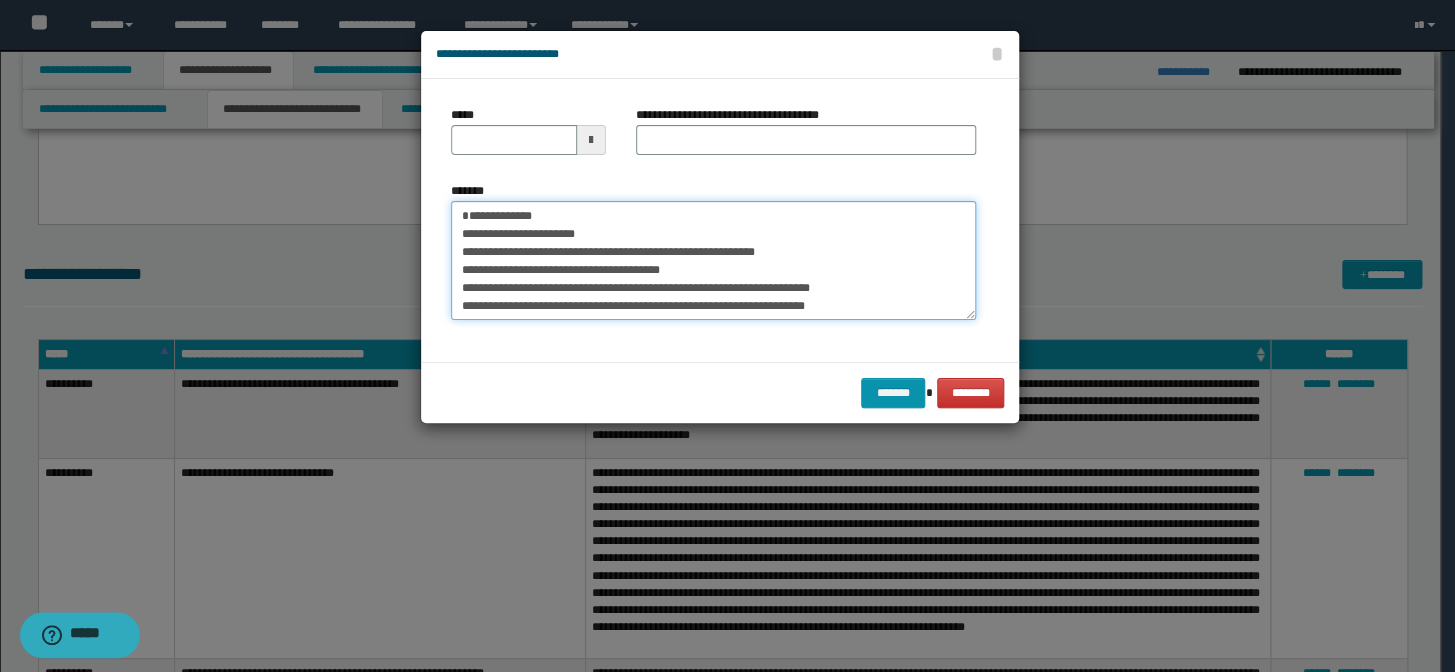 type on "**********" 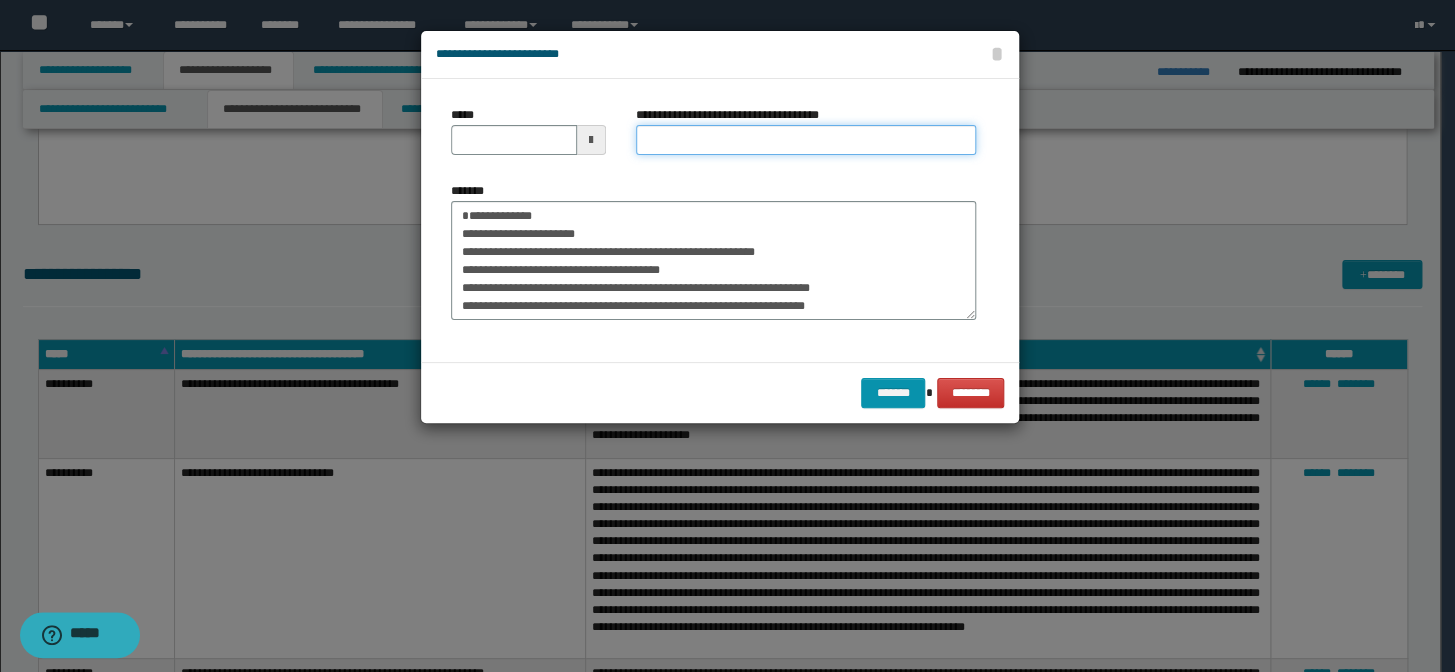 click on "**********" at bounding box center (806, 140) 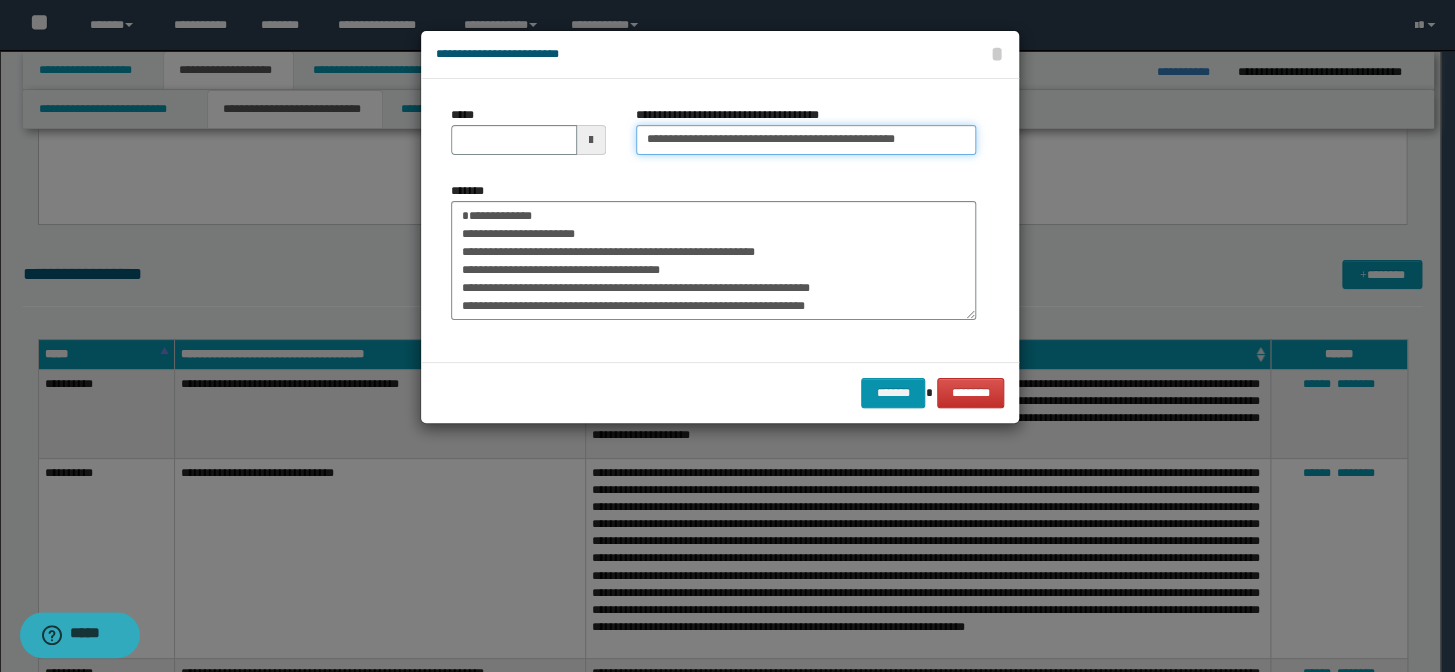 drag, startPoint x: 944, startPoint y: 137, endPoint x: 839, endPoint y: 136, distance: 105.00476 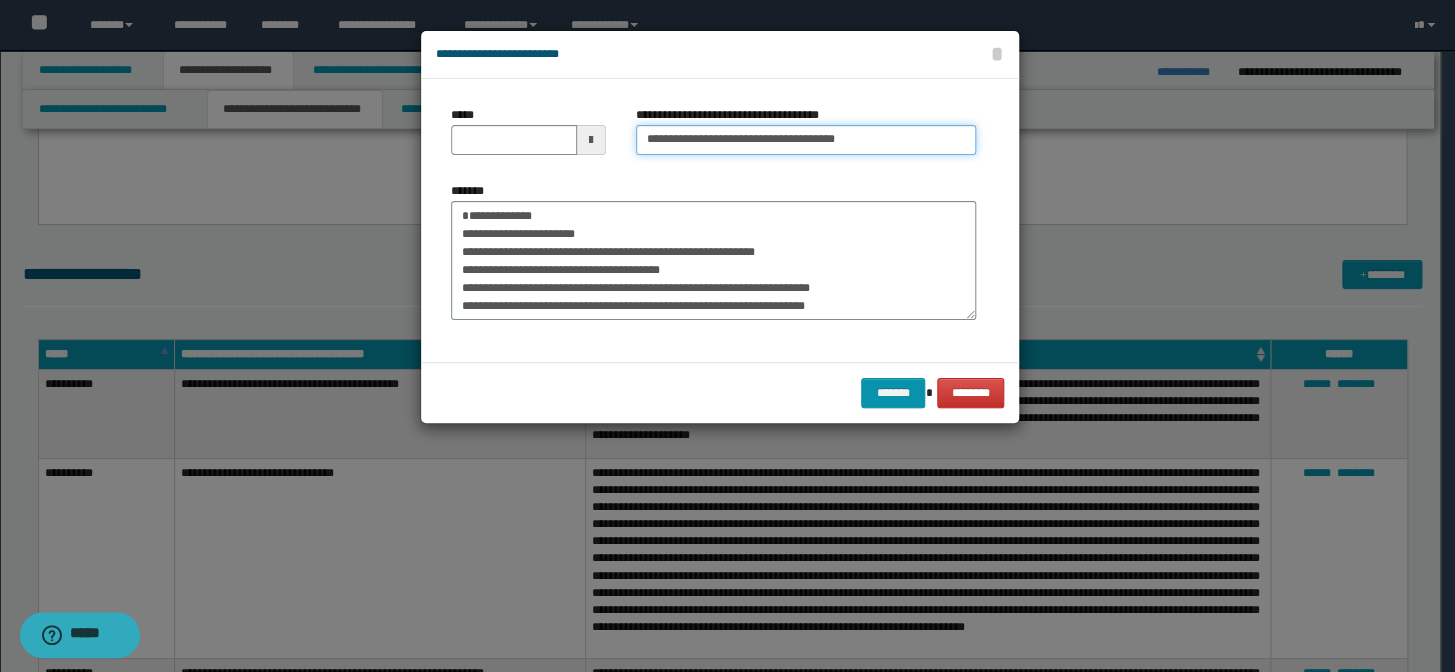 type 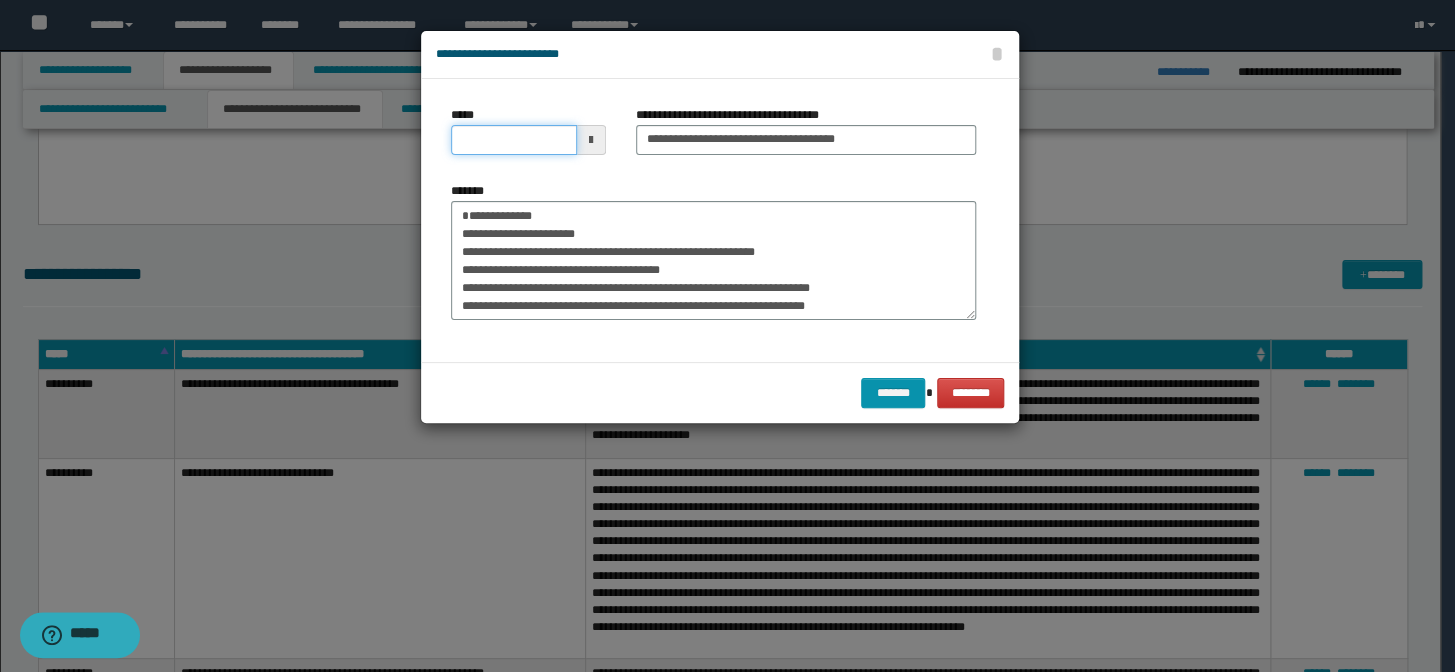 click on "**********" at bounding box center [727, -3027] 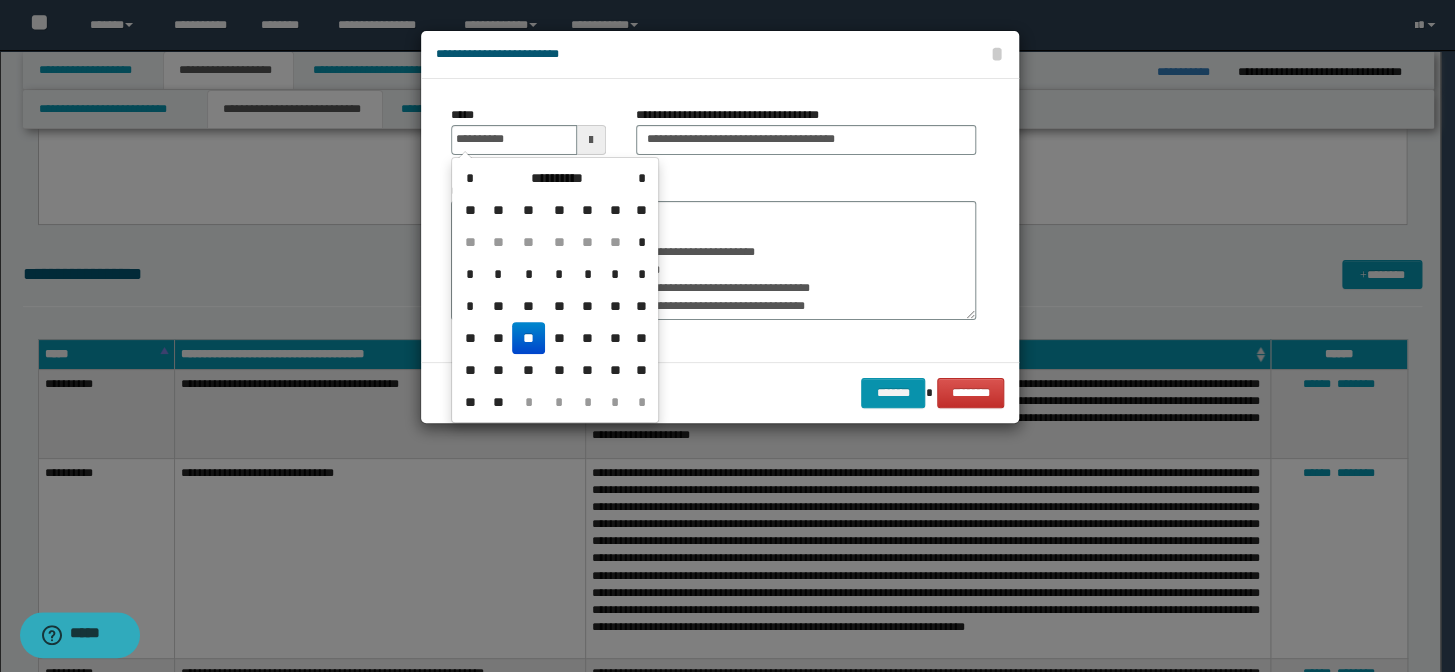 click on "*******" at bounding box center (713, 251) 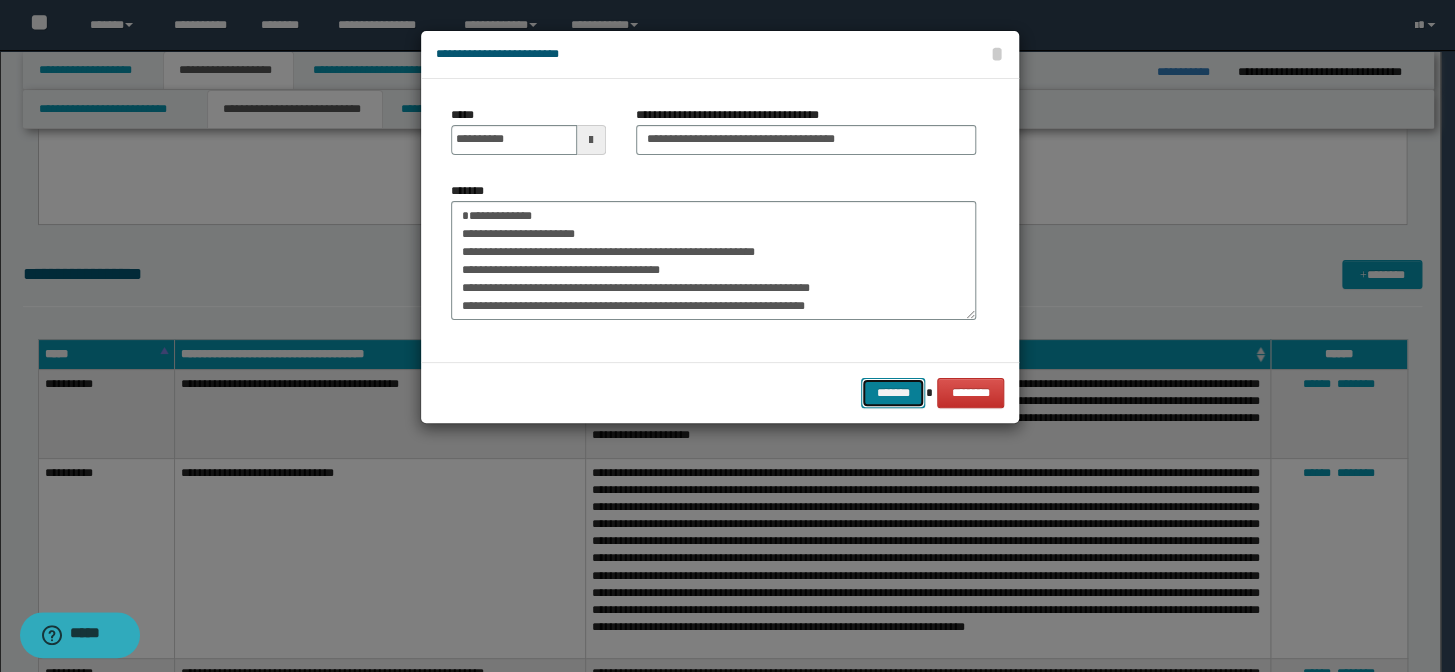 click on "*******" at bounding box center [893, 393] 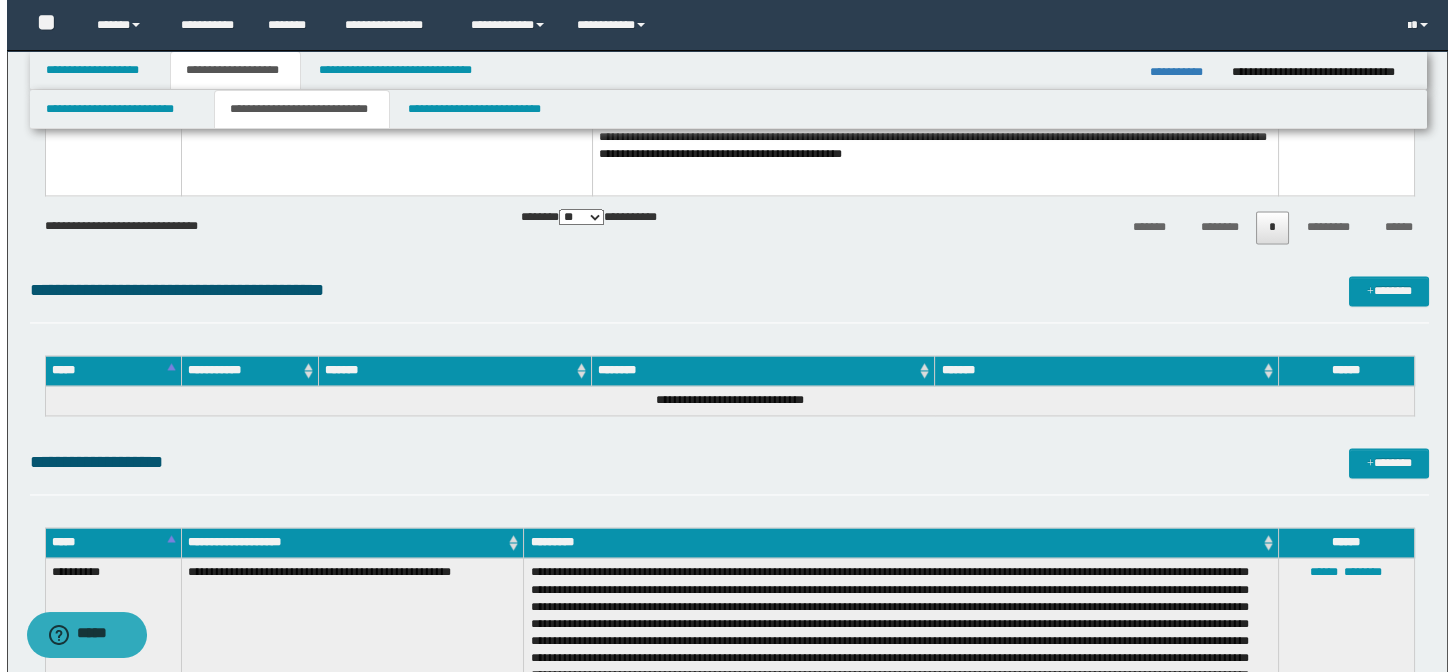 scroll, scrollTop: 6090, scrollLeft: 0, axis: vertical 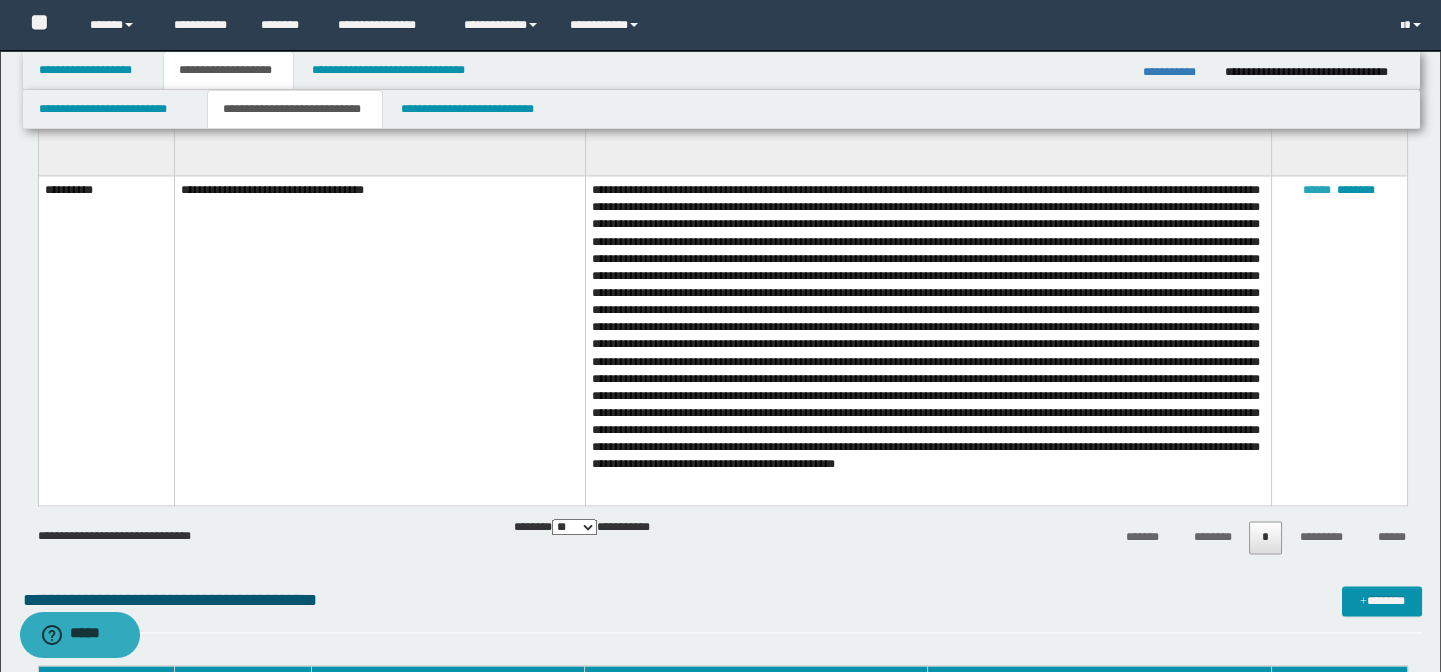 click on "******" at bounding box center (1317, 190) 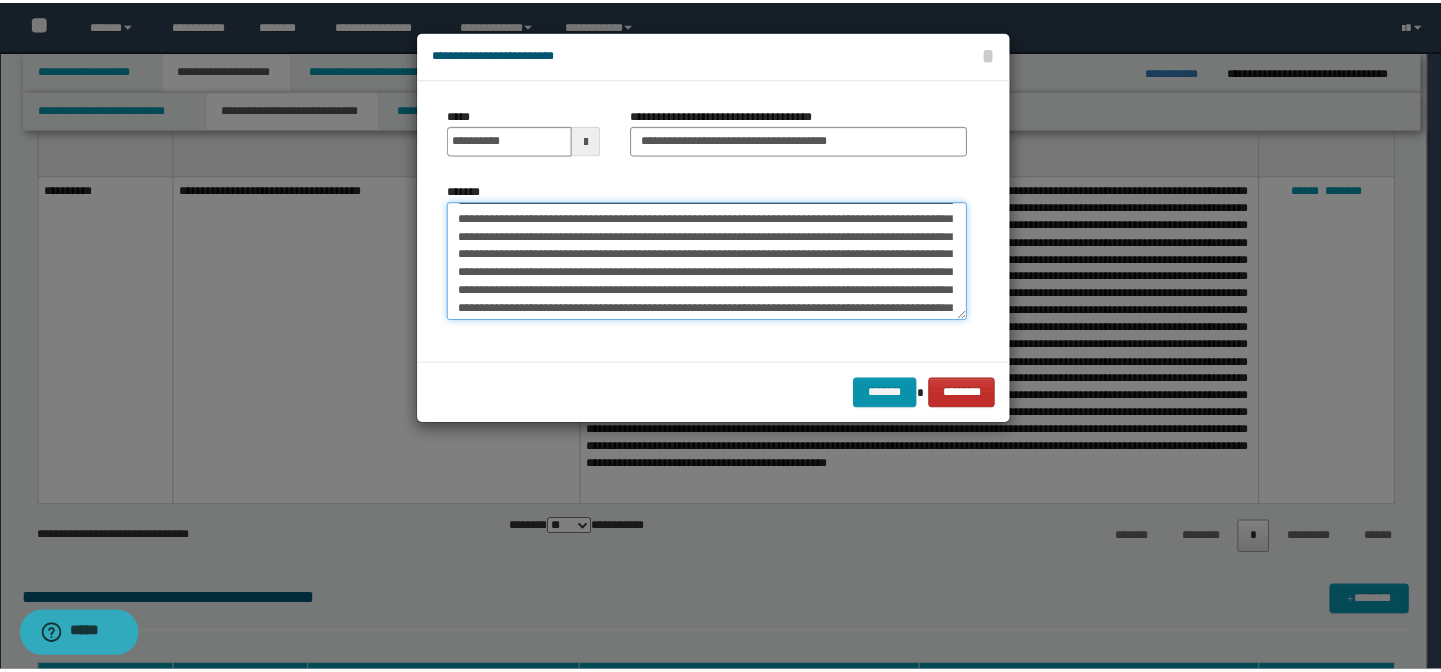 scroll, scrollTop: 360, scrollLeft: 0, axis: vertical 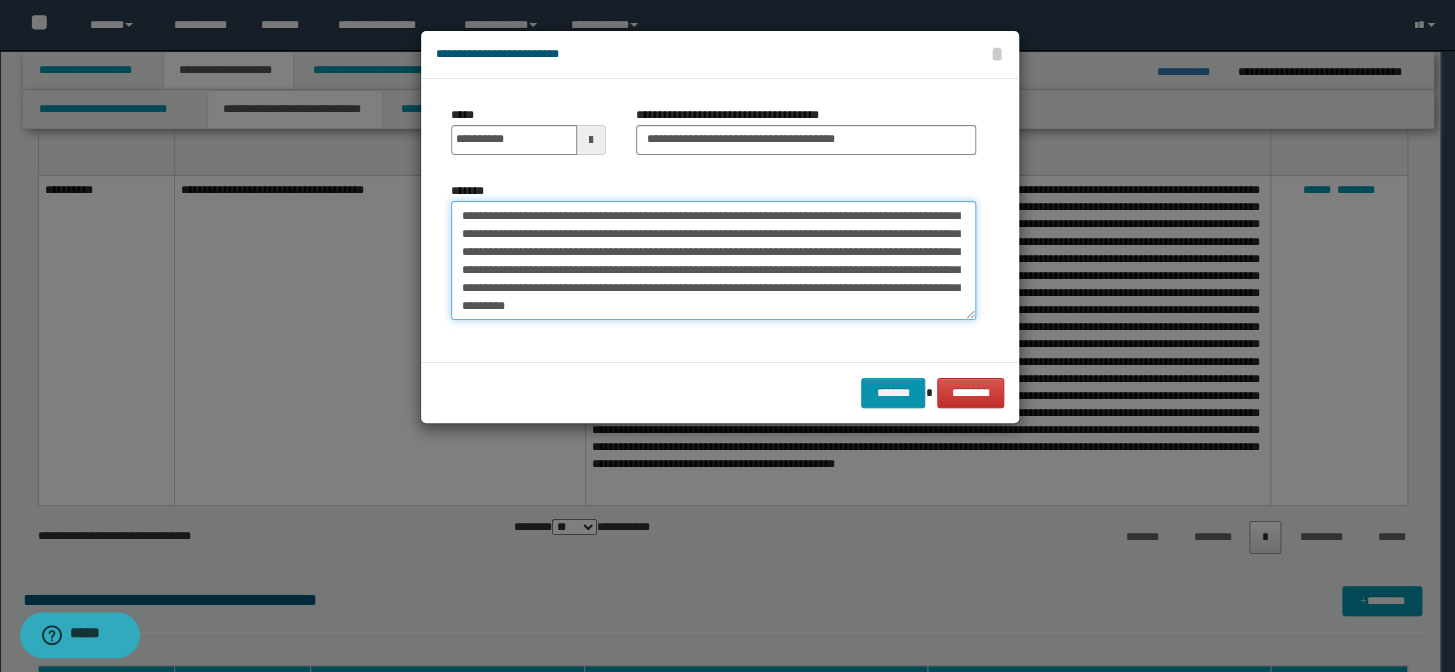 drag, startPoint x: 454, startPoint y: 214, endPoint x: 986, endPoint y: 410, distance: 566.9568 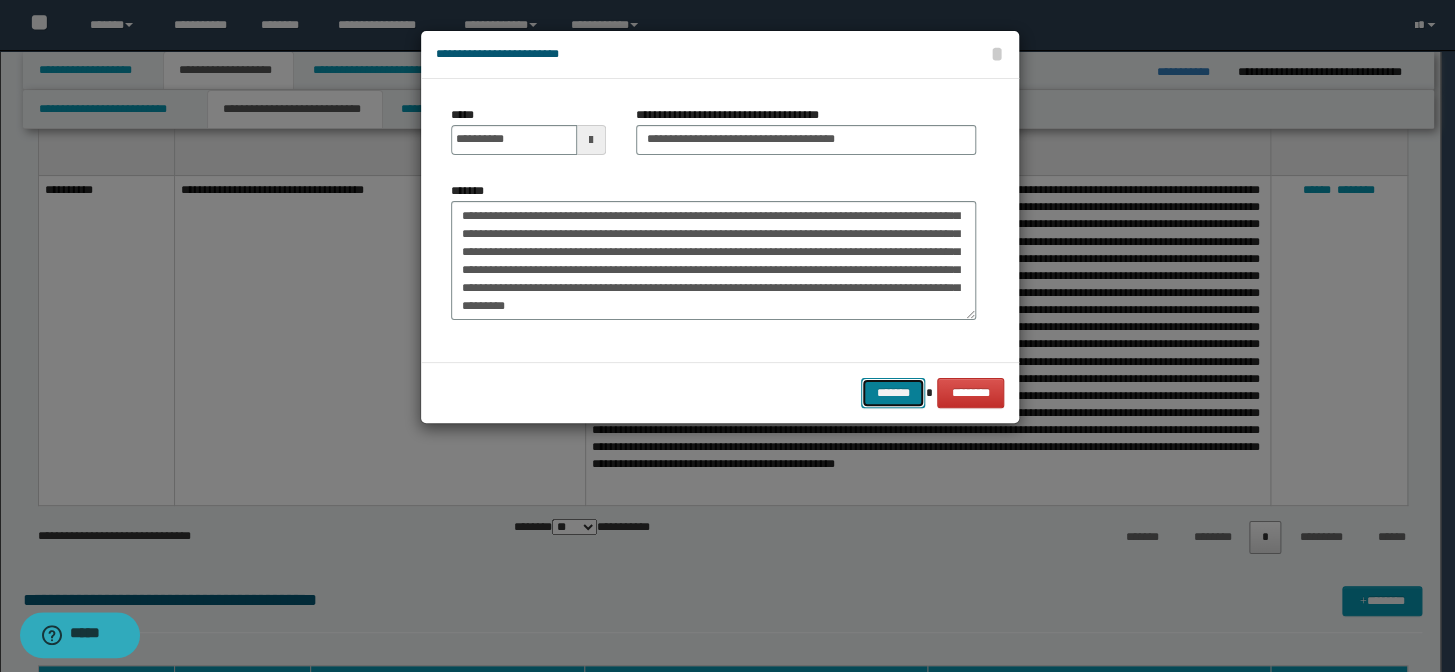 click on "*******" at bounding box center [893, 393] 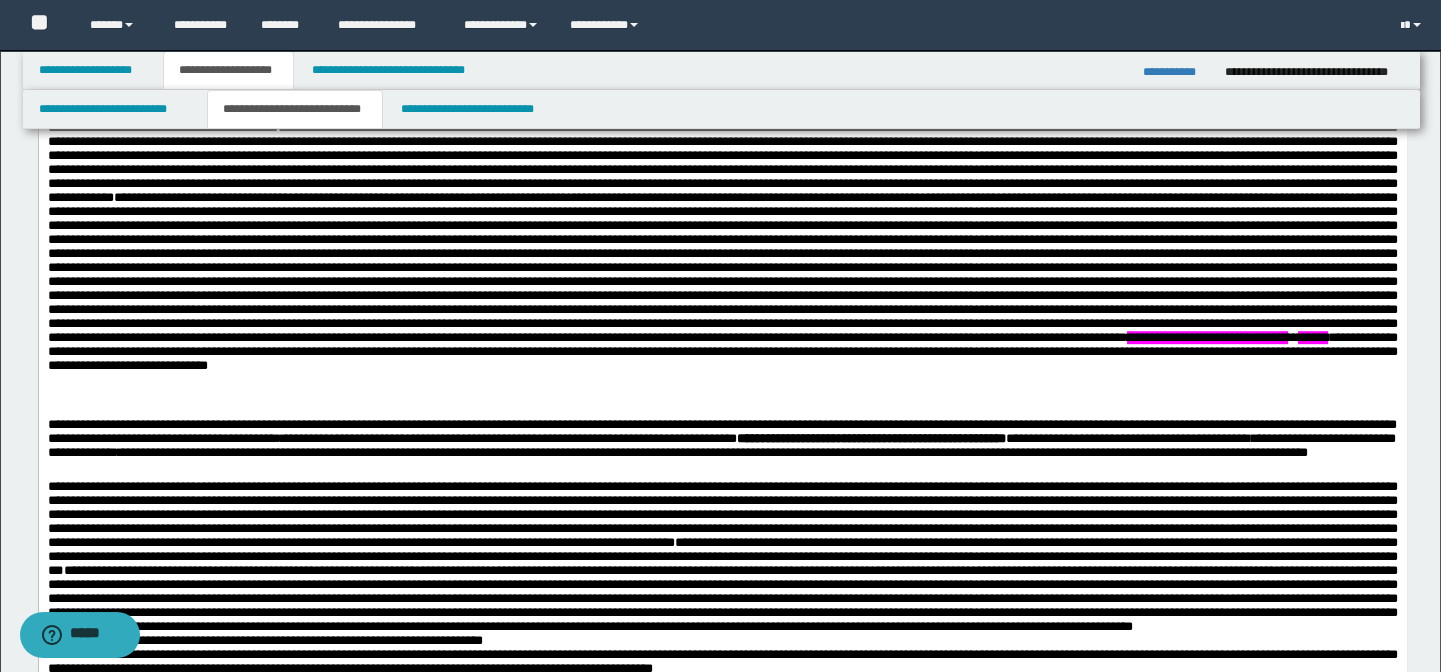 scroll, scrollTop: 2727, scrollLeft: 0, axis: vertical 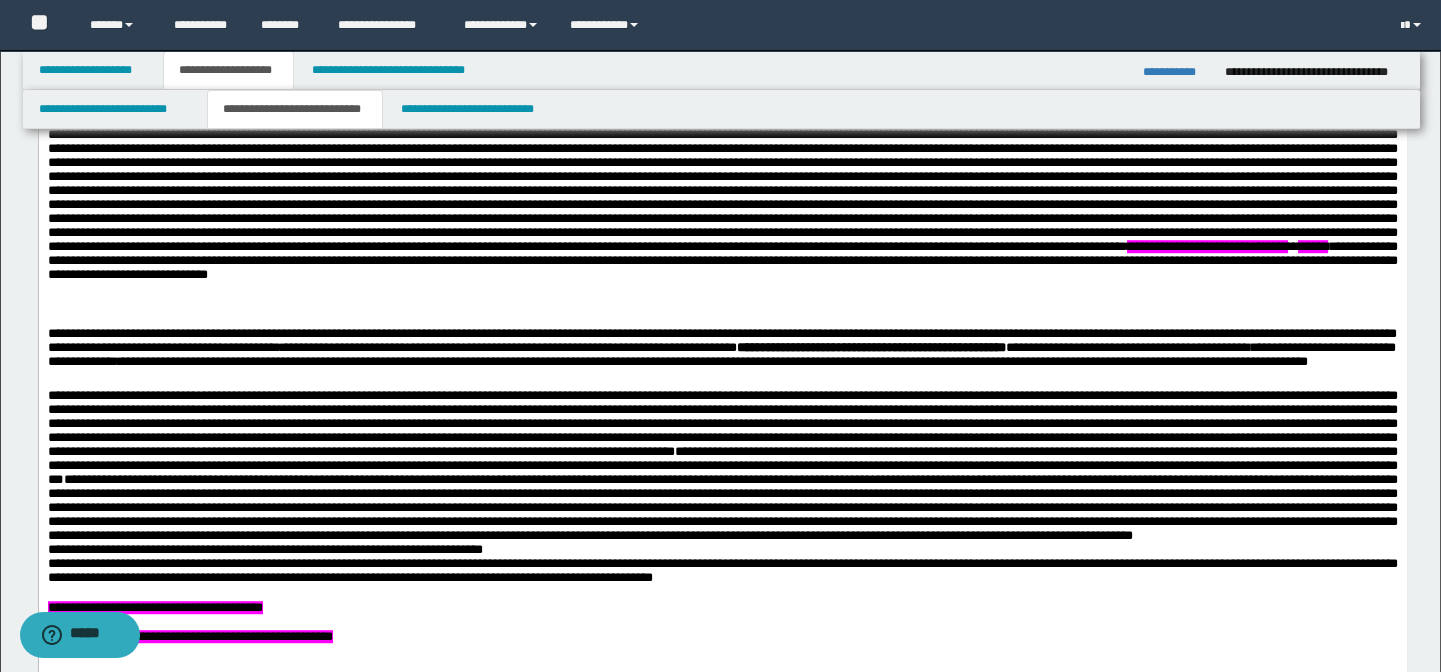 click on "******" at bounding box center (1312, 247) 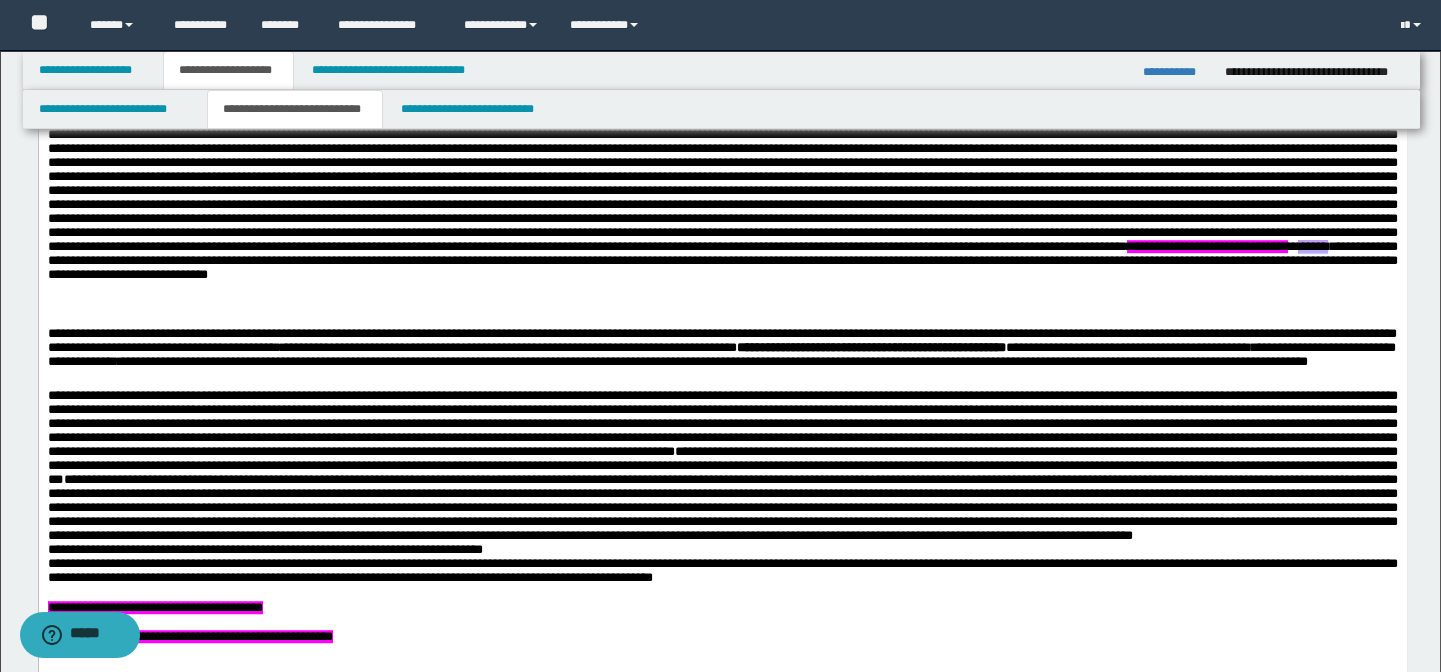click on "******" at bounding box center [1312, 247] 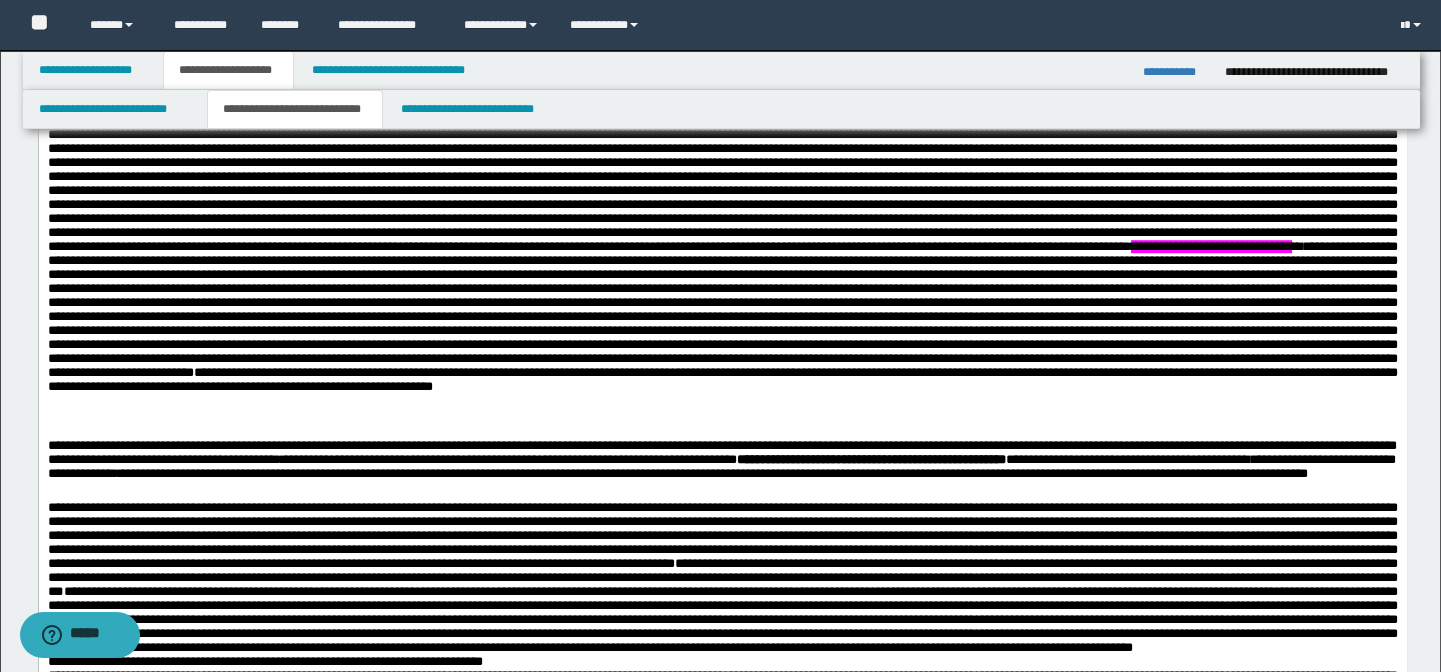 click on "**********" at bounding box center (722, 247) 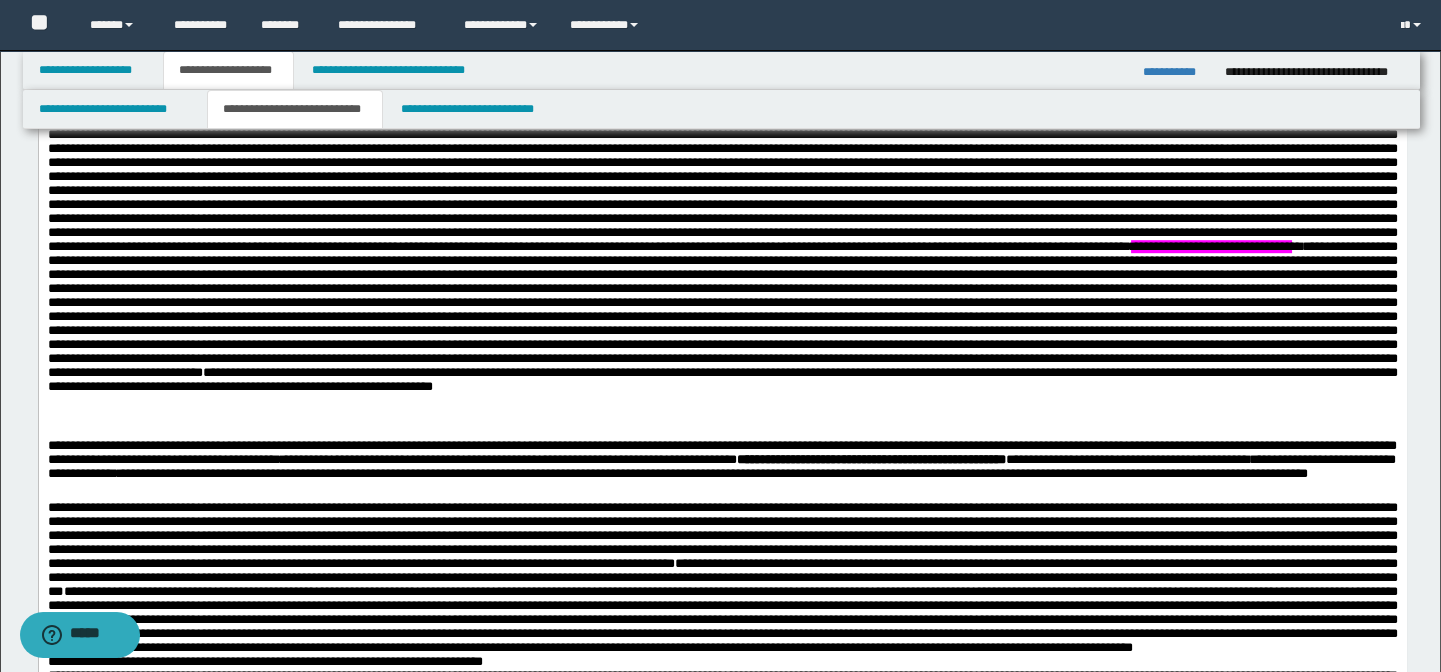 click on "**********" at bounding box center (722, 247) 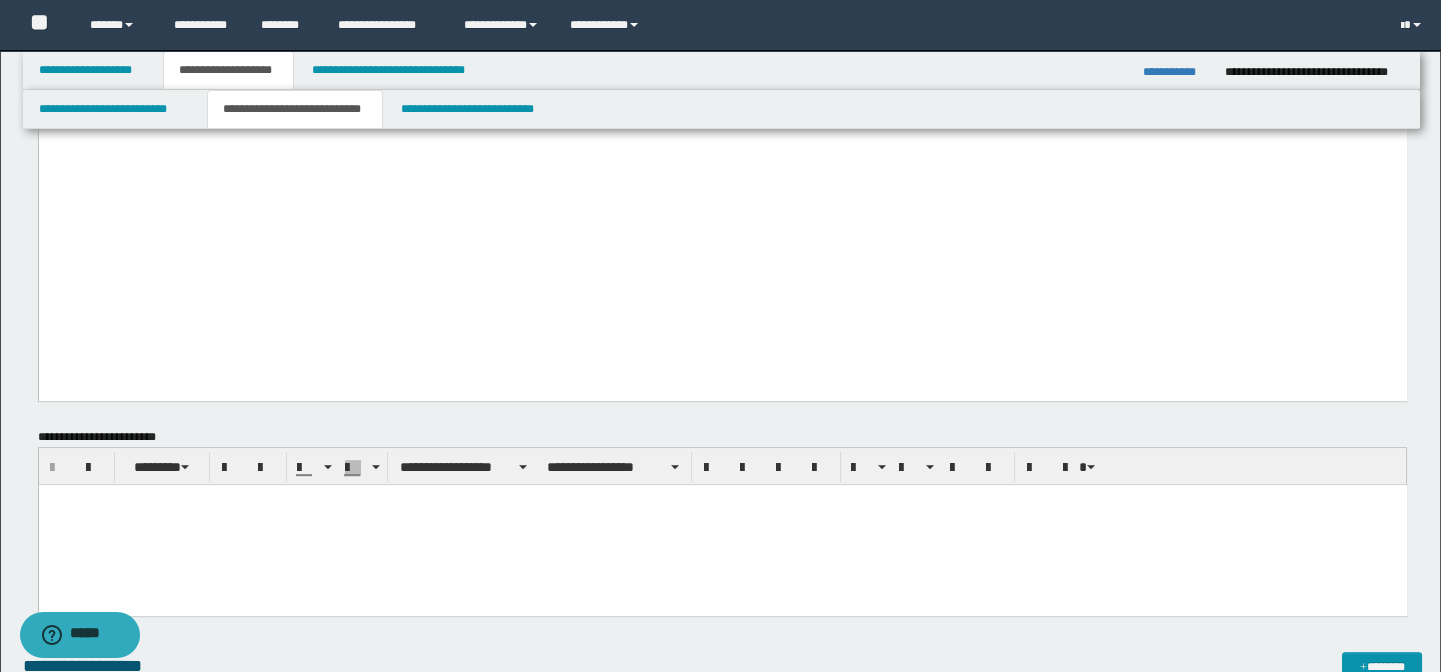 scroll, scrollTop: 2363, scrollLeft: 0, axis: vertical 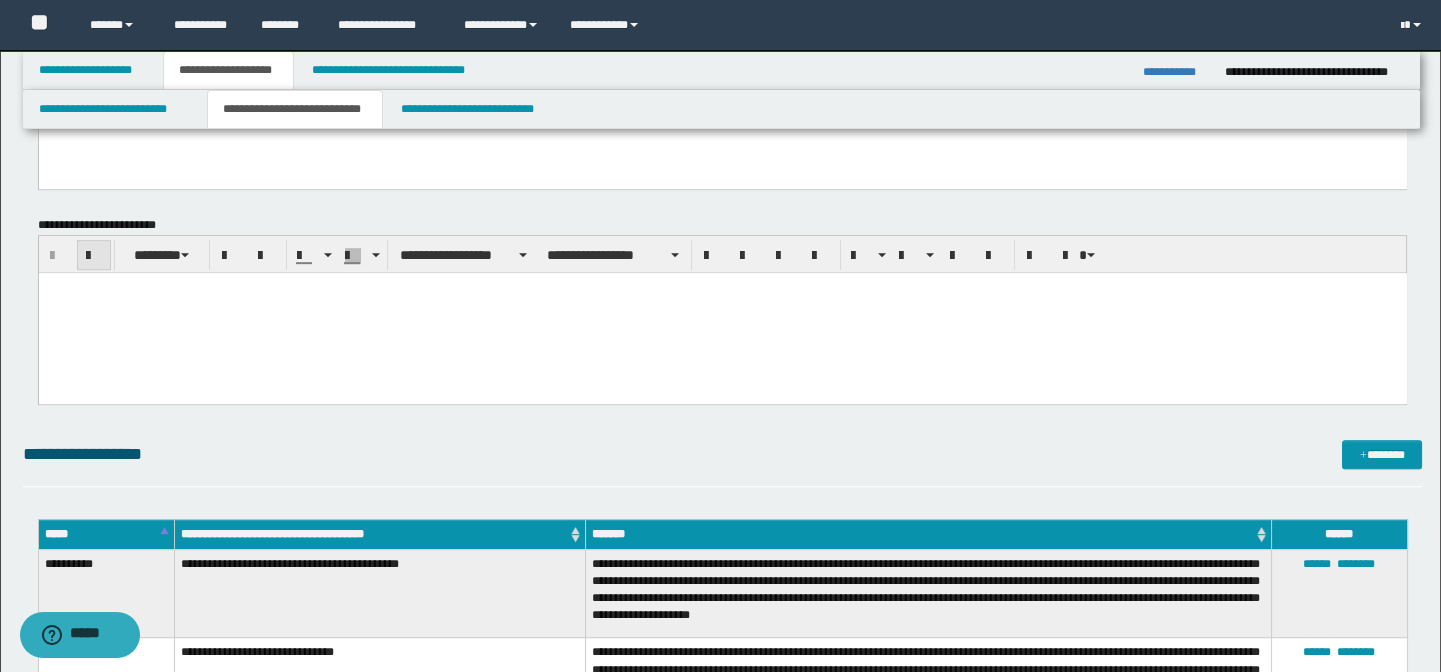 click at bounding box center (94, 256) 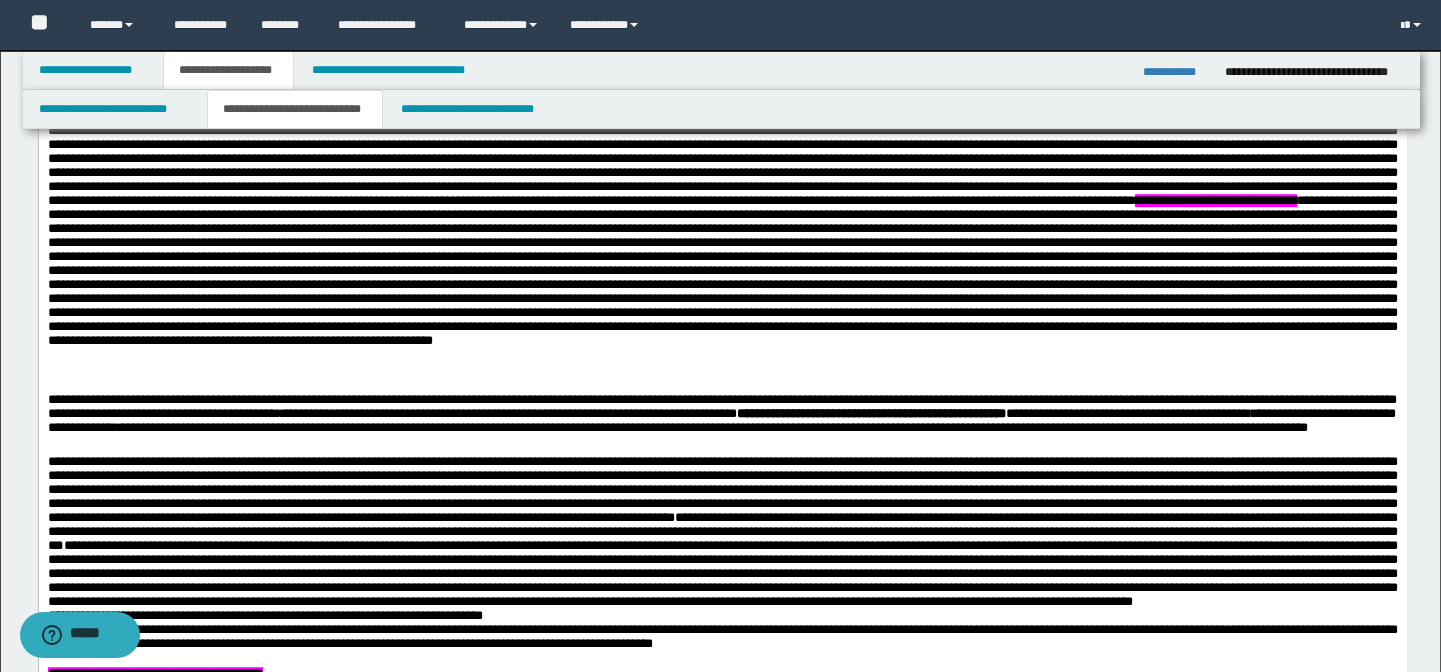 scroll, scrollTop: 2727, scrollLeft: 0, axis: vertical 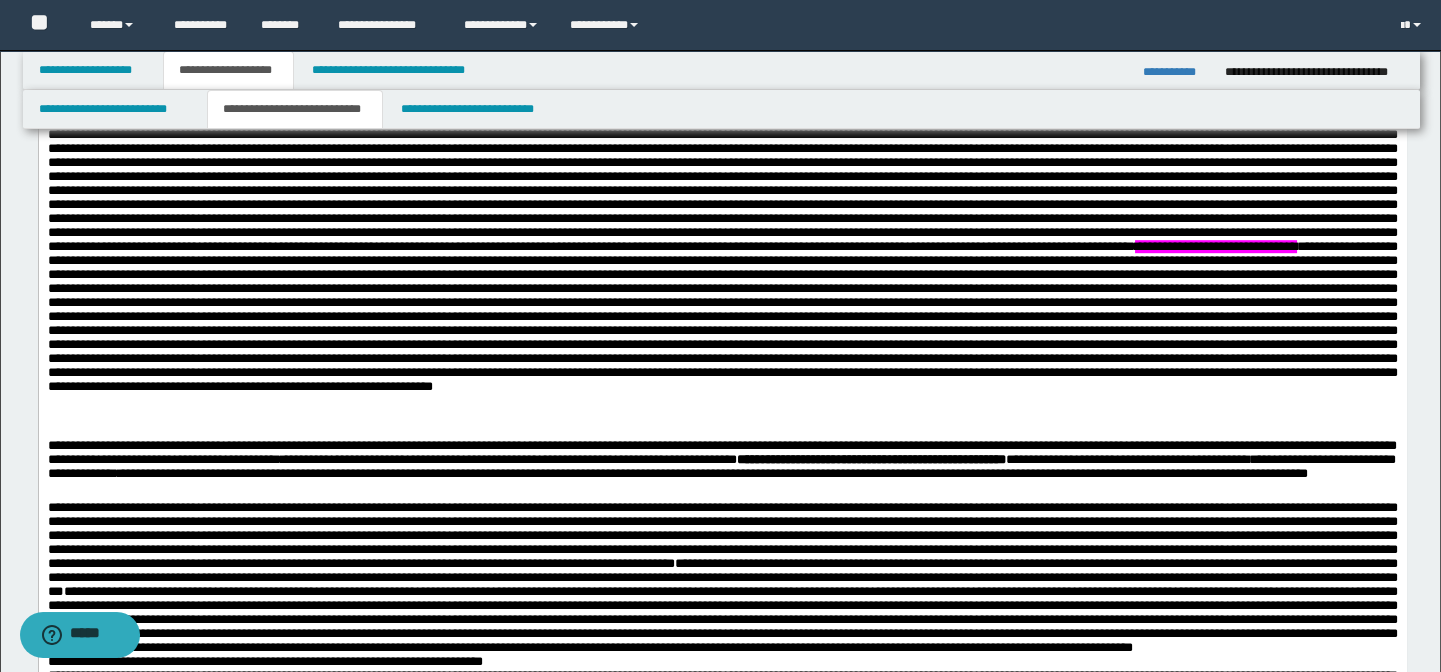 click on "**********" at bounding box center (722, 247) 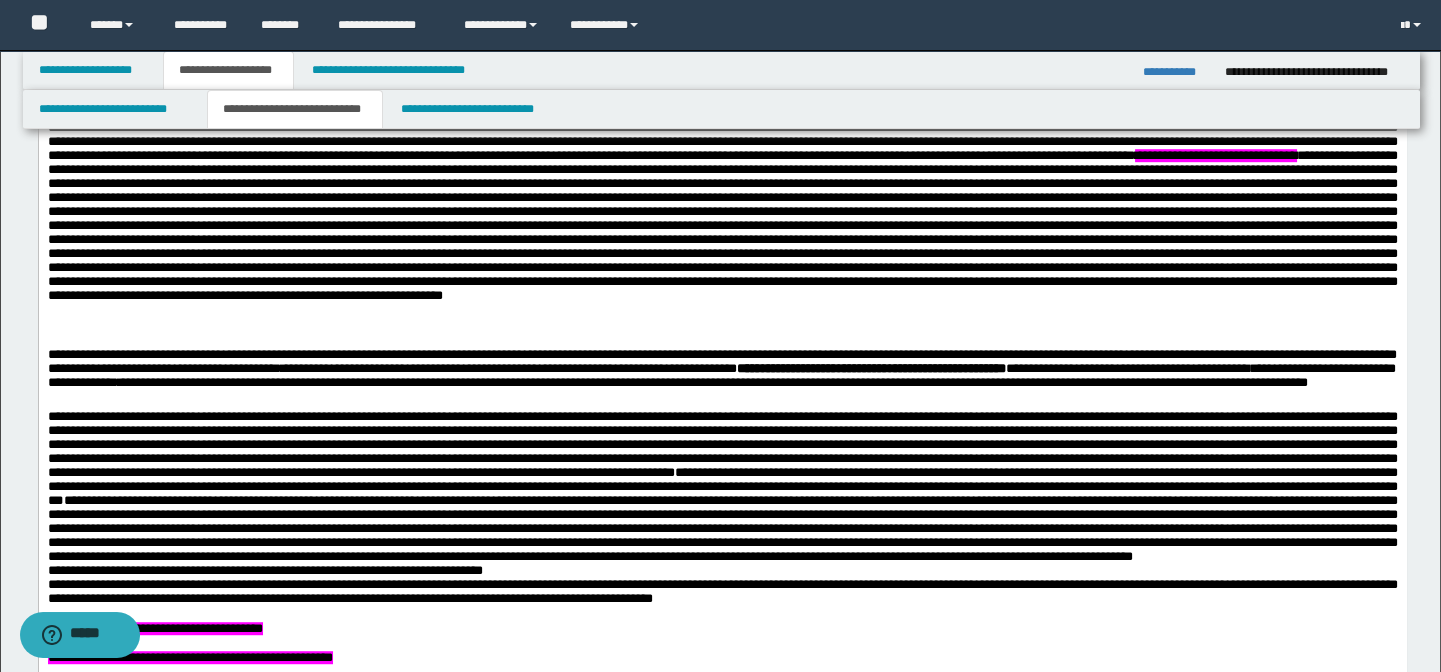 scroll, scrollTop: 2727, scrollLeft: 0, axis: vertical 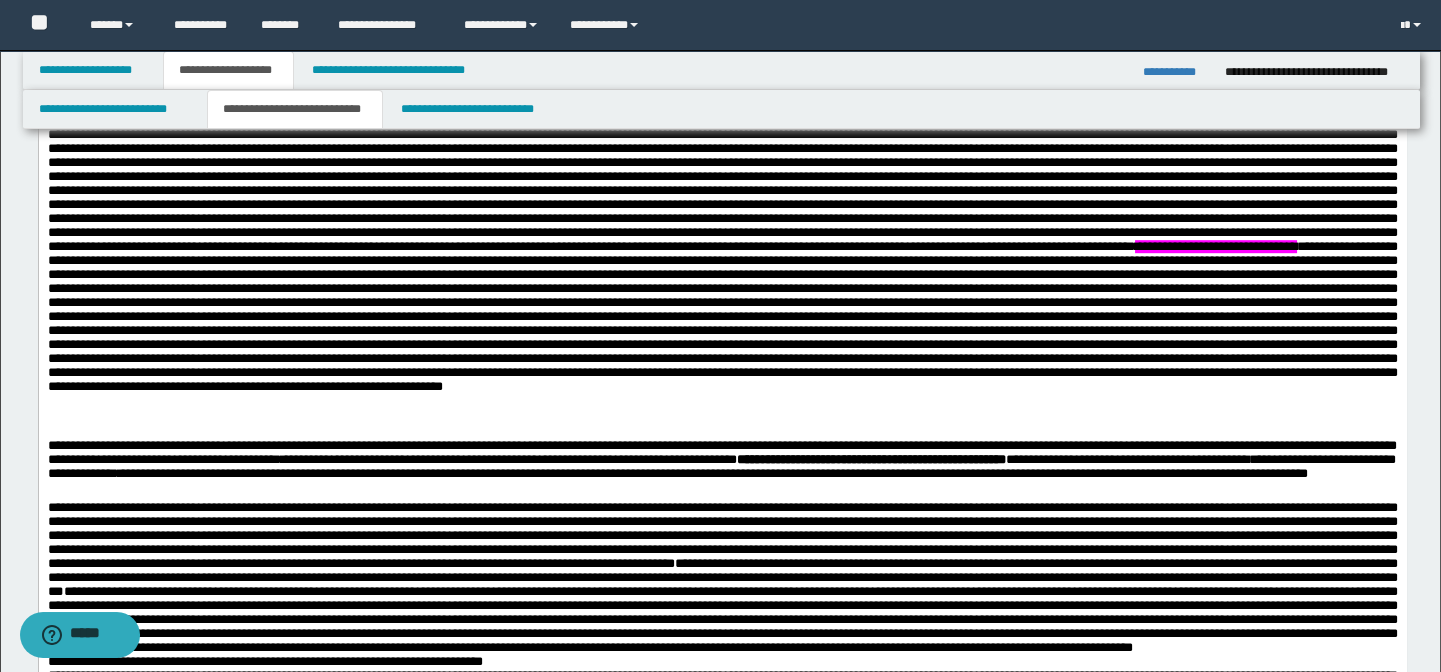 click on "**********" at bounding box center [722, 247] 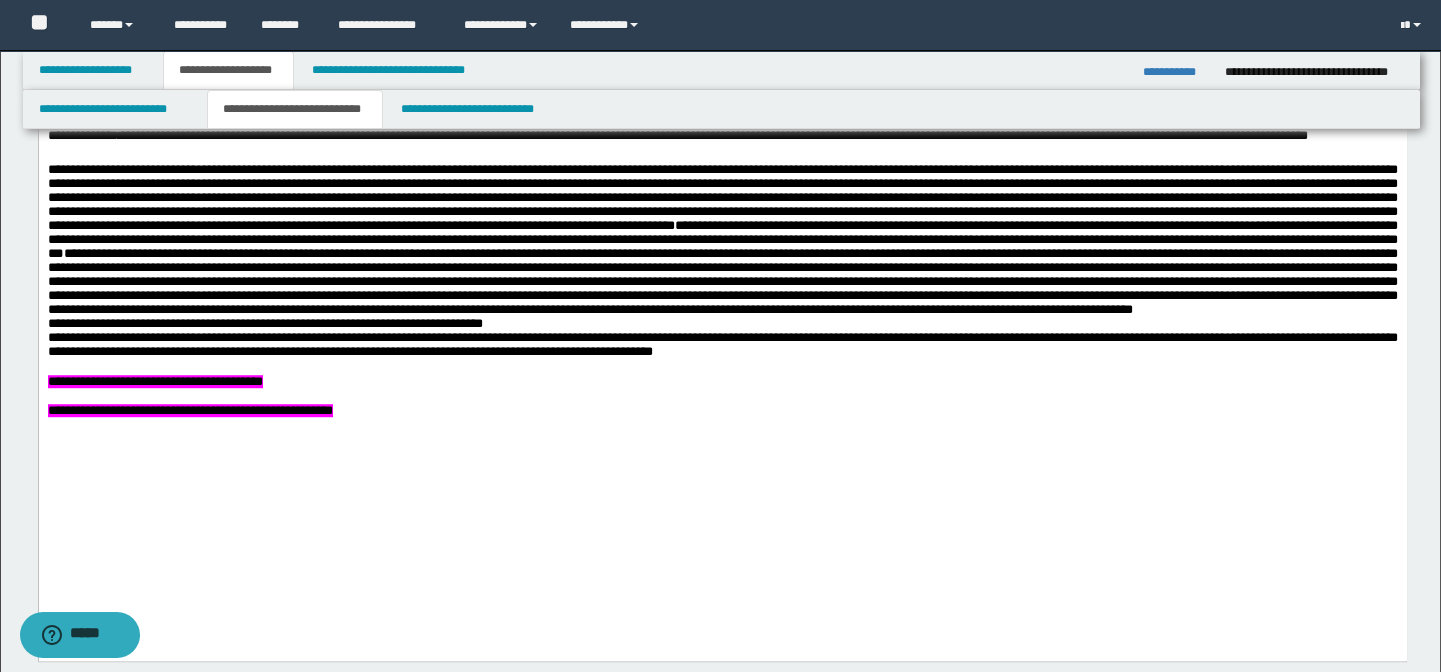 scroll, scrollTop: 3090, scrollLeft: 0, axis: vertical 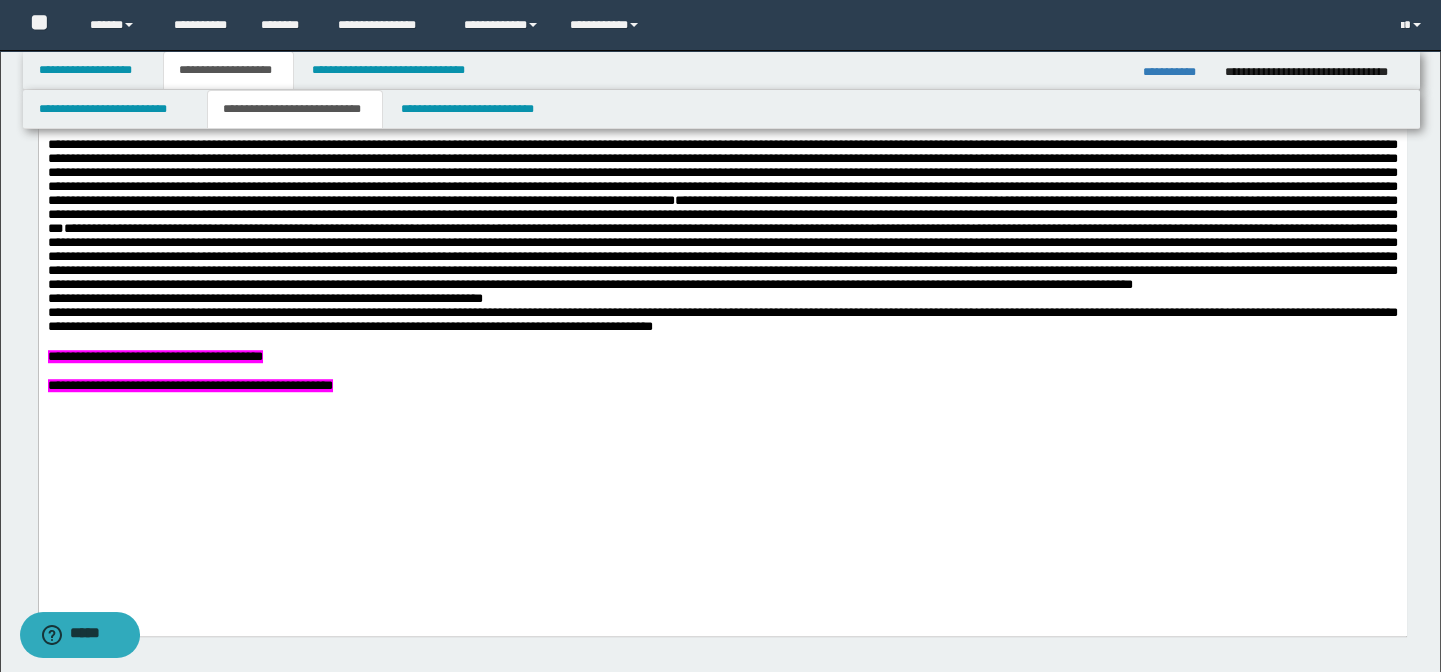 click on "**********" at bounding box center [722, 358] 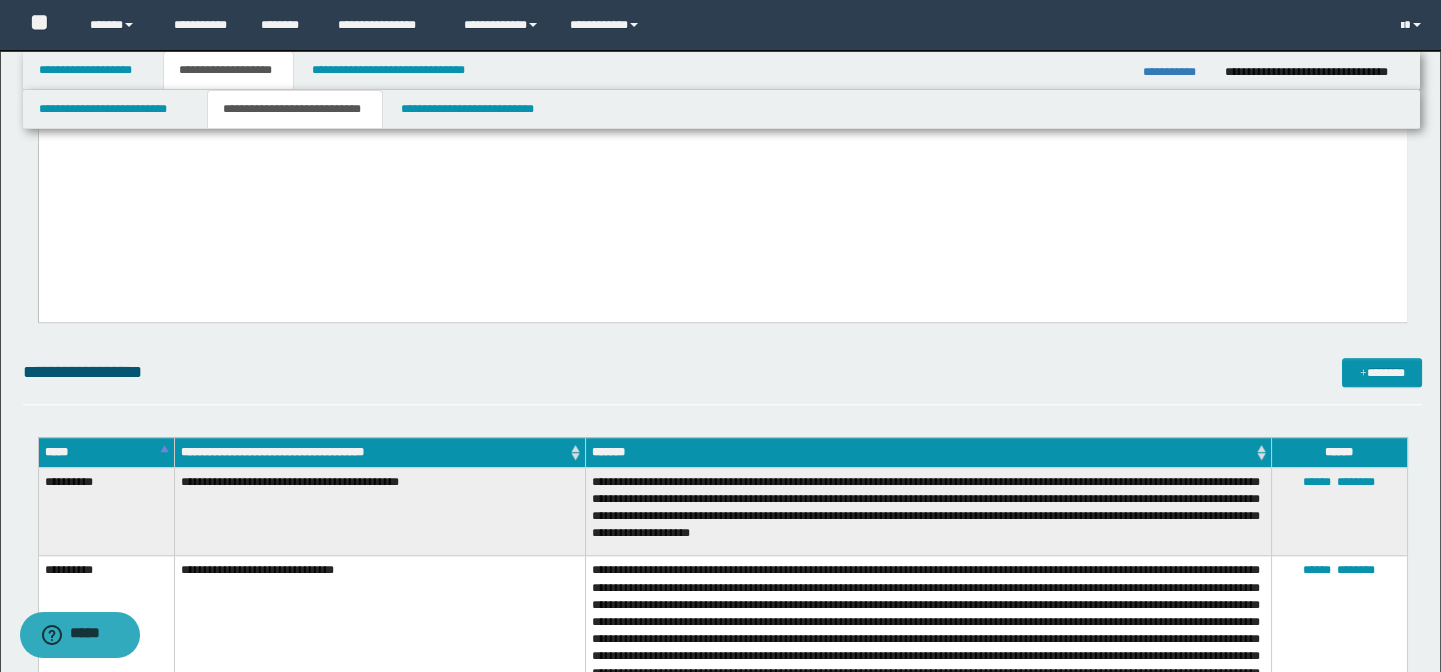 scroll, scrollTop: 3454, scrollLeft: 0, axis: vertical 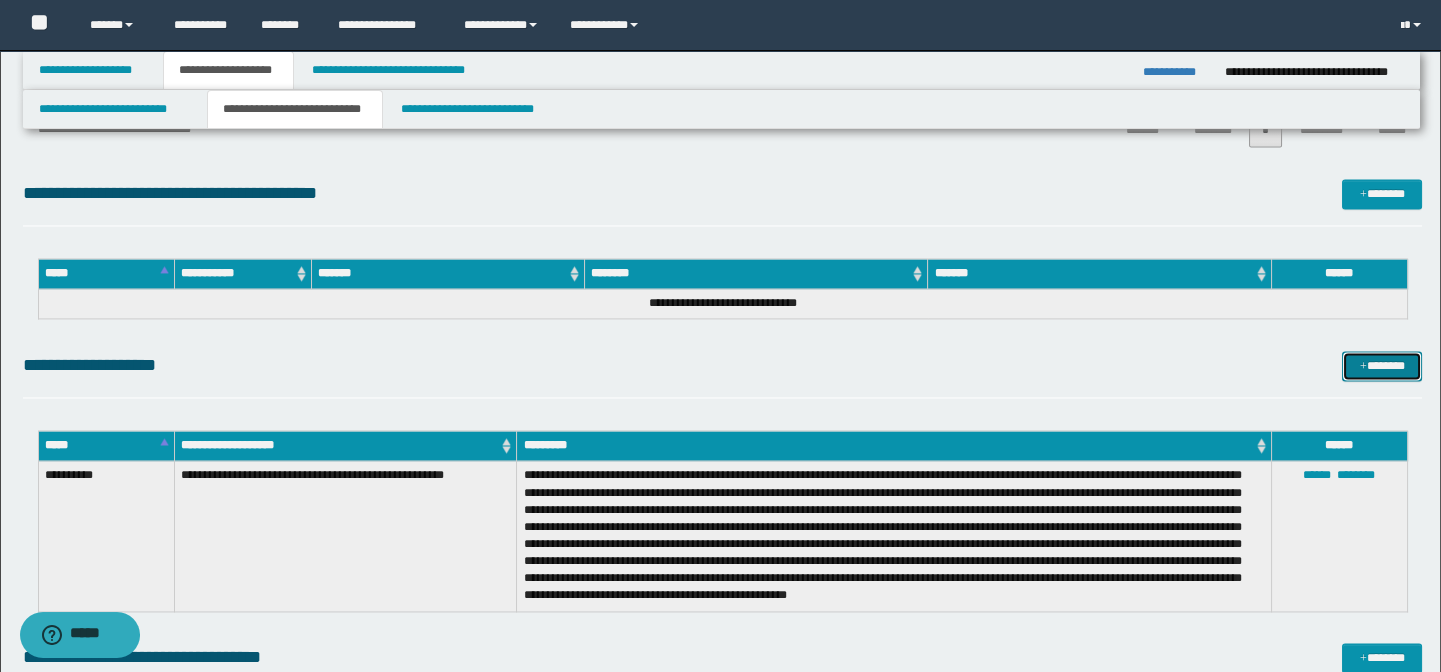click on "*******" at bounding box center (1382, 366) 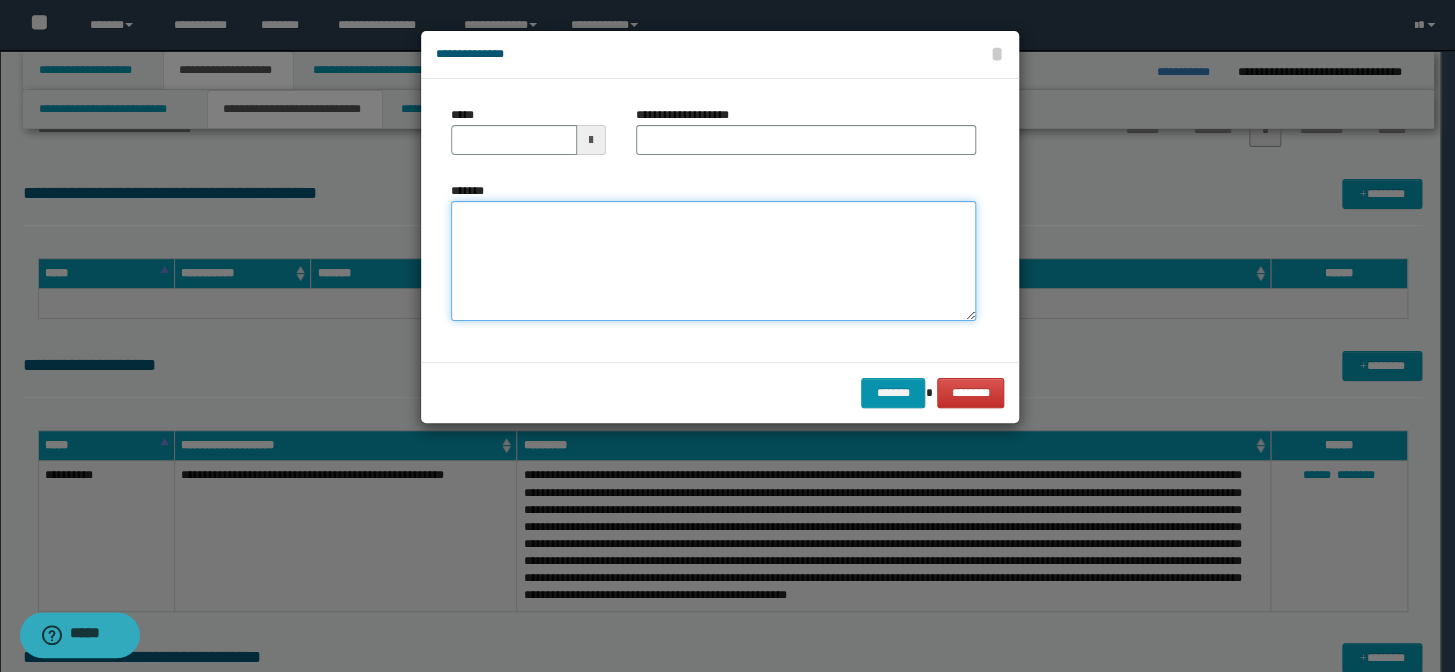click on "*******" at bounding box center (713, 261) 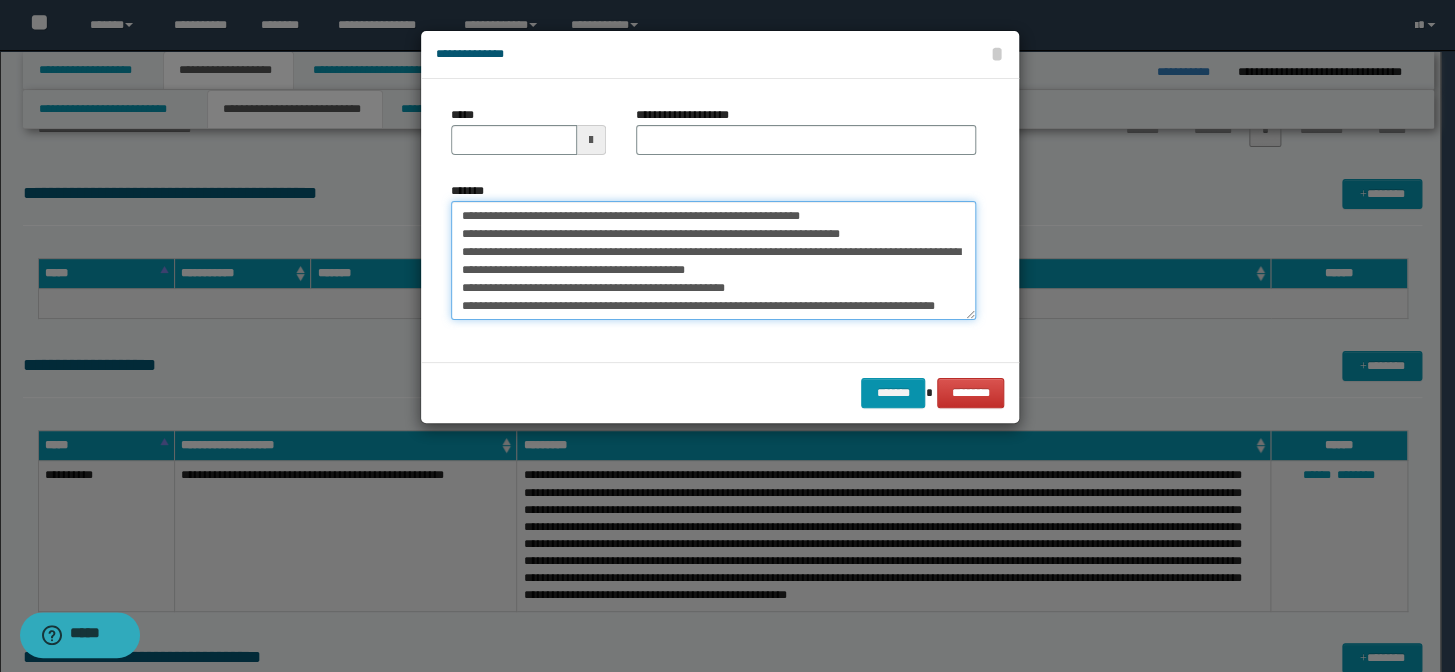 scroll, scrollTop: 0, scrollLeft: 0, axis: both 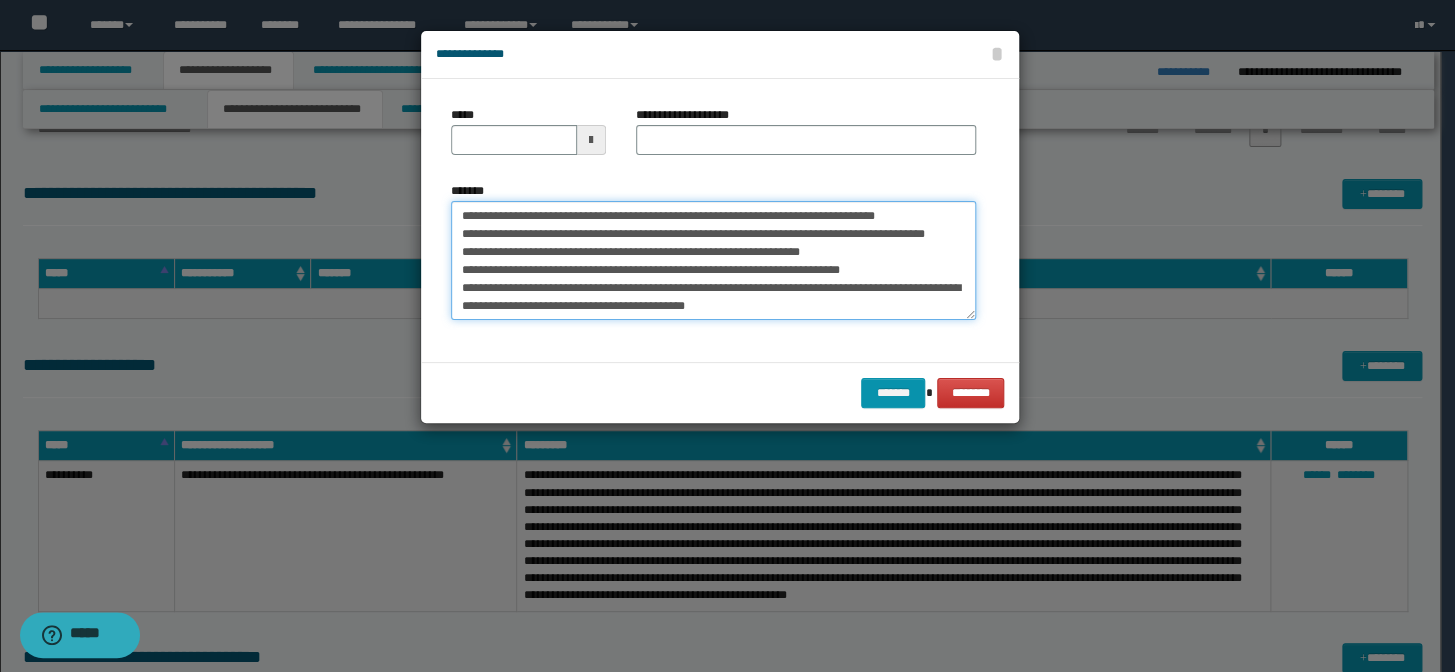 drag, startPoint x: 922, startPoint y: 205, endPoint x: 271, endPoint y: 205, distance: 651 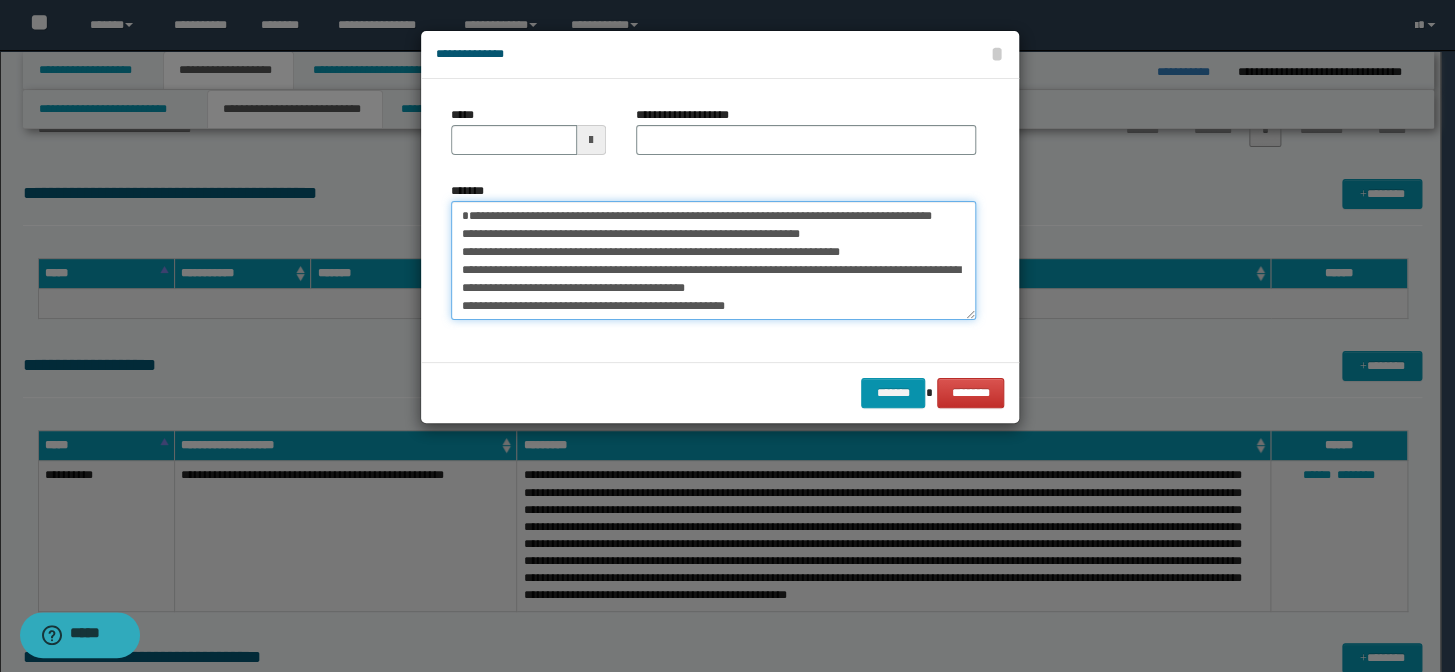 type on "**********" 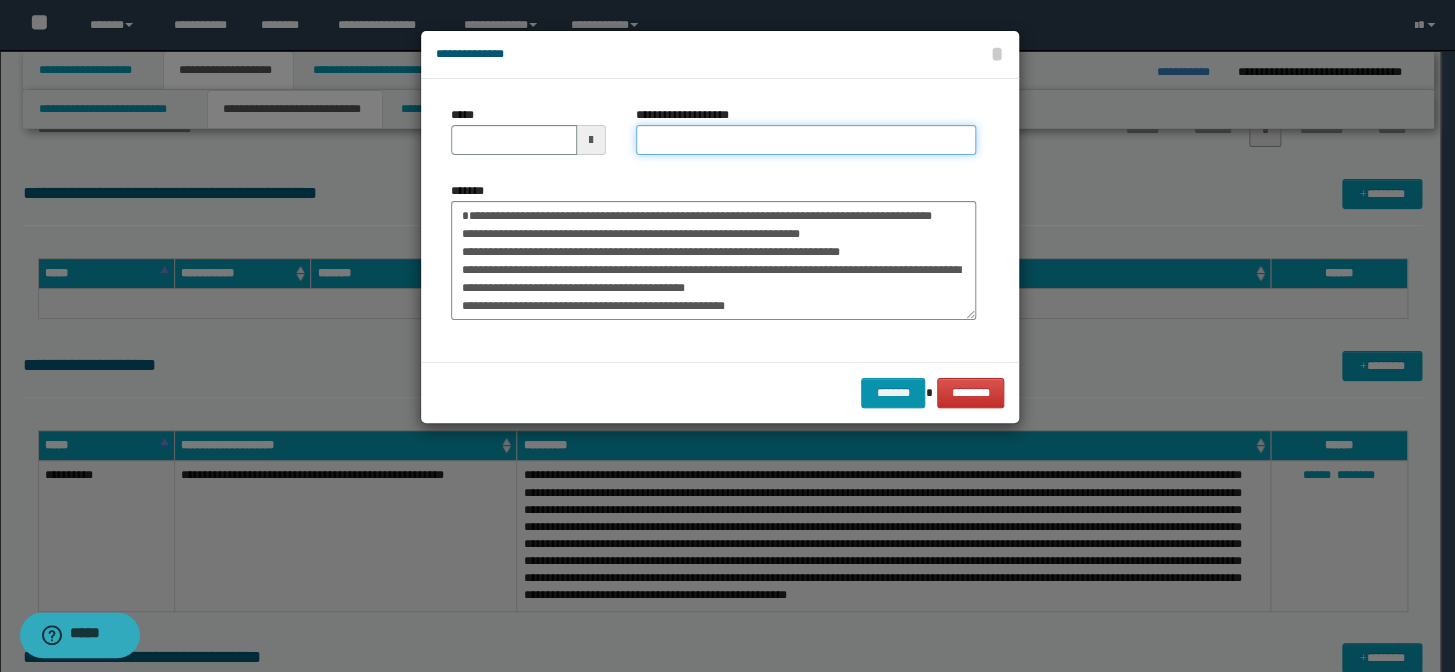 click on "**********" at bounding box center (806, 140) 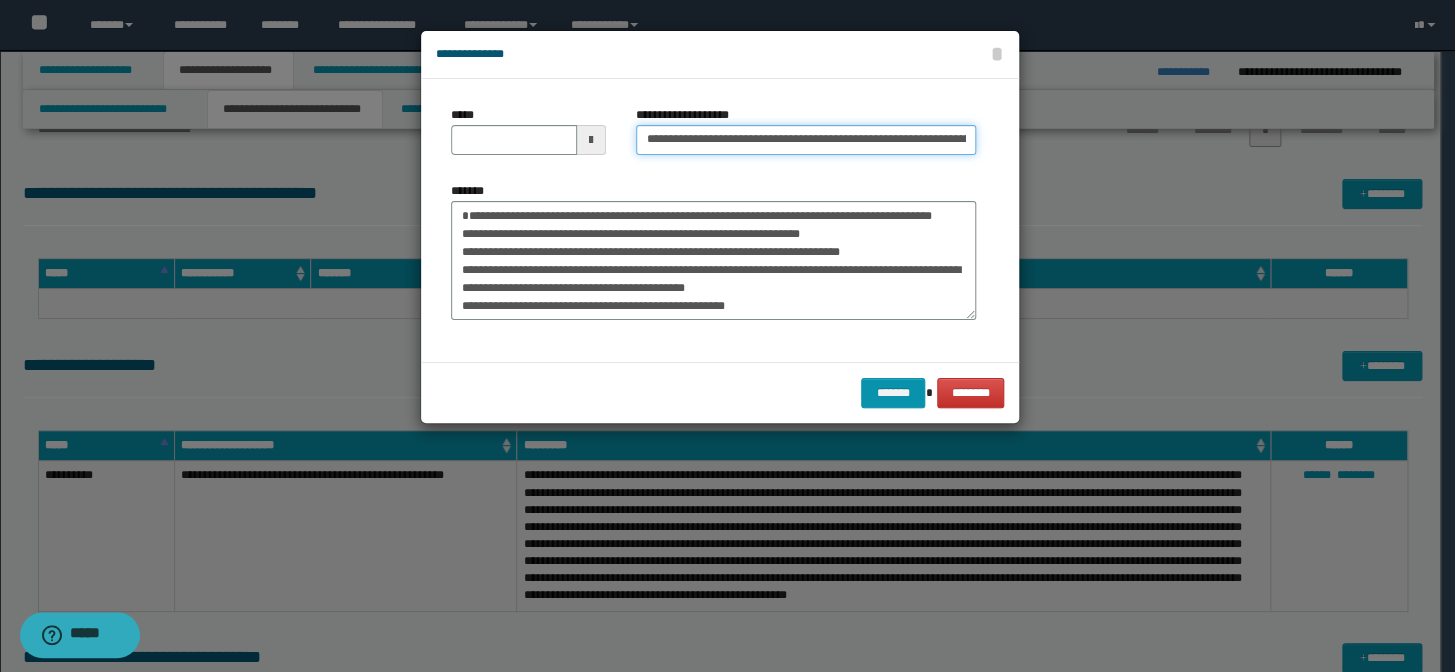 scroll, scrollTop: 0, scrollLeft: 137, axis: horizontal 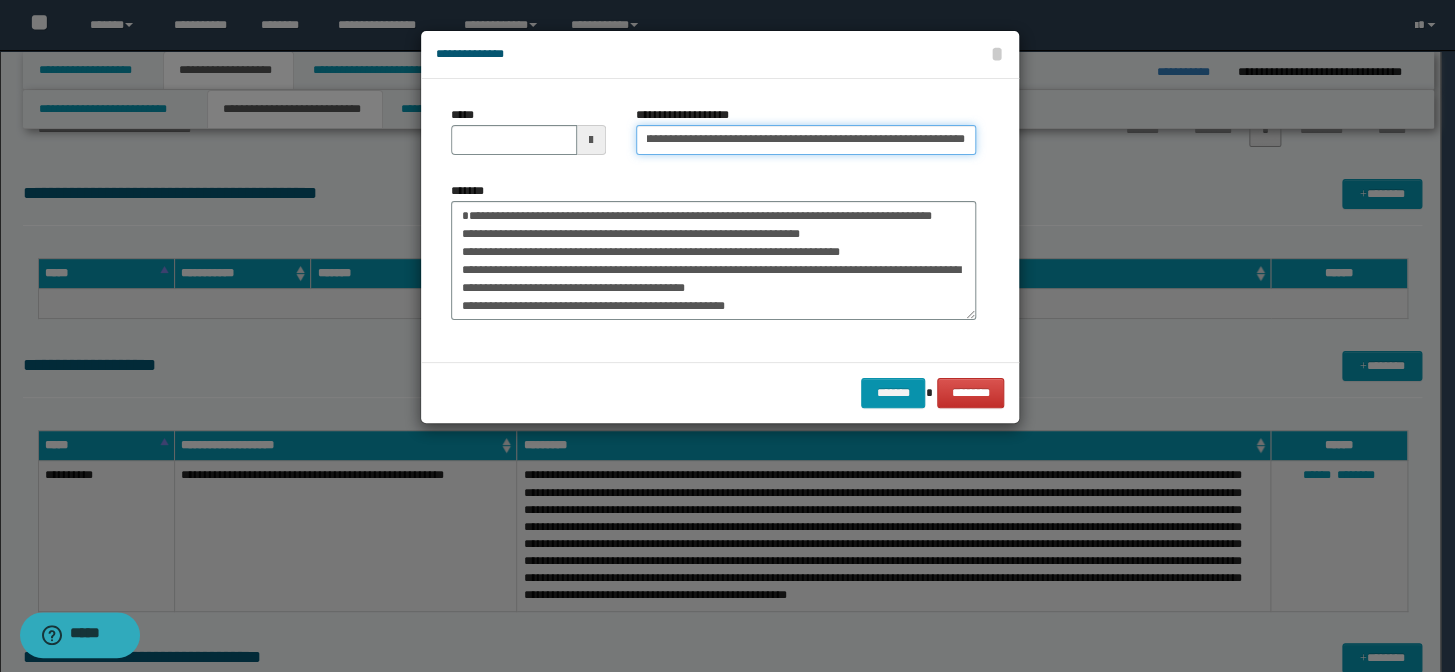 drag, startPoint x: 969, startPoint y: 140, endPoint x: 897, endPoint y: 134, distance: 72.249565 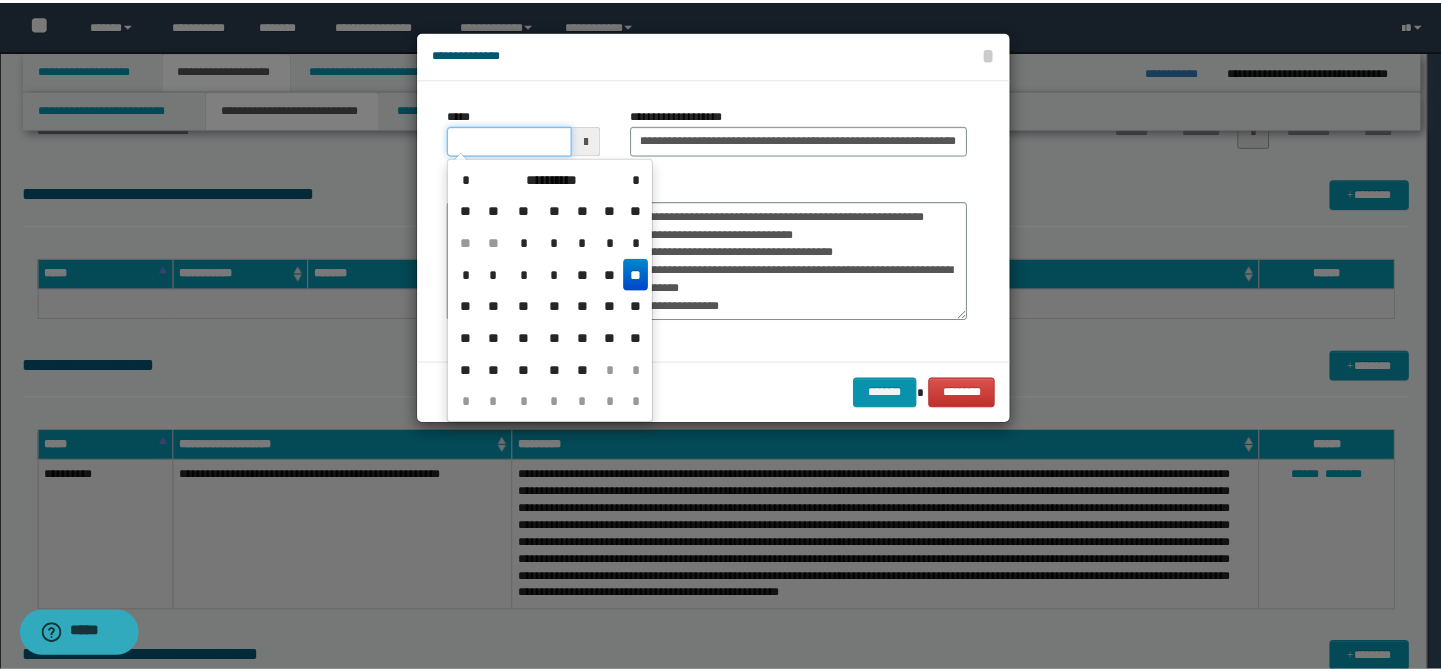 scroll, scrollTop: 0, scrollLeft: 0, axis: both 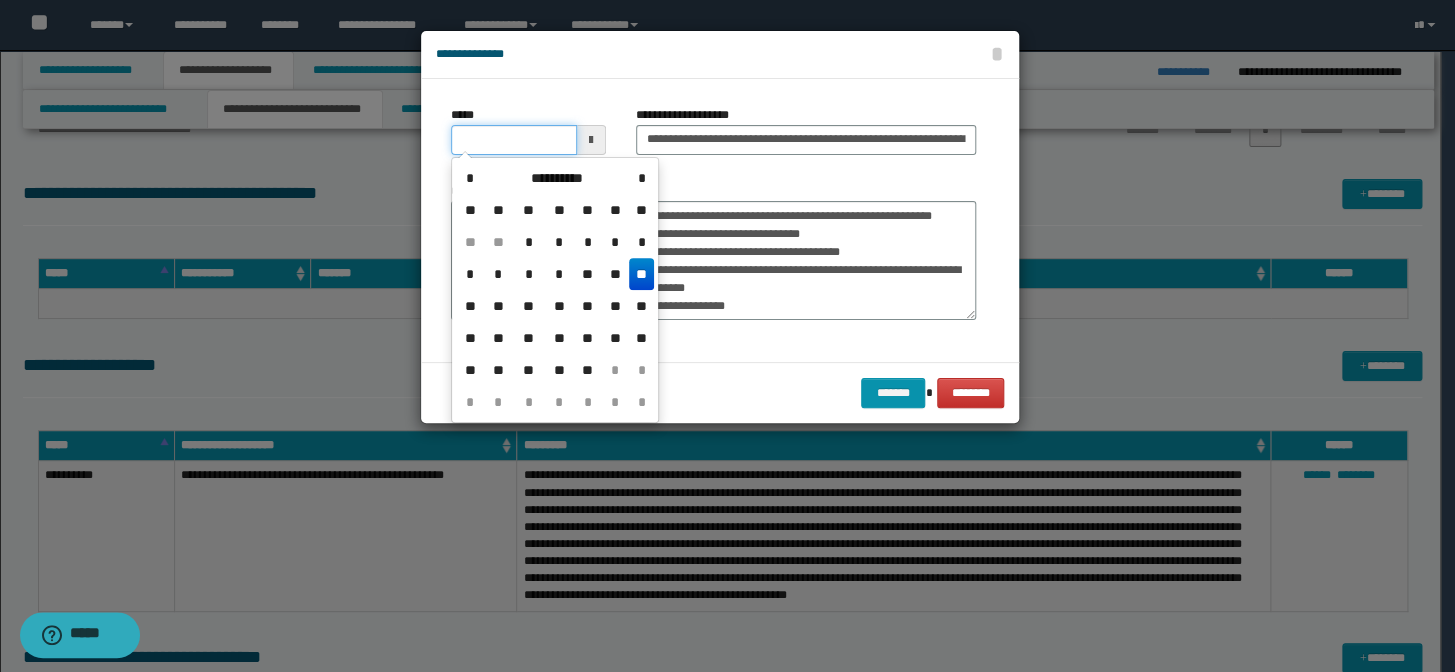 click on "*****" at bounding box center (514, 140) 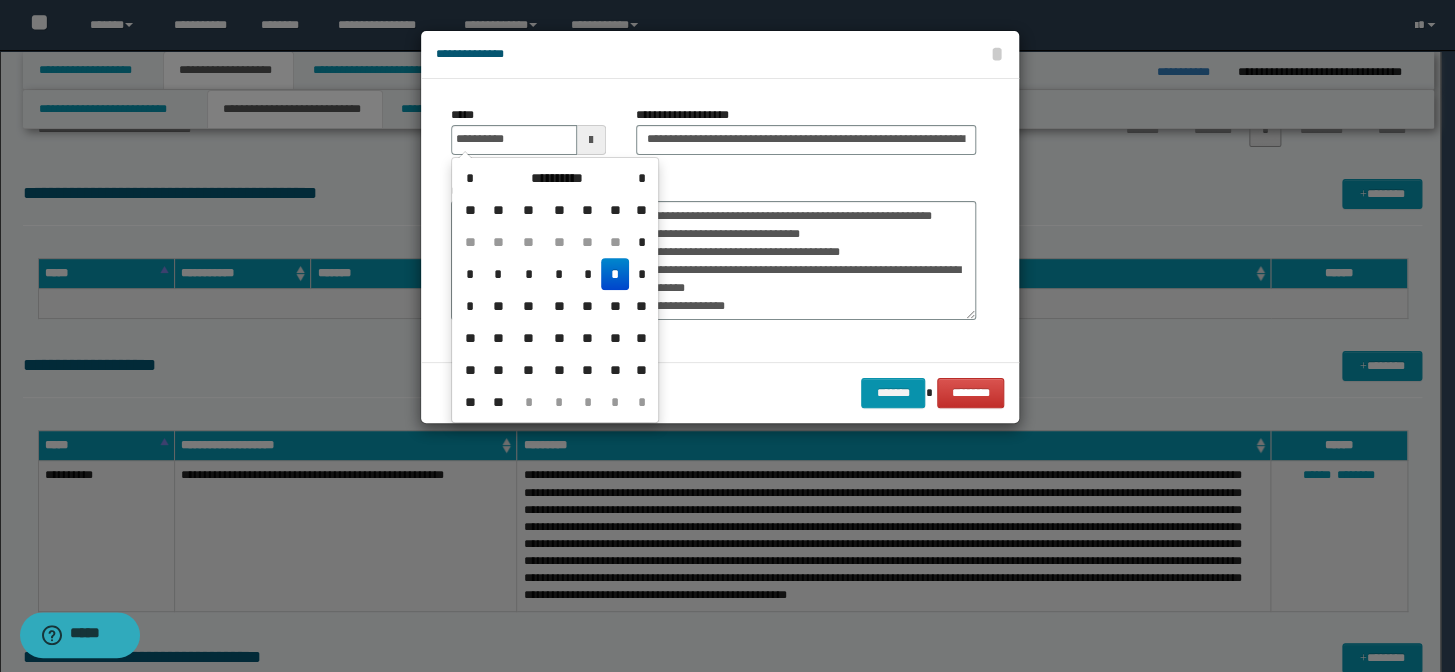 type on "**********" 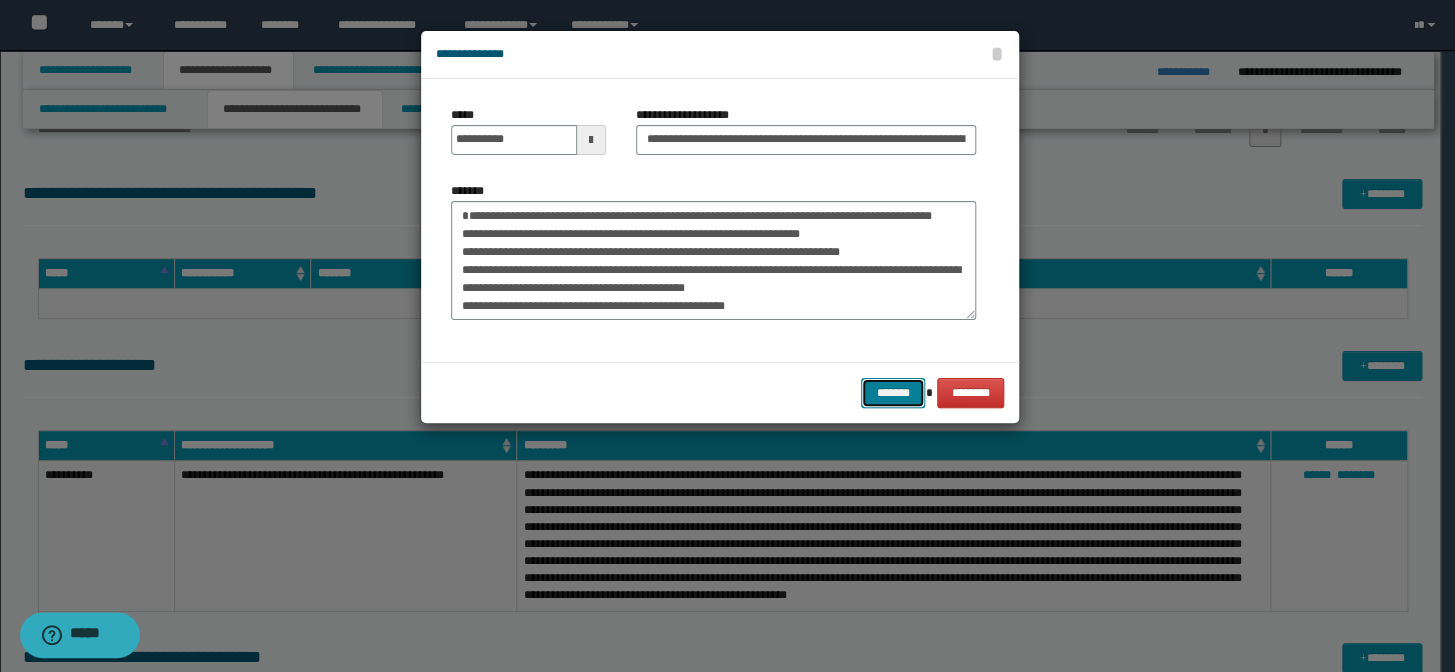 click on "*******" at bounding box center [893, 393] 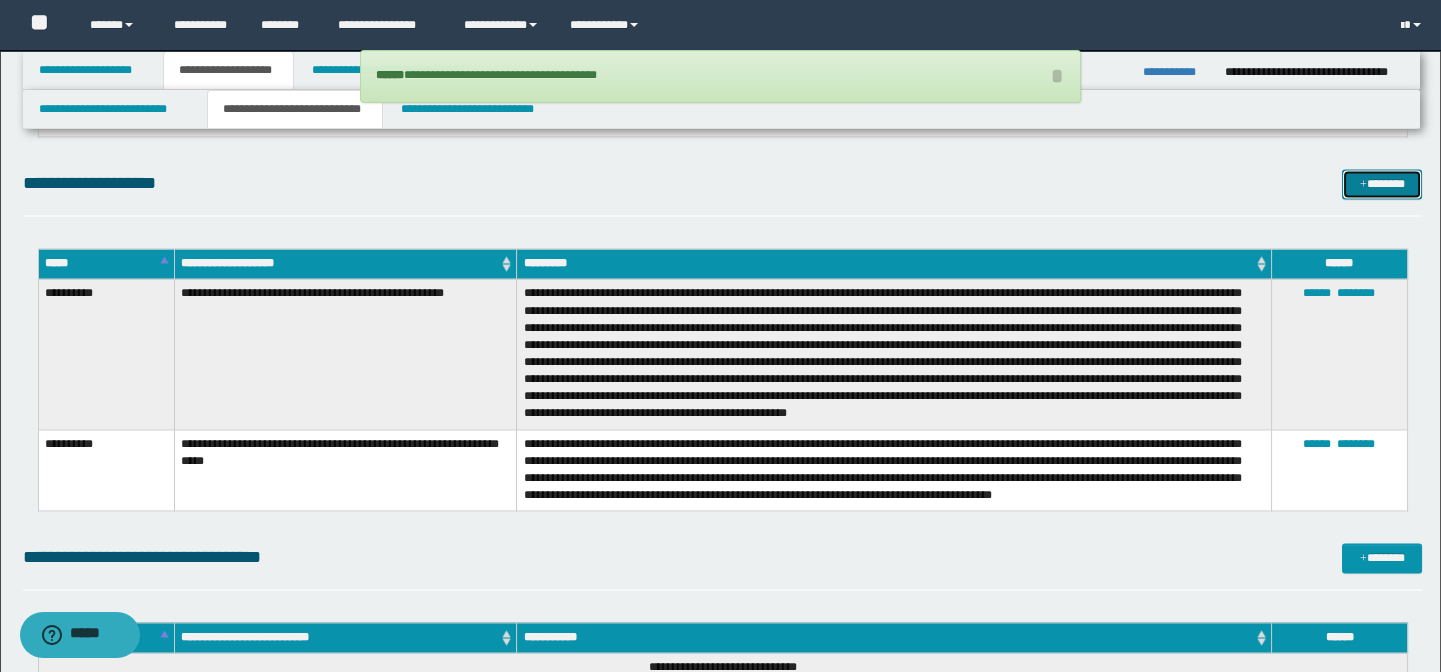 scroll, scrollTop: 6909, scrollLeft: 0, axis: vertical 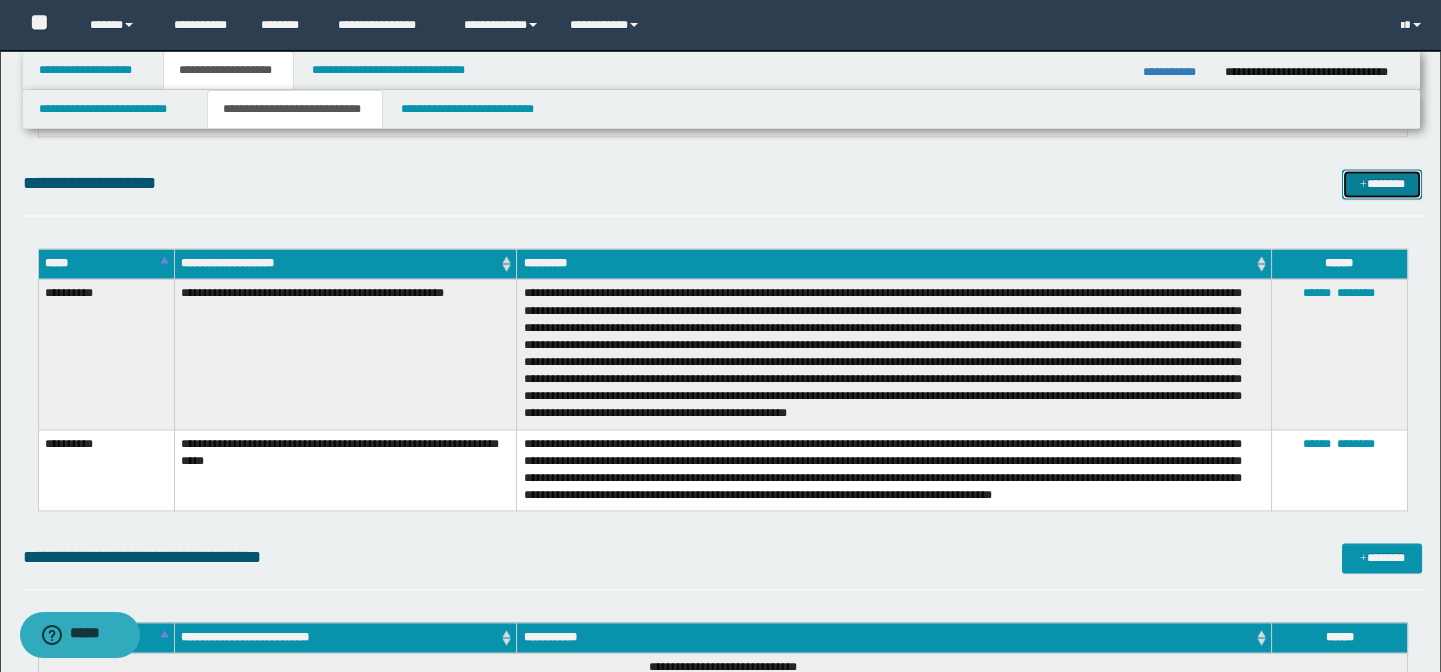 click on "*******" at bounding box center (1382, 184) 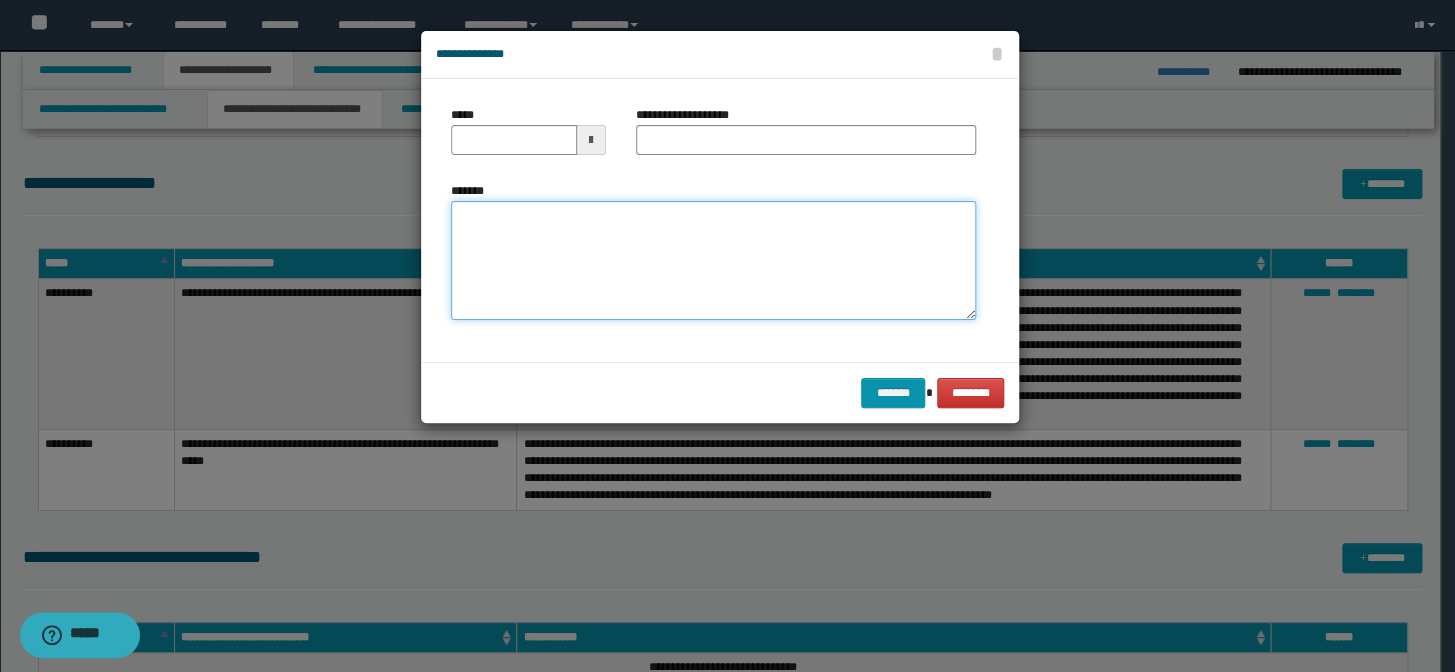 click on "*******" at bounding box center [713, 261] 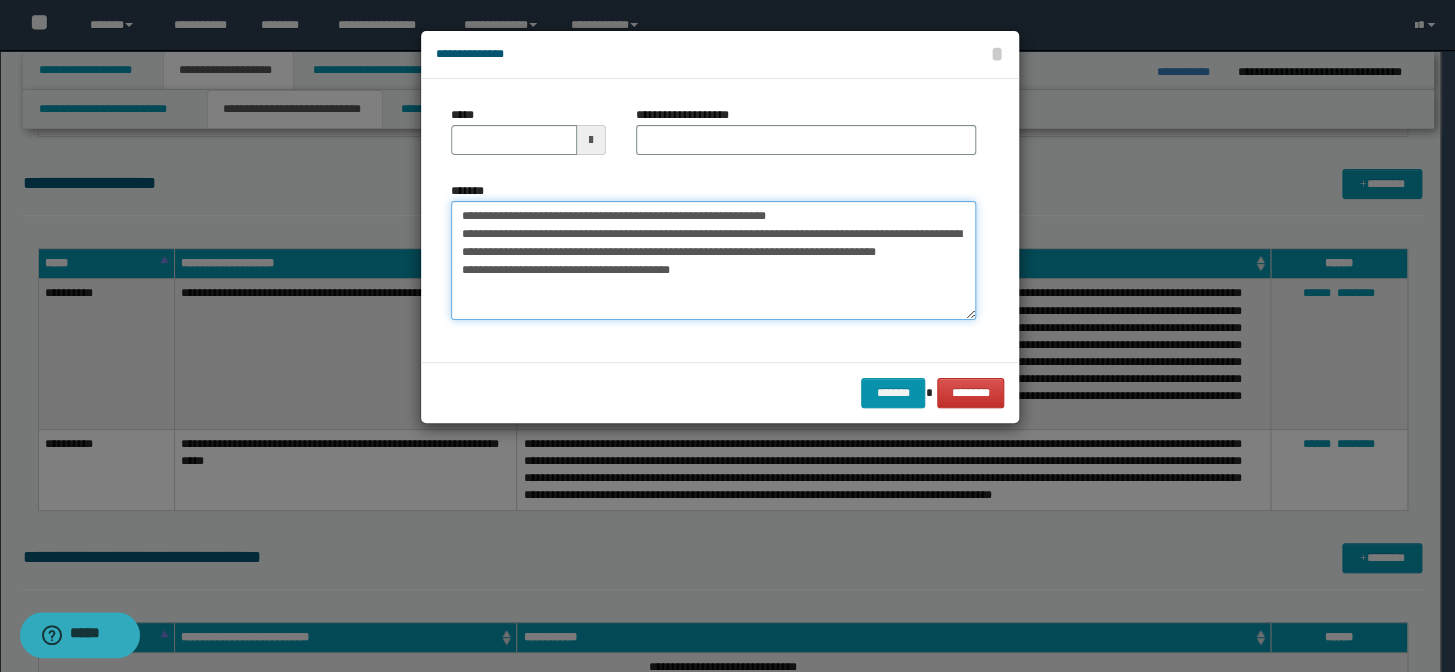 drag, startPoint x: 804, startPoint y: 215, endPoint x: 0, endPoint y: 174, distance: 805.04474 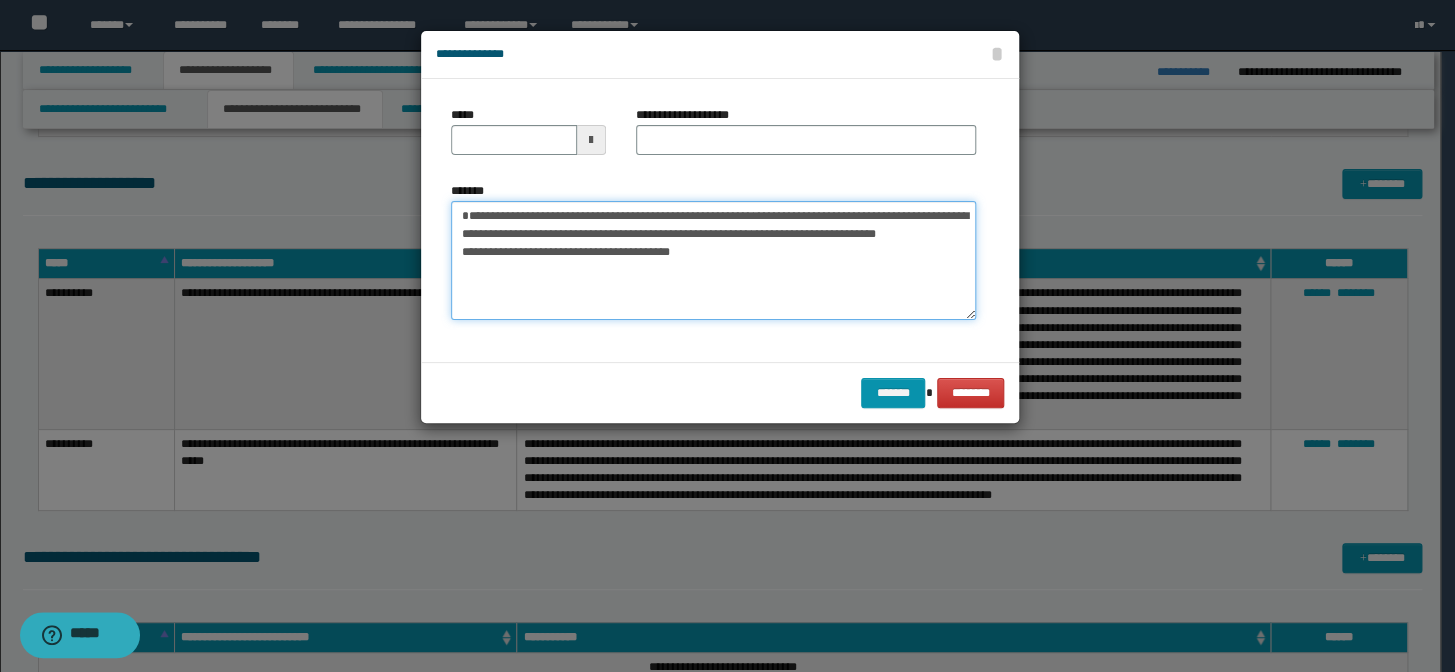 type on "**********" 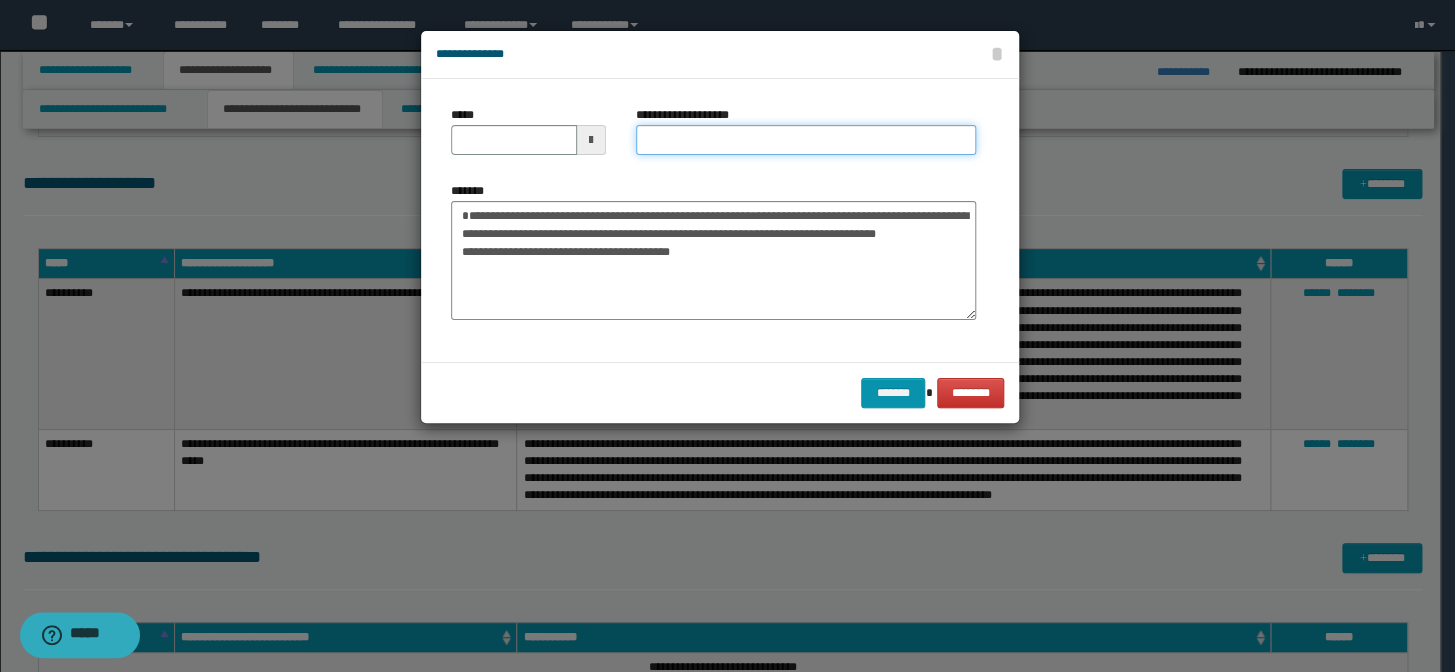 click on "**********" at bounding box center (806, 140) 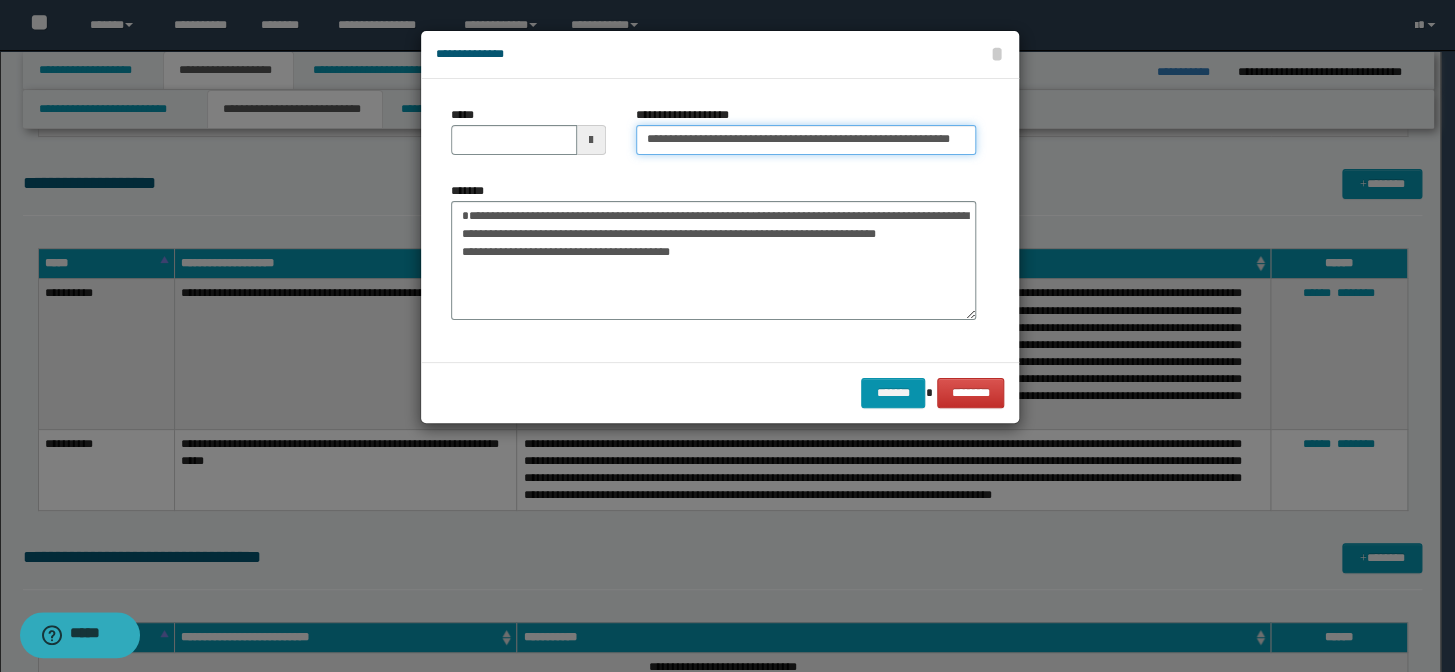 scroll, scrollTop: 0, scrollLeft: 19, axis: horizontal 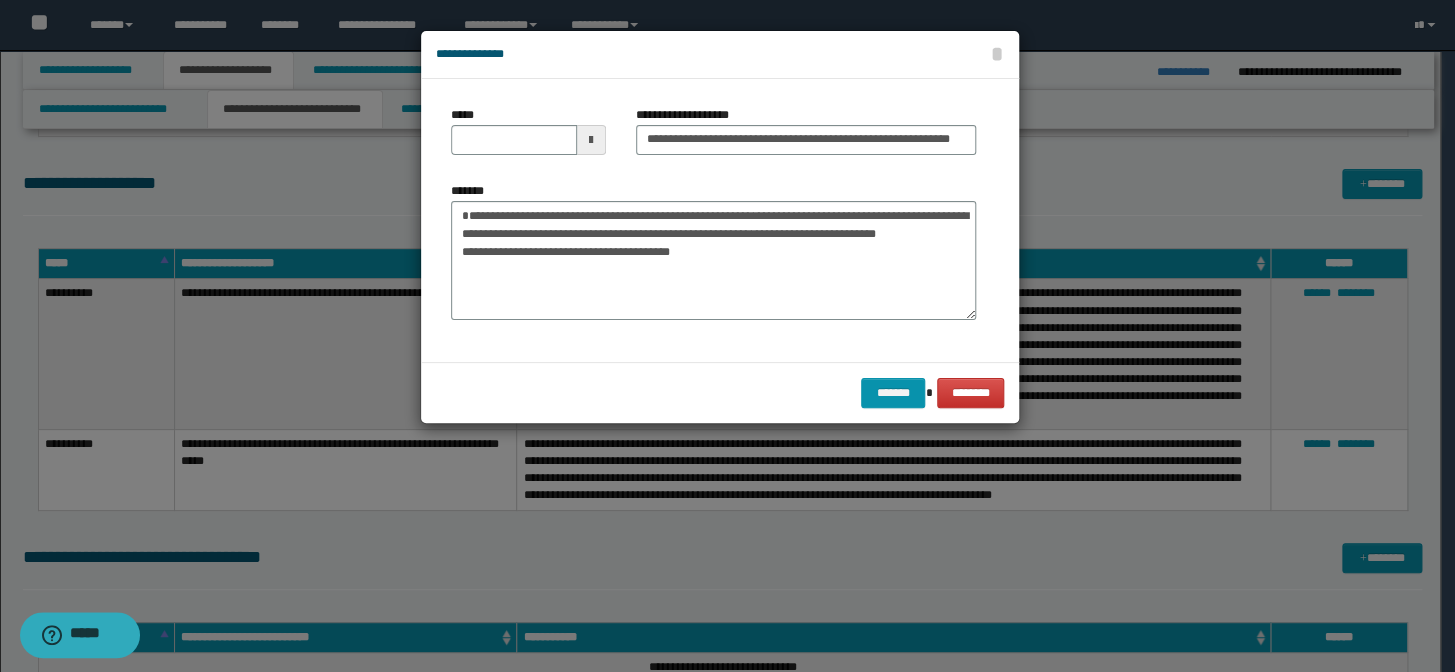 drag, startPoint x: 976, startPoint y: 138, endPoint x: 946, endPoint y: 143, distance: 30.413813 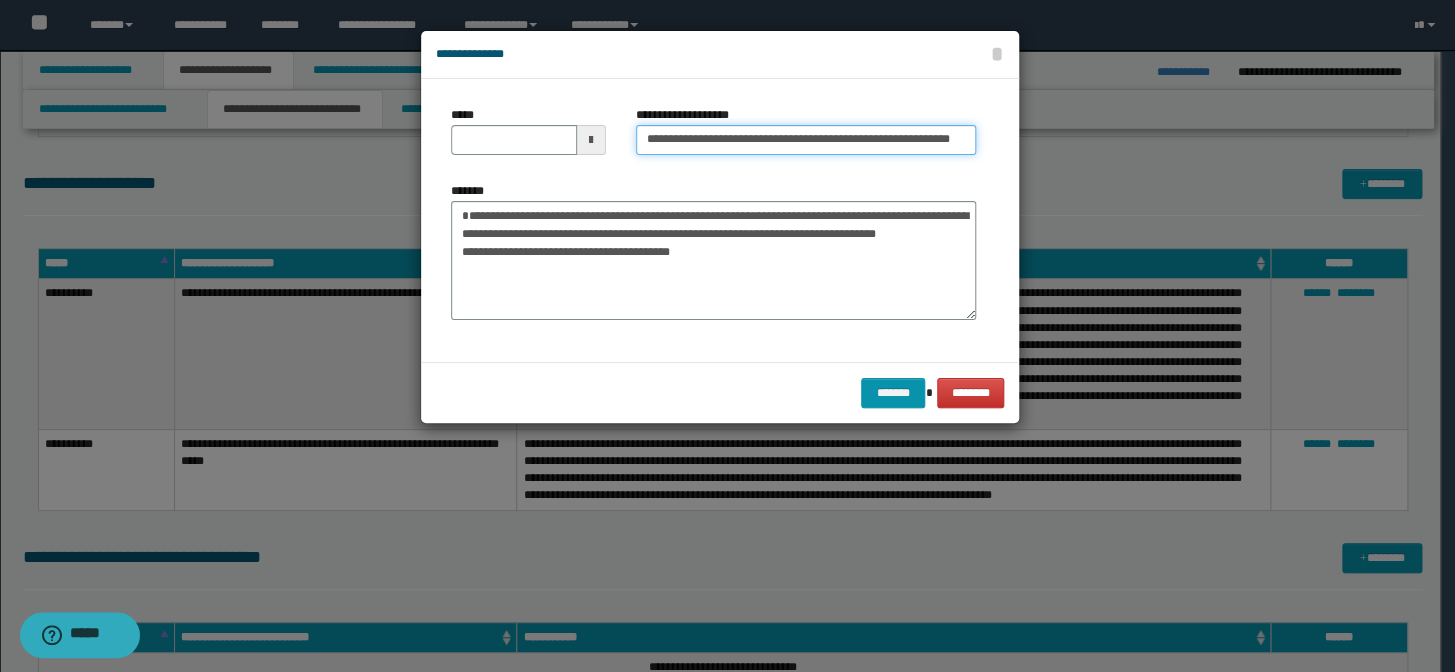 scroll, scrollTop: 0, scrollLeft: 19, axis: horizontal 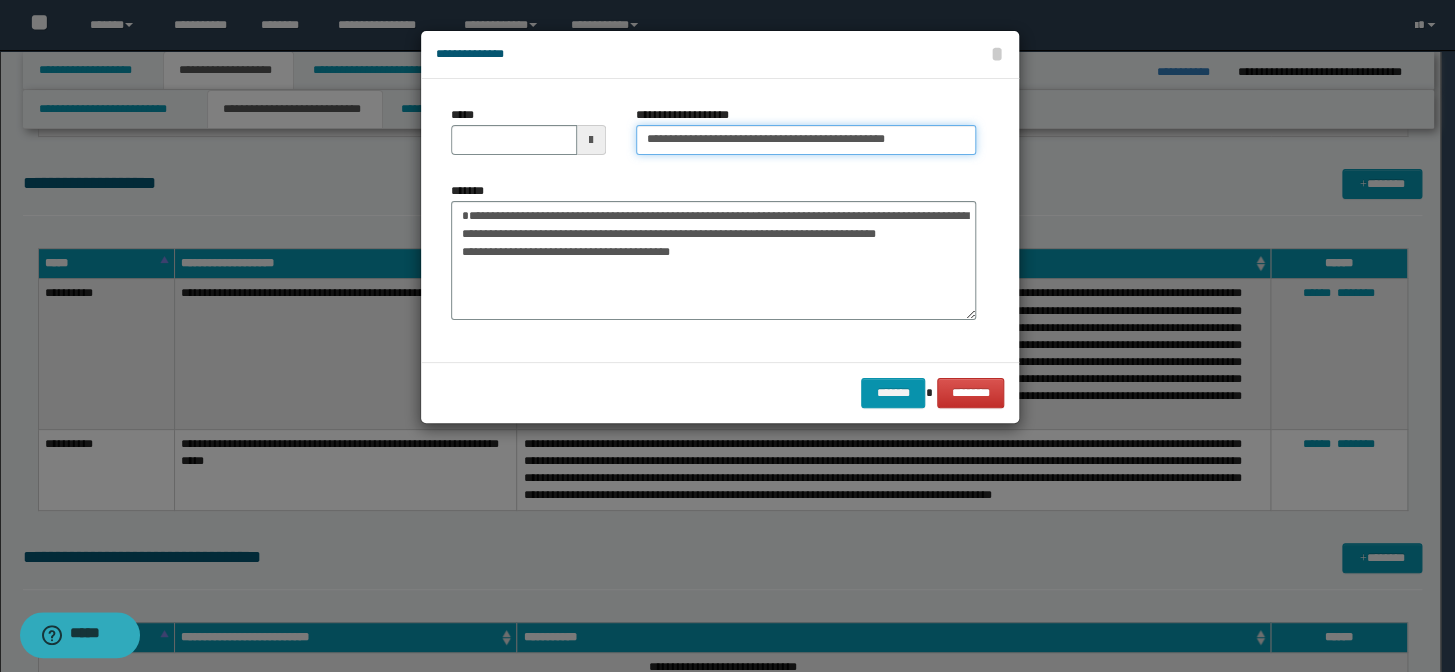 type 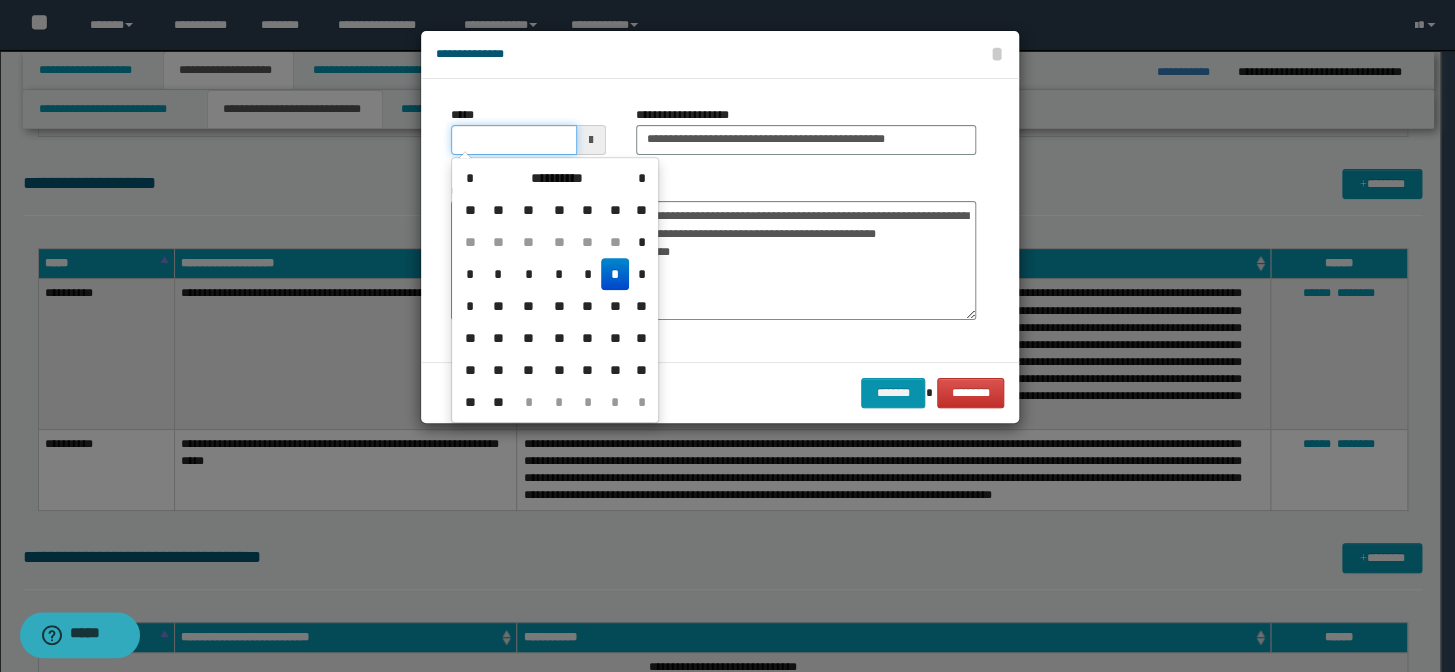 click on "*****" at bounding box center [514, 140] 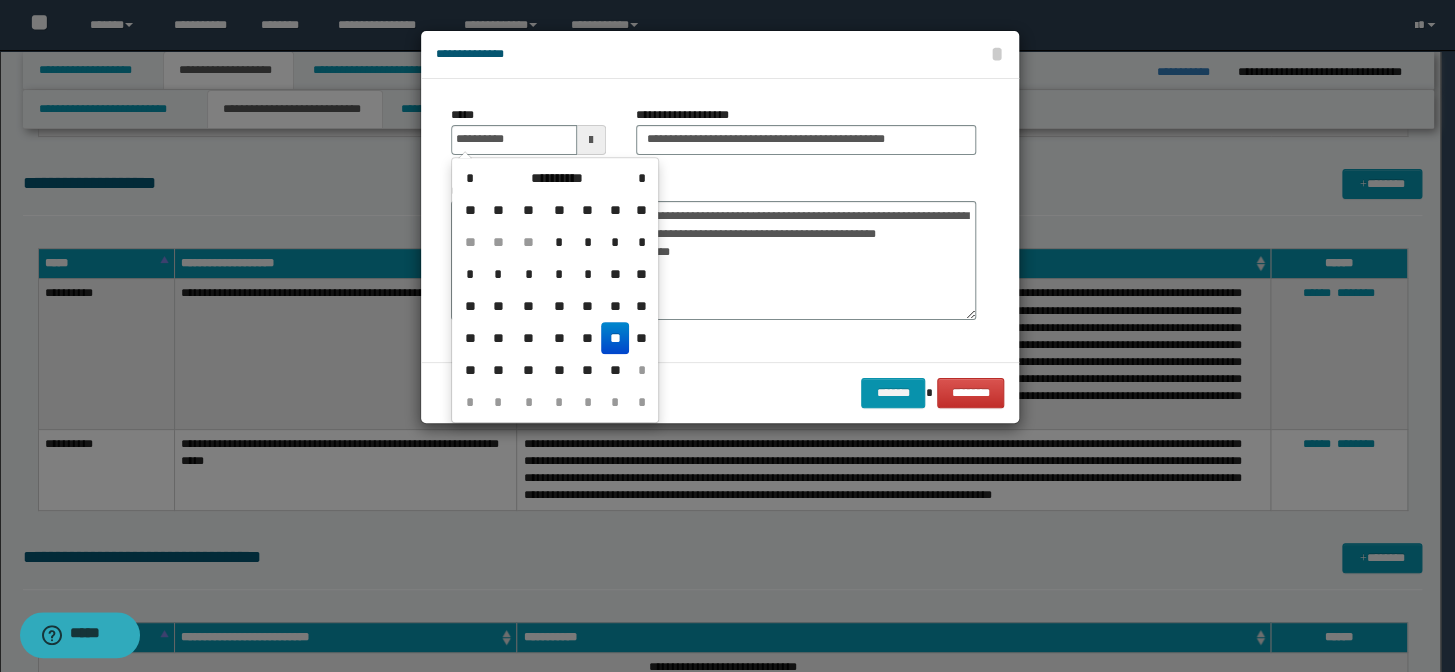 type on "**********" 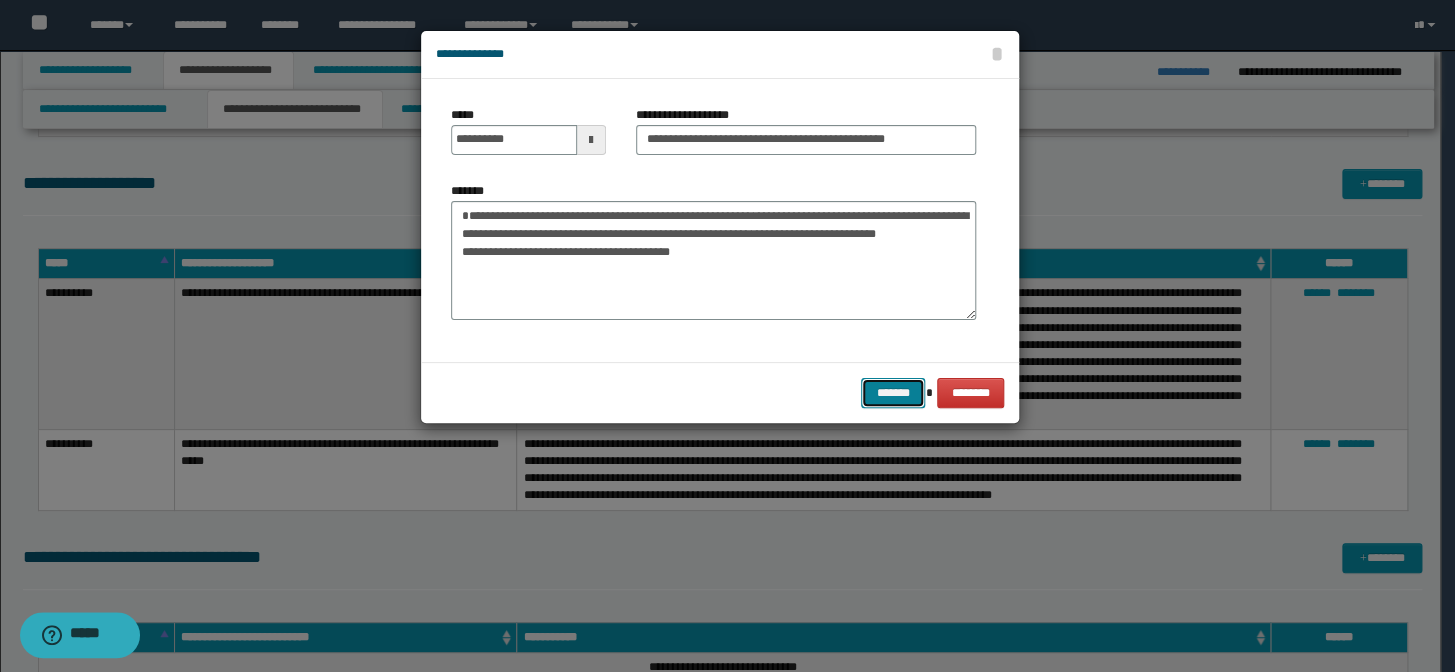 click on "*******" at bounding box center [893, 393] 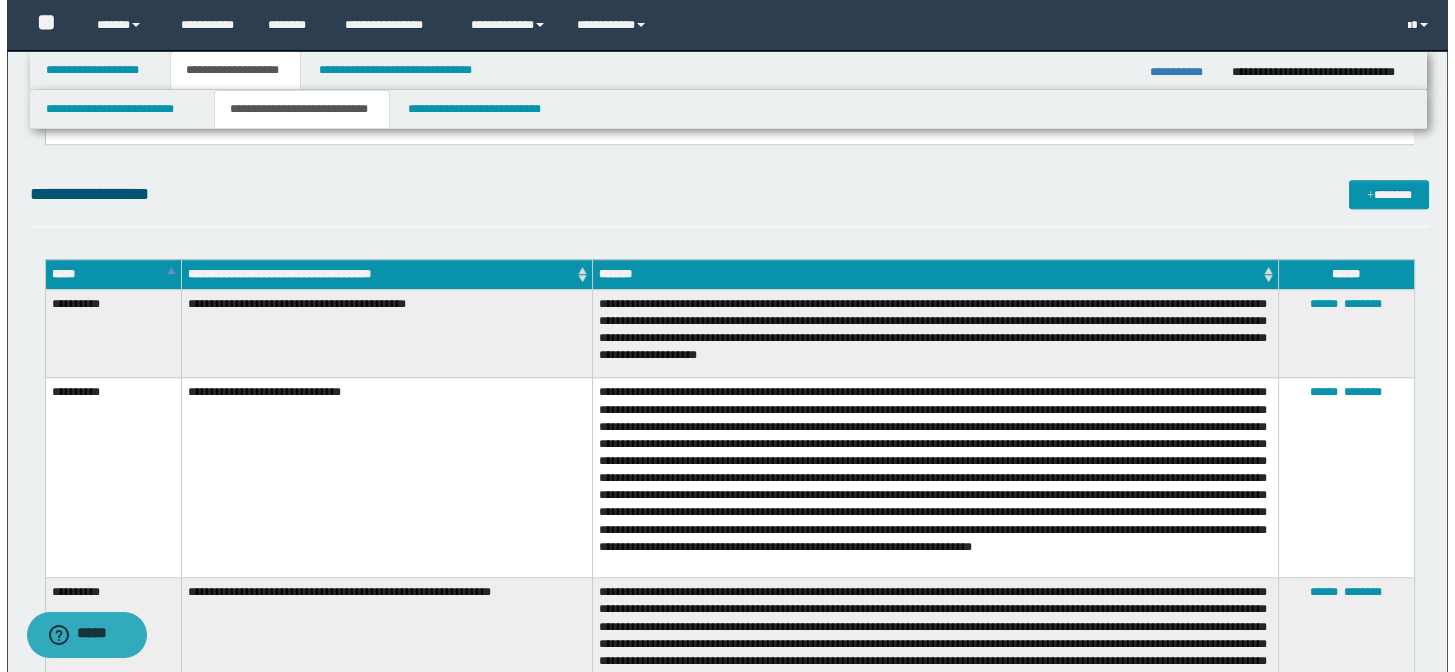 scroll, scrollTop: 3636, scrollLeft: 0, axis: vertical 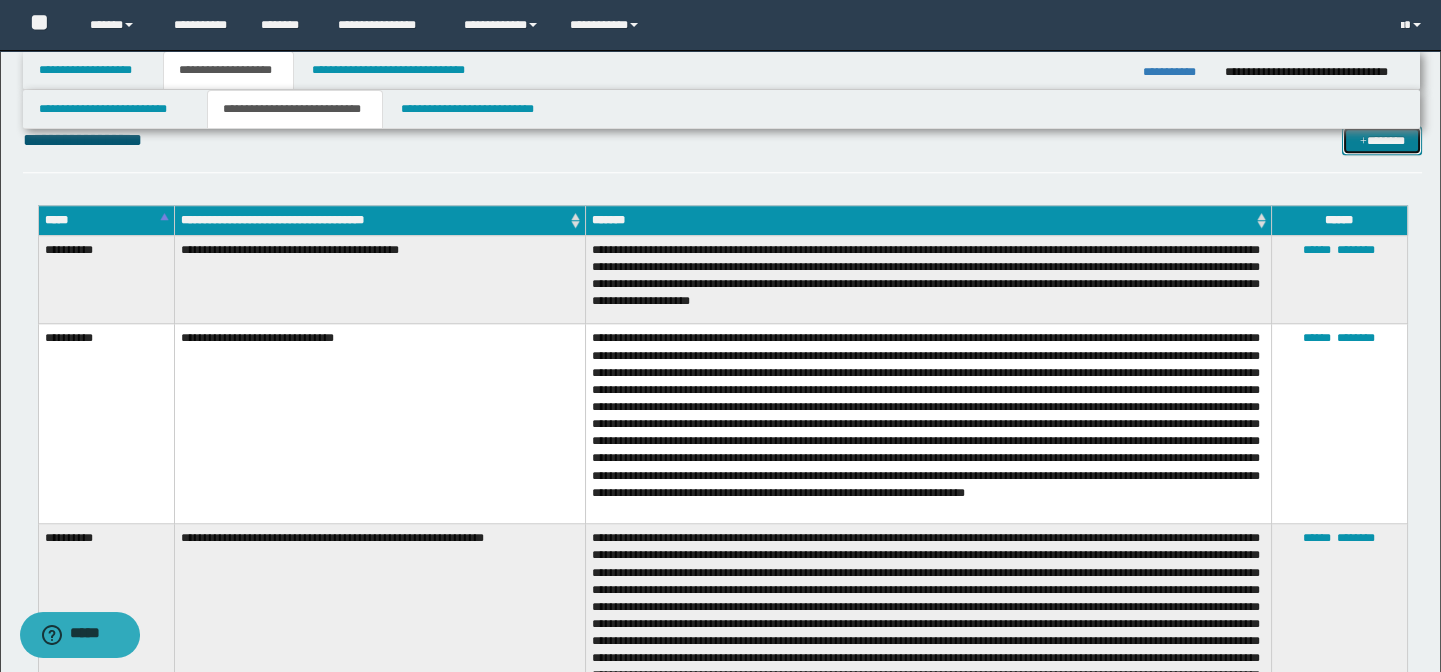 click on "*******" at bounding box center [1382, 141] 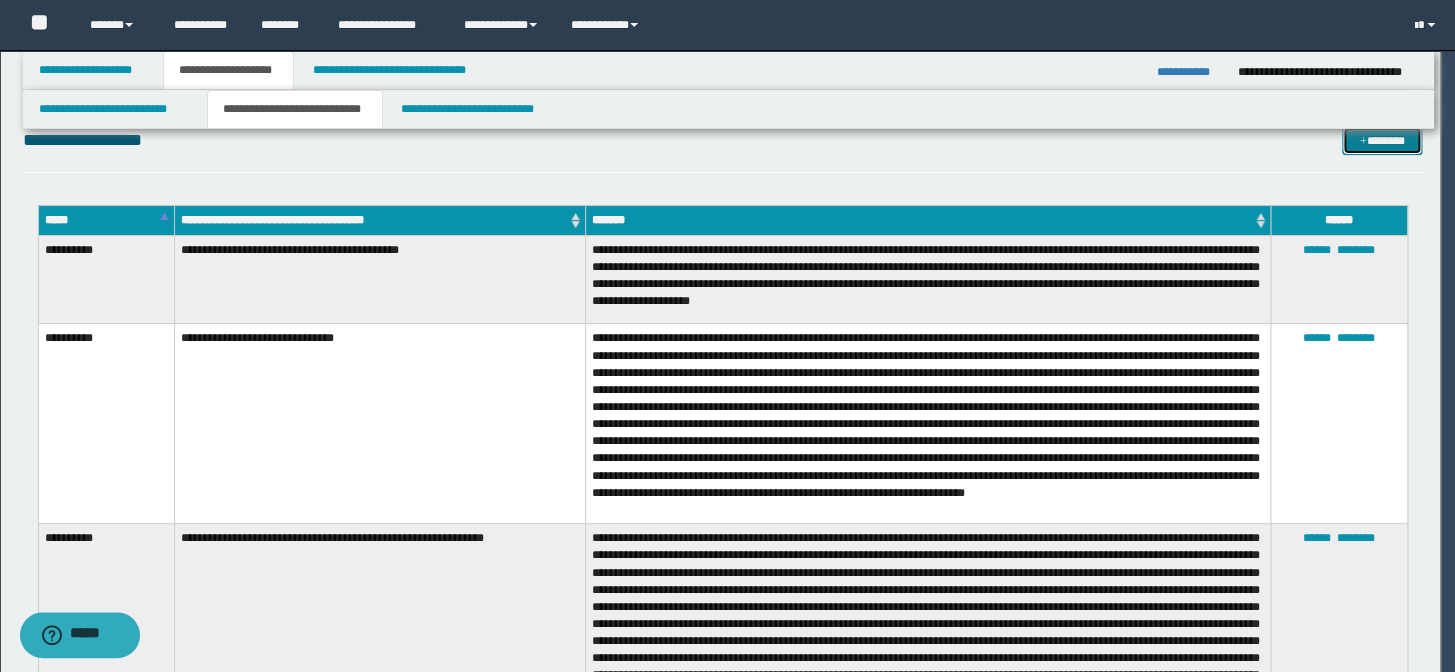 scroll, scrollTop: 0, scrollLeft: 0, axis: both 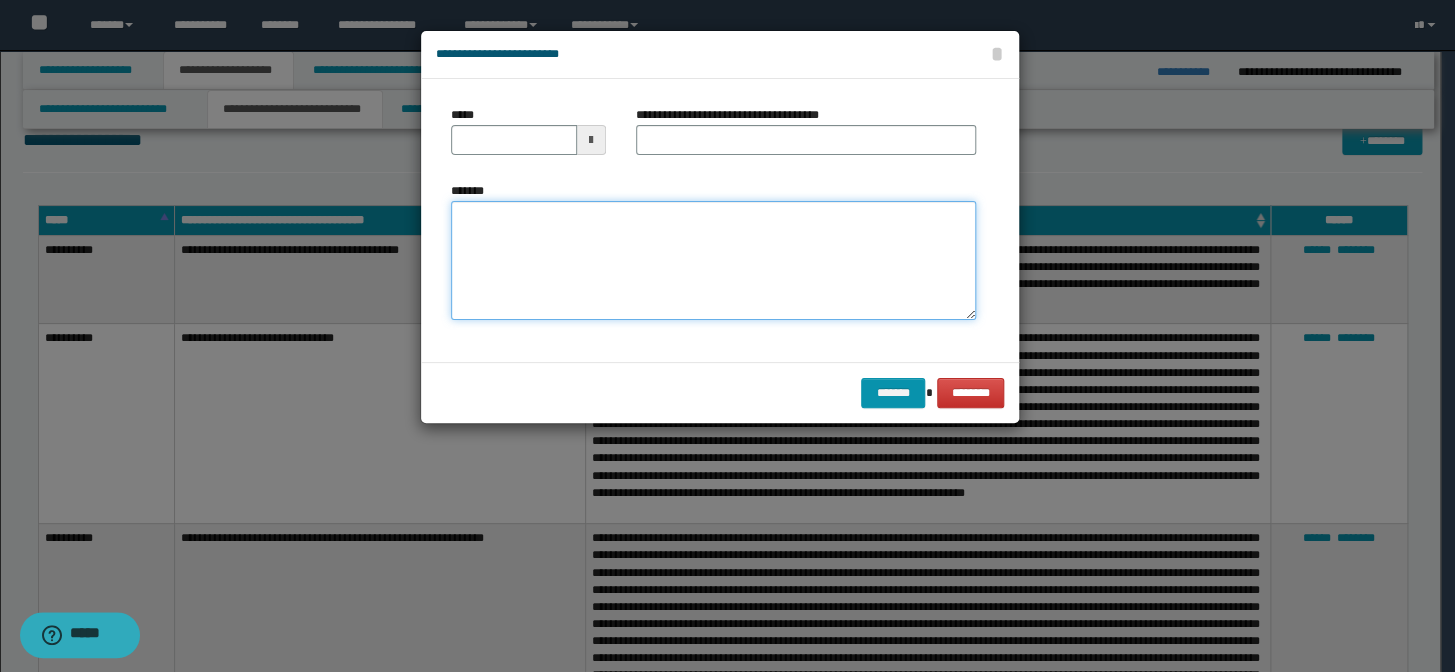 click on "*******" at bounding box center [713, 261] 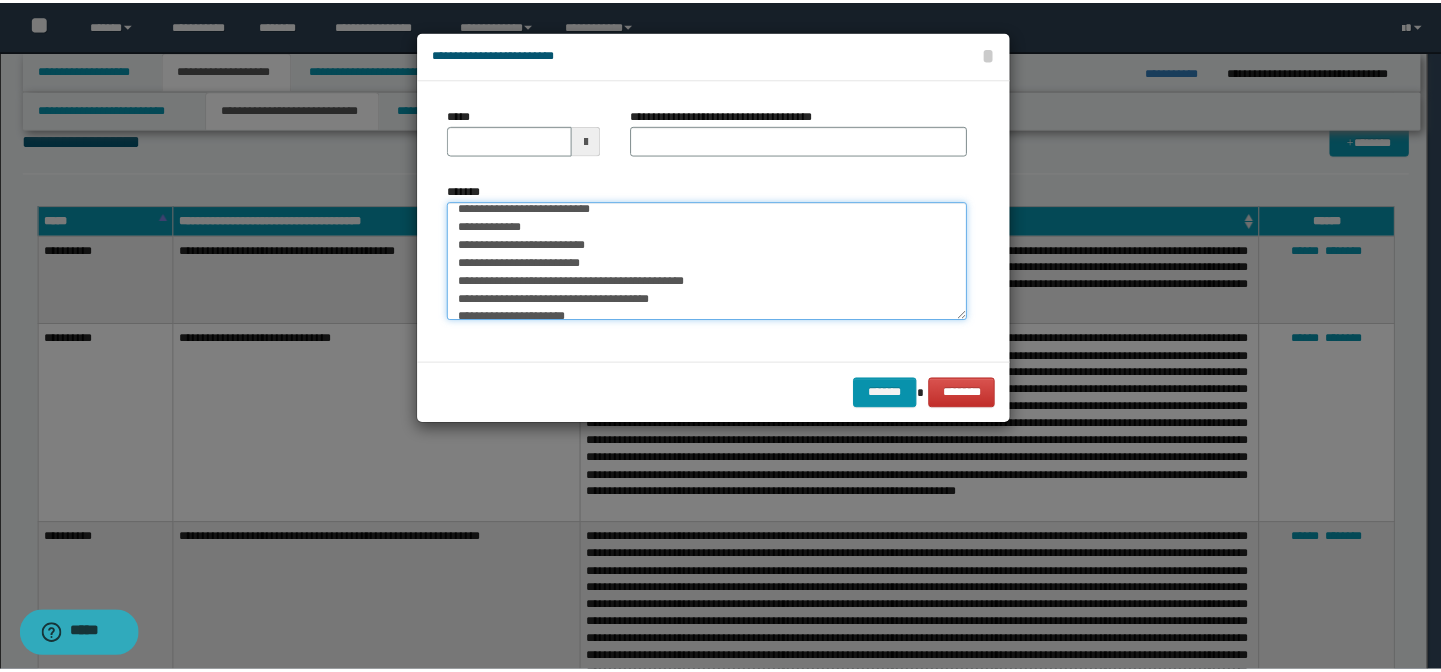 scroll, scrollTop: 0, scrollLeft: 0, axis: both 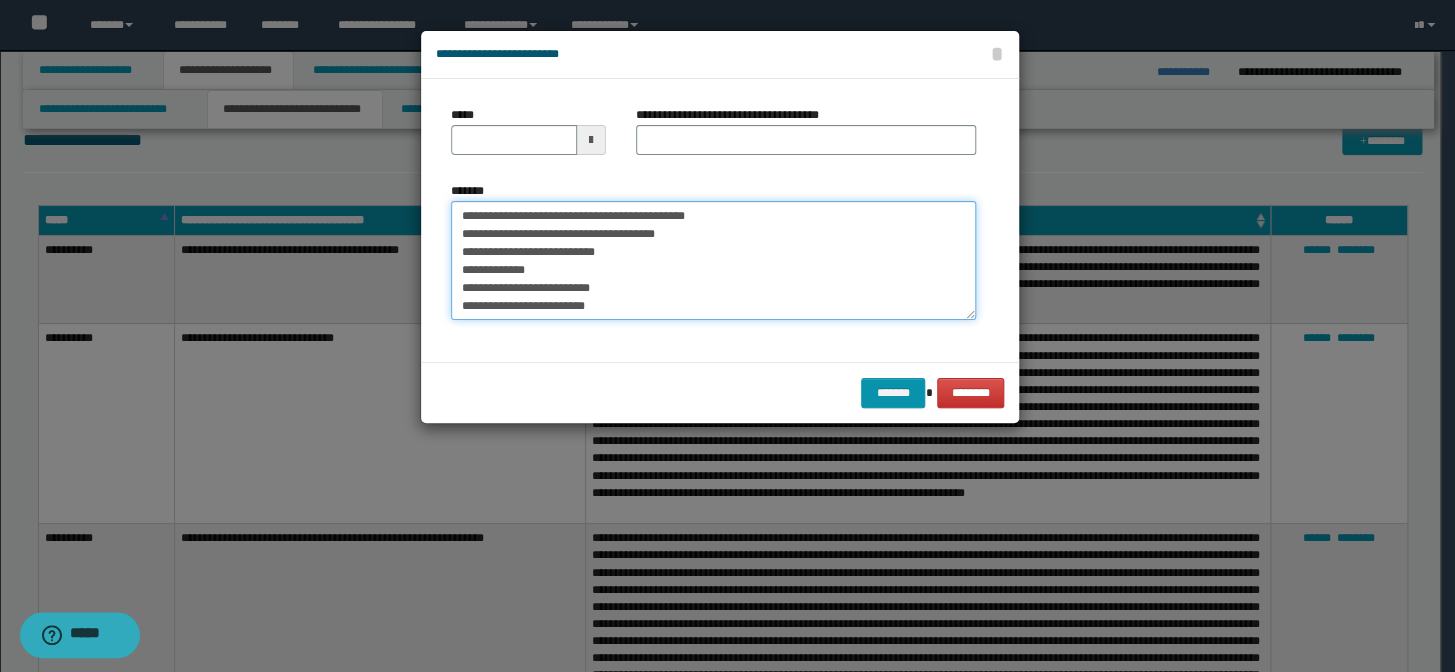 drag, startPoint x: 448, startPoint y: 180, endPoint x: 68, endPoint y: 138, distance: 382.314 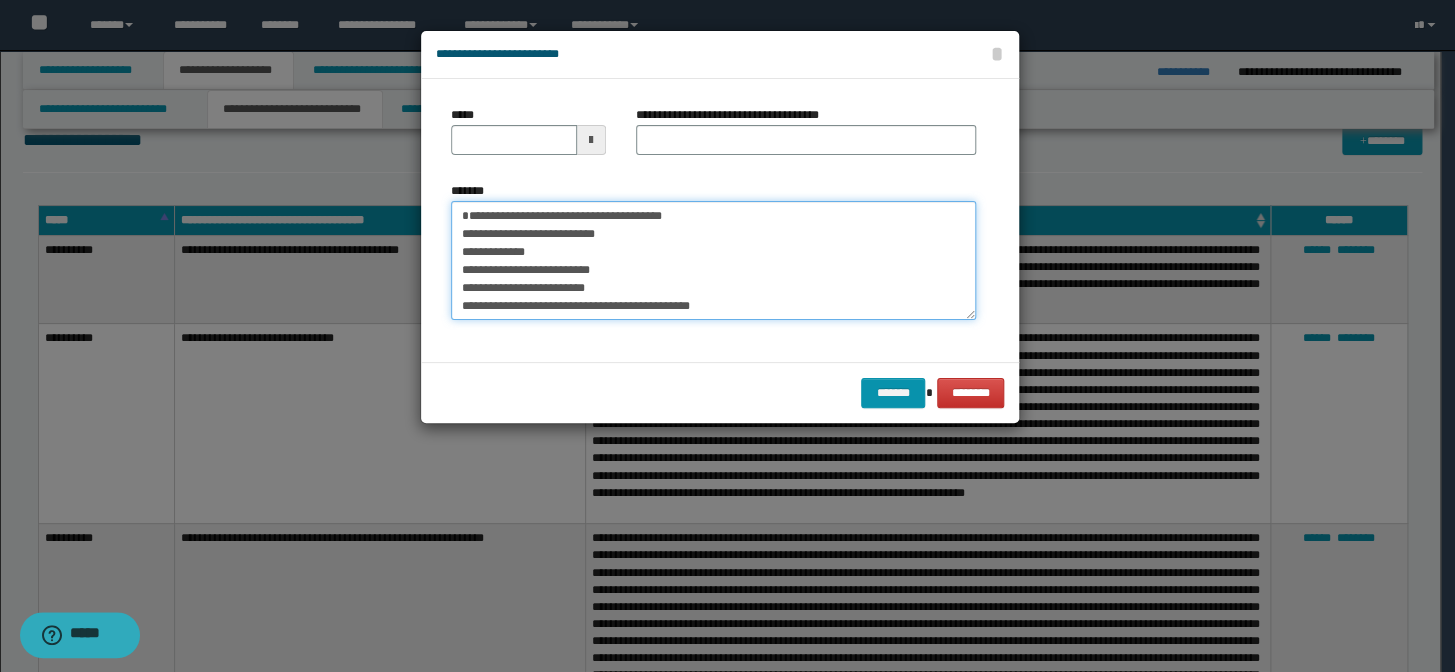 type on "**********" 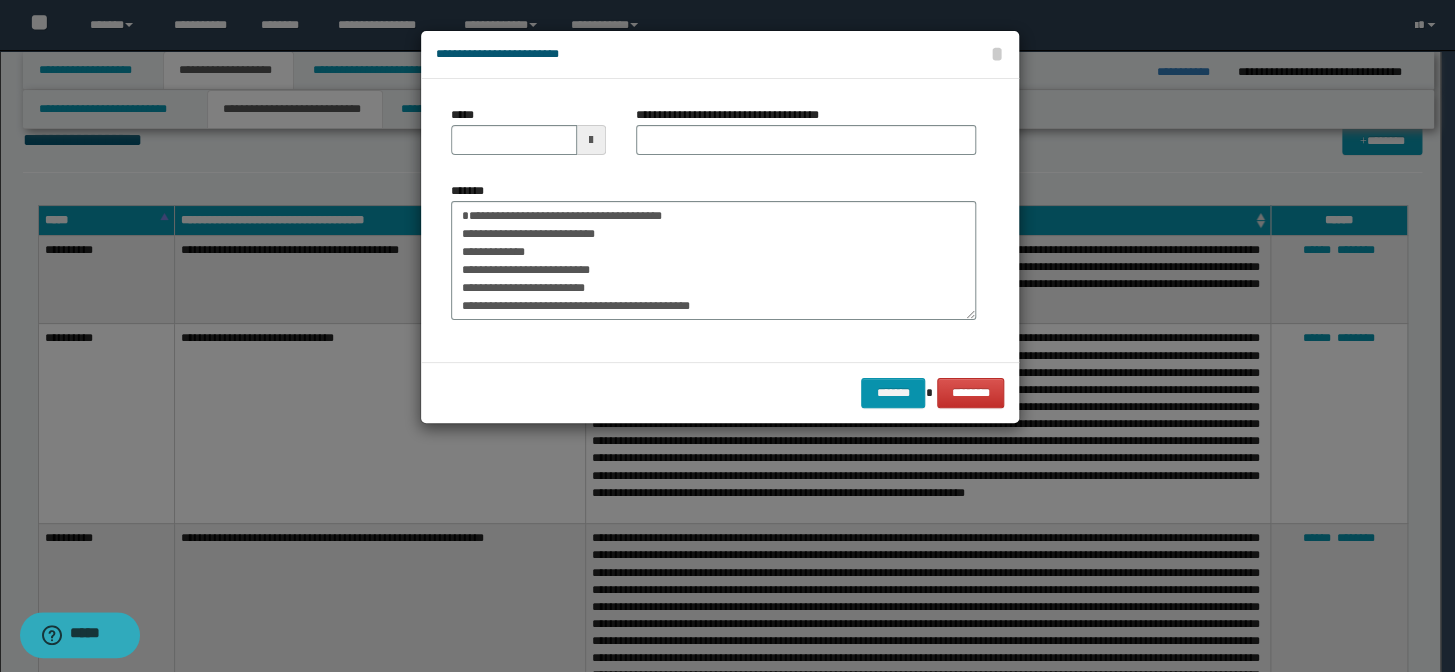 click on "**********" at bounding box center [735, 115] 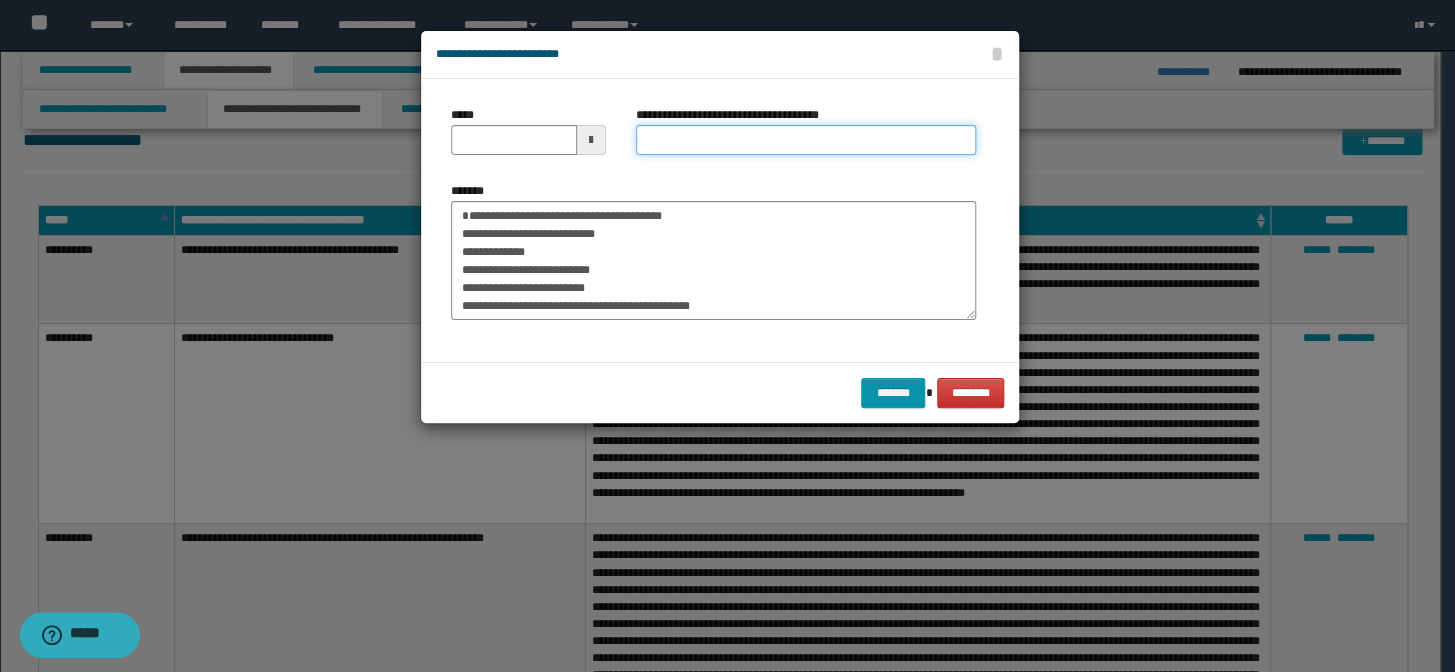 click on "**********" at bounding box center (806, 140) 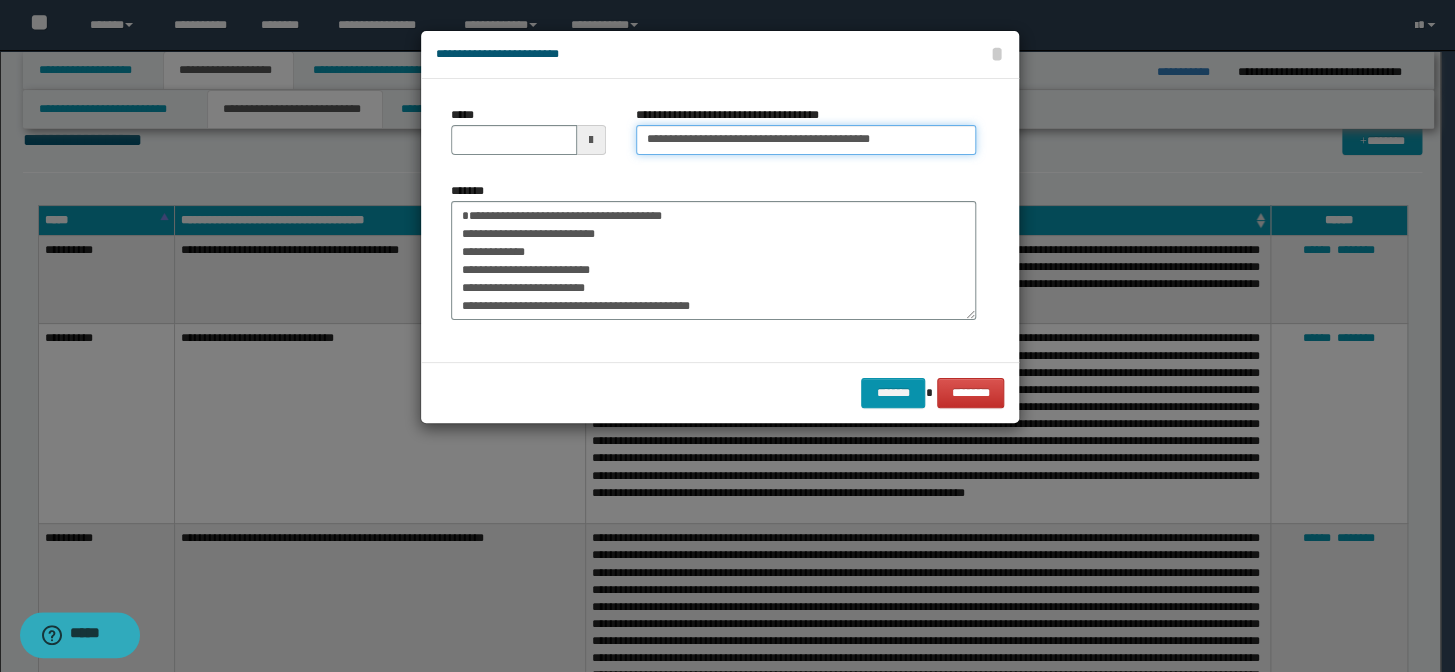 drag, startPoint x: 902, startPoint y: 130, endPoint x: 828, endPoint y: 144, distance: 75.31268 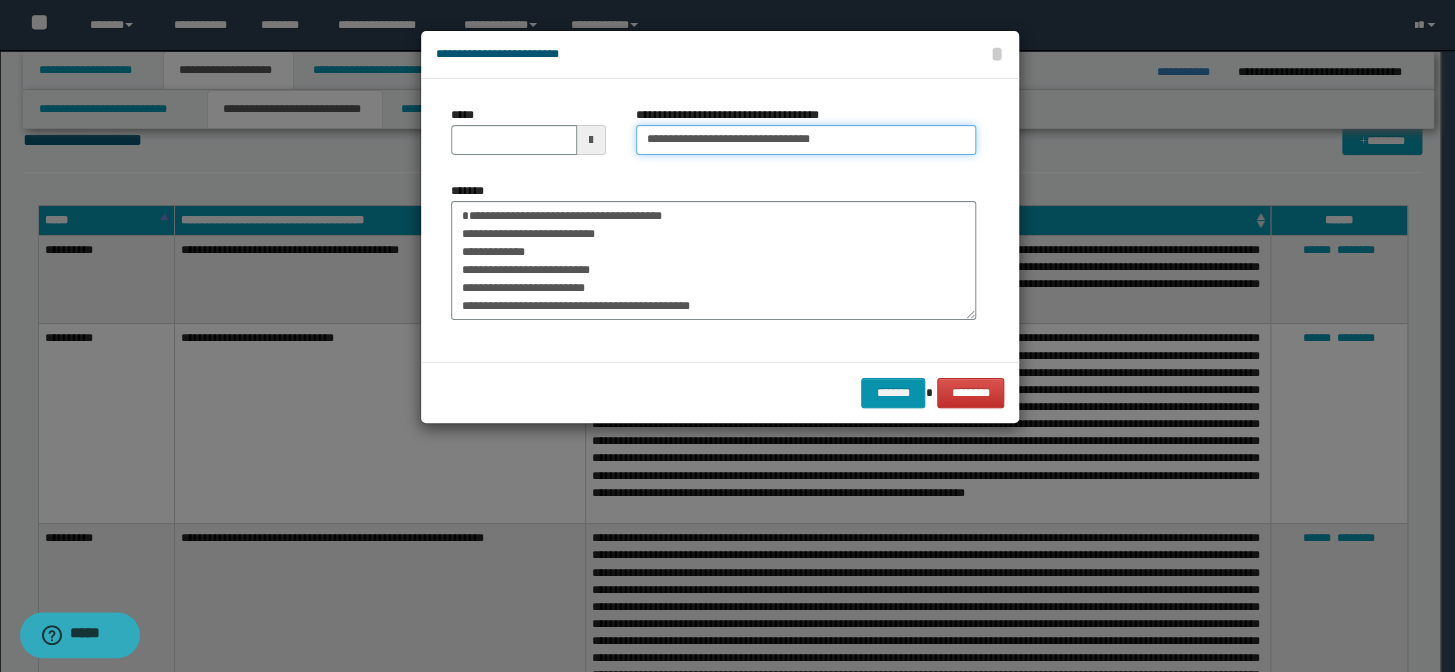 type 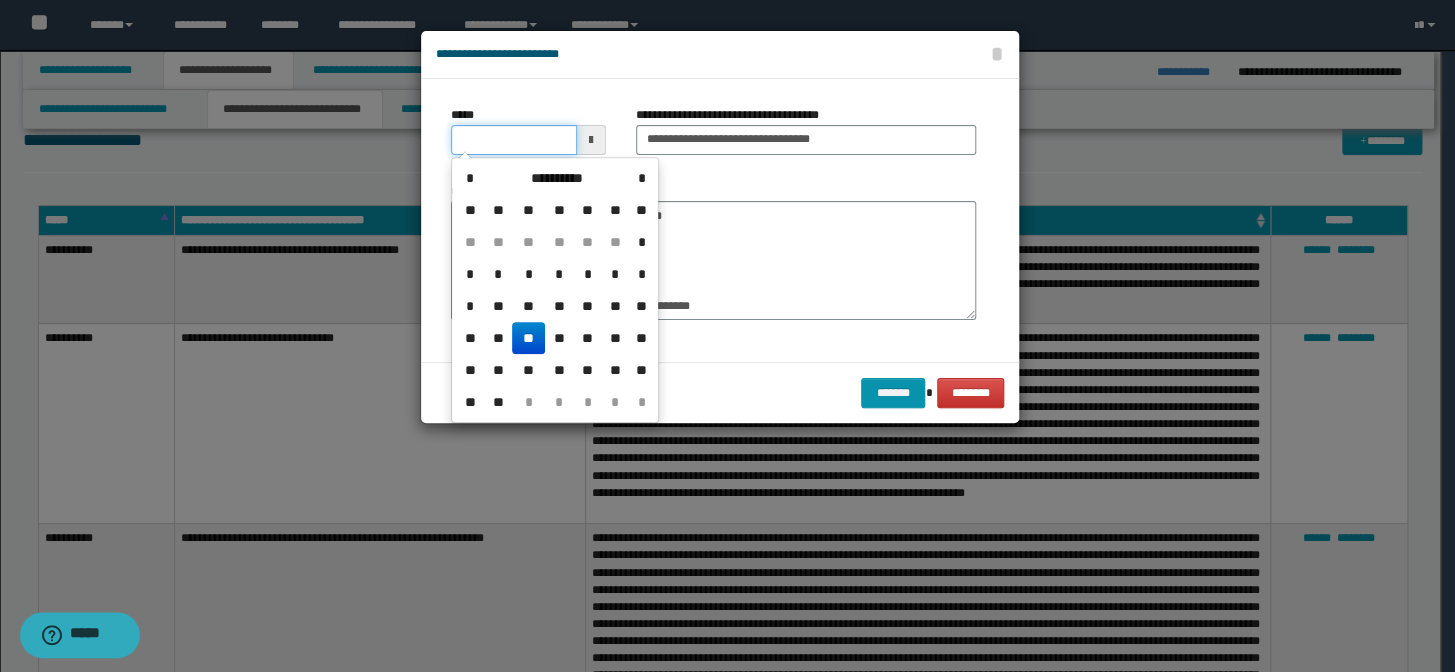 click on "*****" at bounding box center (514, 140) 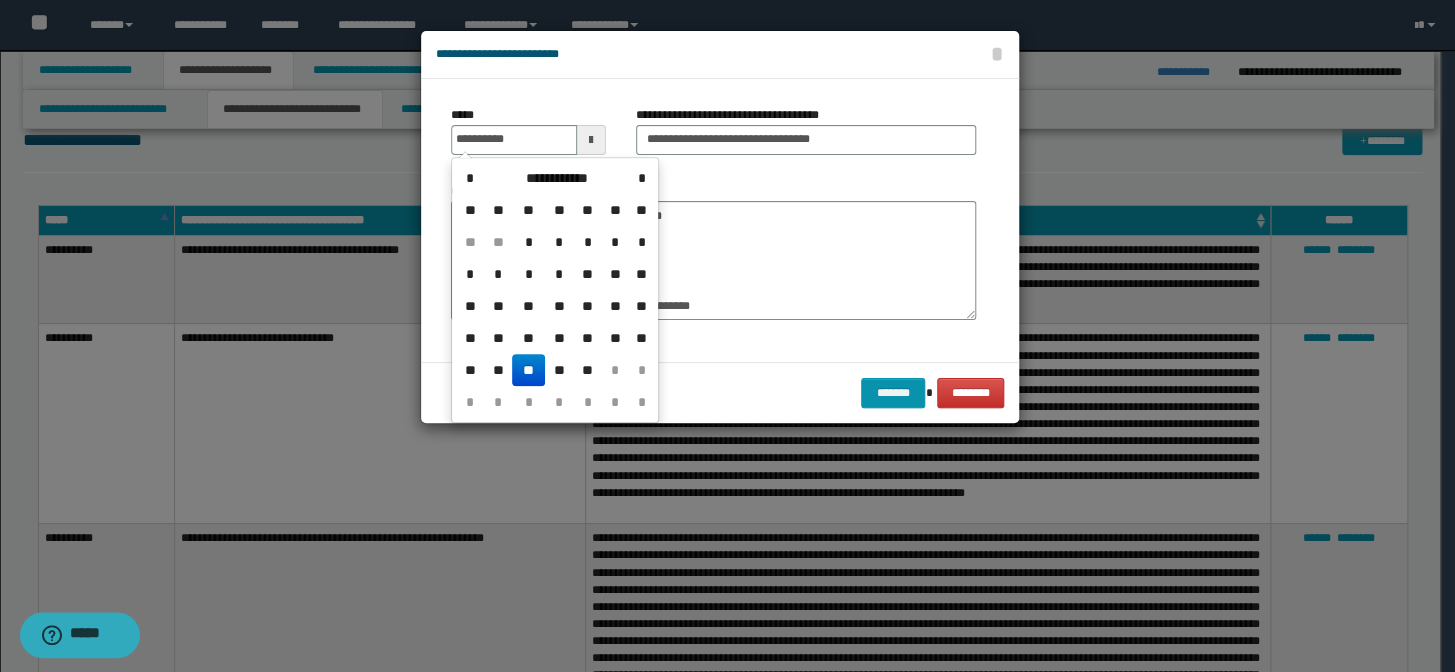 type on "**********" 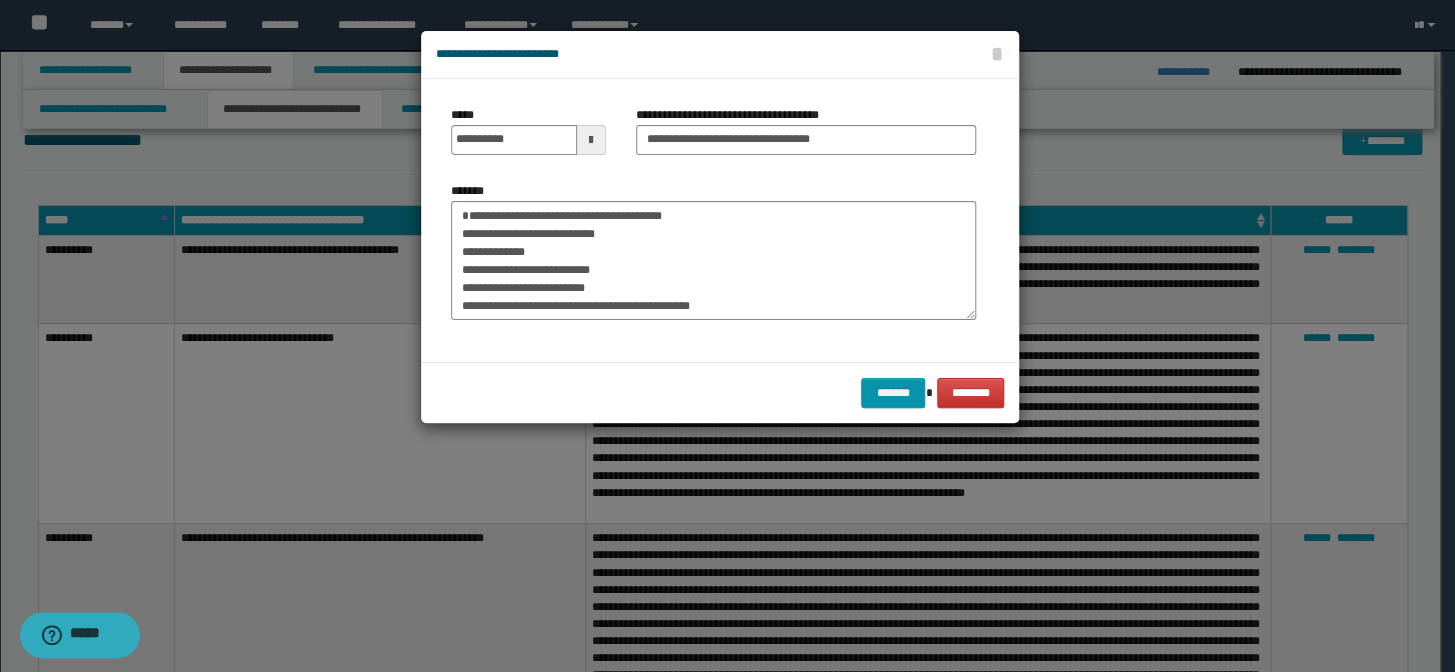 click on "**********" at bounding box center [806, 138] 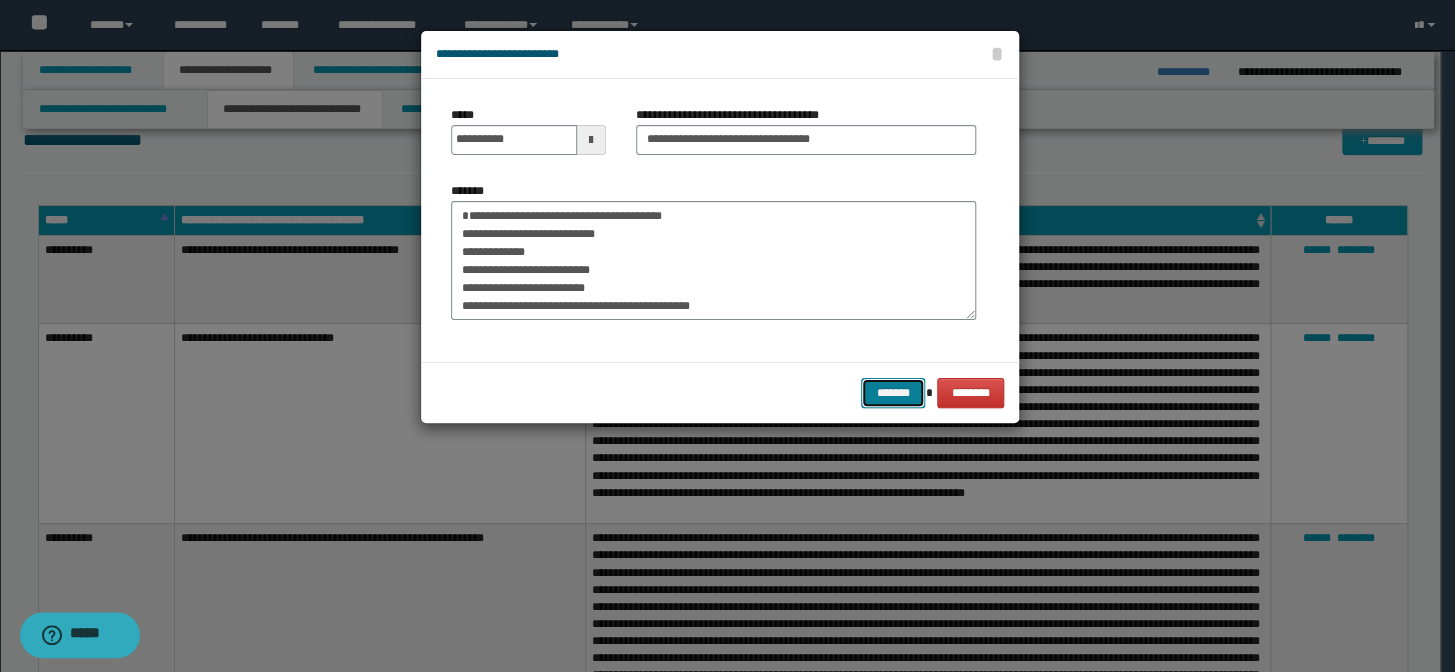 click on "*******" at bounding box center (893, 393) 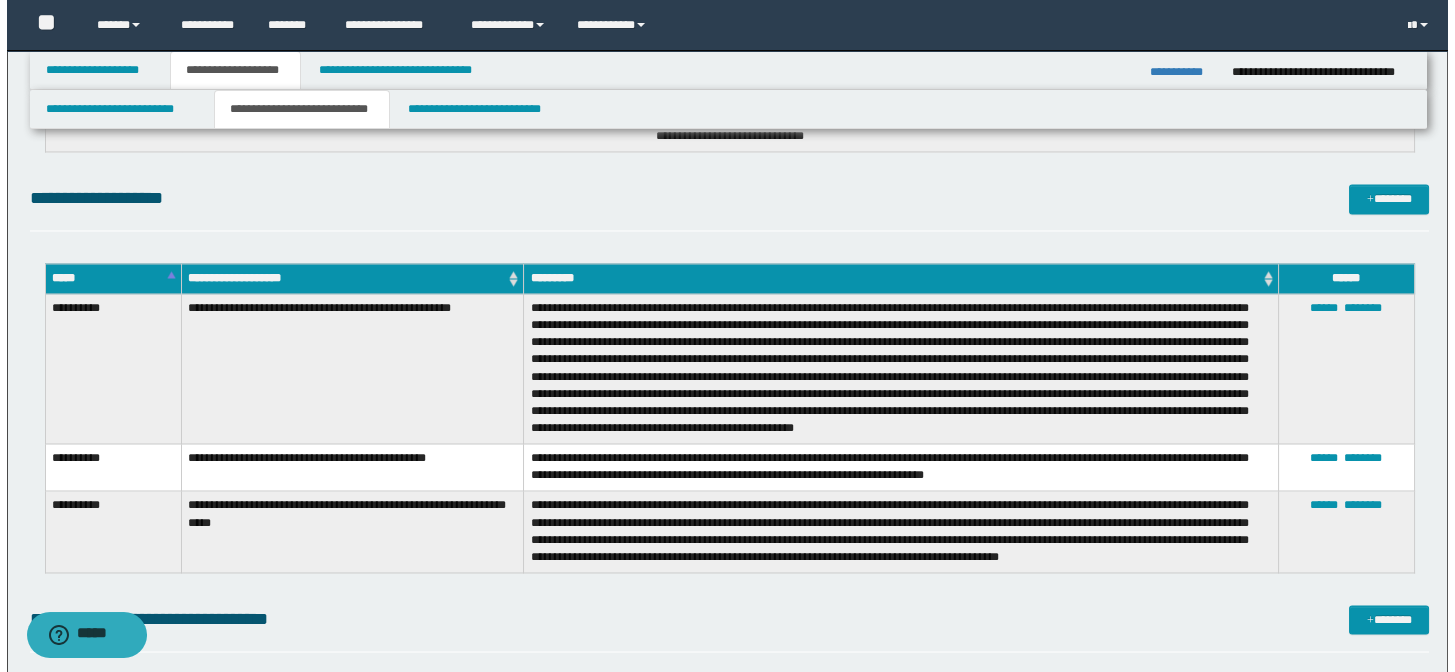 scroll, scrollTop: 7054, scrollLeft: 0, axis: vertical 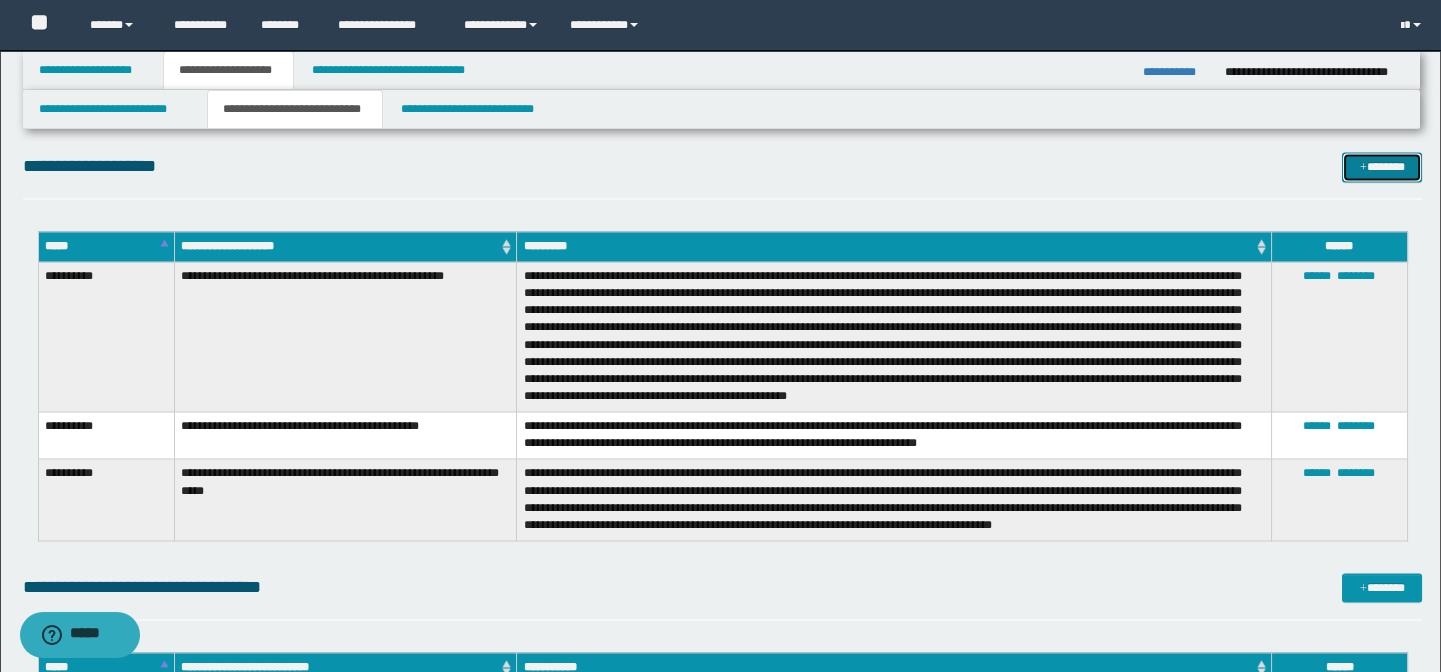click on "*******" at bounding box center [1382, 167] 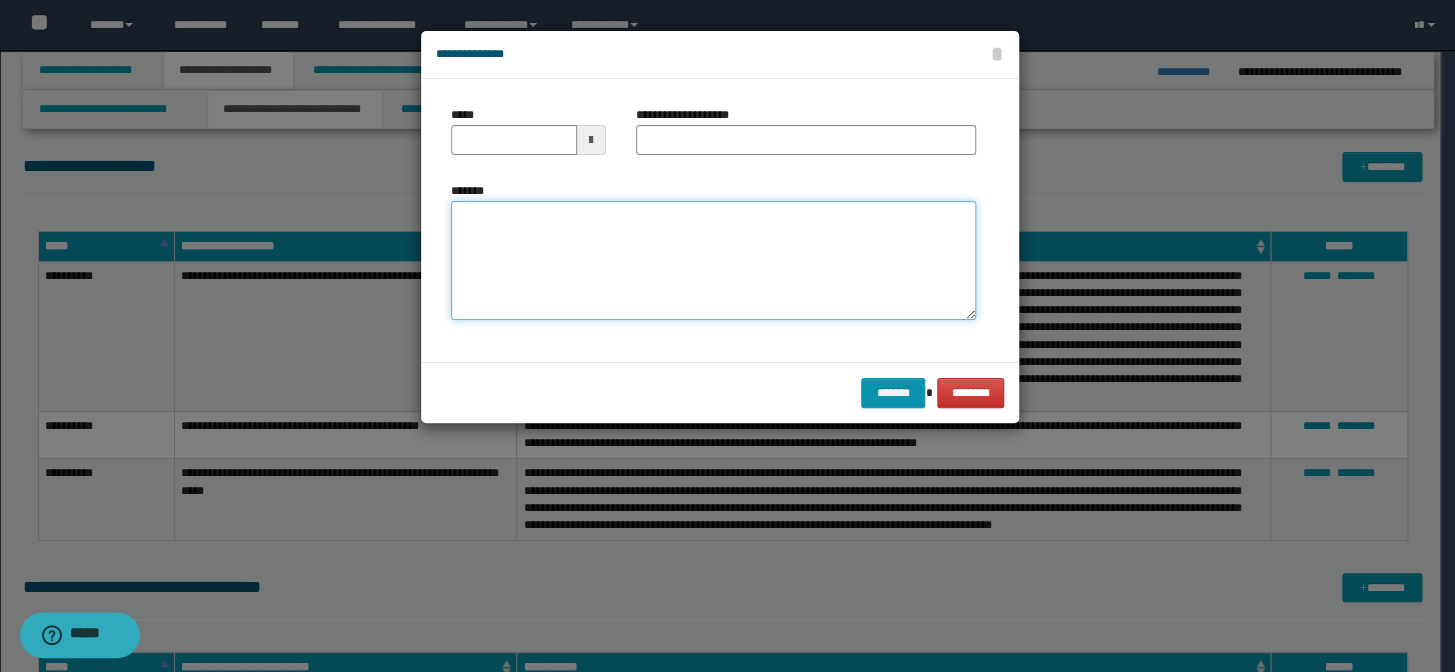 click on "*******" at bounding box center [713, 261] 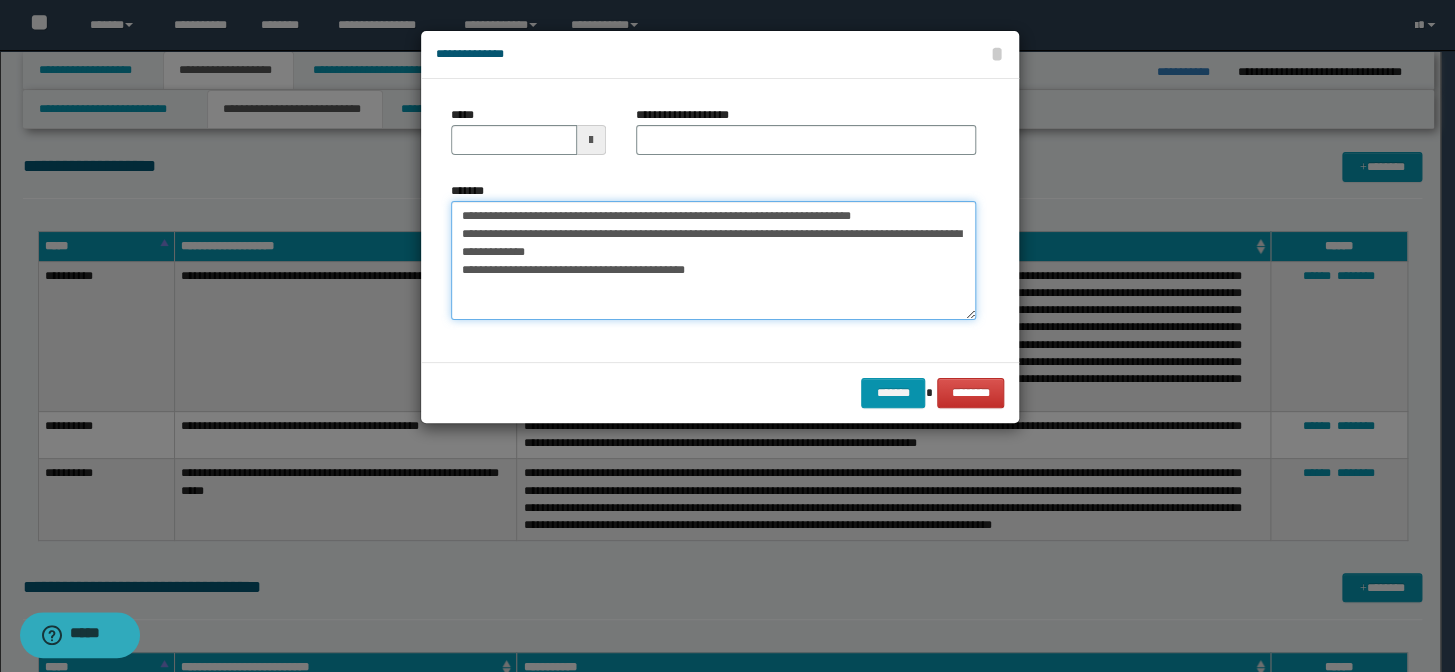 drag, startPoint x: 900, startPoint y: 204, endPoint x: 0, endPoint y: 169, distance: 900.6803 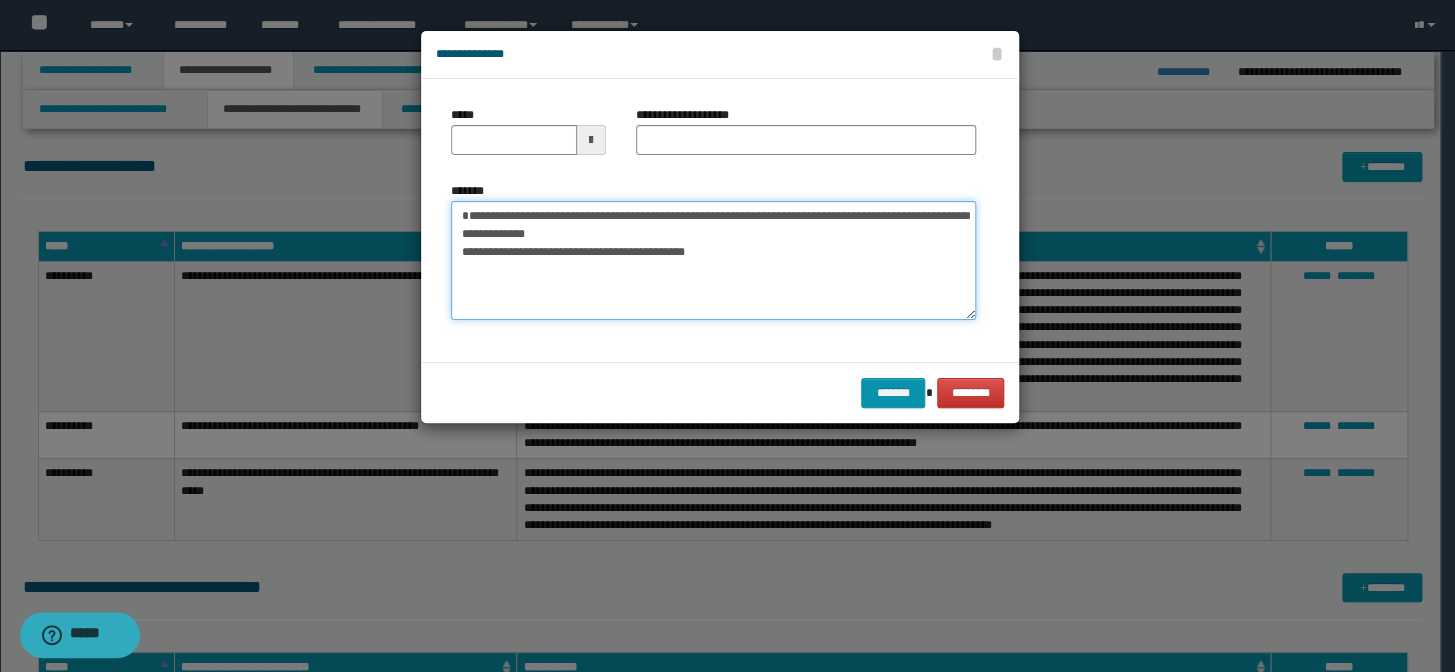 type on "**********" 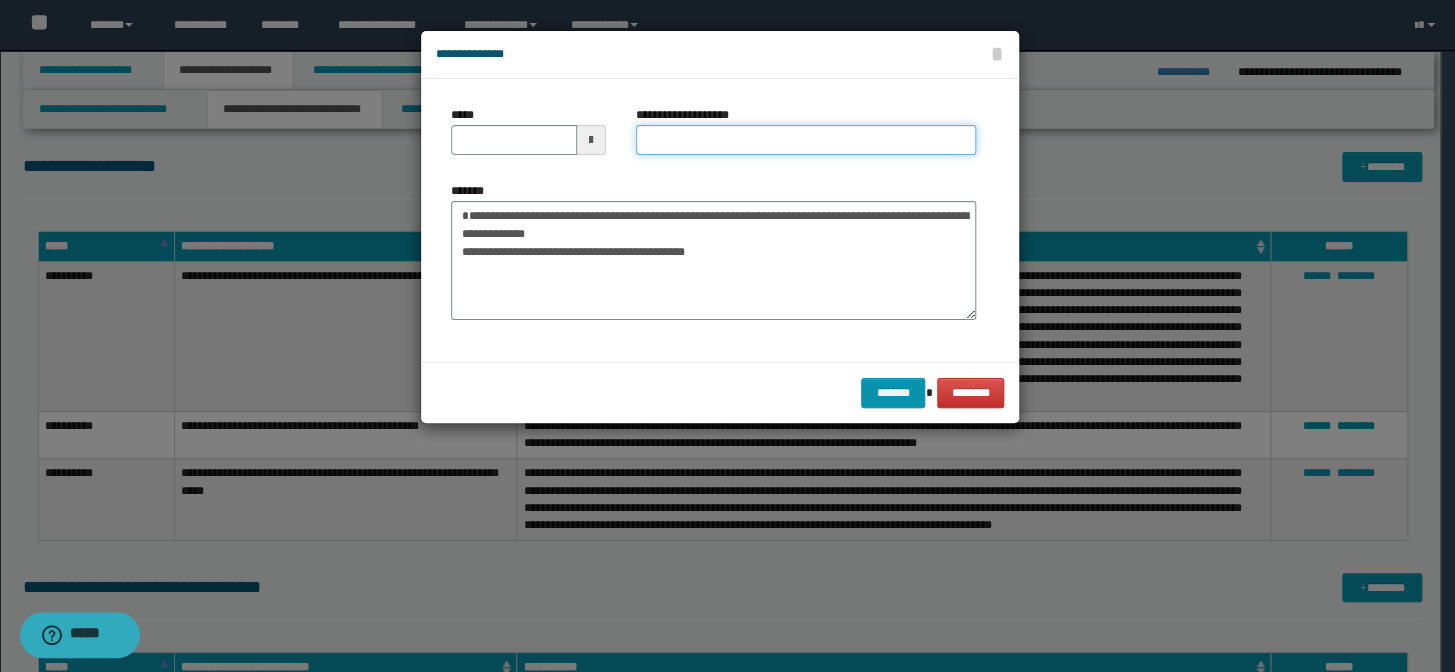 click on "**********" at bounding box center (806, 140) 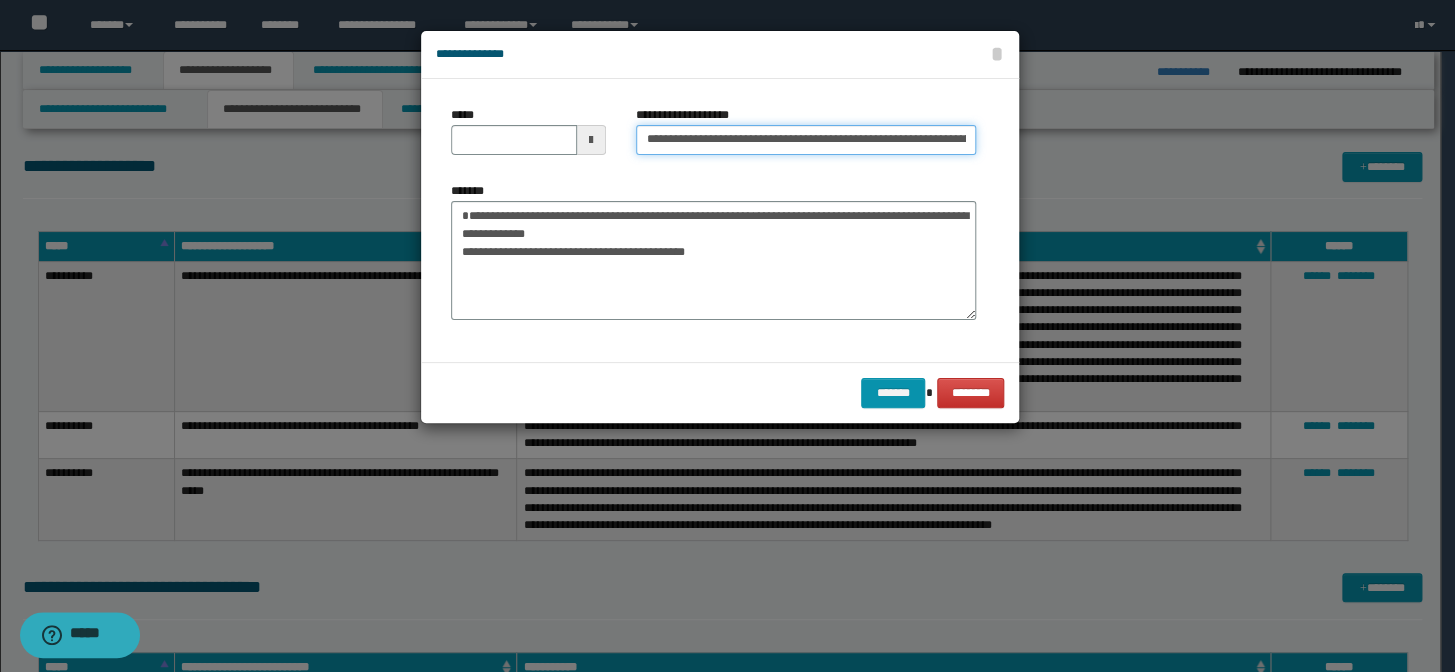 scroll, scrollTop: 0, scrollLeft: 91, axis: horizontal 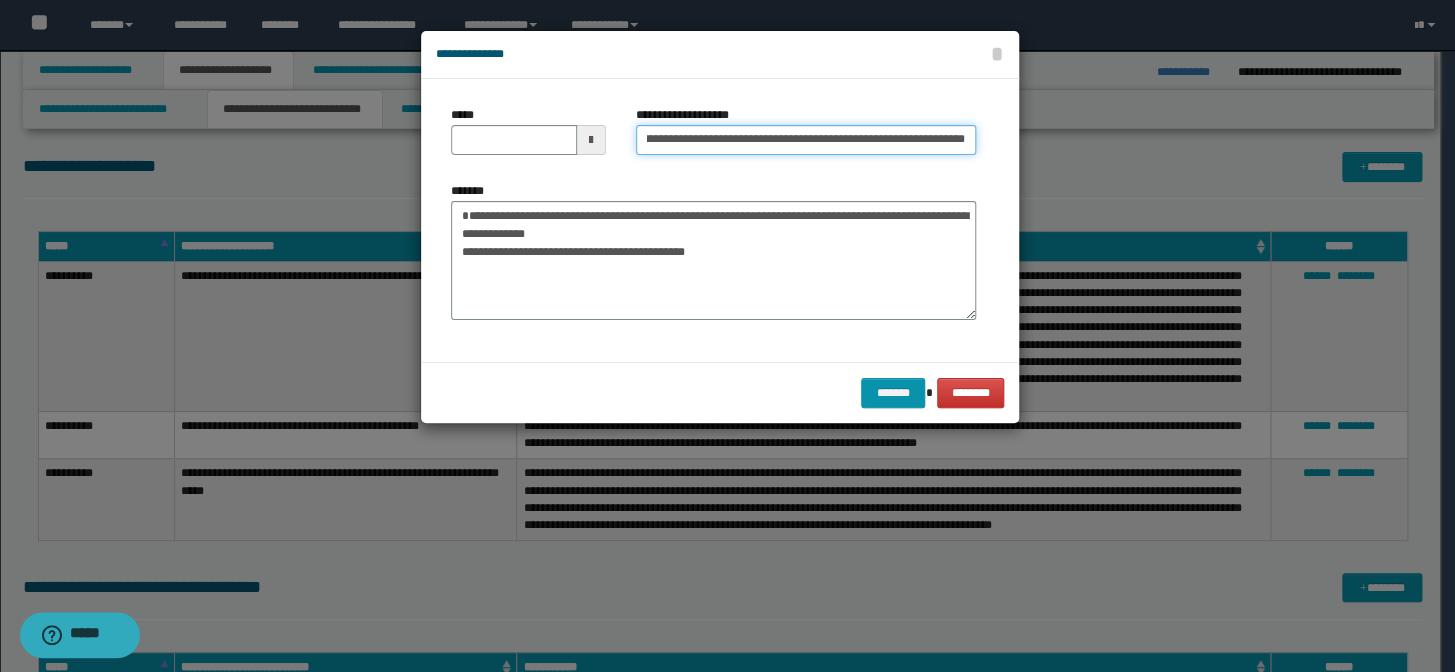 drag, startPoint x: 961, startPoint y: 140, endPoint x: 896, endPoint y: 130, distance: 65.76473 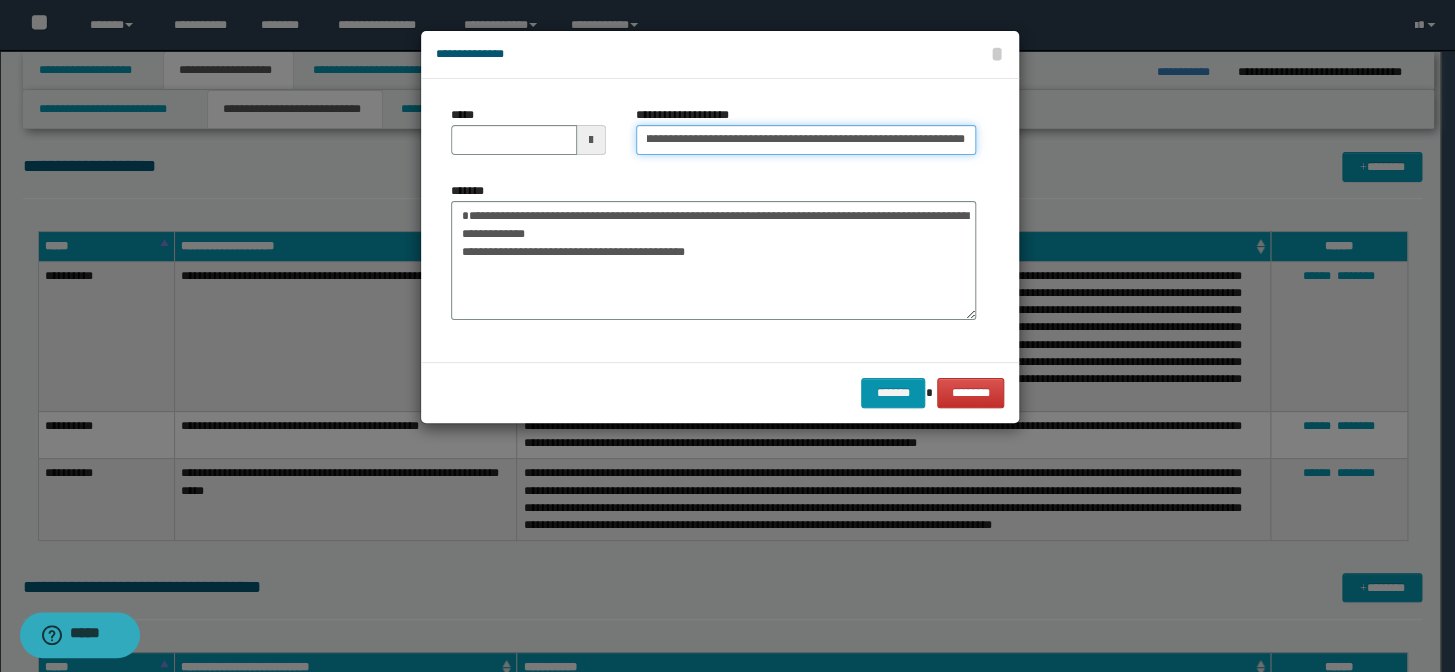 type 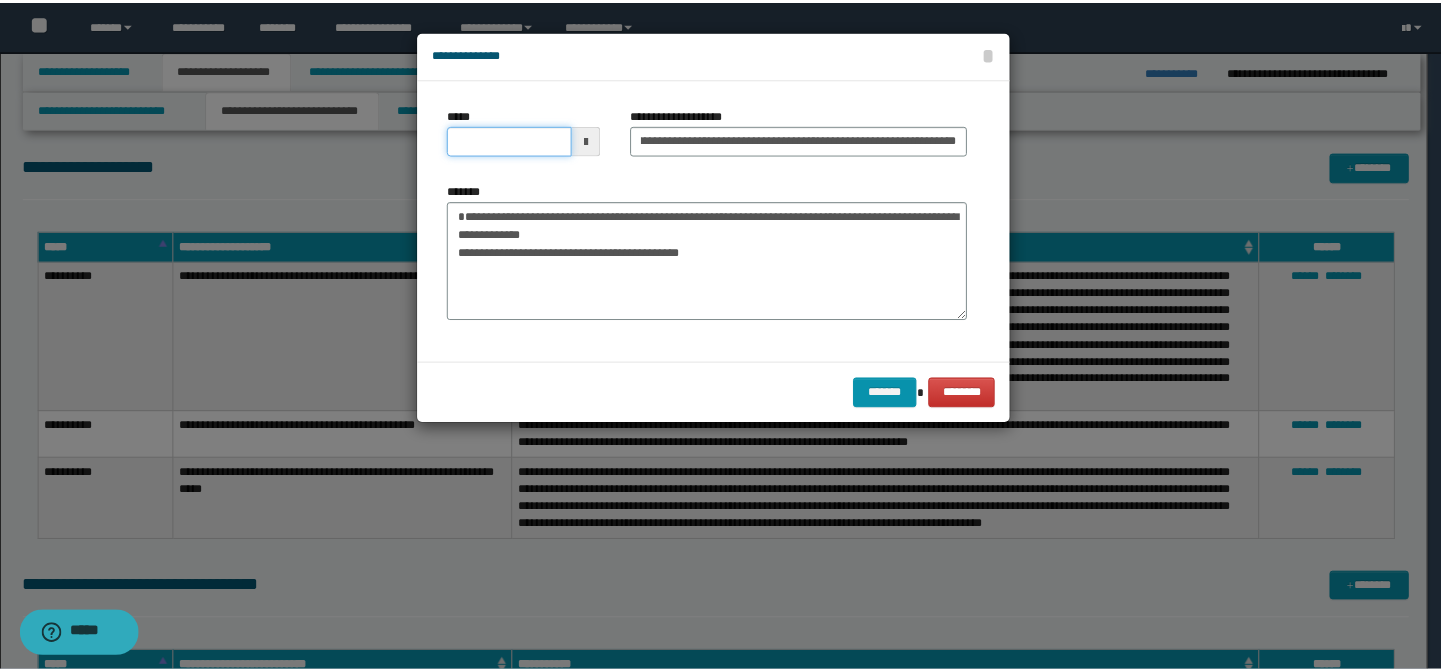 scroll, scrollTop: 0, scrollLeft: 0, axis: both 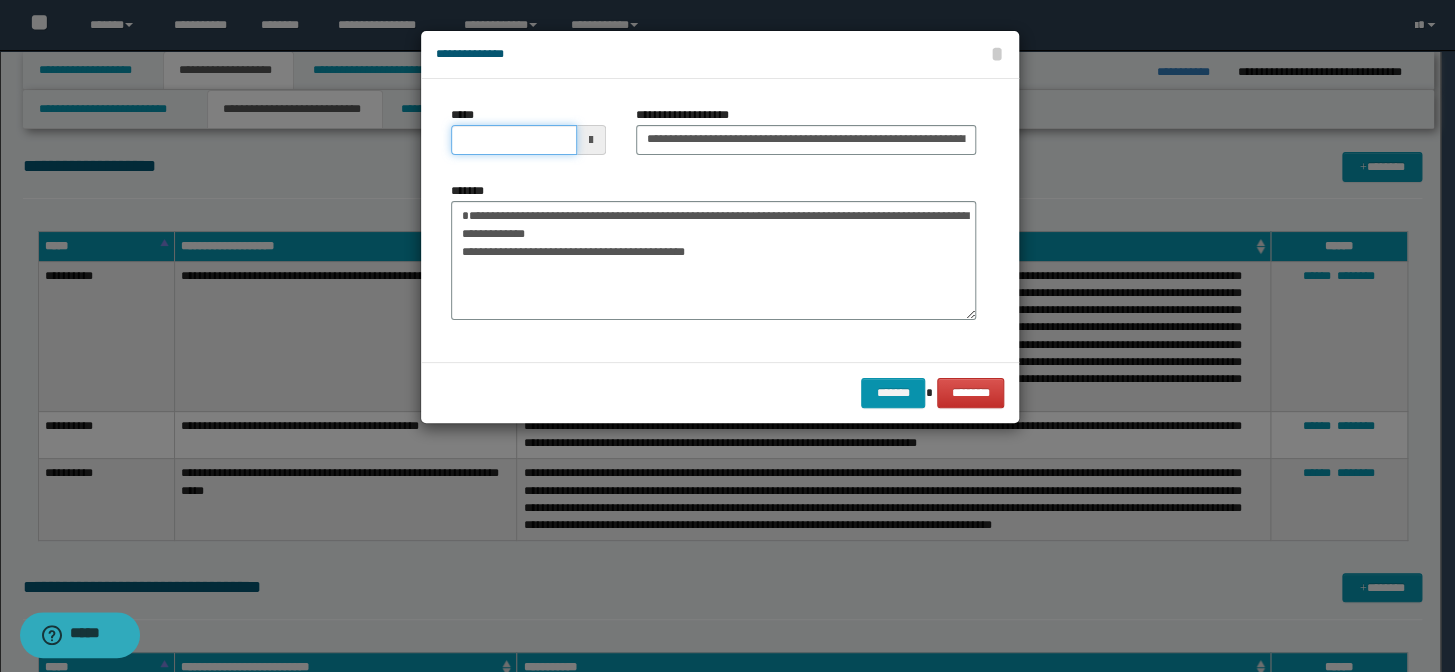 click on "*****" at bounding box center [514, 140] 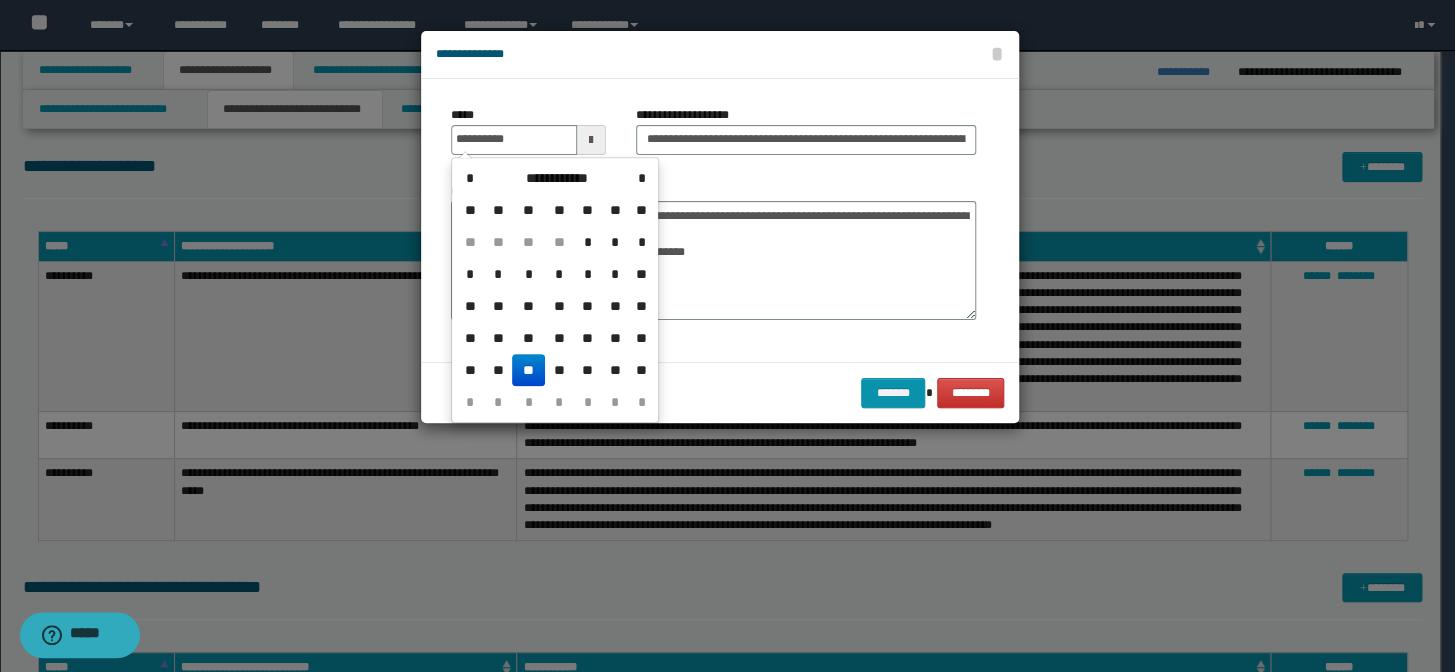 type on "**********" 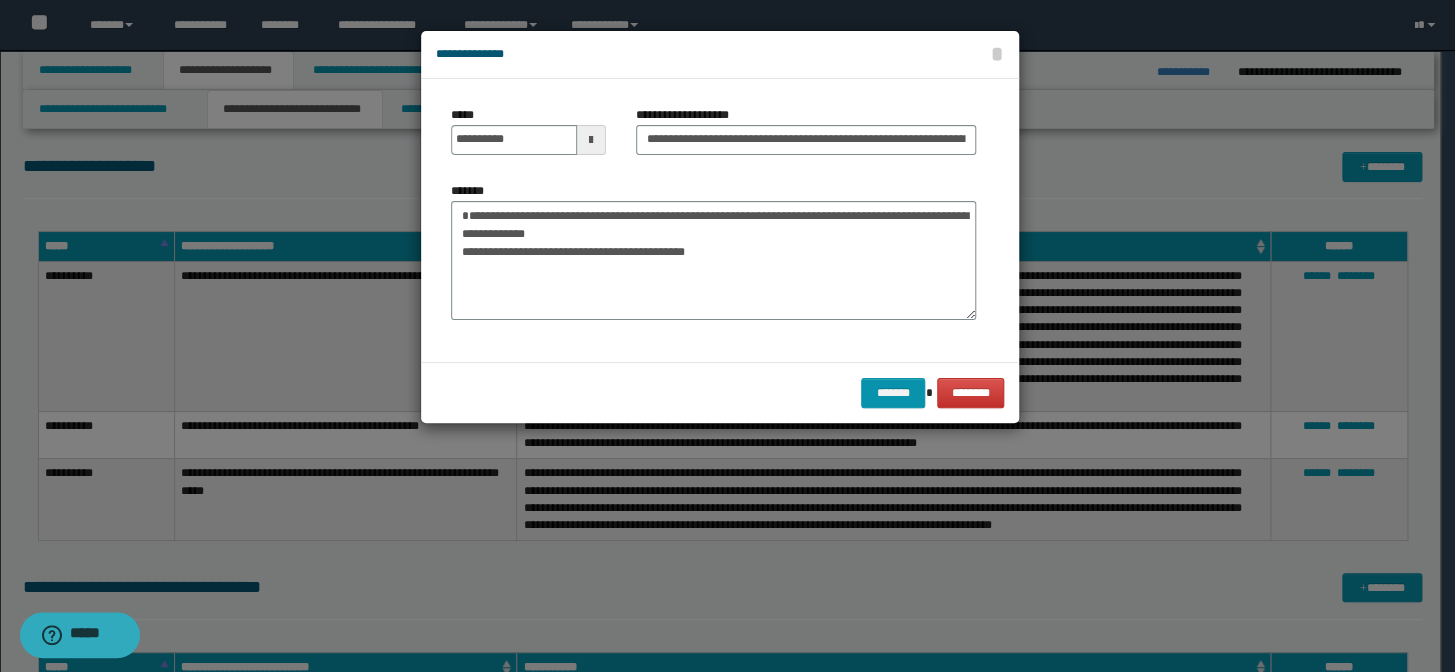 click on "**********" at bounding box center [806, 138] 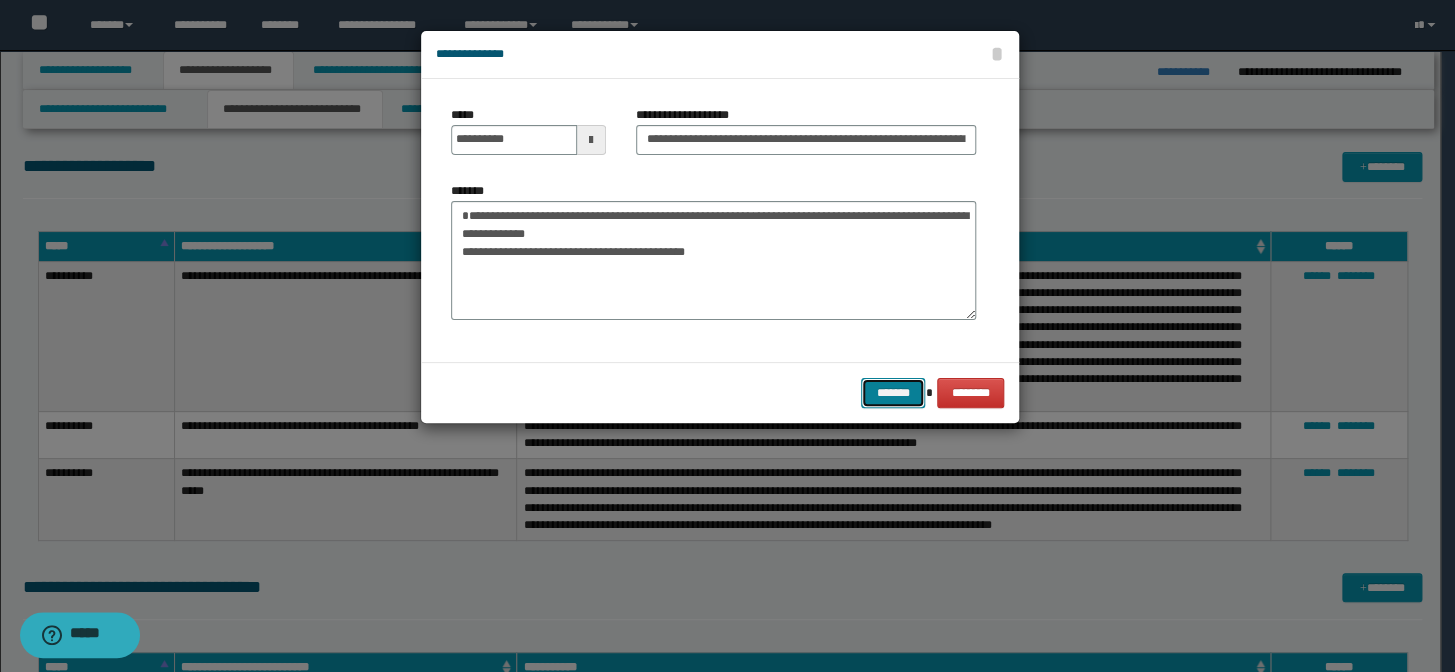 click on "*******" at bounding box center (893, 393) 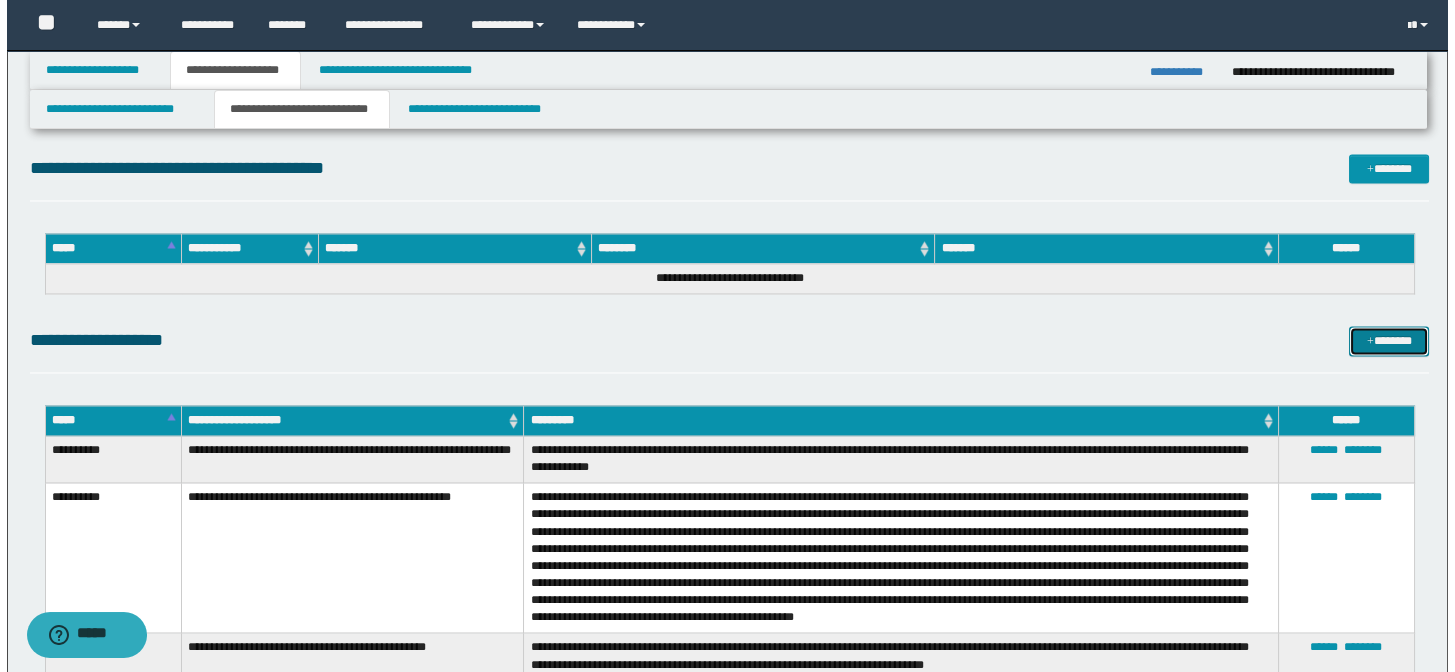 scroll, scrollTop: 6872, scrollLeft: 0, axis: vertical 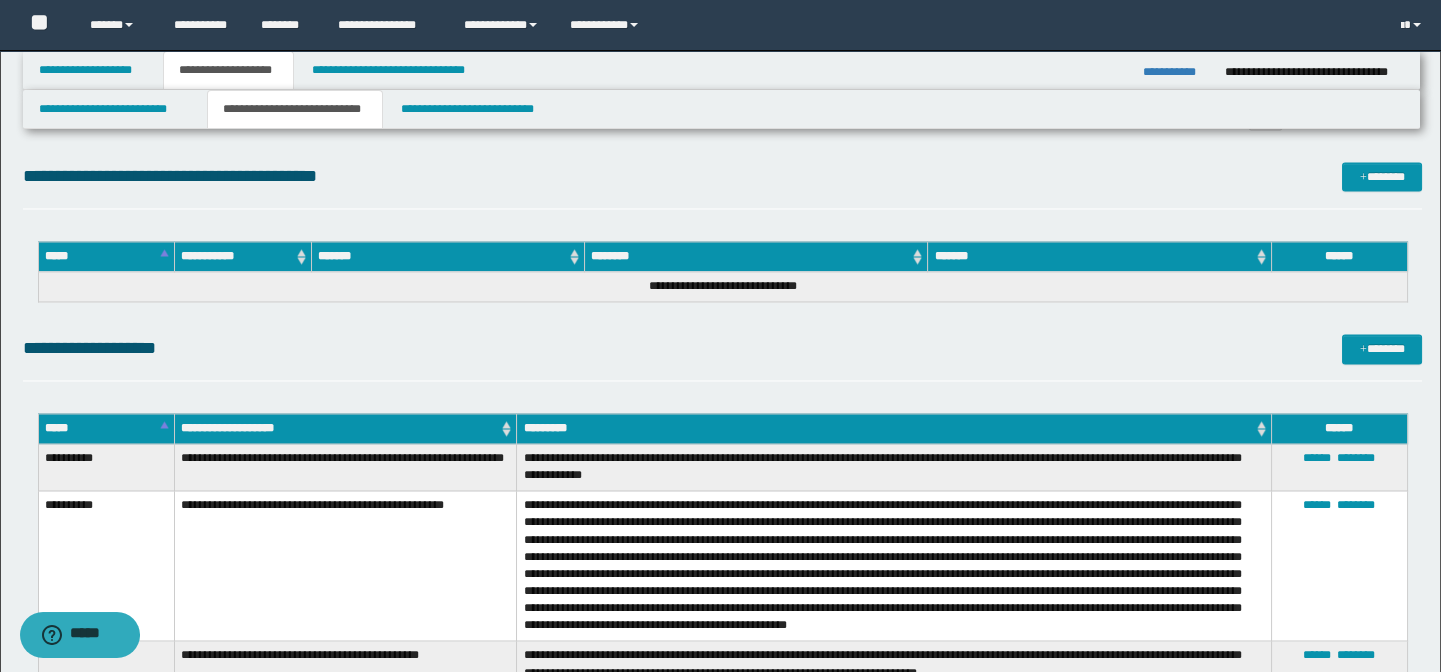 click on "**********" at bounding box center (723, 357) 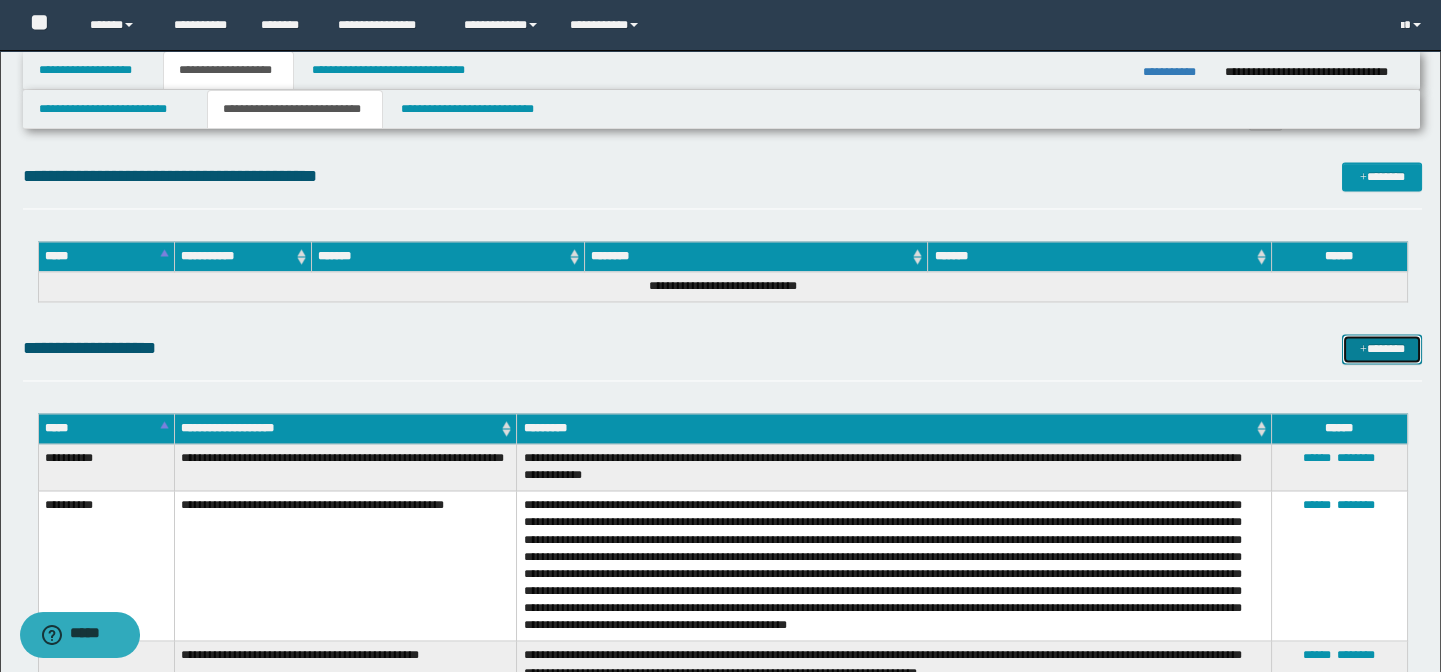 click on "*******" at bounding box center (1382, 349) 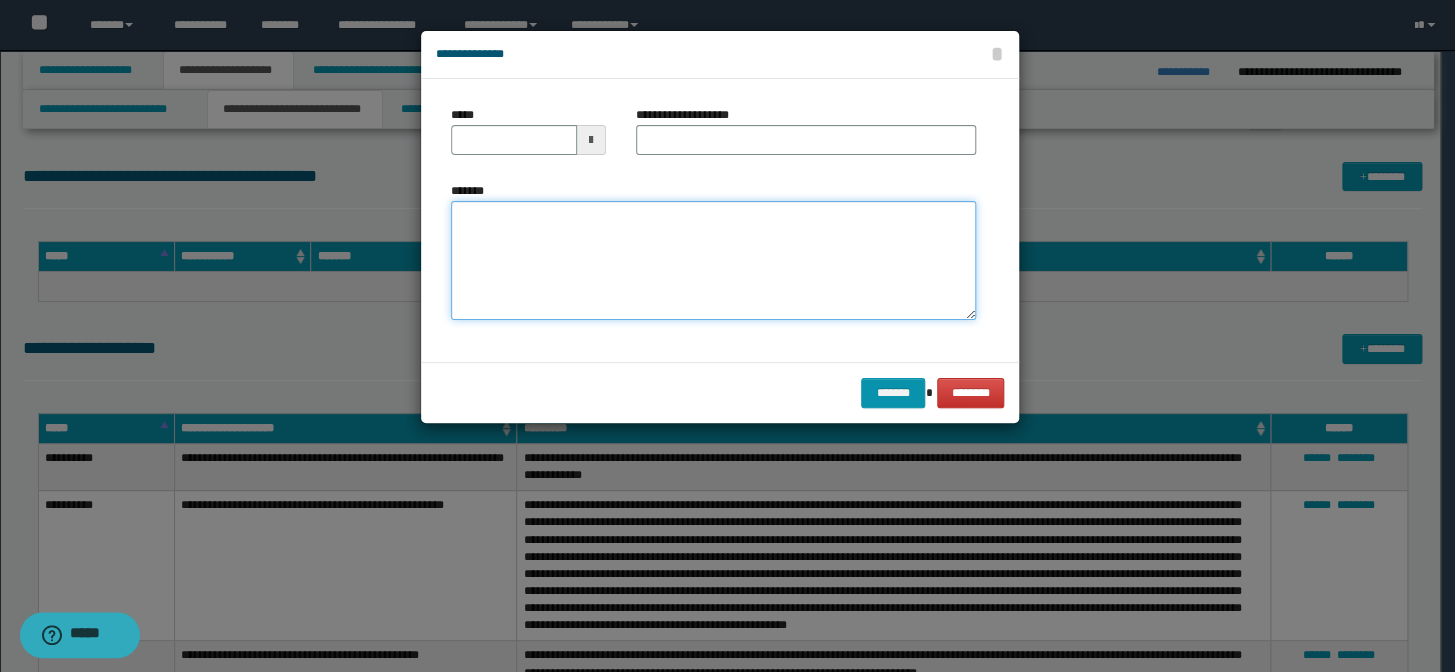 click on "*******" at bounding box center [713, 261] 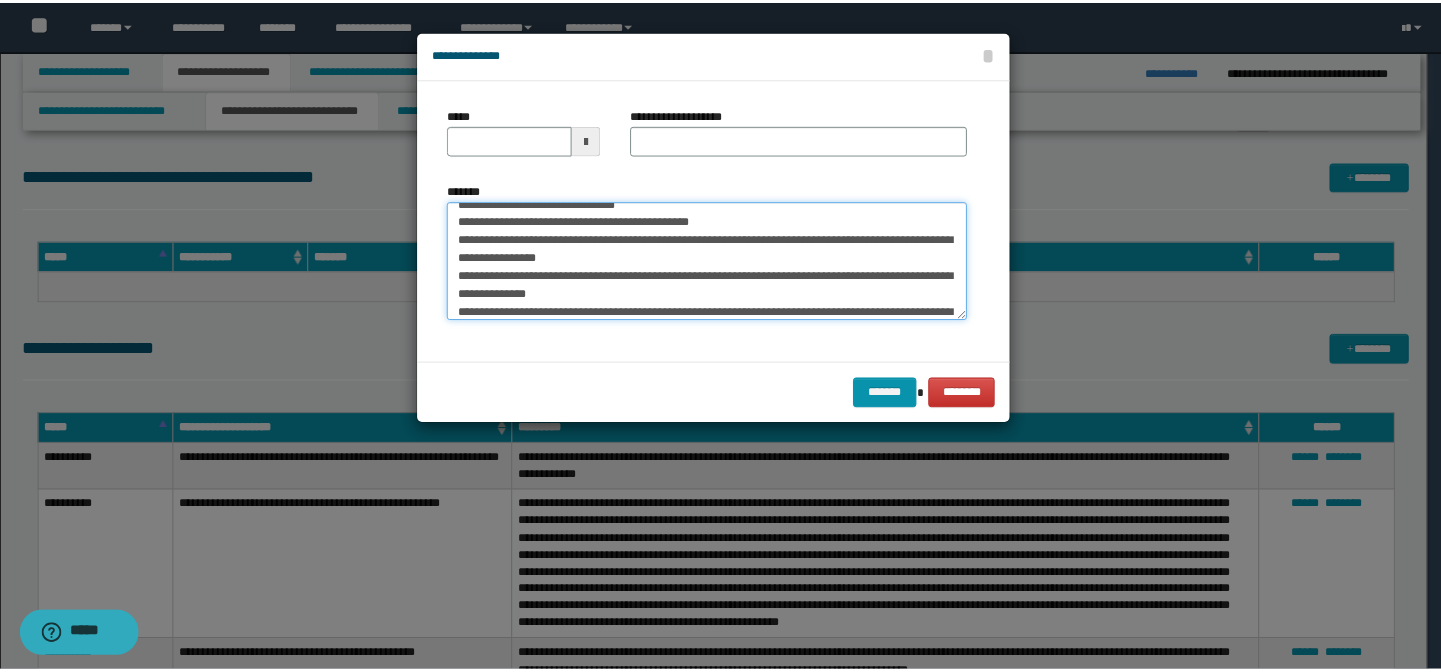 scroll, scrollTop: 0, scrollLeft: 0, axis: both 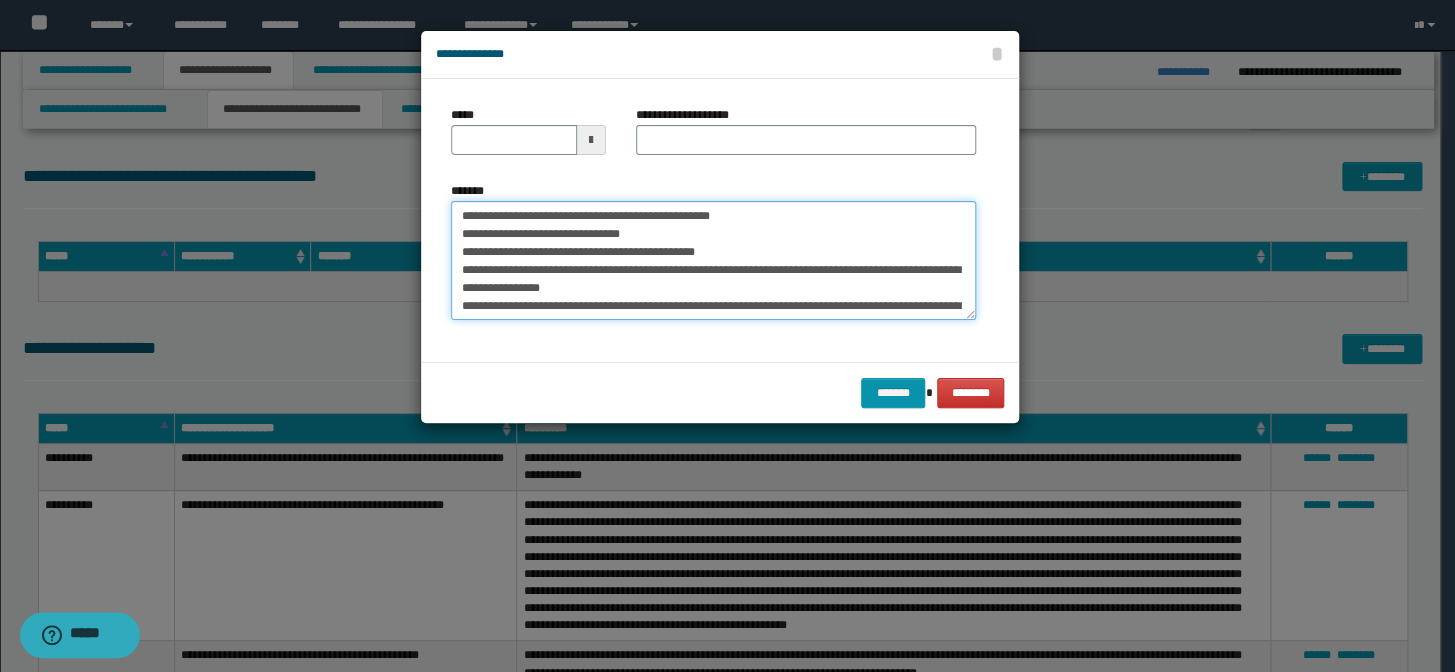 drag, startPoint x: 816, startPoint y: 211, endPoint x: 292, endPoint y: 207, distance: 524.01526 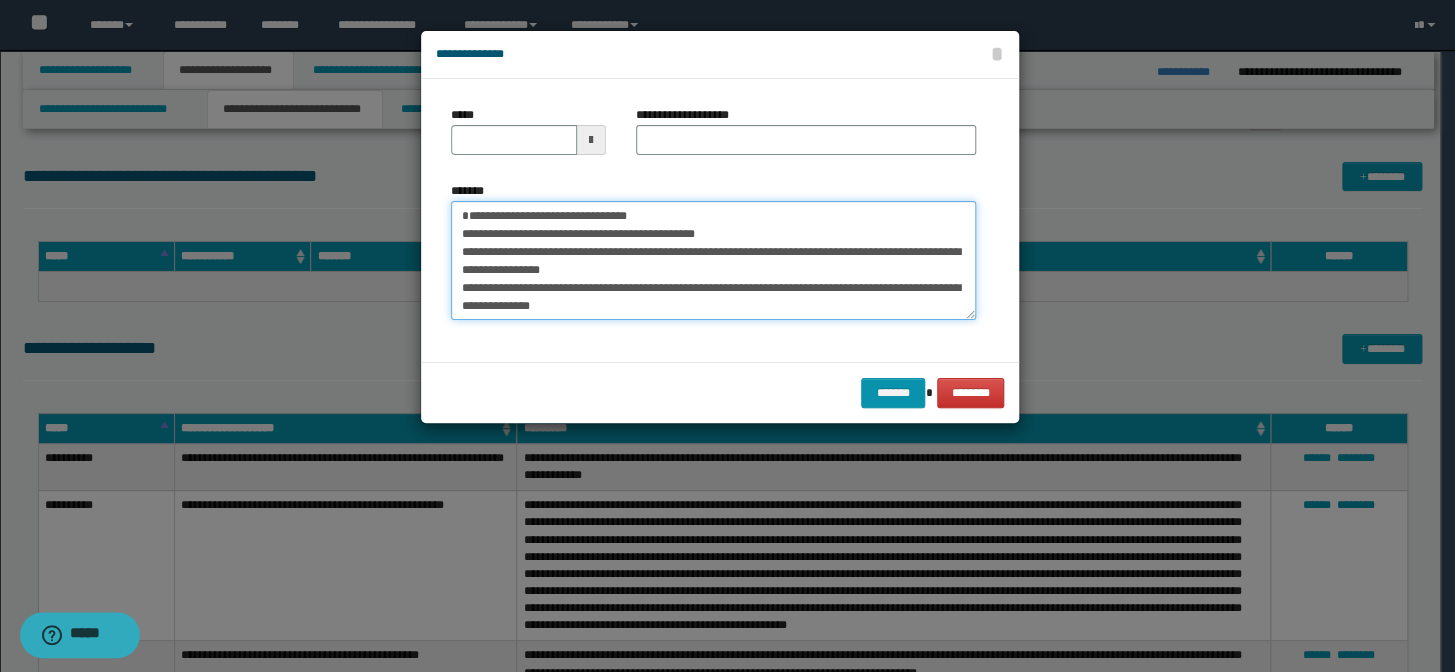 type on "**********" 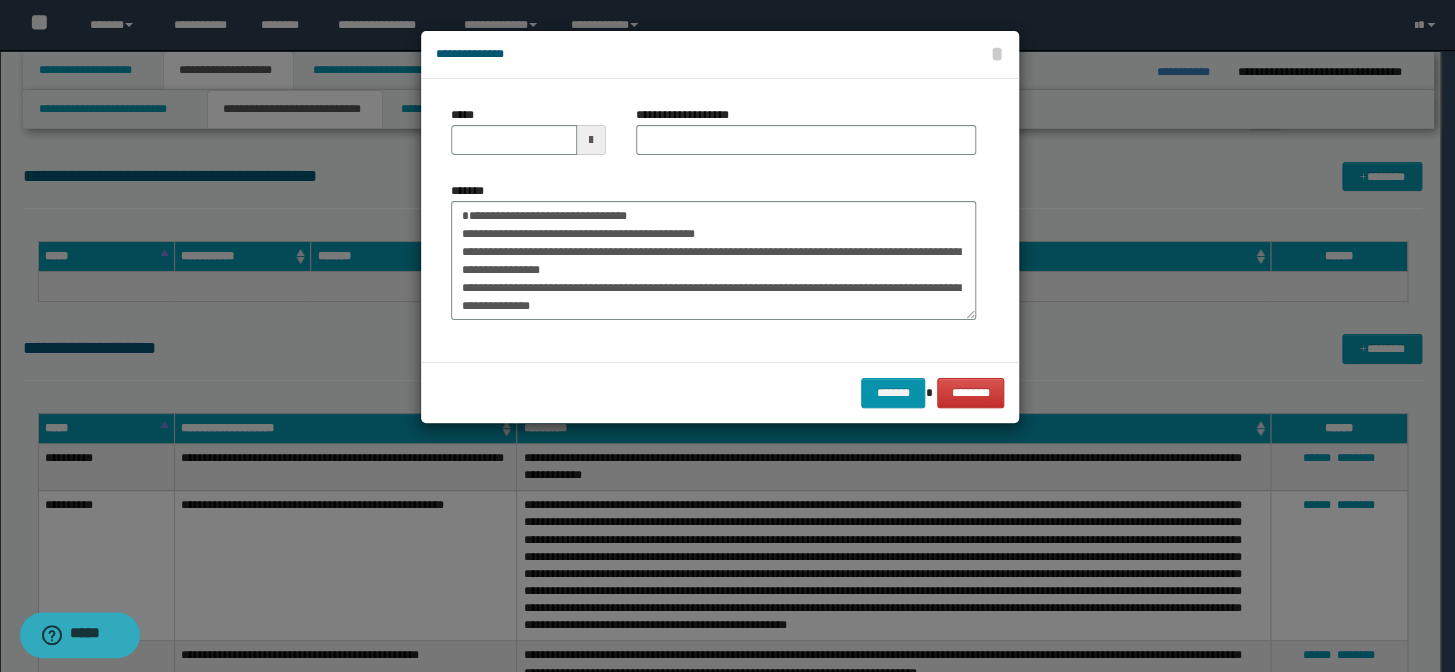 click on "**********" at bounding box center (806, 138) 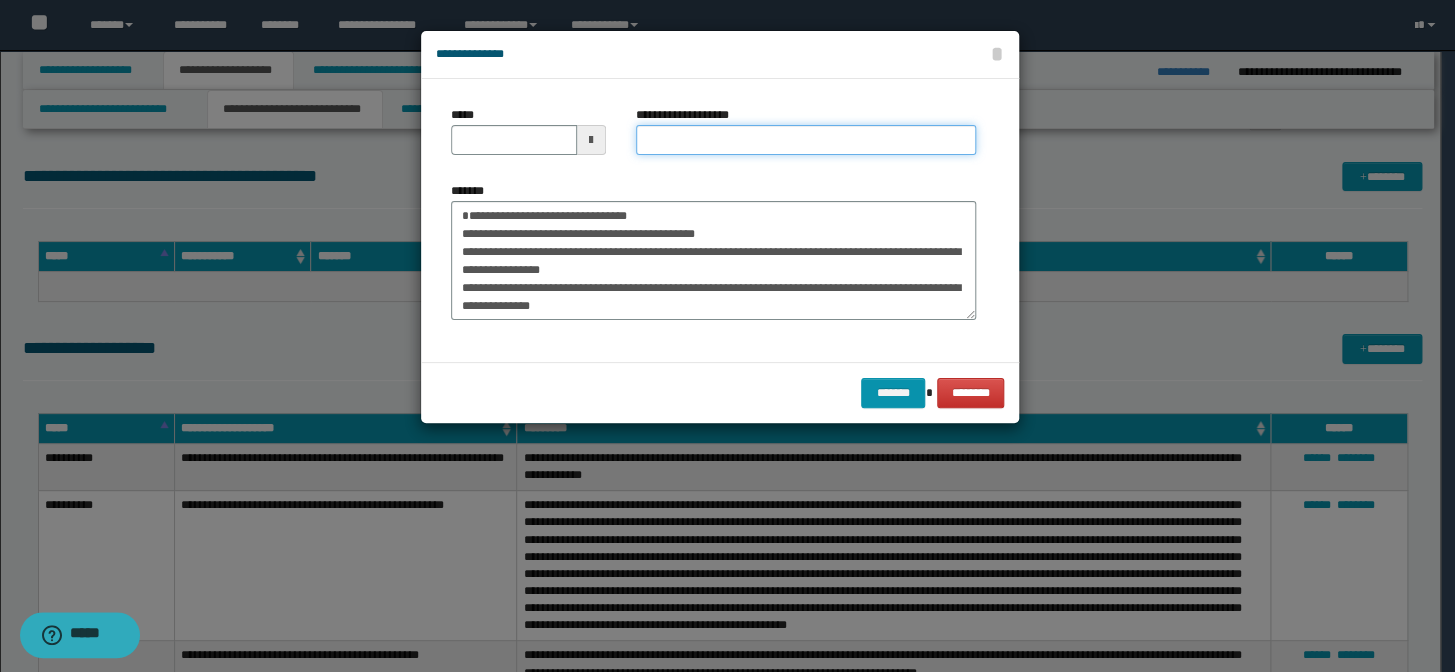click on "**********" at bounding box center (806, 140) 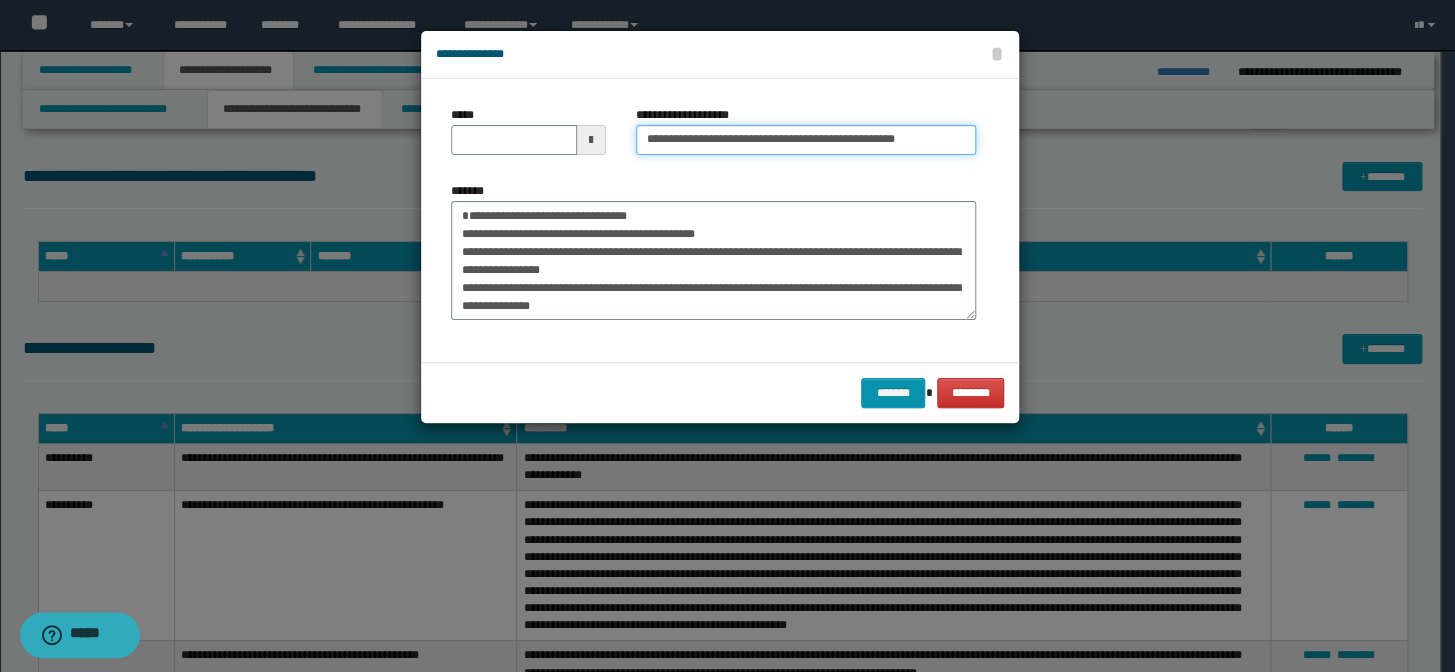 drag, startPoint x: 955, startPoint y: 136, endPoint x: 864, endPoint y: 138, distance: 91.02197 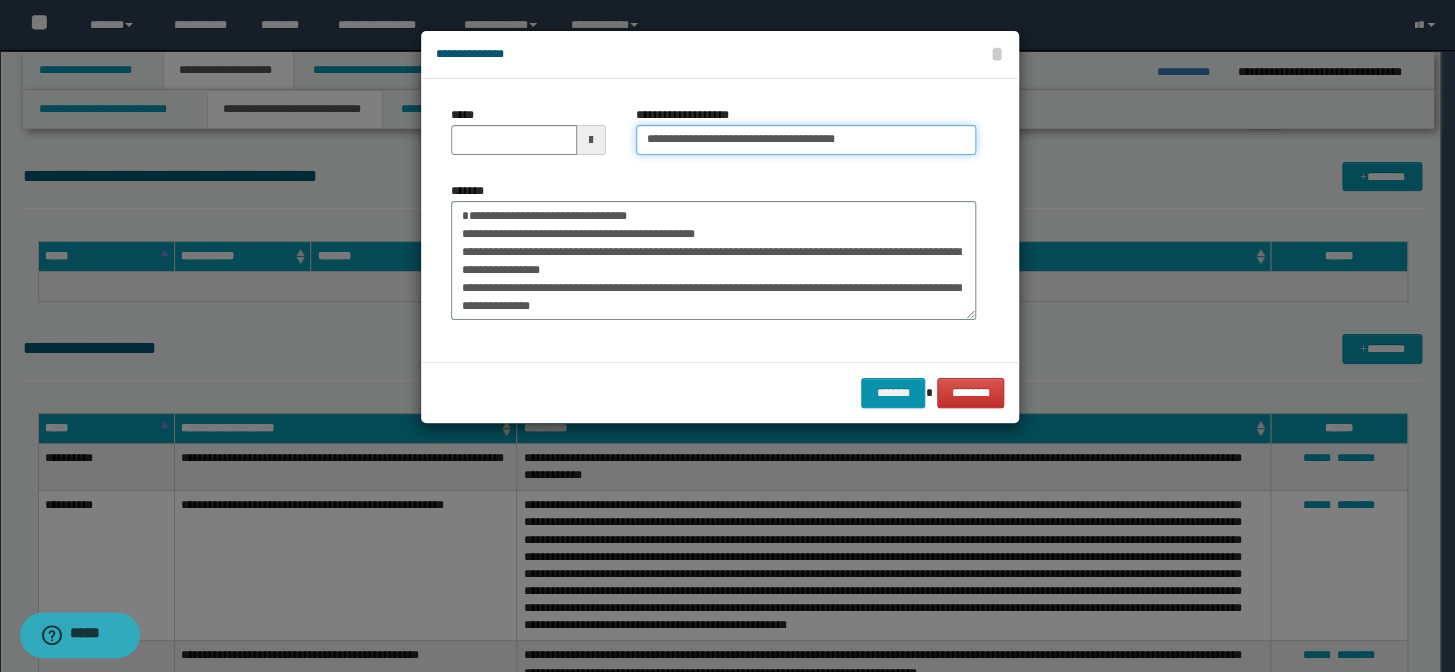 type 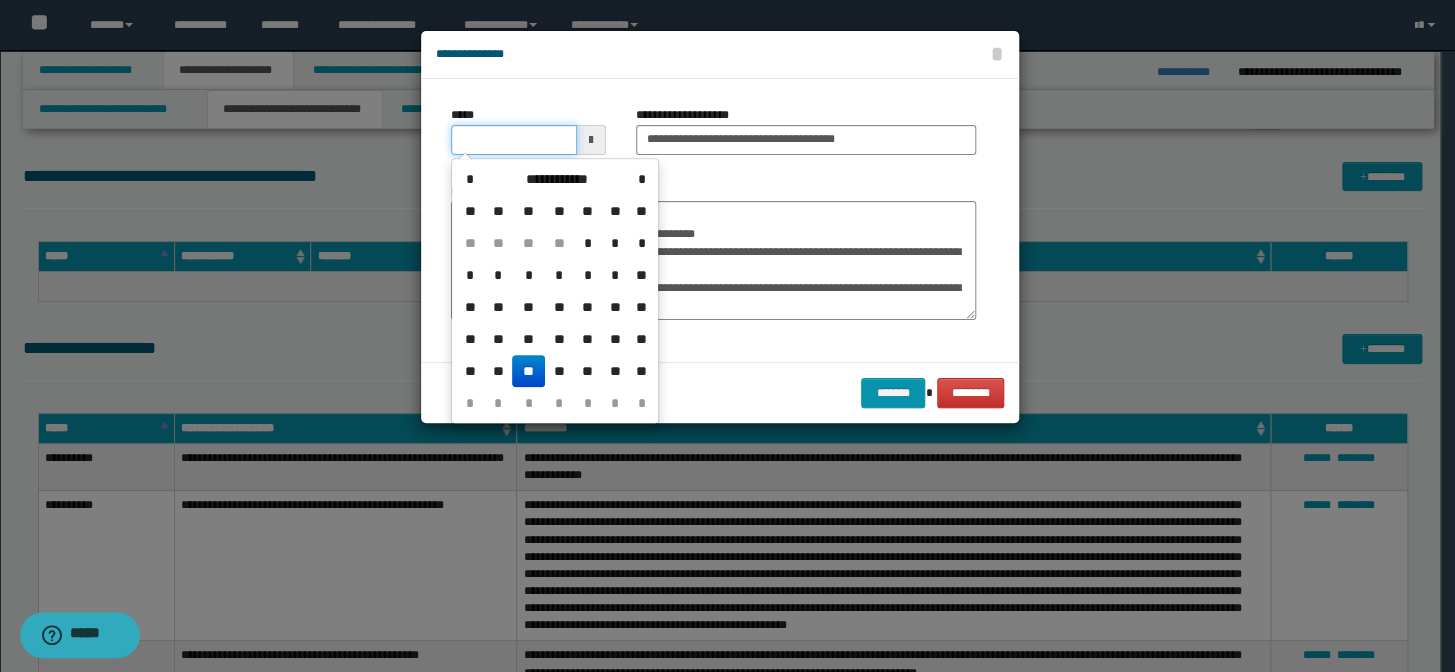 click on "*****" at bounding box center [514, 140] 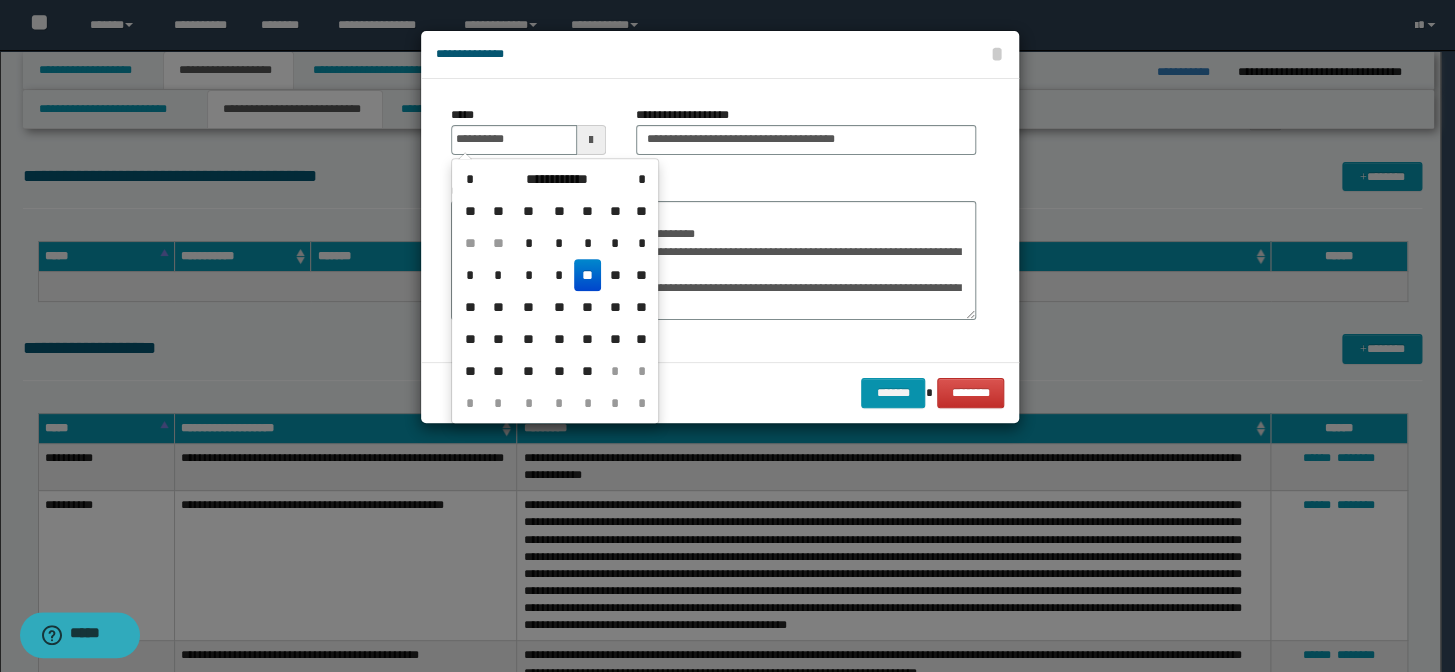 type on "**********" 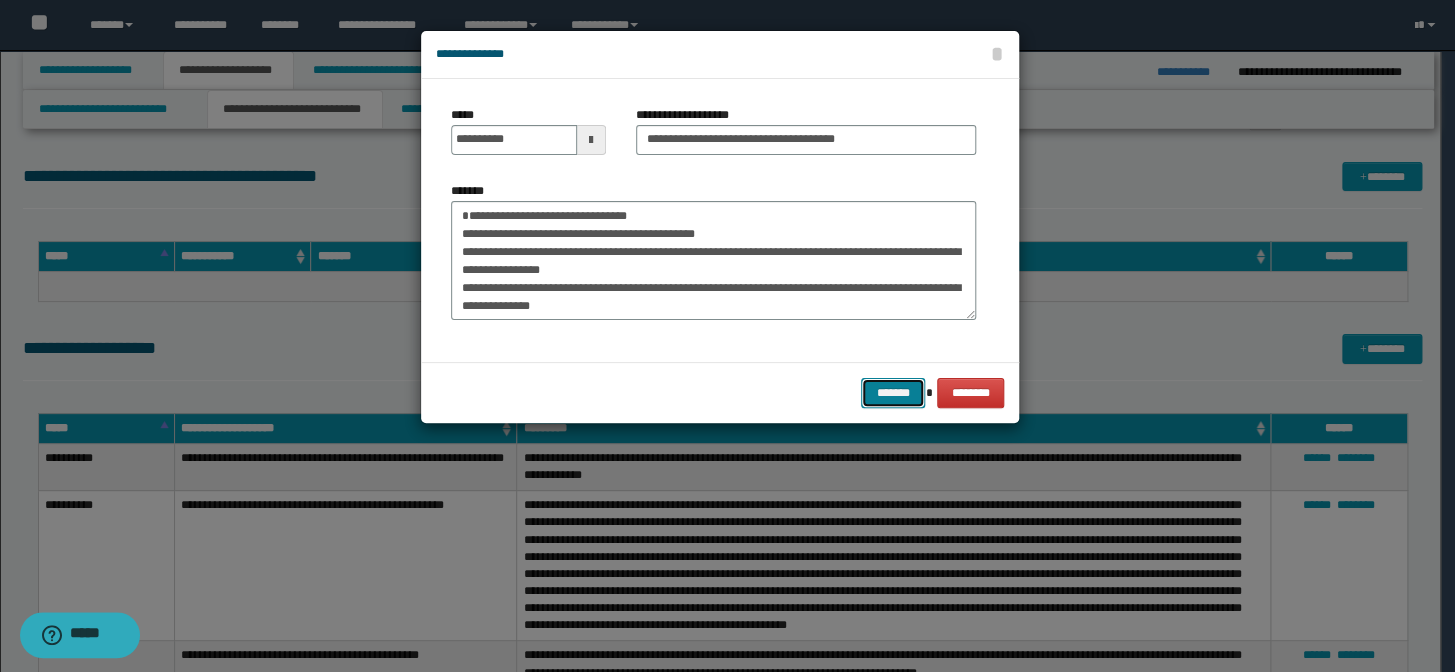 click on "*******" at bounding box center [893, 393] 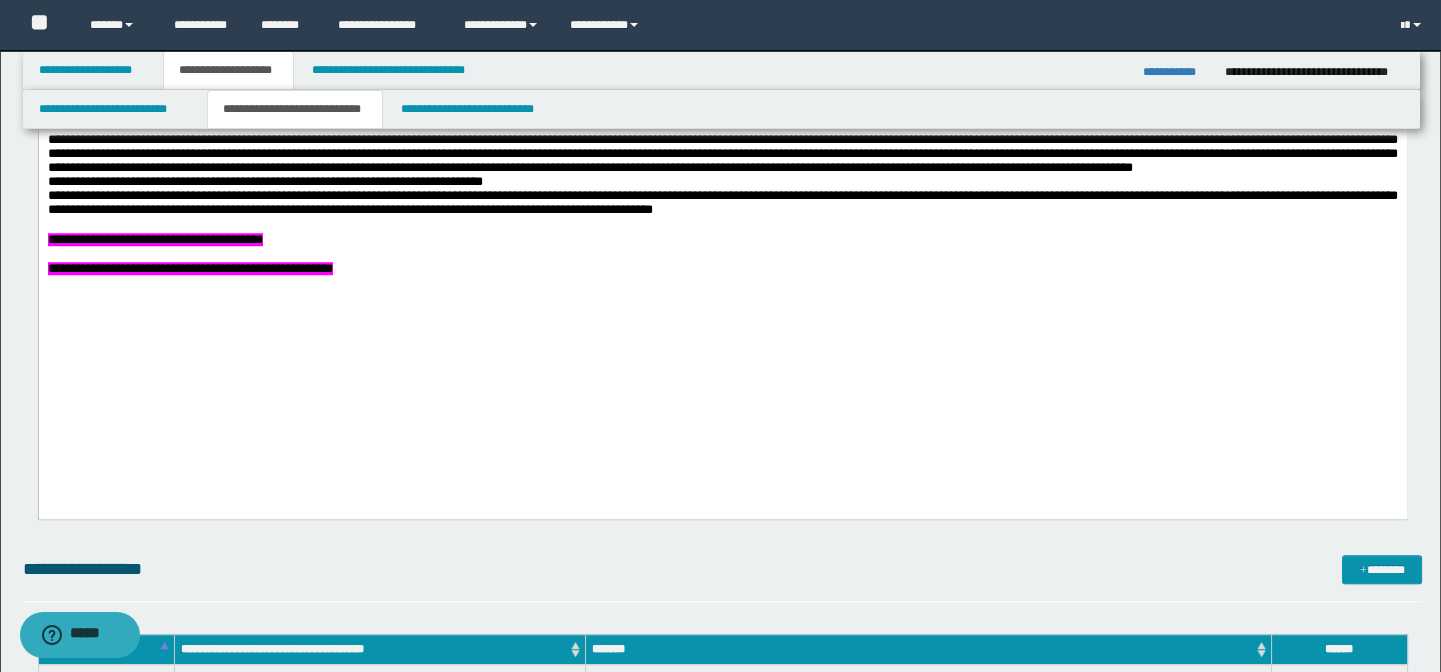 scroll, scrollTop: 3236, scrollLeft: 0, axis: vertical 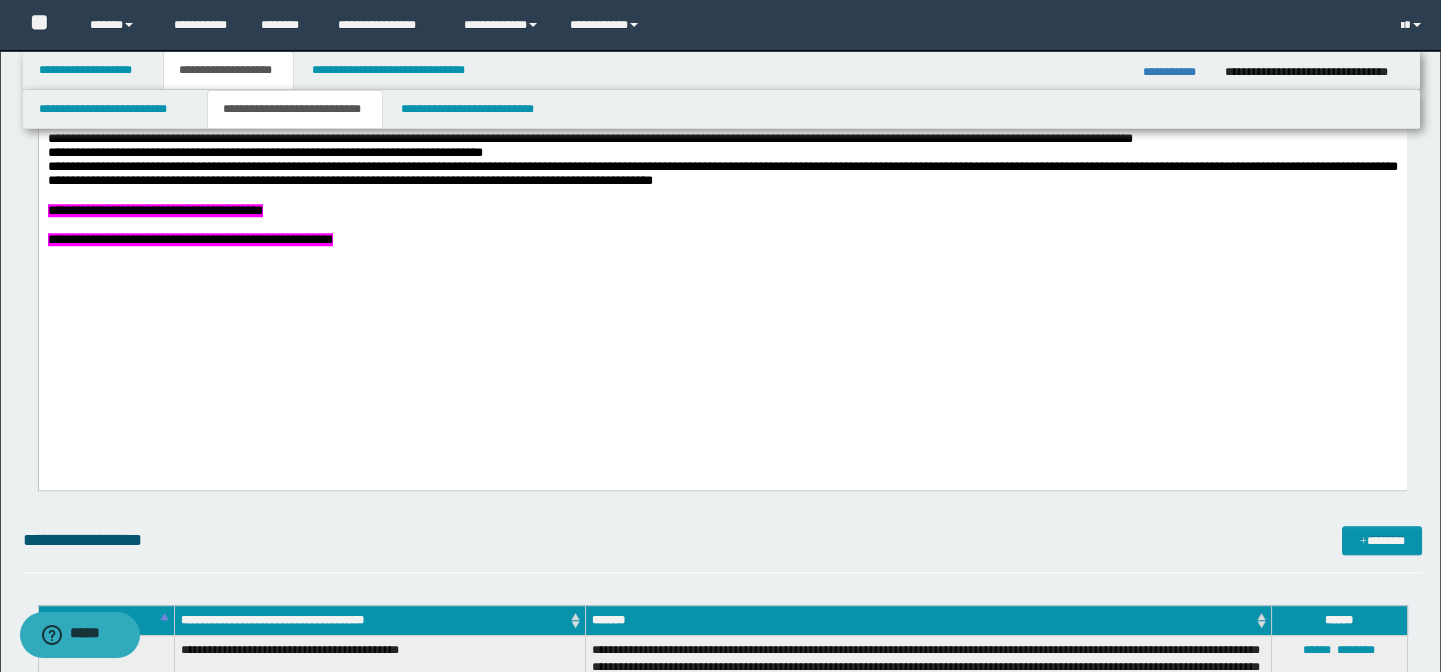click on "**********" at bounding box center [722, 241] 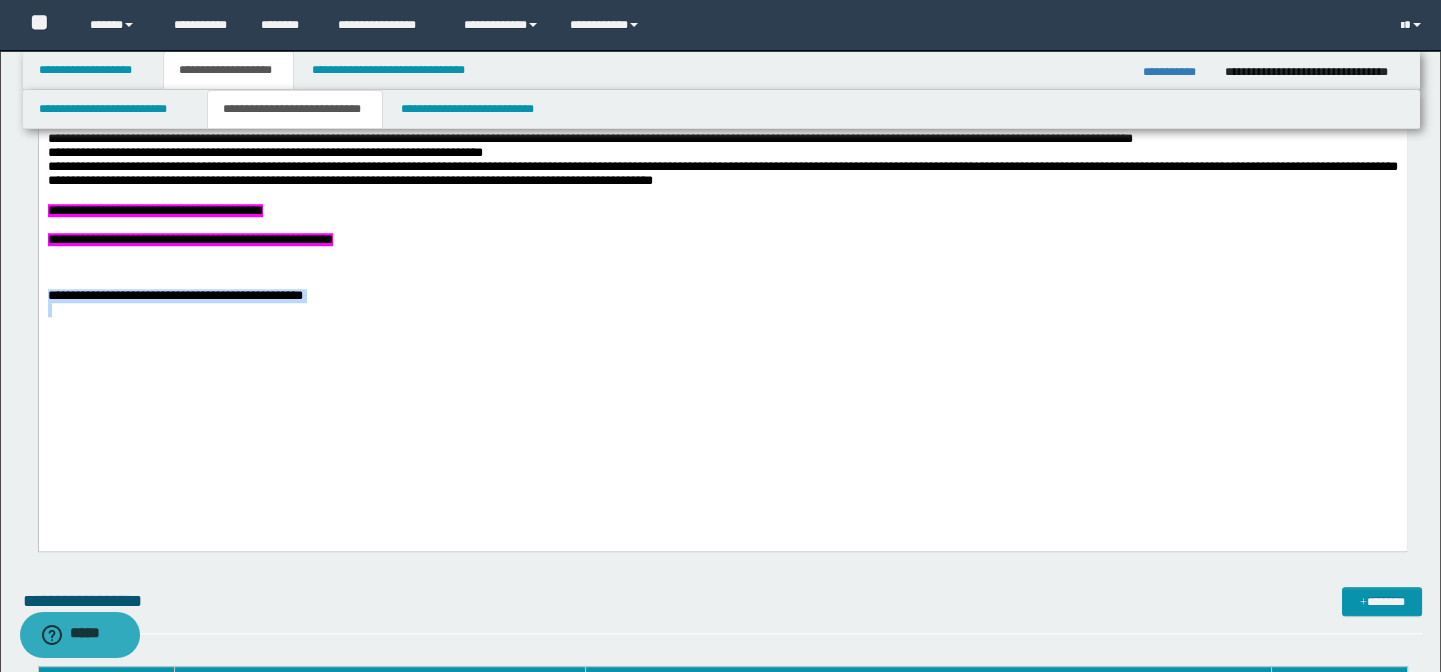 drag, startPoint x: 471, startPoint y: 431, endPoint x: 74, endPoint y: -181, distance: 729.48816 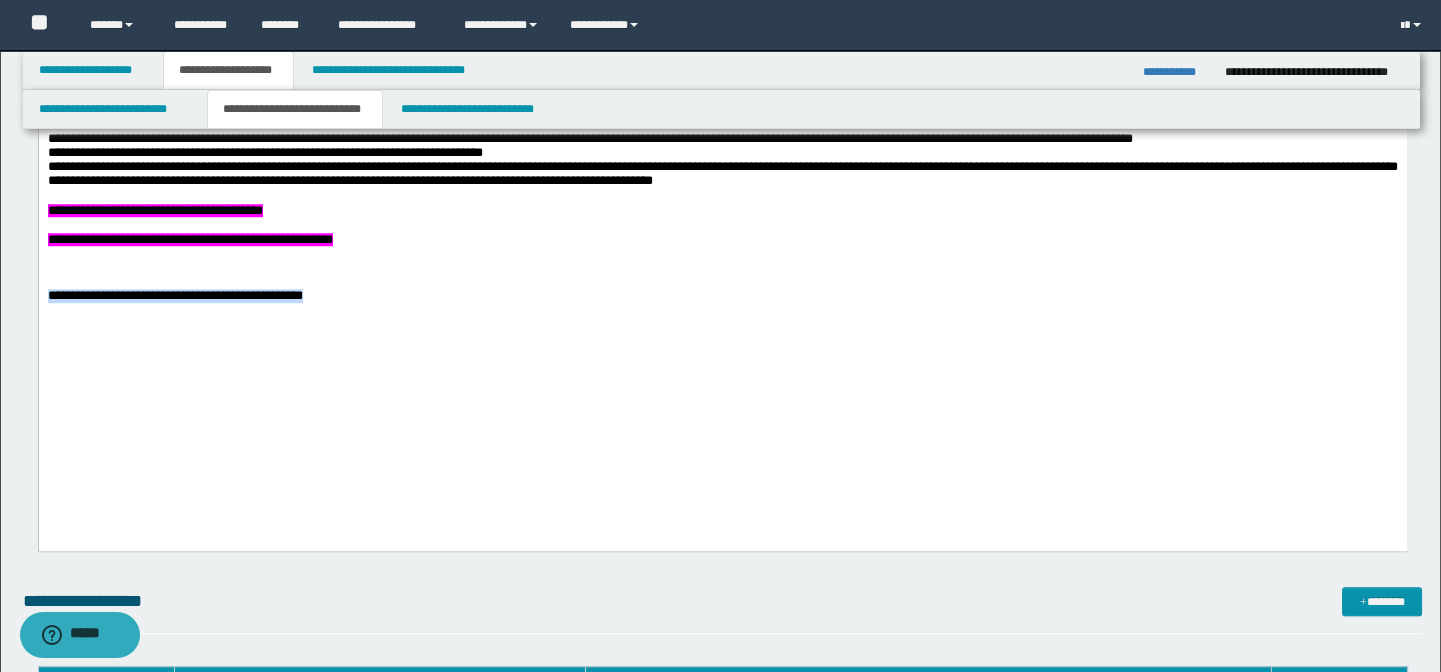 drag, startPoint x: 429, startPoint y: 422, endPoint x: 67, endPoint y: -190, distance: 711.0471 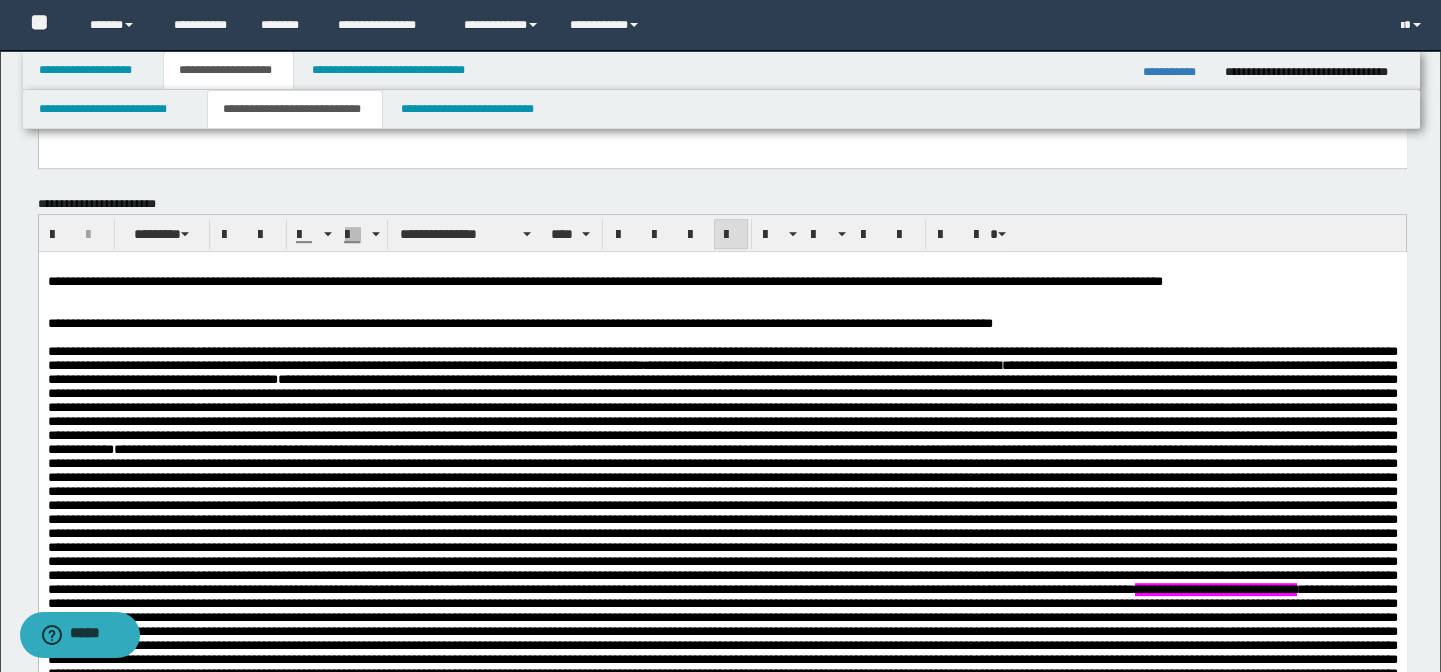 scroll, scrollTop: 2236, scrollLeft: 0, axis: vertical 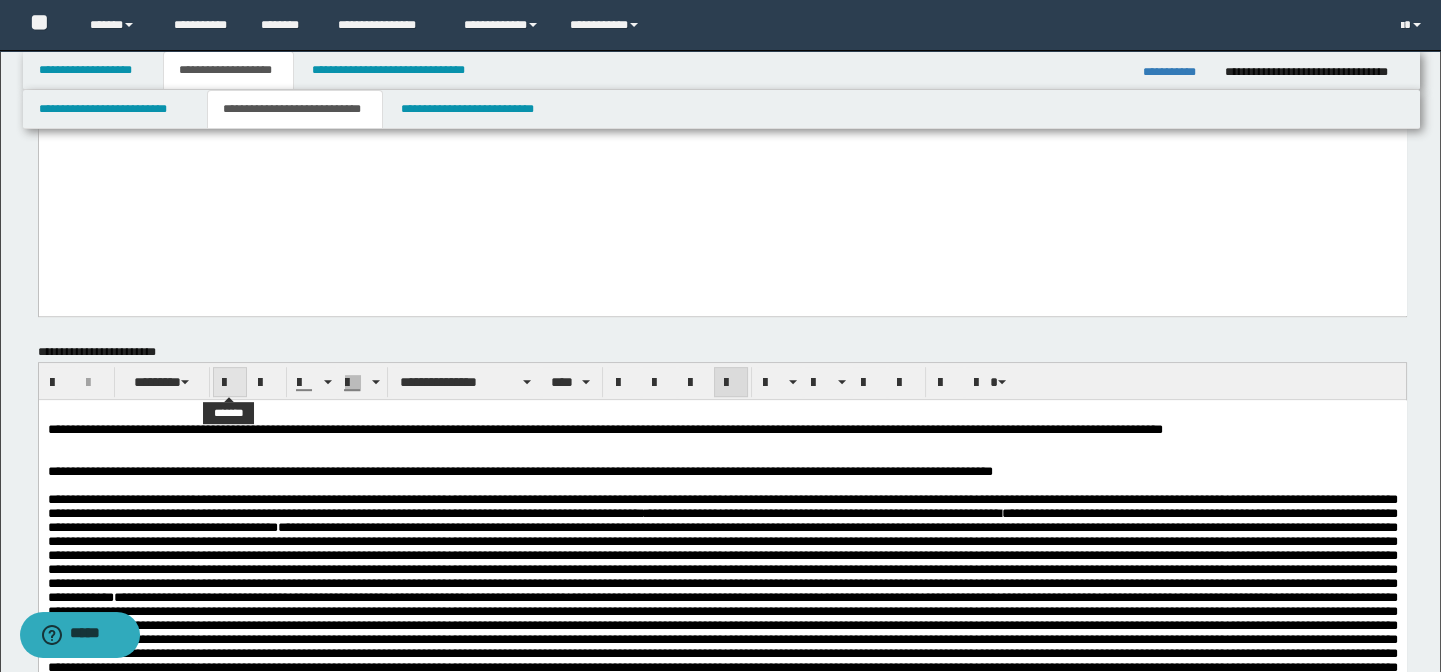 click at bounding box center [230, 382] 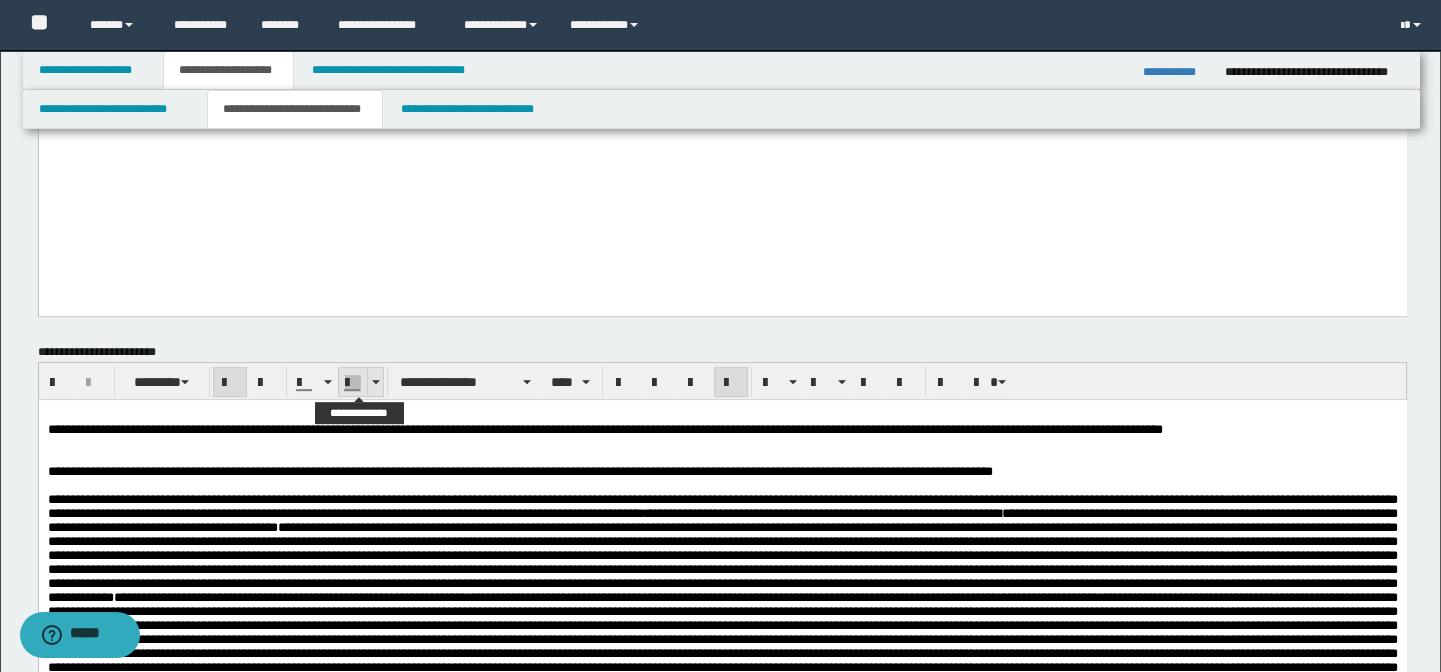 click at bounding box center (376, 382) 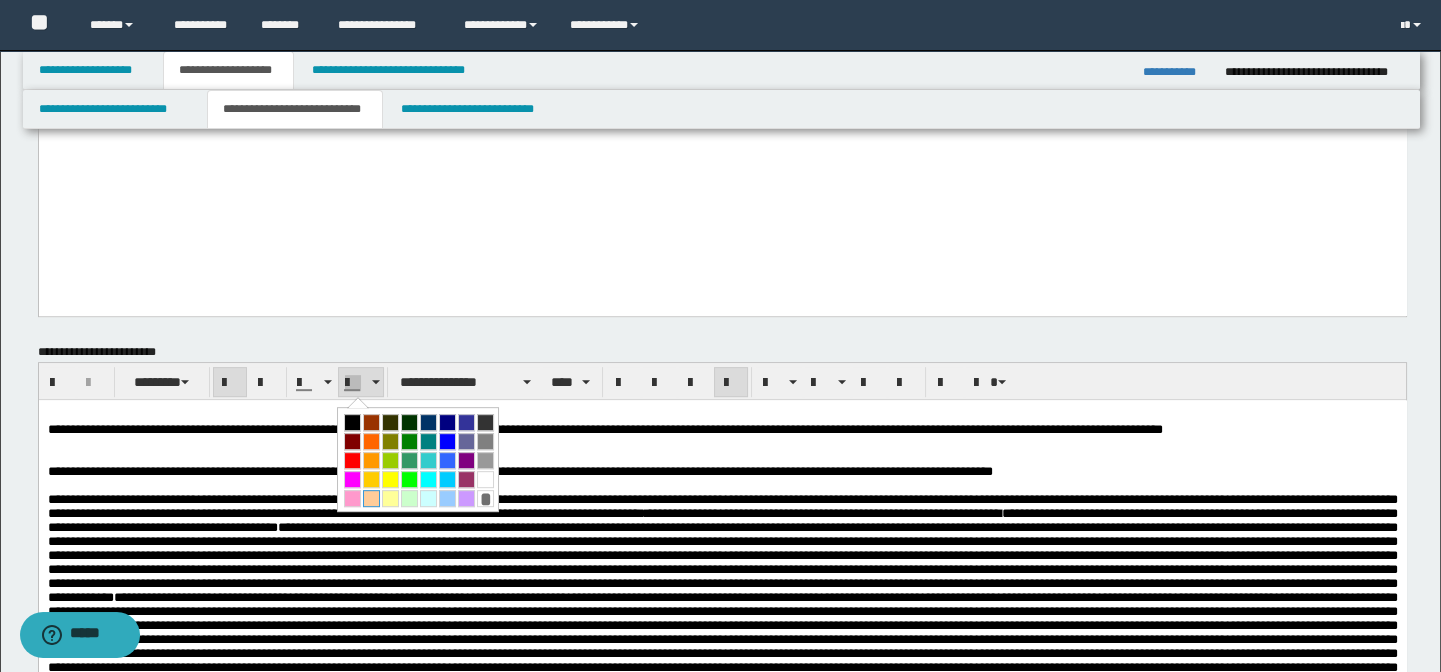 click at bounding box center (371, 498) 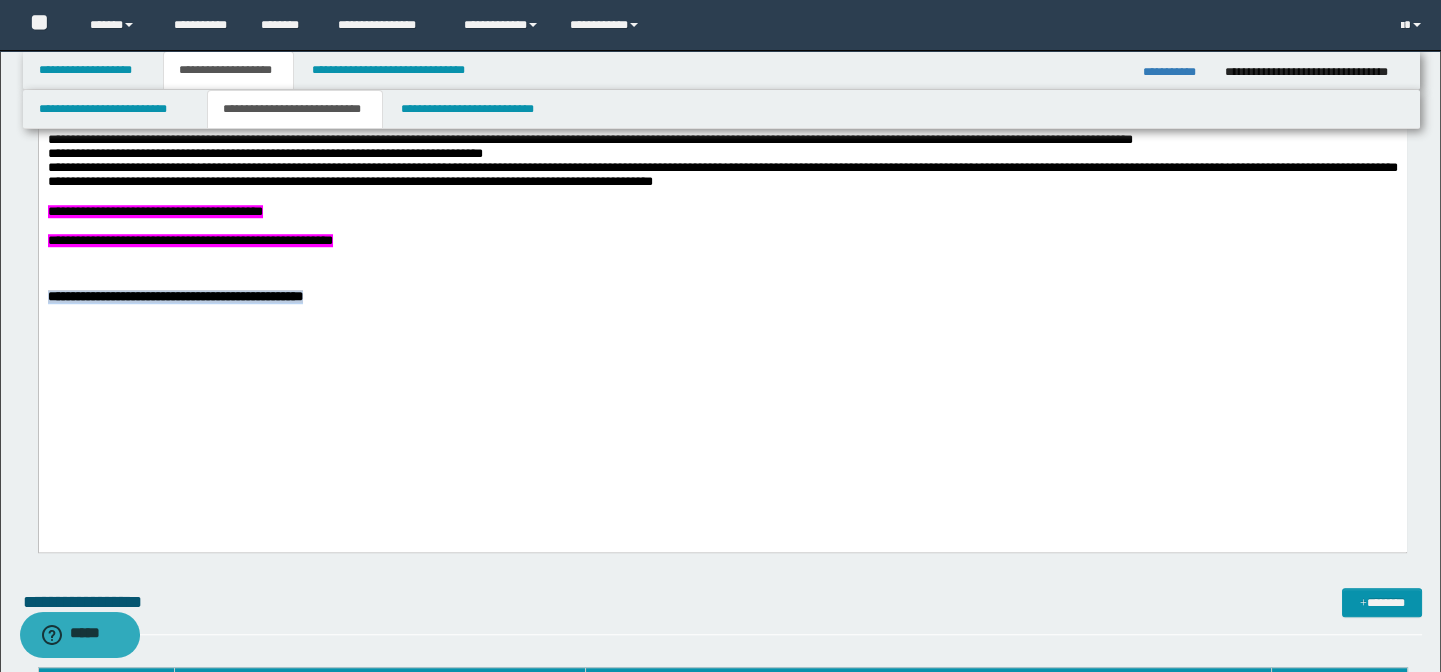 scroll, scrollTop: 3236, scrollLeft: 0, axis: vertical 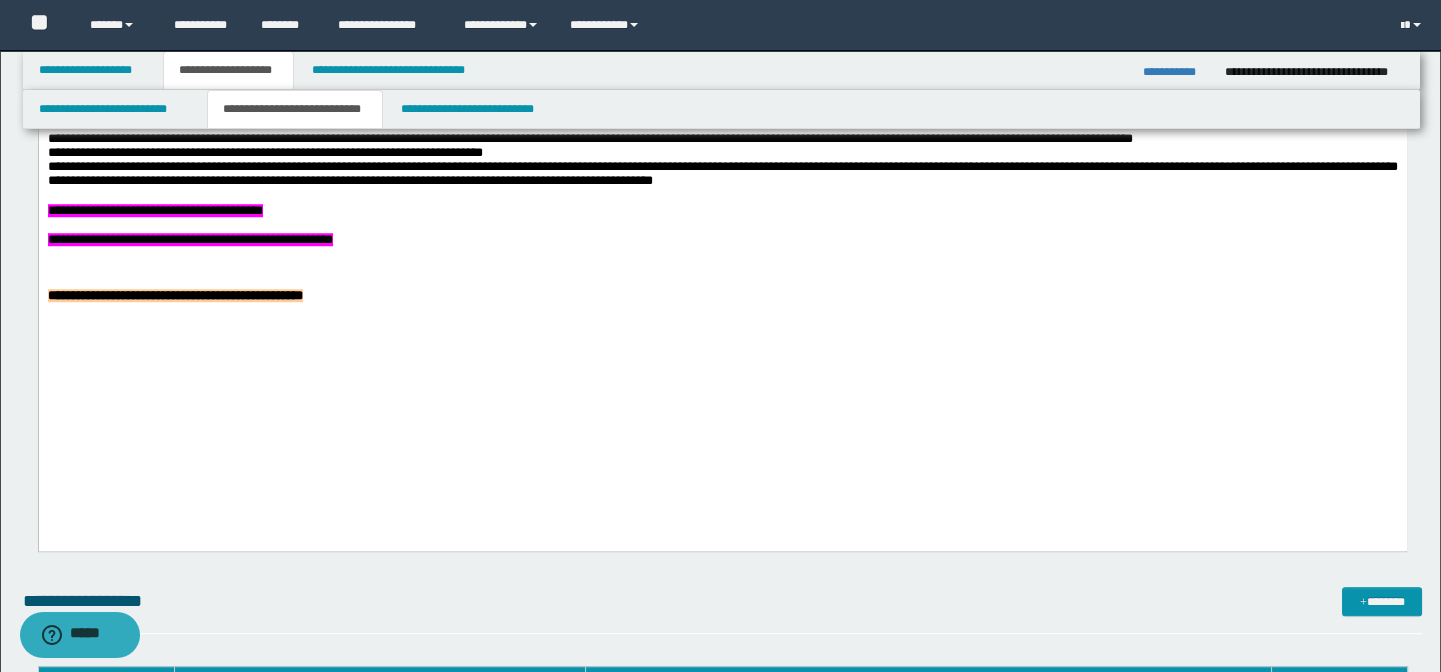 click at bounding box center [722, 255] 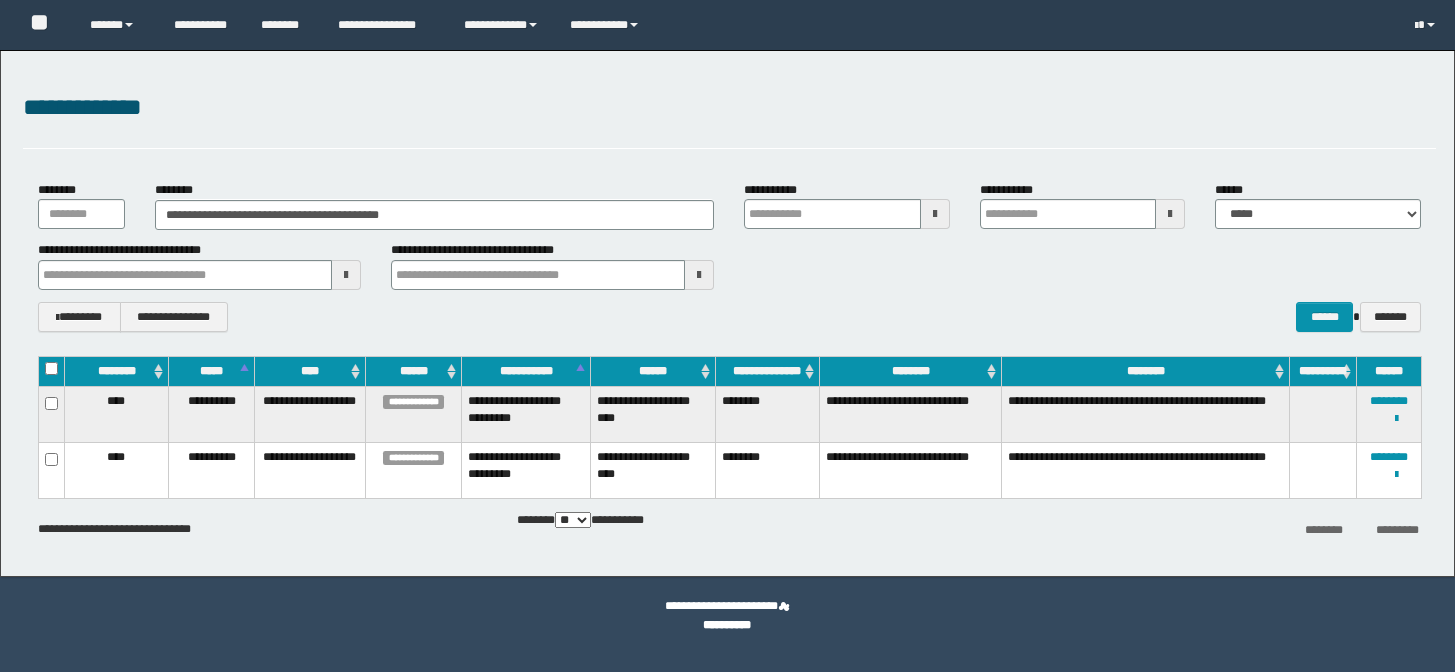 scroll, scrollTop: 0, scrollLeft: 0, axis: both 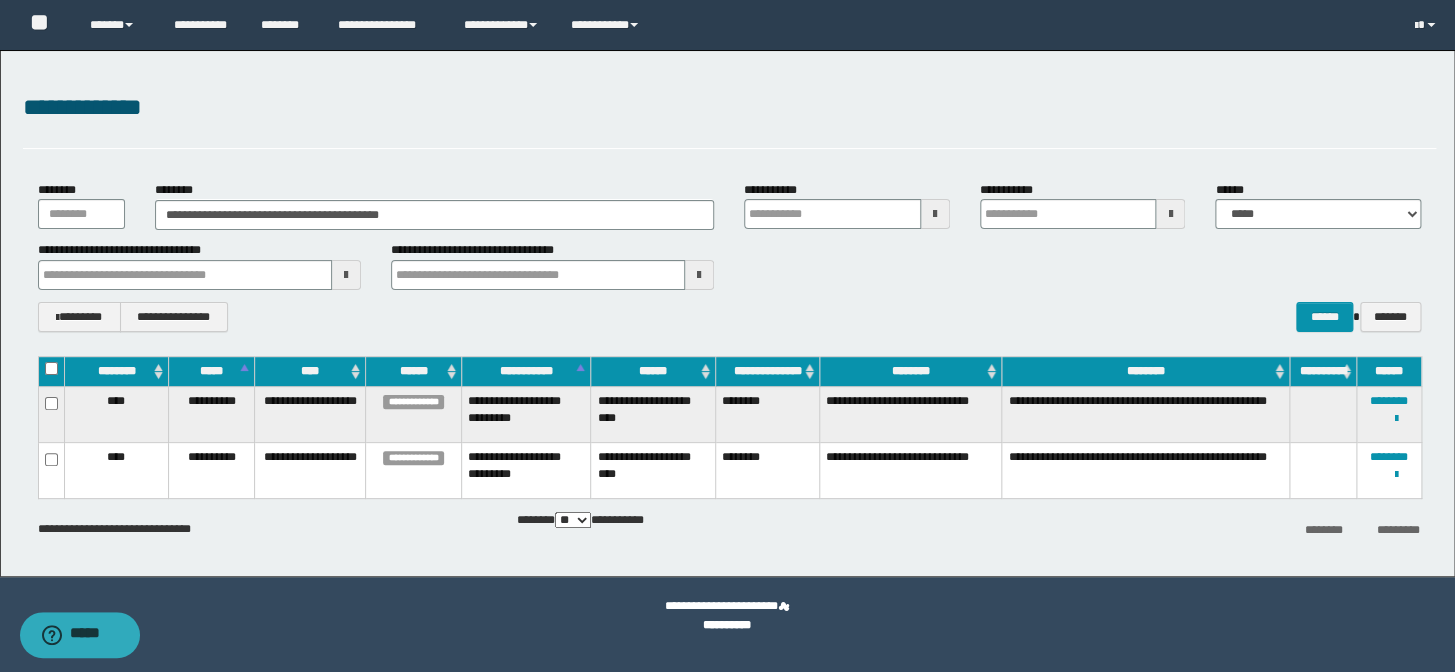 drag, startPoint x: 269, startPoint y: 219, endPoint x: 0, endPoint y: 204, distance: 269.41788 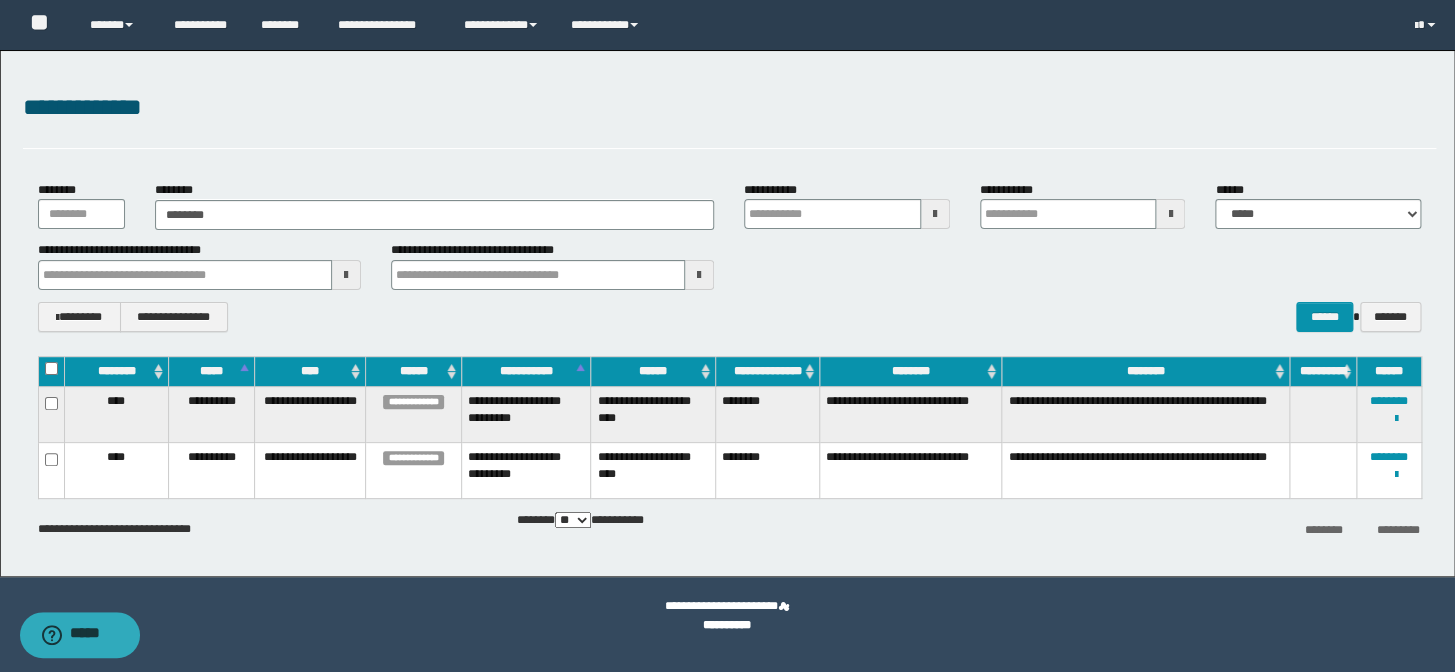 type on "********" 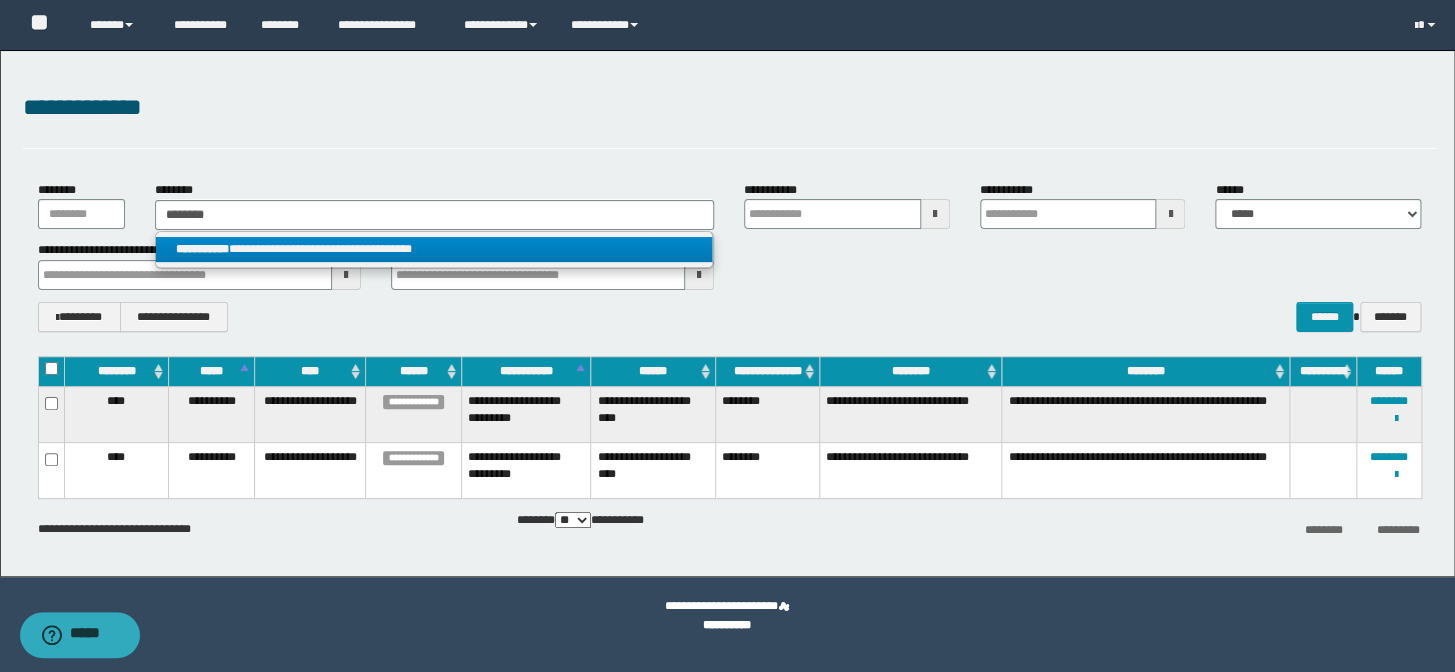 type on "********" 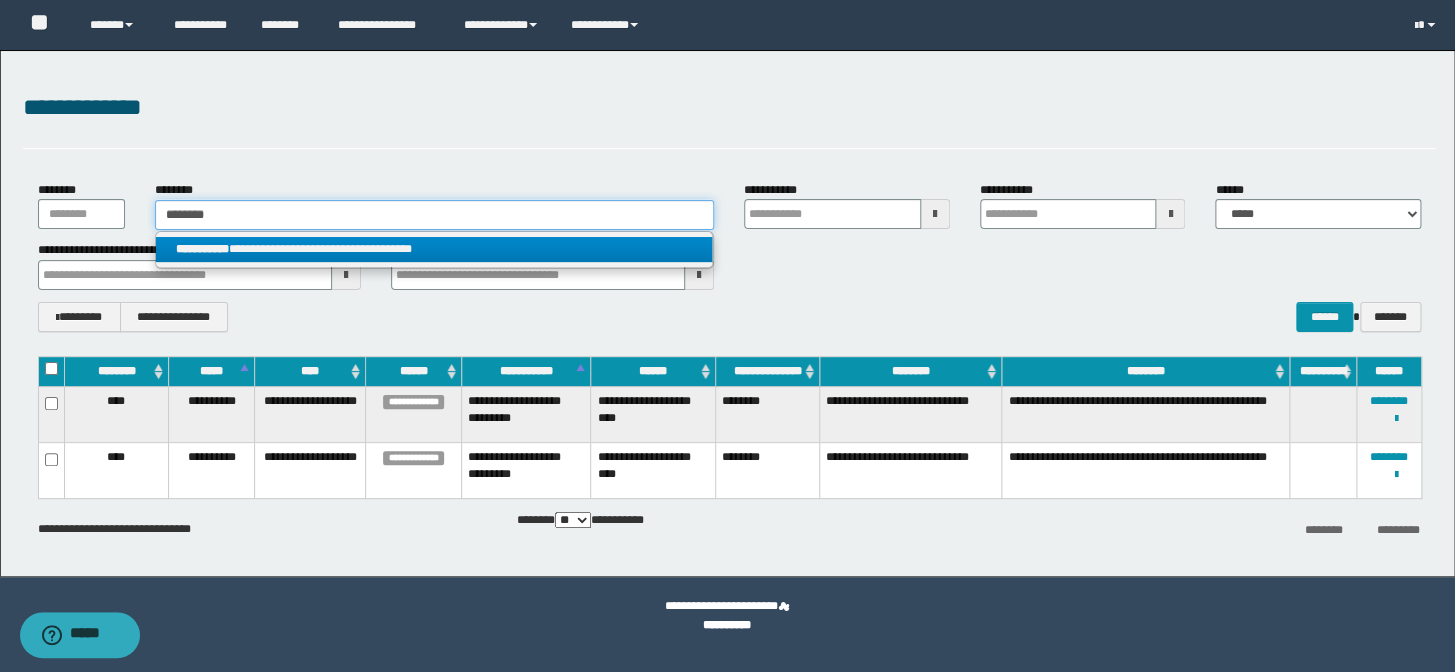 type 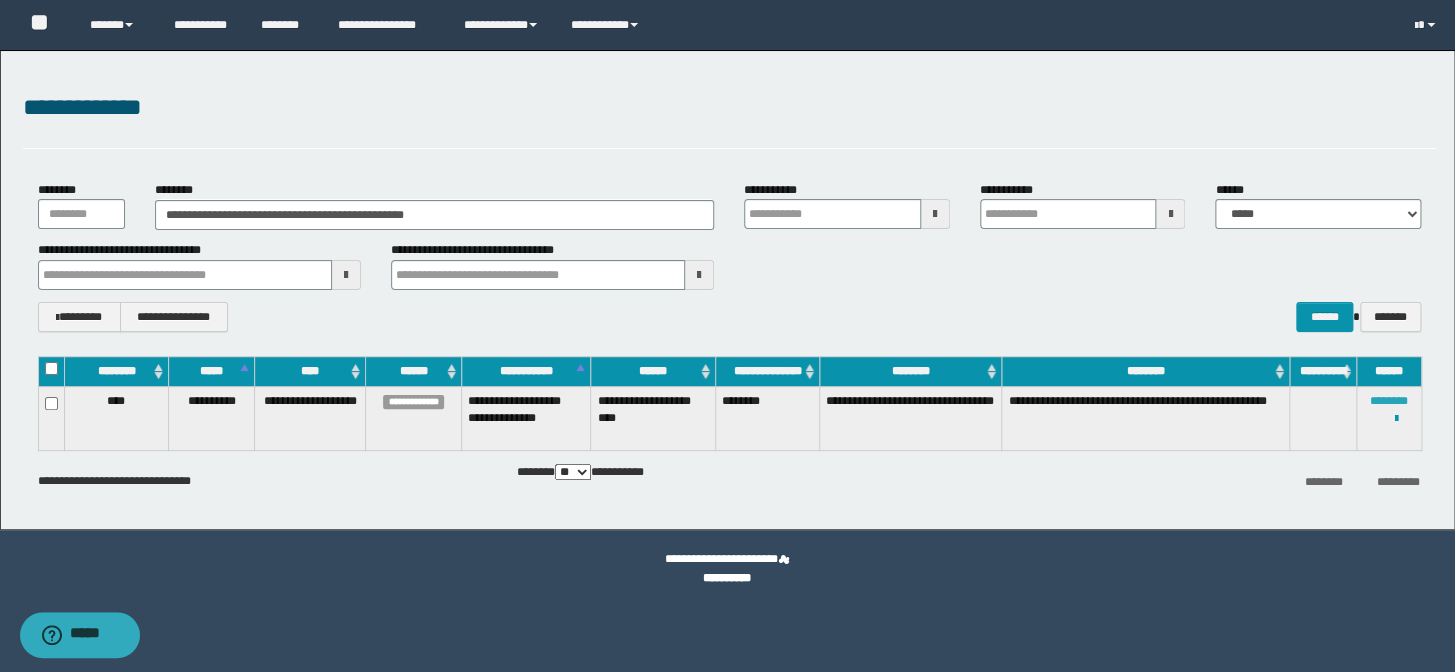 click on "********" at bounding box center [1389, 401] 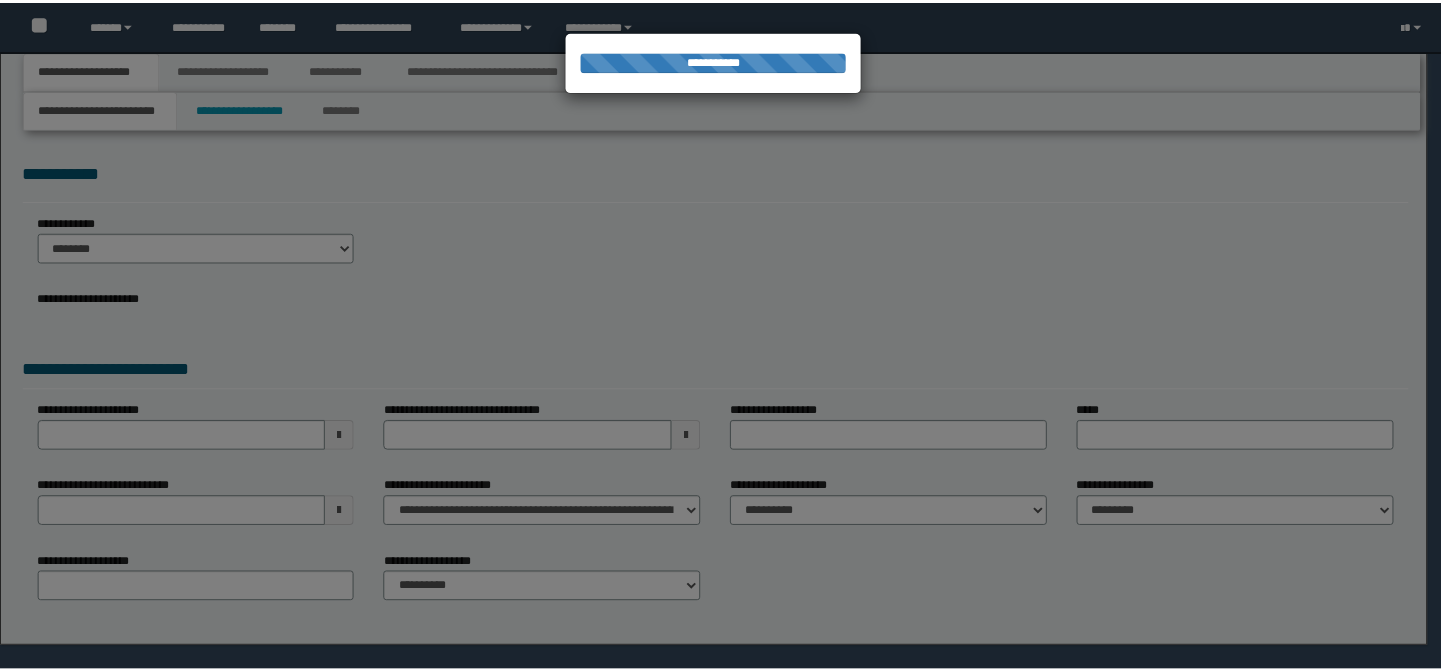 scroll, scrollTop: 0, scrollLeft: 0, axis: both 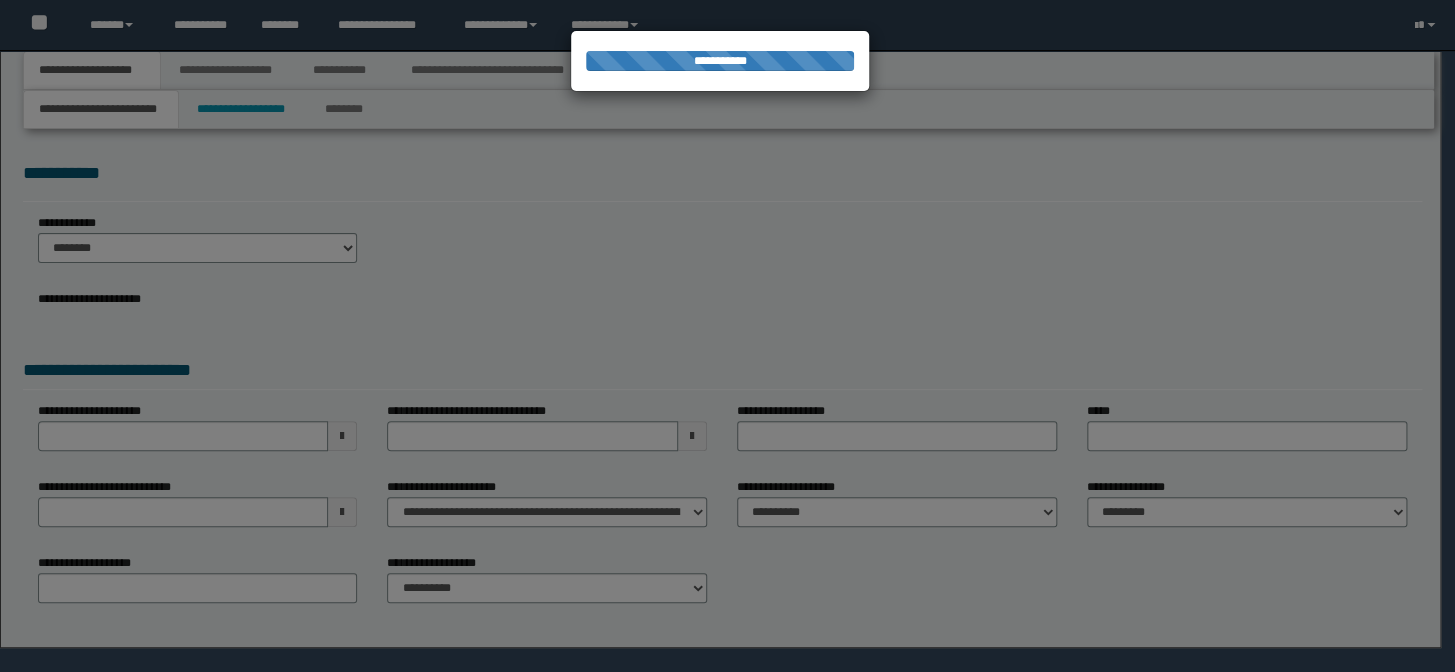 type on "**********" 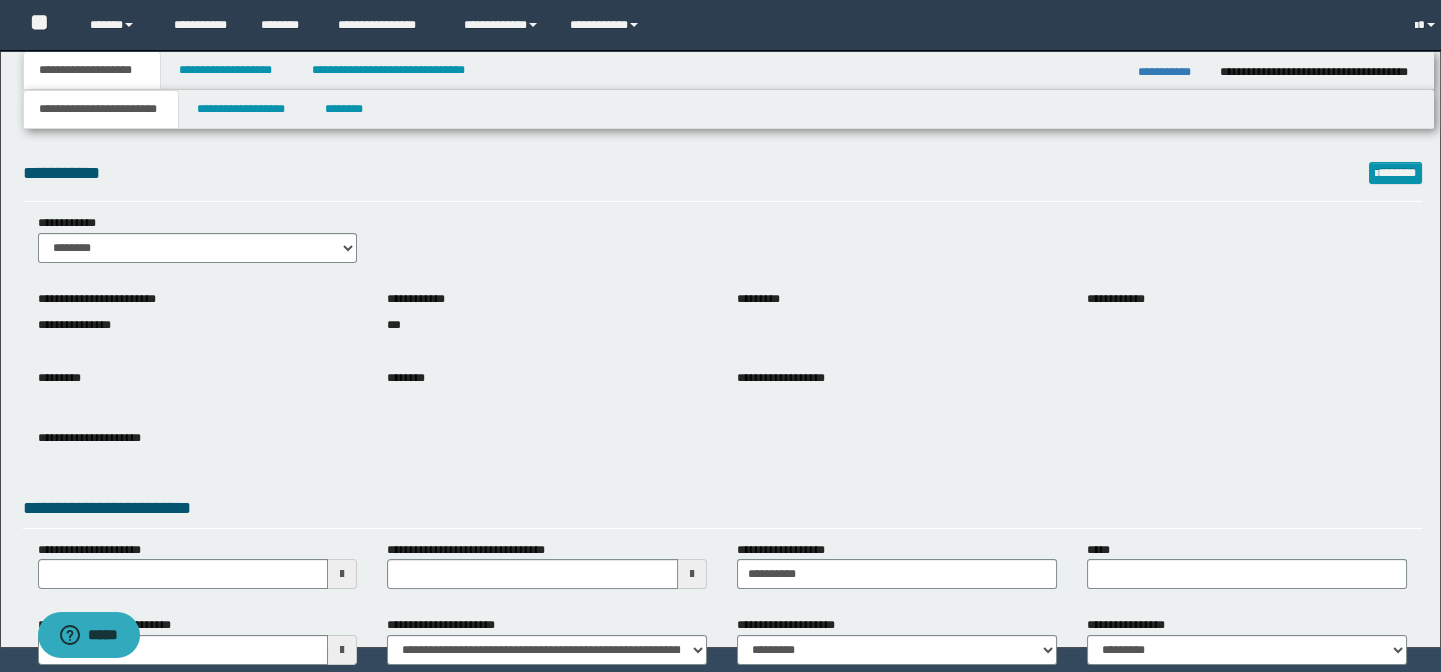 scroll, scrollTop: 0, scrollLeft: 0, axis: both 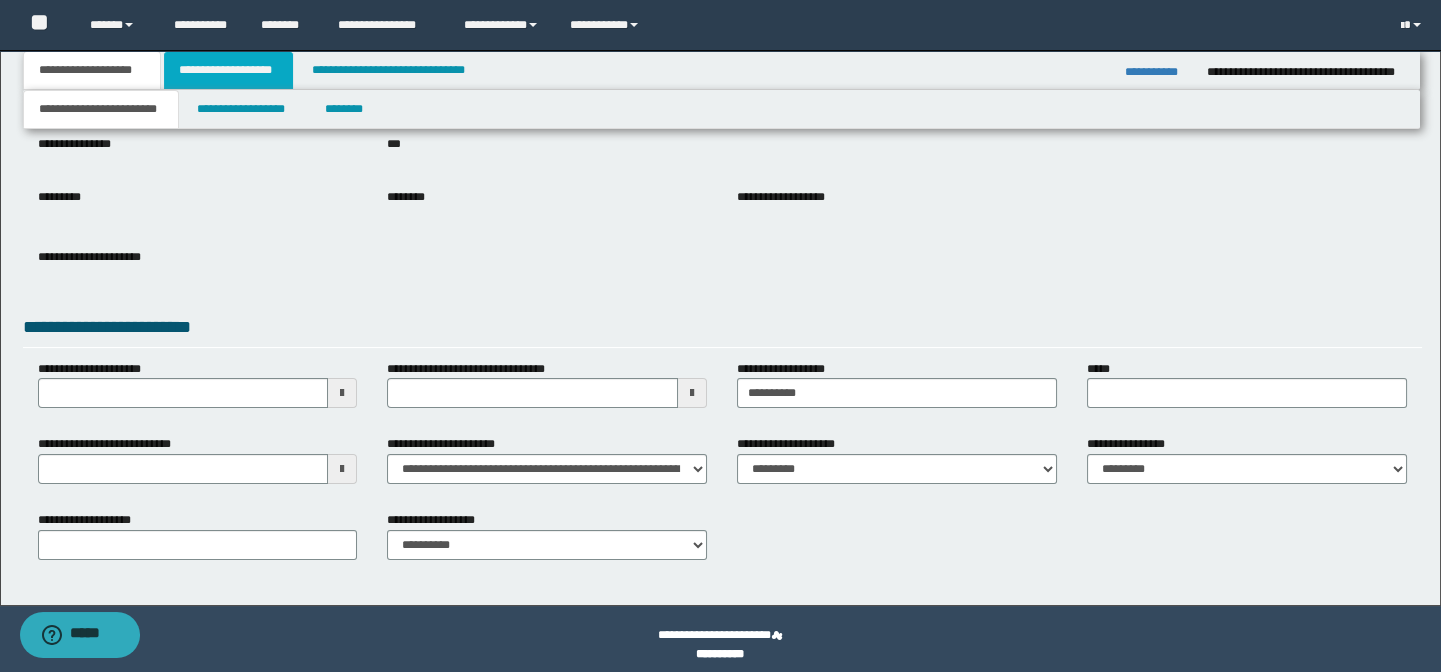 click on "**********" at bounding box center [228, 70] 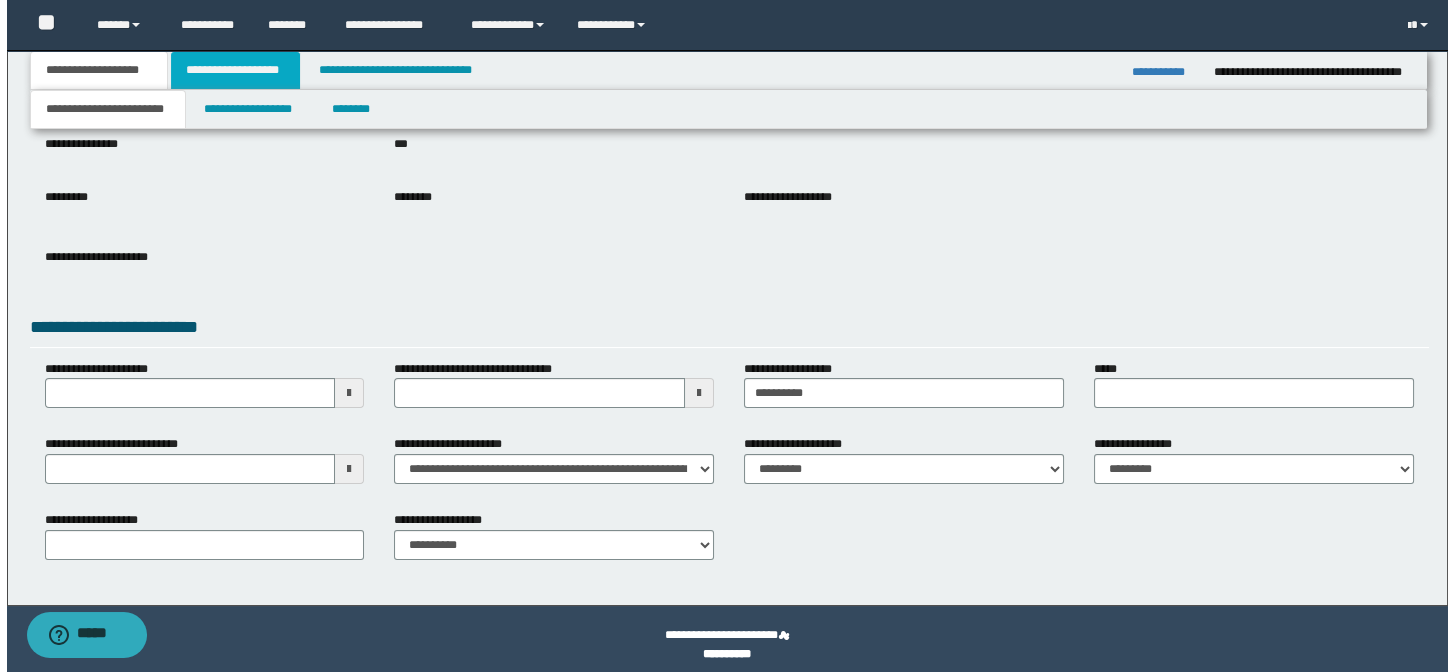 scroll, scrollTop: 0, scrollLeft: 0, axis: both 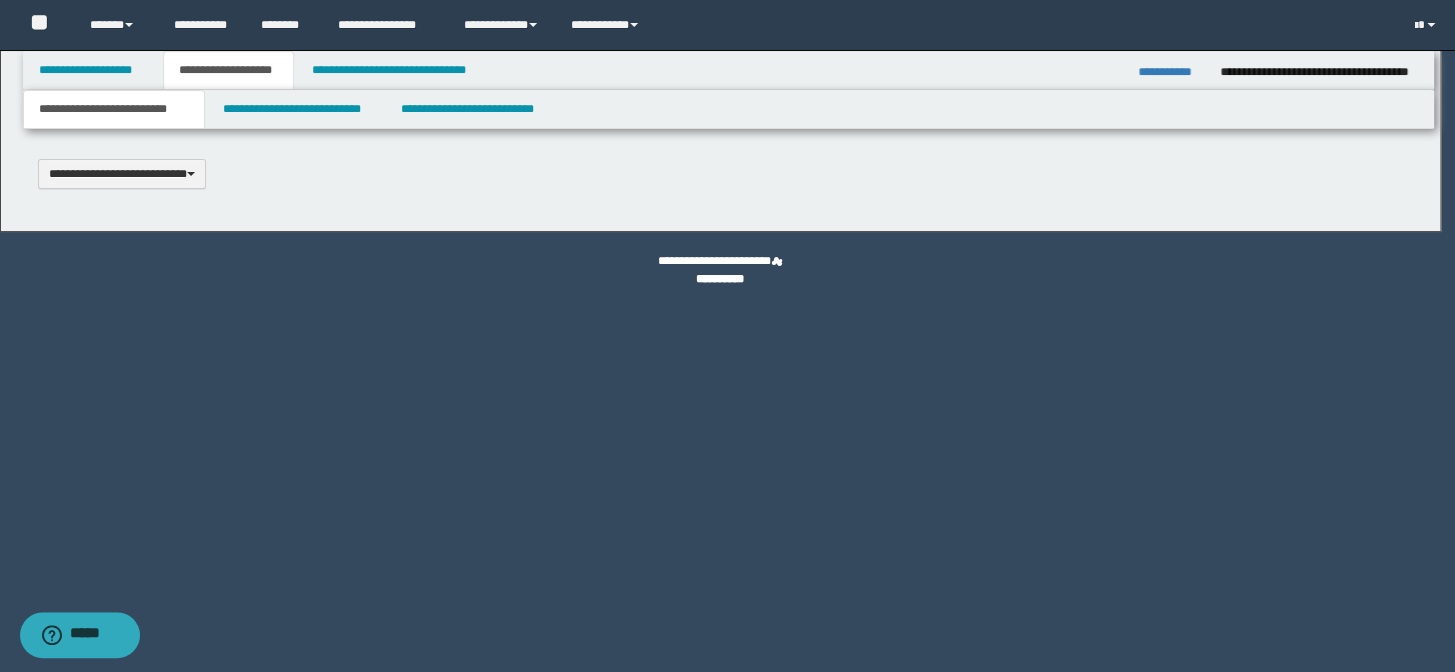 type 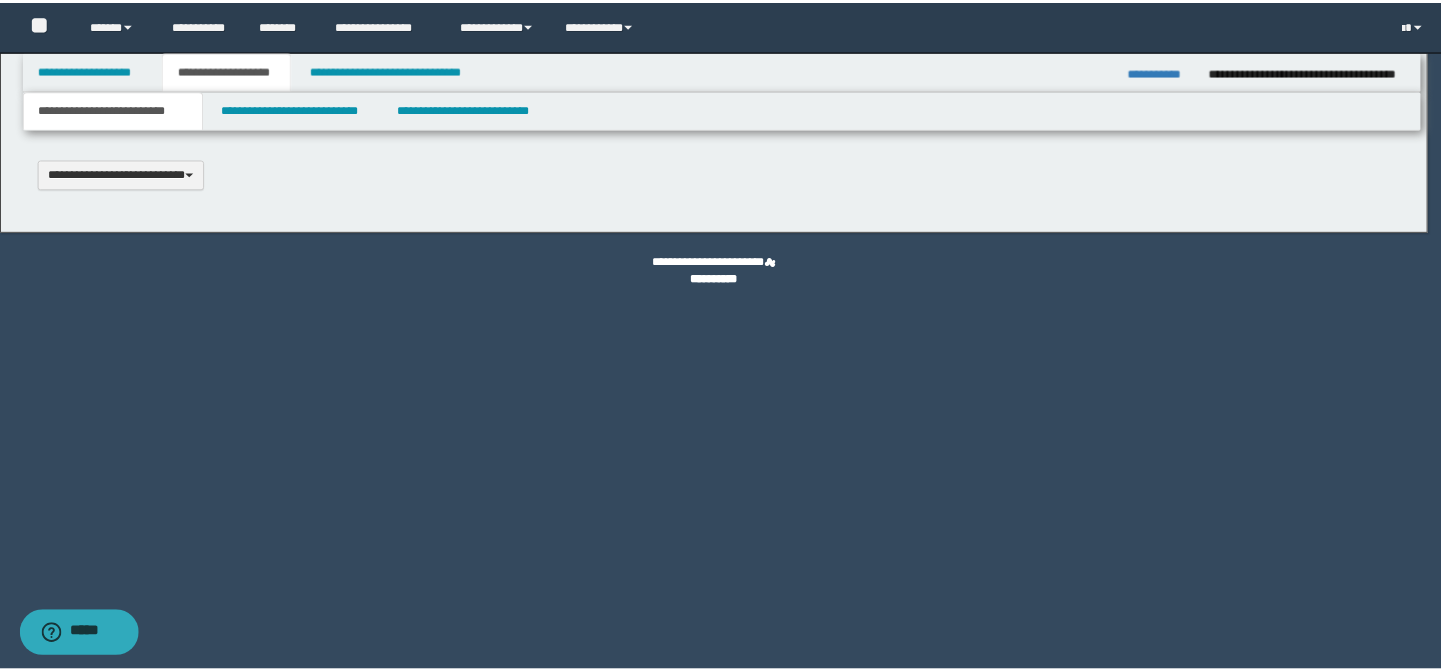 scroll, scrollTop: 0, scrollLeft: 0, axis: both 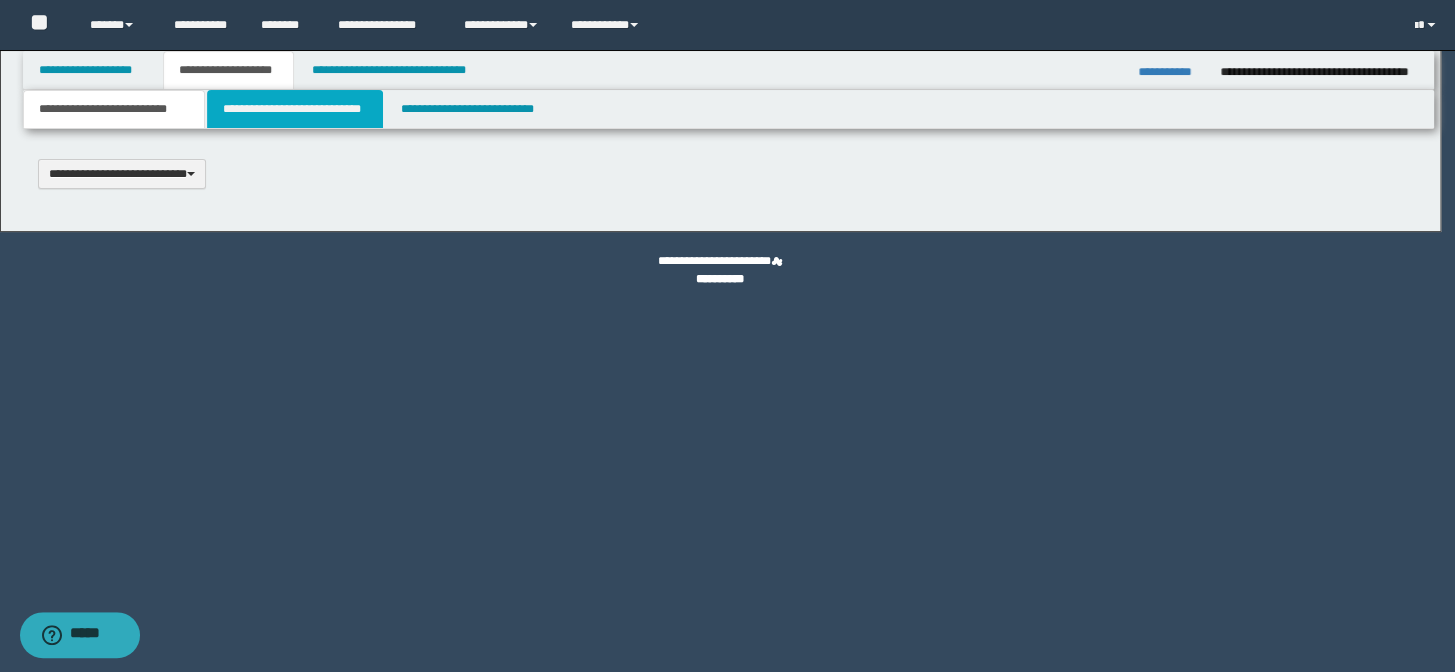 click on "**********" at bounding box center (294, 109) 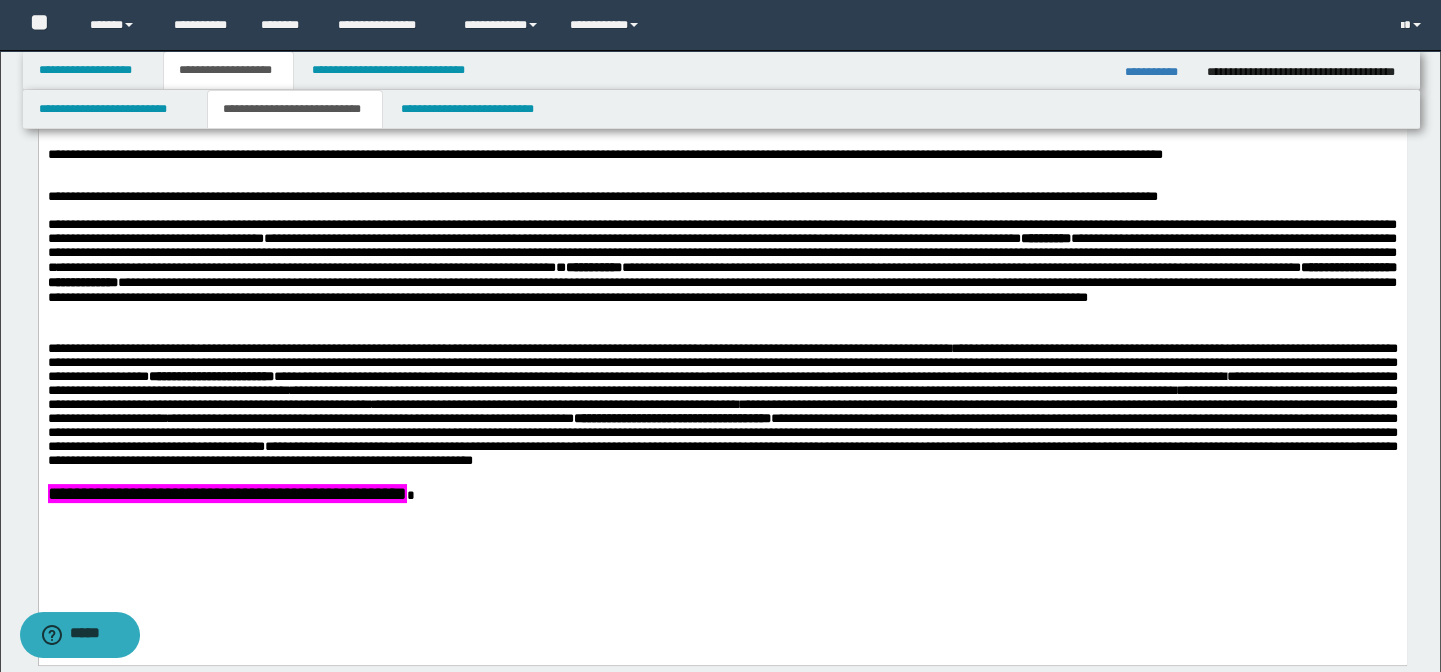 scroll, scrollTop: 1181, scrollLeft: 0, axis: vertical 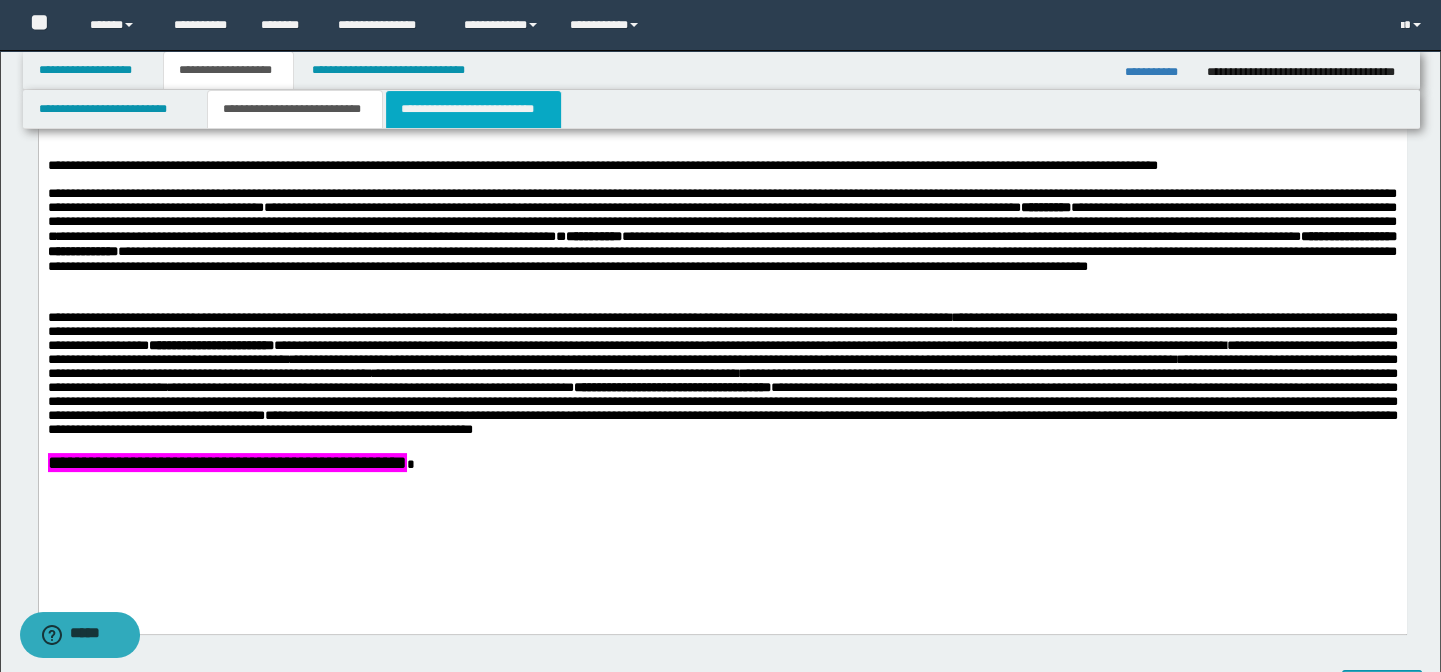 click on "**********" at bounding box center (473, 109) 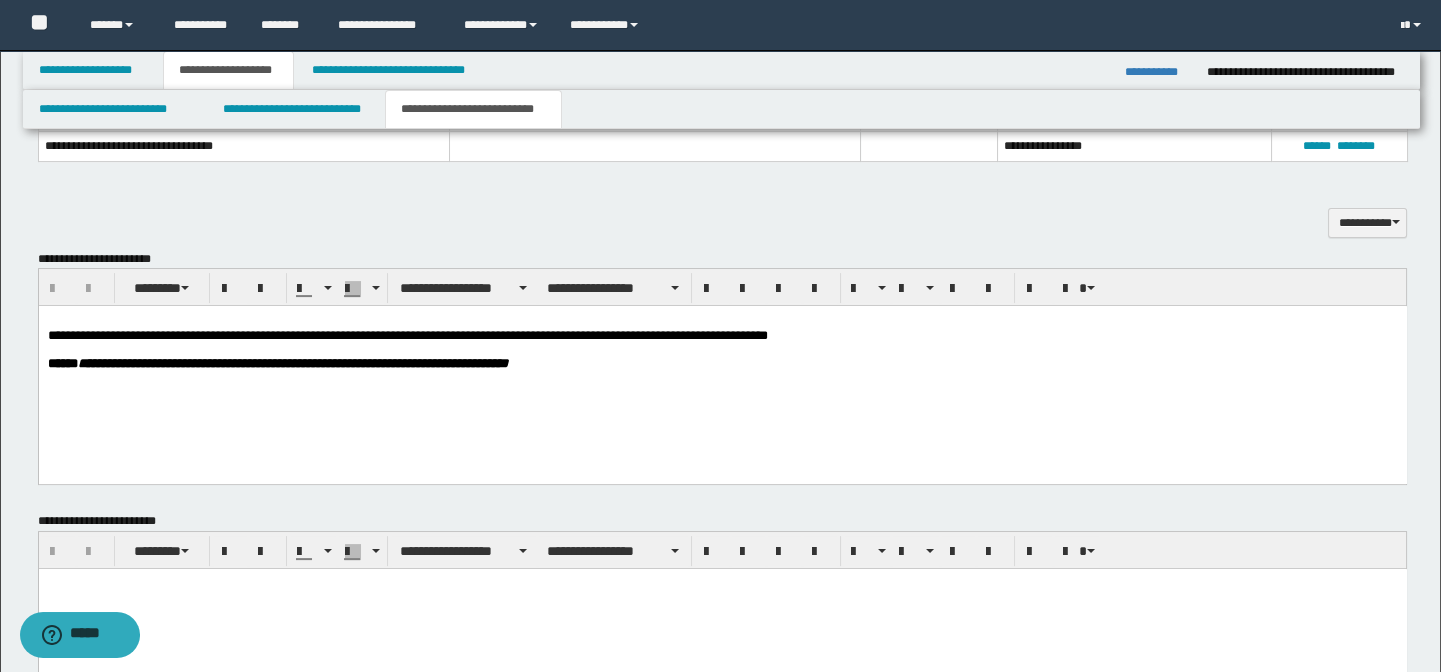 scroll, scrollTop: 1272, scrollLeft: 0, axis: vertical 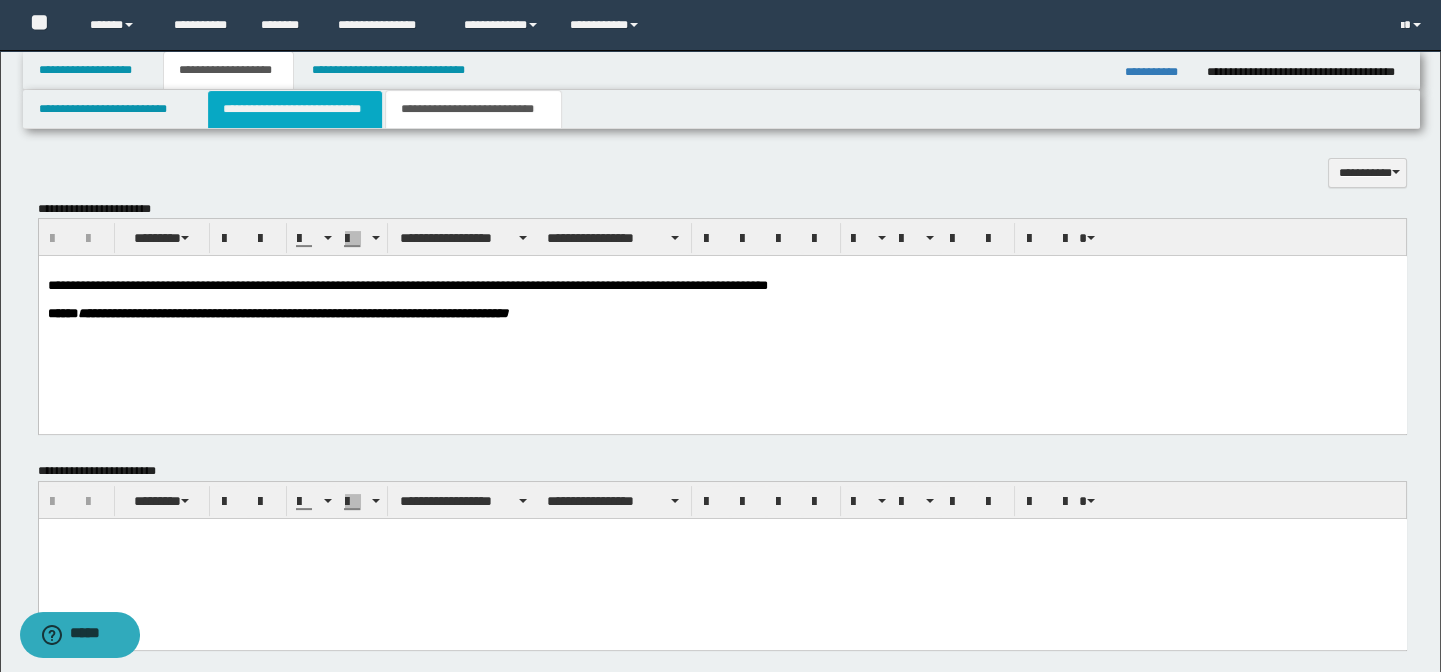 click on "**********" at bounding box center [294, 109] 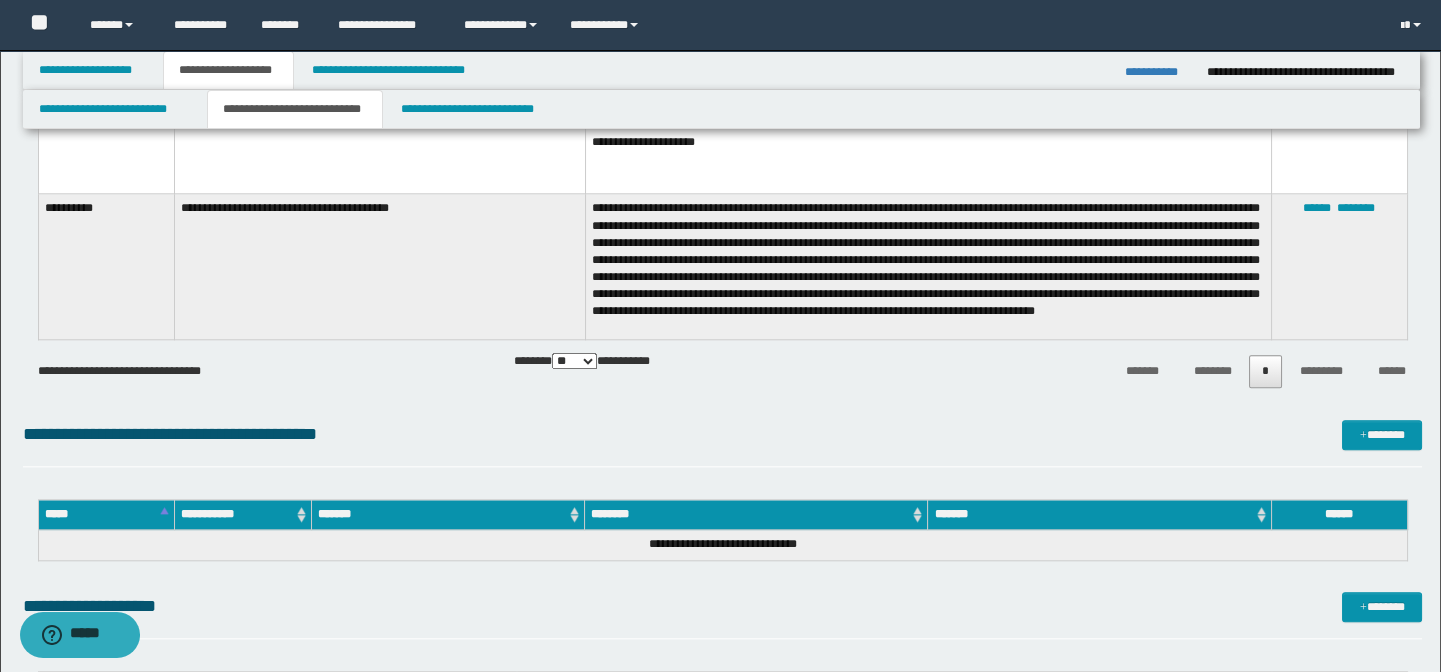 scroll, scrollTop: 4545, scrollLeft: 0, axis: vertical 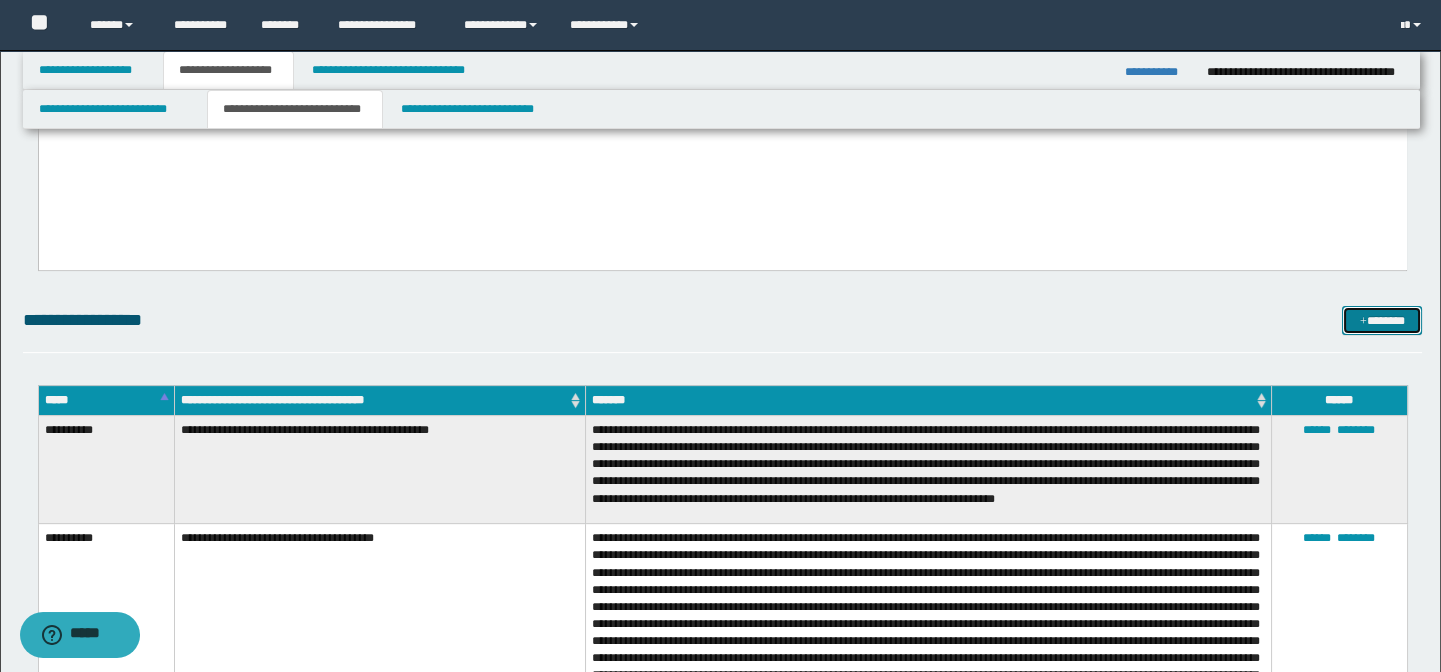 click on "*******" at bounding box center (1382, 321) 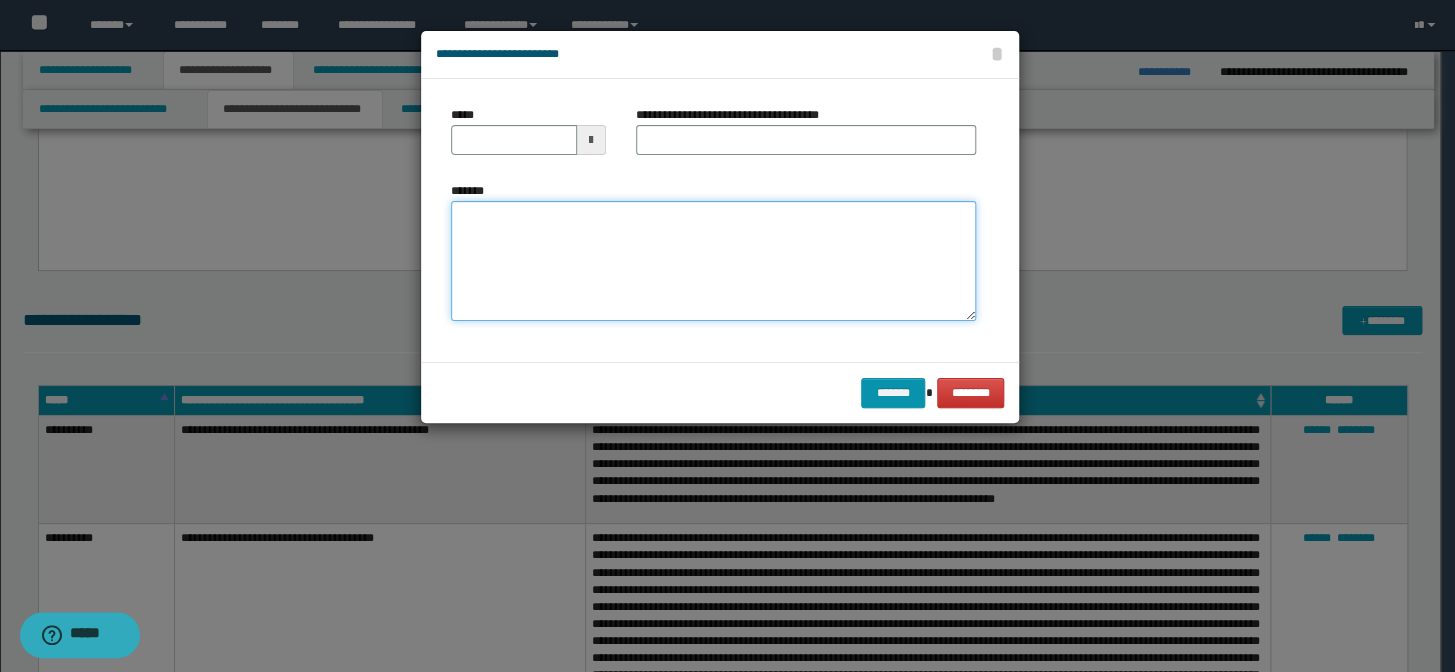 click on "*******" at bounding box center [713, 261] 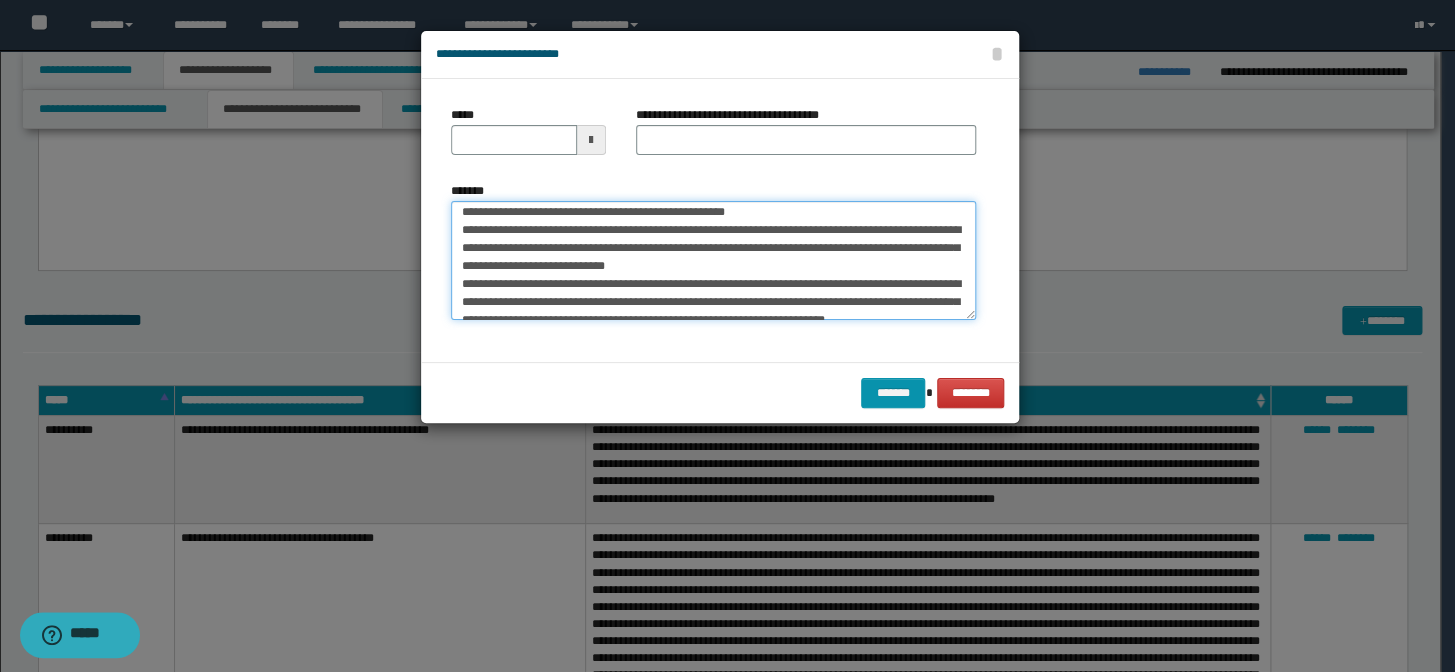 scroll, scrollTop: 0, scrollLeft: 0, axis: both 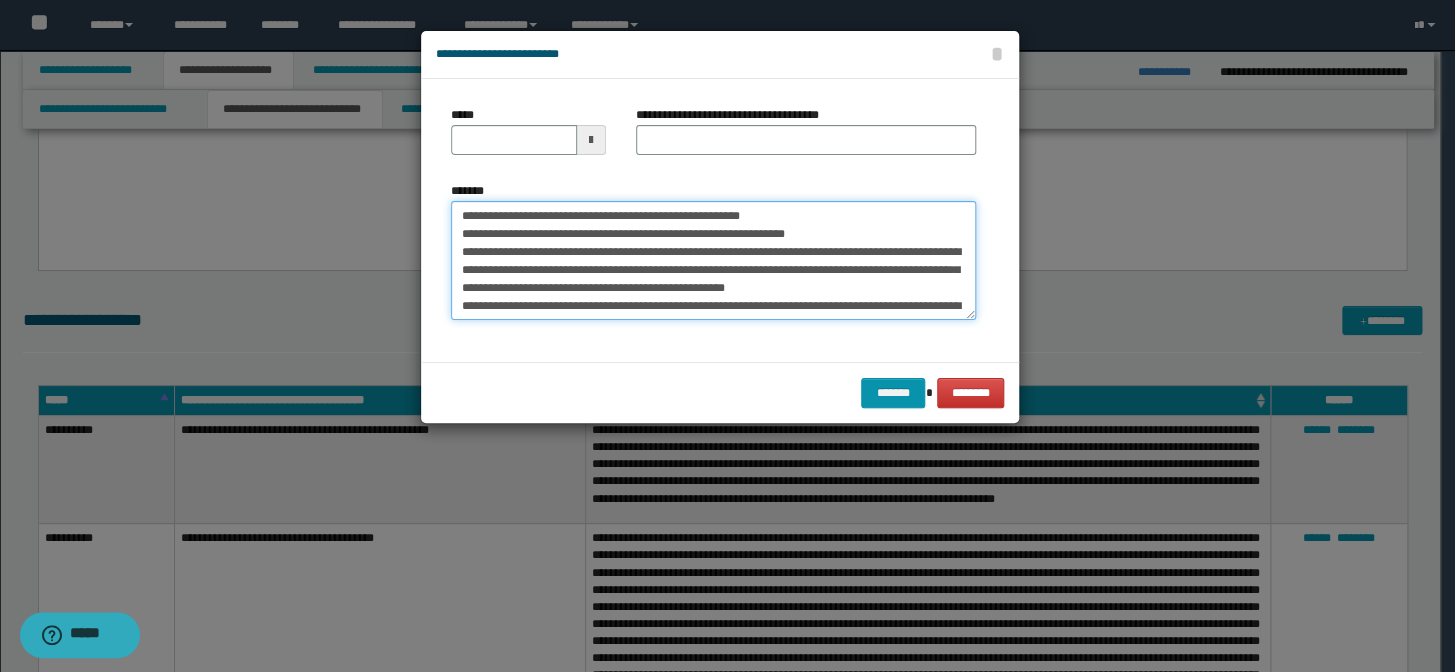 drag, startPoint x: 740, startPoint y: 204, endPoint x: 293, endPoint y: 195, distance: 447.0906 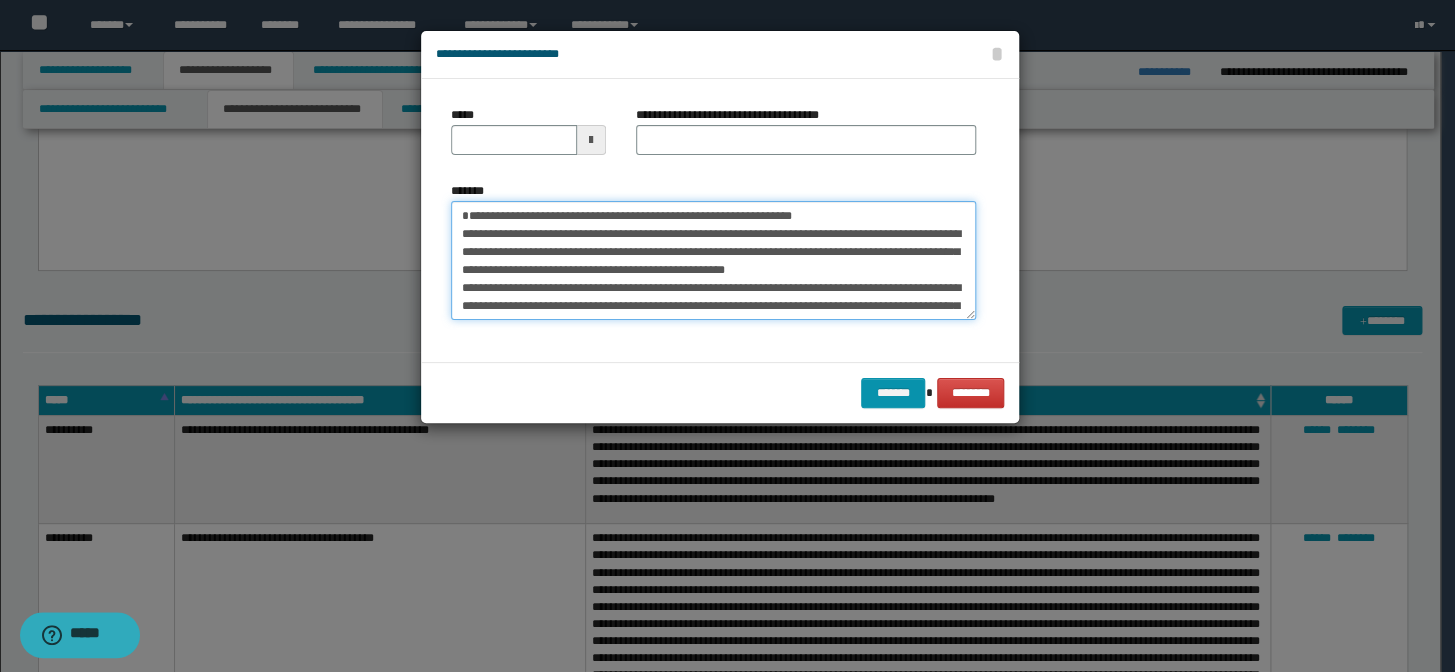 type on "**********" 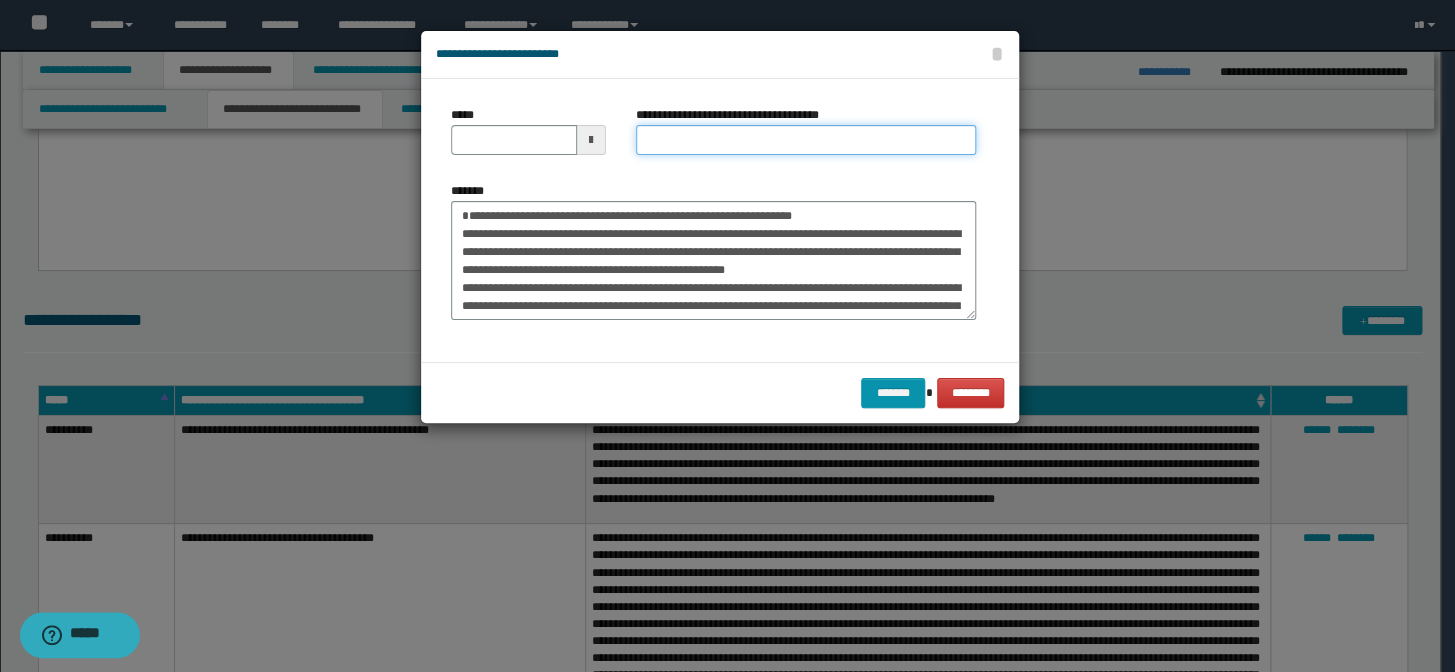 click on "**********" at bounding box center [806, 140] 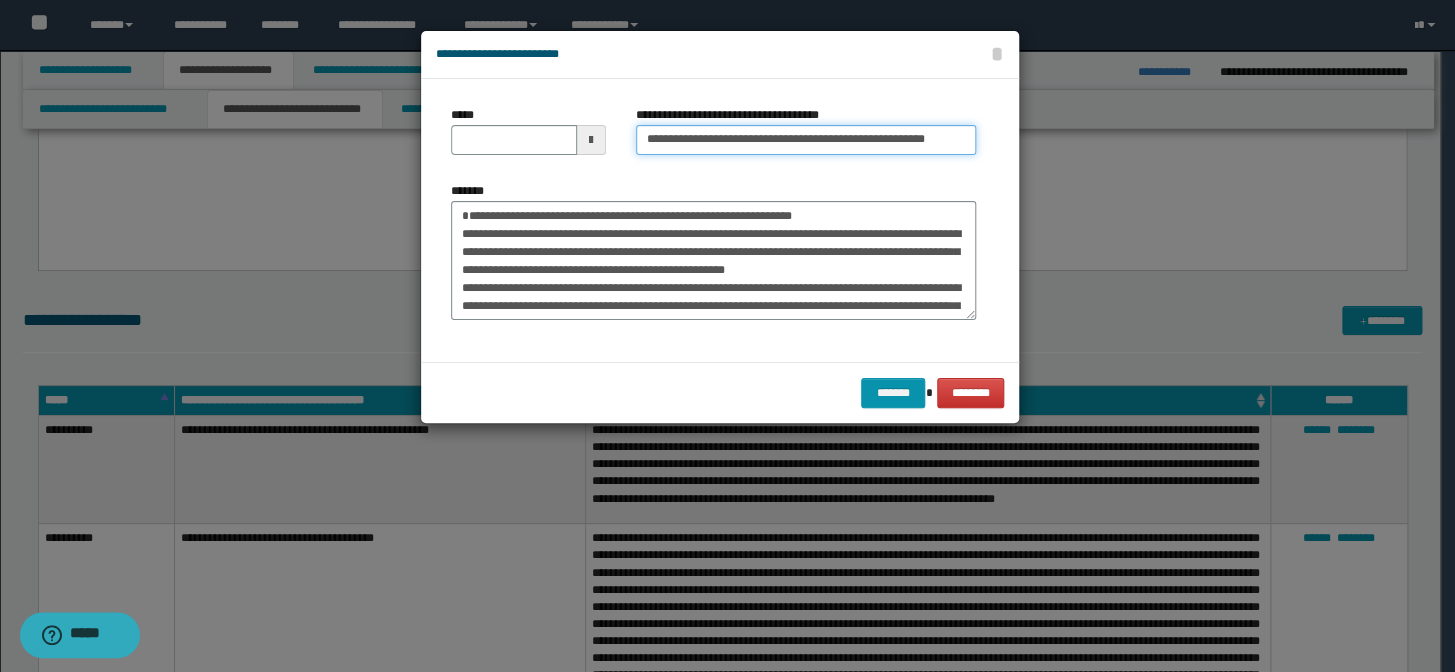 drag, startPoint x: 954, startPoint y: 143, endPoint x: 877, endPoint y: 133, distance: 77.64664 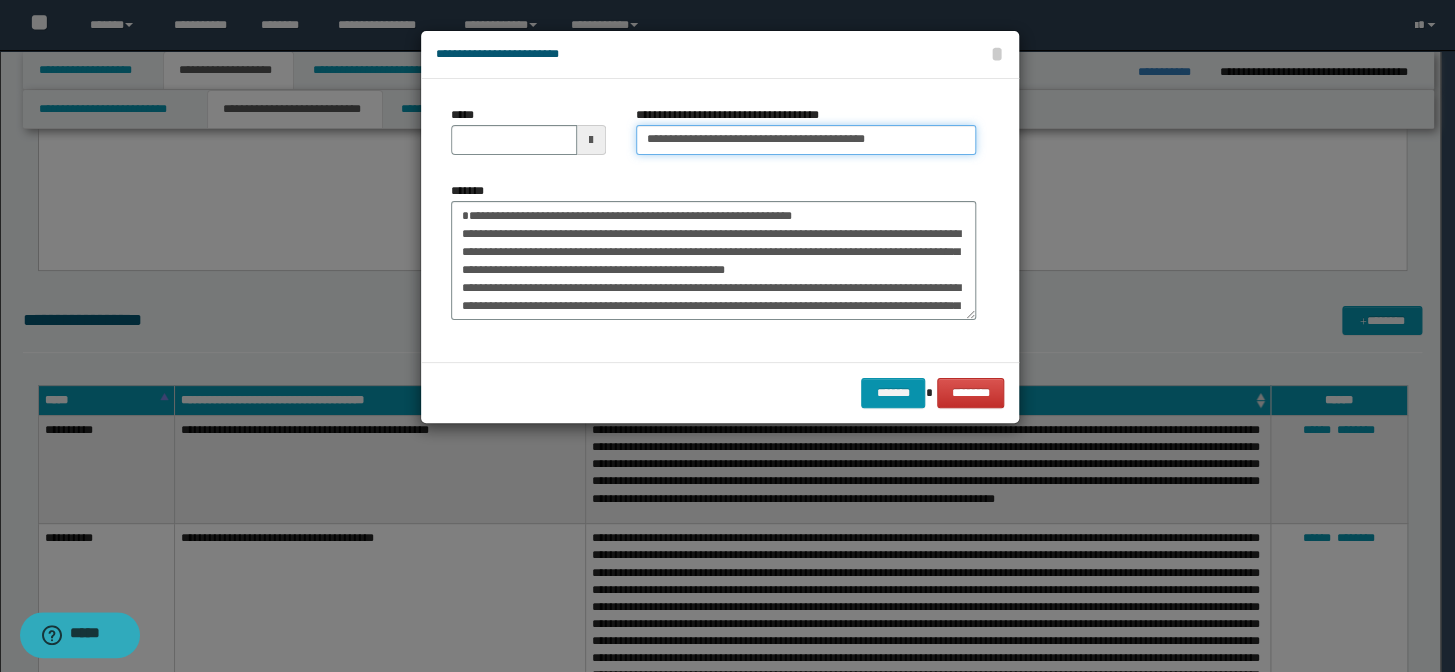 type 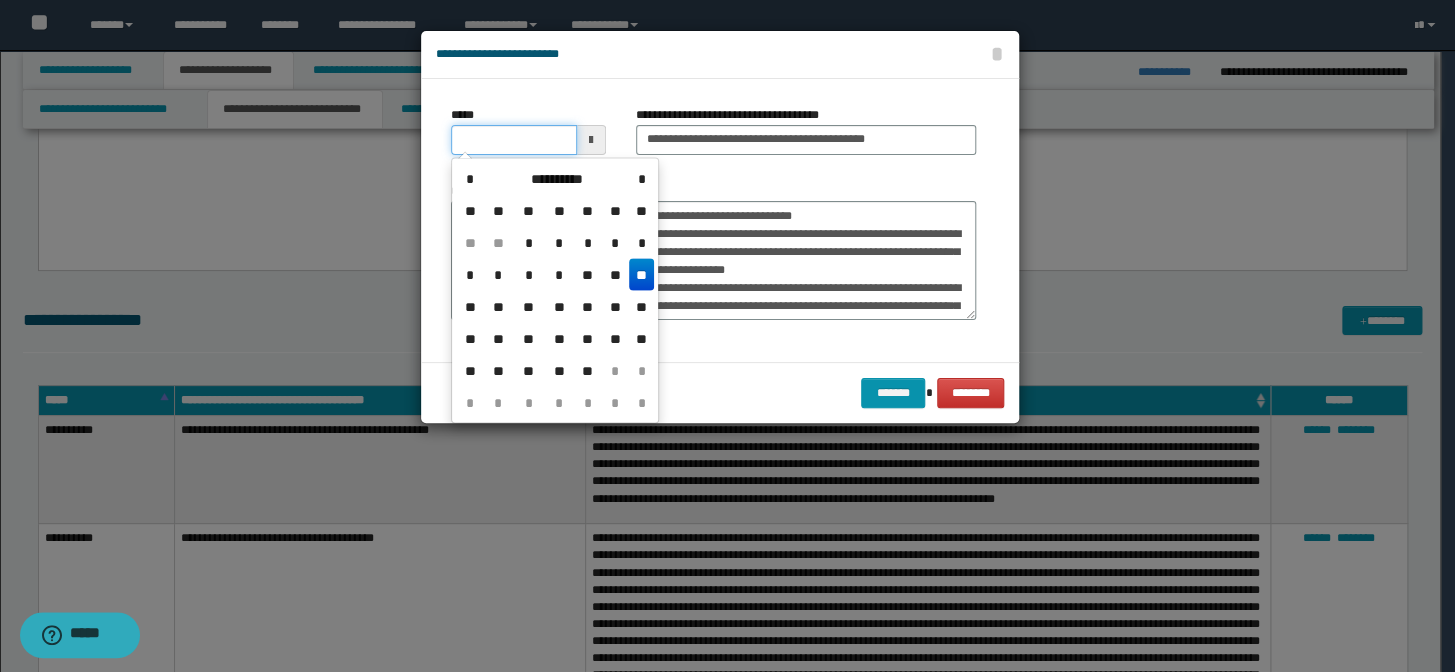 click on "*****" at bounding box center (514, 140) 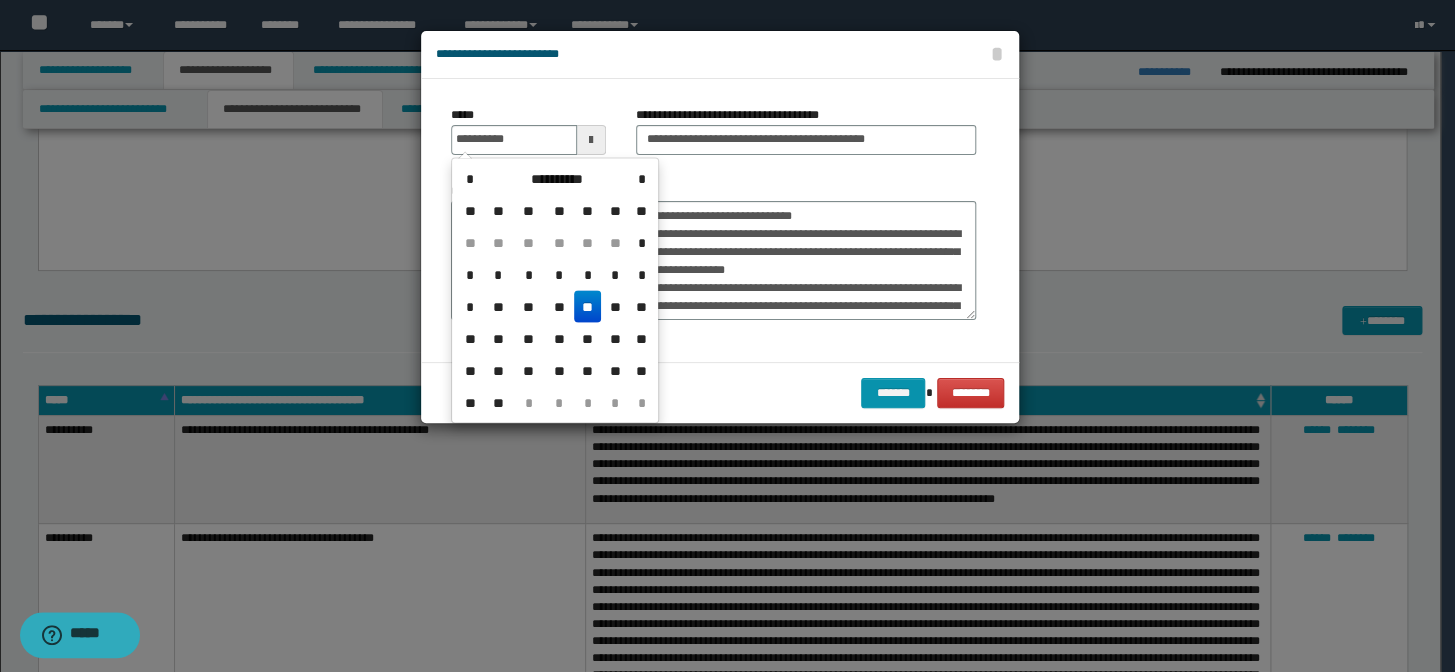 type on "**********" 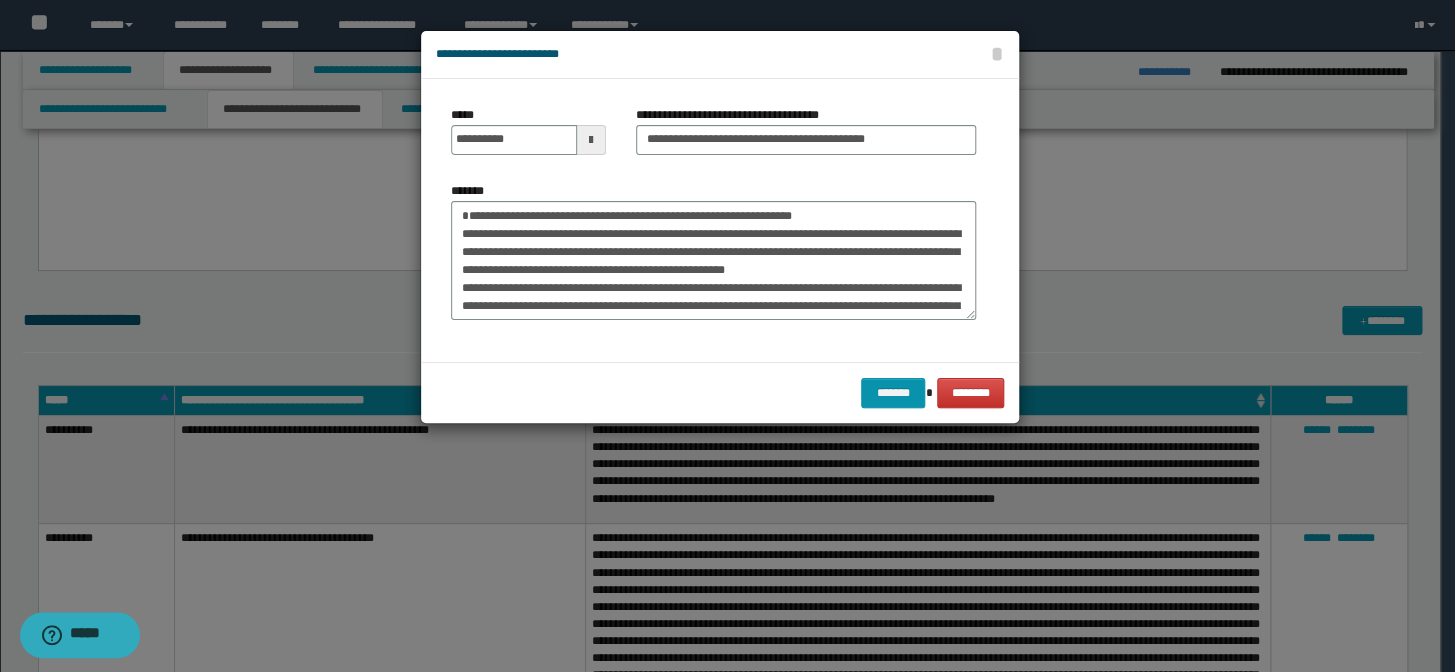 click on "**********" at bounding box center (713, 220) 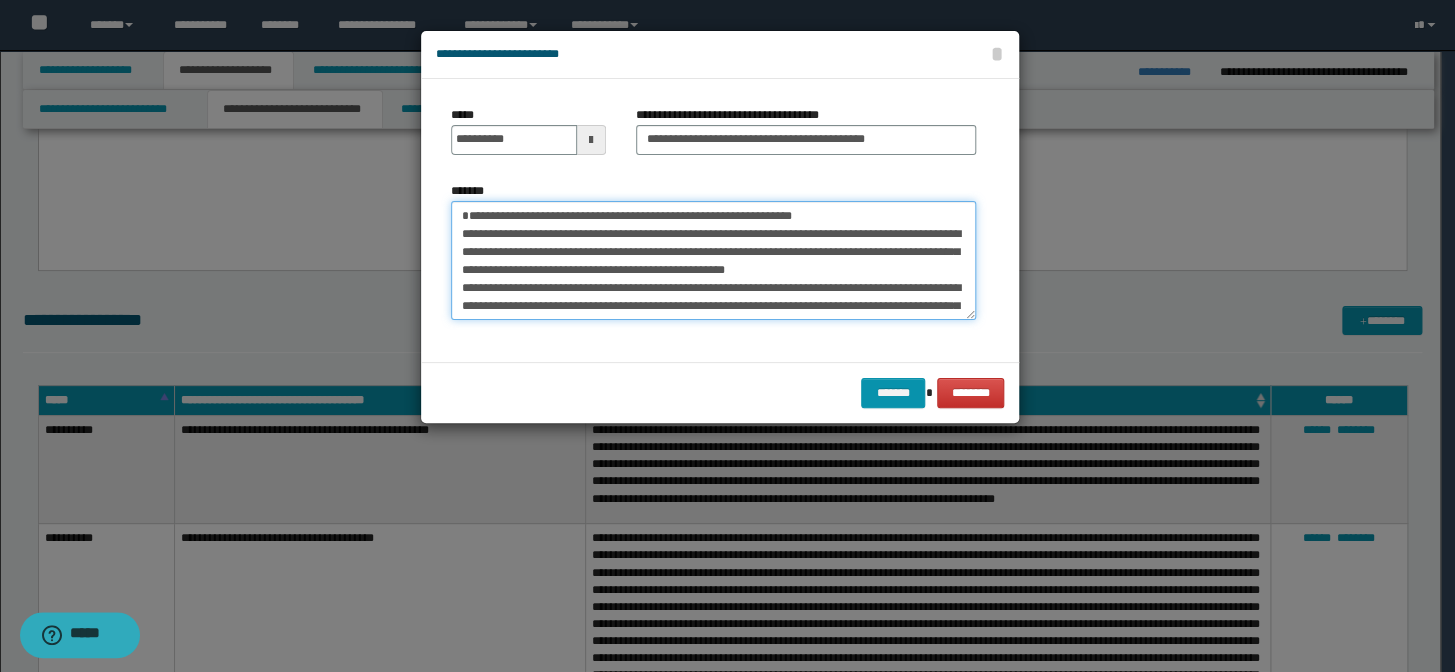 click on "**********" at bounding box center [713, 261] 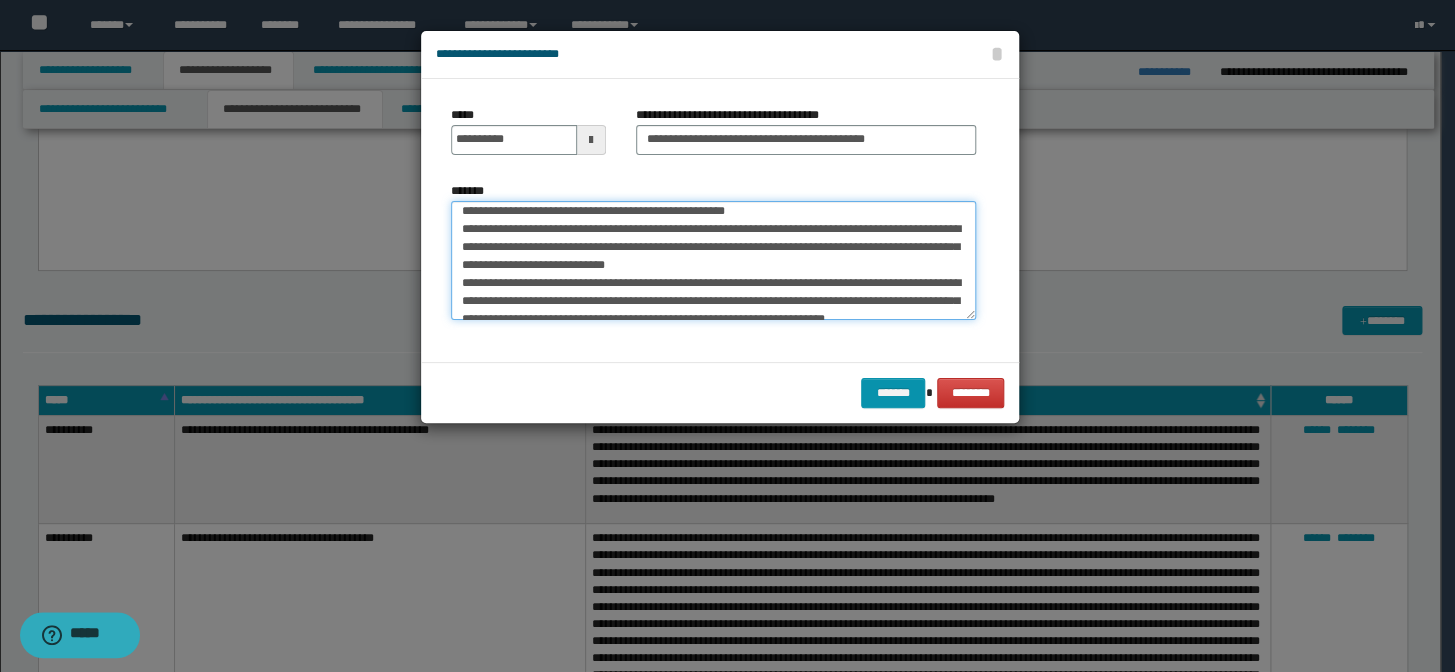 scroll, scrollTop: 90, scrollLeft: 0, axis: vertical 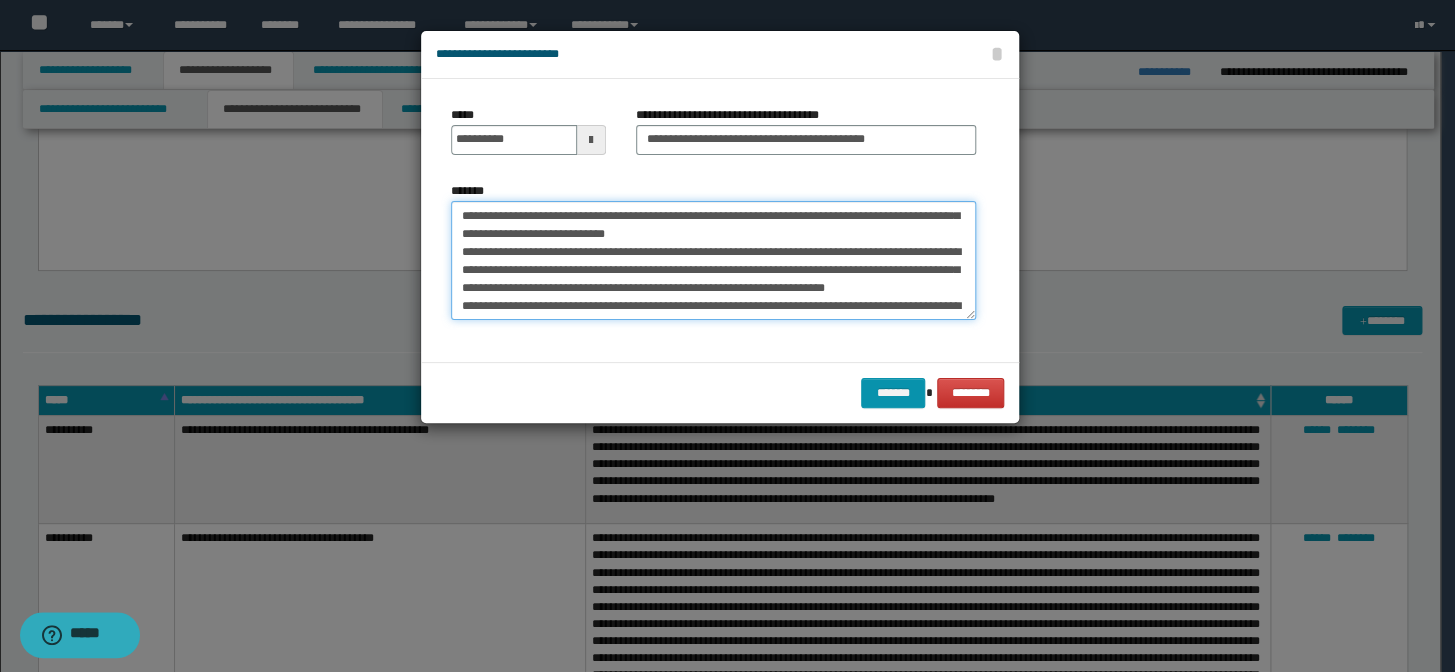 click on "**********" at bounding box center [713, 261] 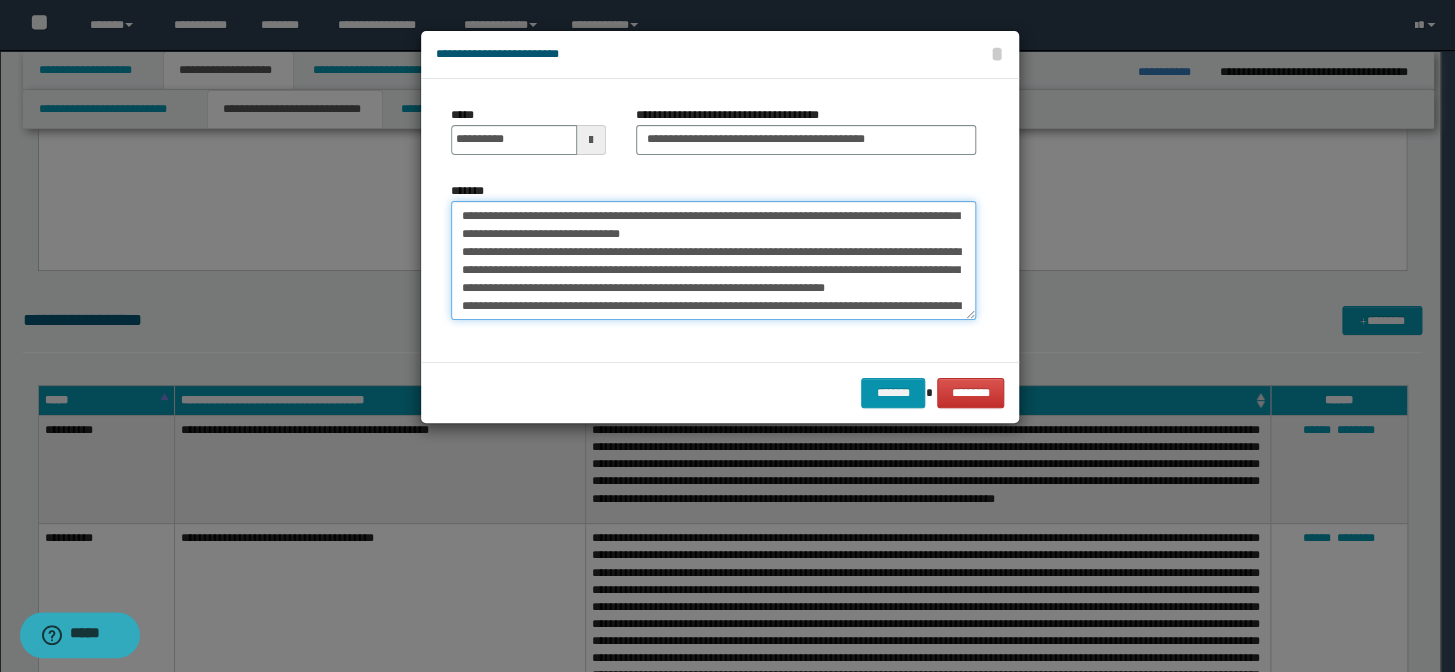 click on "**********" at bounding box center (713, 261) 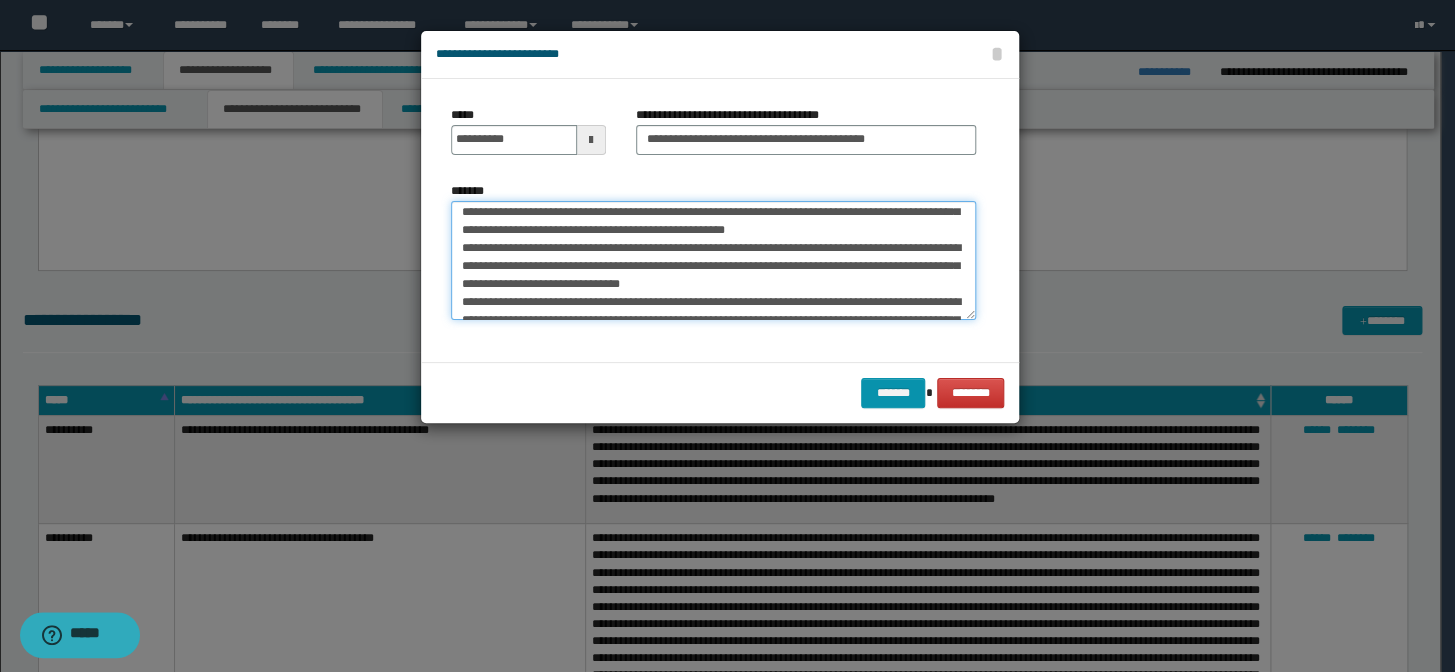 scroll, scrollTop: 0, scrollLeft: 0, axis: both 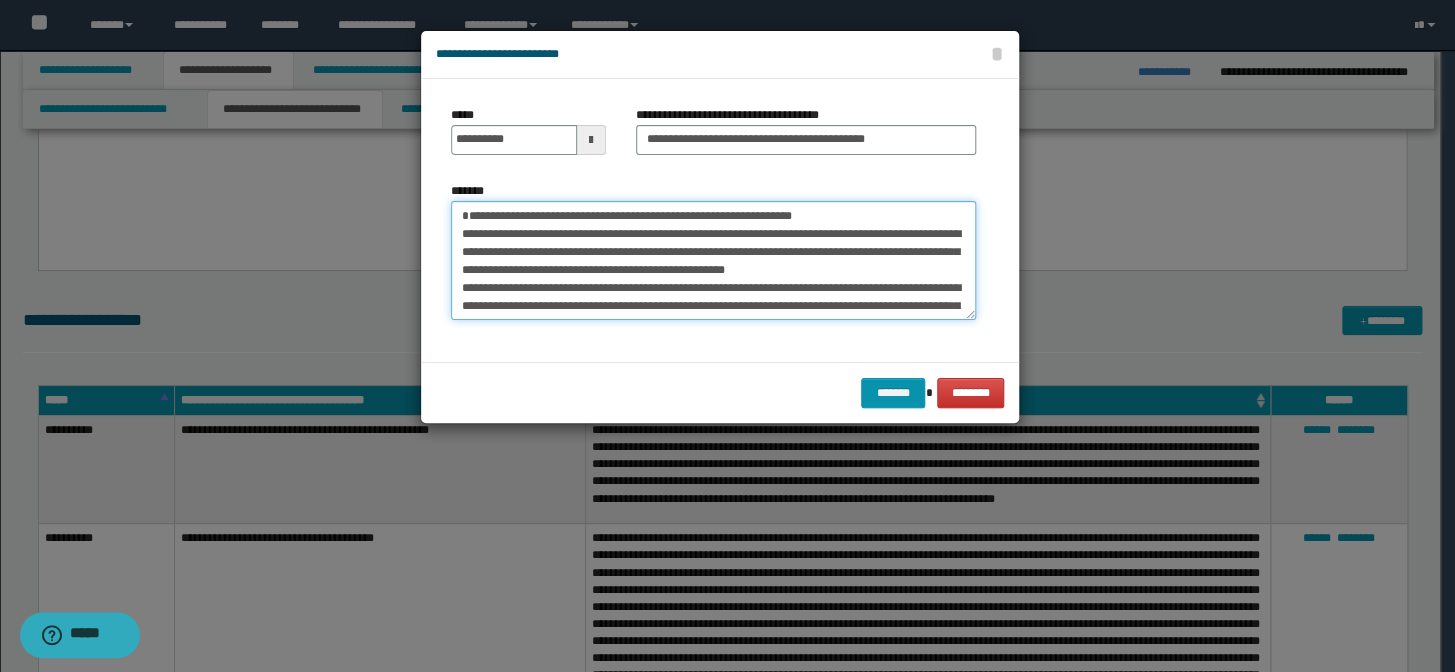 drag, startPoint x: 479, startPoint y: 217, endPoint x: 632, endPoint y: 301, distance: 174.54225 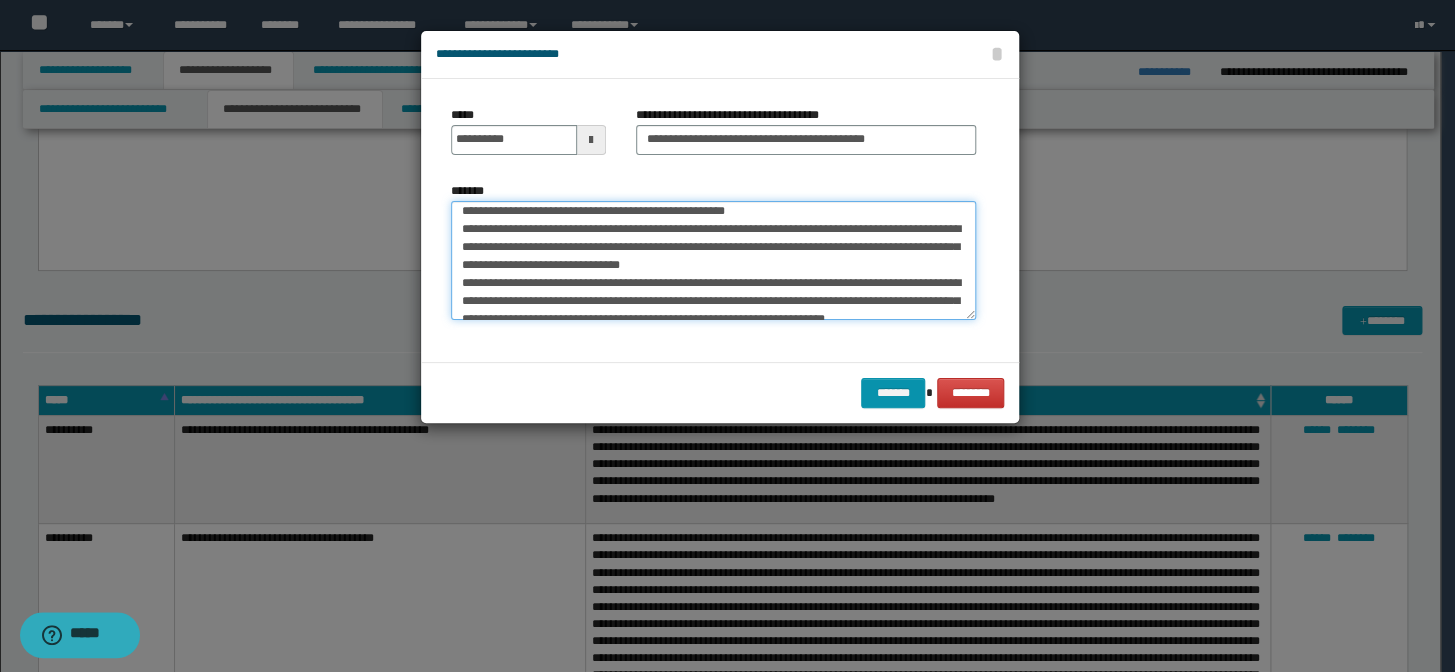 scroll, scrollTop: 90, scrollLeft: 0, axis: vertical 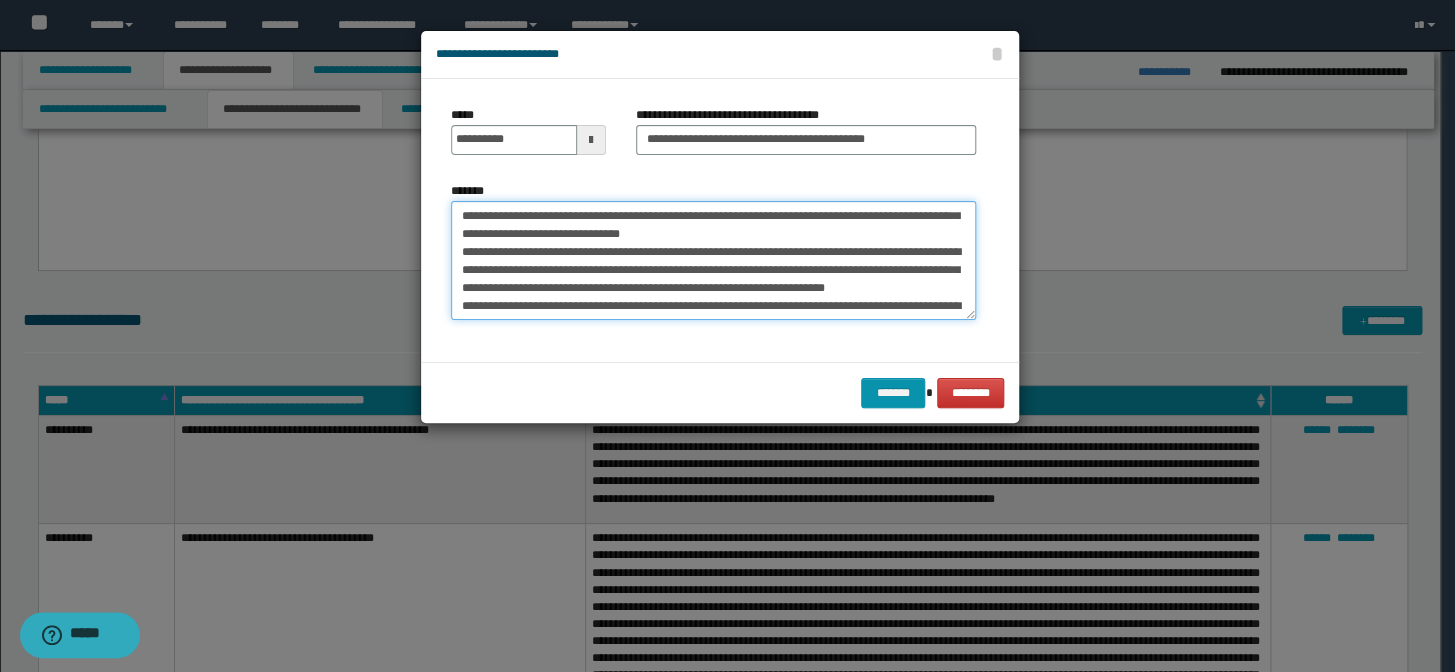 click on "**********" at bounding box center (713, 261) 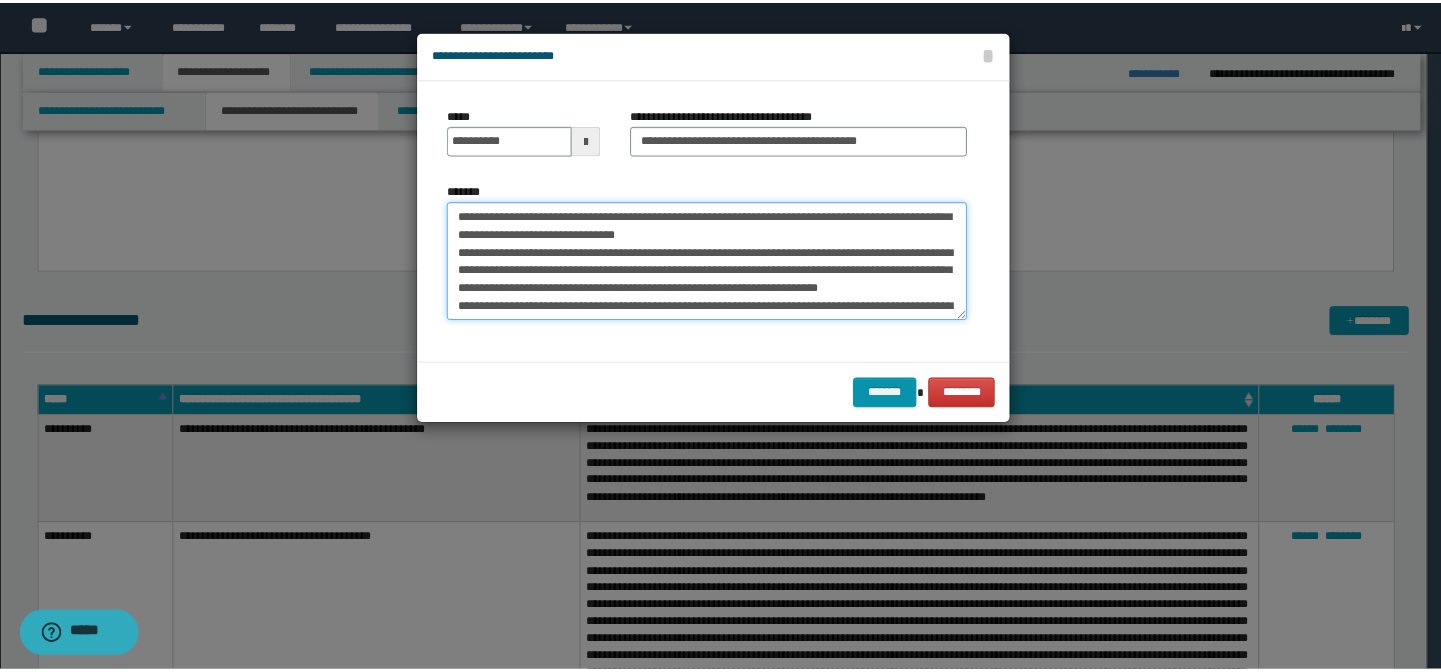 scroll, scrollTop: 0, scrollLeft: 0, axis: both 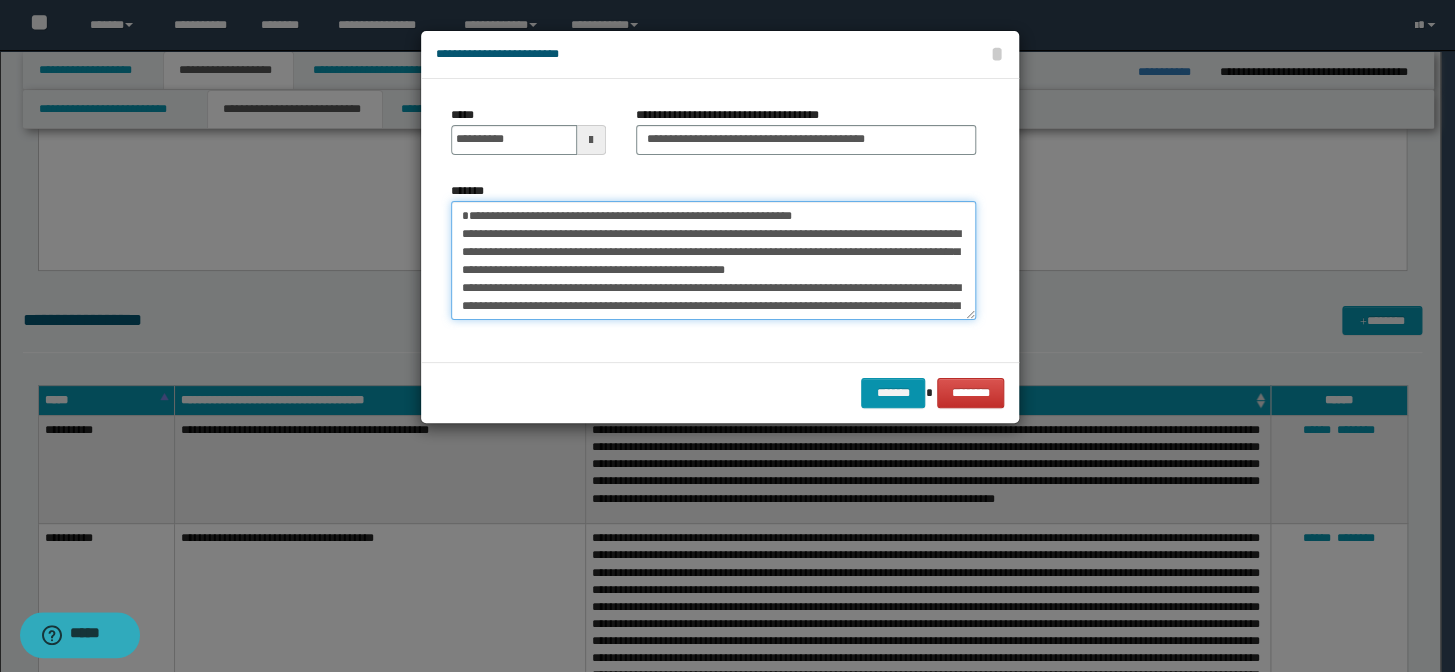 click on "**********" at bounding box center [713, 261] 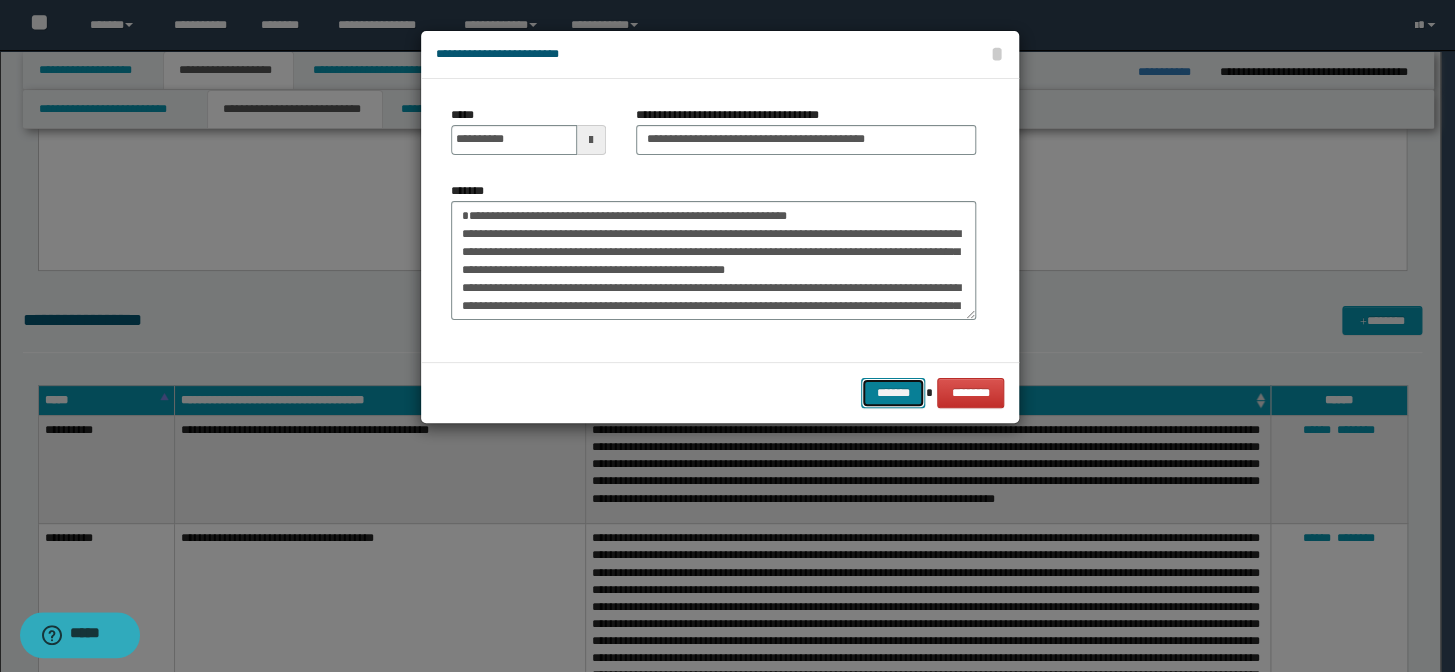 click on "*******" at bounding box center [893, 393] 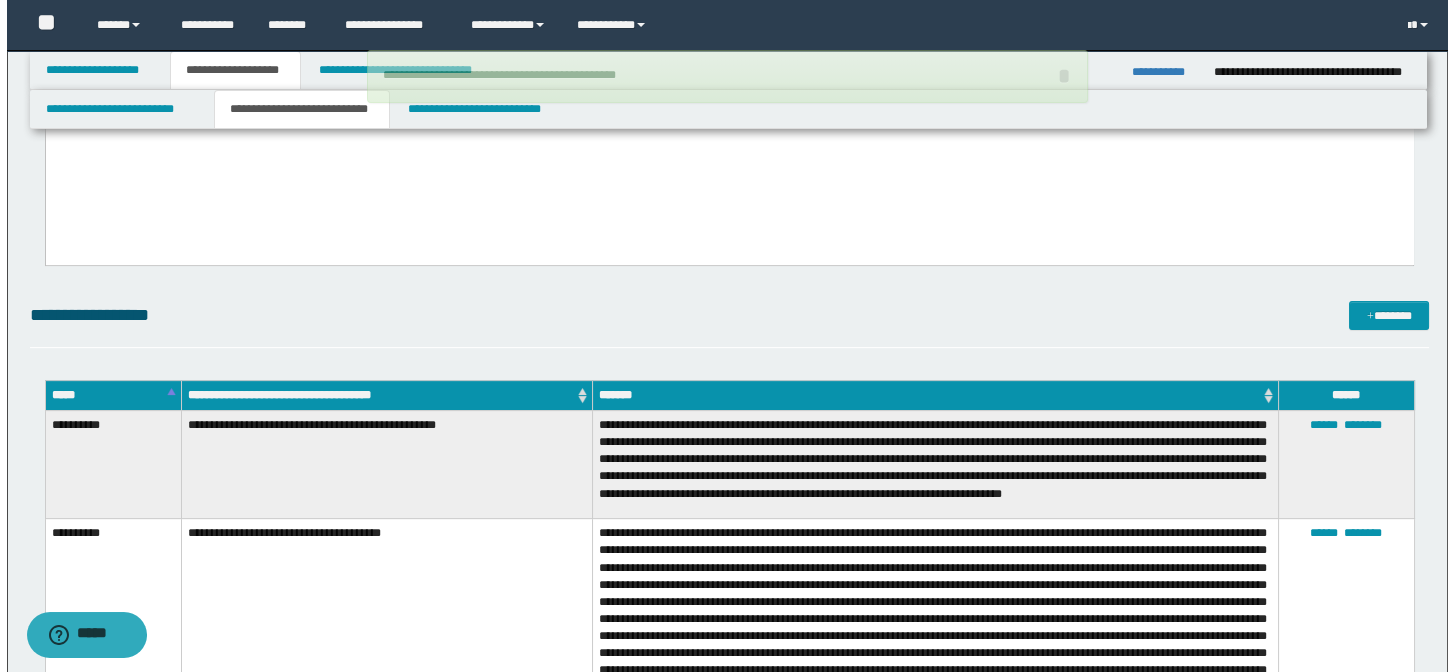scroll, scrollTop: 1545, scrollLeft: 0, axis: vertical 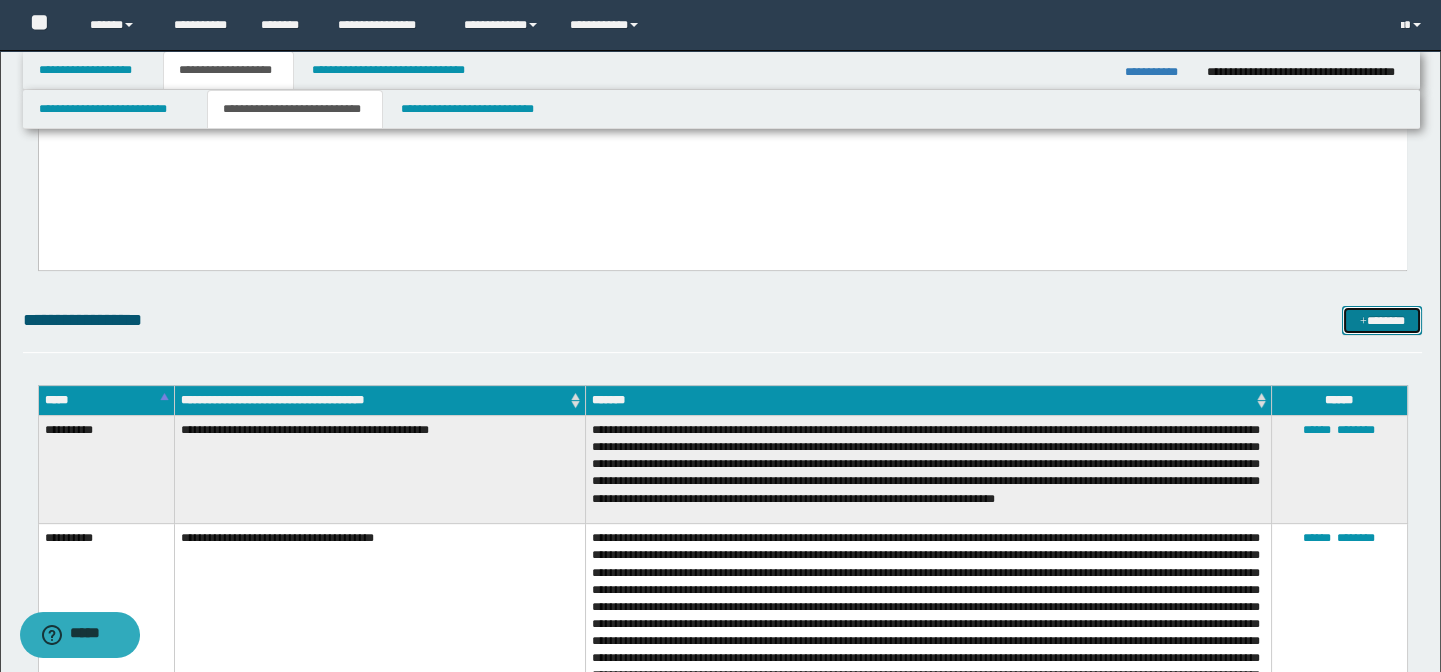 click at bounding box center (1363, 322) 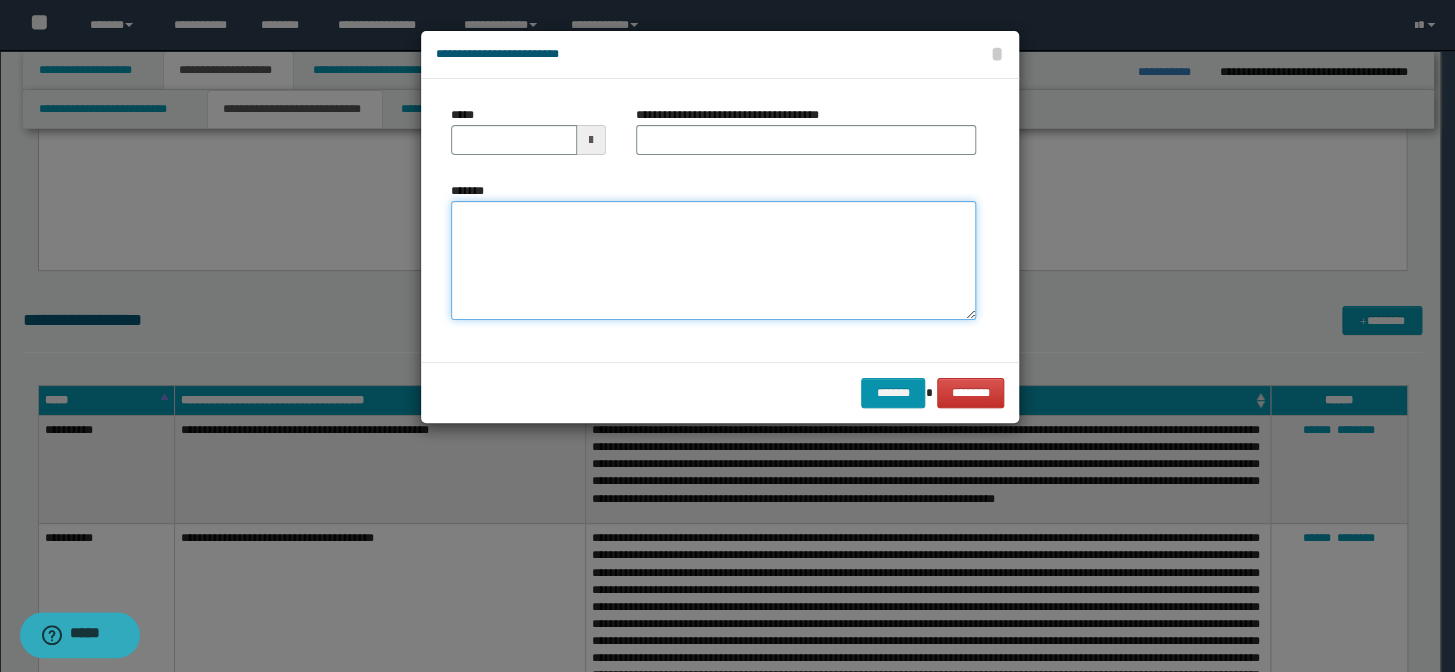 click on "*******" at bounding box center [713, 261] 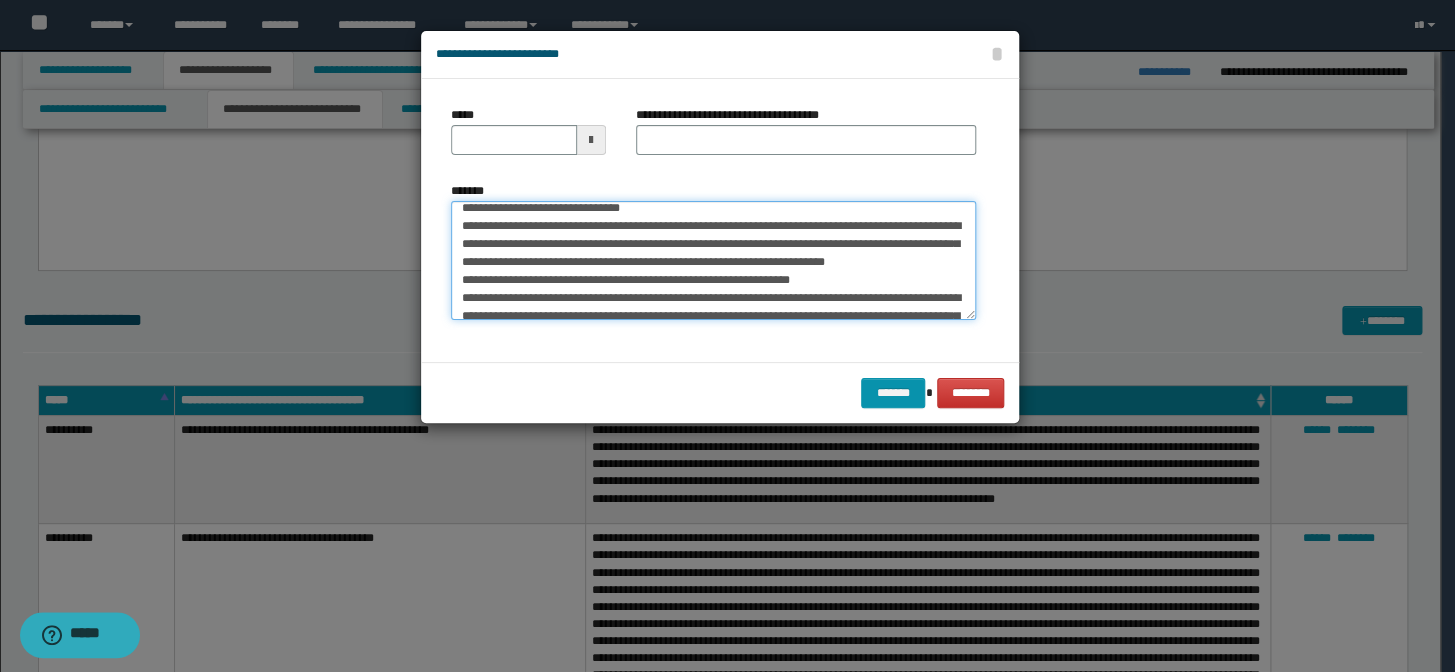 scroll, scrollTop: 0, scrollLeft: 0, axis: both 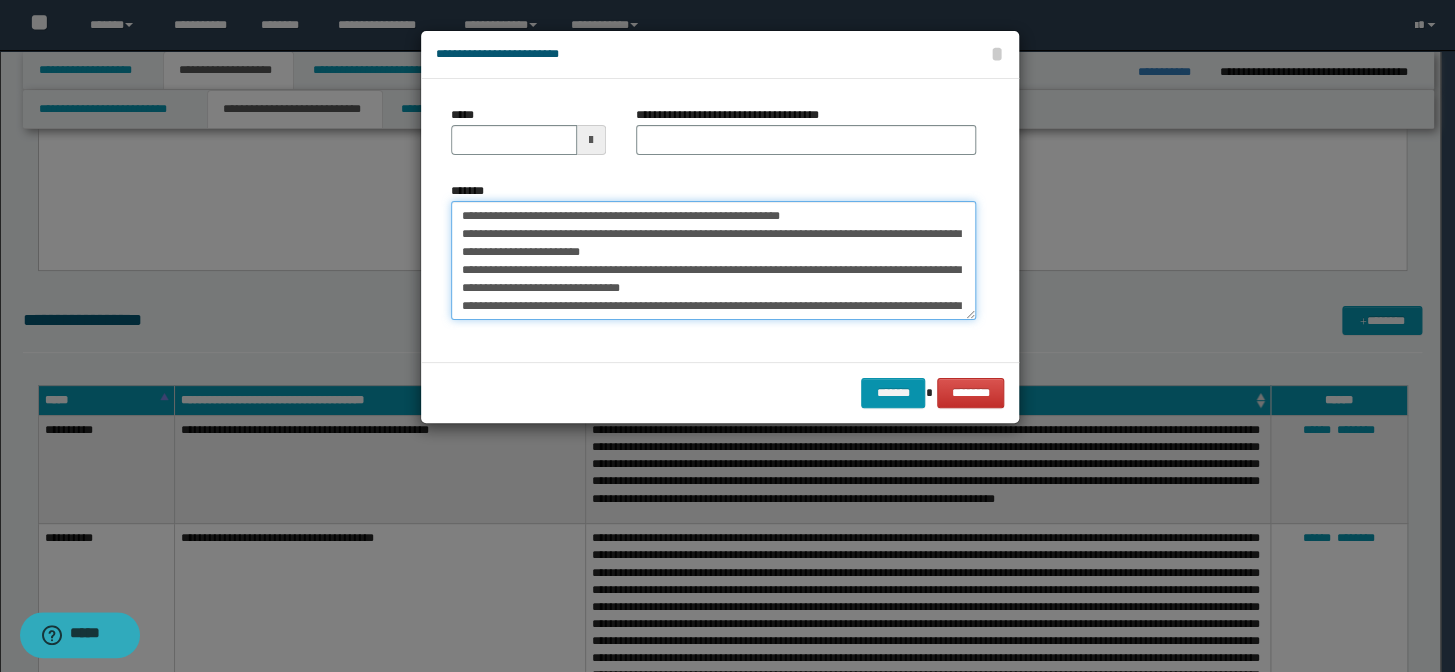 drag, startPoint x: 449, startPoint y: 210, endPoint x: 208, endPoint y: 210, distance: 241 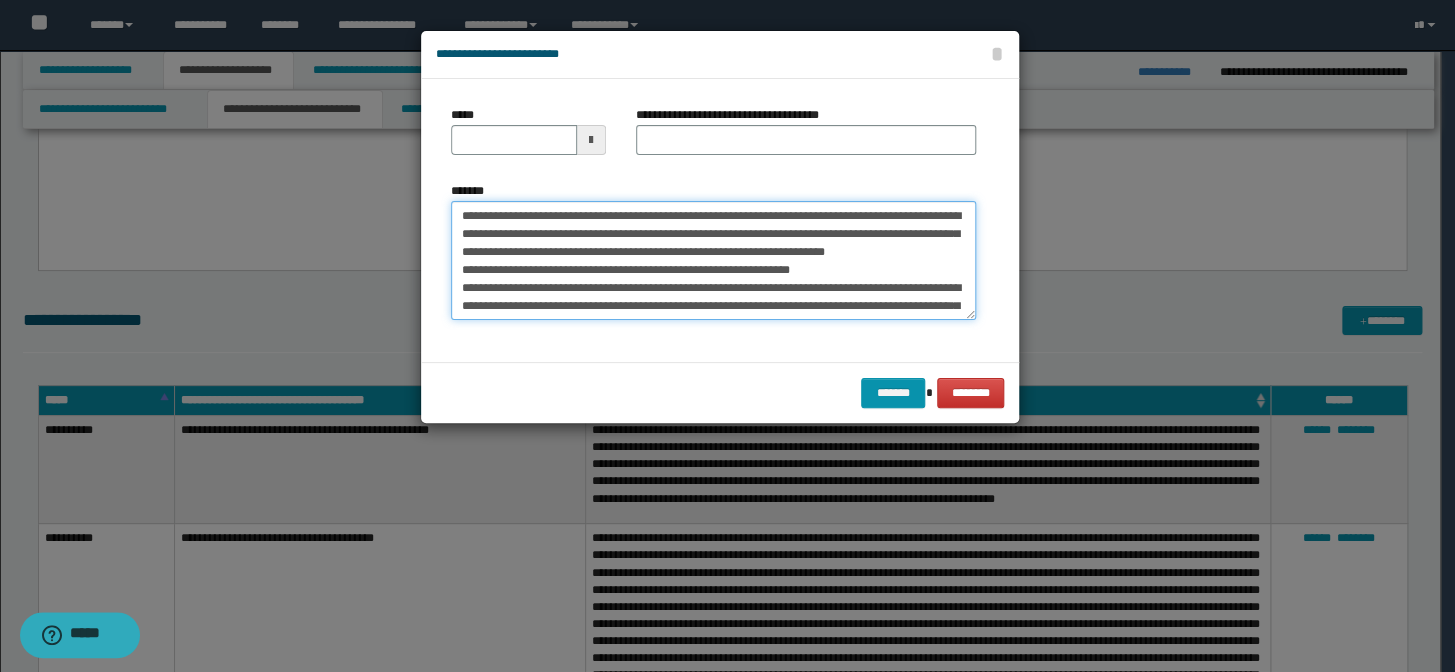 click on "**********" at bounding box center [713, 261] 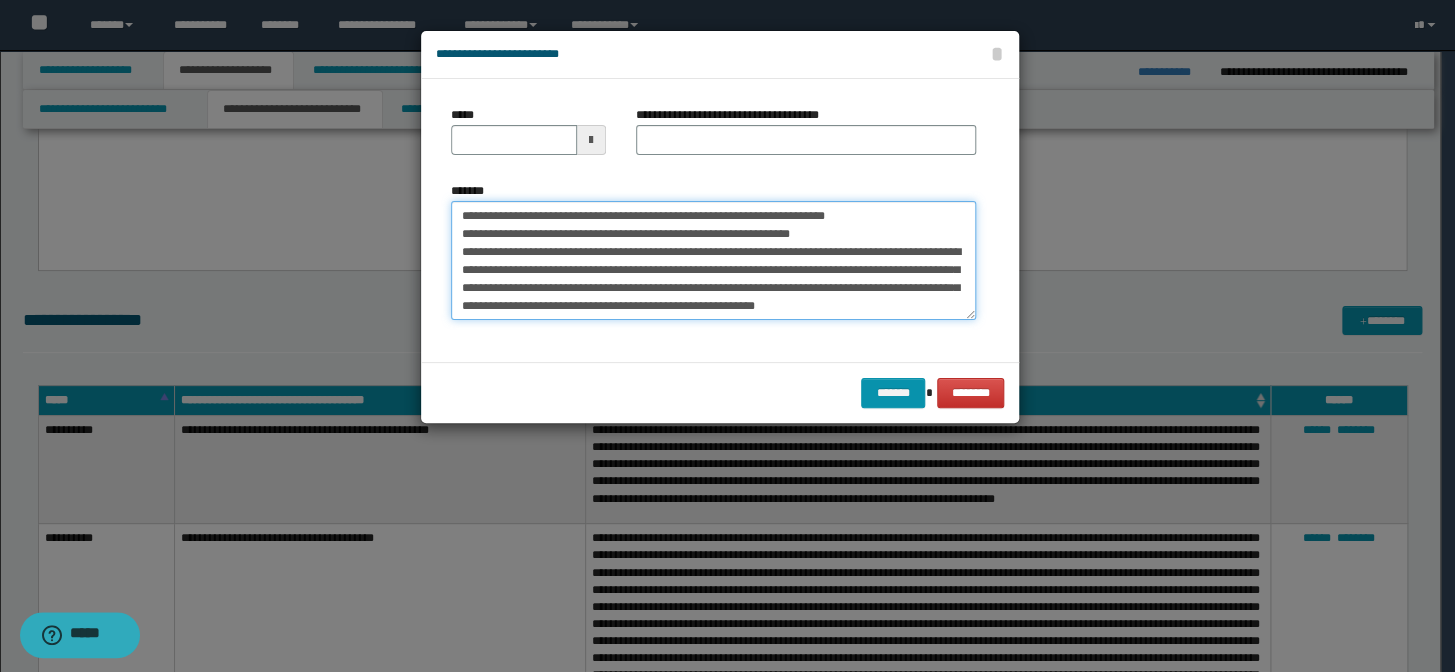 click on "**********" at bounding box center [713, 261] 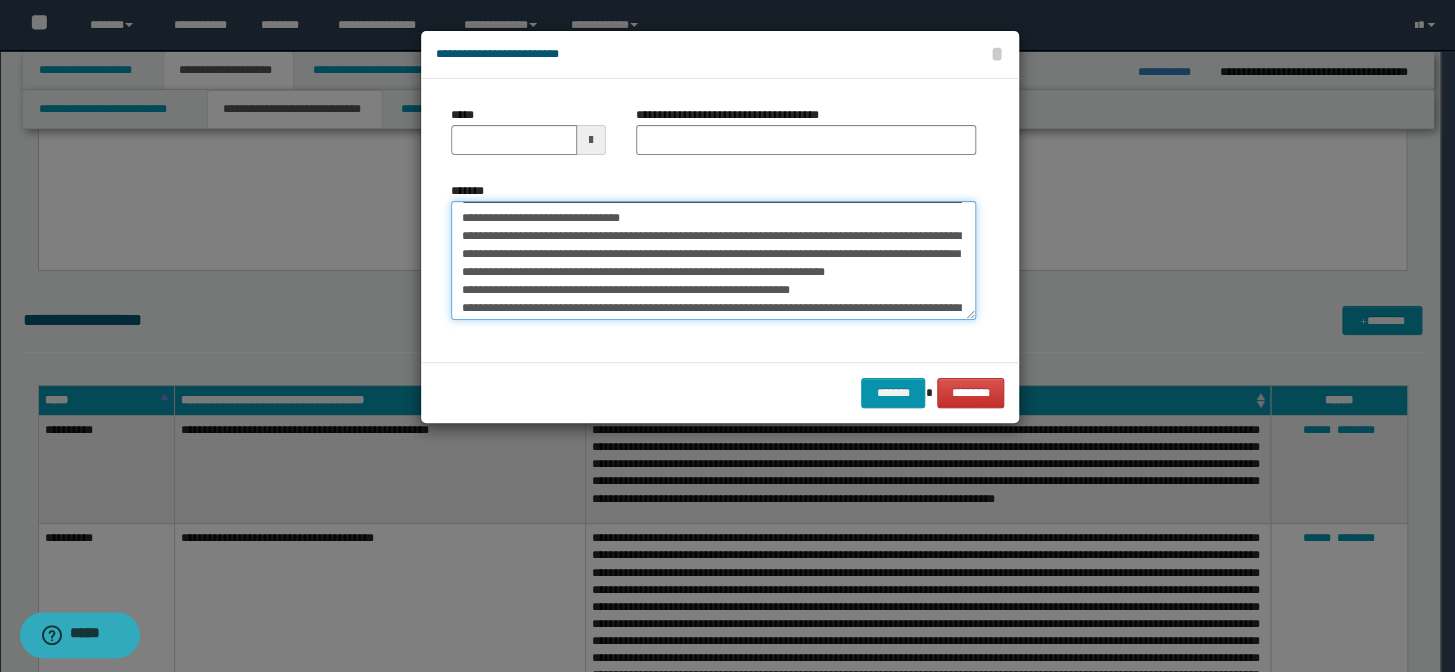 scroll, scrollTop: 0, scrollLeft: 0, axis: both 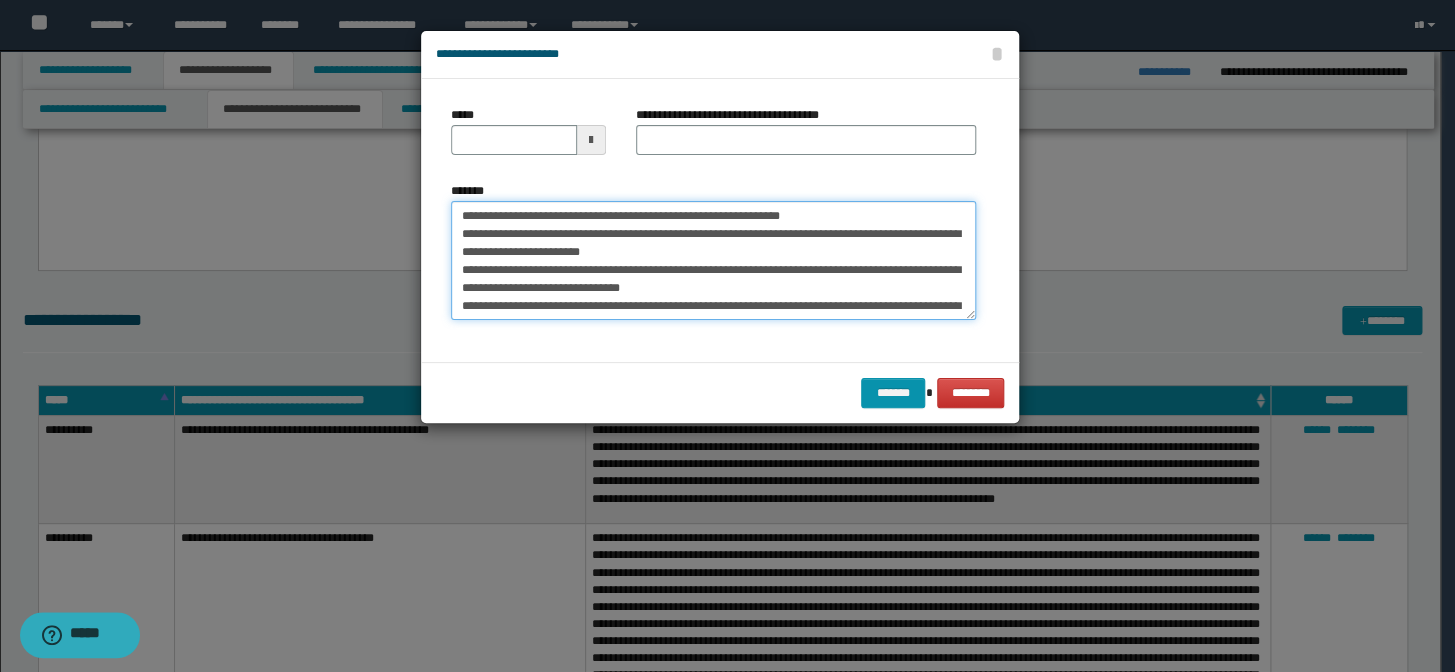 click on "**********" at bounding box center (713, 261) 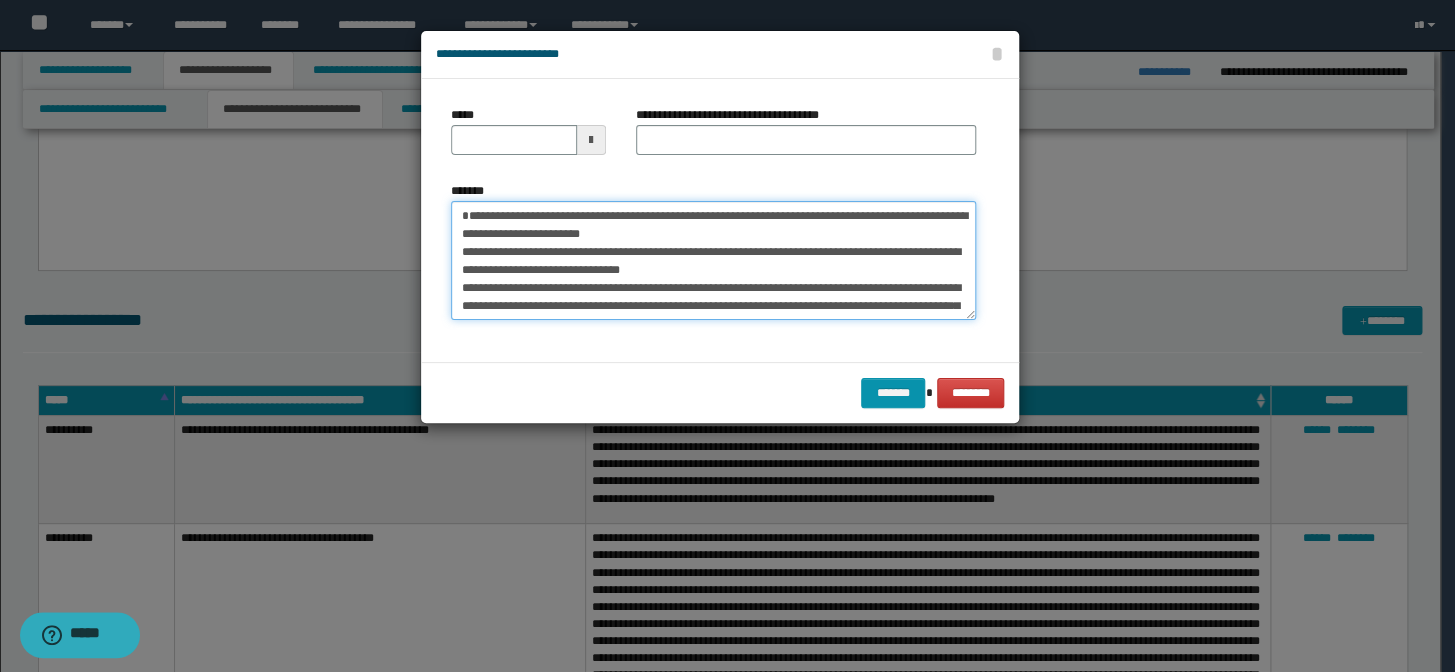 type 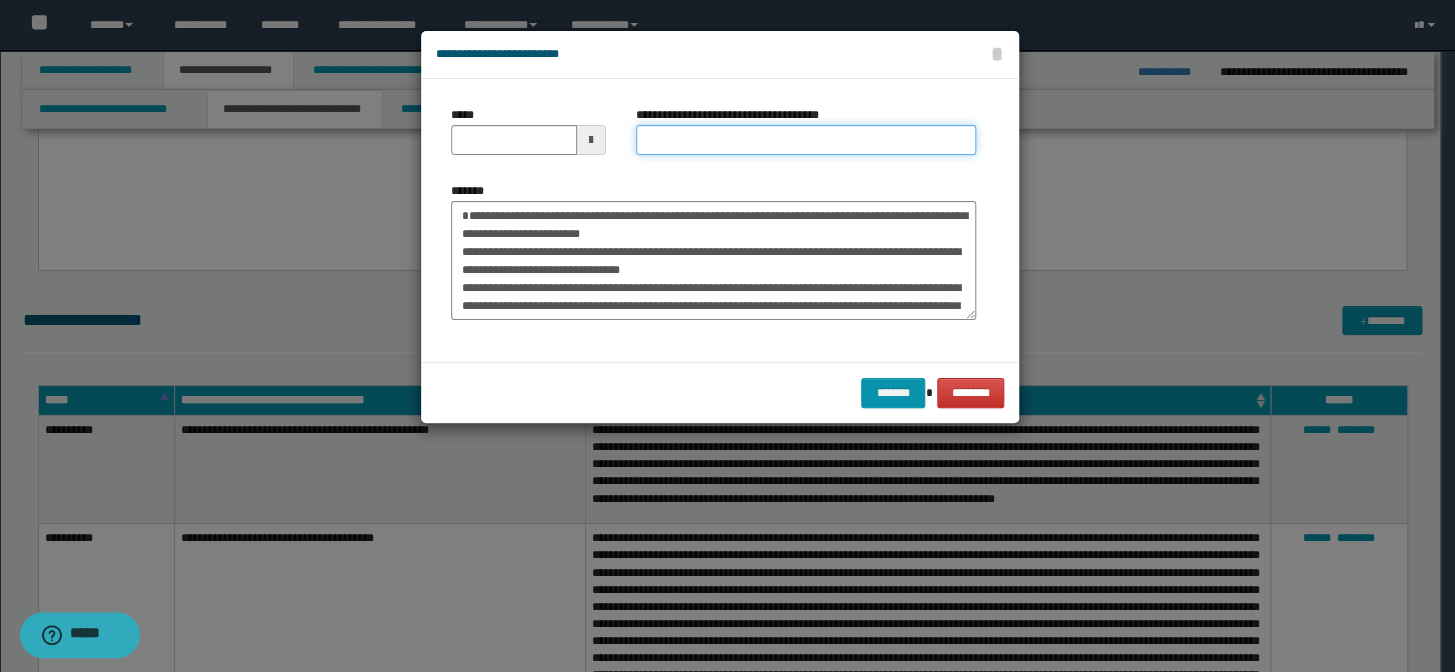 click on "**********" at bounding box center [806, 140] 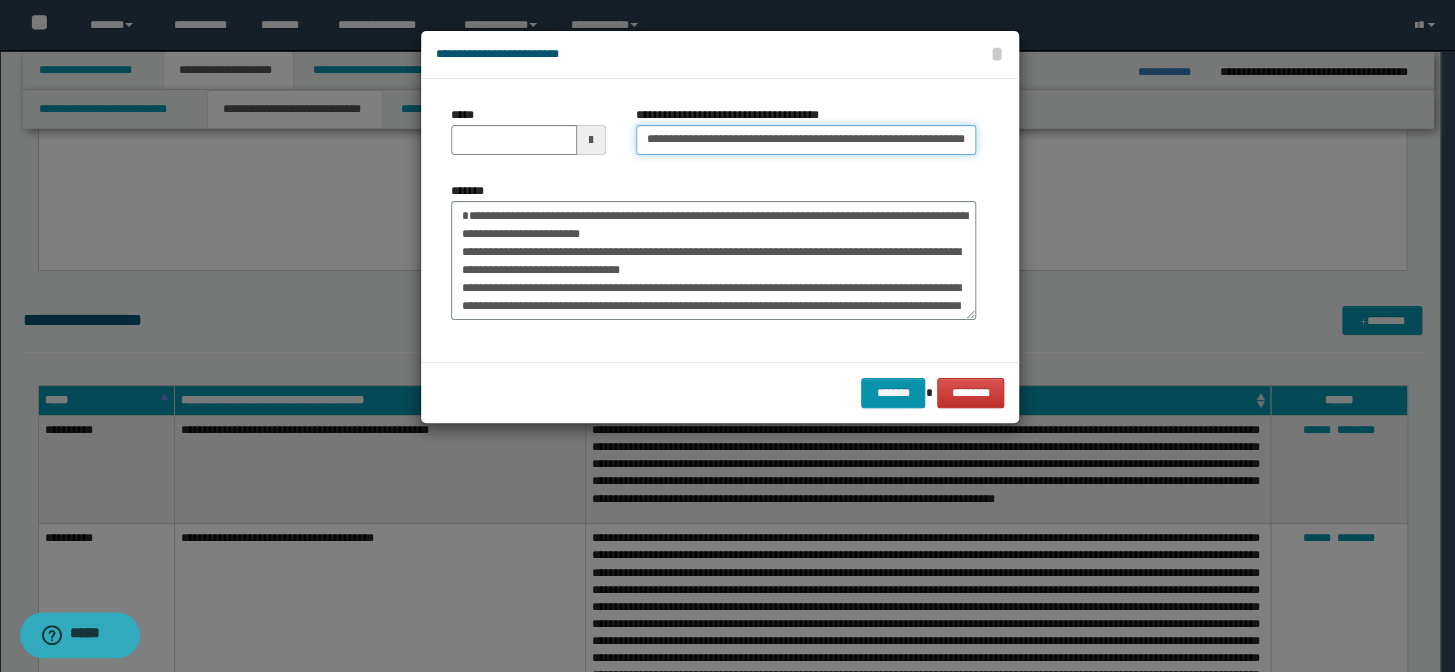 scroll, scrollTop: 0, scrollLeft: 20, axis: horizontal 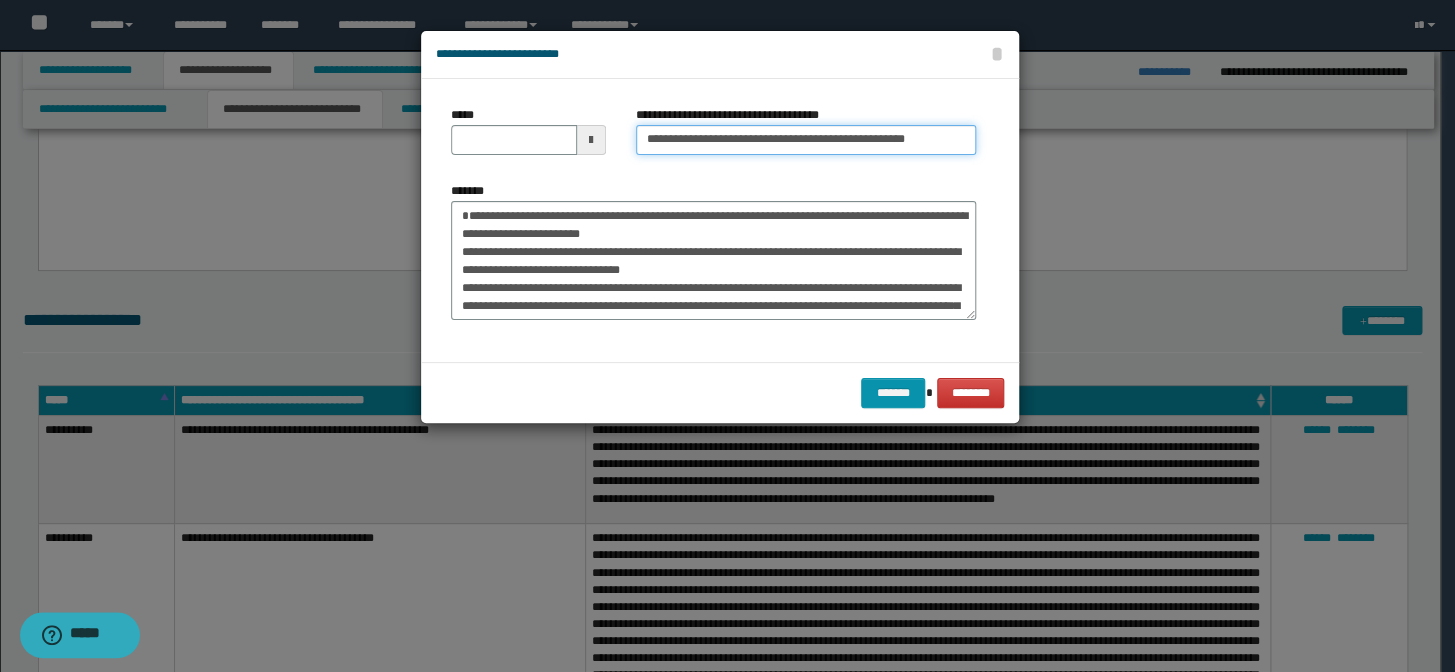 type on "**********" 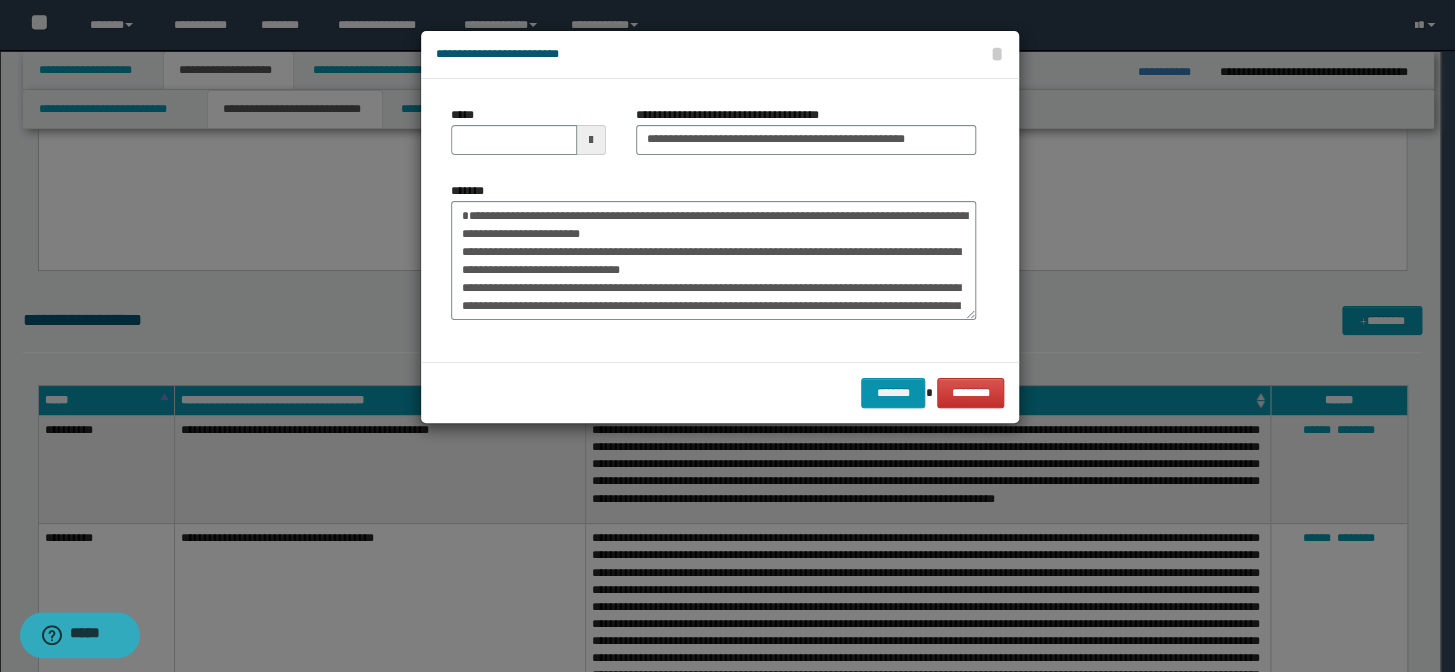 drag, startPoint x: 537, startPoint y: 155, endPoint x: 522, endPoint y: 148, distance: 16.552946 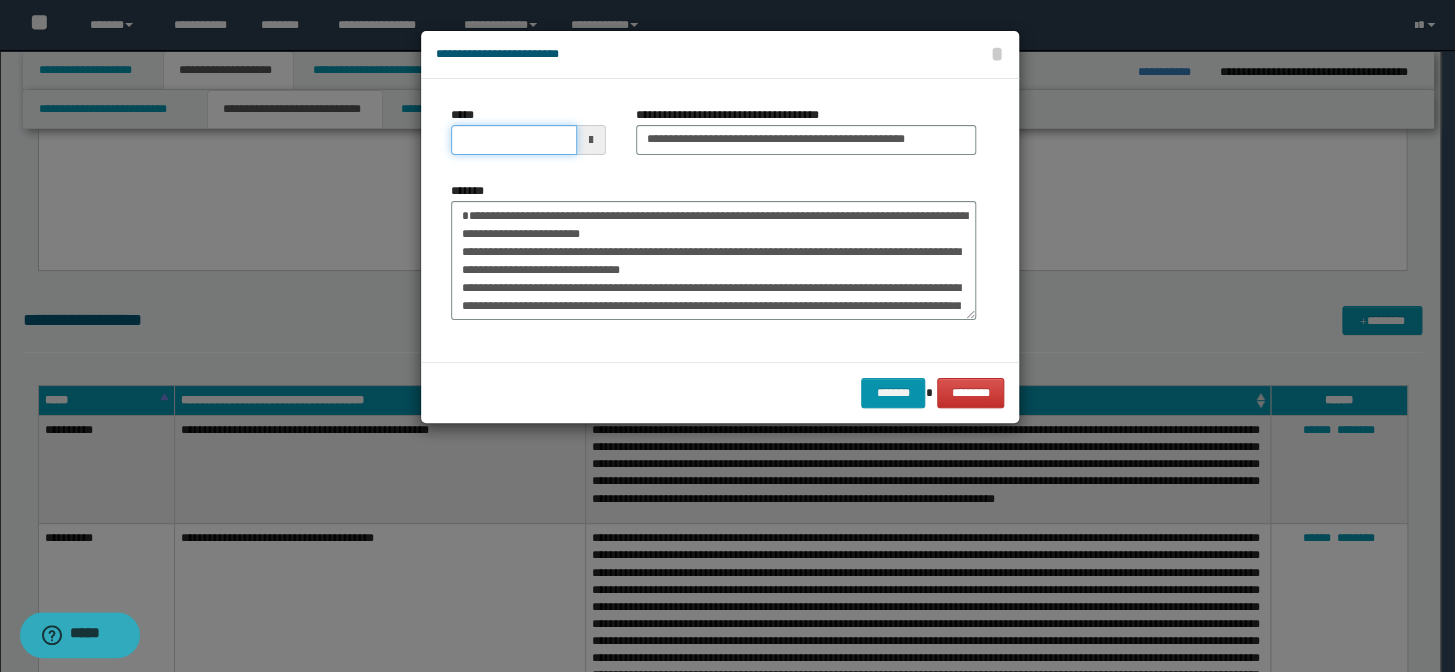 click on "*****" at bounding box center [514, 140] 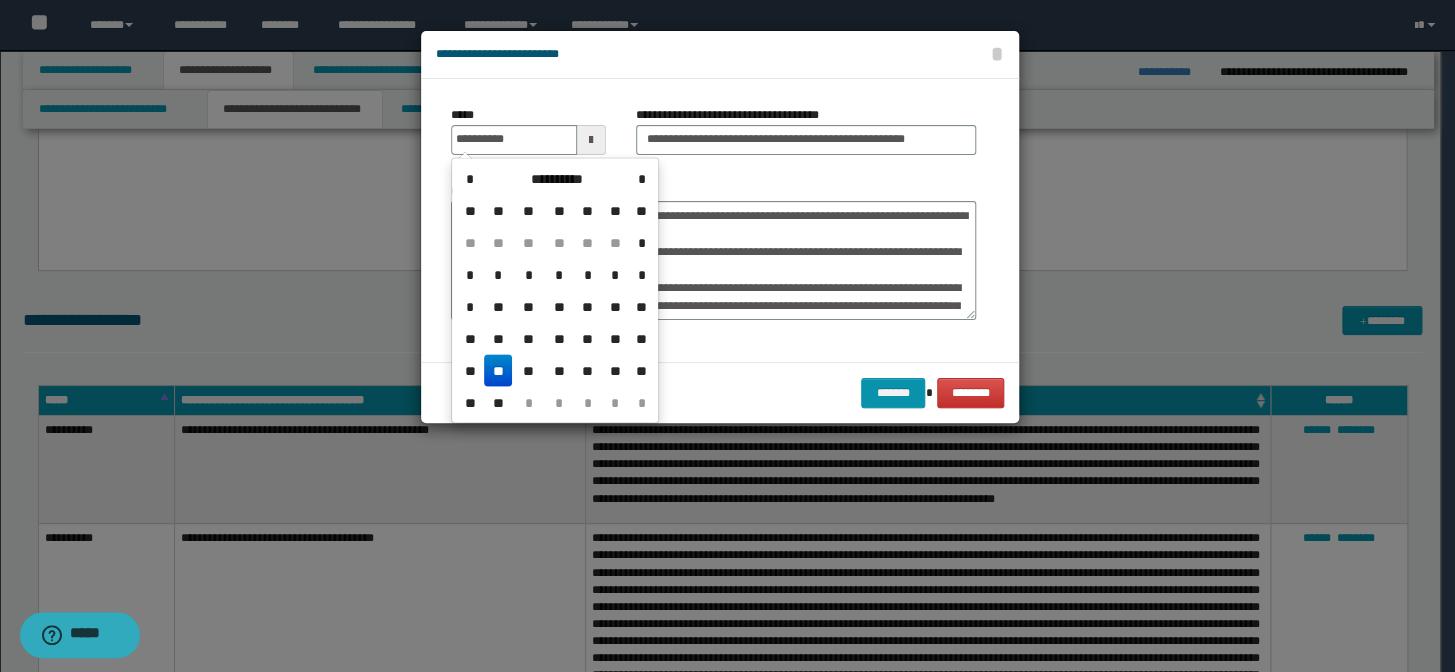 type on "**********" 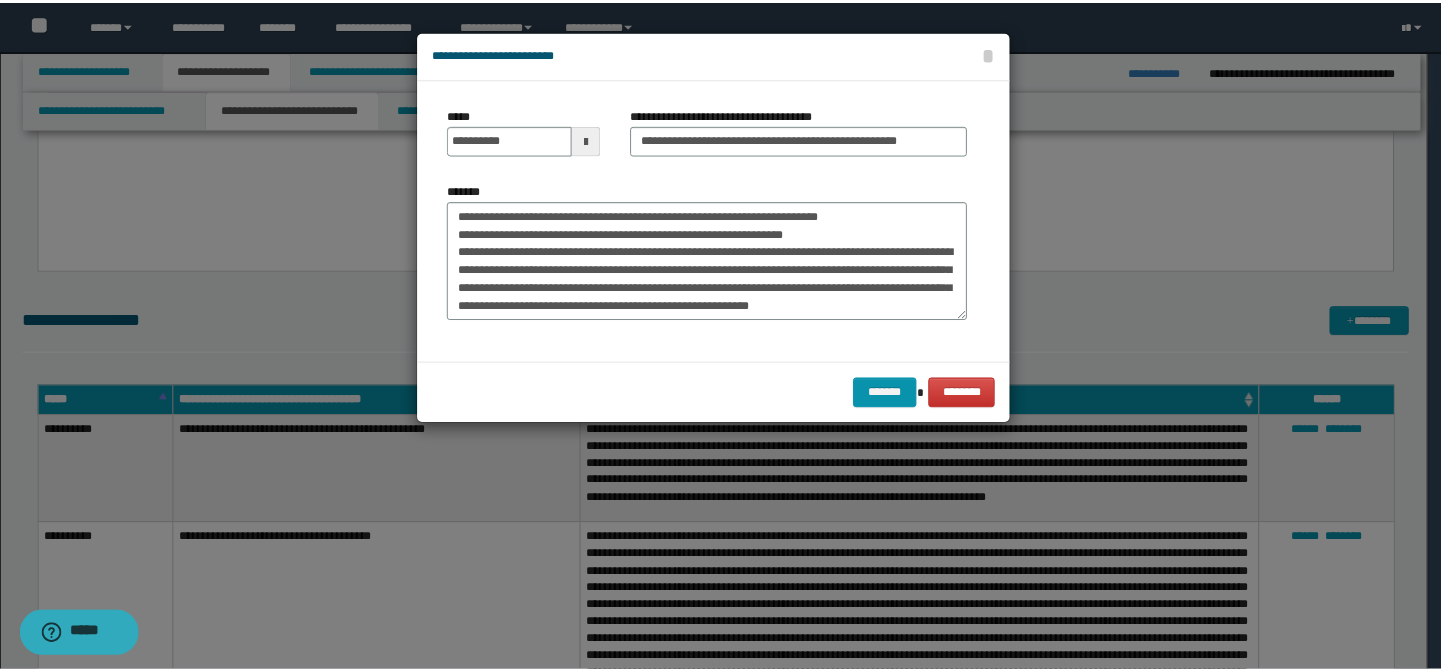 scroll, scrollTop: 161, scrollLeft: 0, axis: vertical 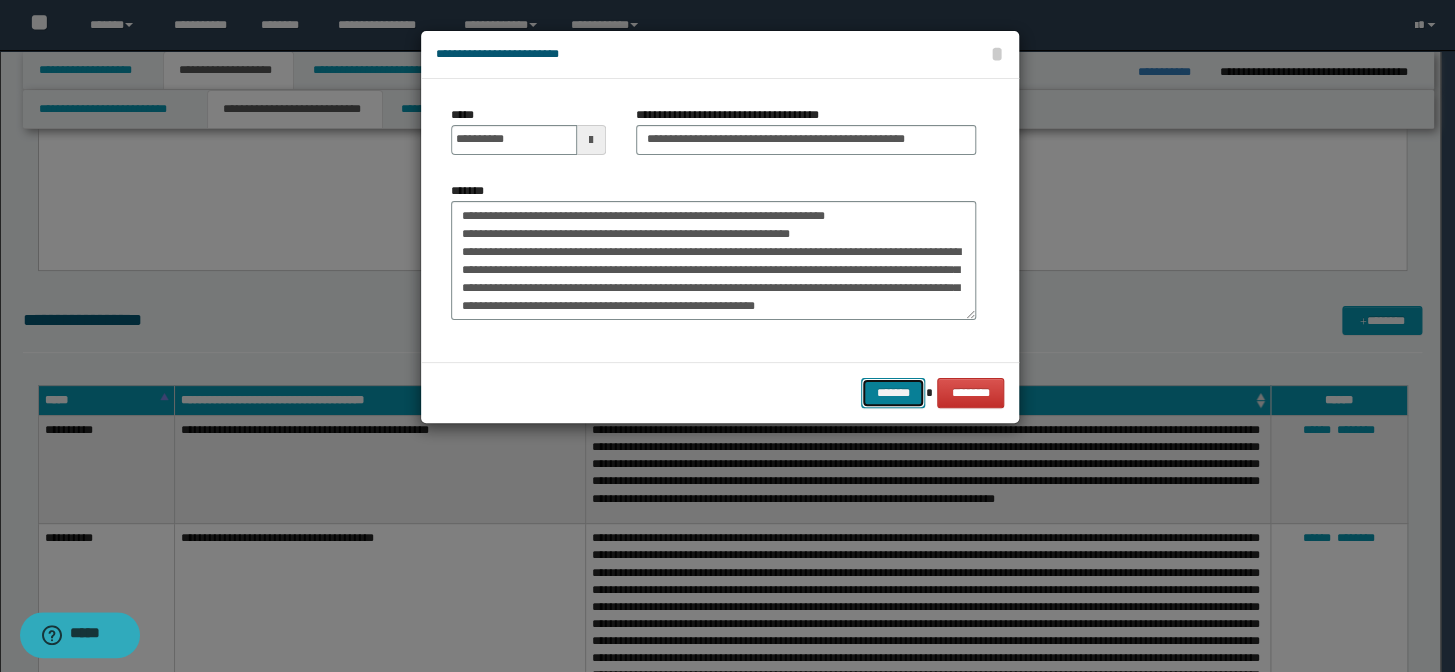 click on "*******" at bounding box center [893, 393] 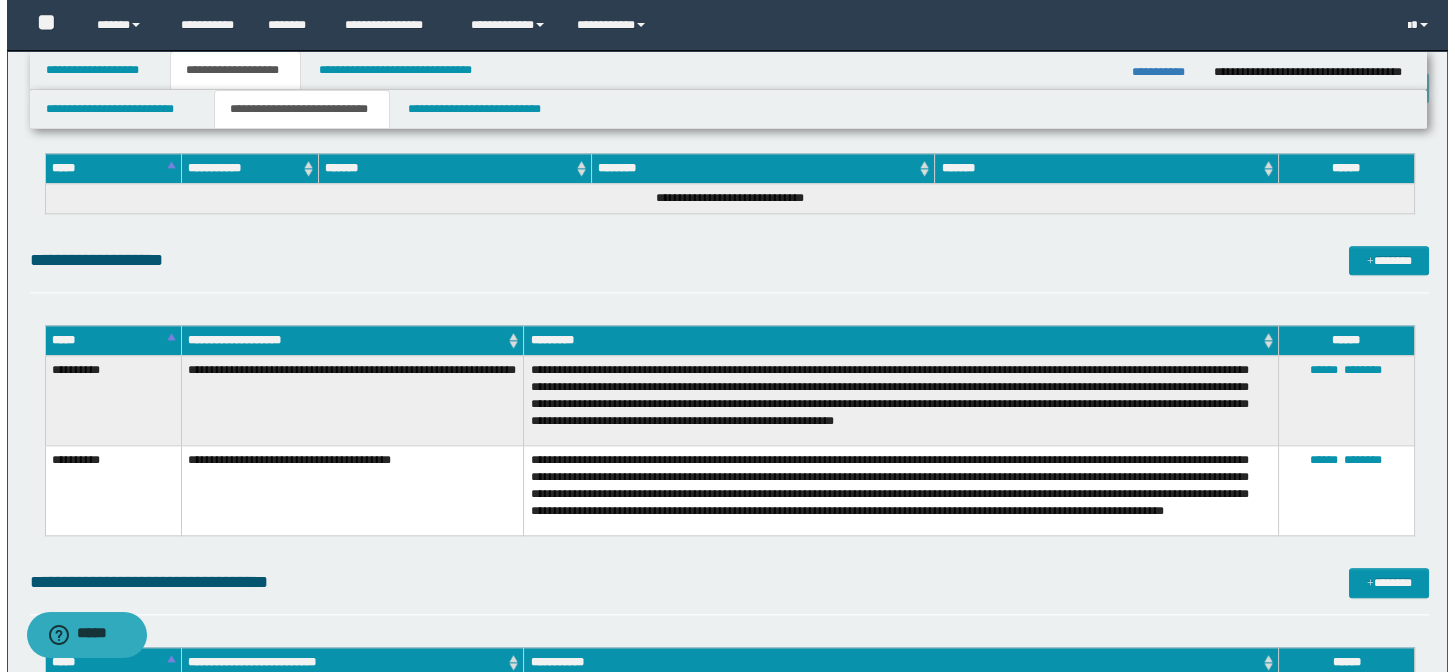 scroll, scrollTop: 5181, scrollLeft: 0, axis: vertical 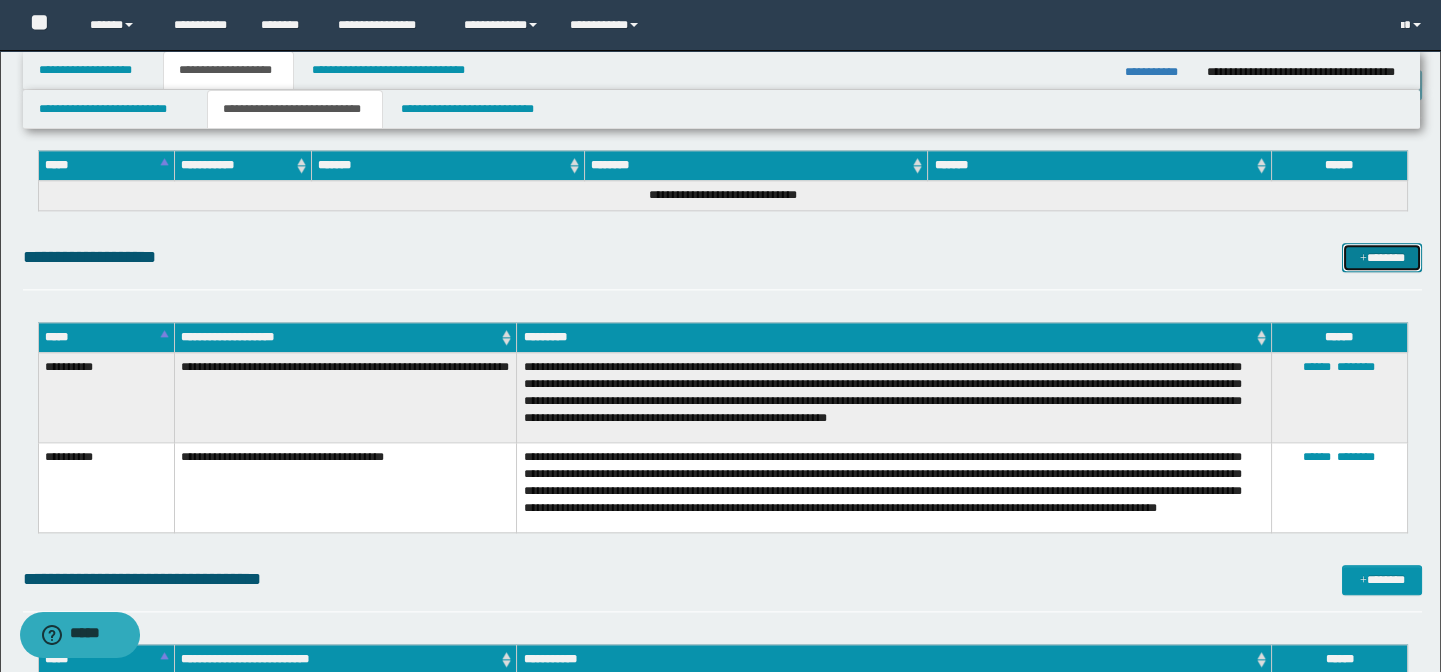click at bounding box center (1363, 259) 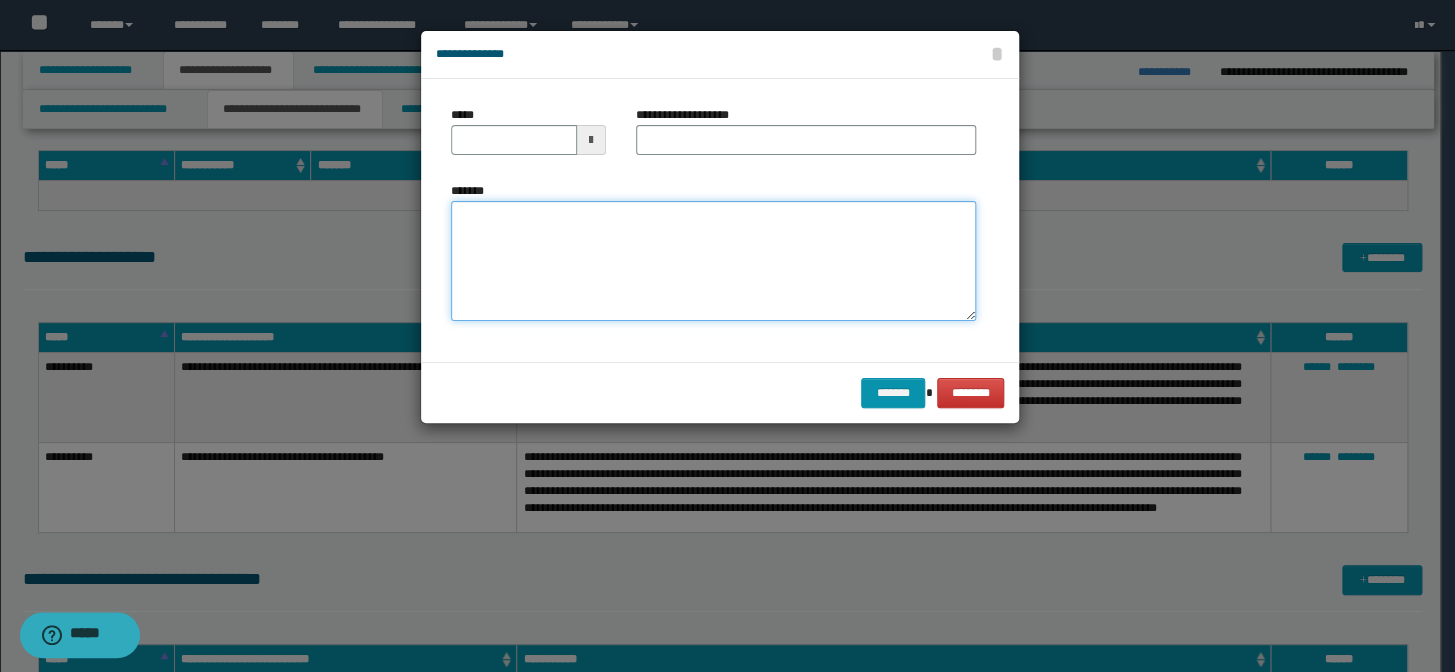 click on "*******" at bounding box center (713, 261) 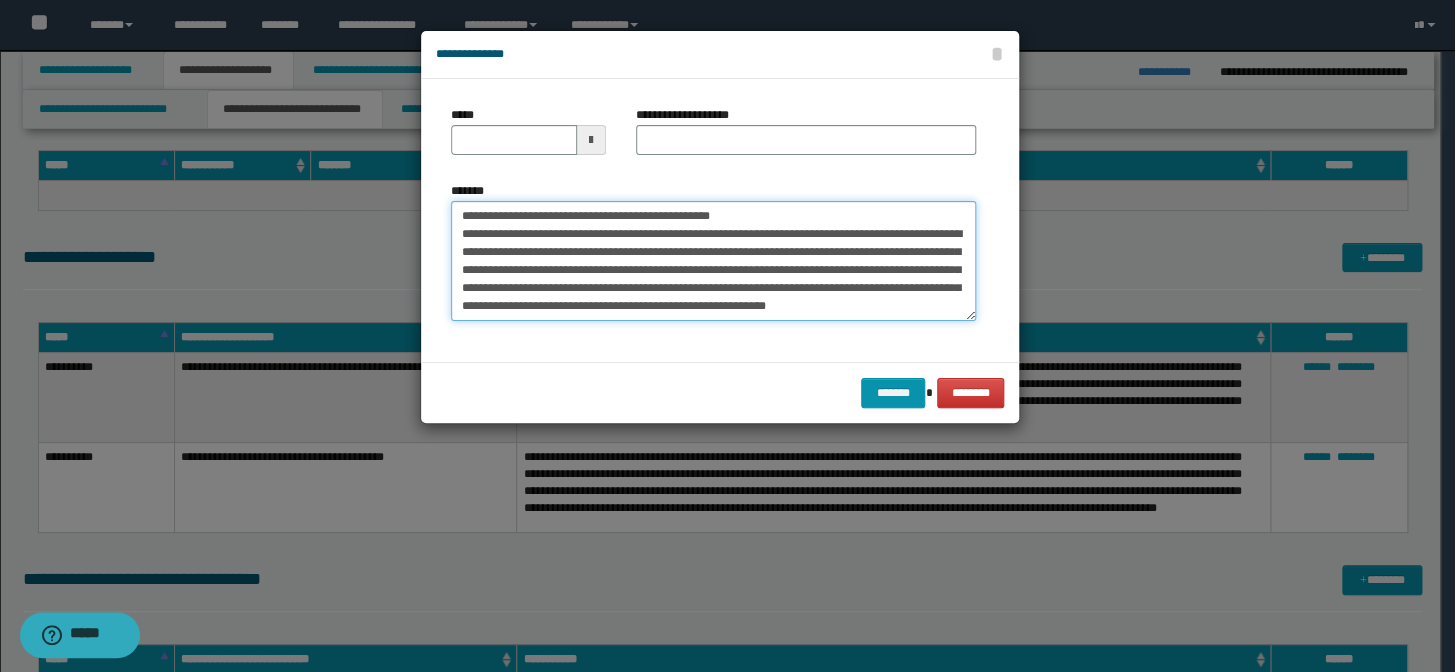scroll, scrollTop: 30, scrollLeft: 0, axis: vertical 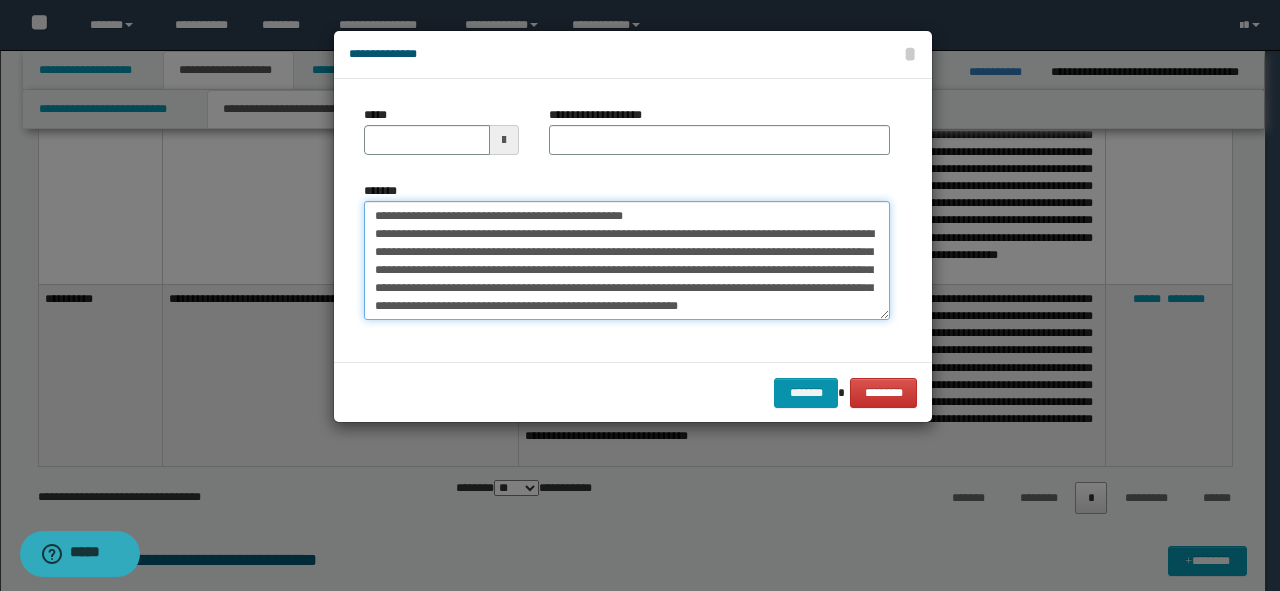drag, startPoint x: 660, startPoint y: 216, endPoint x: 0, endPoint y: 197, distance: 660.27344 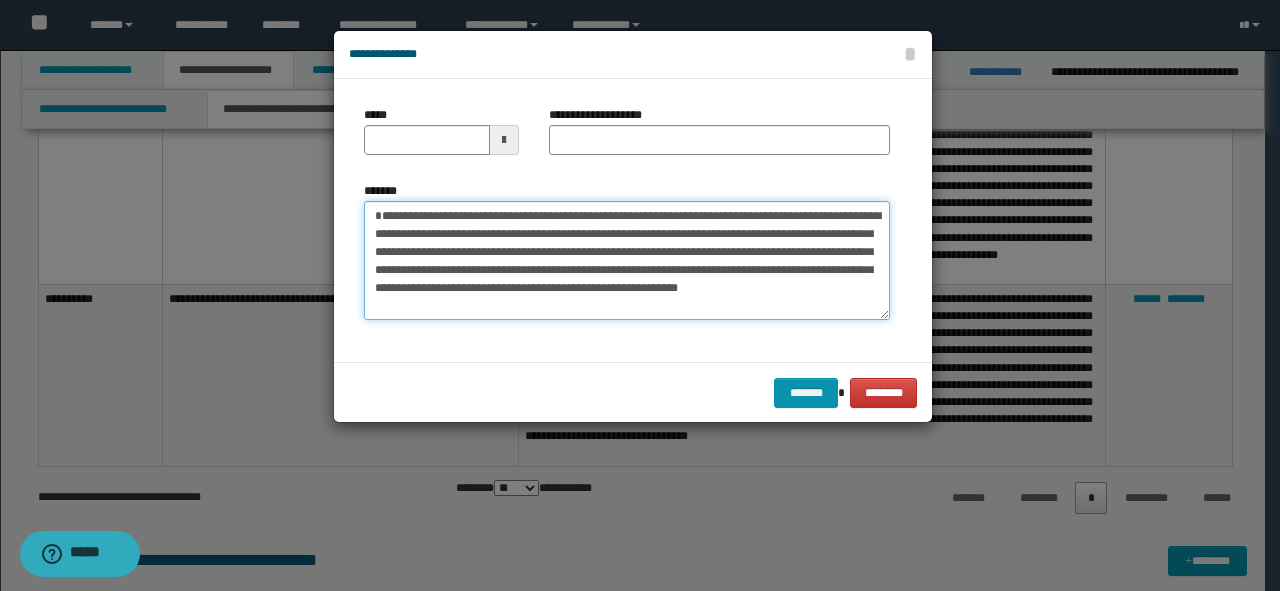 type on "**********" 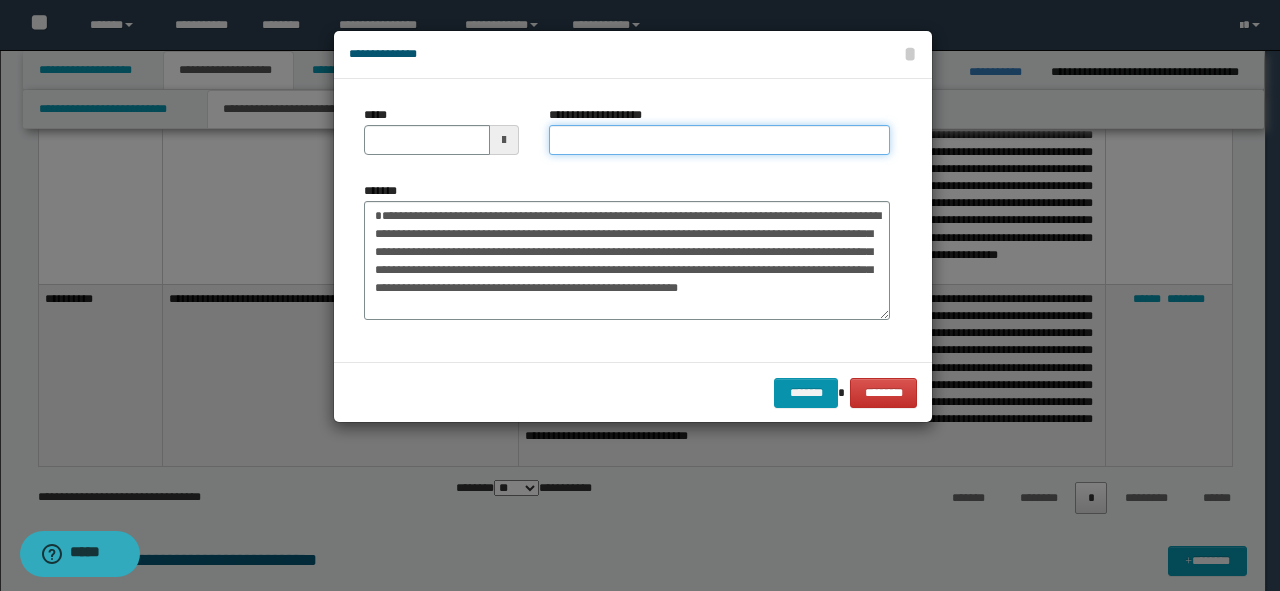 click on "**********" at bounding box center (719, 140) 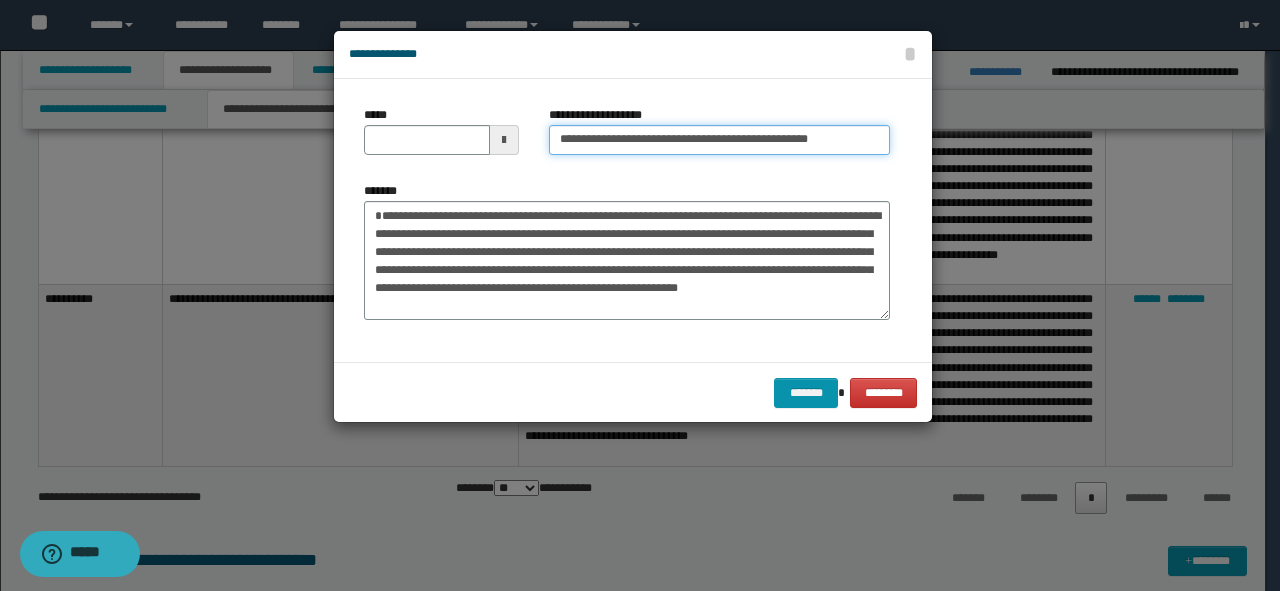 drag, startPoint x: 834, startPoint y: 129, endPoint x: 706, endPoint y: 133, distance: 128.06248 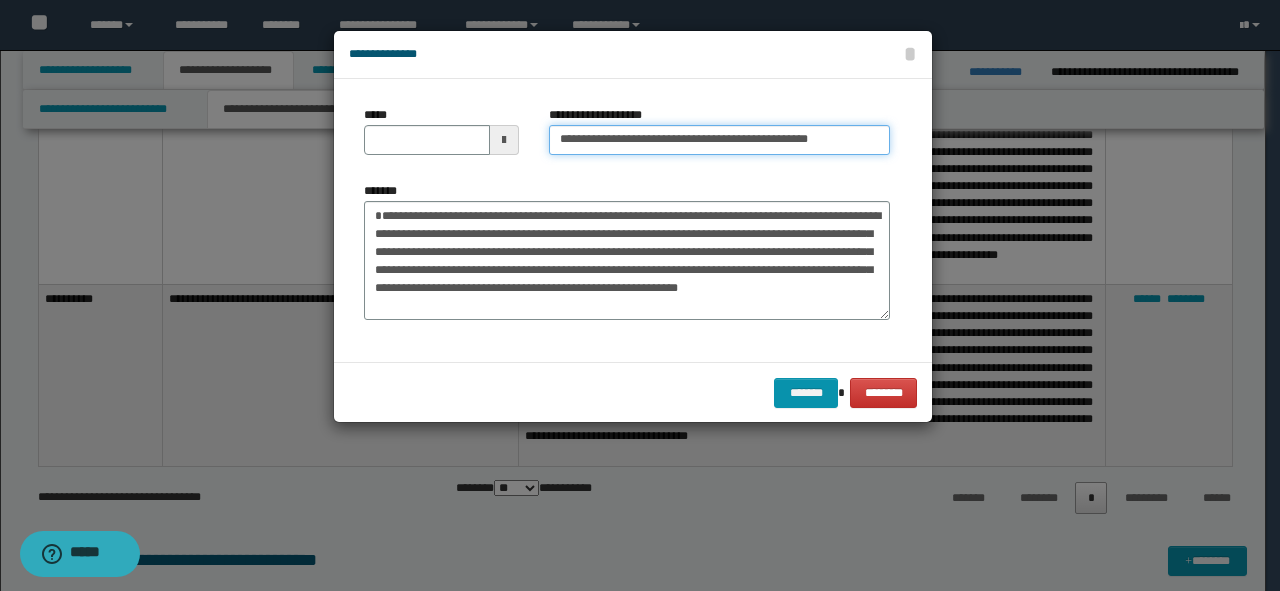 click on "**********" at bounding box center (719, 140) 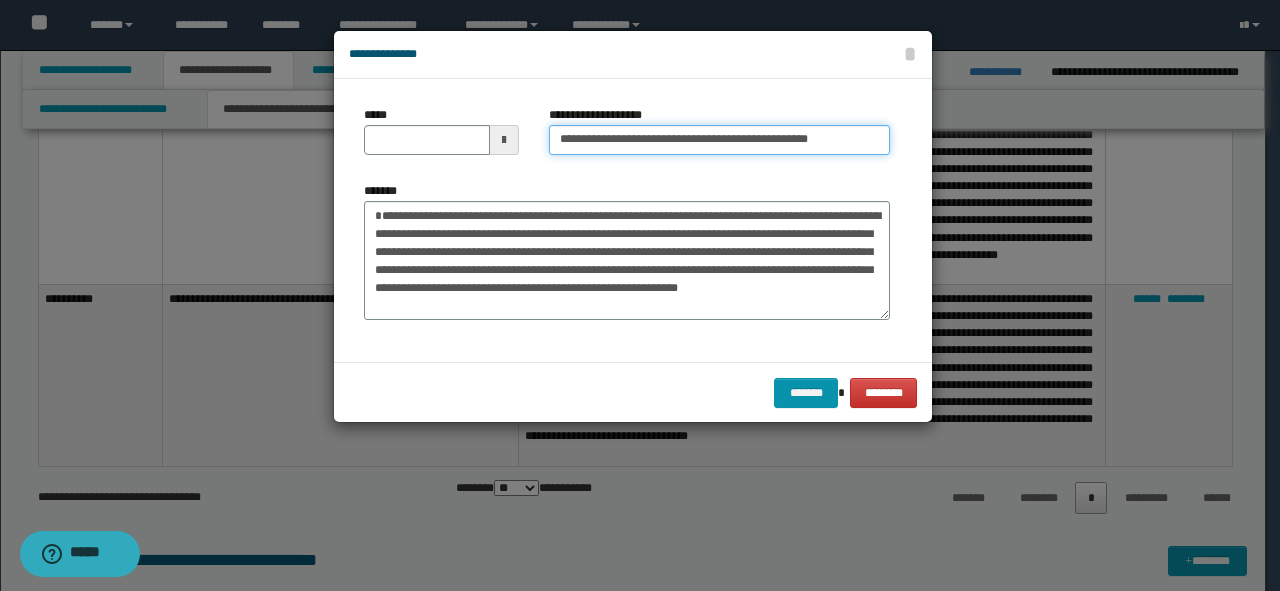 drag, startPoint x: 860, startPoint y: 140, endPoint x: 760, endPoint y: 136, distance: 100.07997 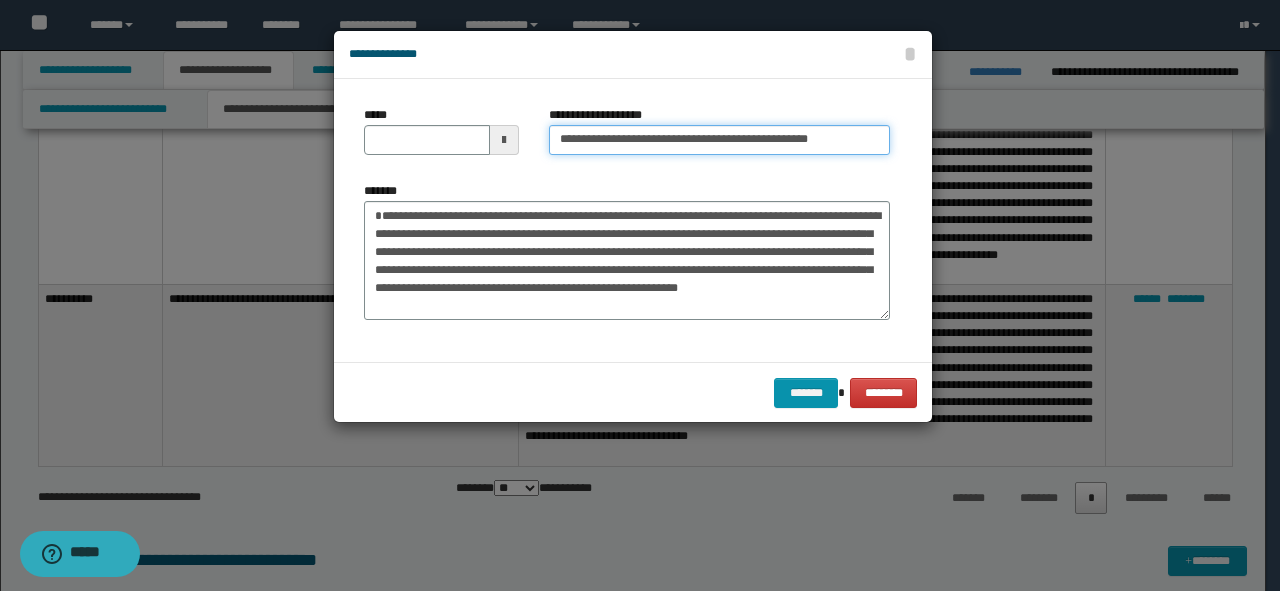 click on "**********" at bounding box center [719, 140] 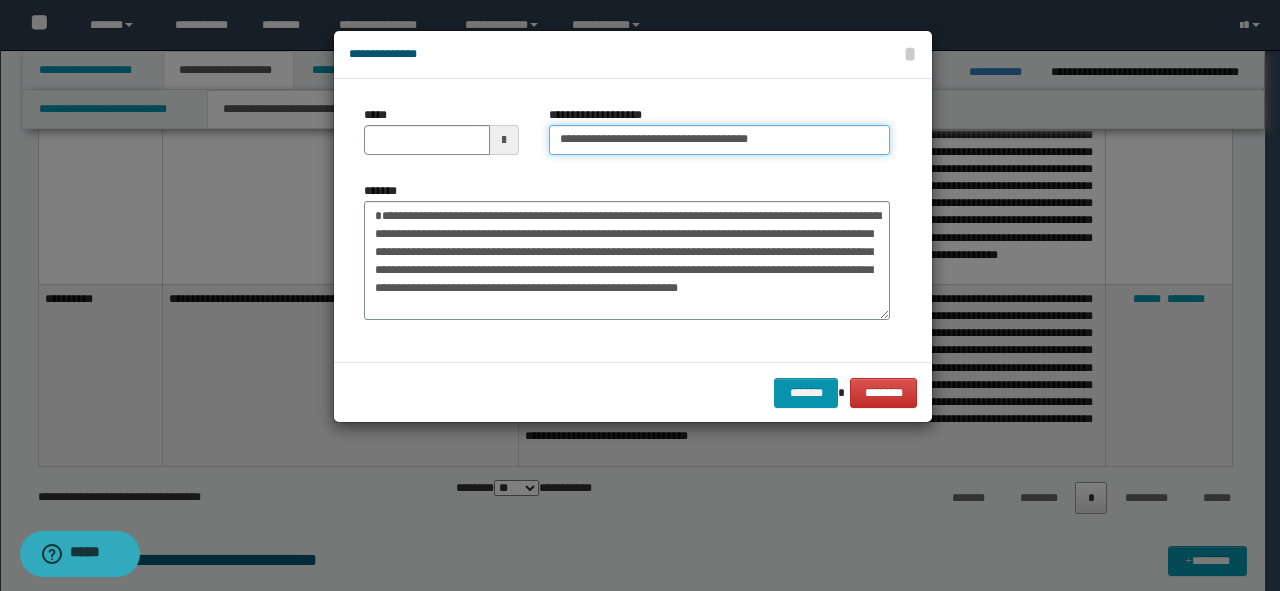type 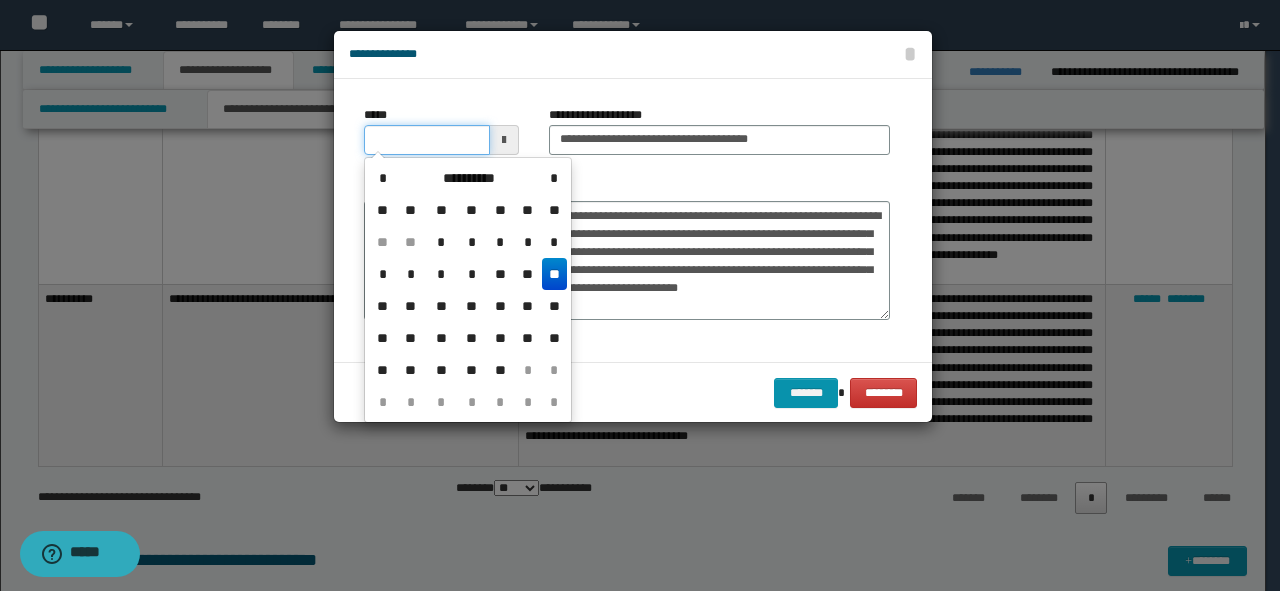click on "*****" at bounding box center (427, 140) 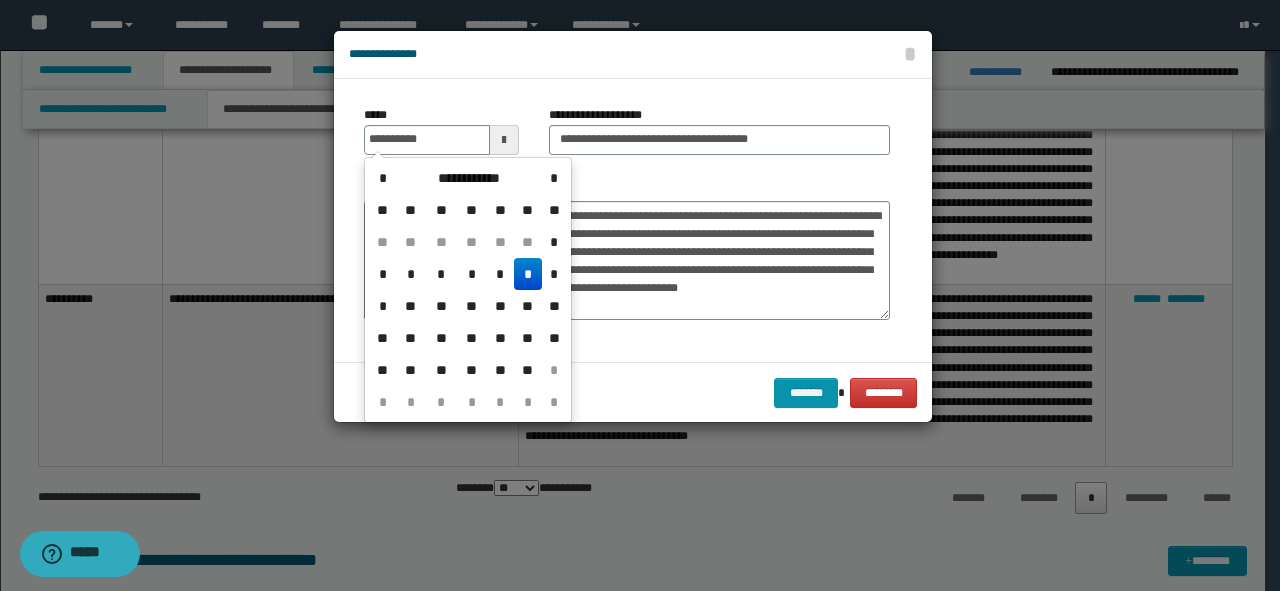 click on "**********" at bounding box center (719, 138) 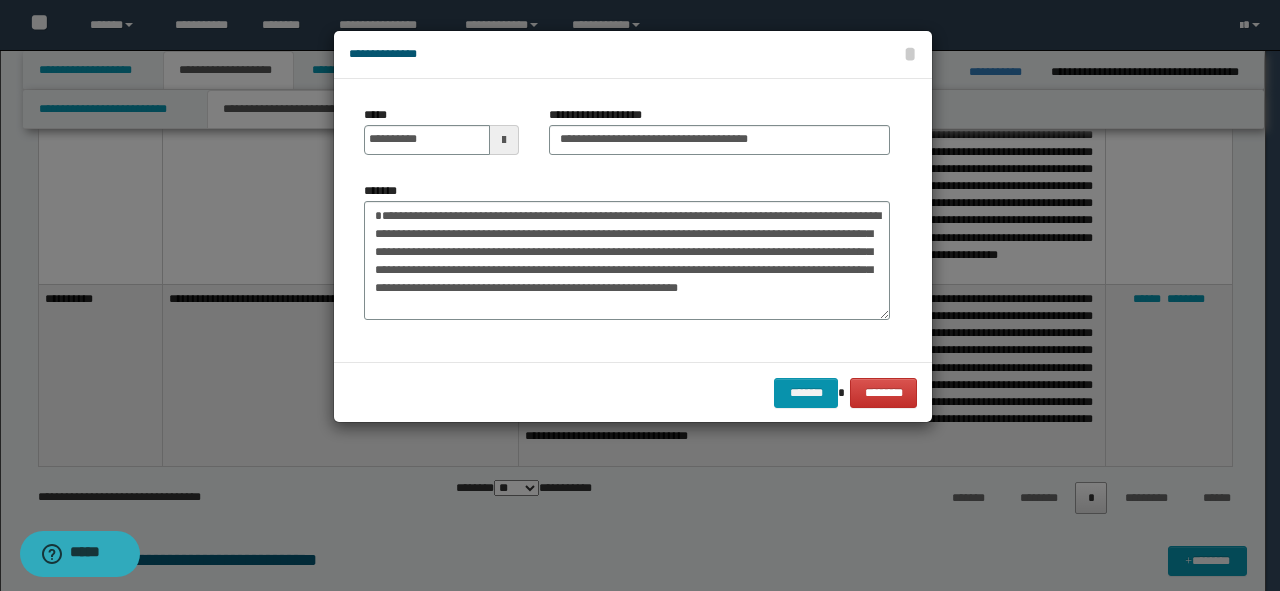 click on "*******
********" at bounding box center (633, 392) 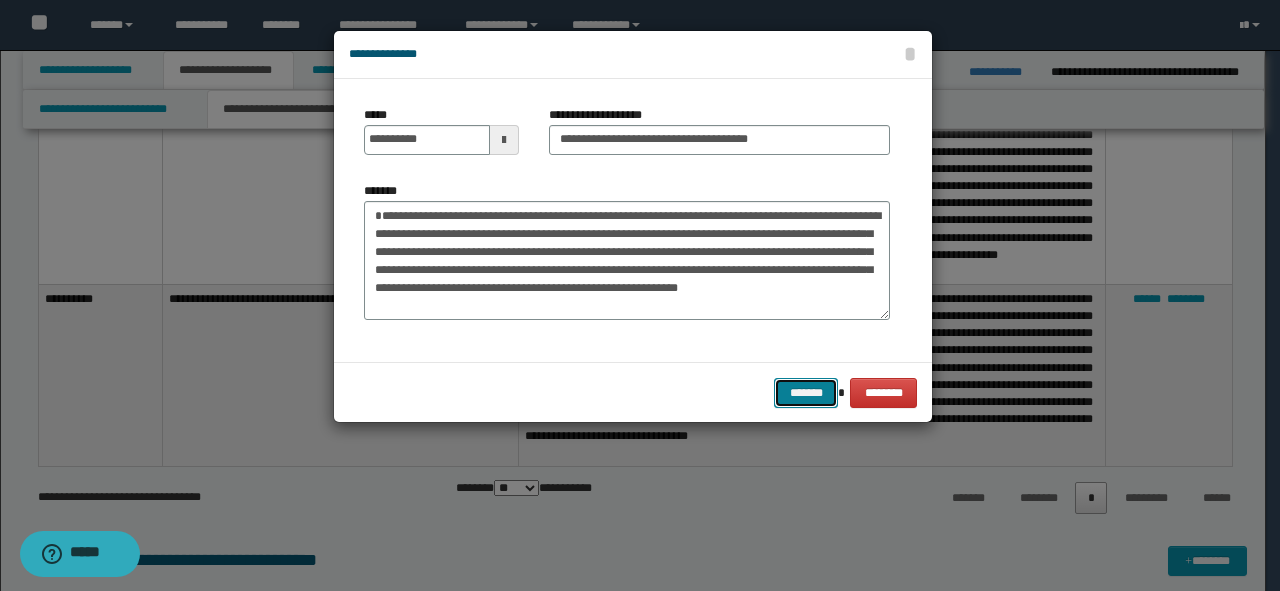 click on "*******" at bounding box center [806, 393] 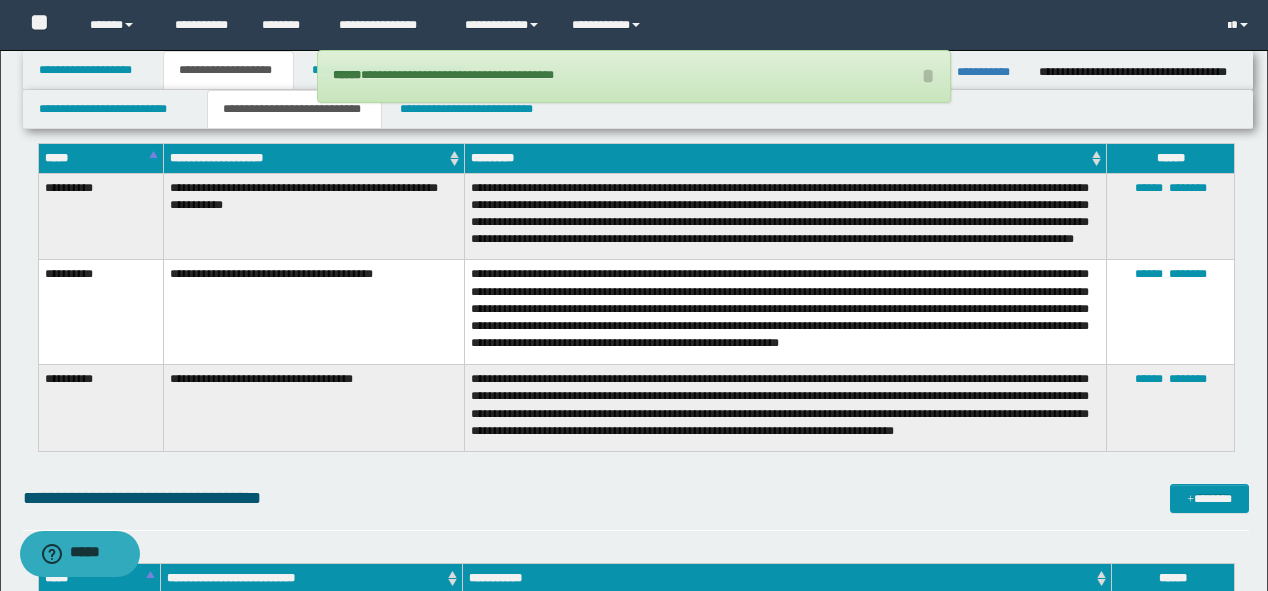 scroll, scrollTop: 5857, scrollLeft: 0, axis: vertical 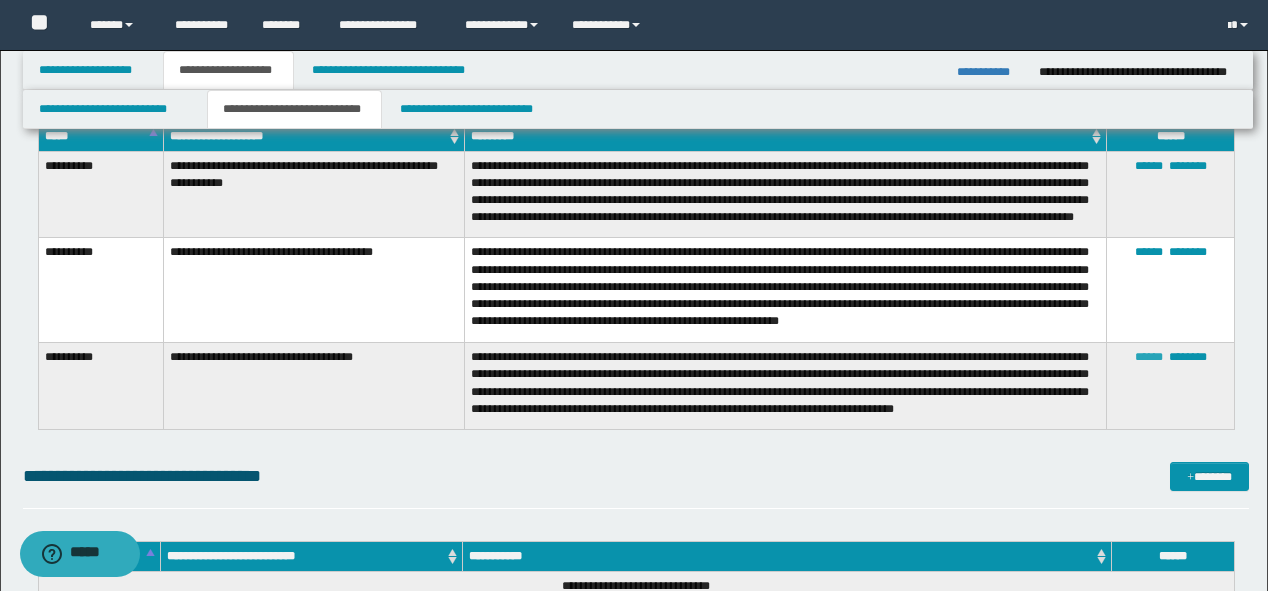 click on "******" at bounding box center (1149, 357) 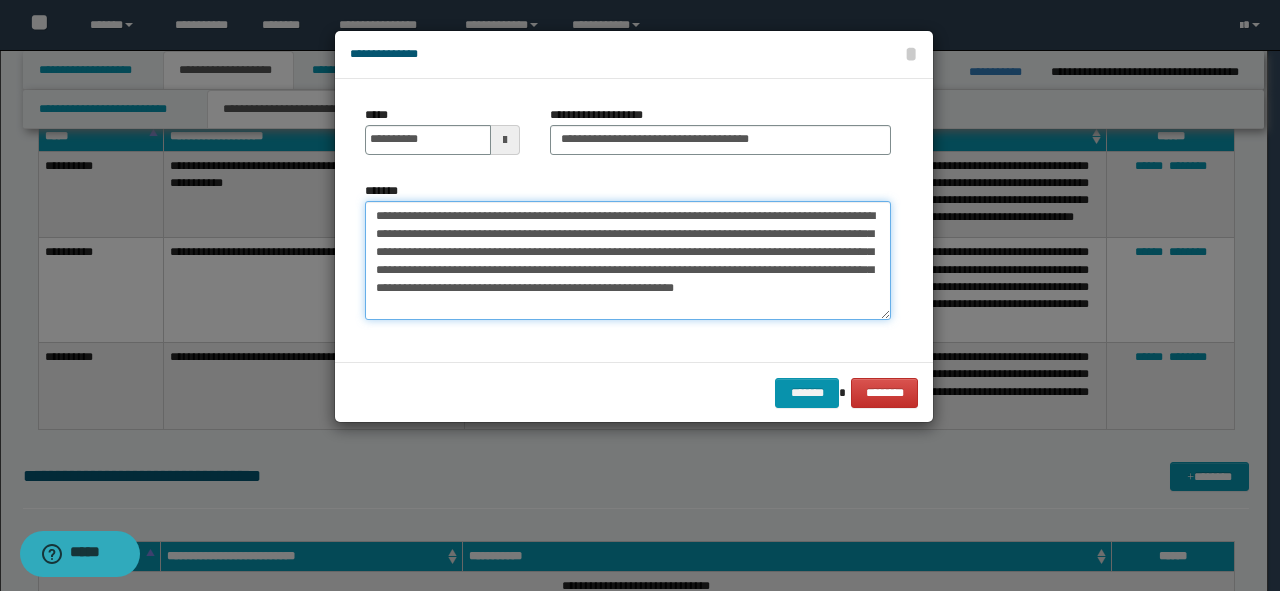 drag, startPoint x: 391, startPoint y: 218, endPoint x: 370, endPoint y: 219, distance: 21.023796 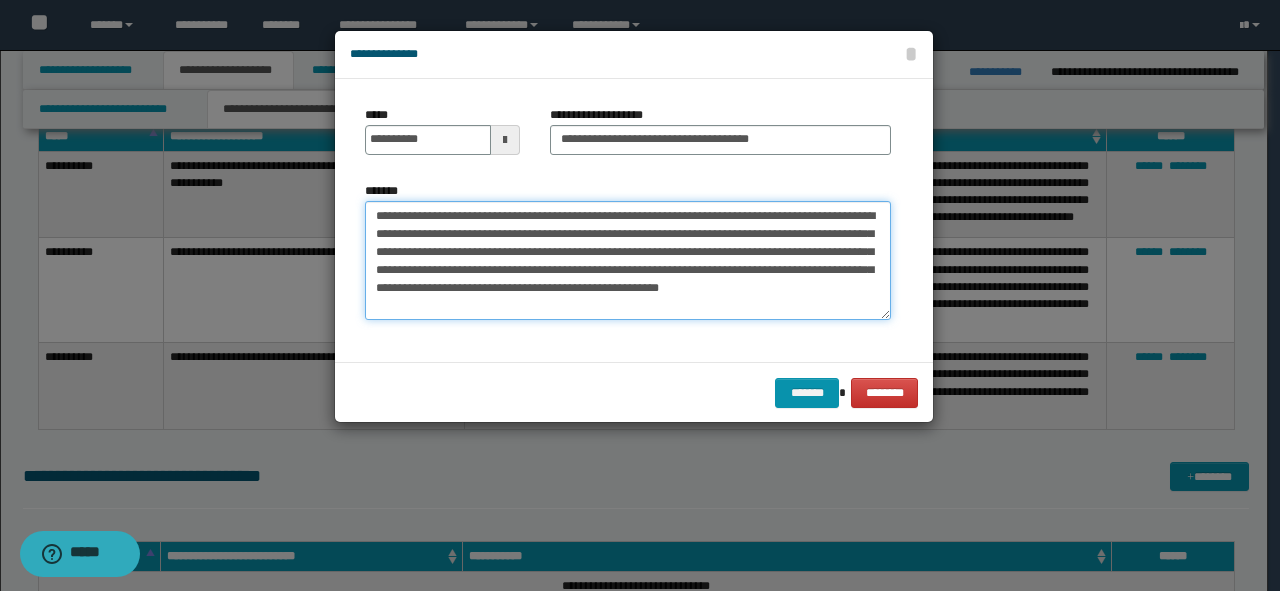 click on "**********" at bounding box center [628, 261] 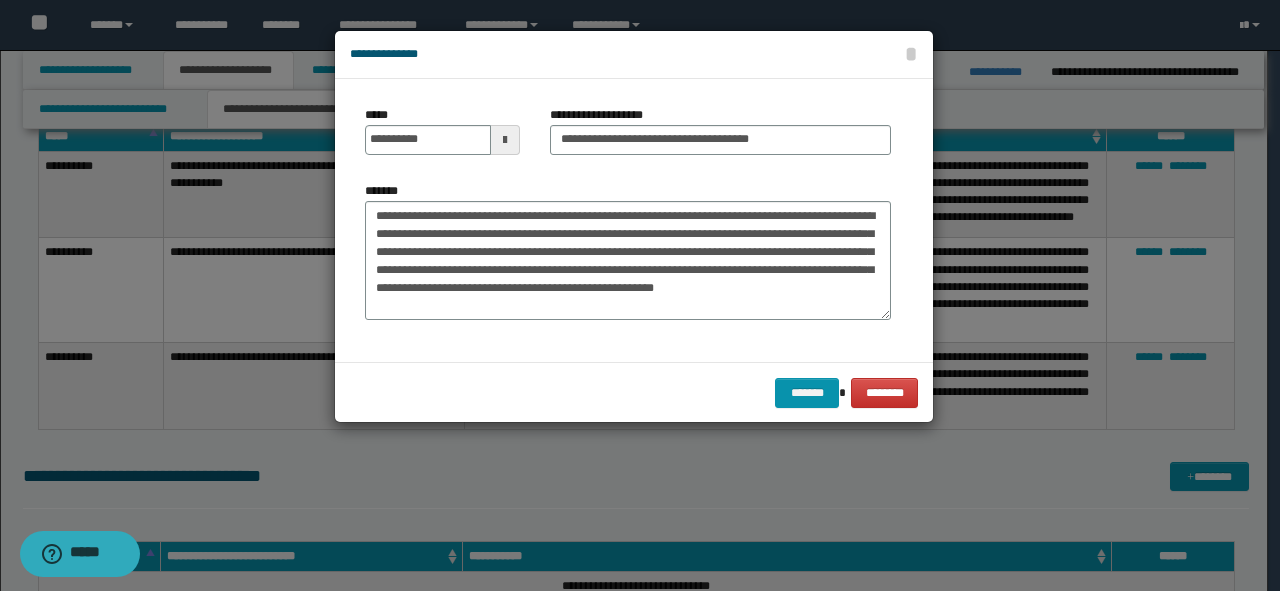 click on "*******
********" at bounding box center [634, 392] 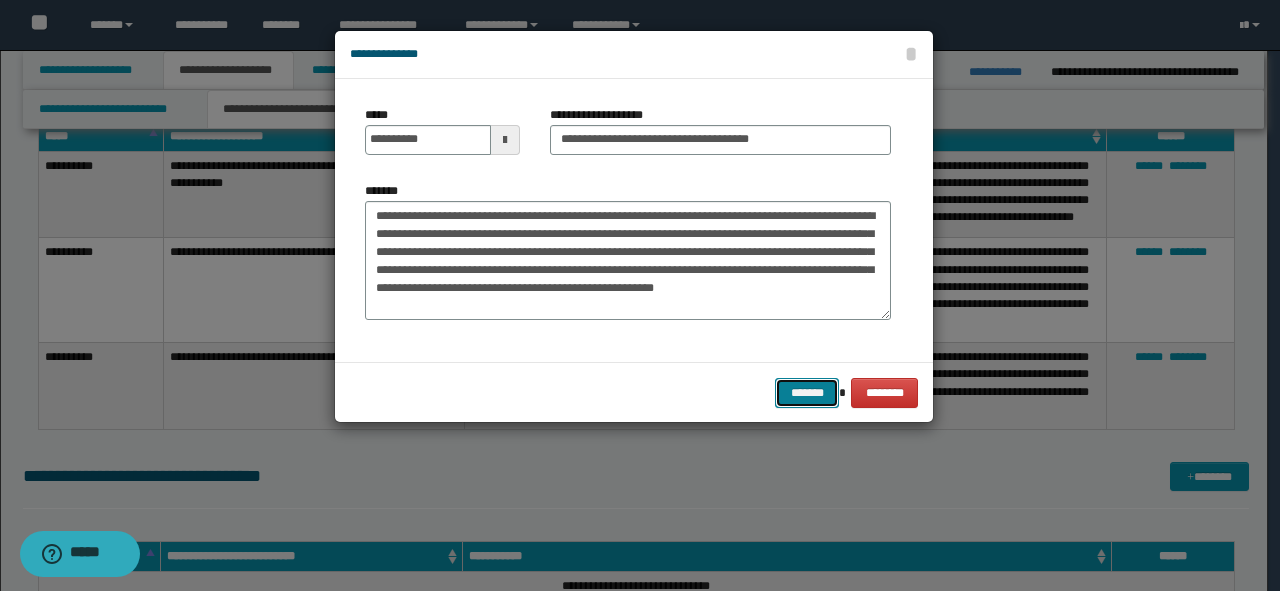 click on "*******" at bounding box center (807, 393) 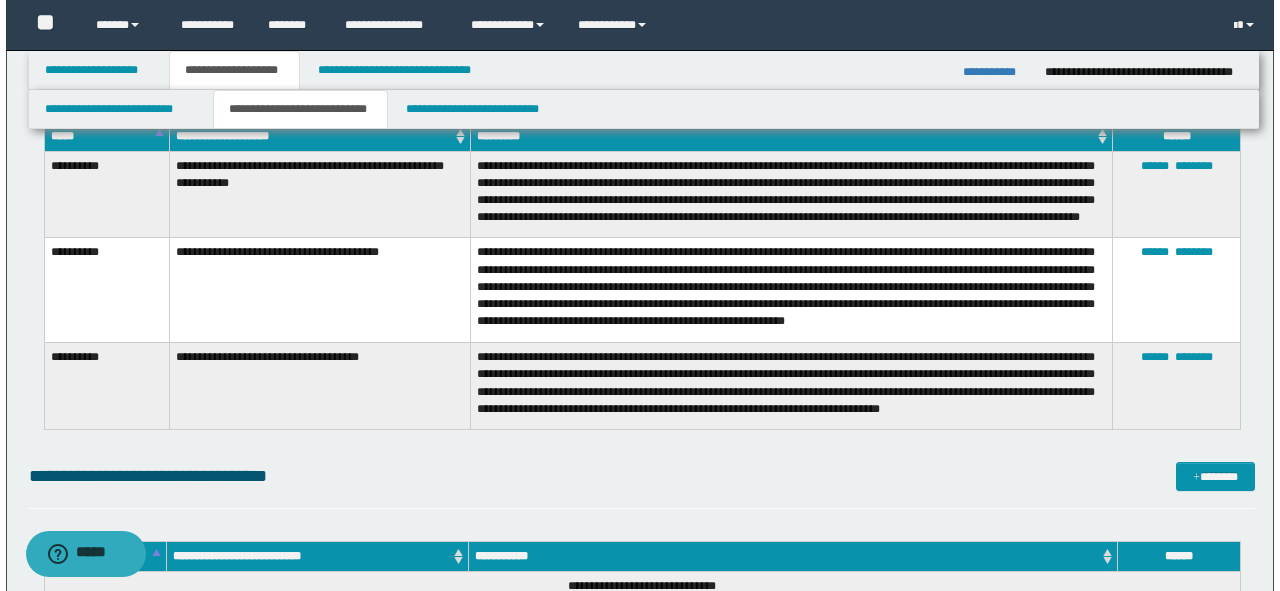 scroll, scrollTop: 5777, scrollLeft: 0, axis: vertical 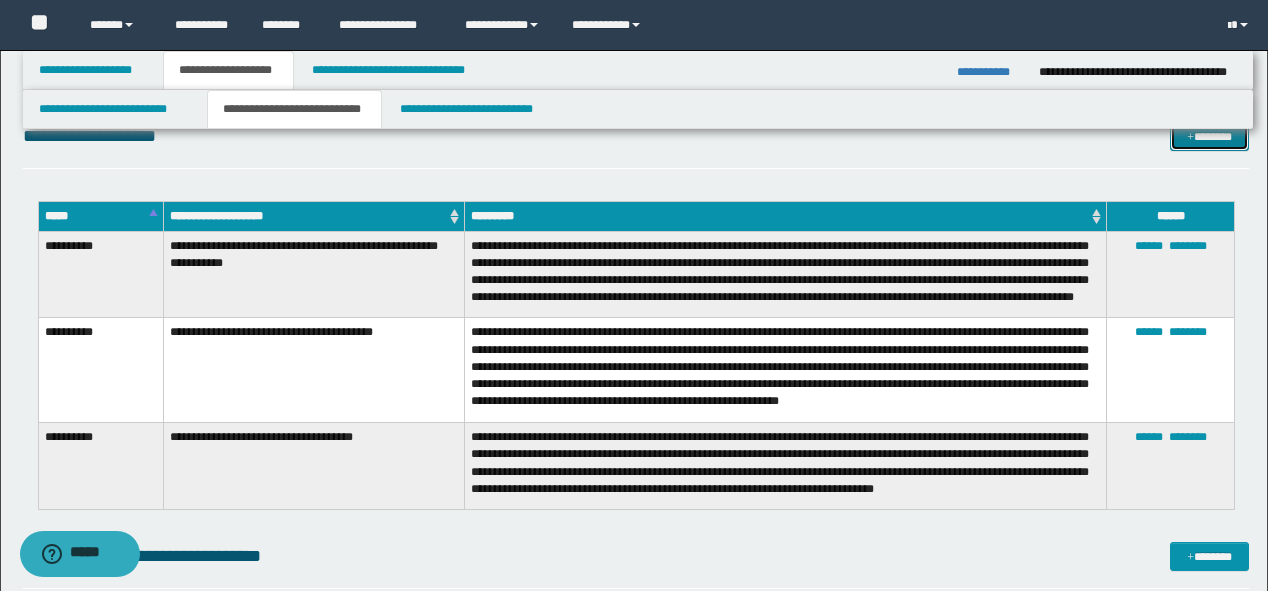 click on "*******" at bounding box center [1209, 137] 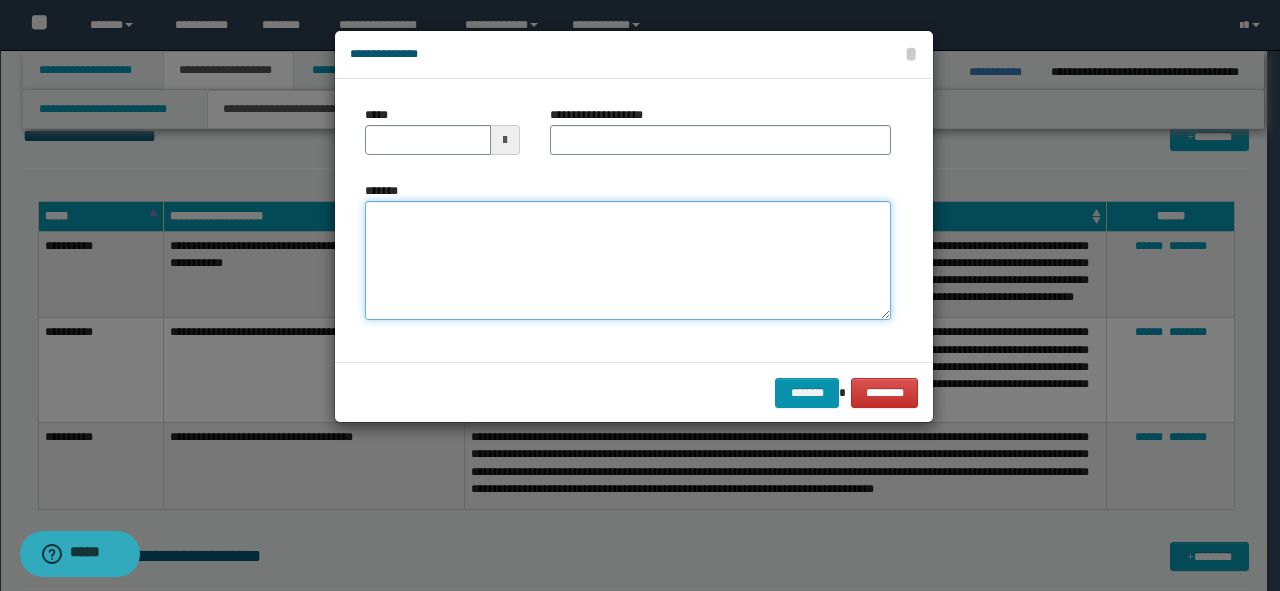 click on "*******" at bounding box center (628, 261) 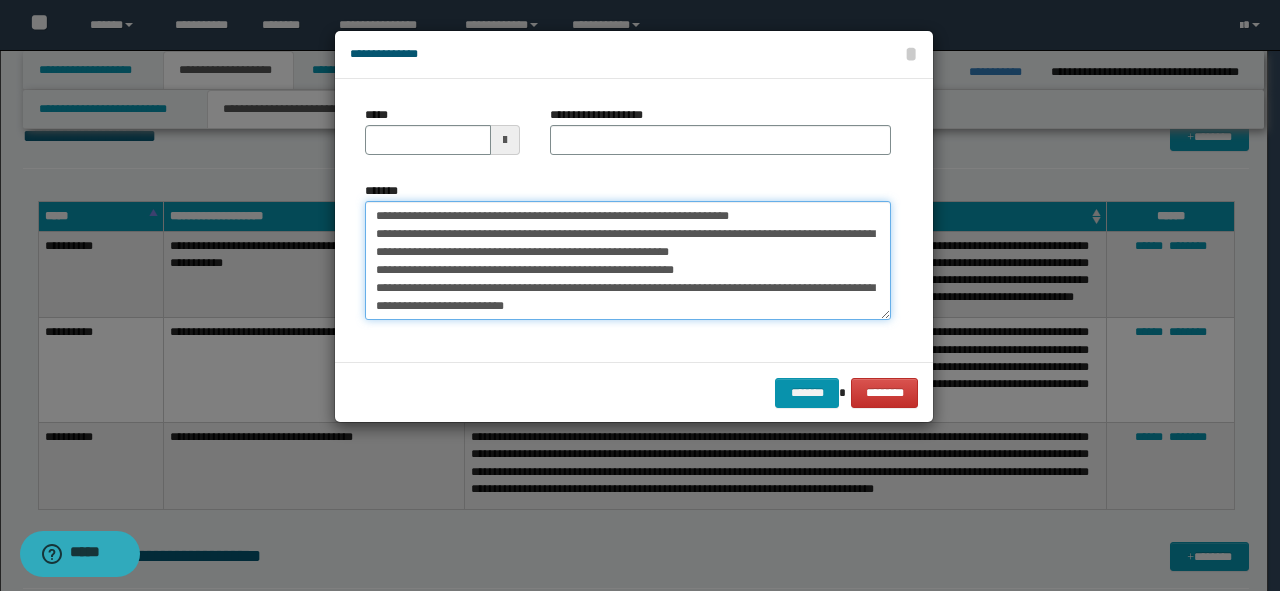 scroll, scrollTop: 0, scrollLeft: 0, axis: both 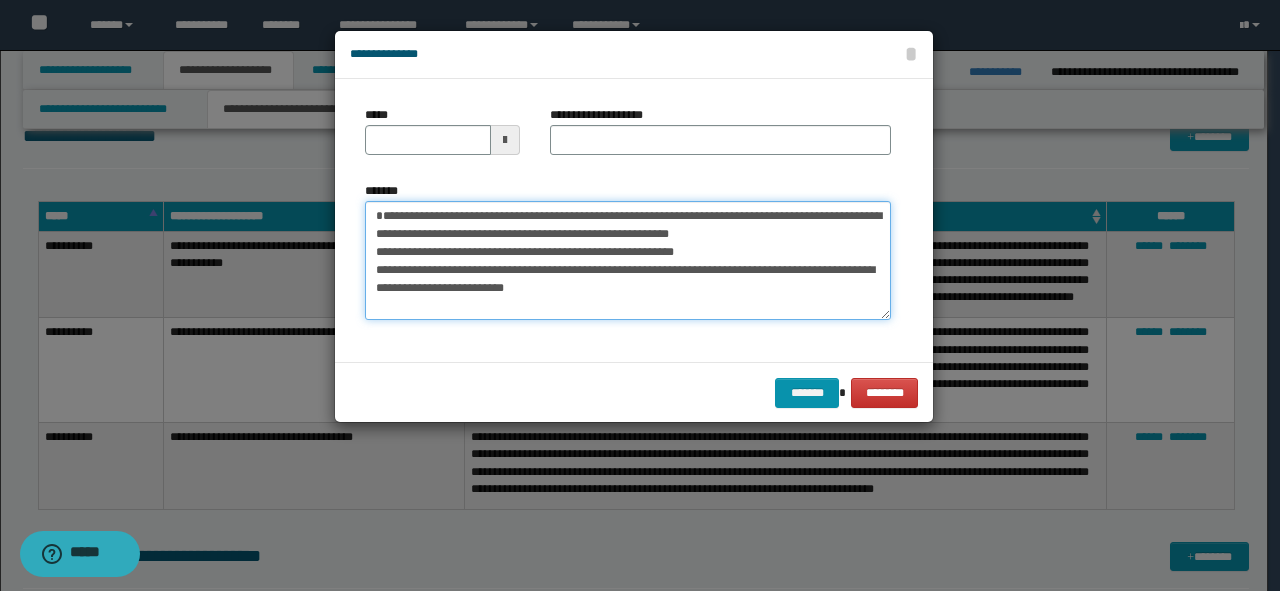 type on "**********" 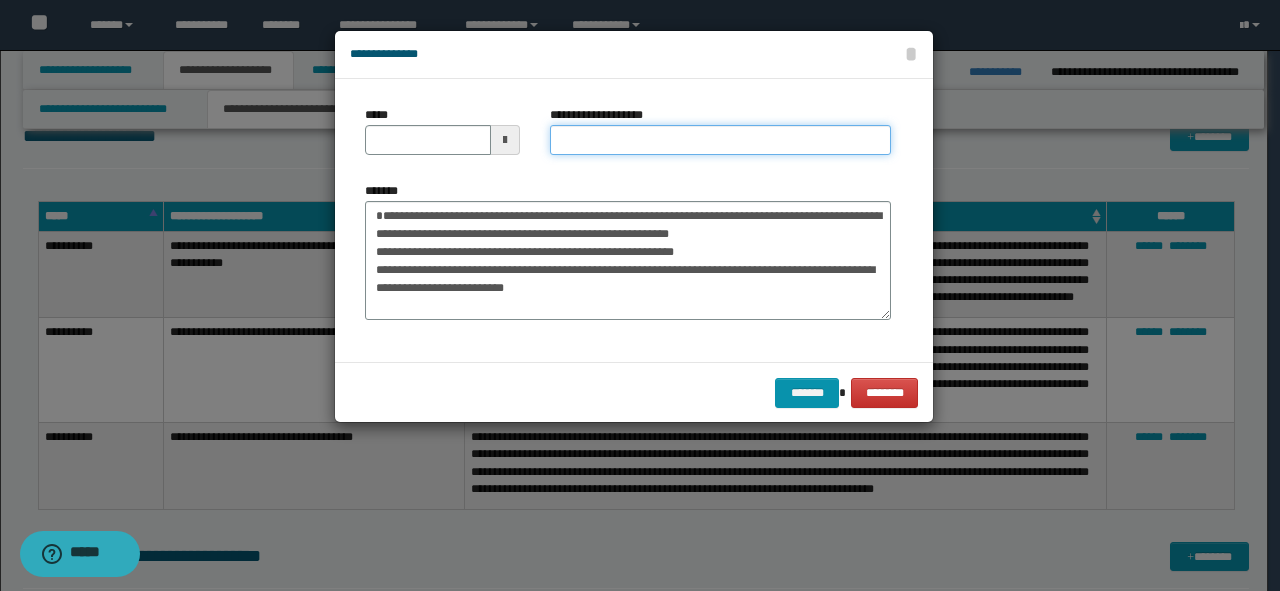 click on "**********" at bounding box center [720, 140] 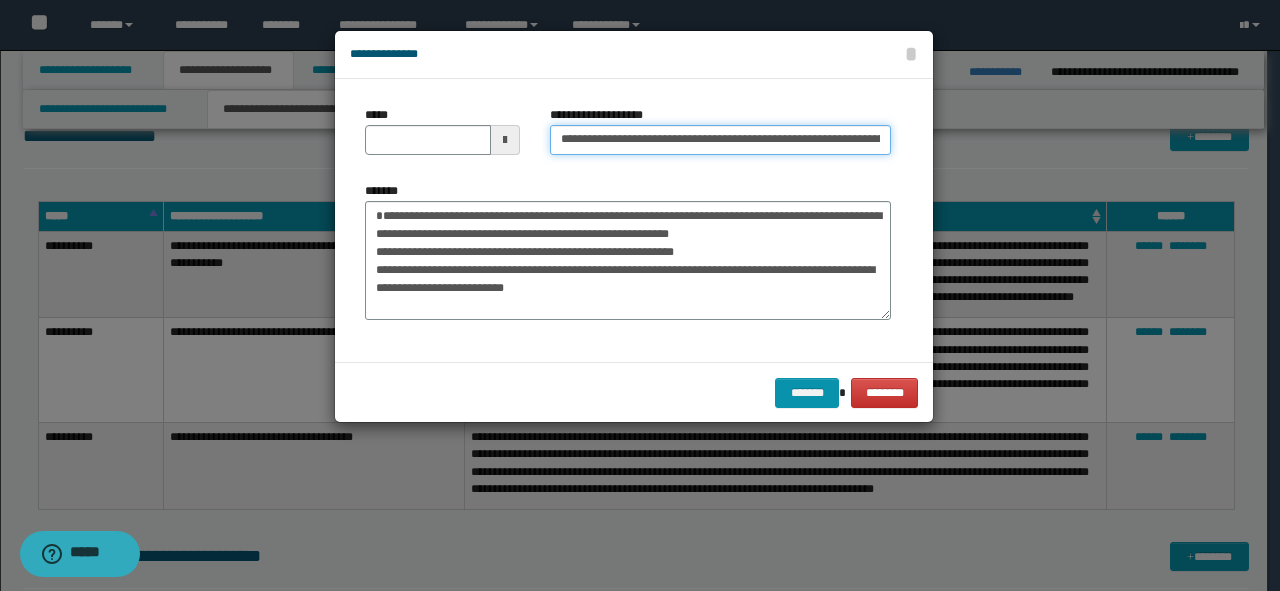scroll, scrollTop: 0, scrollLeft: 72, axis: horizontal 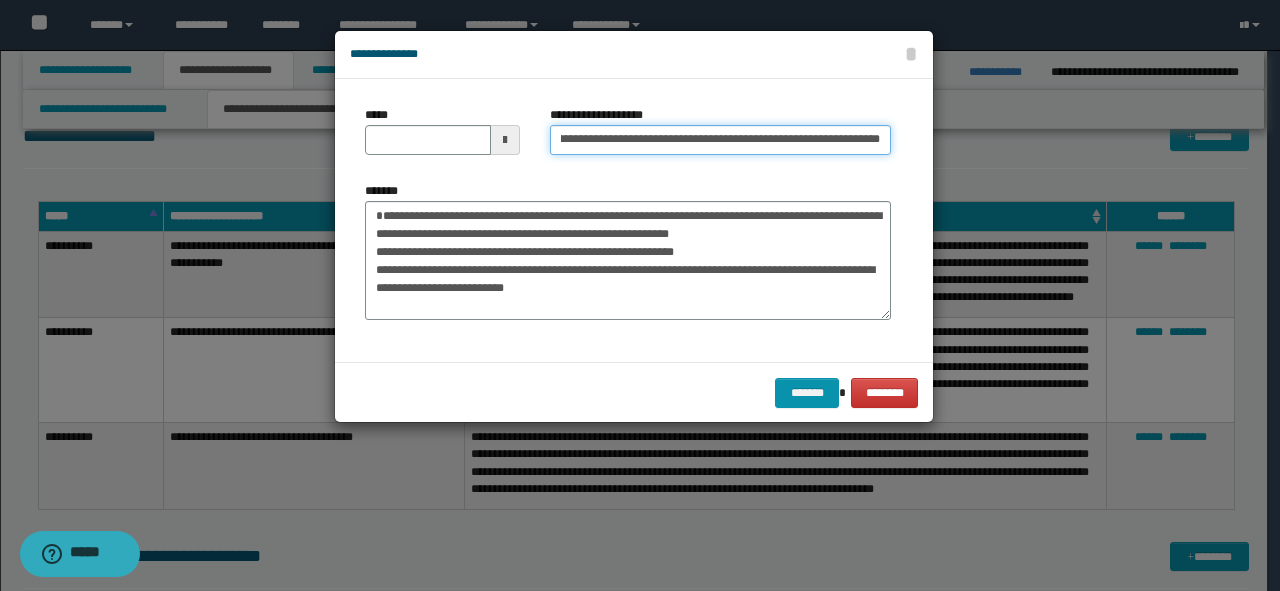 drag, startPoint x: 883, startPoint y: 144, endPoint x: 812, endPoint y: 139, distance: 71.17584 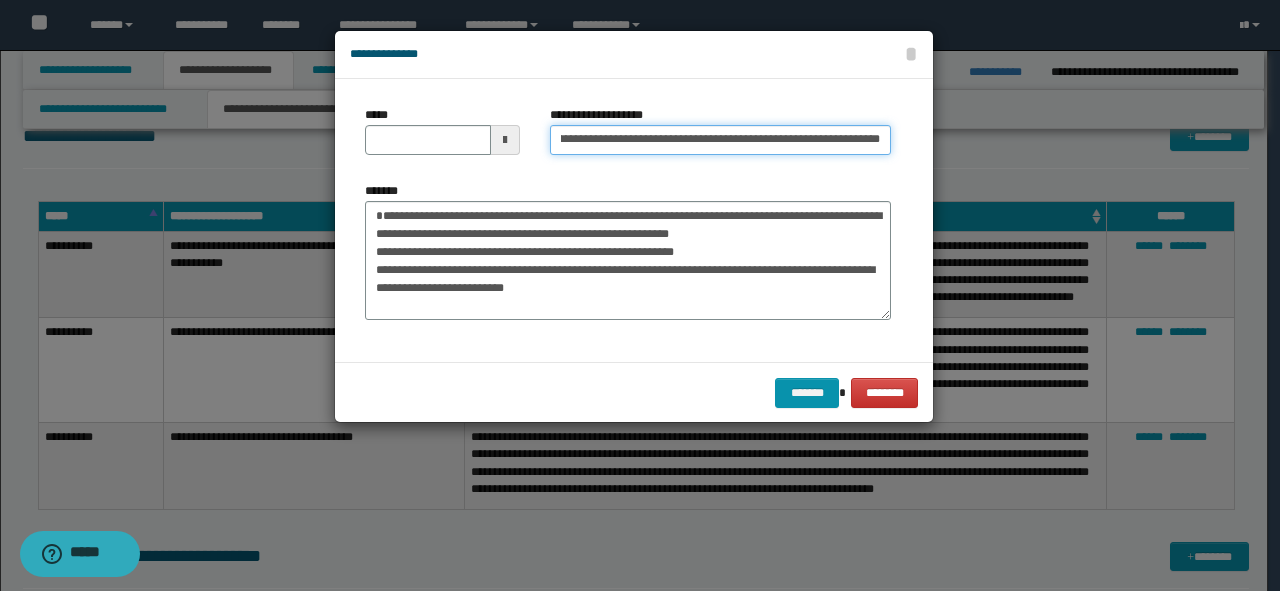 click on "**********" at bounding box center [720, 140] 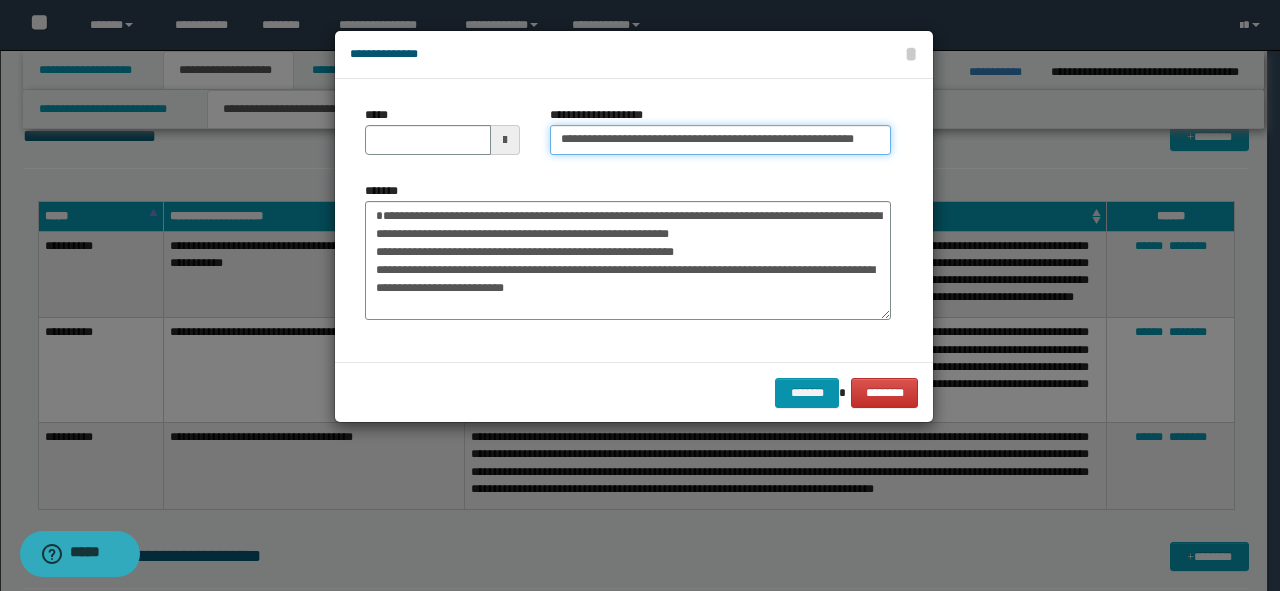 scroll, scrollTop: 0, scrollLeft: 1, axis: horizontal 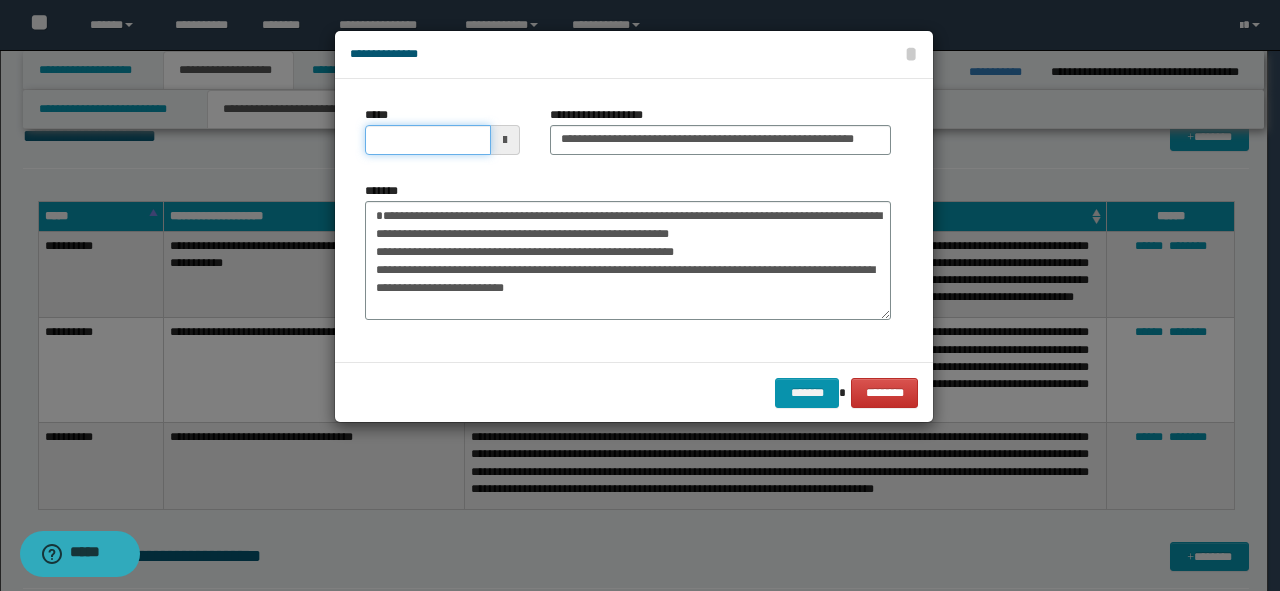 click on "*****" at bounding box center (428, 140) 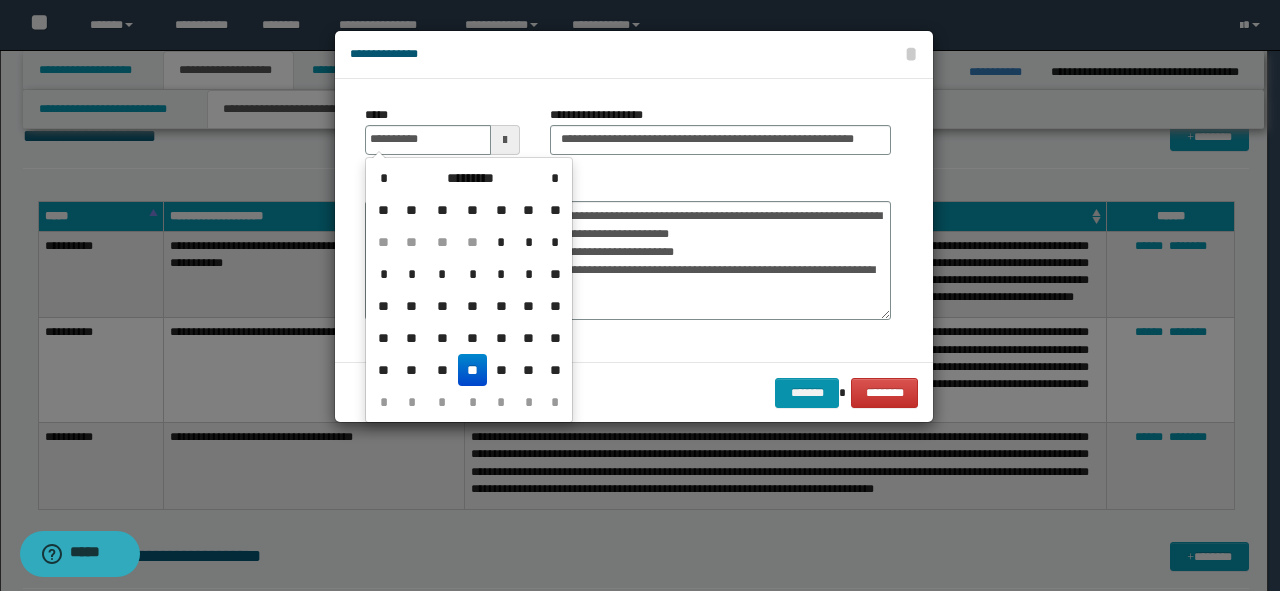 type on "**********" 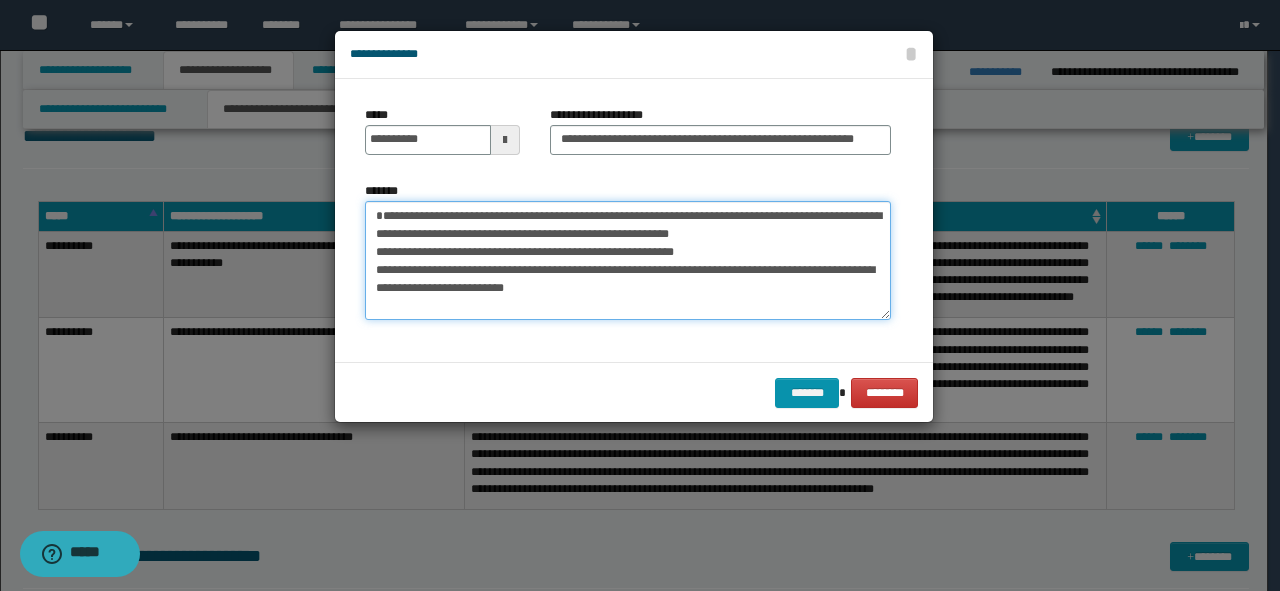 click on "**********" at bounding box center (628, 261) 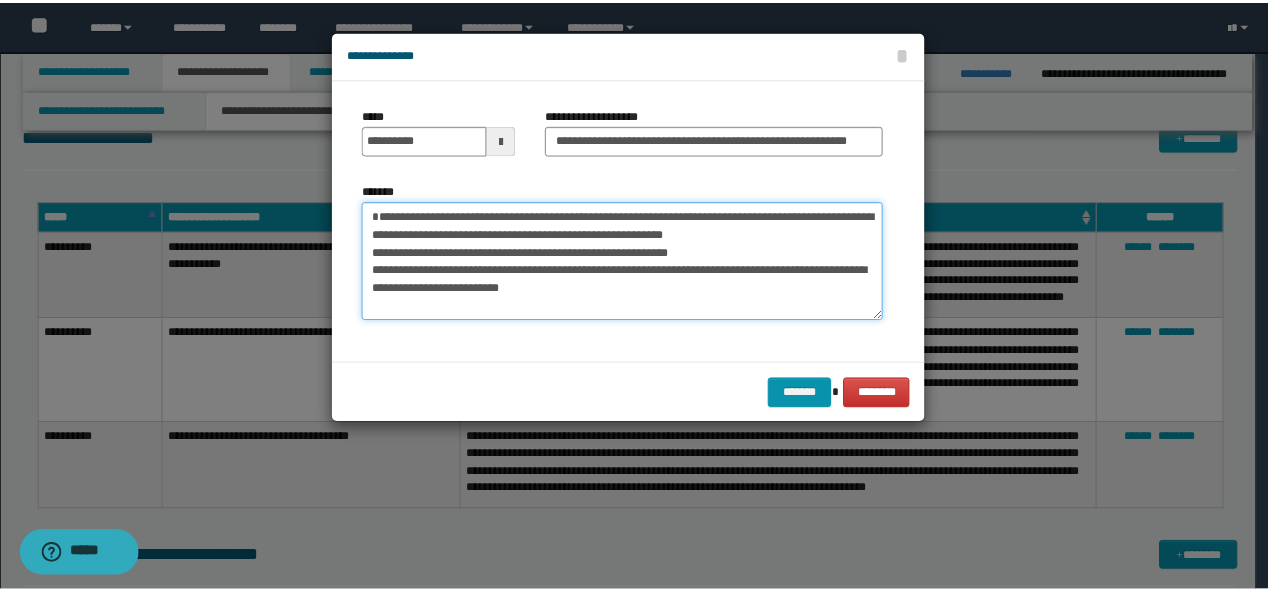 scroll, scrollTop: 17, scrollLeft: 0, axis: vertical 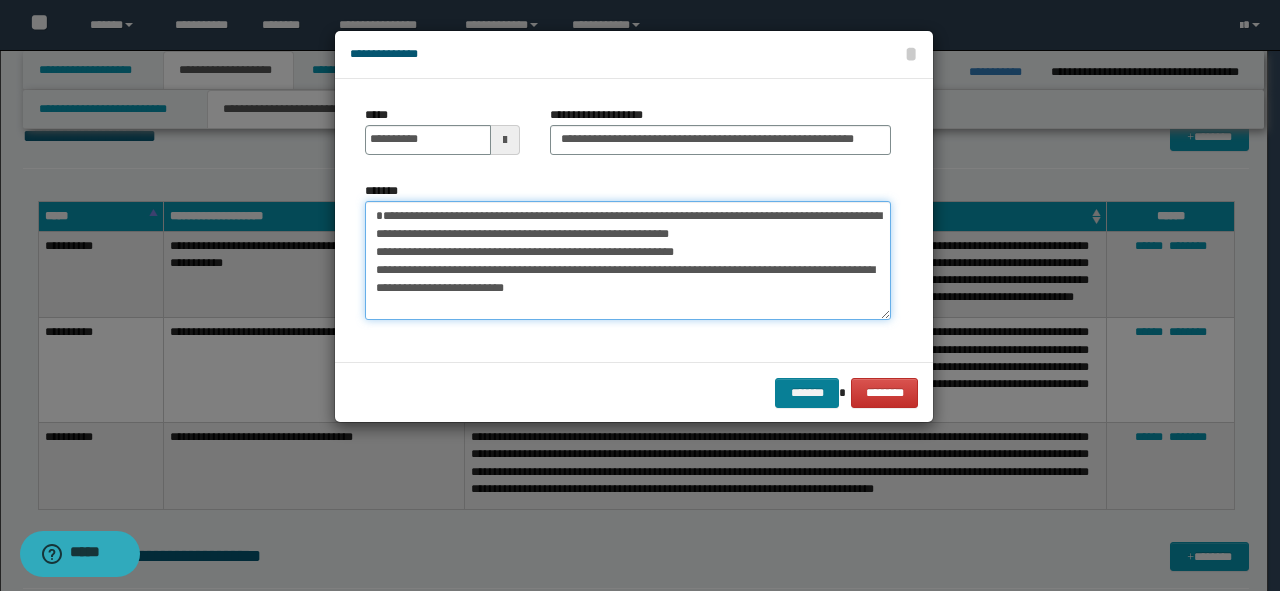 type on "**********" 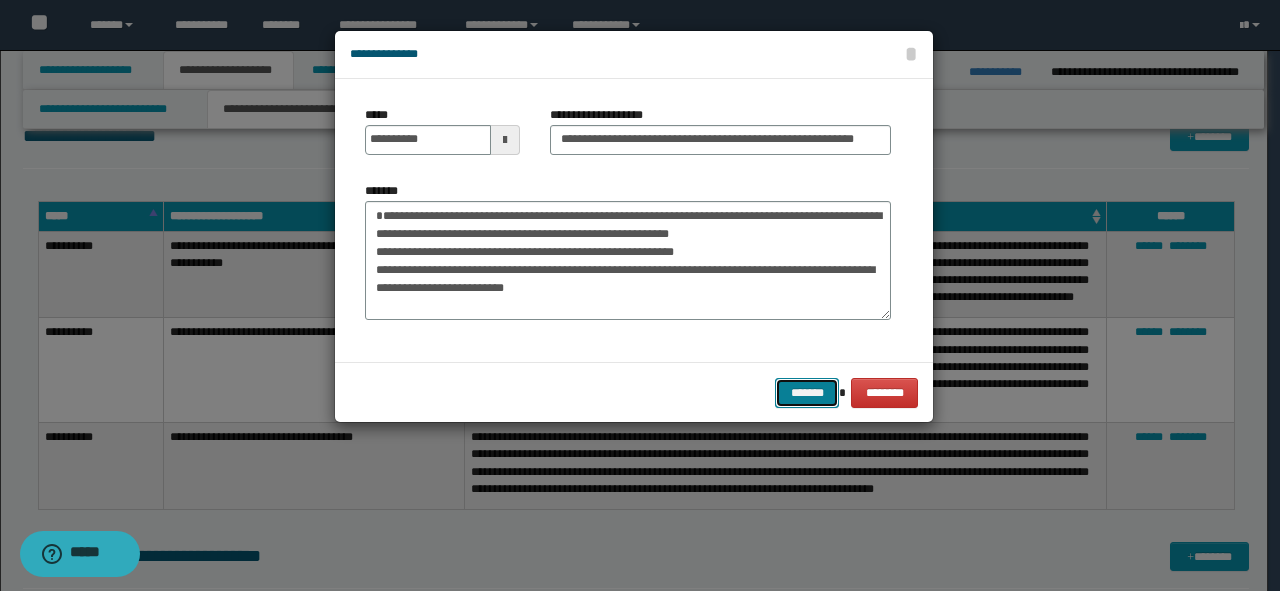 click on "*******" at bounding box center [807, 393] 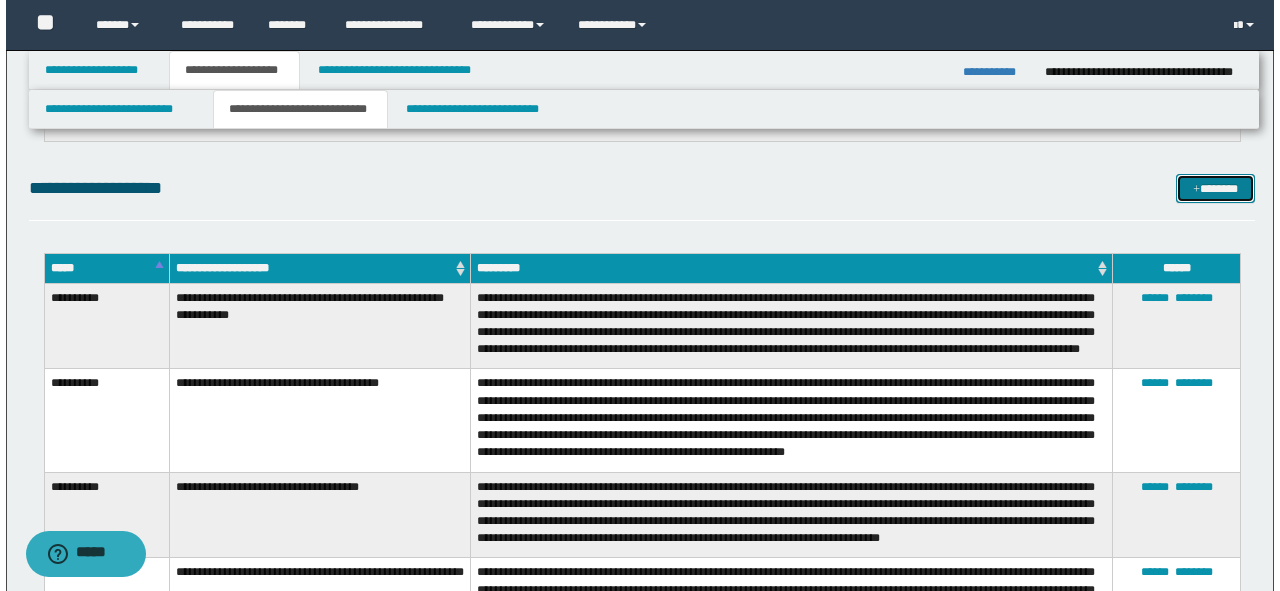 scroll, scrollTop: 5697, scrollLeft: 0, axis: vertical 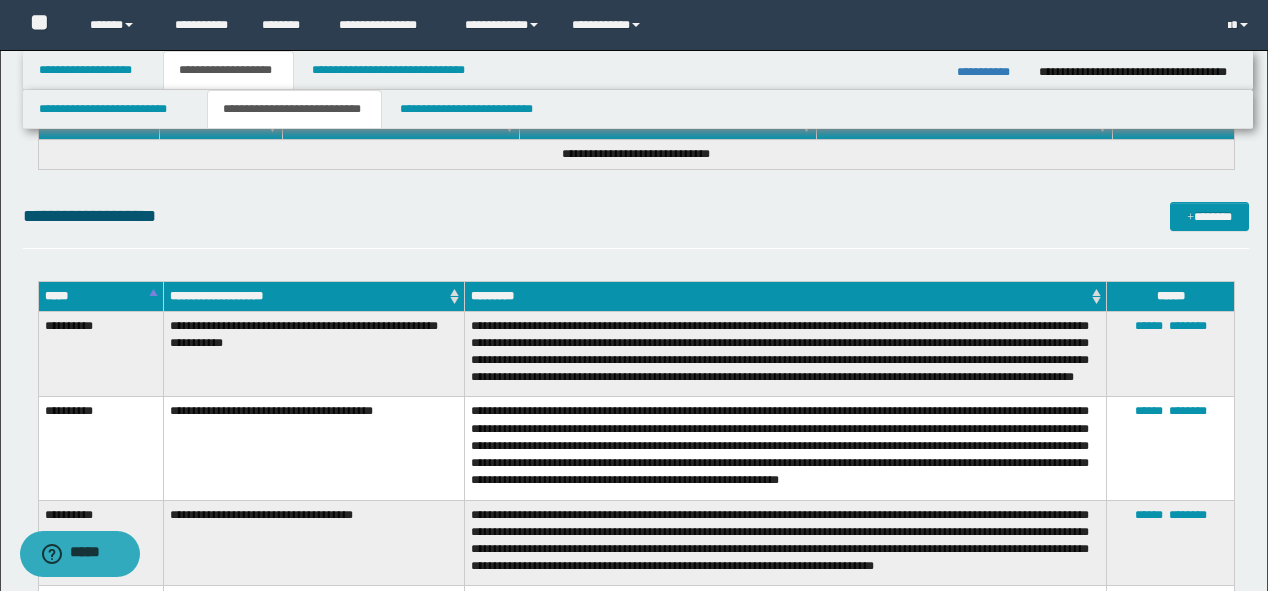 click on "**********" at bounding box center [636, -2225] 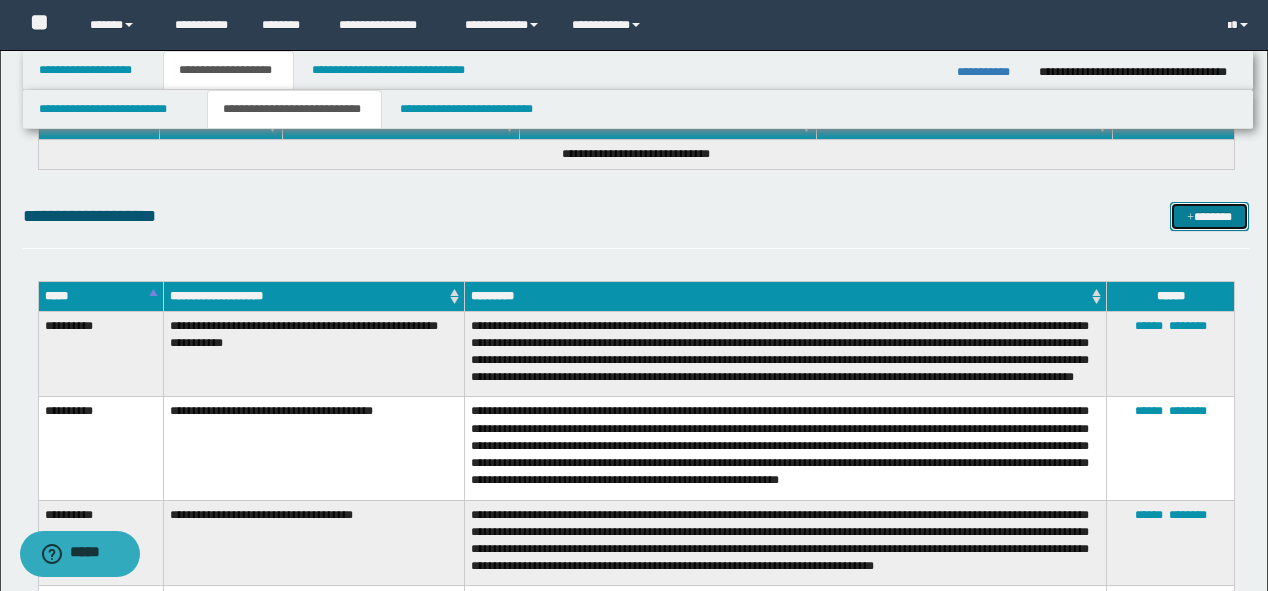 click on "*******" at bounding box center [1209, 217] 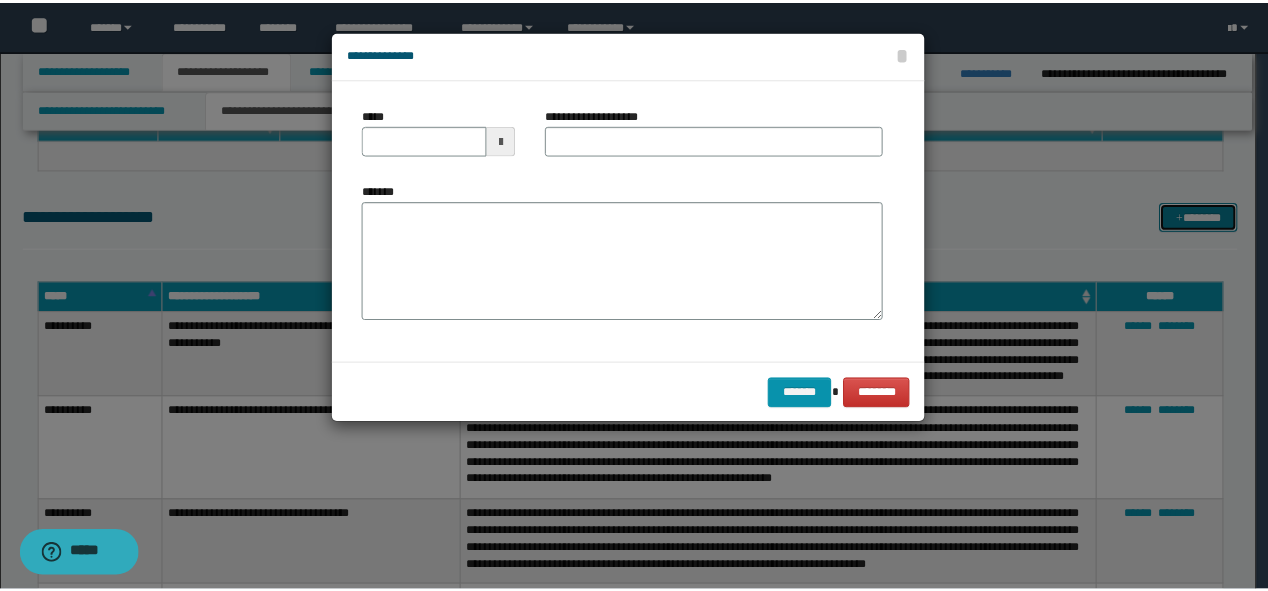 scroll, scrollTop: 0, scrollLeft: 0, axis: both 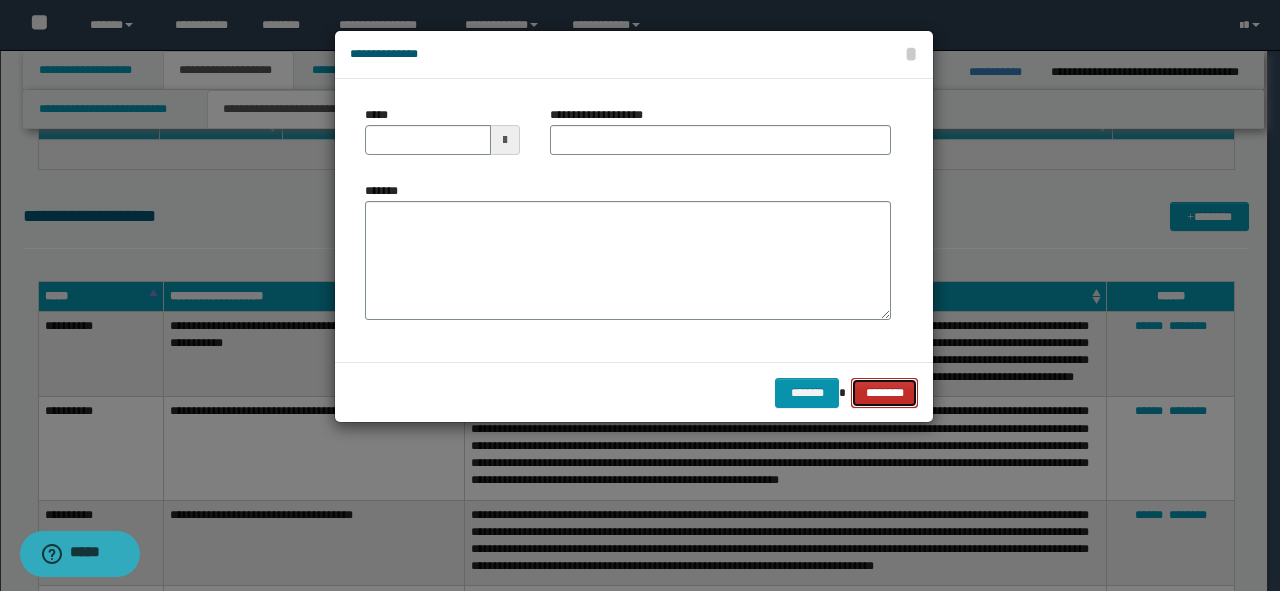 click on "********" at bounding box center [884, 393] 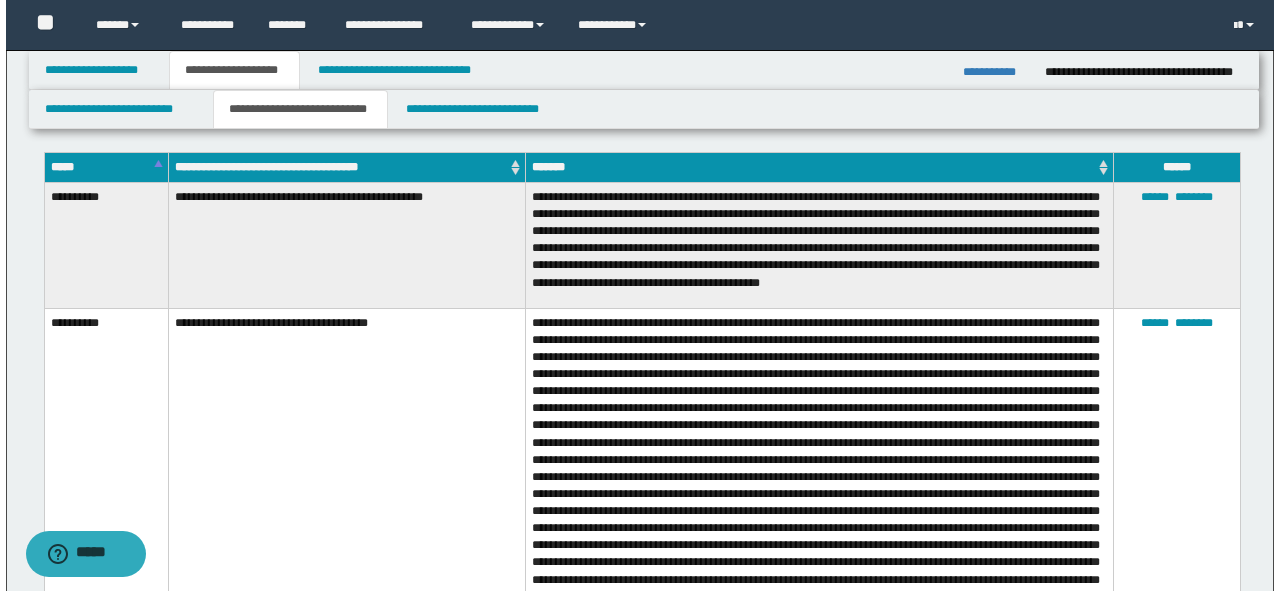scroll, scrollTop: 1617, scrollLeft: 0, axis: vertical 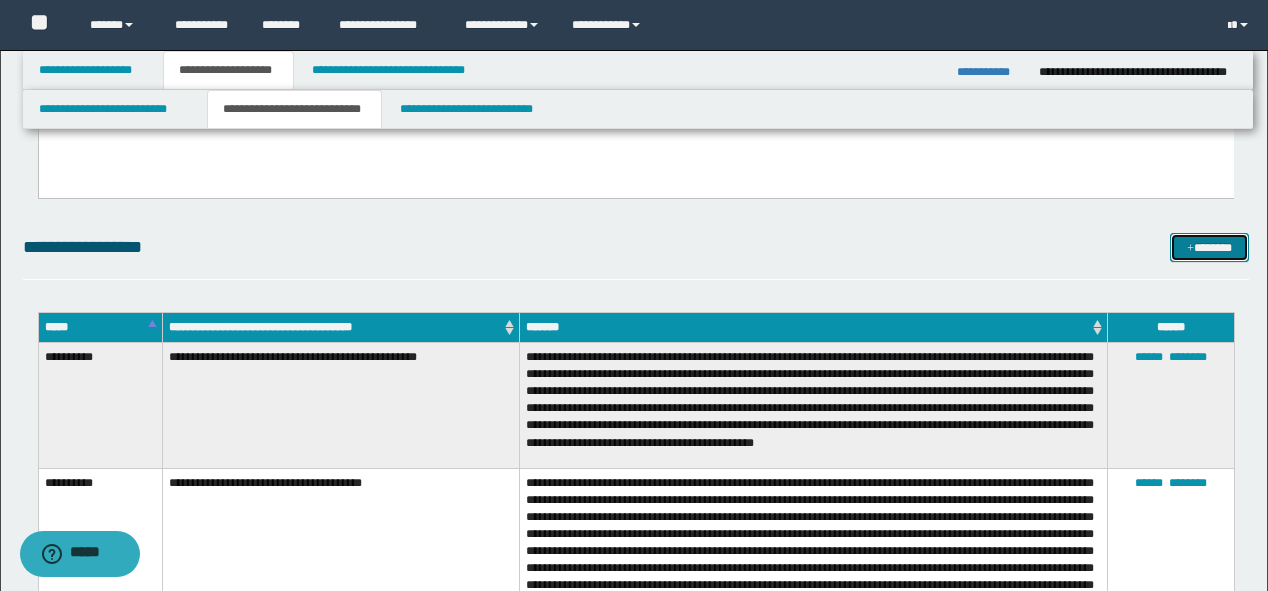 click on "*******" at bounding box center [1209, 248] 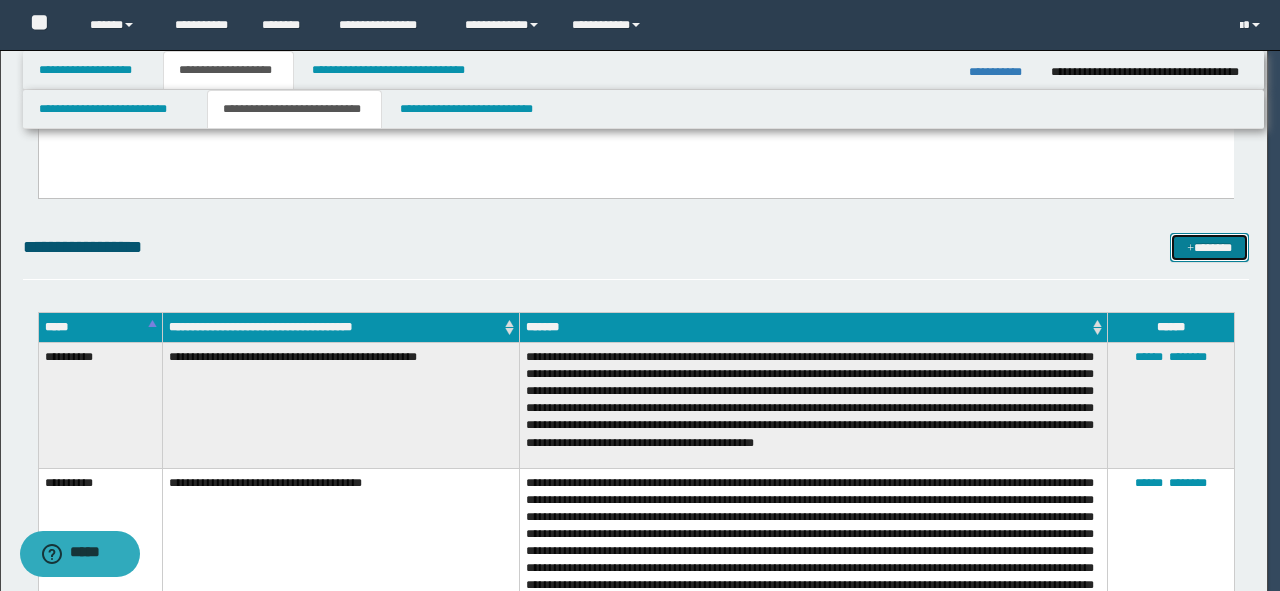 scroll, scrollTop: 0, scrollLeft: 0, axis: both 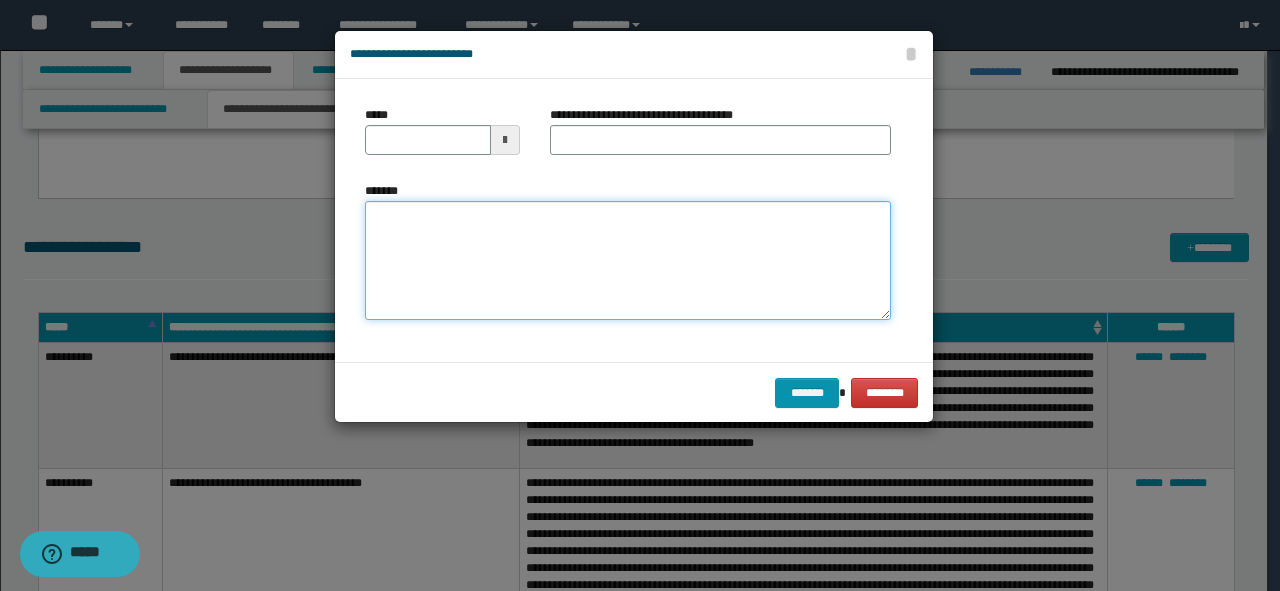 click on "*******" at bounding box center [628, 261] 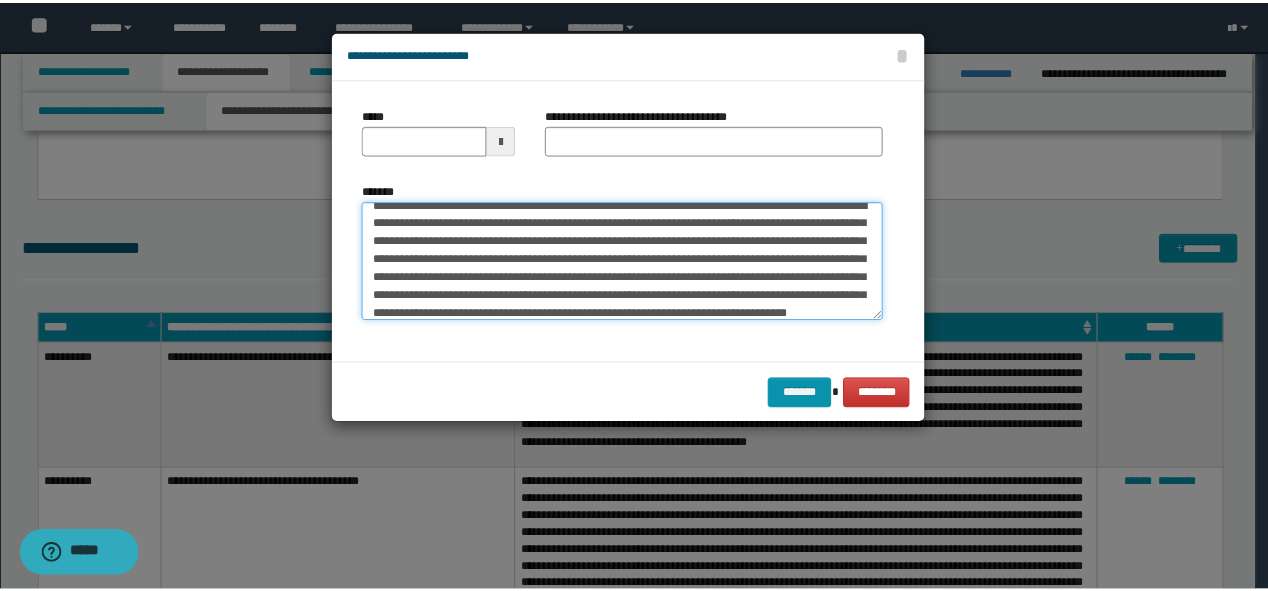 scroll, scrollTop: 0, scrollLeft: 0, axis: both 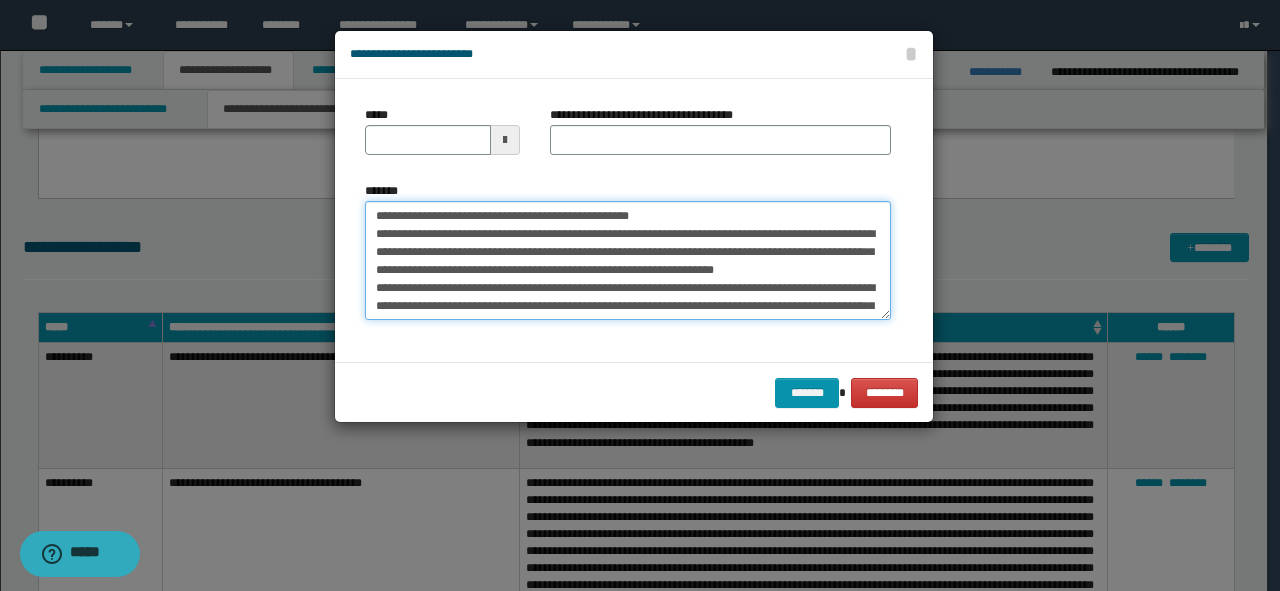 drag, startPoint x: 702, startPoint y: 217, endPoint x: 218, endPoint y: 218, distance: 484.00104 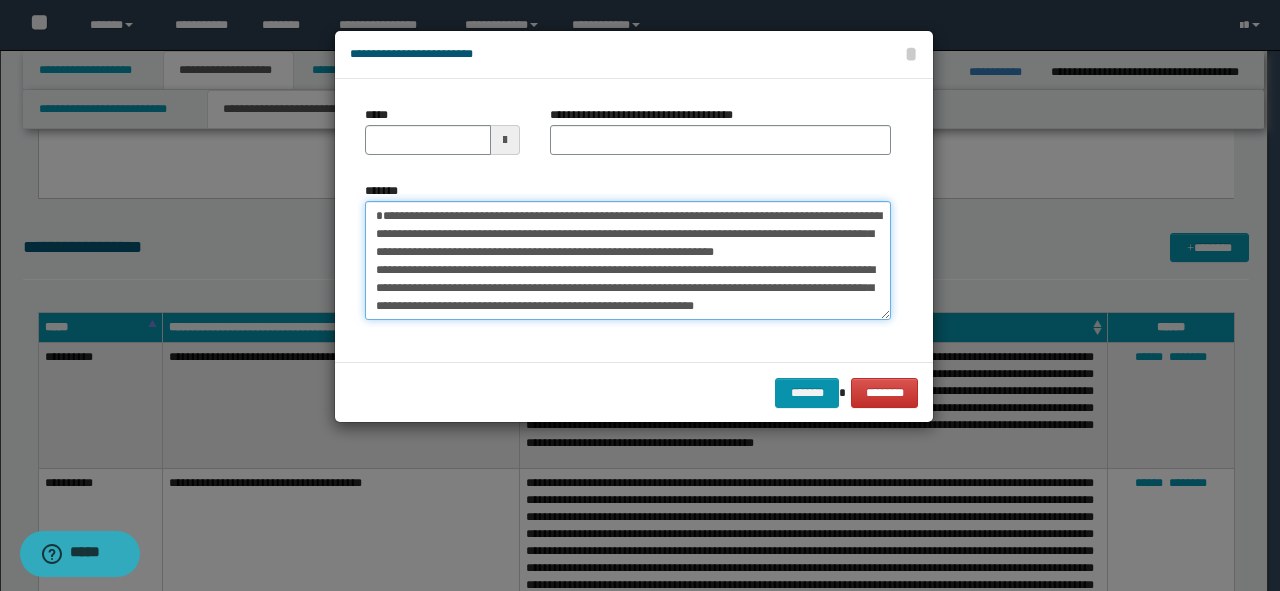 type on "**********" 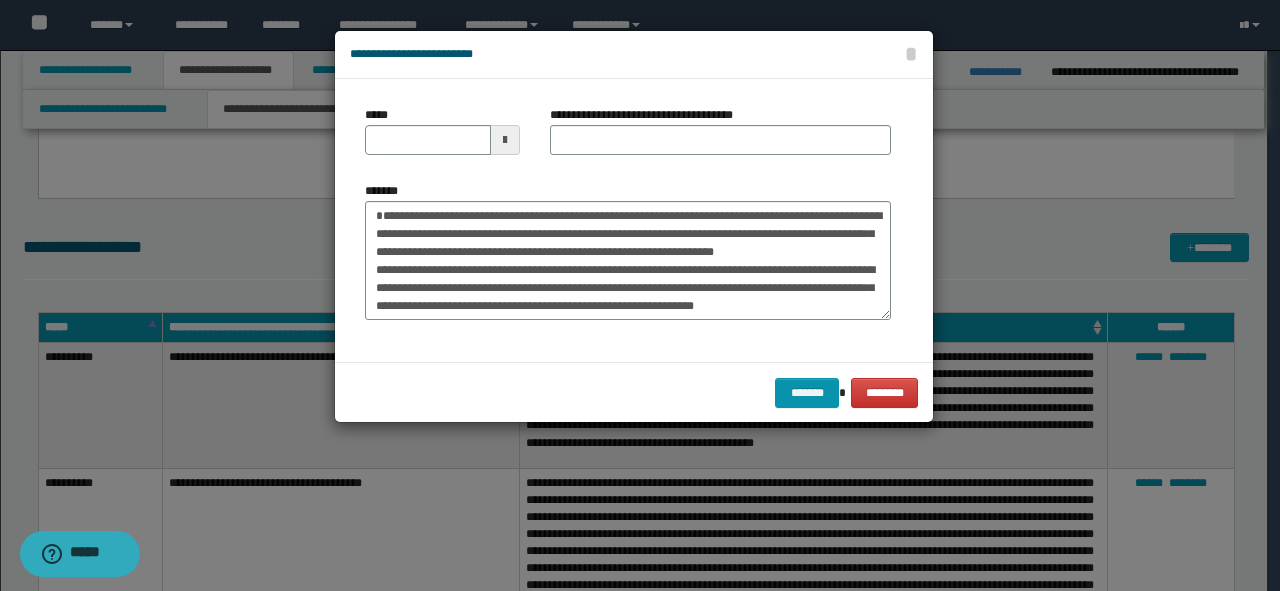click on "**********" at bounding box center (649, 115) 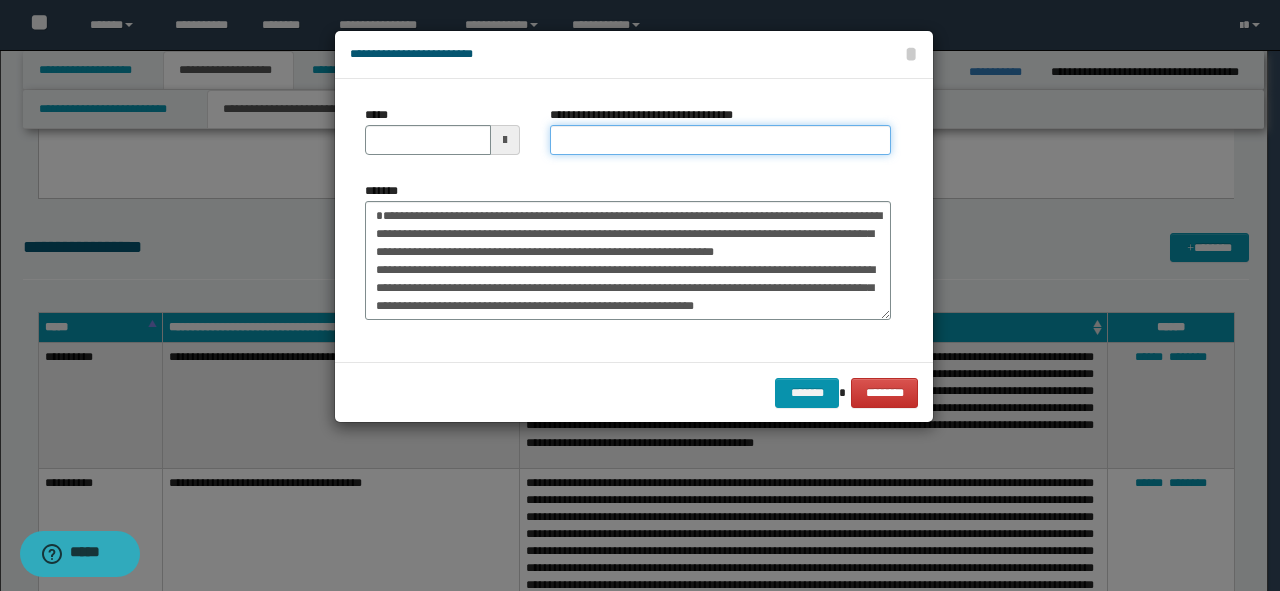 click on "**********" at bounding box center [720, 140] 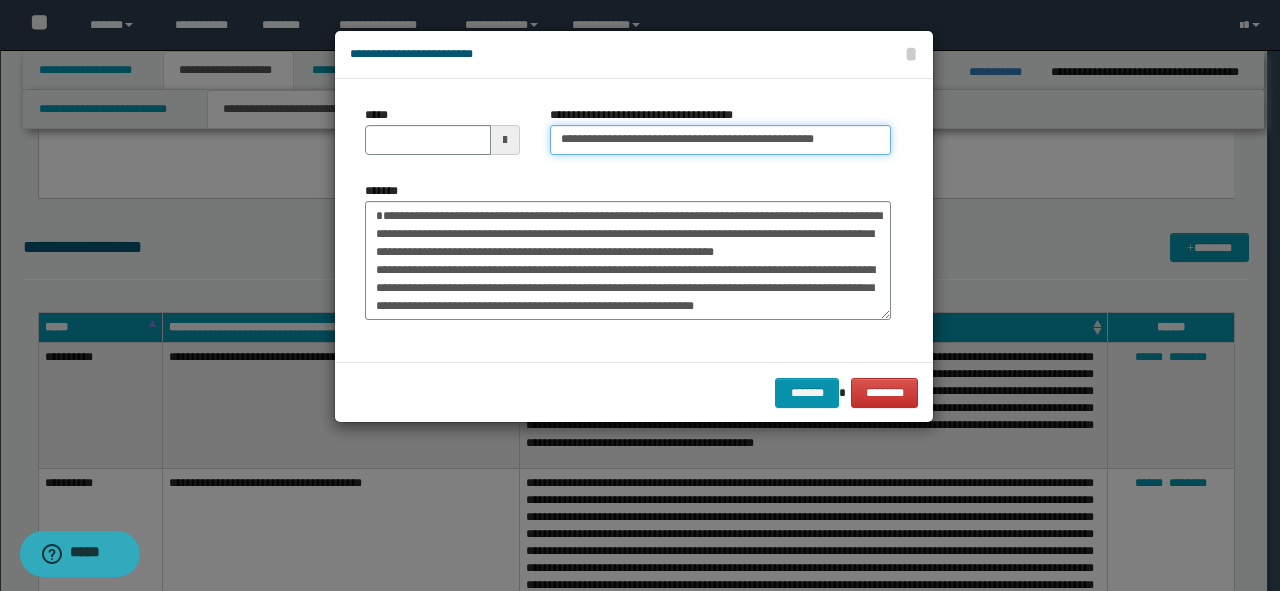 drag, startPoint x: 838, startPoint y: 132, endPoint x: 759, endPoint y: 140, distance: 79.40403 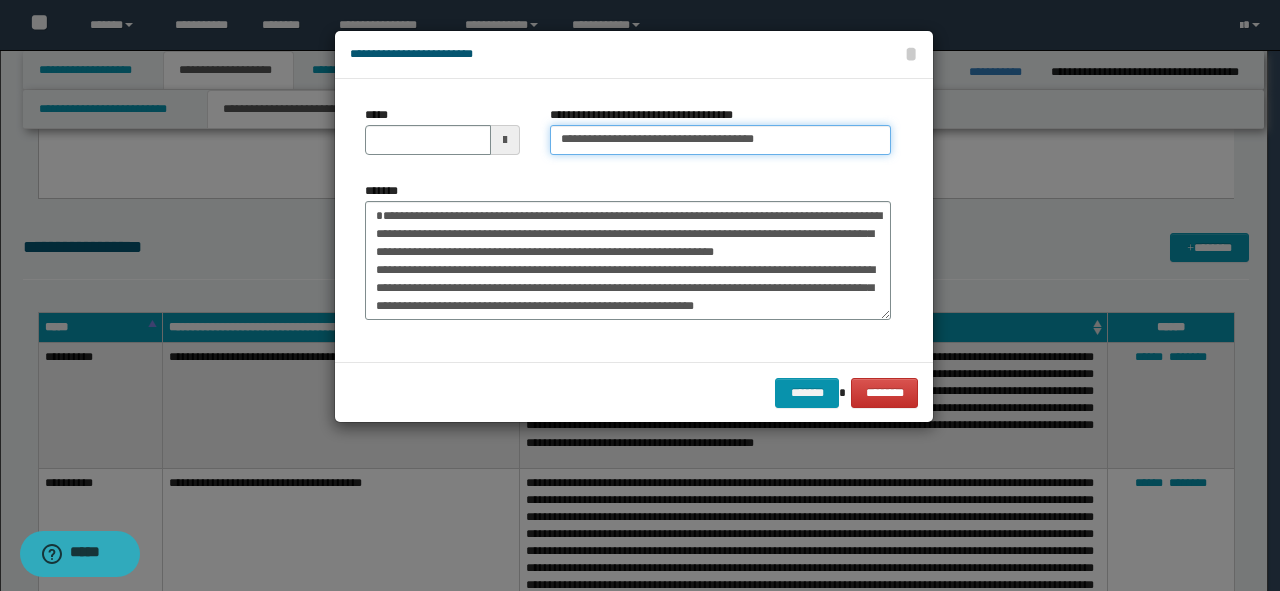 type 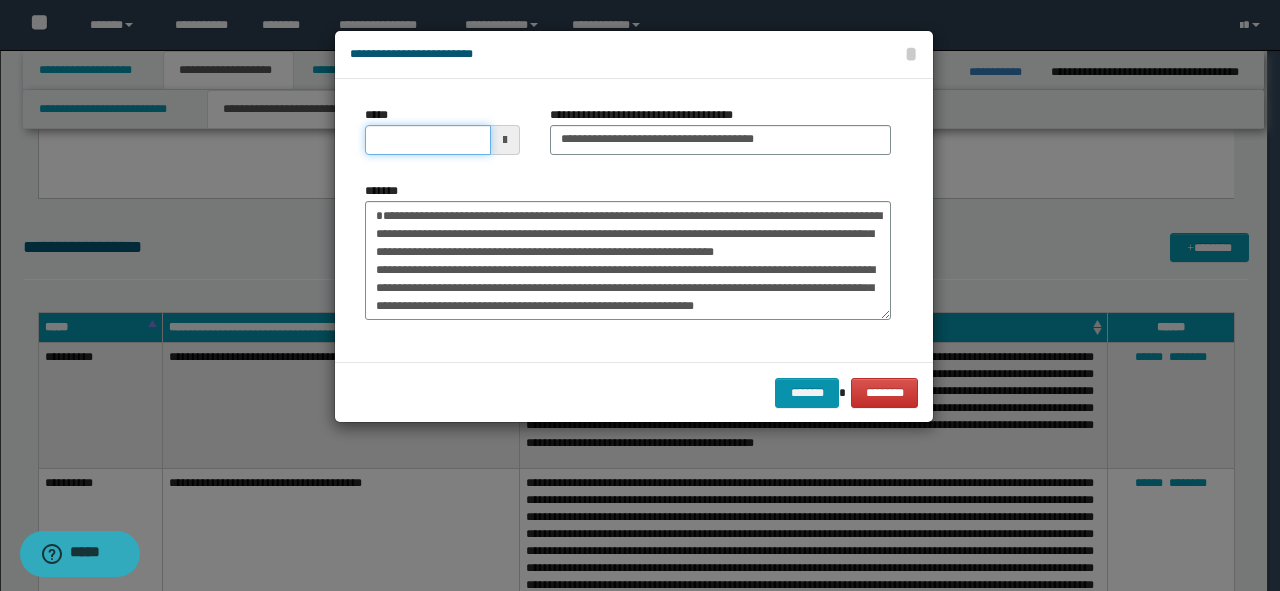 click on "*****" at bounding box center [428, 140] 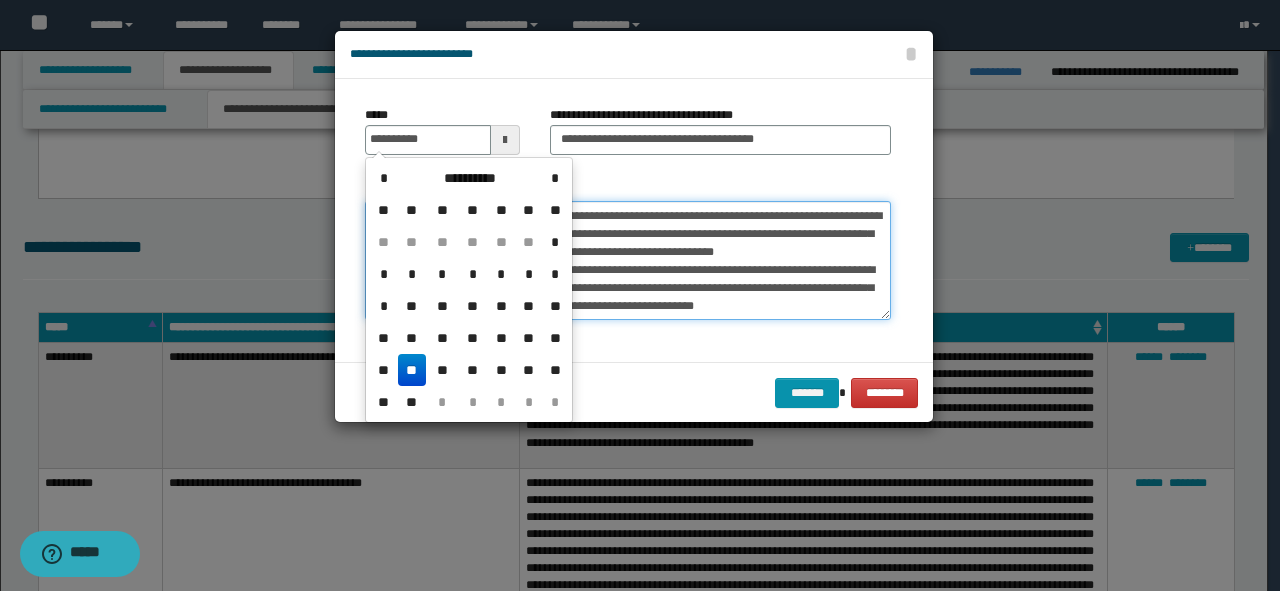 type on "**********" 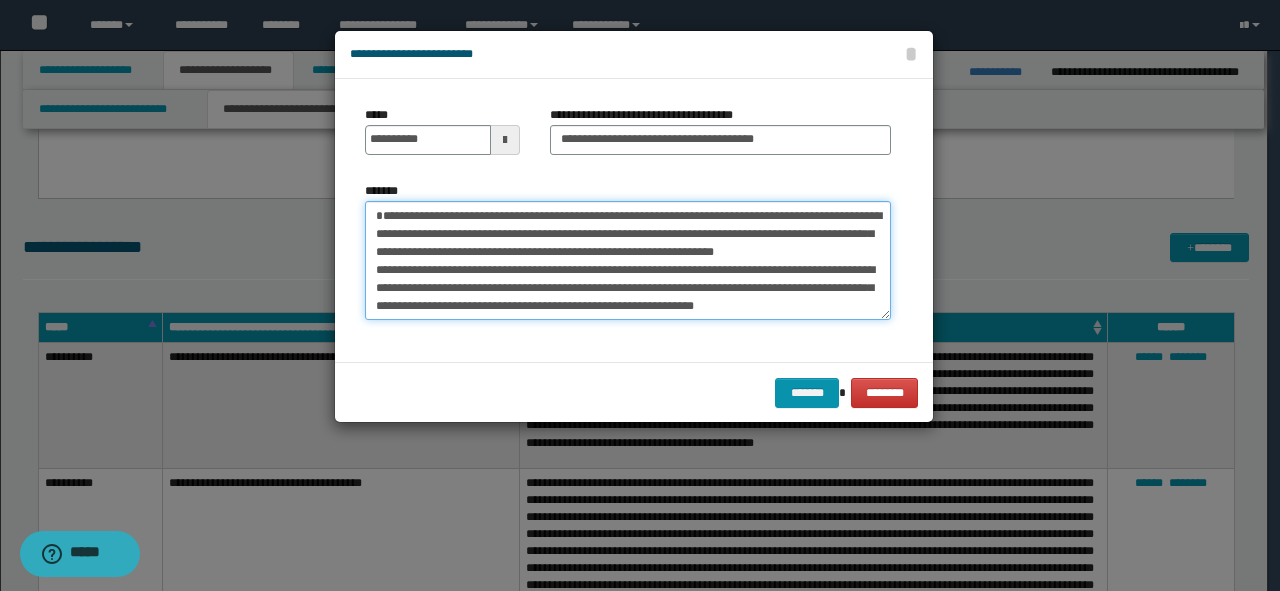 click on "*******" at bounding box center [628, 261] 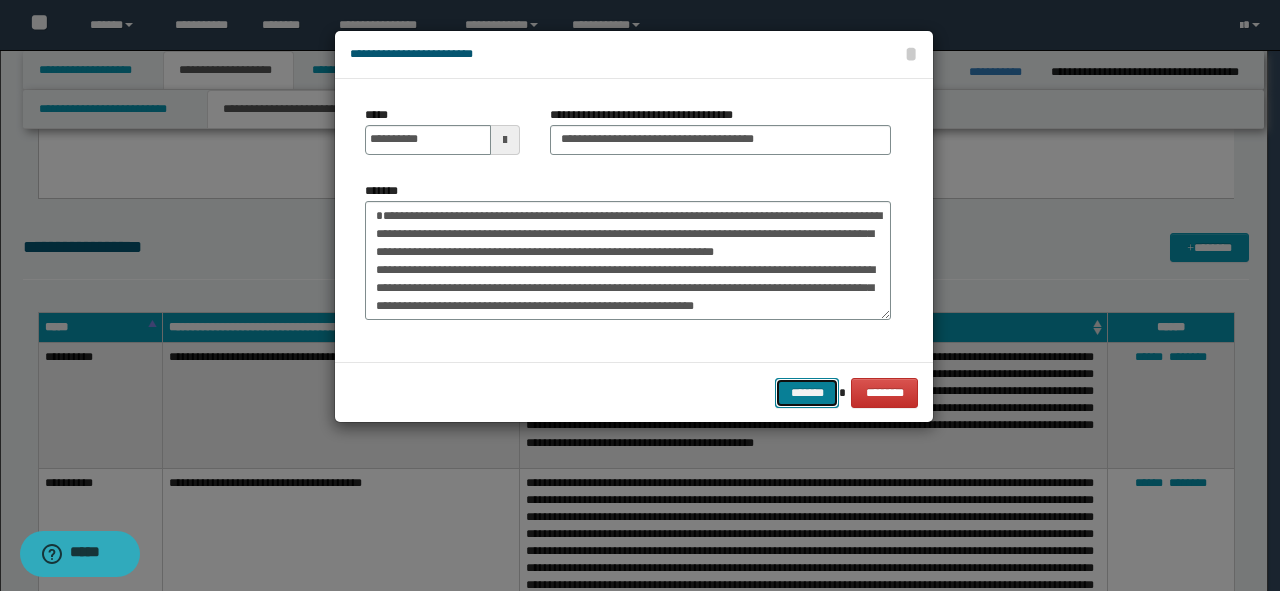 click on "*******" at bounding box center [807, 393] 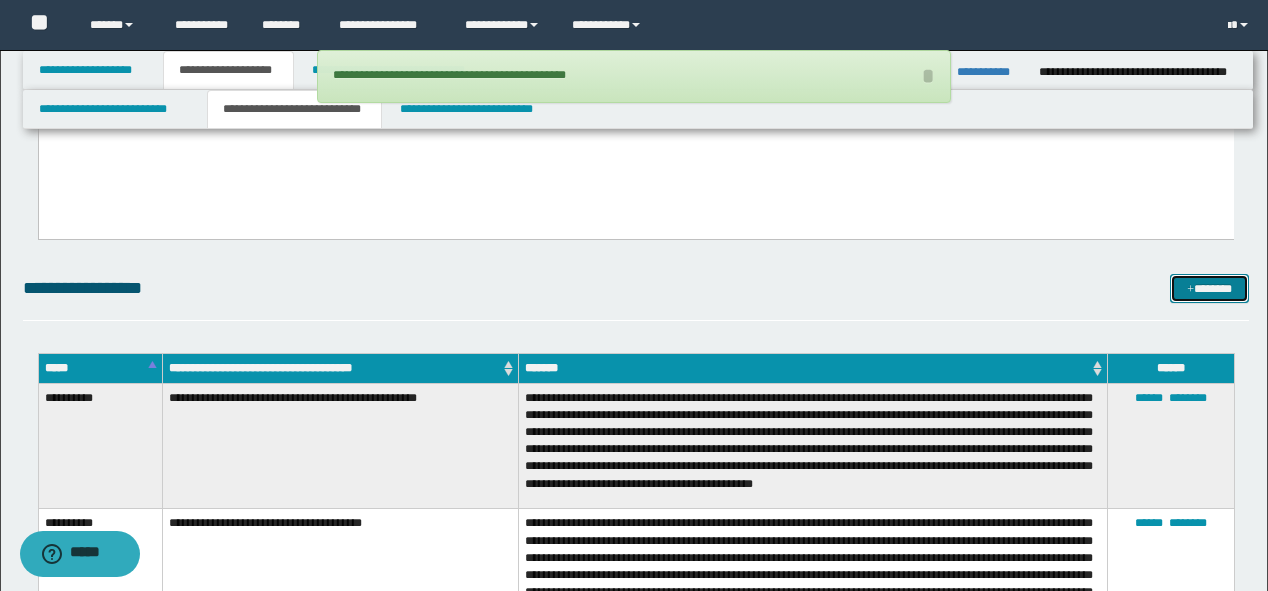 scroll, scrollTop: 1537, scrollLeft: 0, axis: vertical 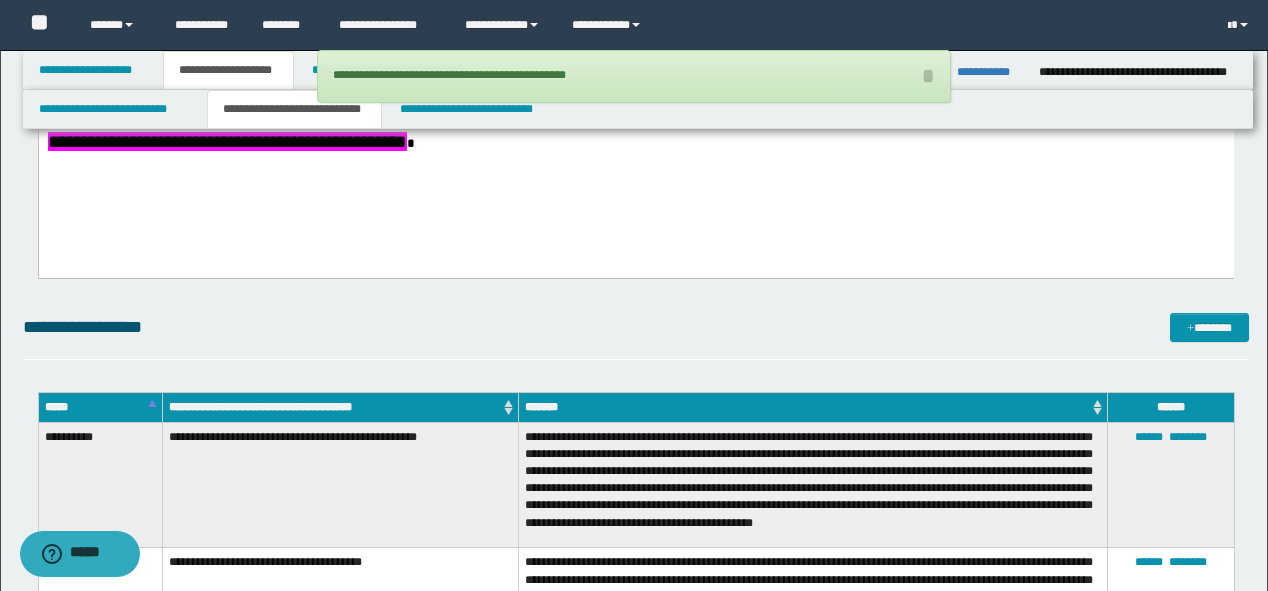 click on "**********" at bounding box center (635, 141) 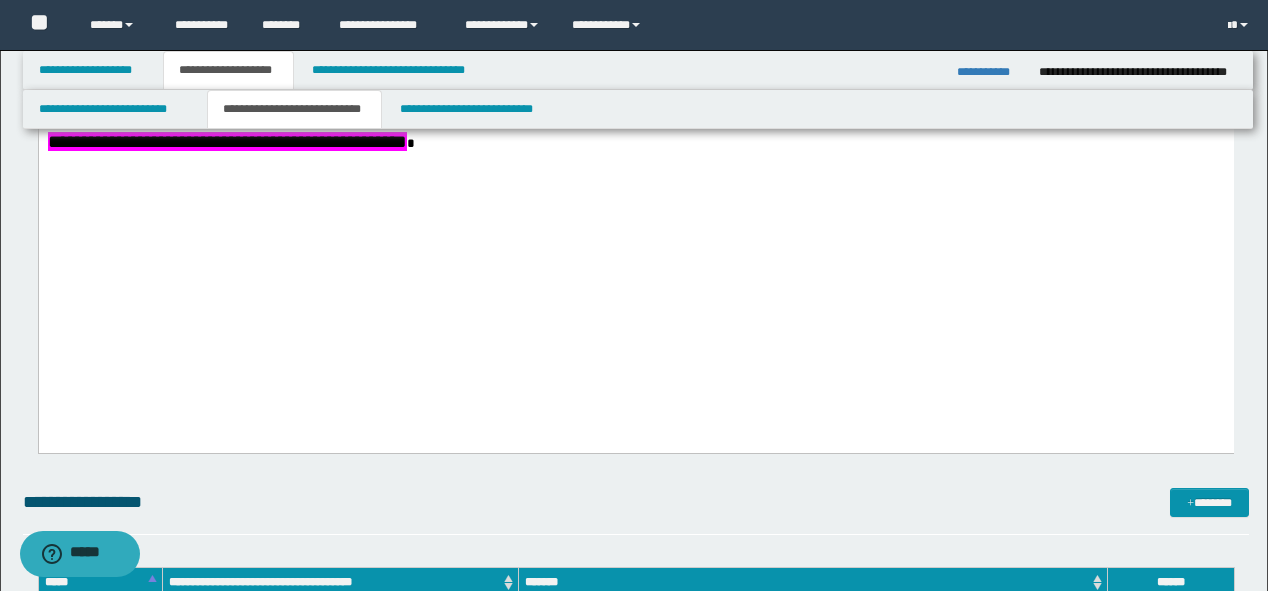 type 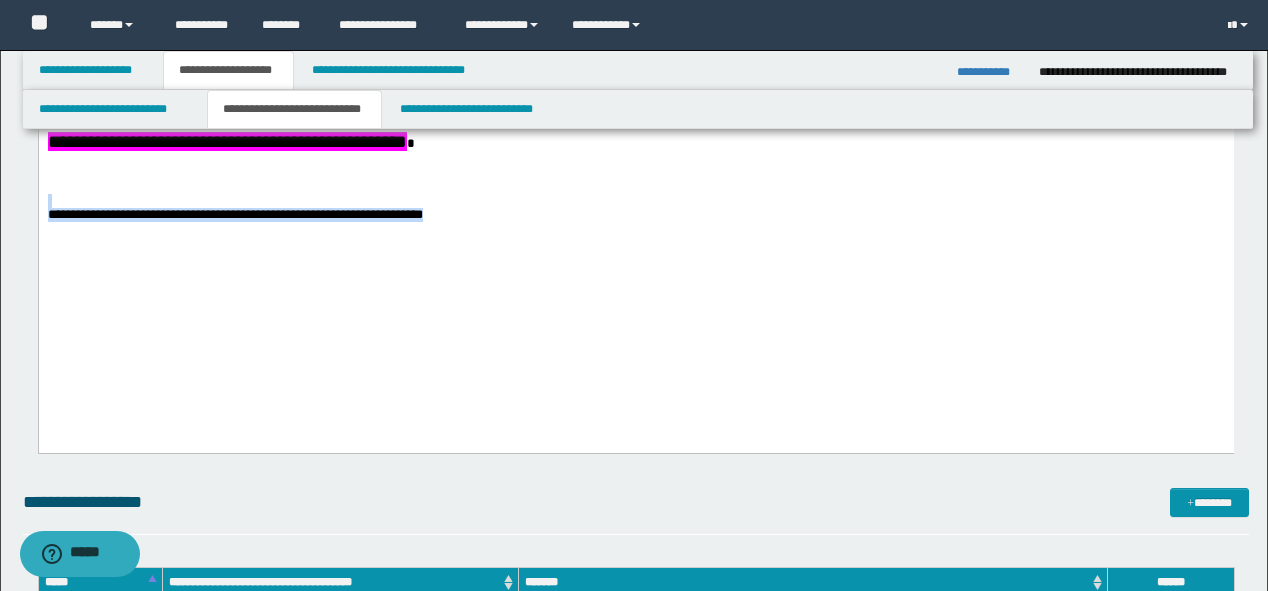 drag, startPoint x: 603, startPoint y: 301, endPoint x: 9, endPoint y: 286, distance: 594.1894 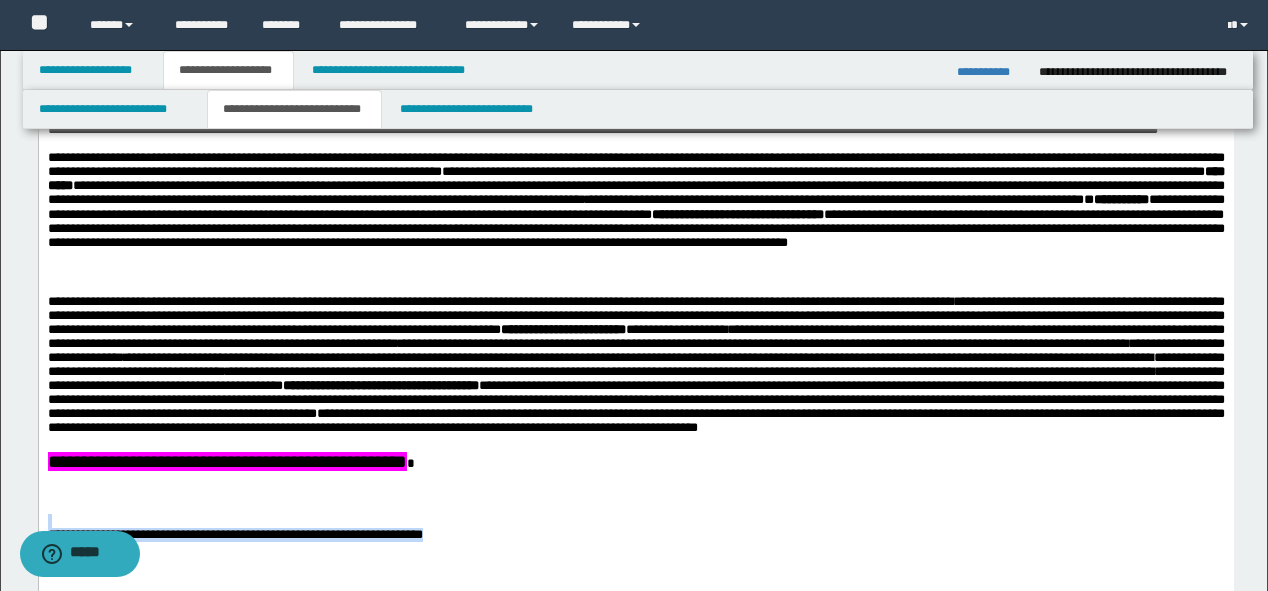scroll, scrollTop: 977, scrollLeft: 0, axis: vertical 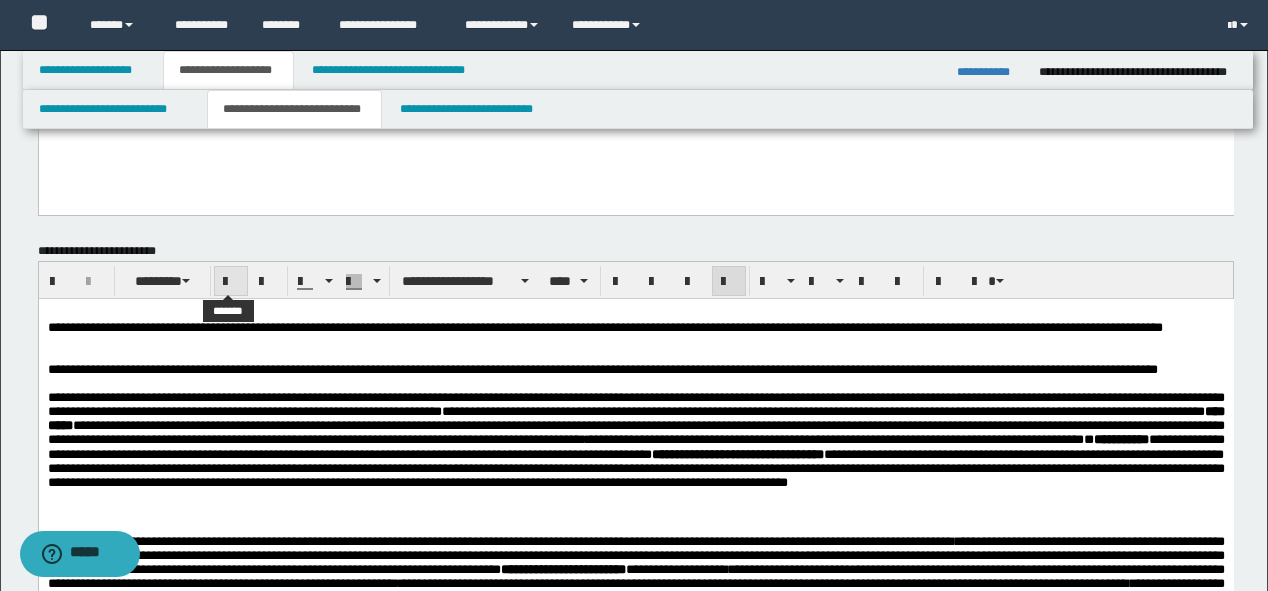 click at bounding box center [231, 281] 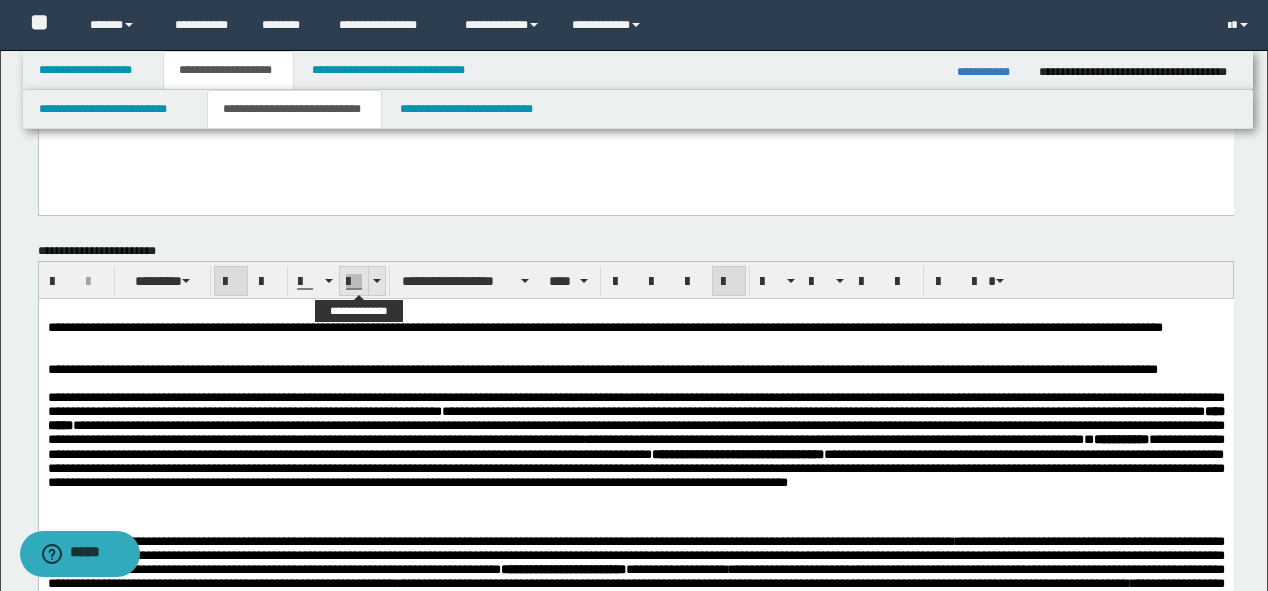 click at bounding box center [377, 281] 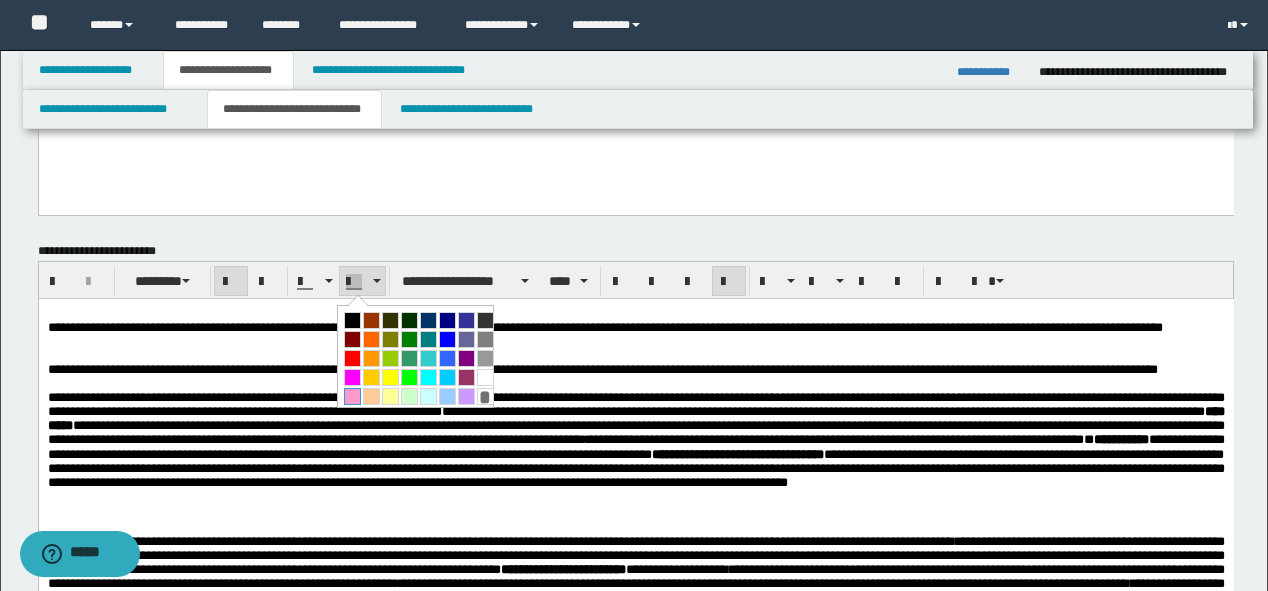 click at bounding box center [352, 396] 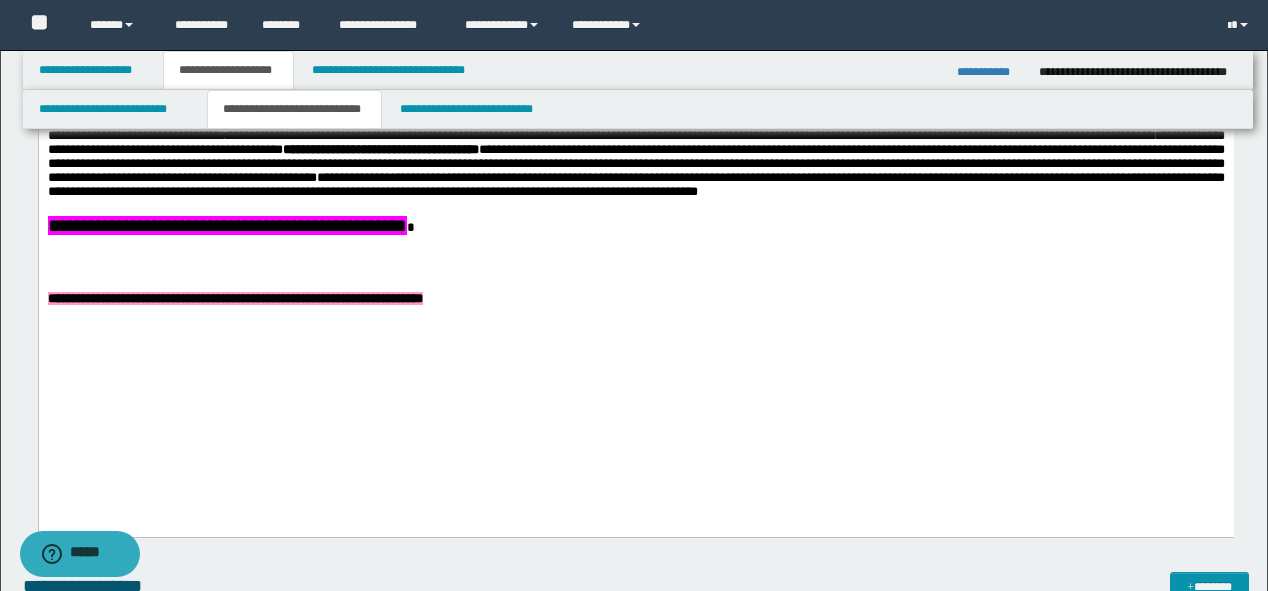 scroll, scrollTop: 1457, scrollLeft: 0, axis: vertical 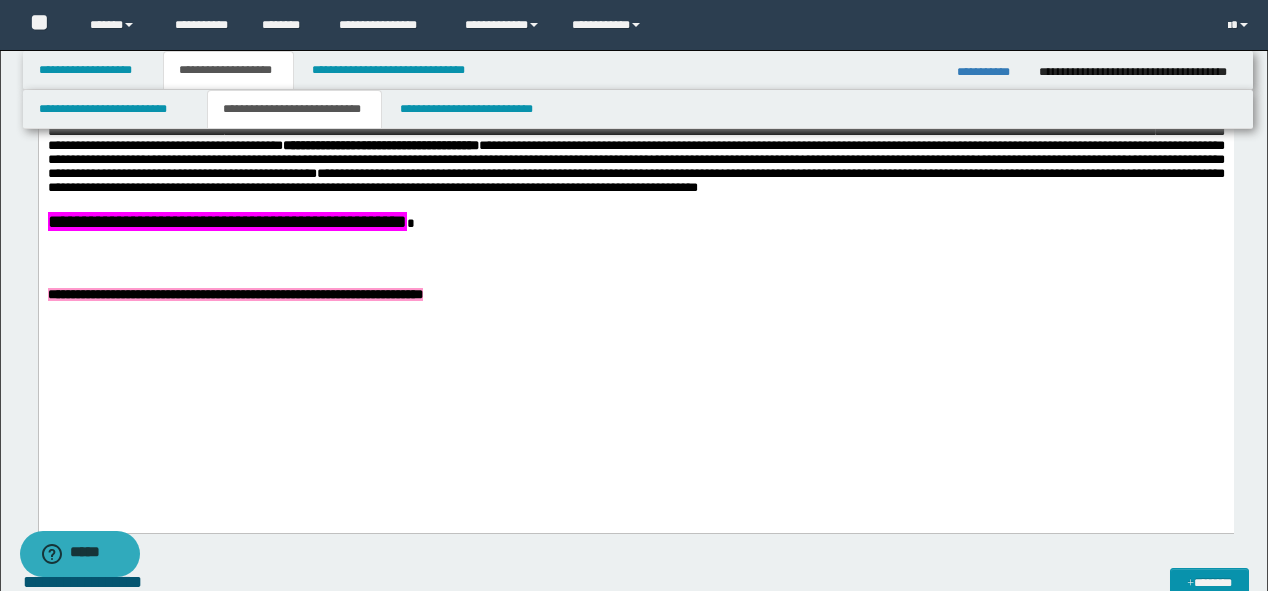 click at bounding box center [635, 267] 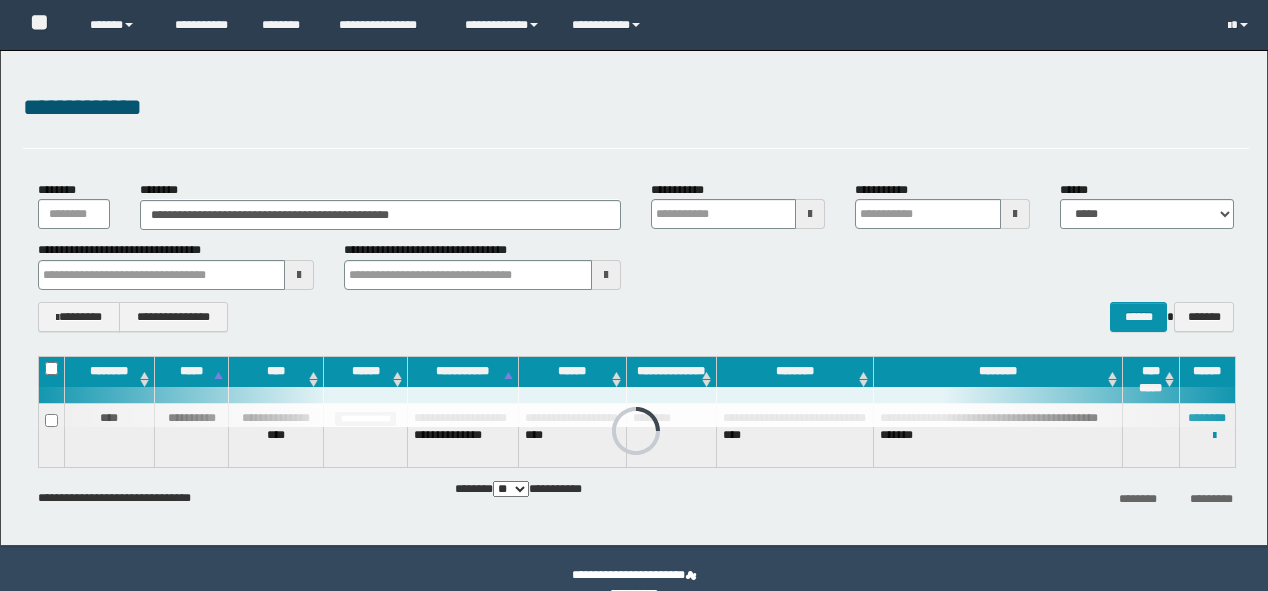 scroll, scrollTop: 0, scrollLeft: 0, axis: both 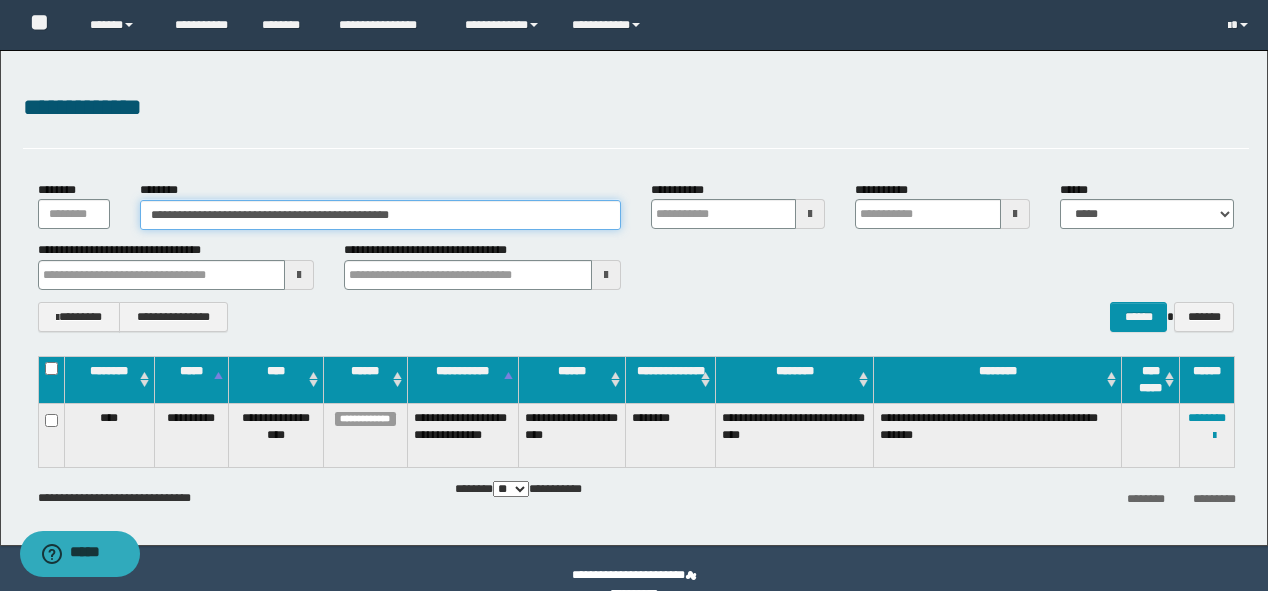 drag, startPoint x: 427, startPoint y: 220, endPoint x: 0, endPoint y: 200, distance: 427.46814 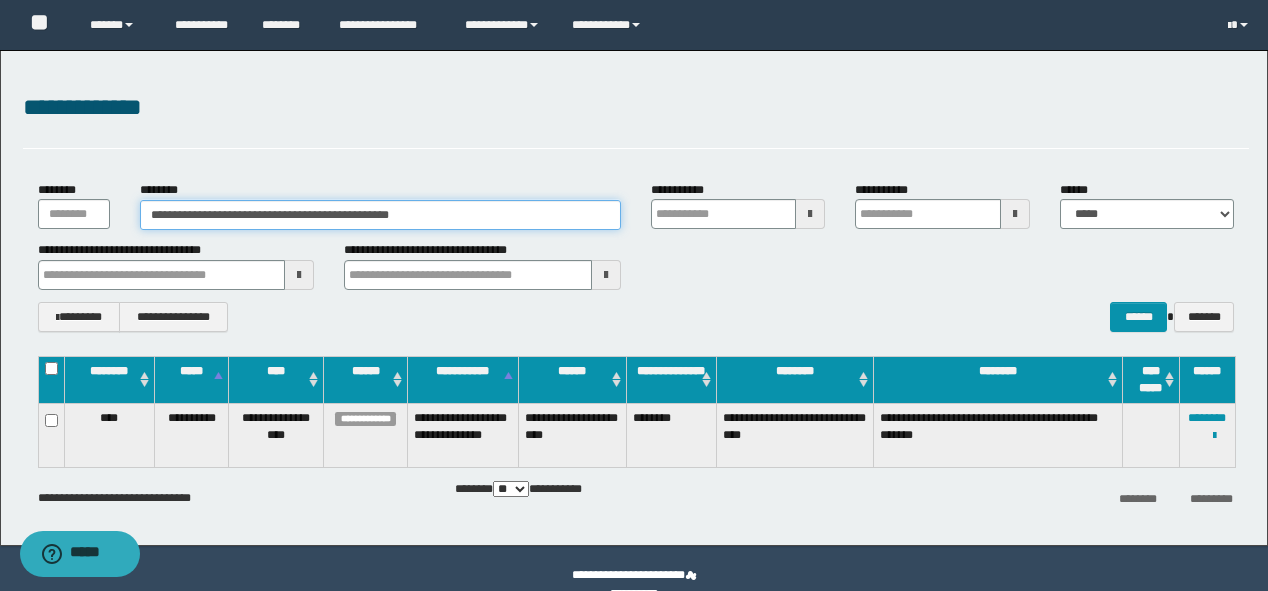 paste 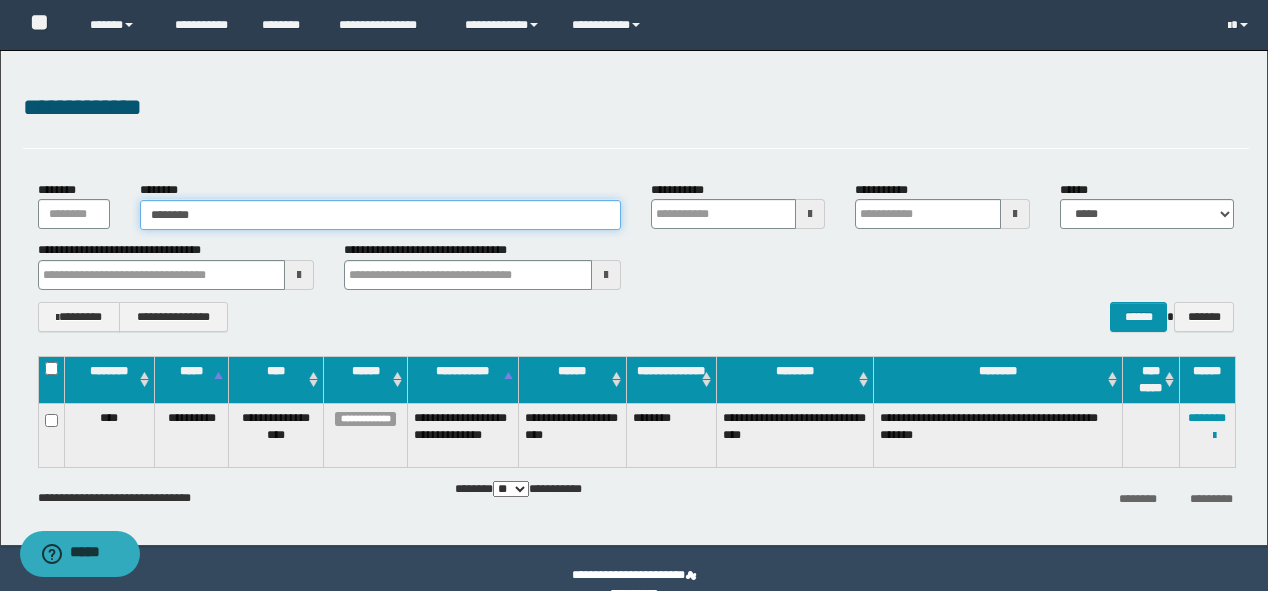type on "********" 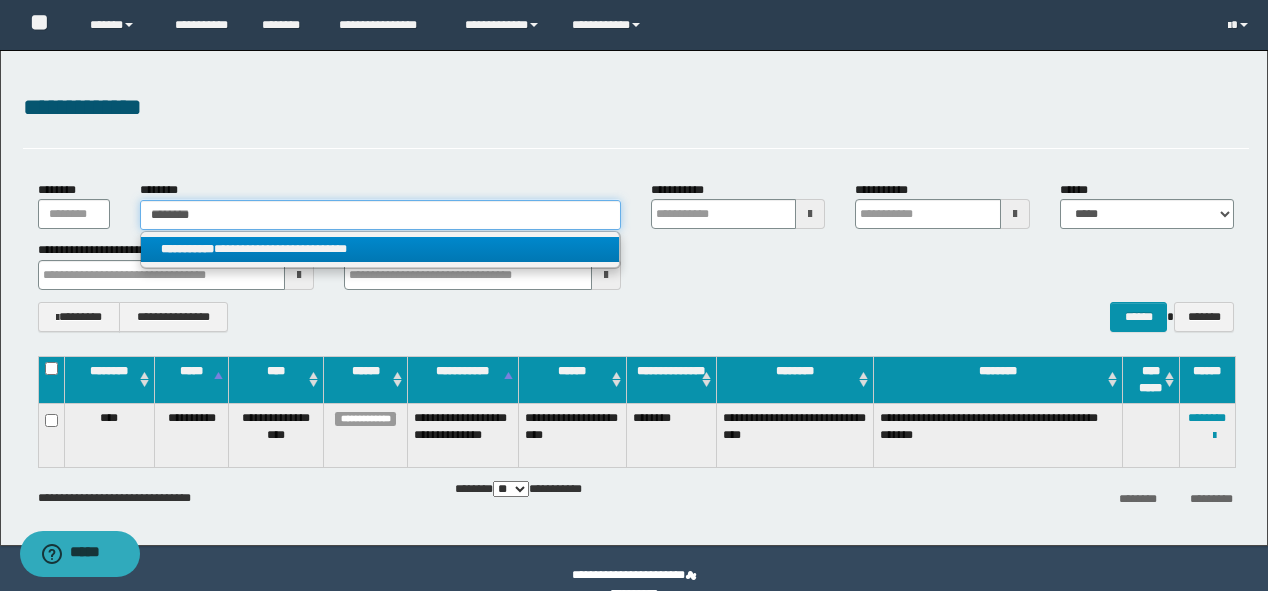 type on "********" 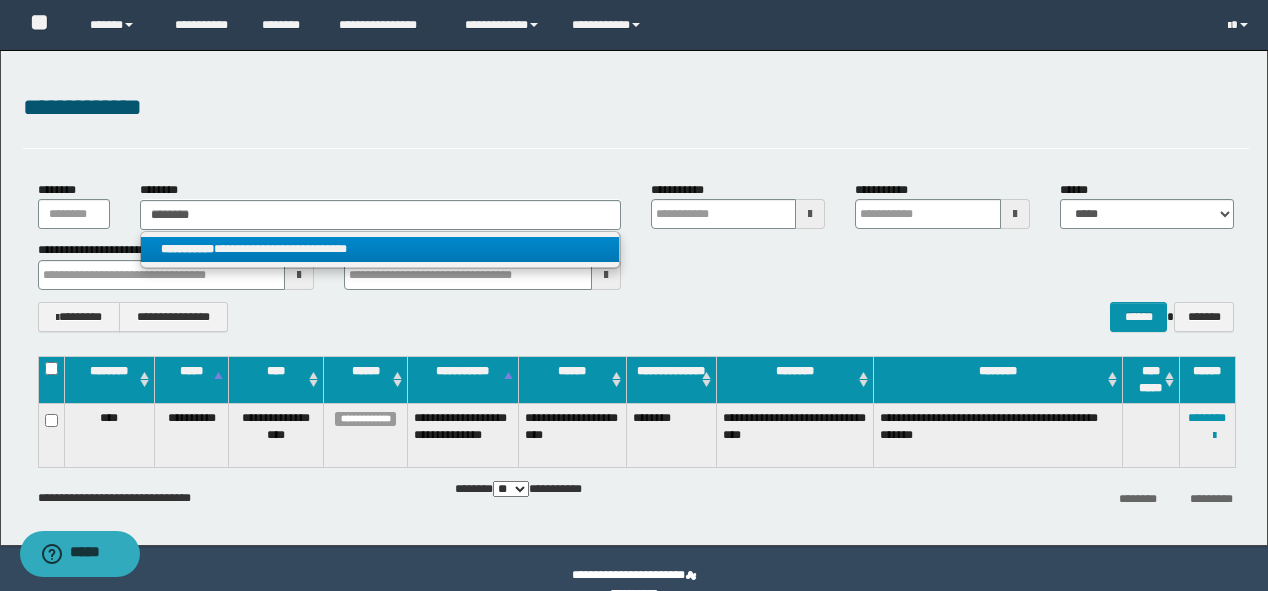click on "**********" at bounding box center [380, 249] 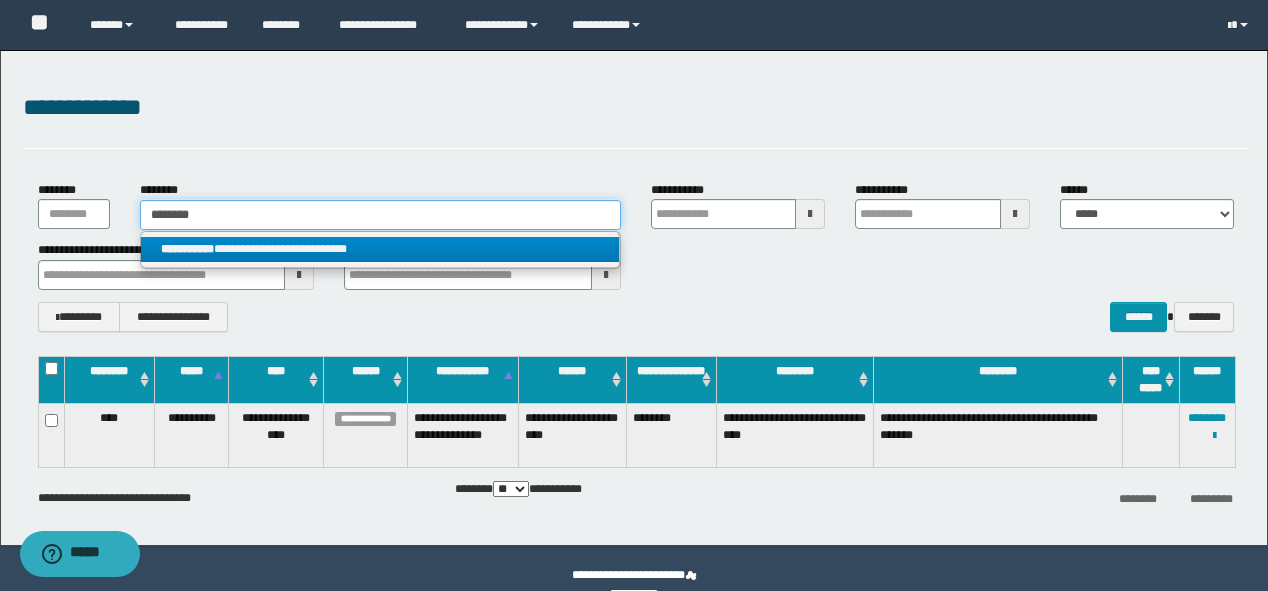 type 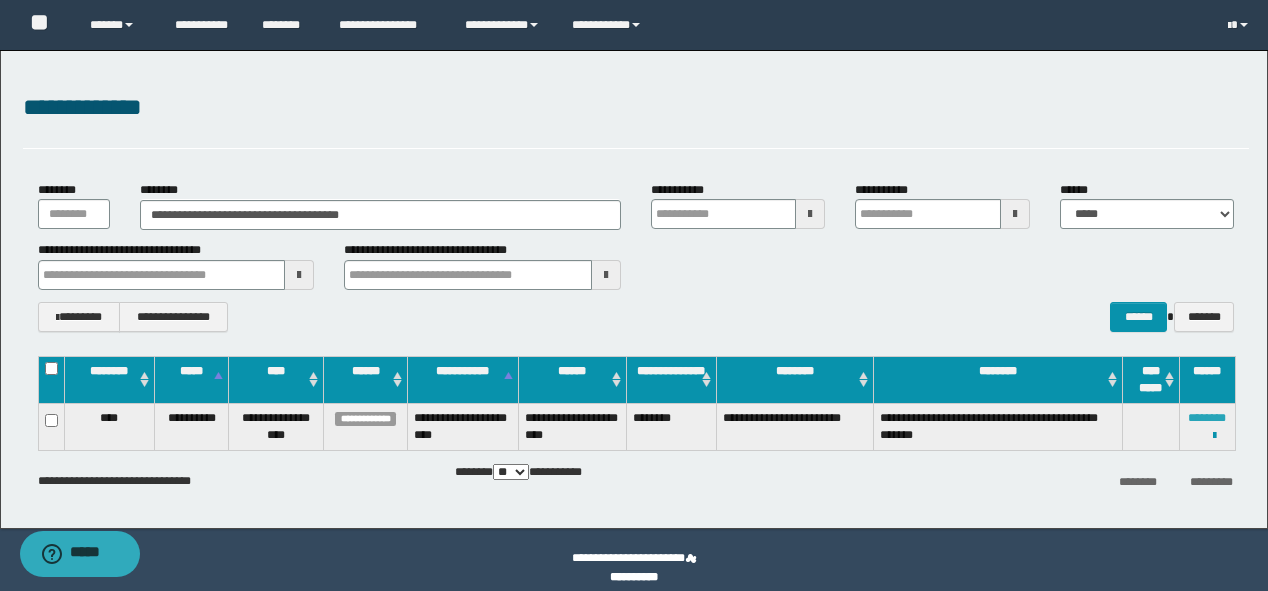 click on "********" at bounding box center [1207, 418] 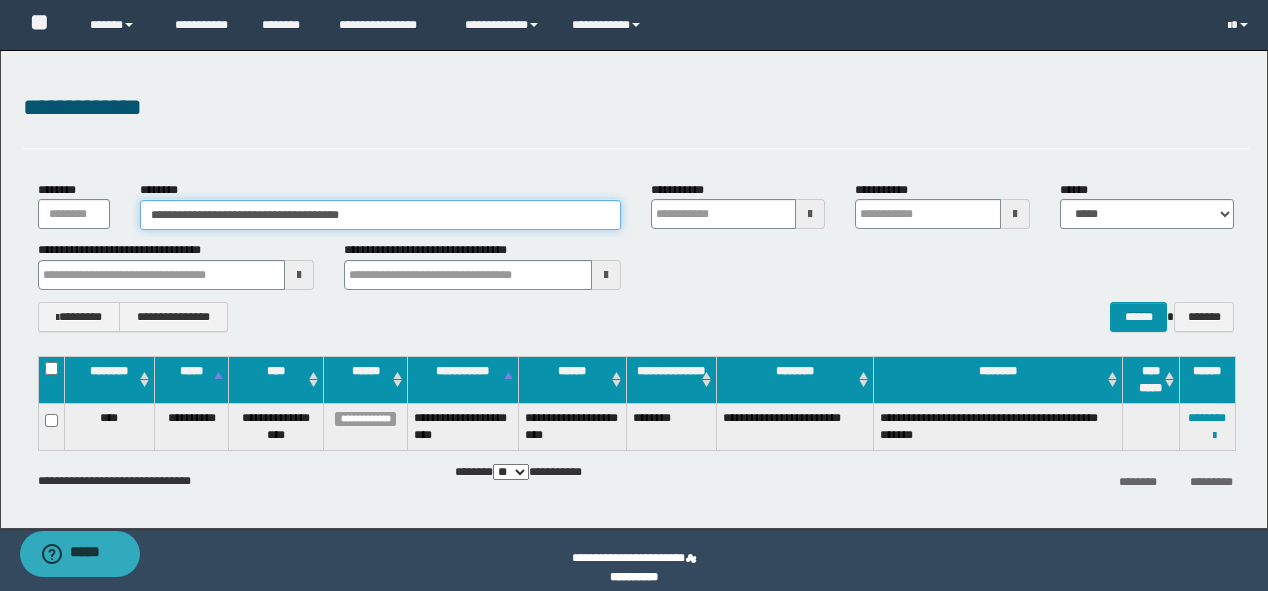 drag, startPoint x: 408, startPoint y: 213, endPoint x: 0, endPoint y: 213, distance: 408 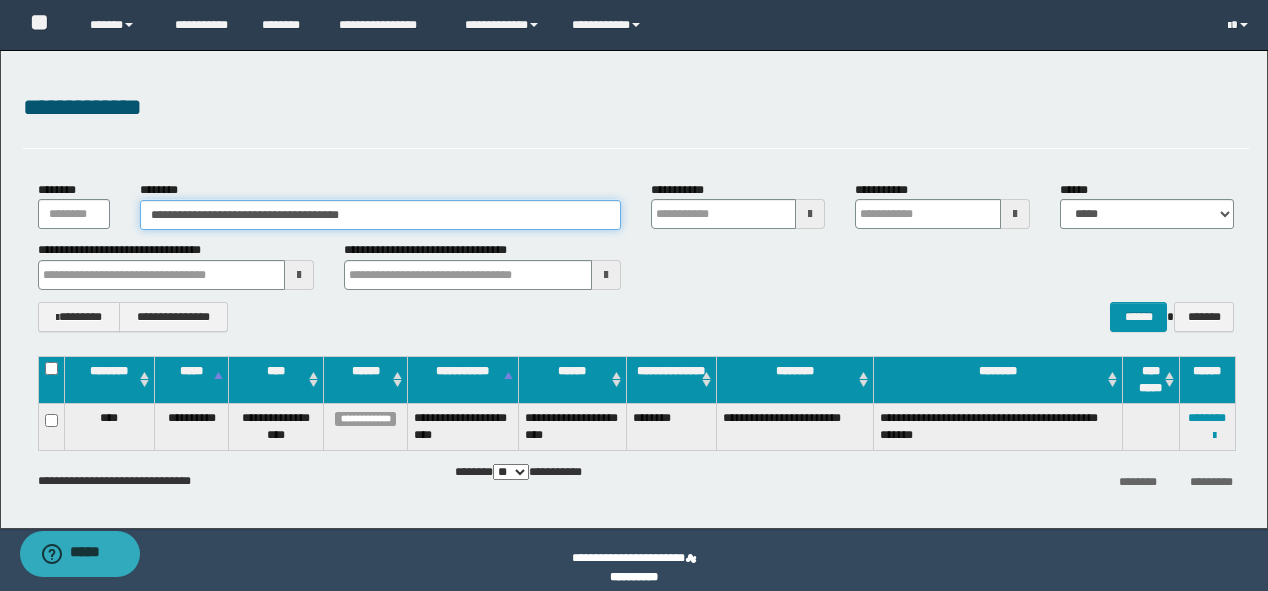 paste 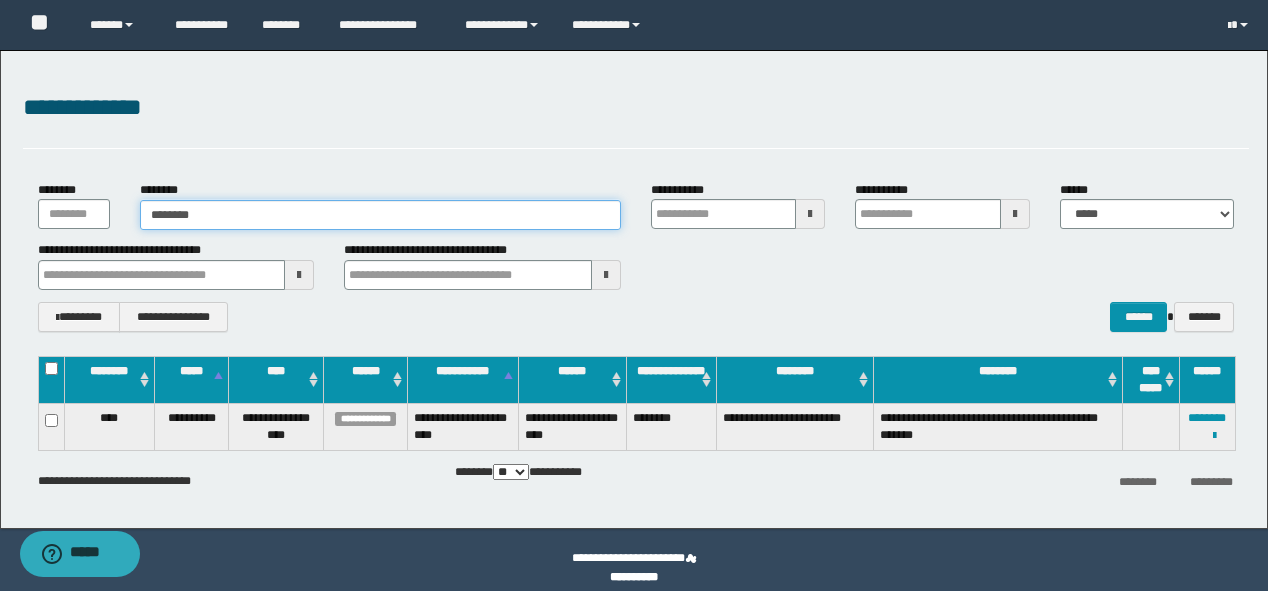 type on "********" 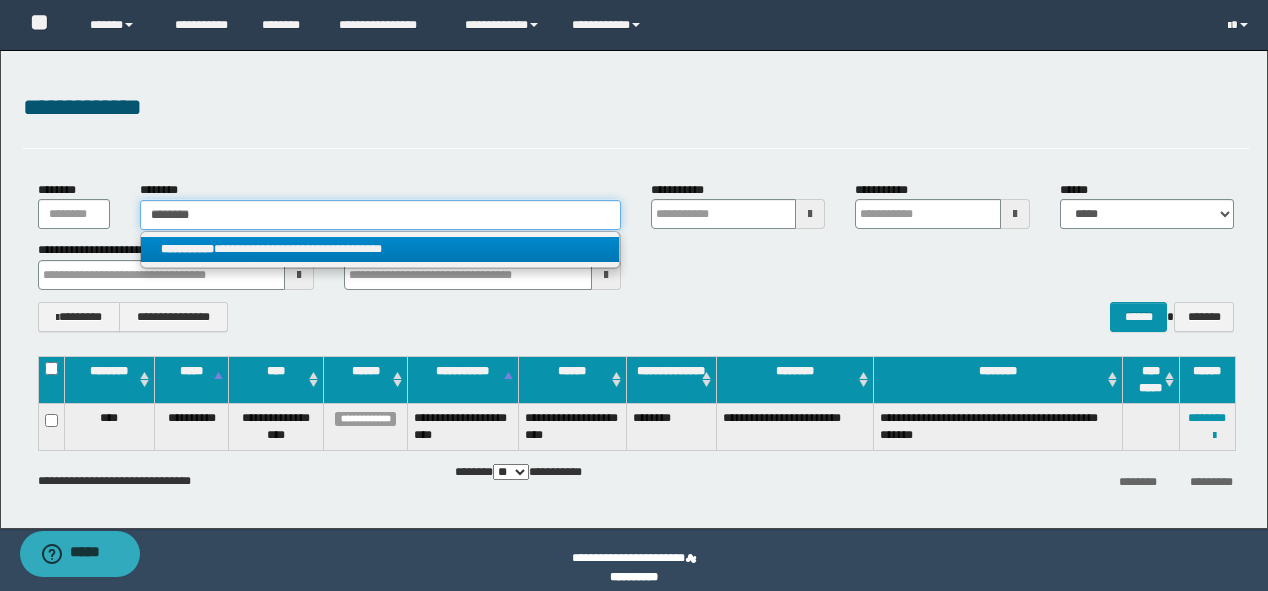 type on "********" 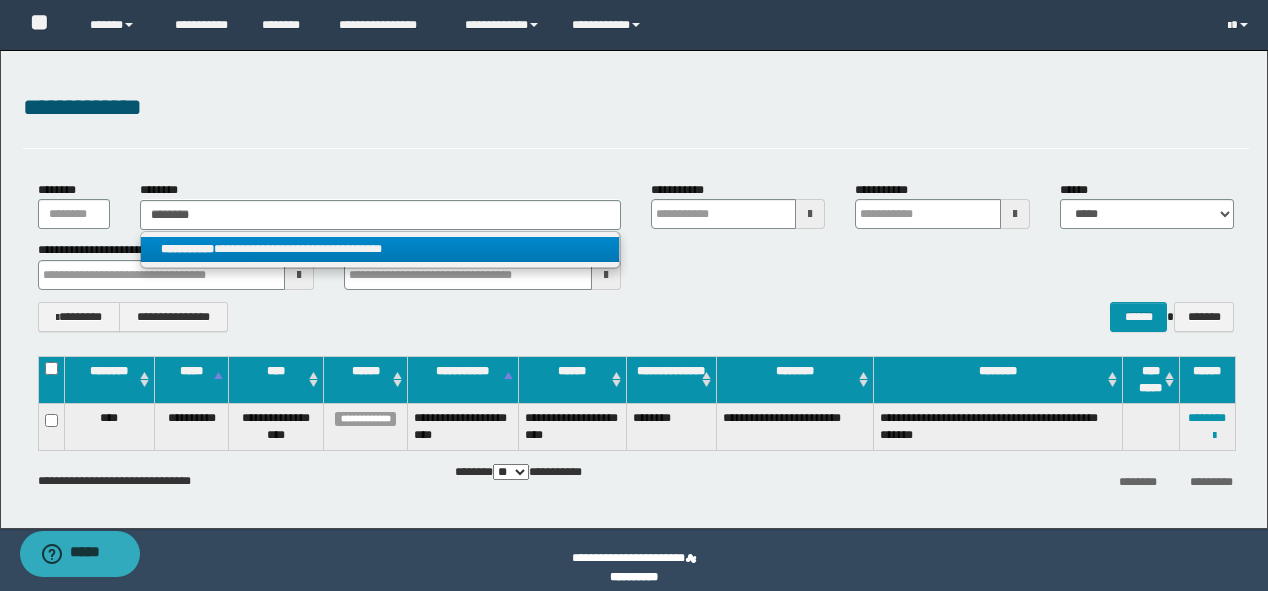click on "**********" at bounding box center (380, 249) 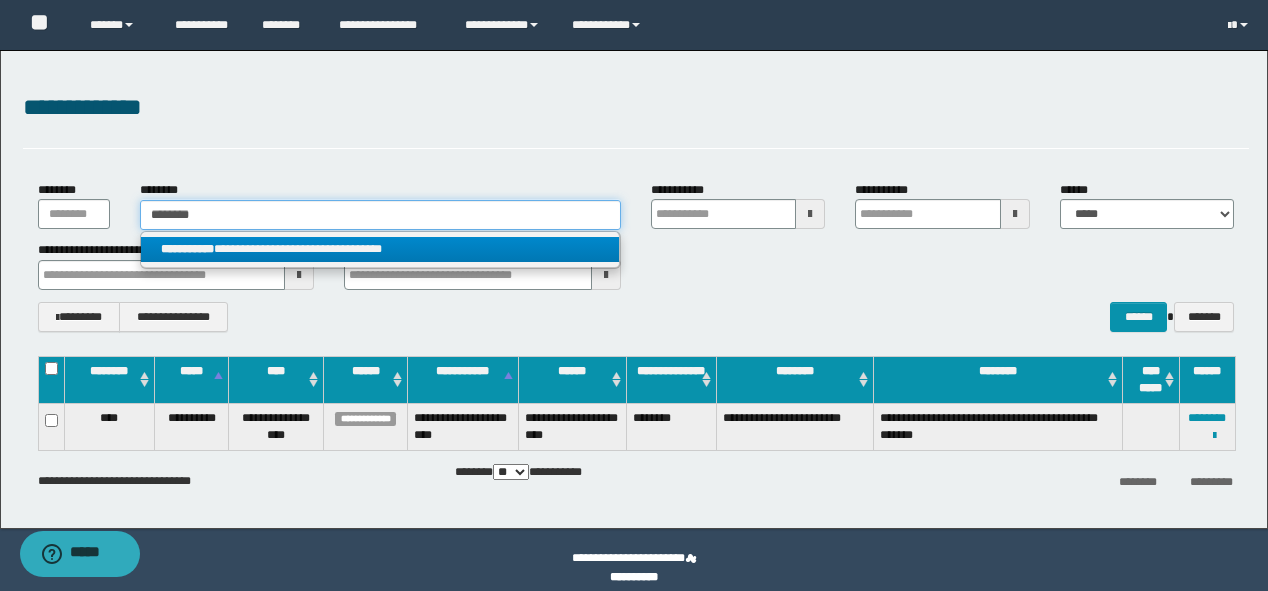 type 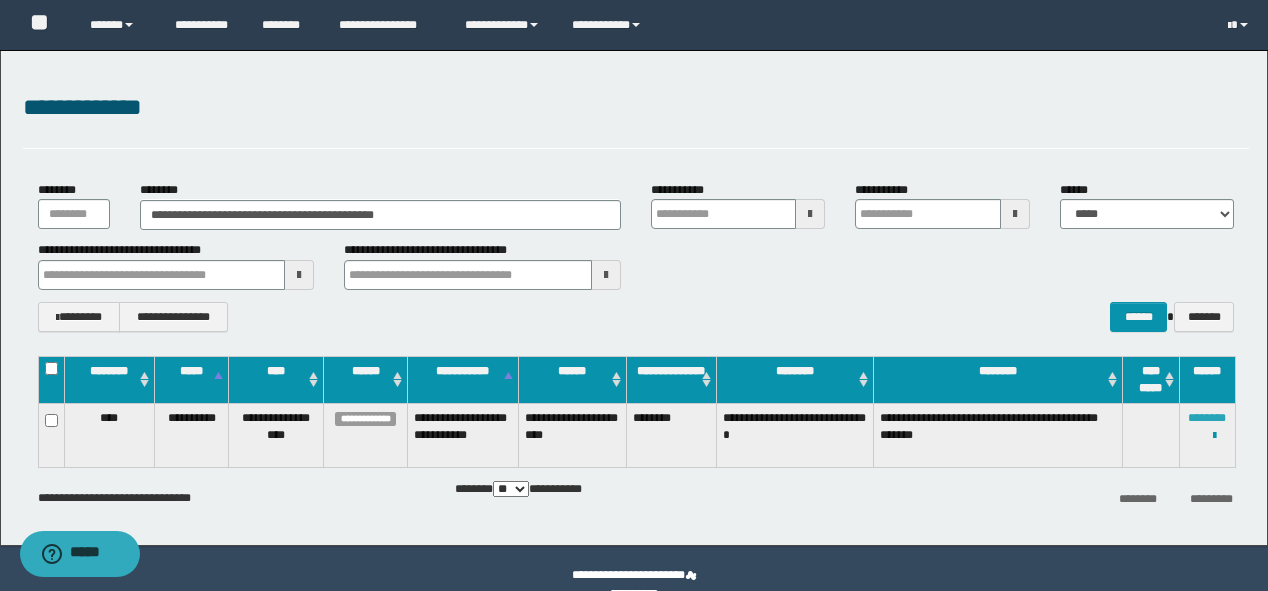 click on "********" at bounding box center (1207, 418) 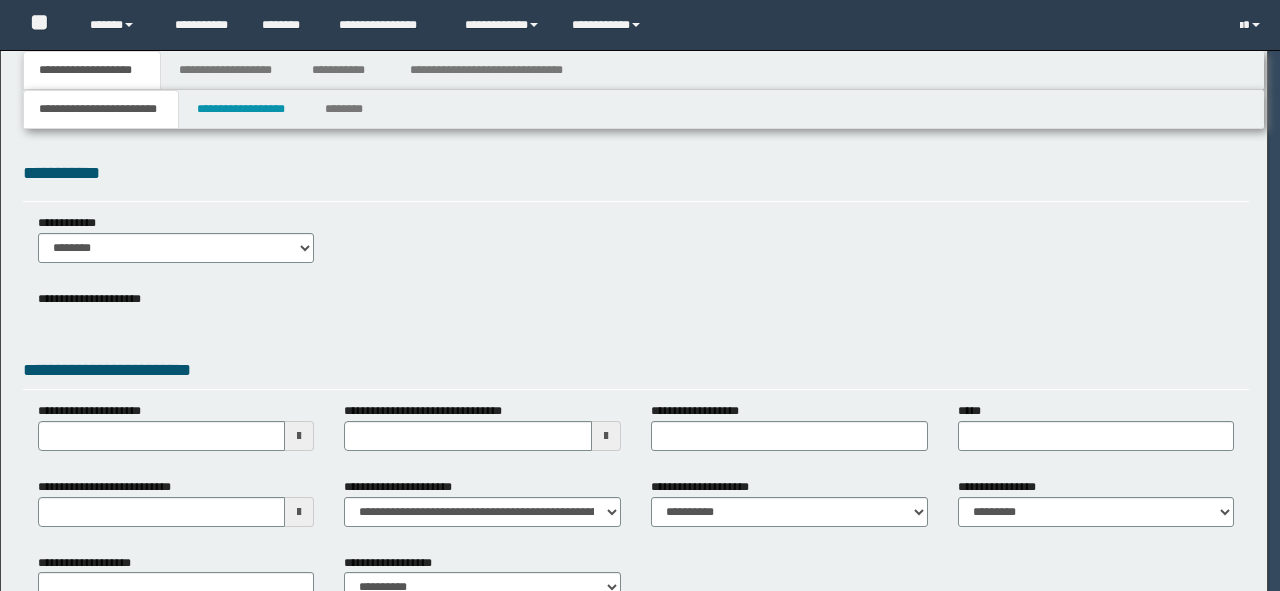 scroll, scrollTop: 0, scrollLeft: 0, axis: both 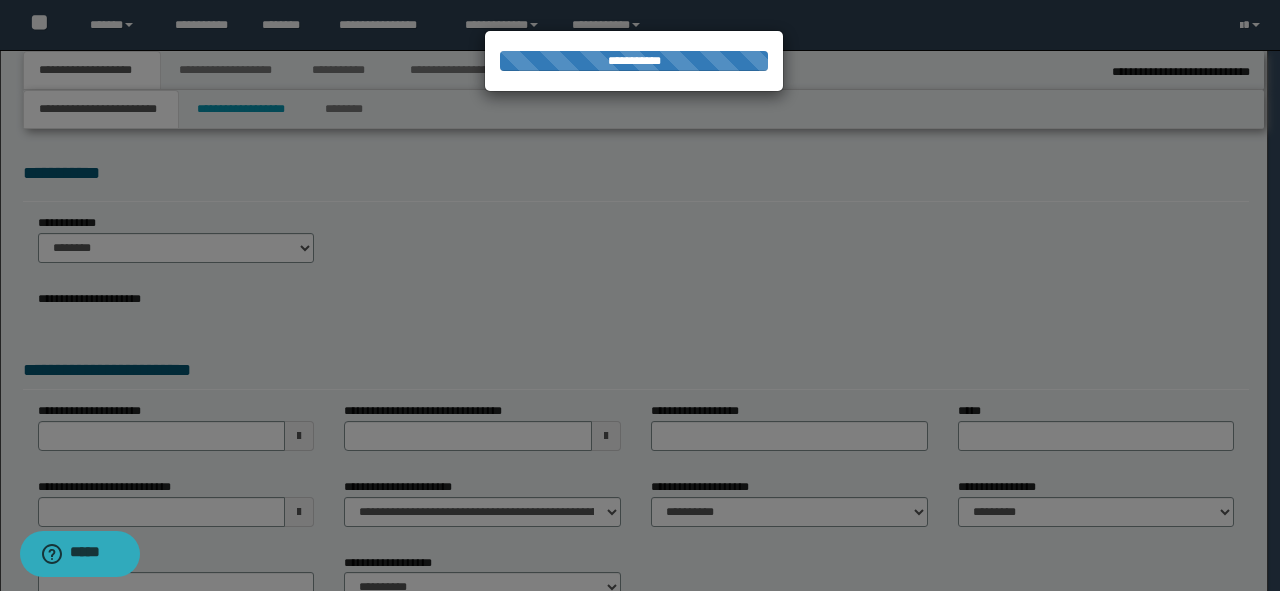 type on "**********" 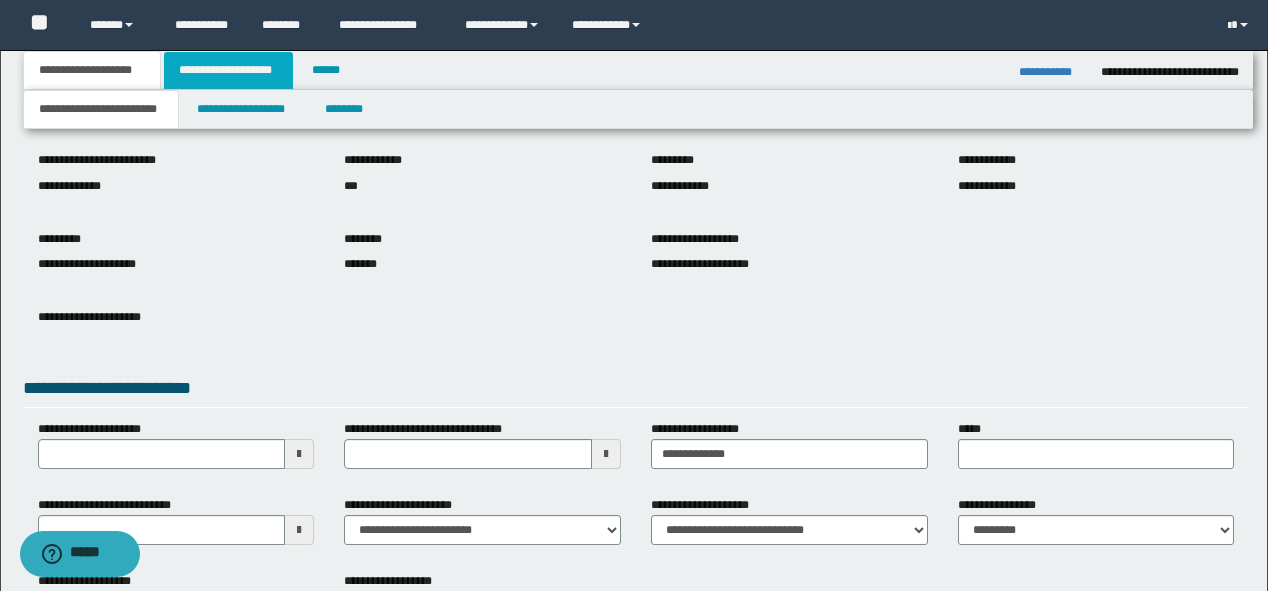 scroll, scrollTop: 160, scrollLeft: 0, axis: vertical 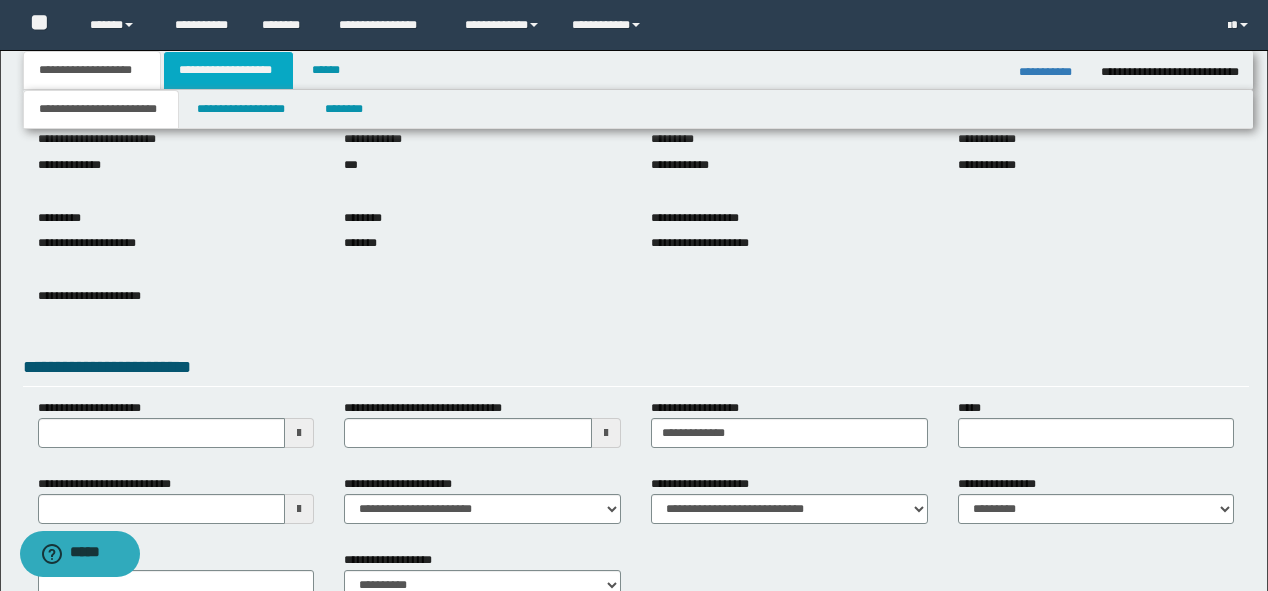 click on "**********" at bounding box center (228, 70) 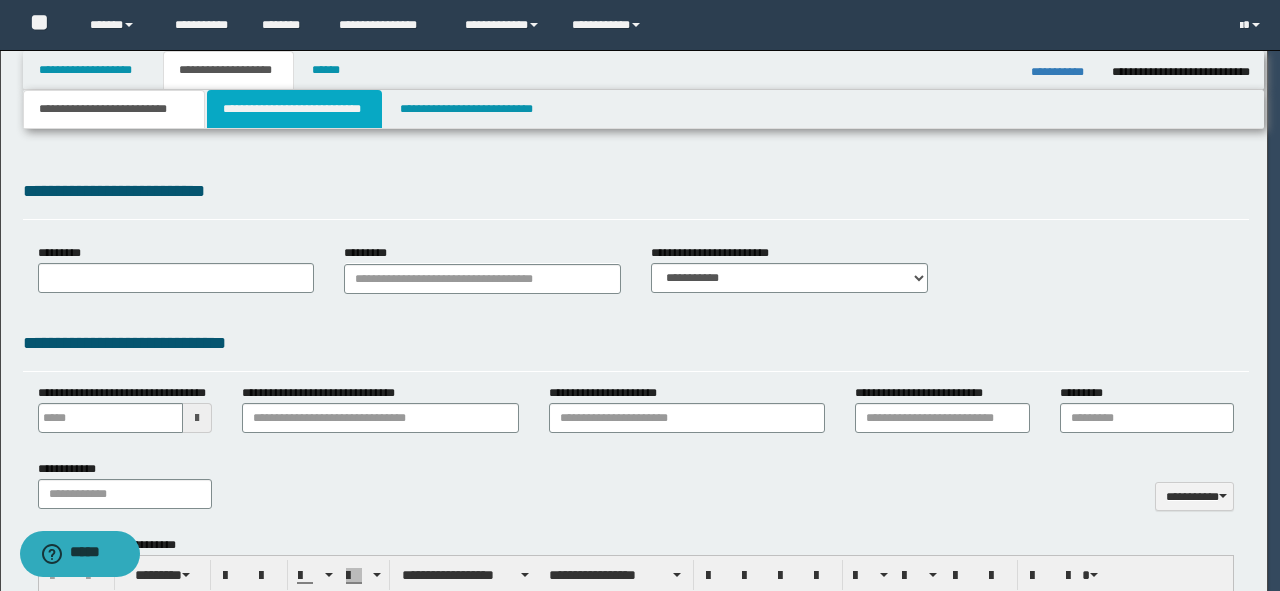 type on "**********" 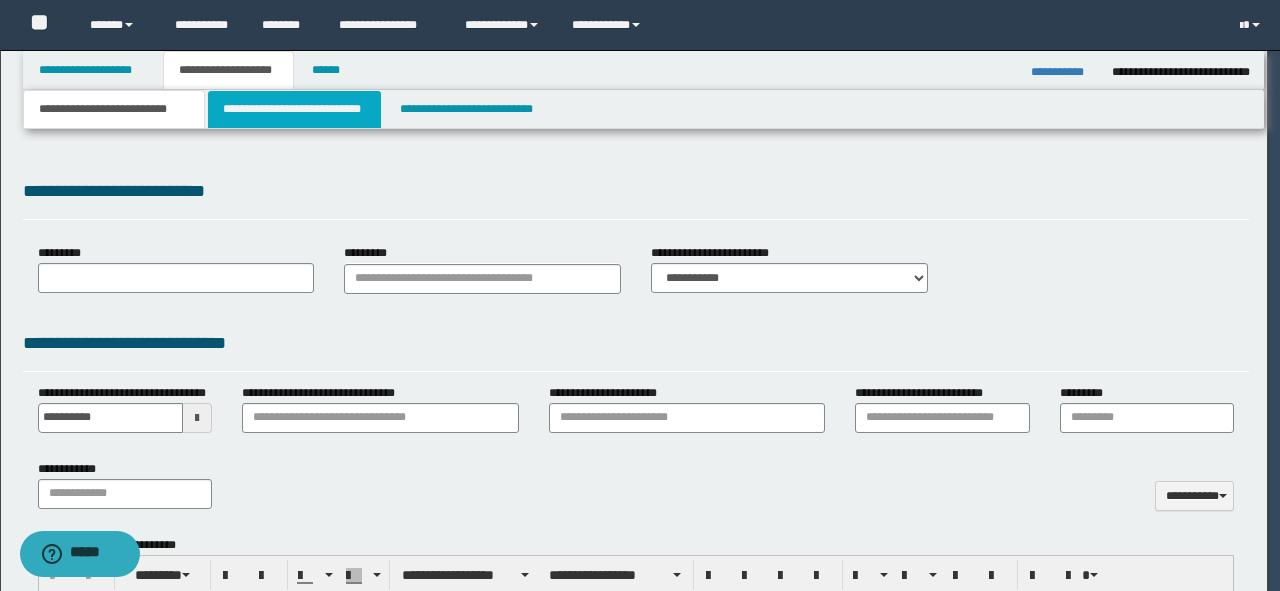 scroll, scrollTop: 0, scrollLeft: 0, axis: both 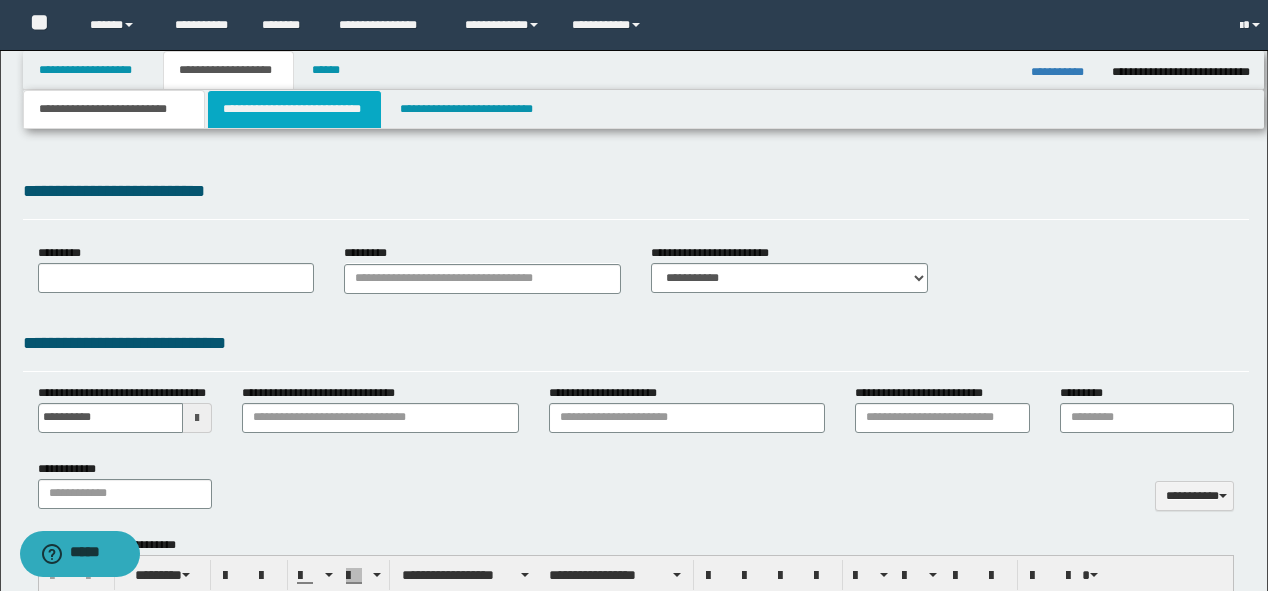 click on "**********" at bounding box center [294, 109] 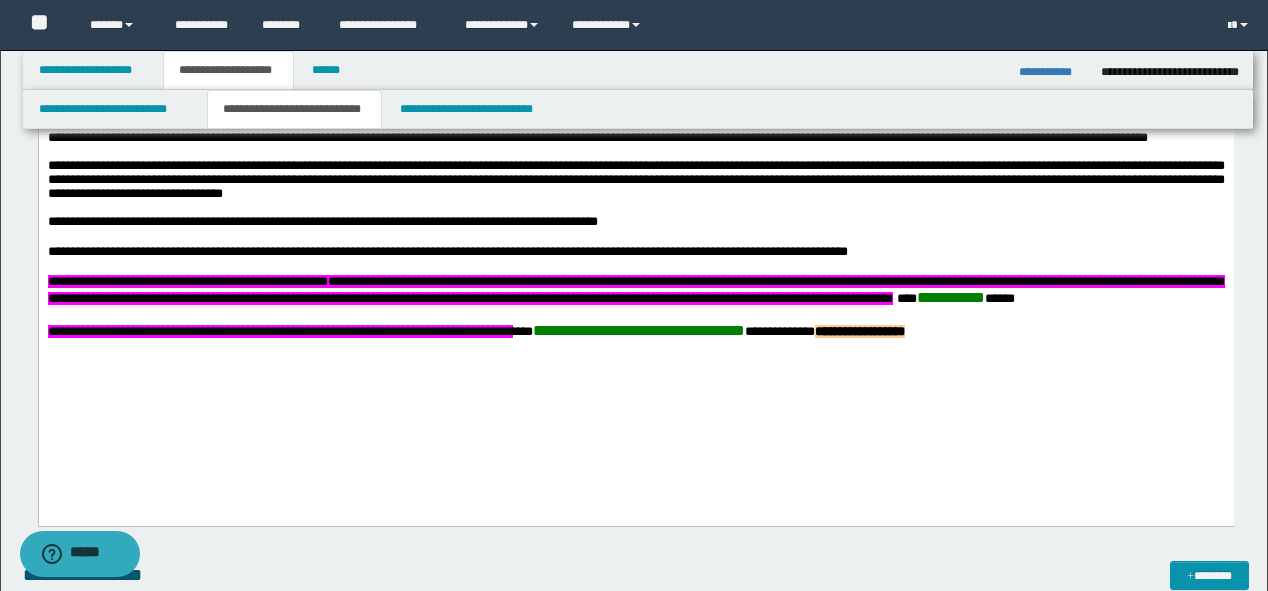 scroll, scrollTop: 960, scrollLeft: 0, axis: vertical 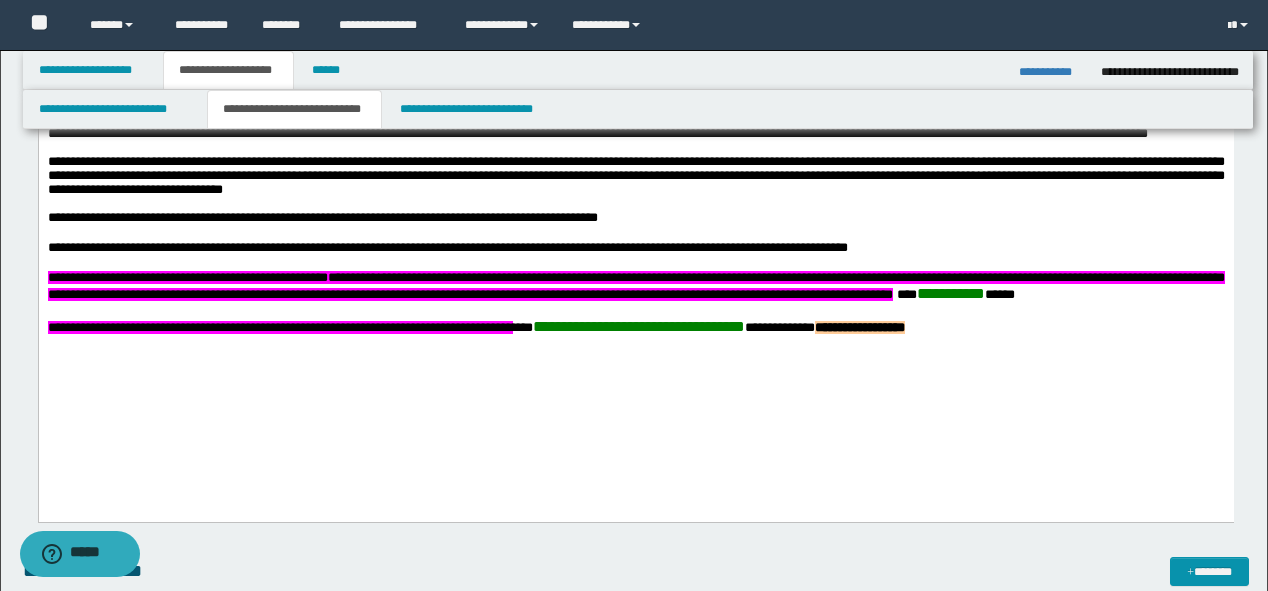 click on "**********" at bounding box center [635, 286] 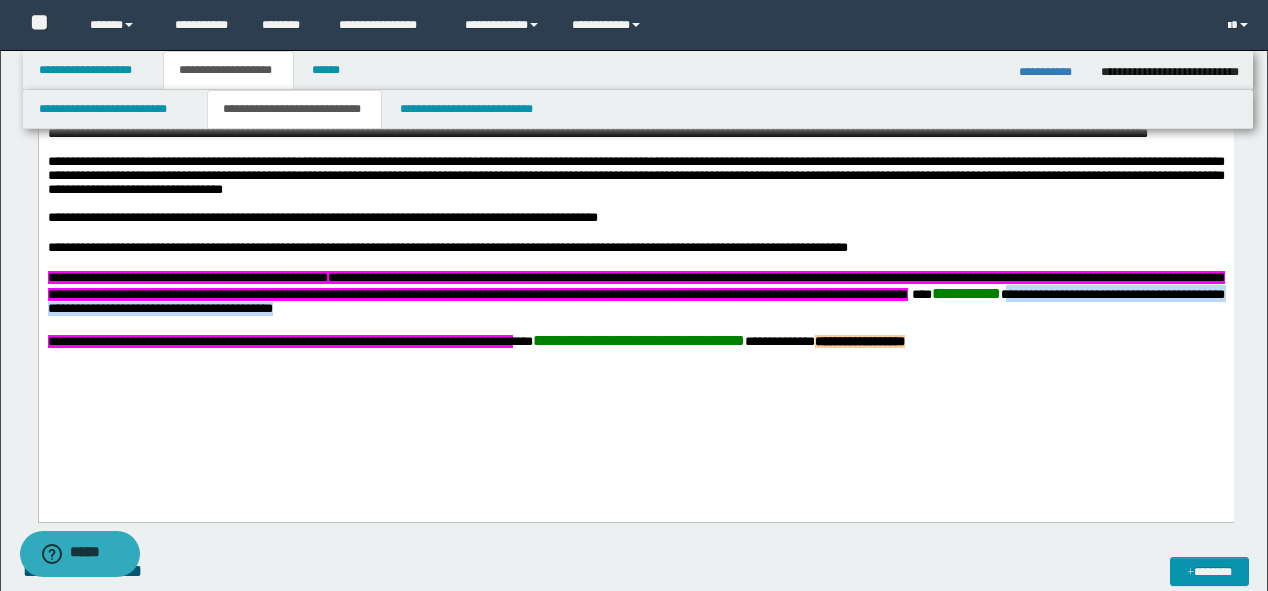 drag, startPoint x: 808, startPoint y: 374, endPoint x: 147, endPoint y: 363, distance: 661.0915 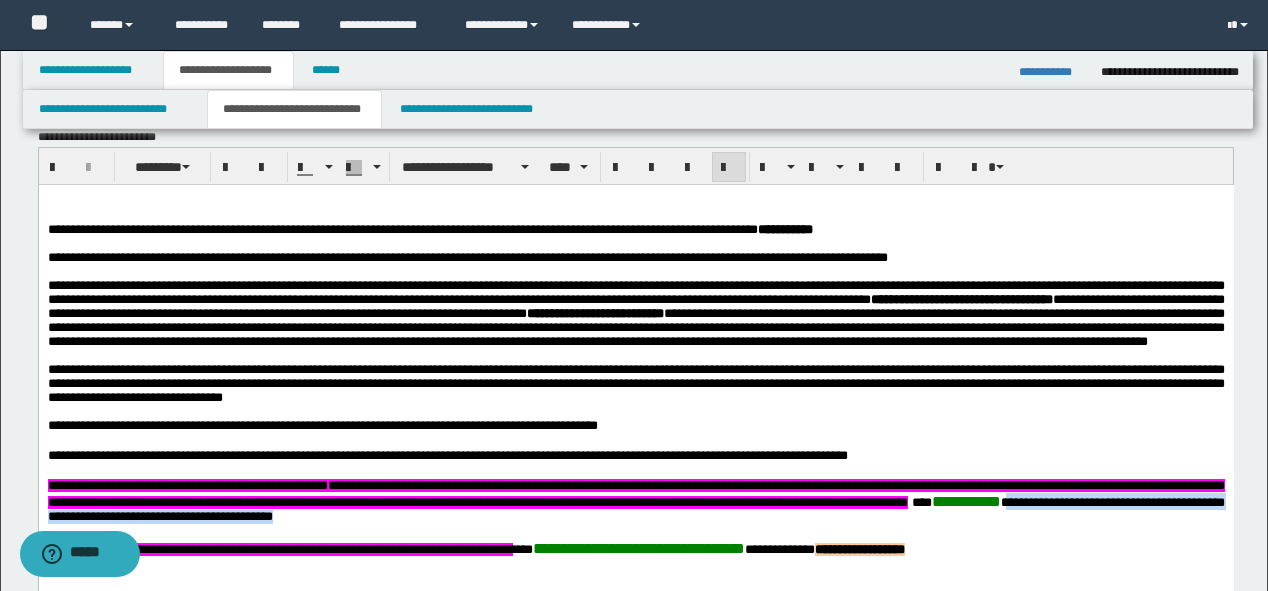 scroll, scrollTop: 720, scrollLeft: 0, axis: vertical 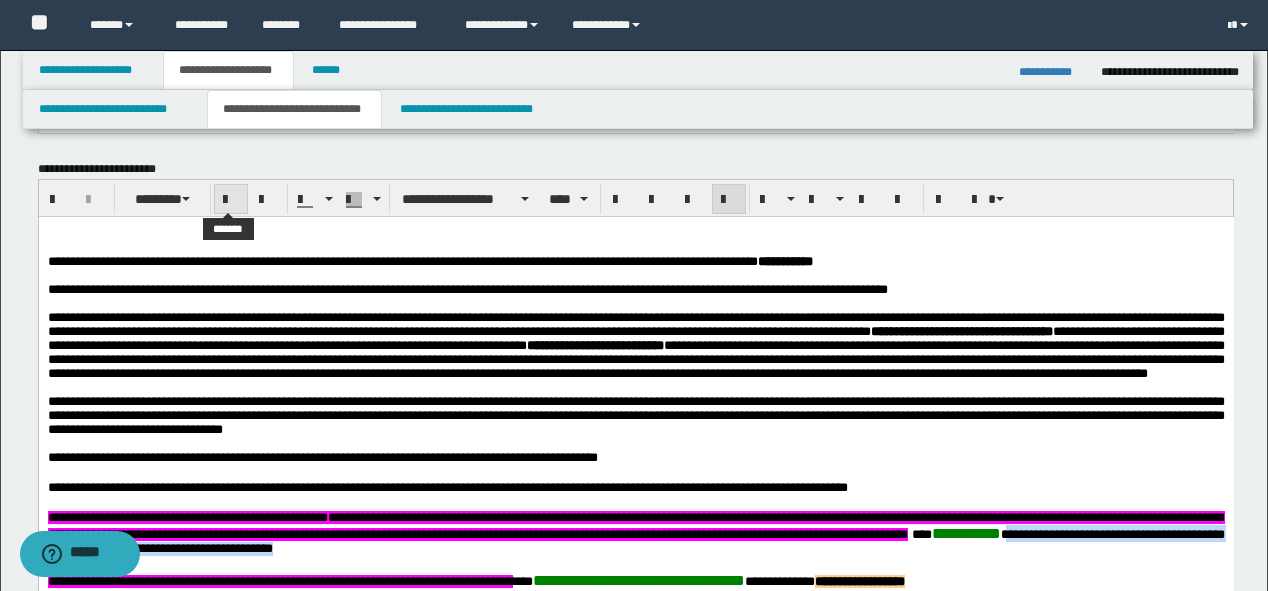 click at bounding box center [231, 200] 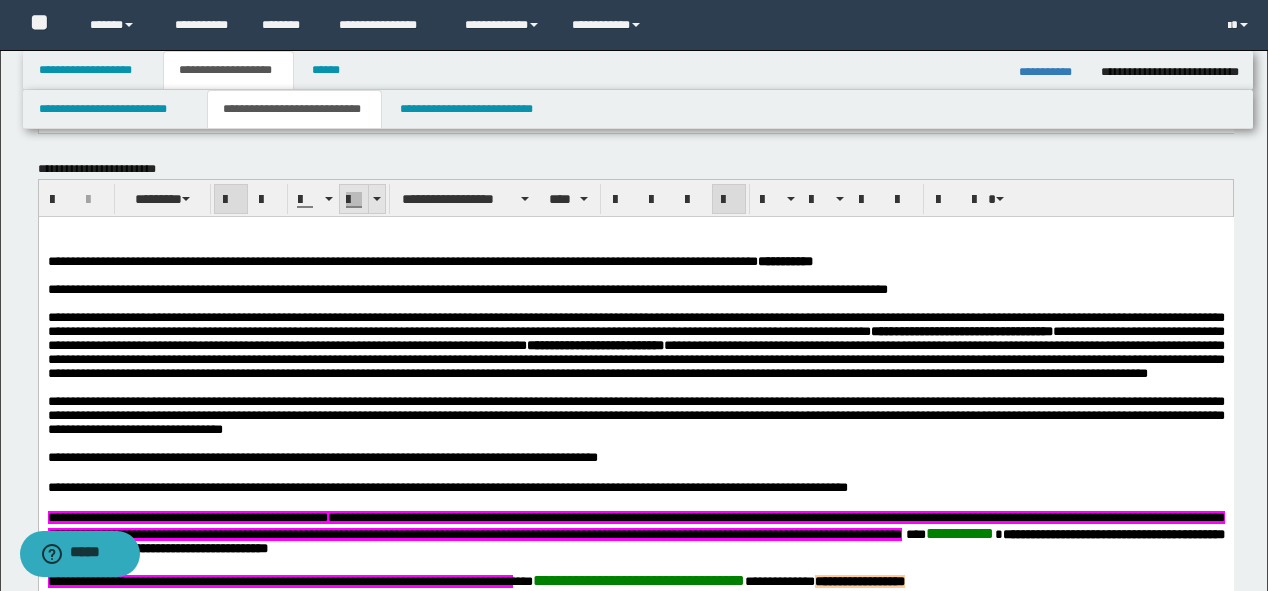 click at bounding box center [376, 199] 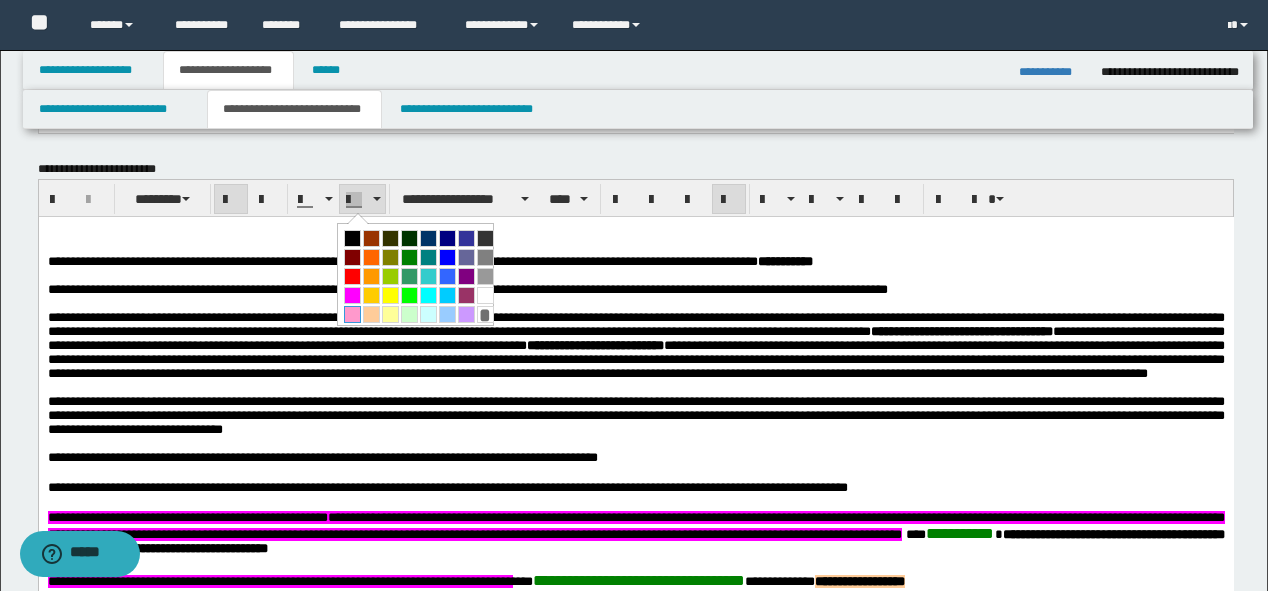 click at bounding box center [352, 314] 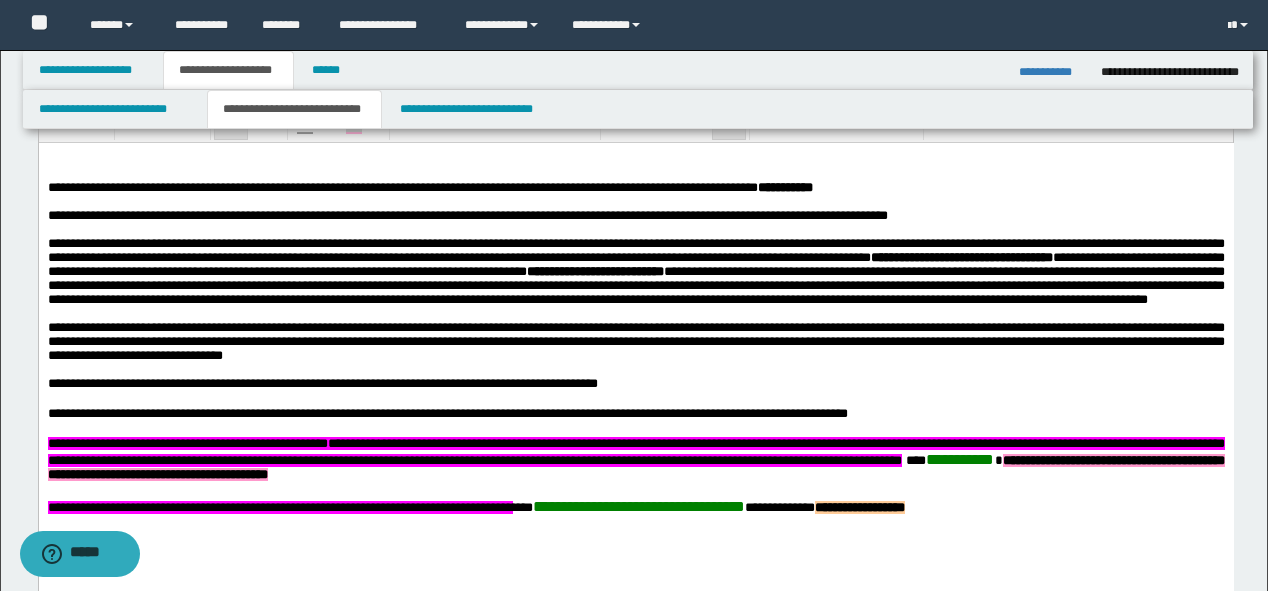 scroll, scrollTop: 960, scrollLeft: 0, axis: vertical 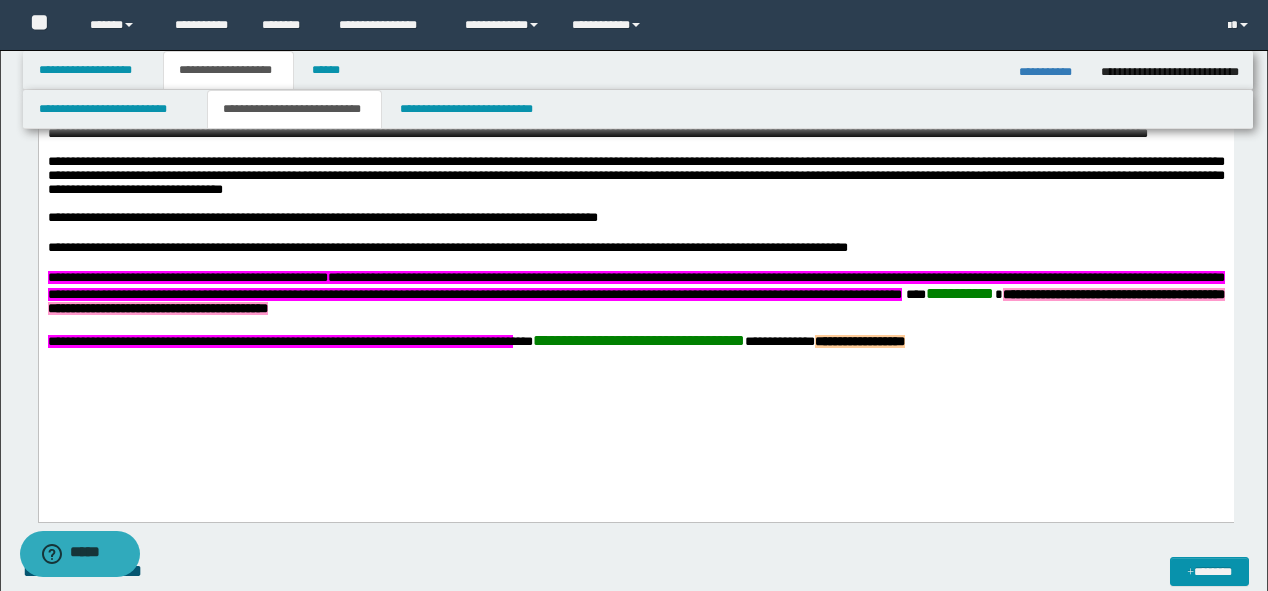 click on "**********" at bounding box center [635, 301] 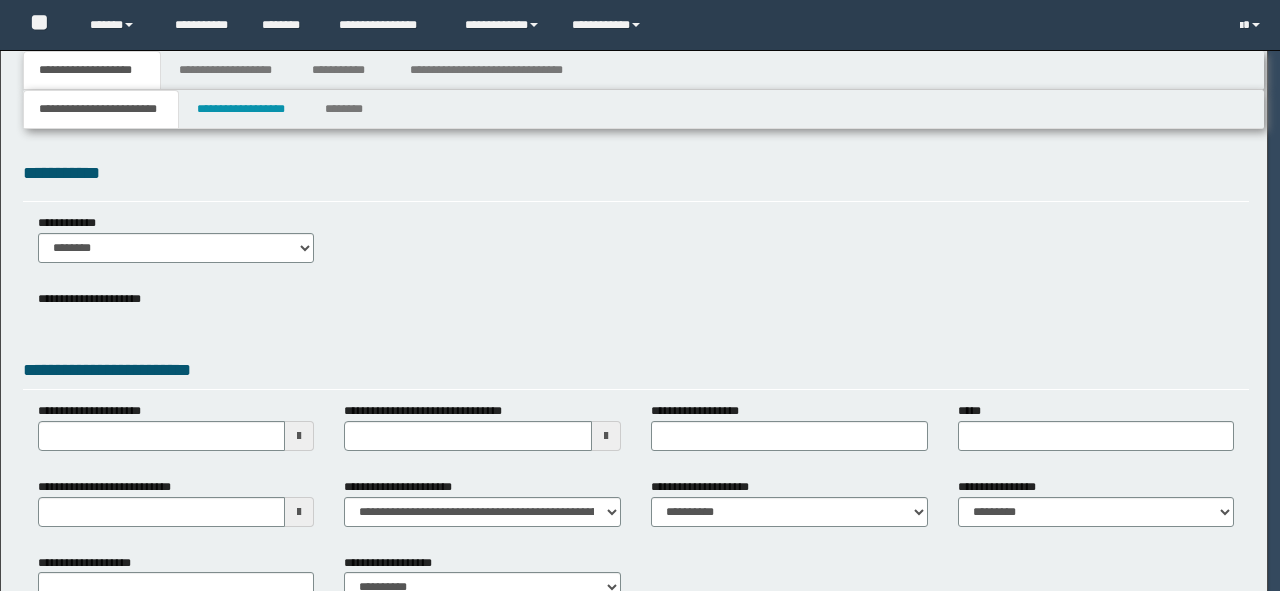 scroll, scrollTop: 0, scrollLeft: 0, axis: both 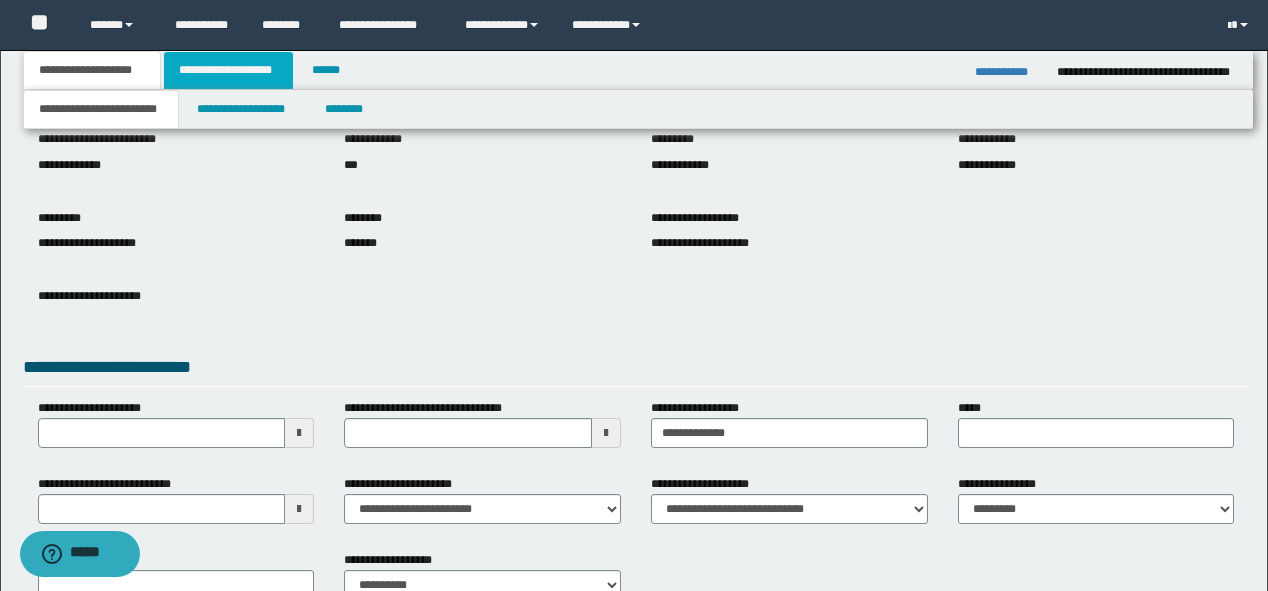 click on "**********" at bounding box center [228, 70] 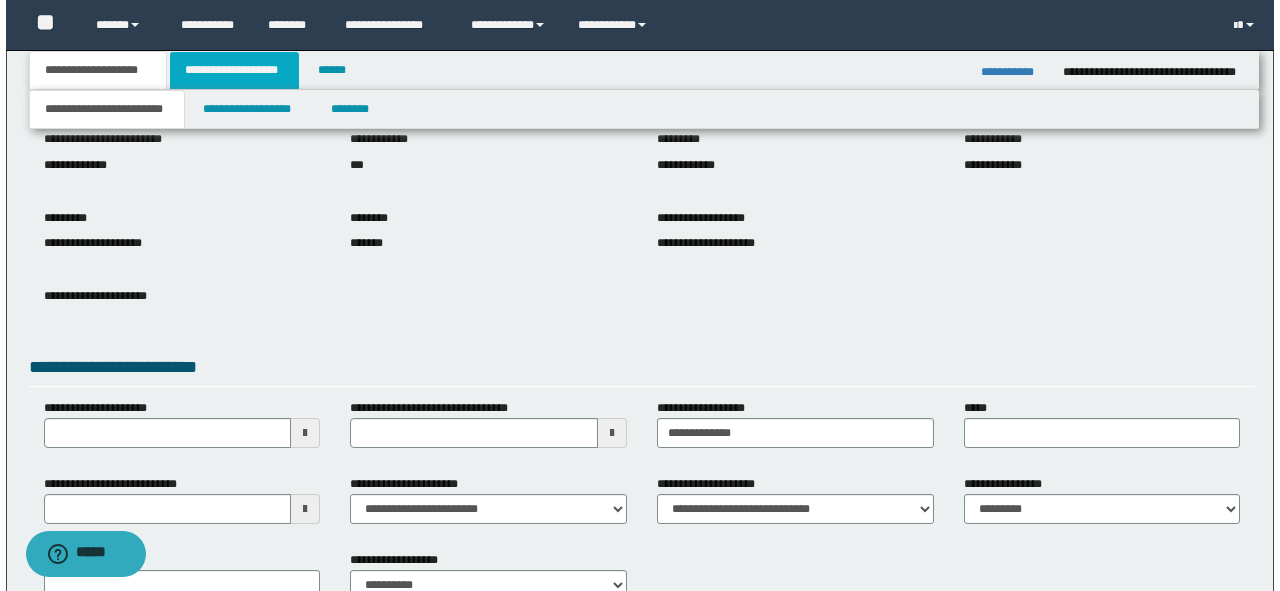 scroll, scrollTop: 0, scrollLeft: 0, axis: both 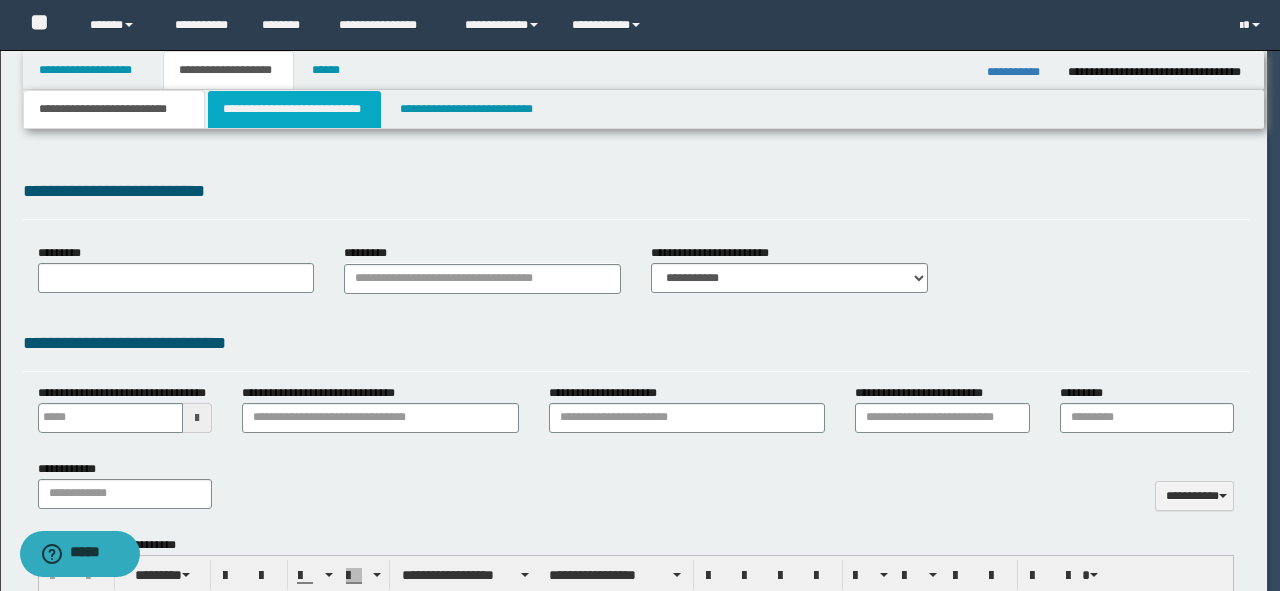 type 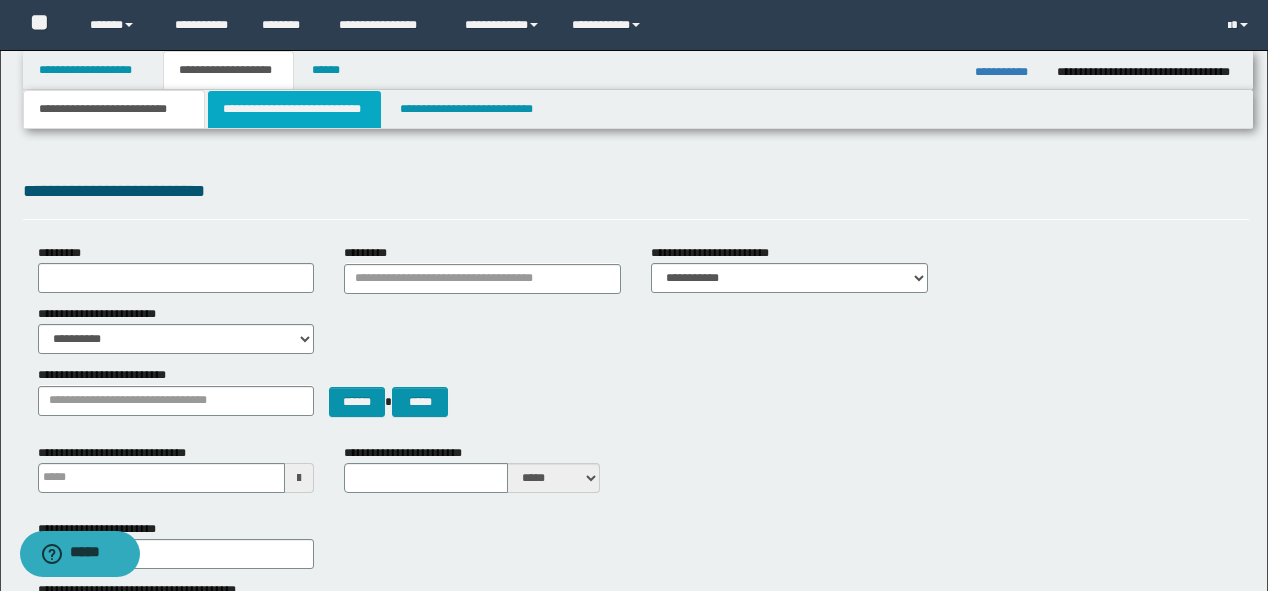 click on "**********" at bounding box center (294, 109) 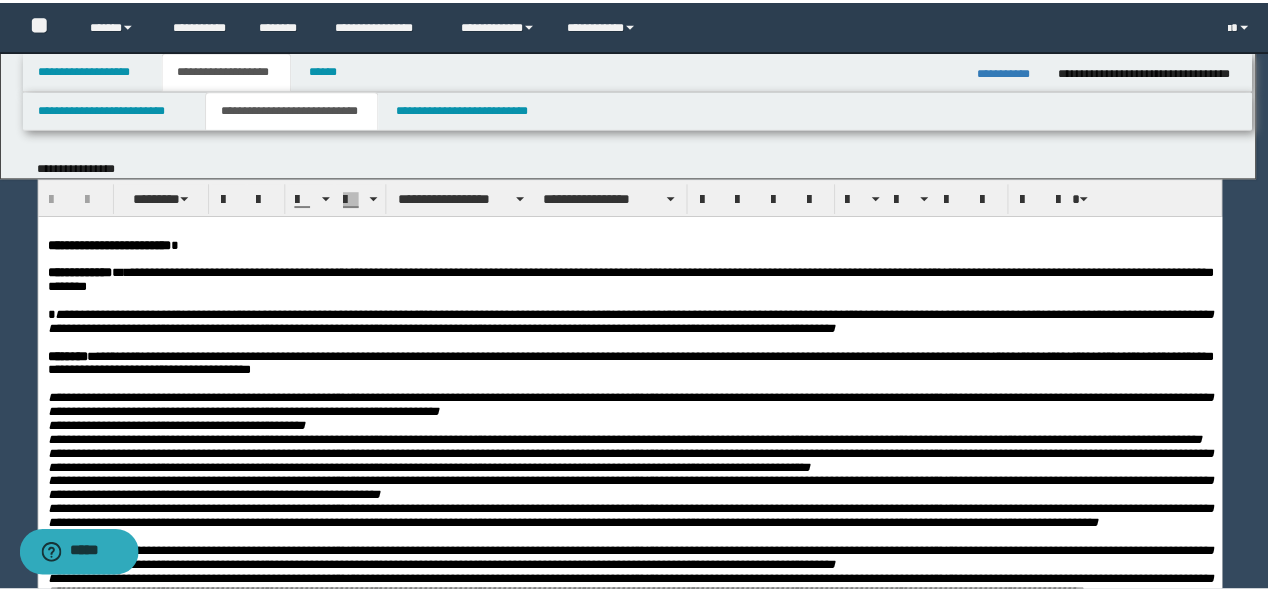 scroll, scrollTop: 0, scrollLeft: 0, axis: both 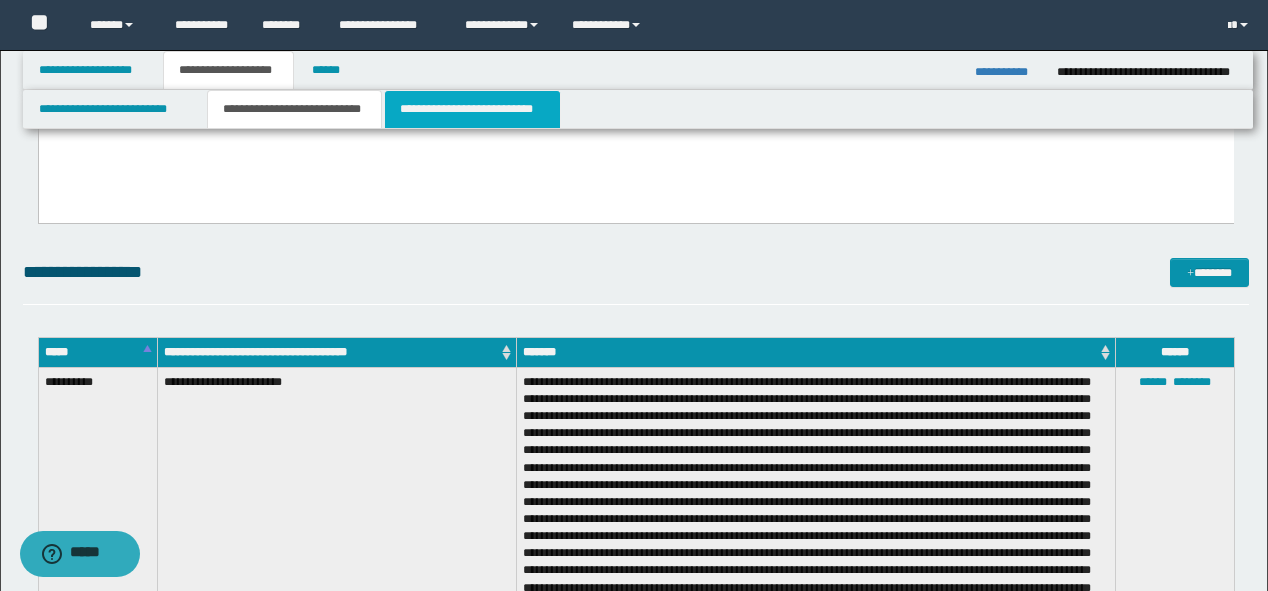 click on "**********" at bounding box center (472, 109) 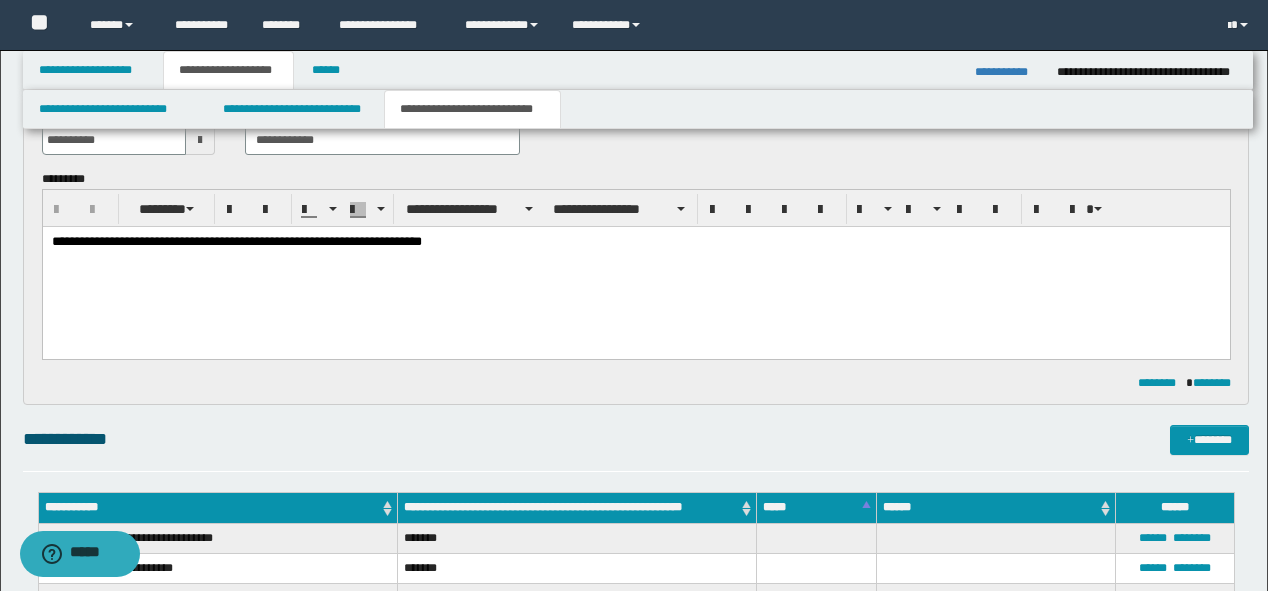 scroll, scrollTop: 320, scrollLeft: 0, axis: vertical 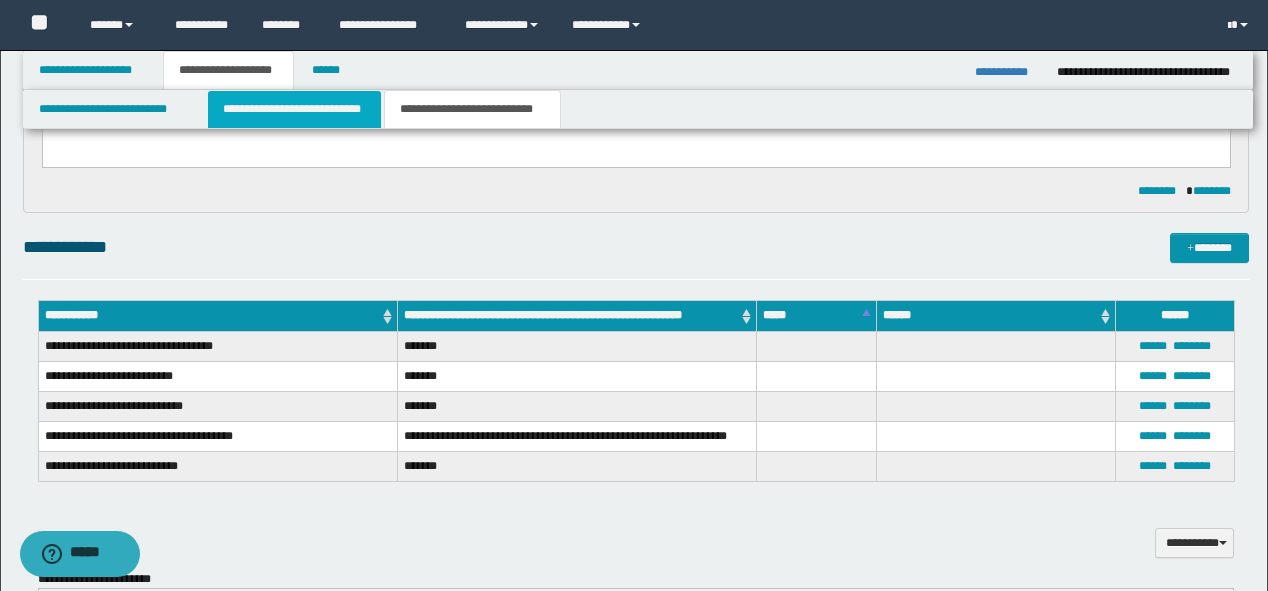 click on "**********" at bounding box center (294, 109) 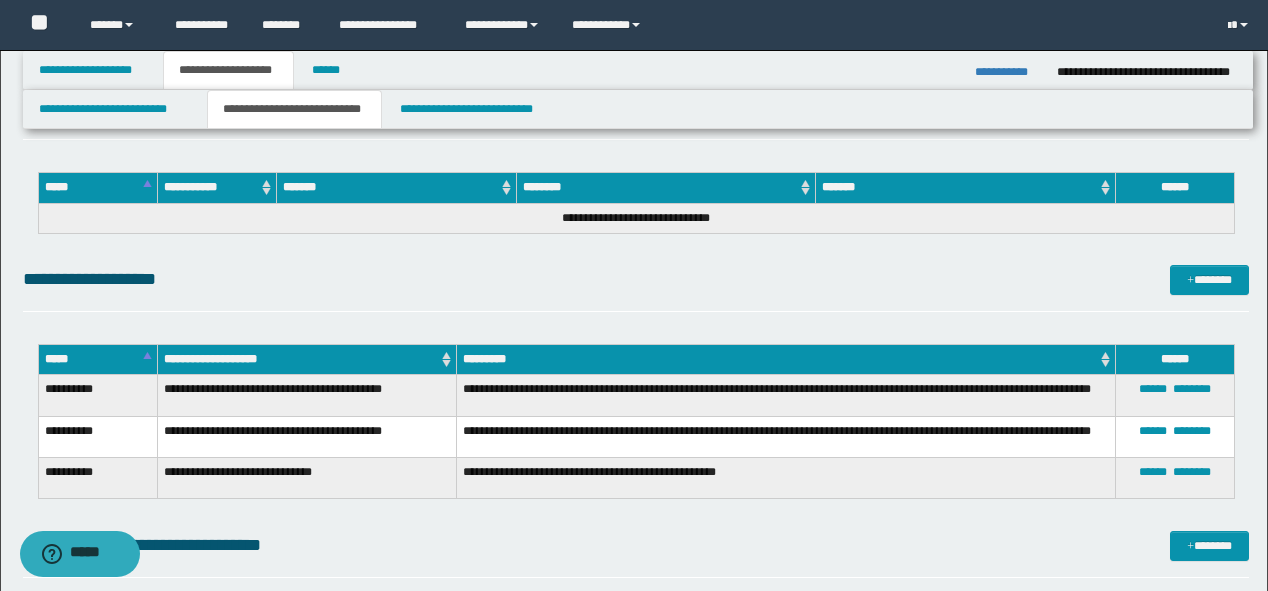scroll, scrollTop: 1920, scrollLeft: 0, axis: vertical 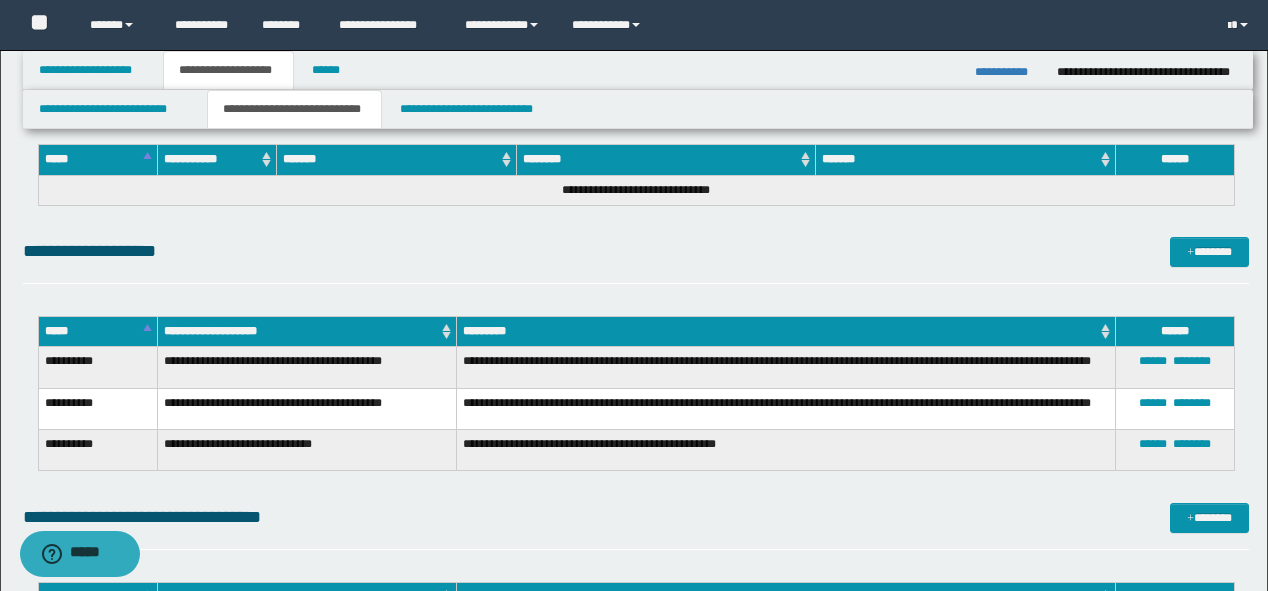 click on "**********" at bounding box center [1008, 72] 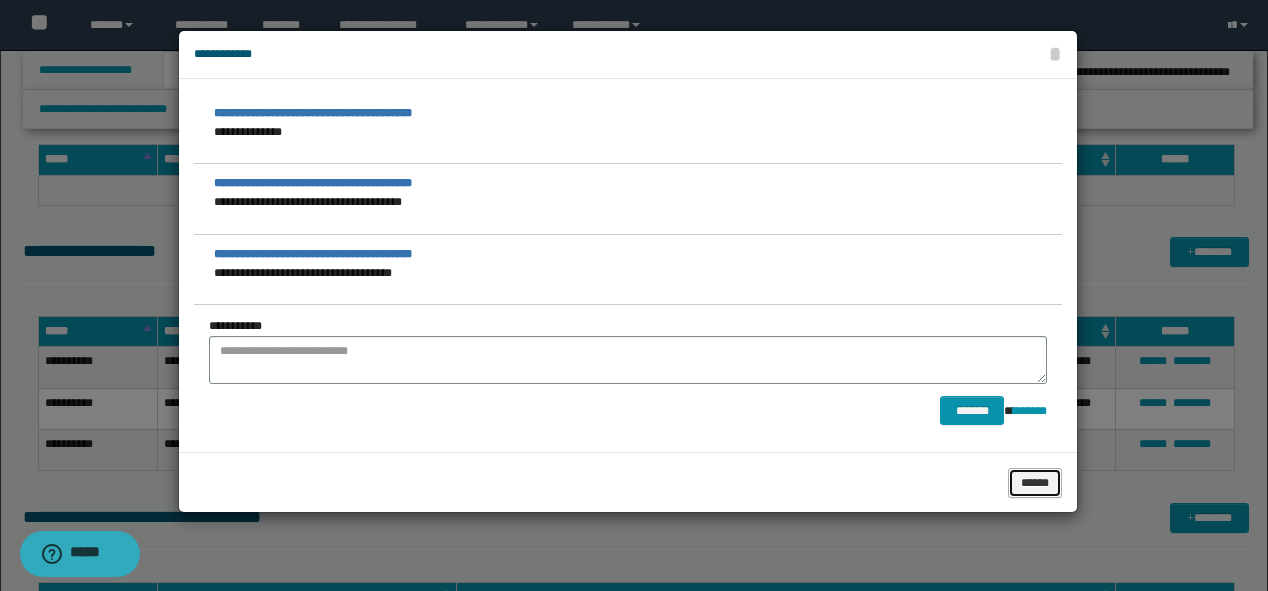 click on "******" at bounding box center (1035, 483) 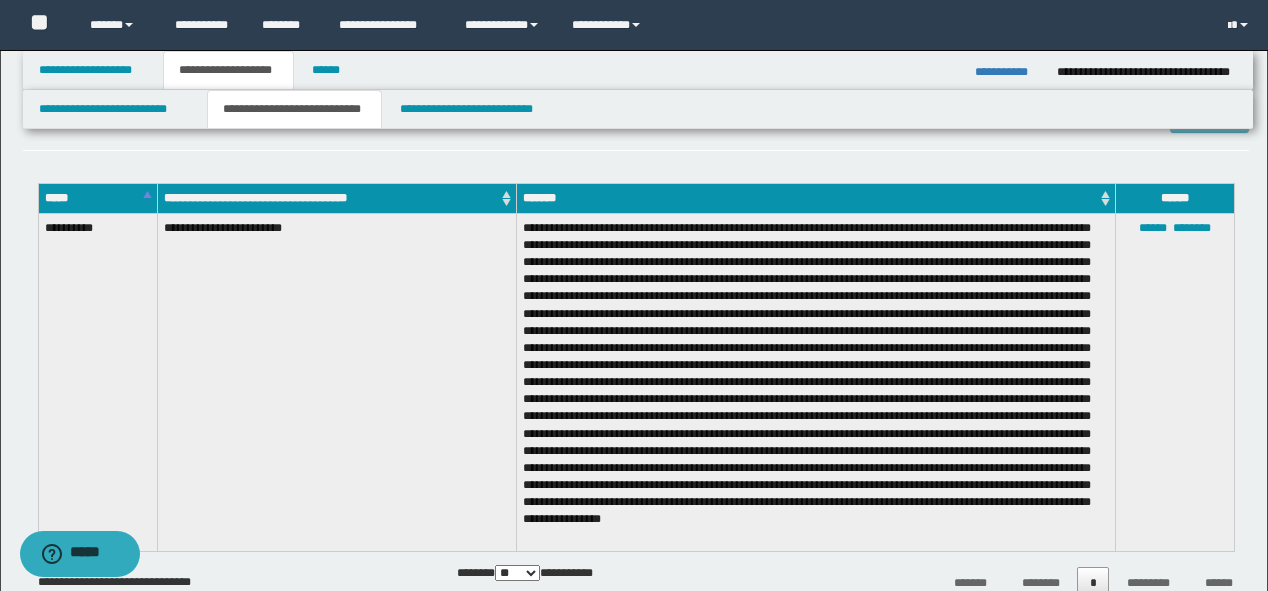 scroll, scrollTop: 1360, scrollLeft: 0, axis: vertical 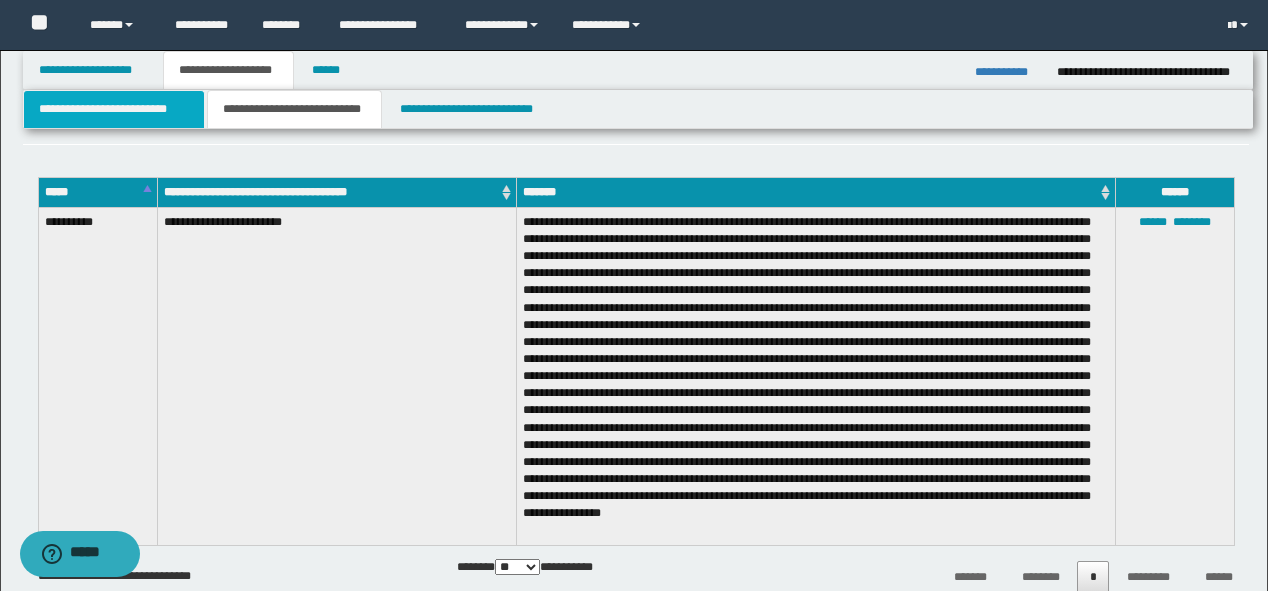 click on "**********" at bounding box center [114, 109] 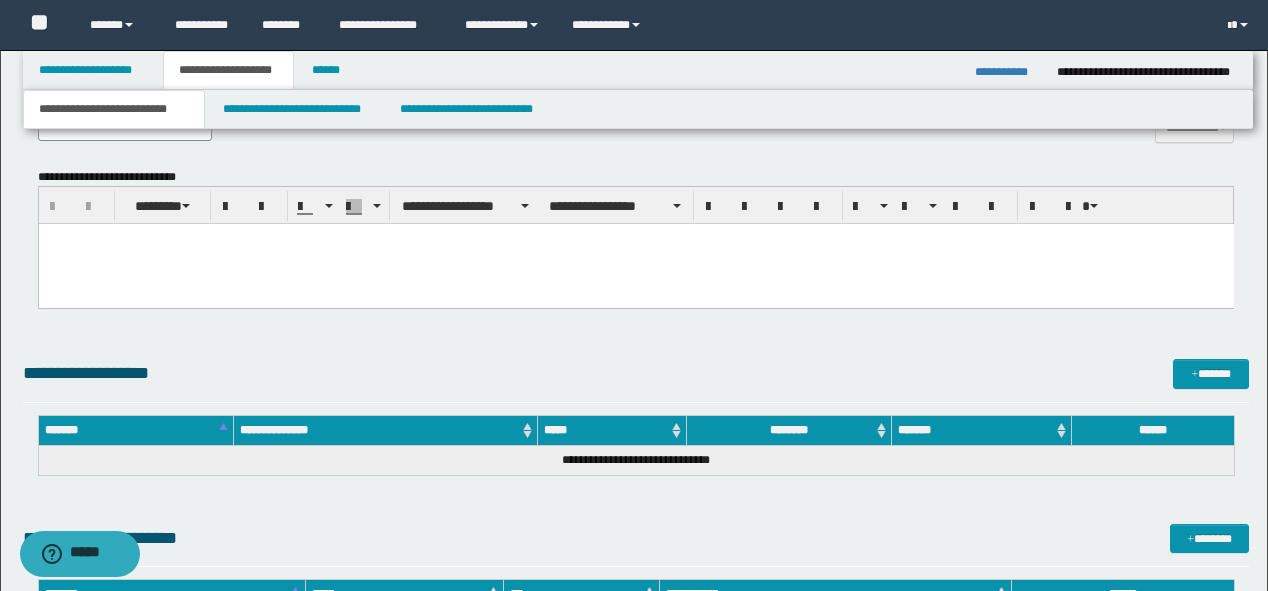 click at bounding box center (635, 239) 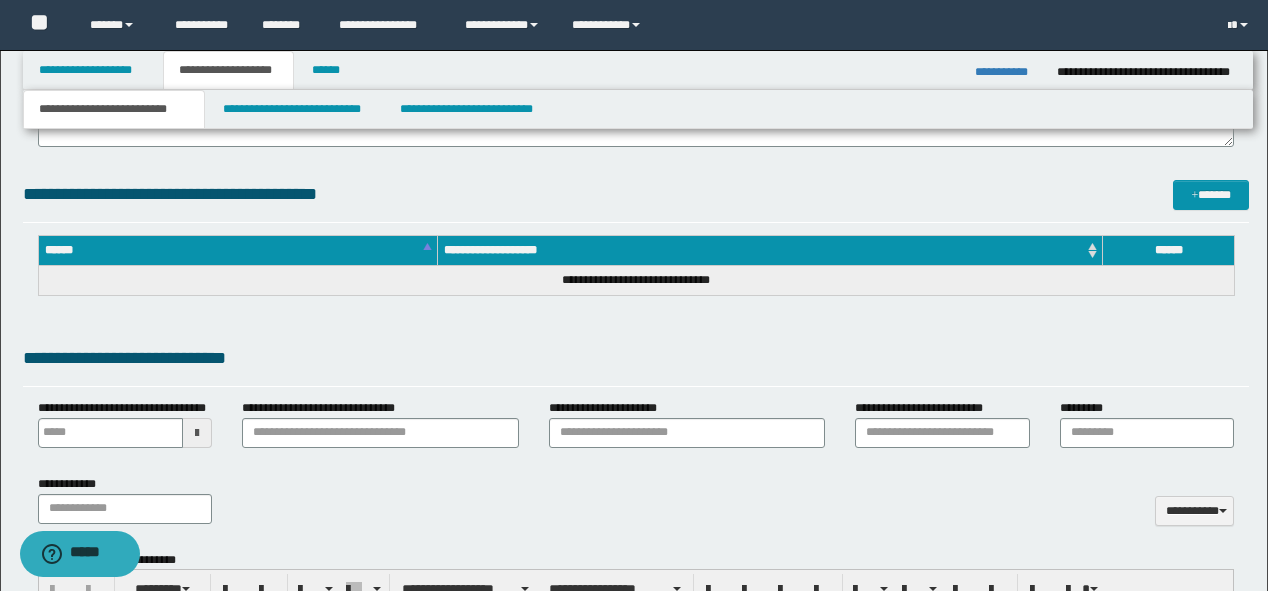 scroll, scrollTop: 519, scrollLeft: 0, axis: vertical 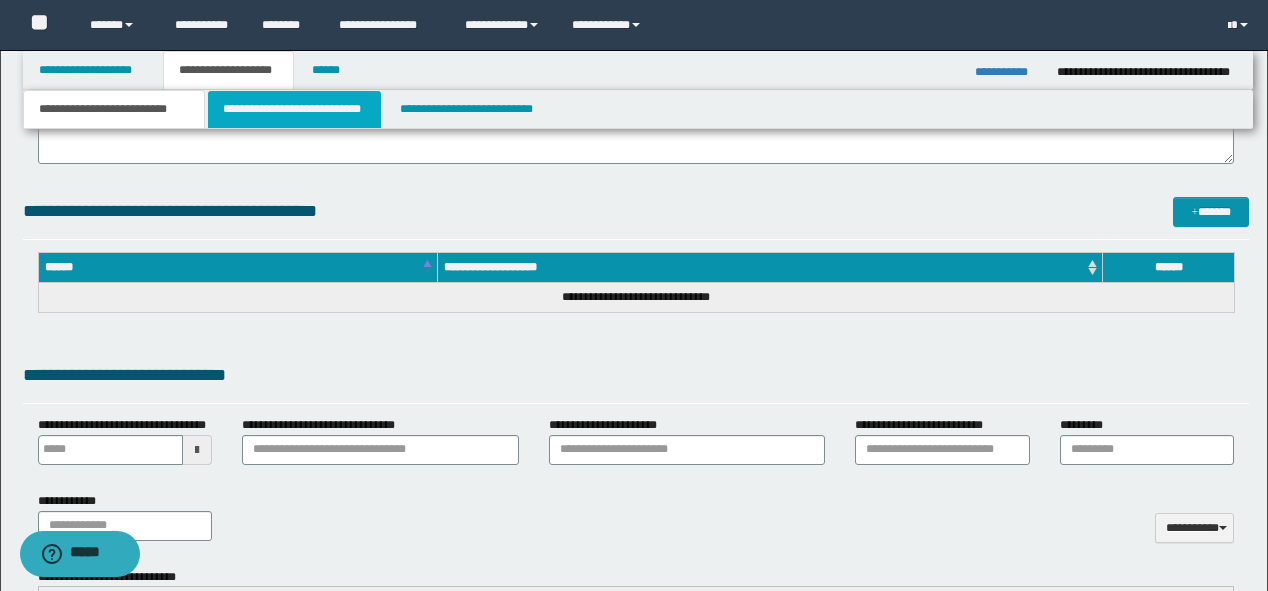 click on "**********" at bounding box center (294, 109) 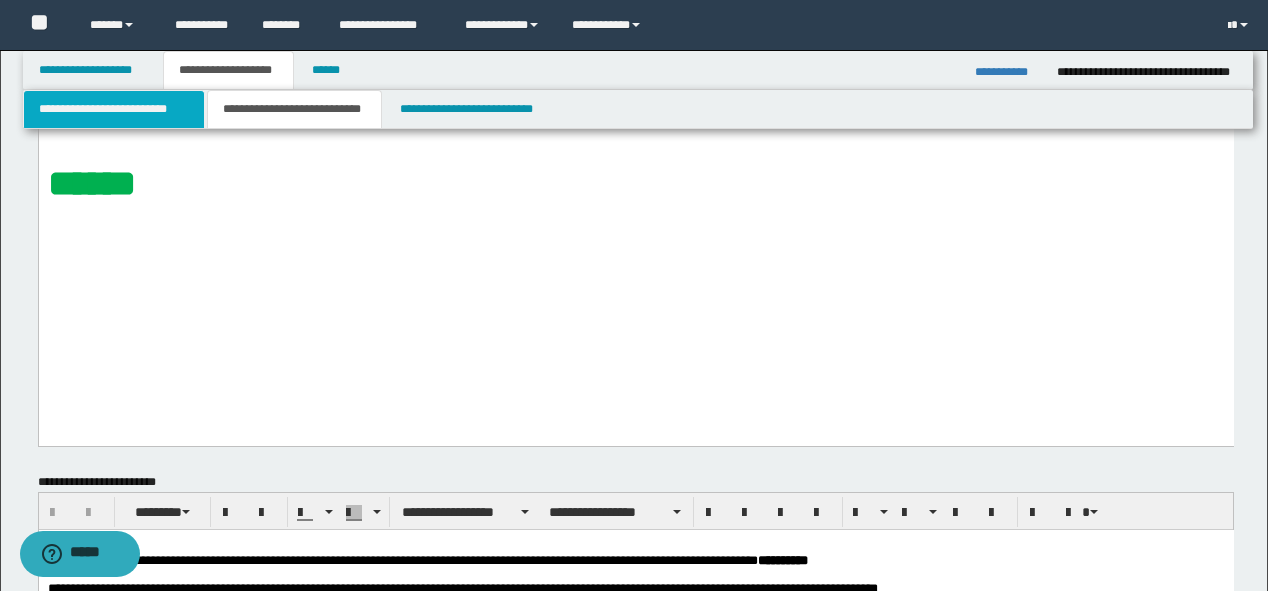 click on "**********" at bounding box center (114, 109) 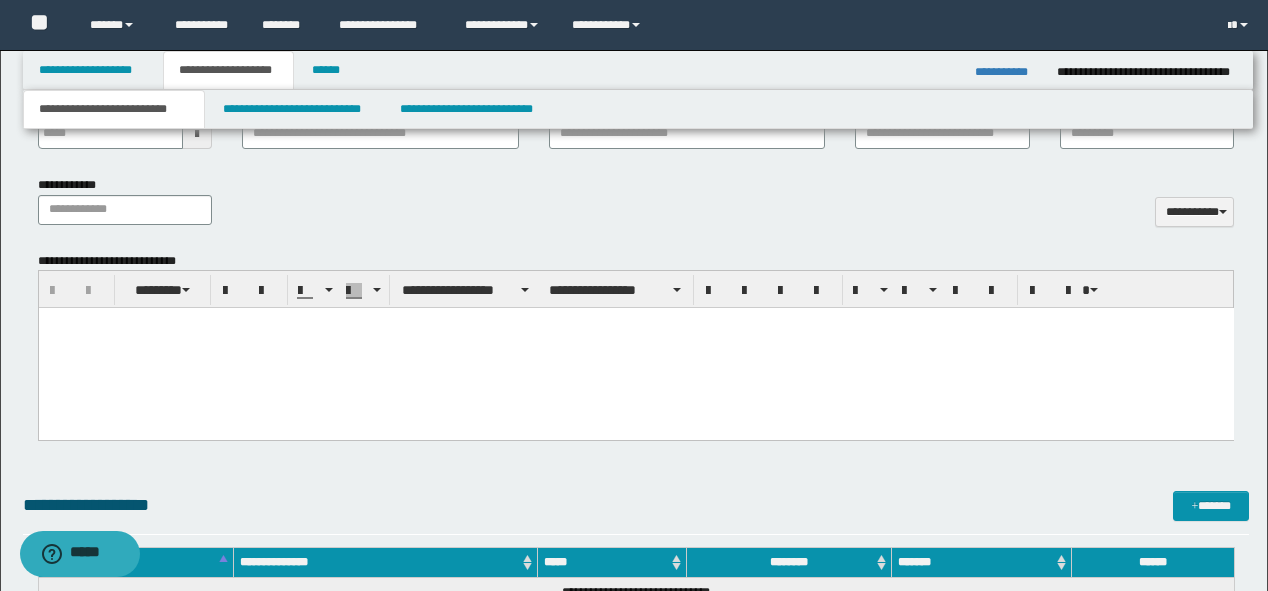 scroll, scrollTop: 839, scrollLeft: 0, axis: vertical 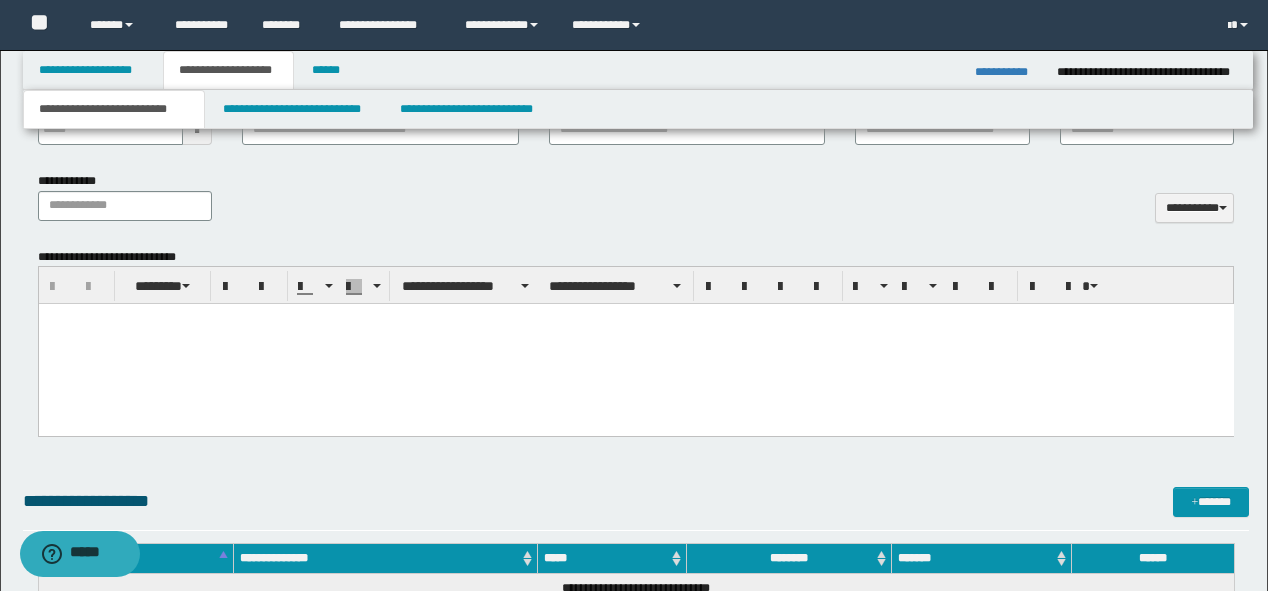 click at bounding box center (635, 344) 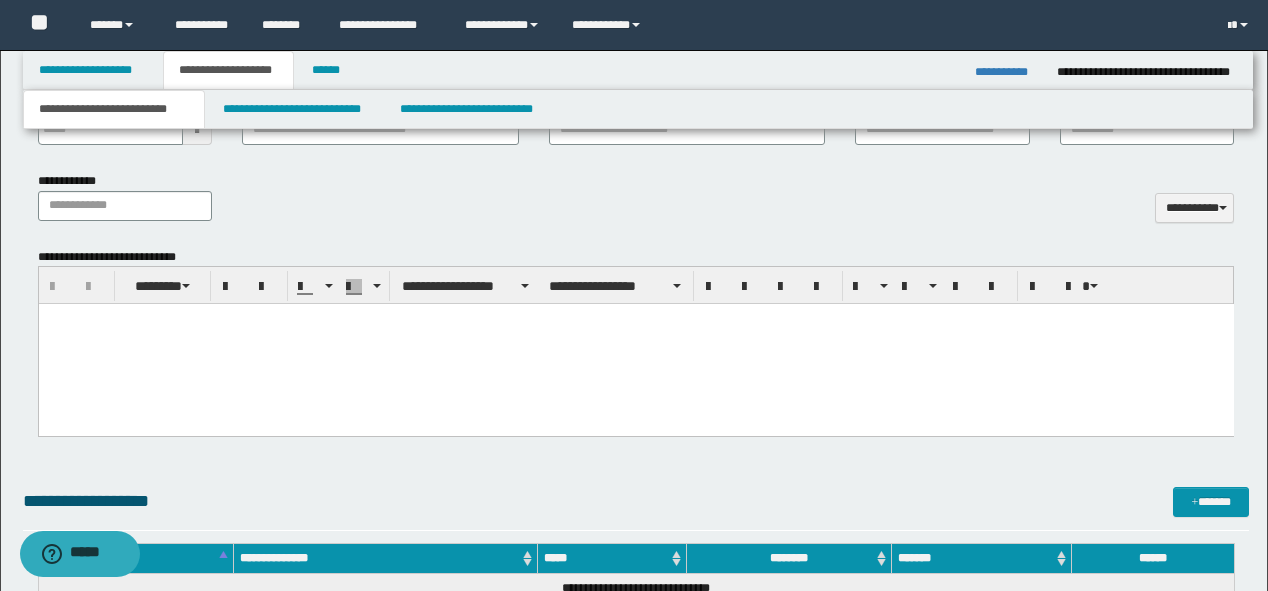 type 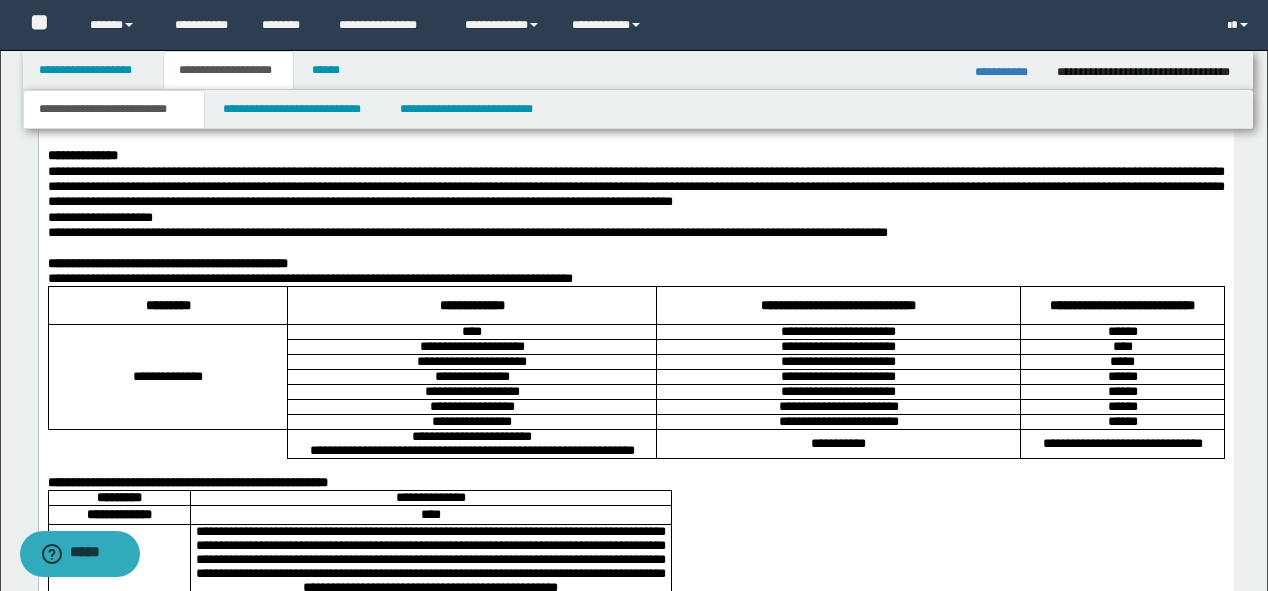 scroll, scrollTop: 1719, scrollLeft: 0, axis: vertical 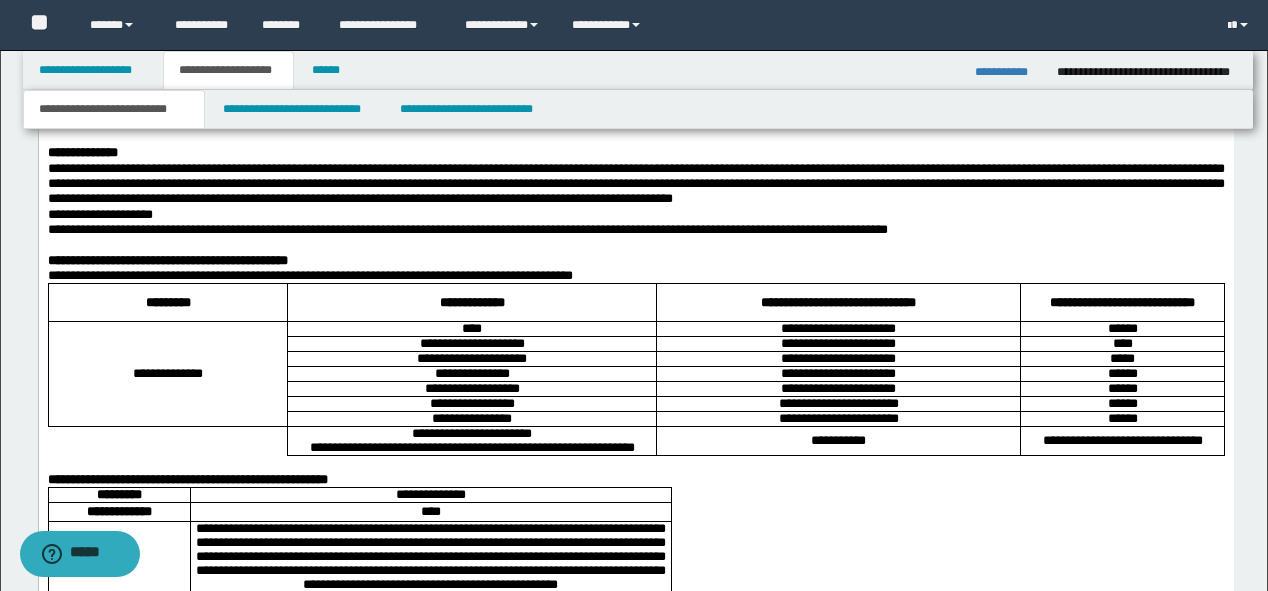 click on "**********" at bounding box center [635, 185] 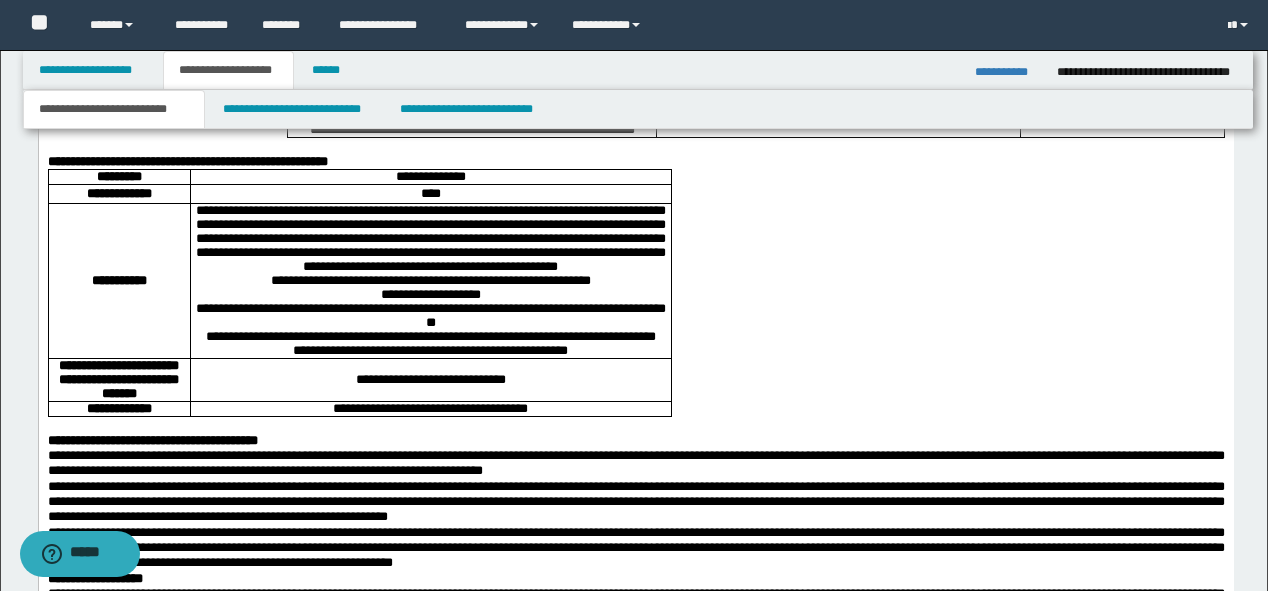scroll, scrollTop: 2039, scrollLeft: 0, axis: vertical 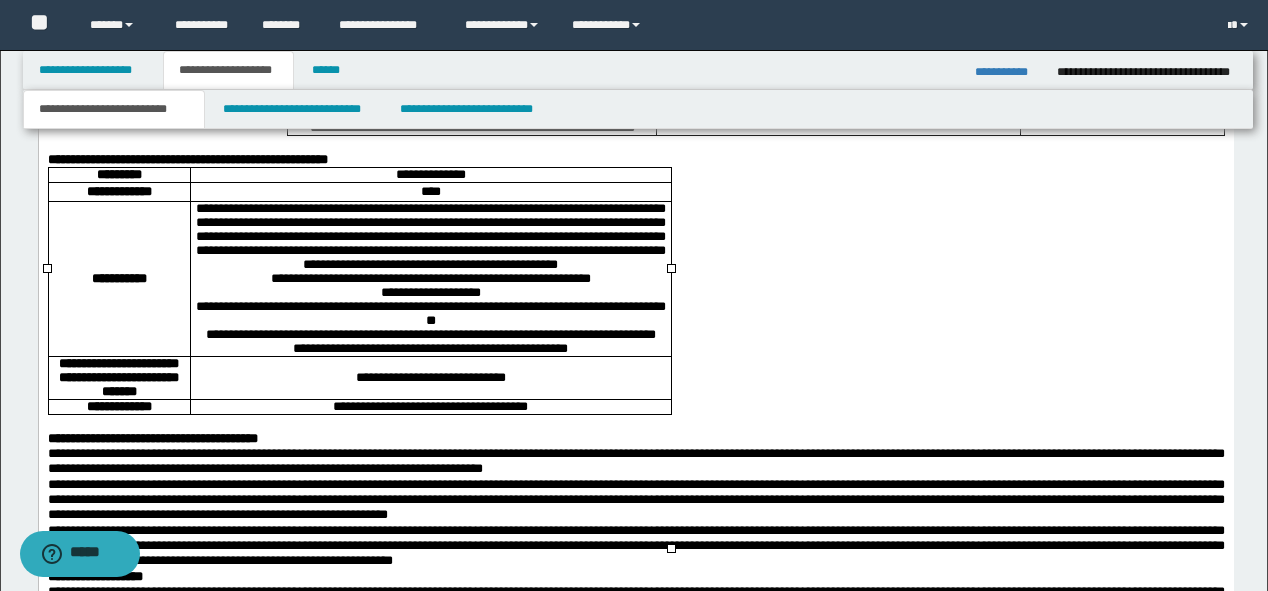 click on "**********" at bounding box center (118, 280) 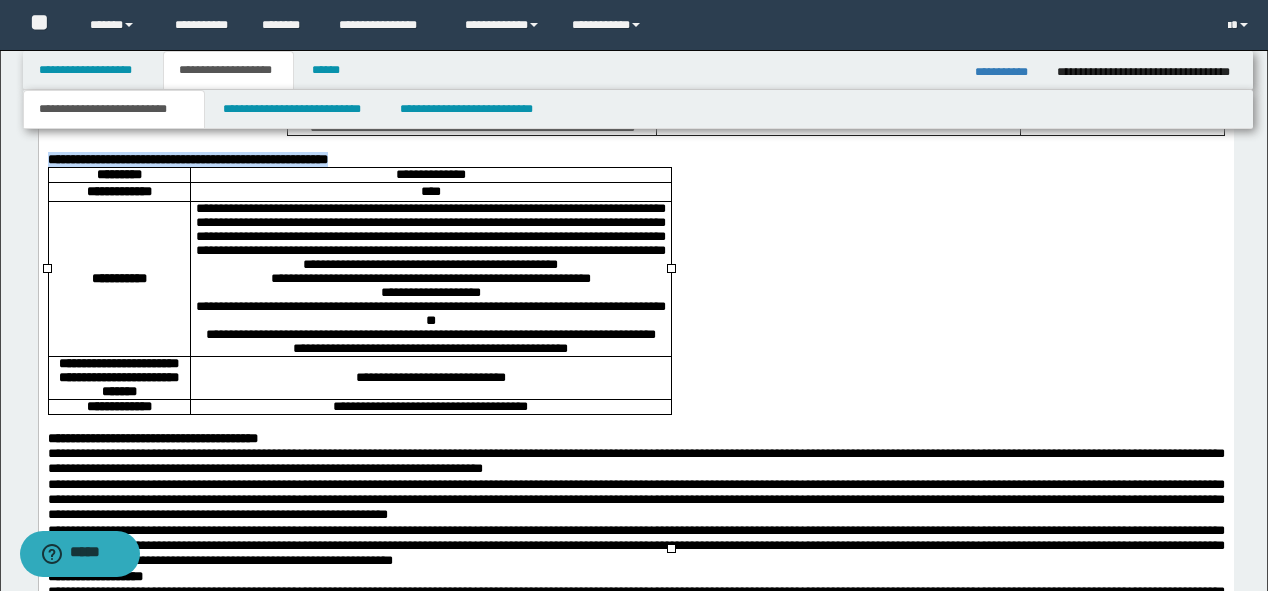 drag, startPoint x: 701, startPoint y: 535, endPoint x: 11, endPoint y: 284, distance: 734.235 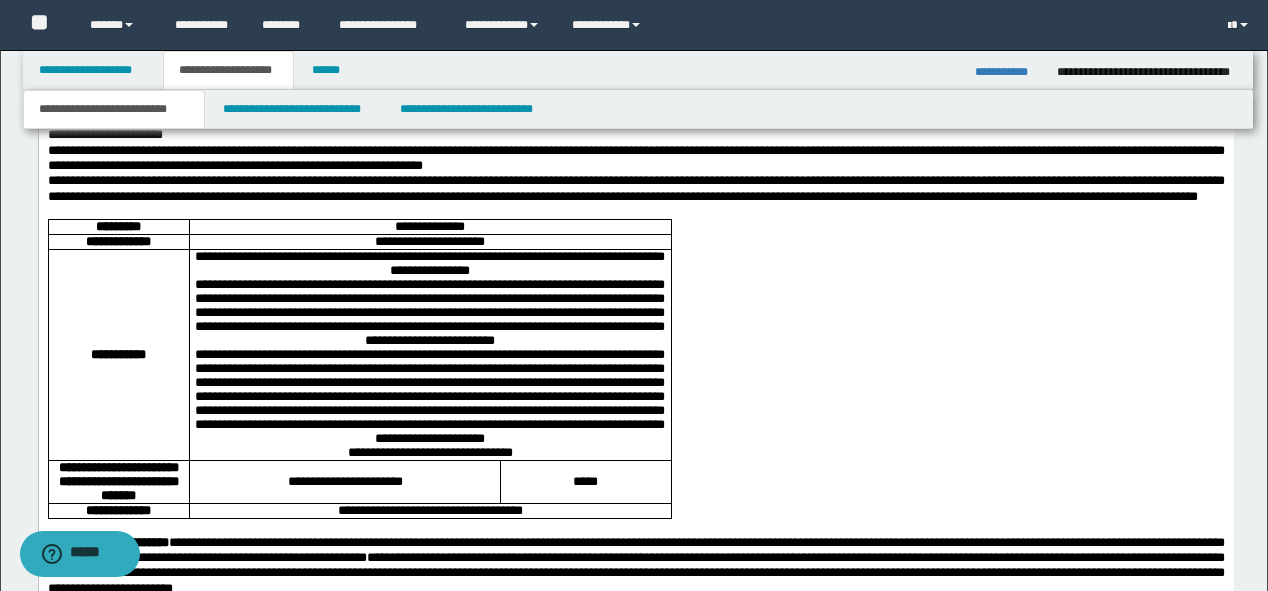 scroll, scrollTop: 2839, scrollLeft: 0, axis: vertical 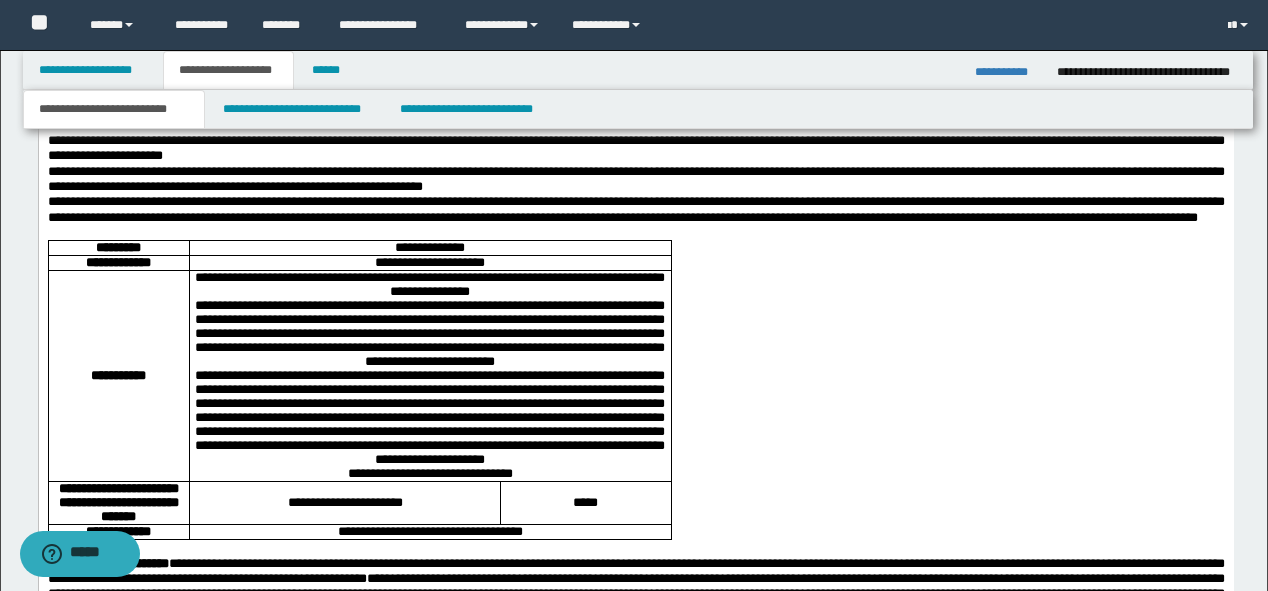 click on "**********" at bounding box center (118, 377) 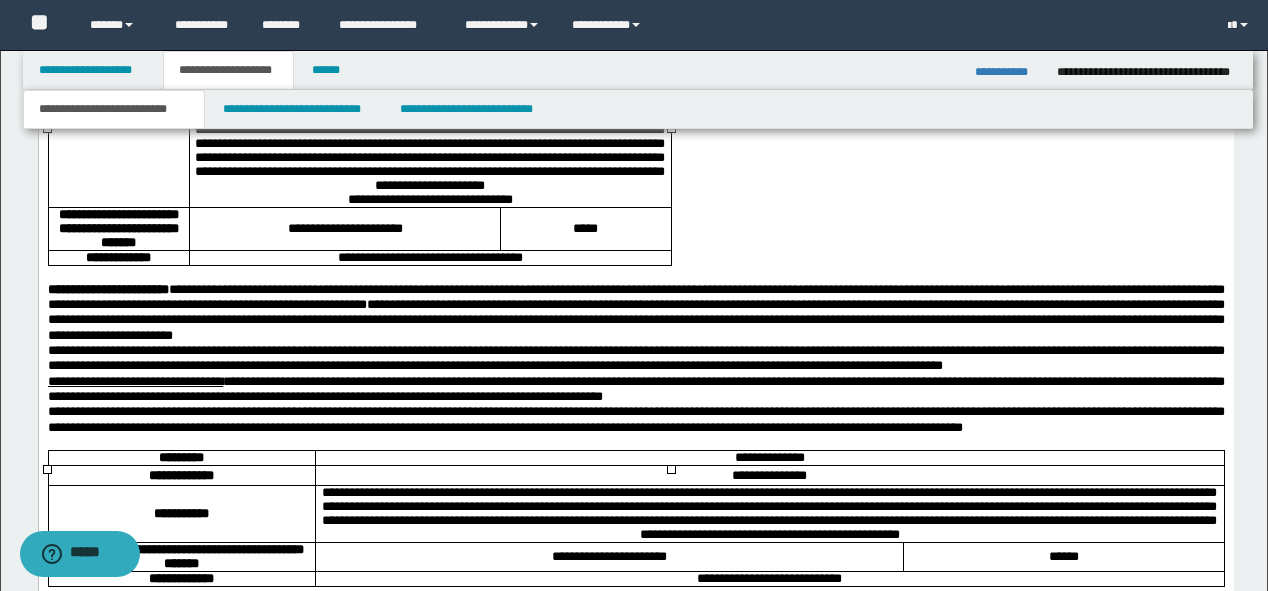 scroll, scrollTop: 3159, scrollLeft: 0, axis: vertical 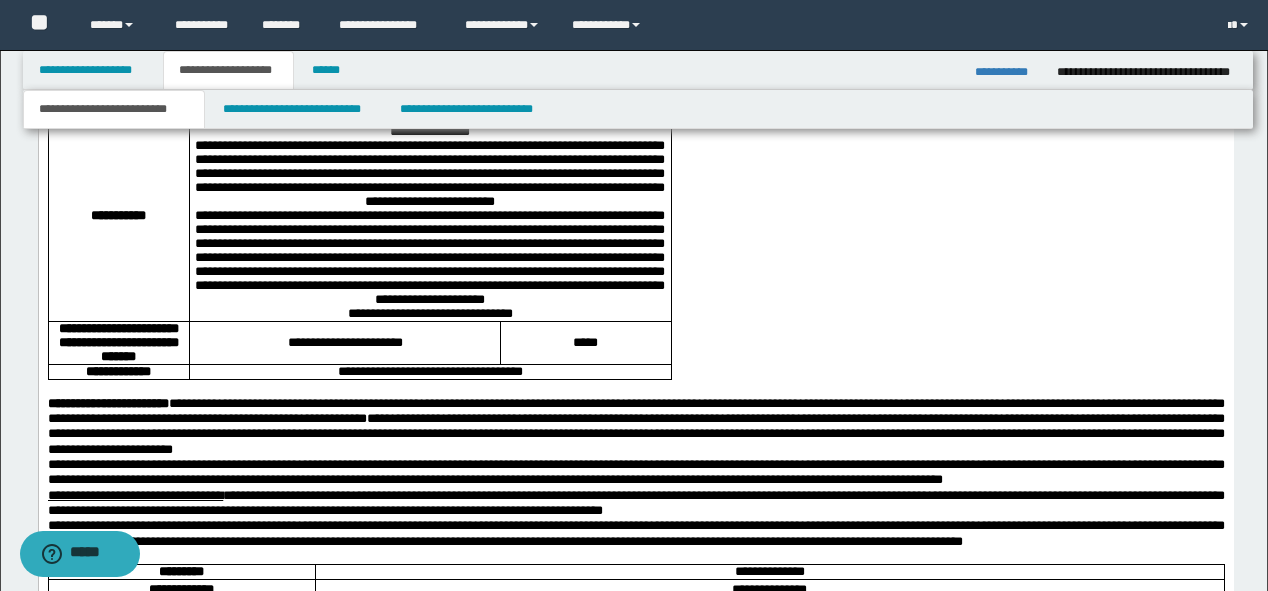 drag, startPoint x: 706, startPoint y: 573, endPoint x: 68, endPoint y: 255, distance: 712.859 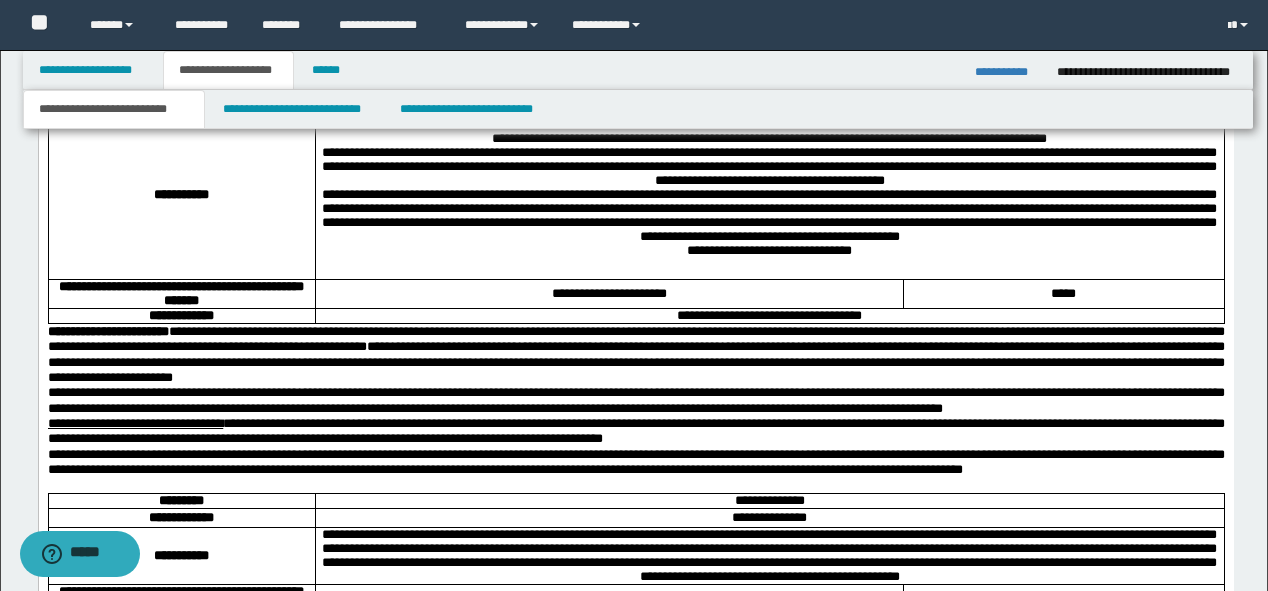 click on "**********" at bounding box center (635, 160) 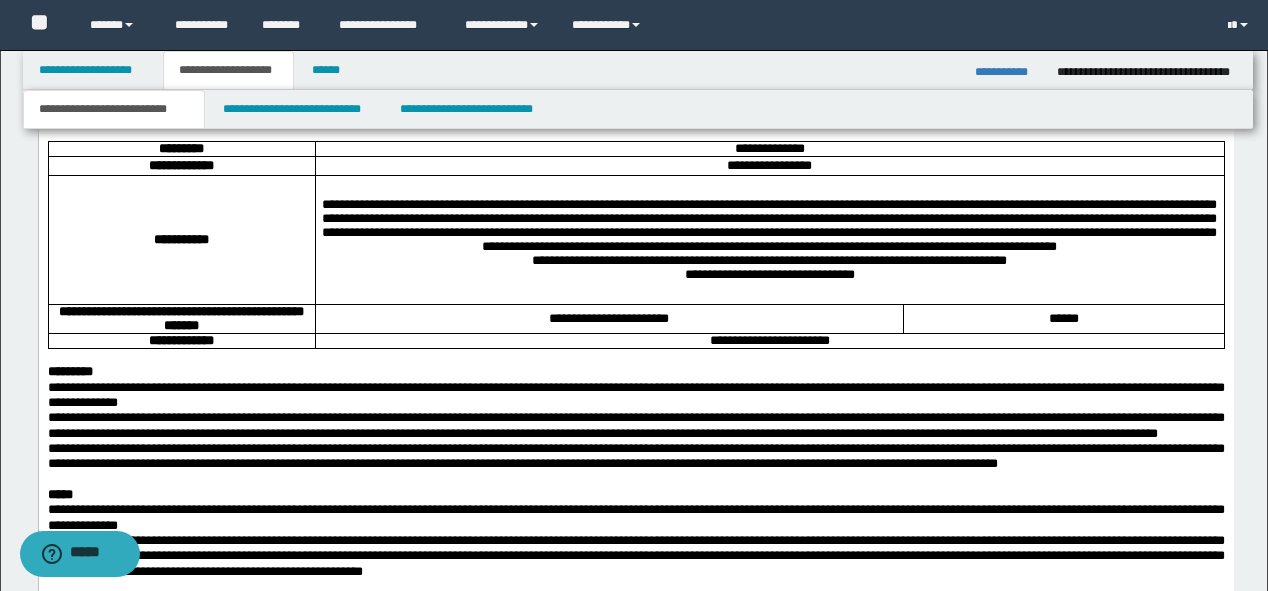 scroll, scrollTop: 3959, scrollLeft: 0, axis: vertical 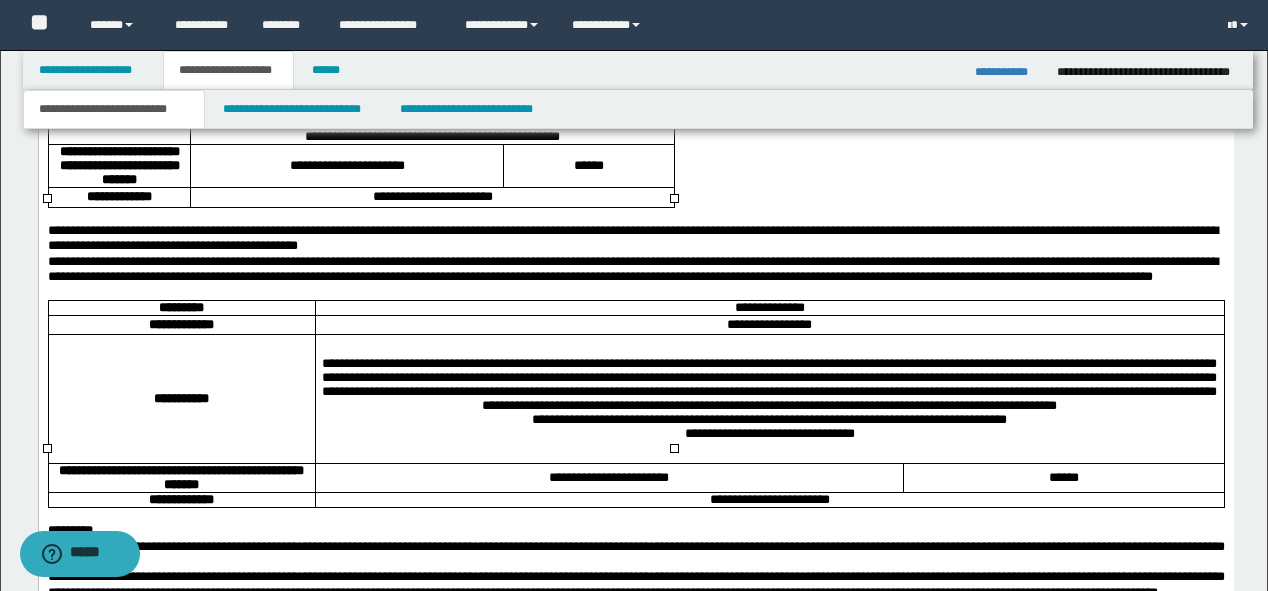 drag, startPoint x: 677, startPoint y: 444, endPoint x: 26, endPoint y: 208, distance: 692.4572 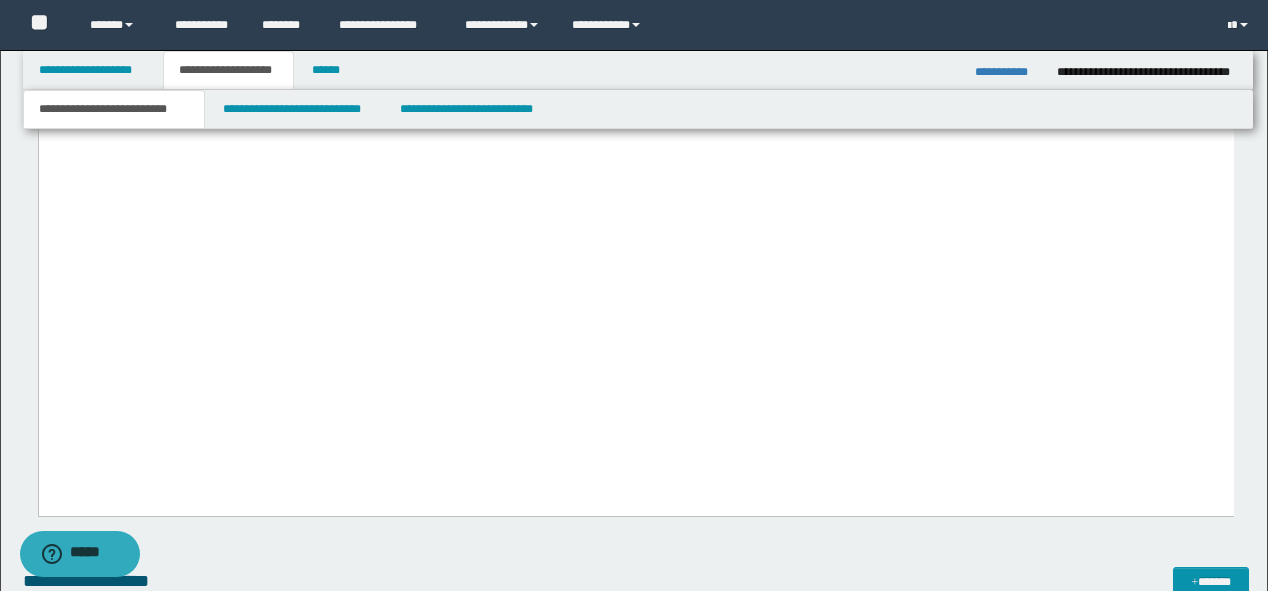 scroll, scrollTop: 4999, scrollLeft: 0, axis: vertical 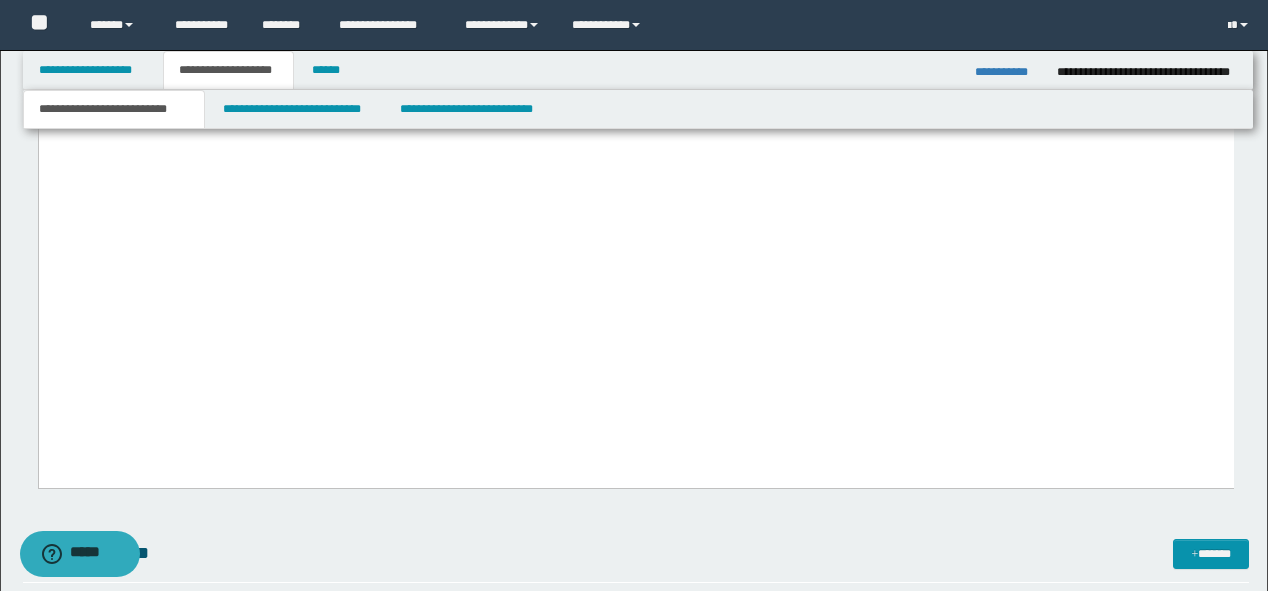 click at bounding box center (635, 3) 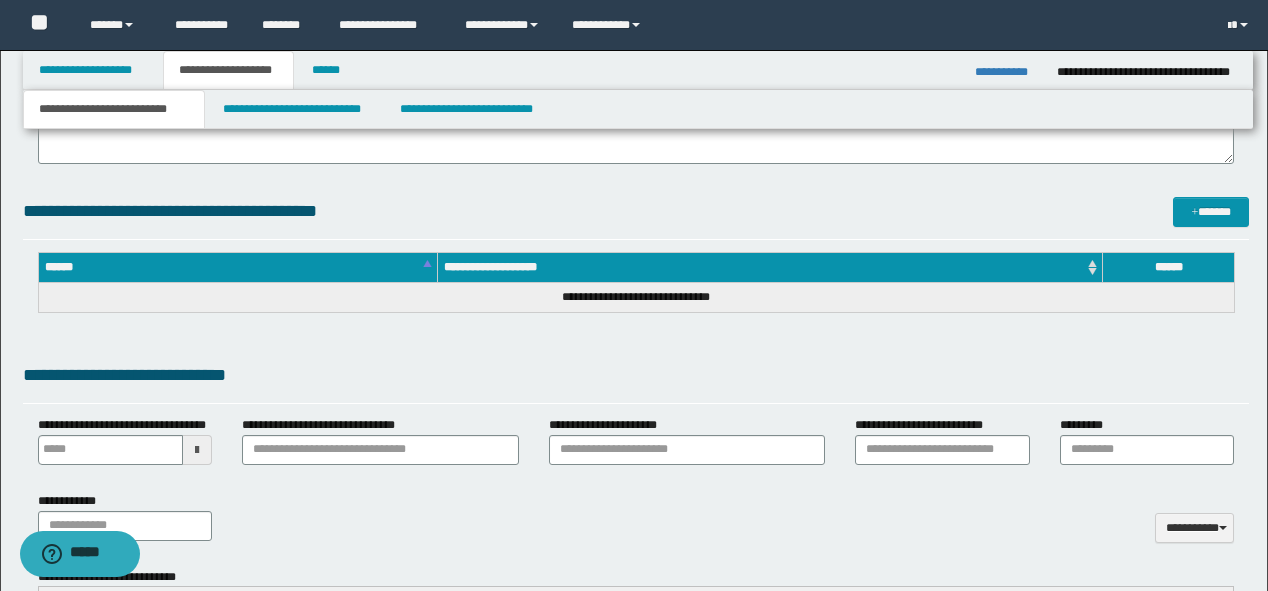 scroll, scrollTop: 119, scrollLeft: 0, axis: vertical 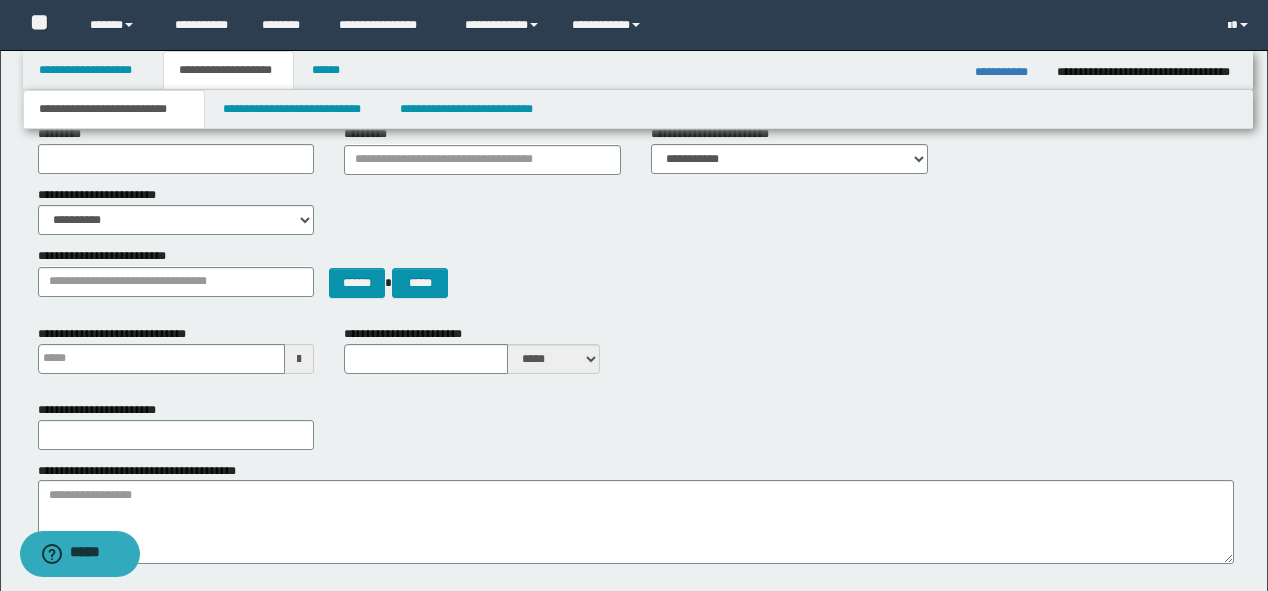 type 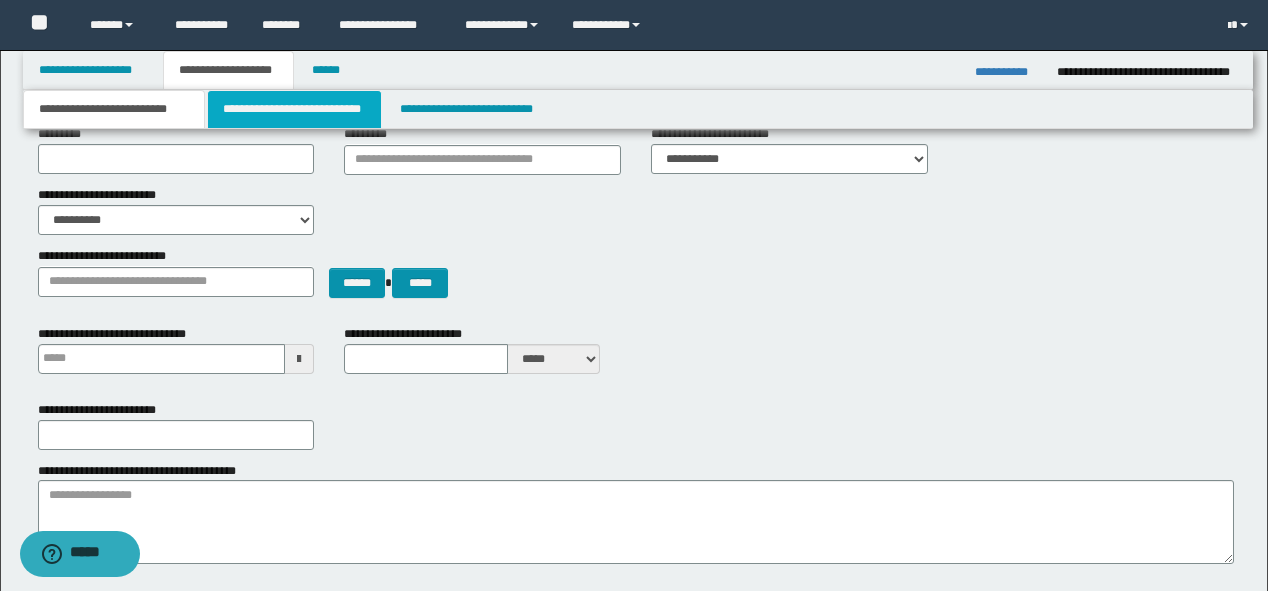 click on "**********" at bounding box center [294, 109] 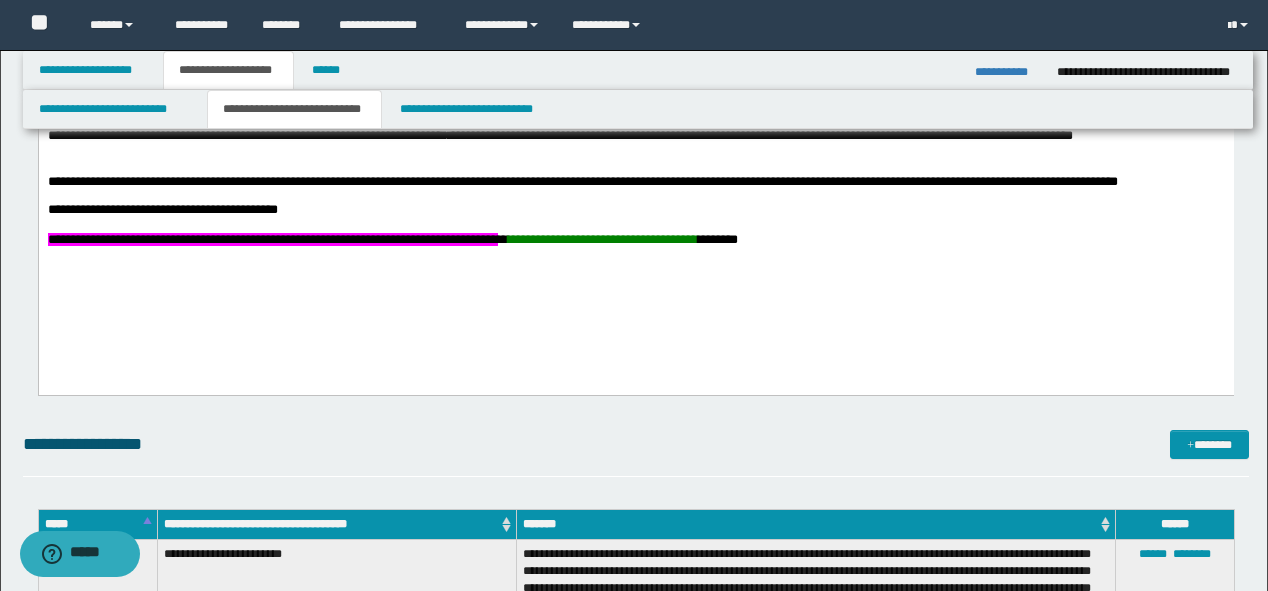 scroll, scrollTop: 1040, scrollLeft: 0, axis: vertical 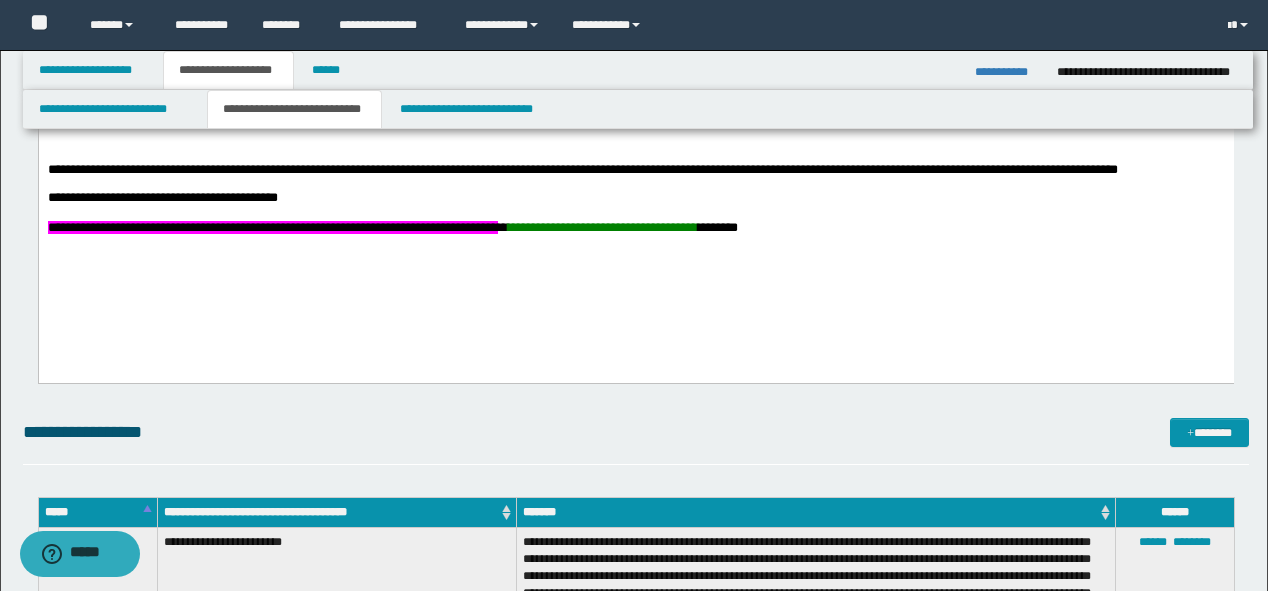 click on "**********" at bounding box center (635, 150) 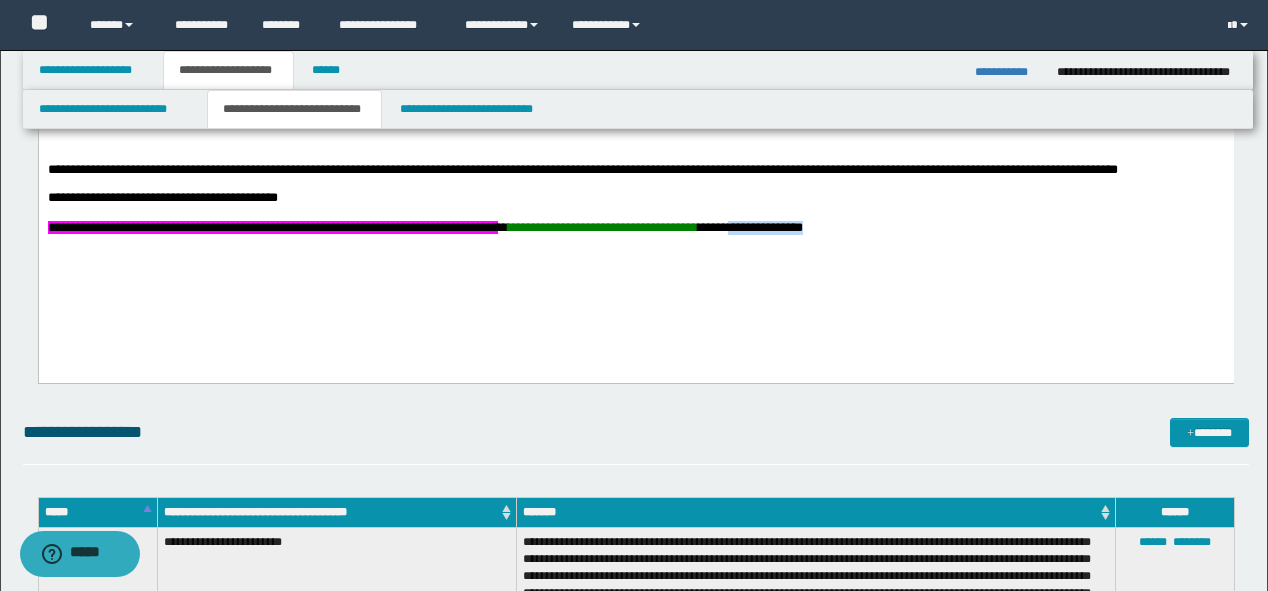drag, startPoint x: 1159, startPoint y: 261, endPoint x: 1060, endPoint y: 269, distance: 99.32271 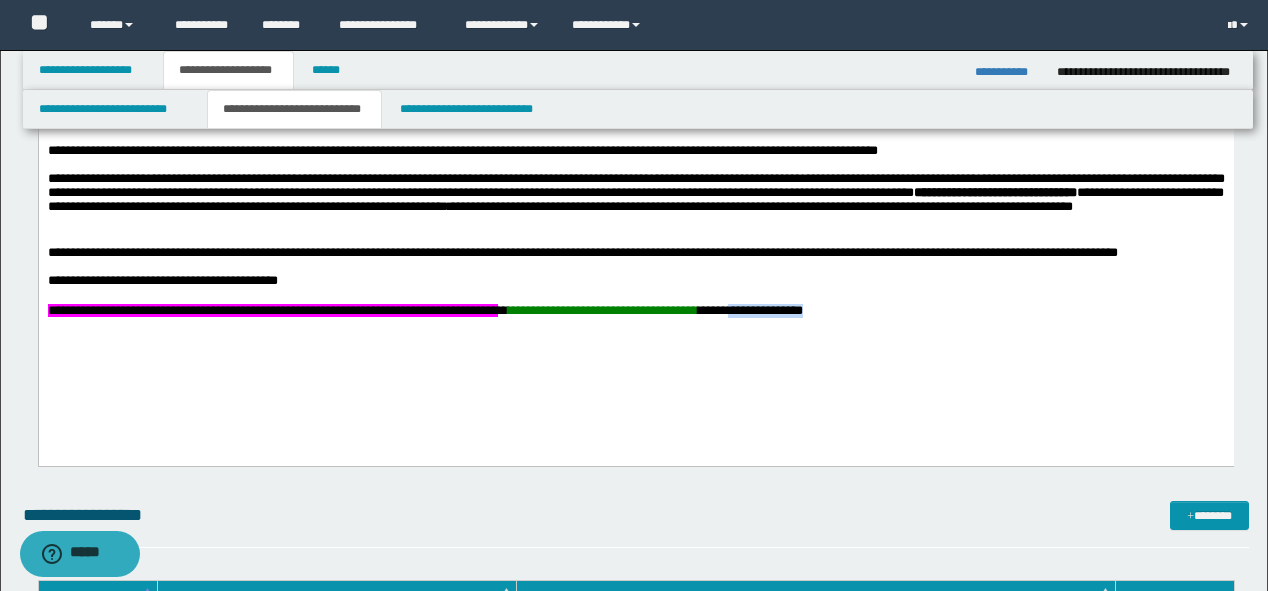 scroll, scrollTop: 880, scrollLeft: 0, axis: vertical 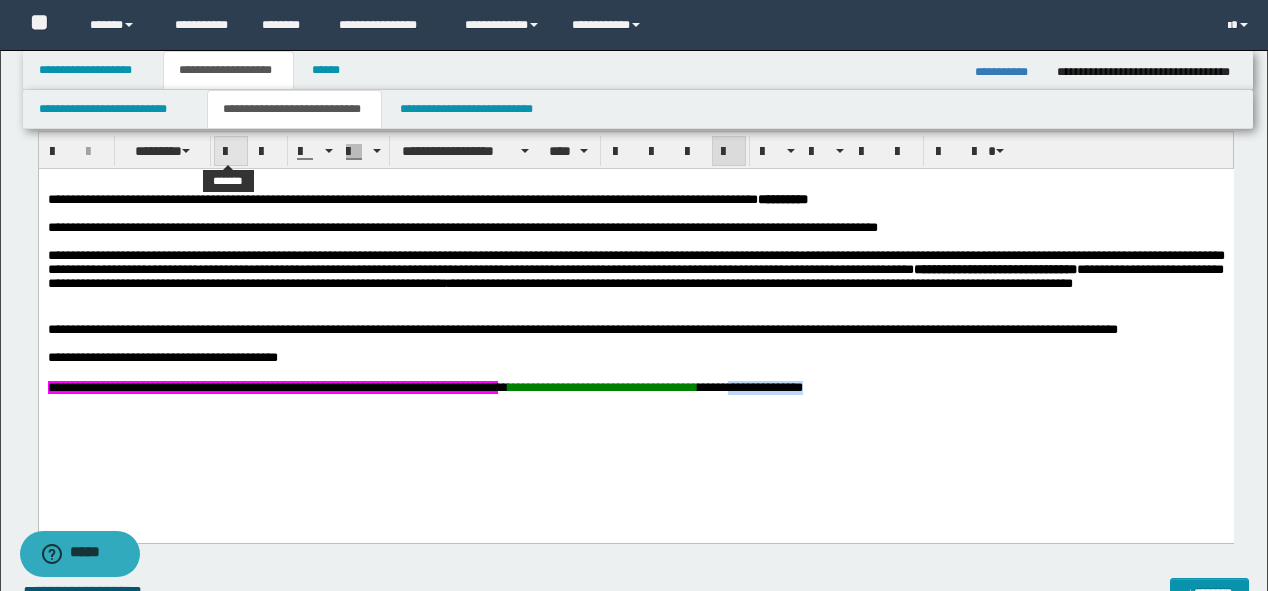 click at bounding box center (231, 152) 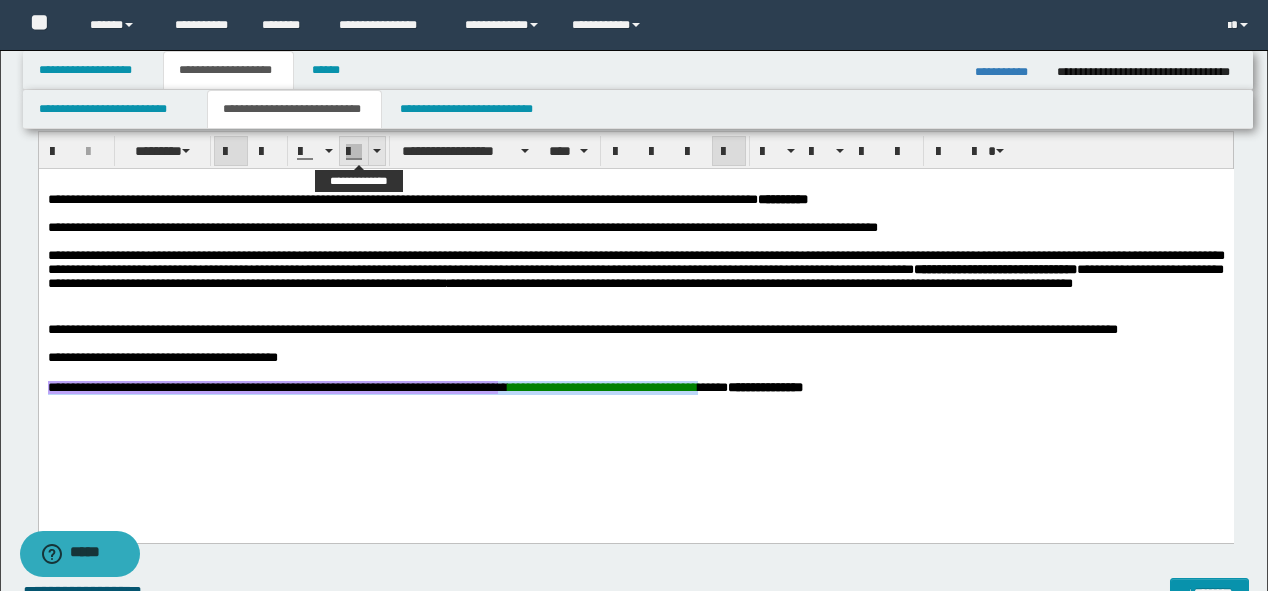 click at bounding box center [376, 151] 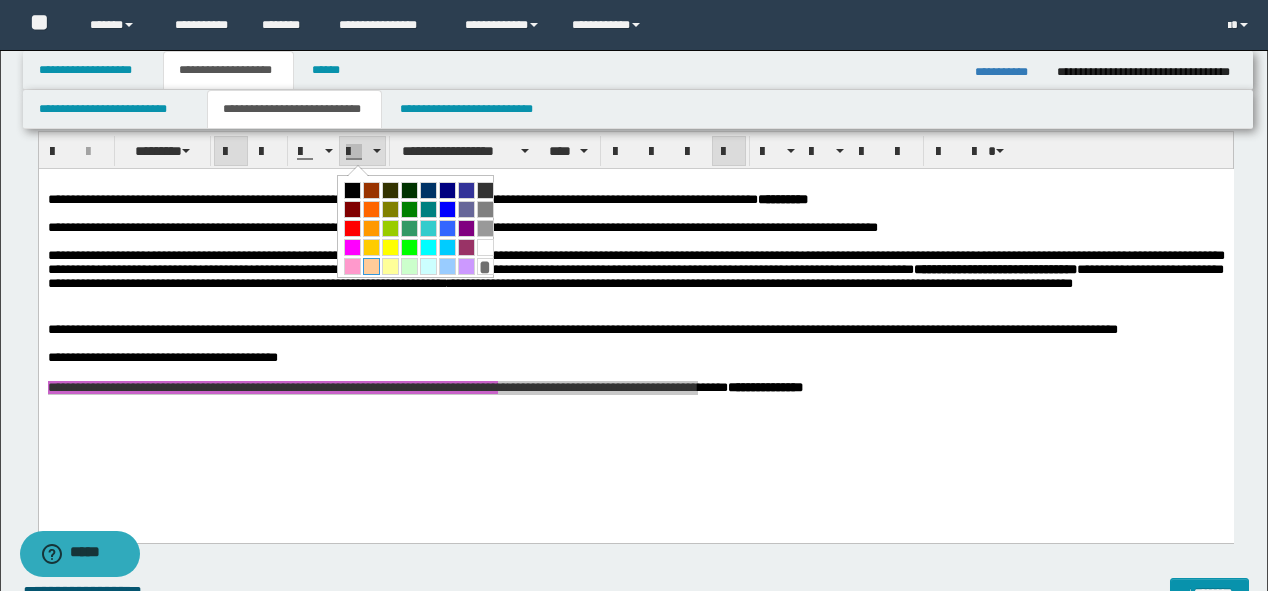 drag, startPoint x: 368, startPoint y: 260, endPoint x: 329, endPoint y: 93, distance: 171.49344 